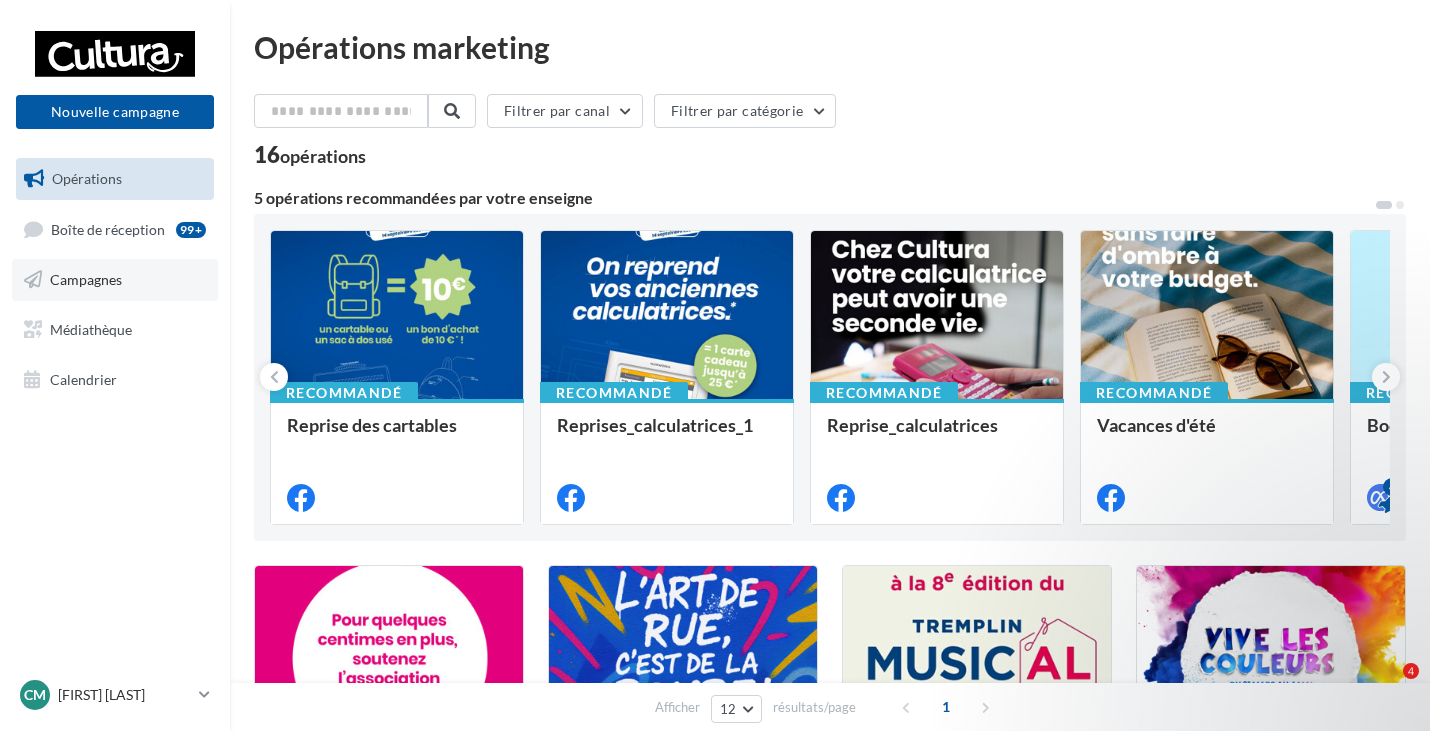 scroll, scrollTop: 0, scrollLeft: 0, axis: both 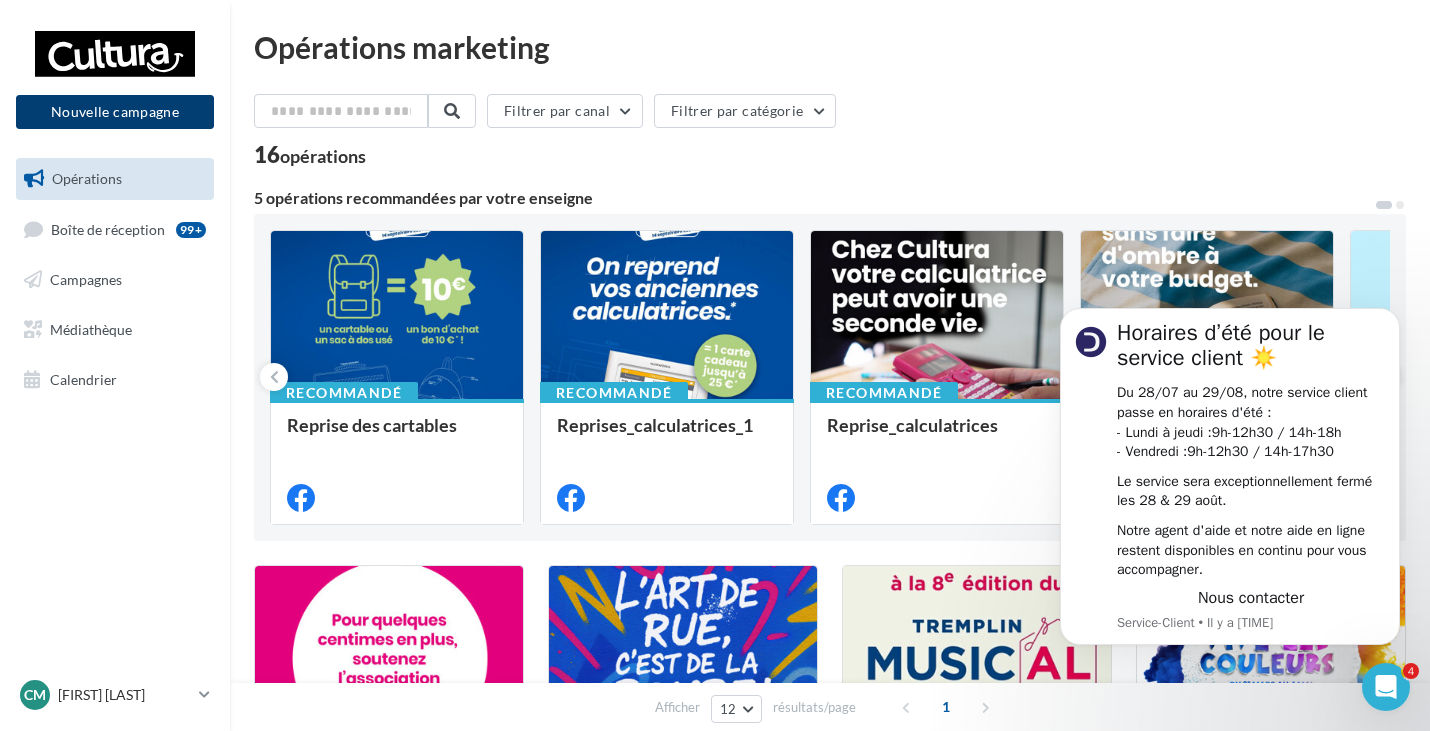 click on "Nouvelle campagne" at bounding box center (115, 112) 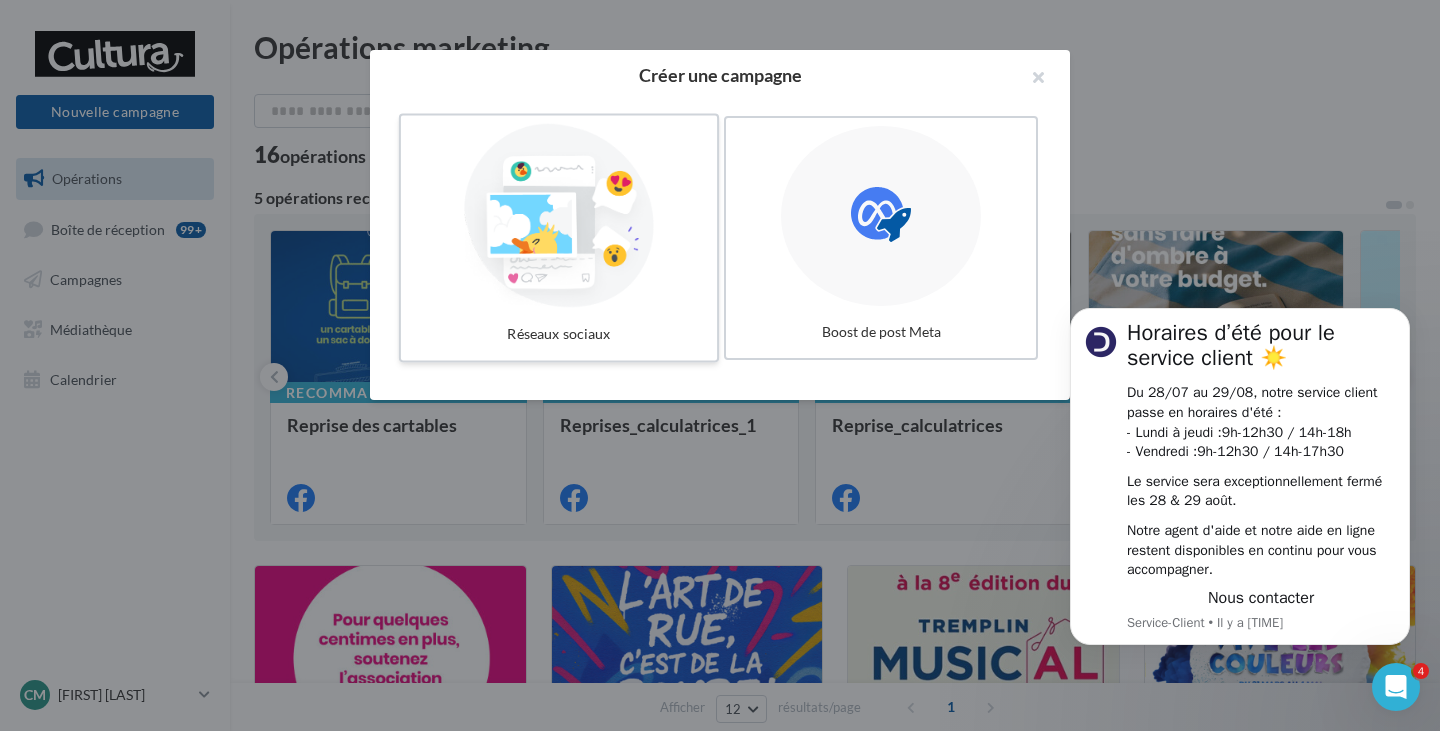 click at bounding box center [559, 216] 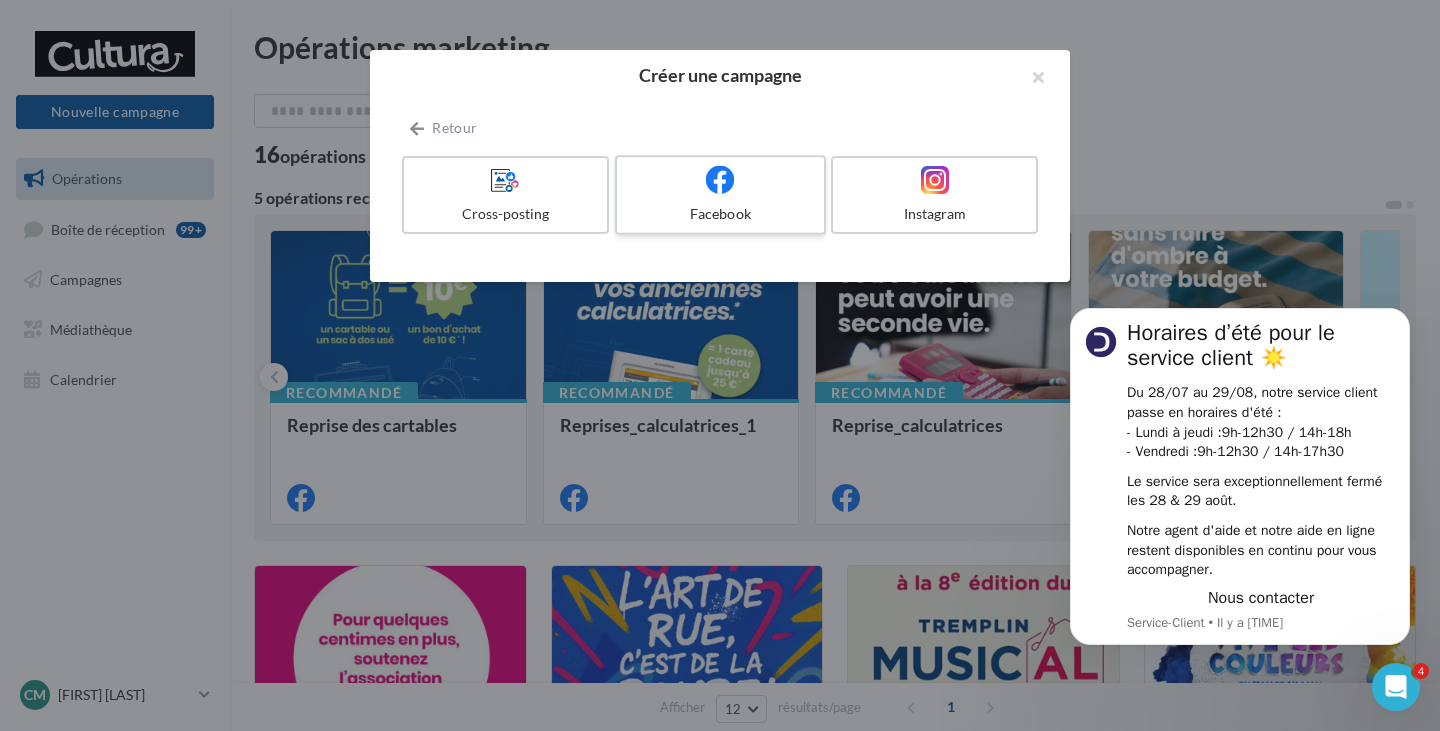 click on "Facebook" at bounding box center (720, 214) 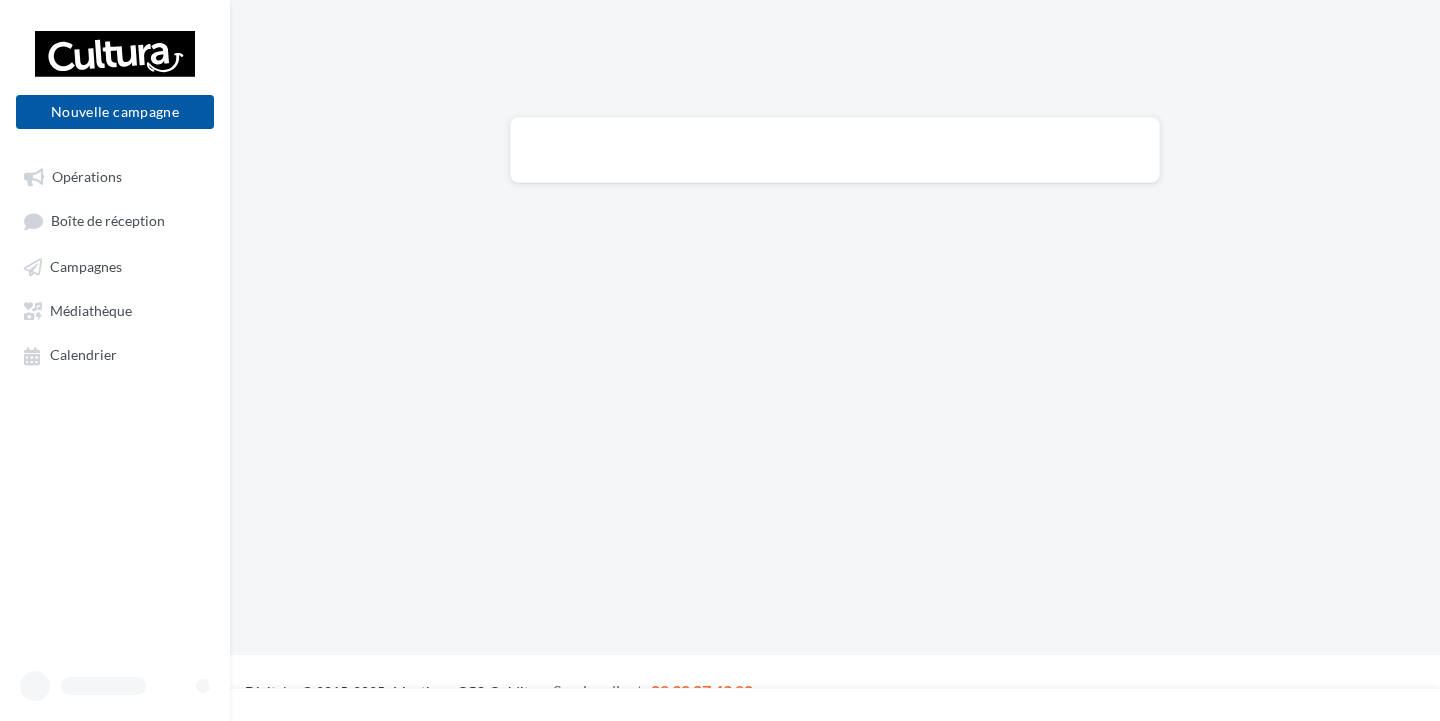 scroll, scrollTop: 0, scrollLeft: 0, axis: both 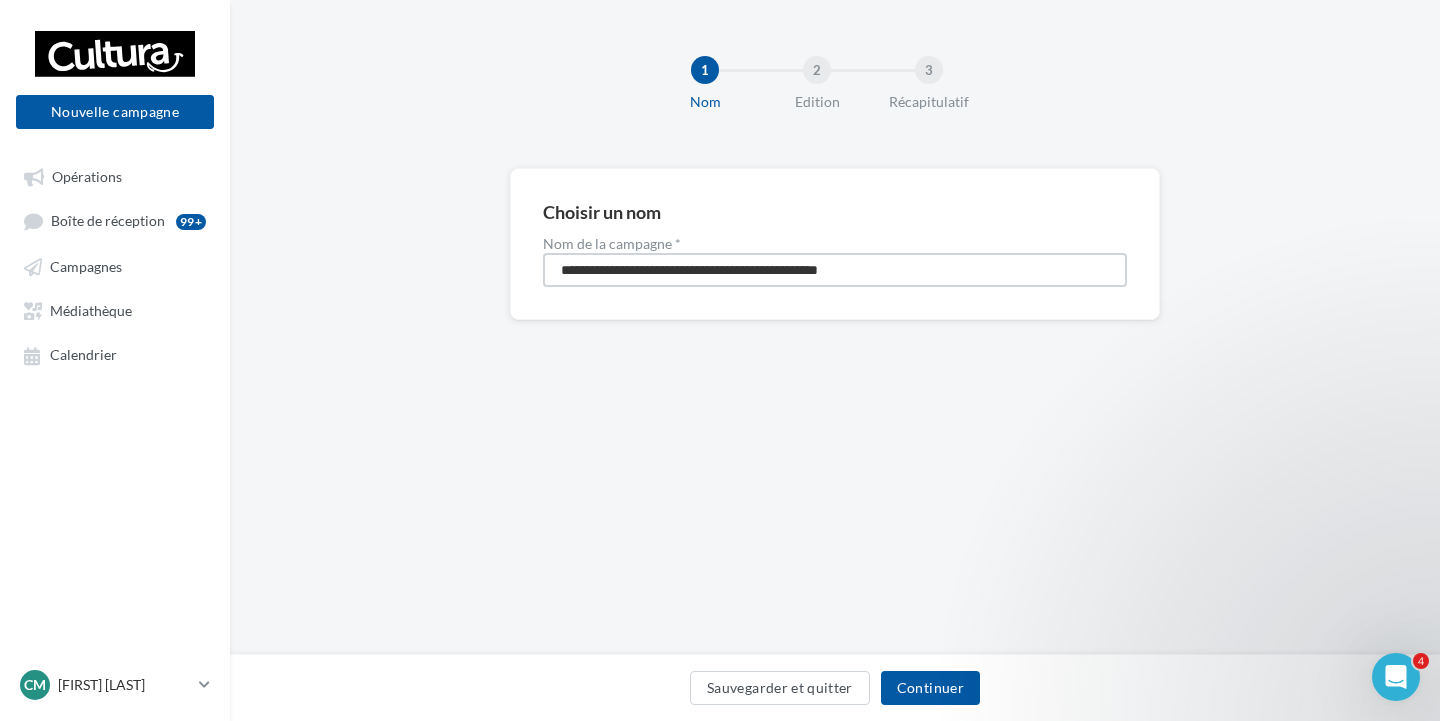 drag, startPoint x: 925, startPoint y: 271, endPoint x: 360, endPoint y: 314, distance: 566.6339 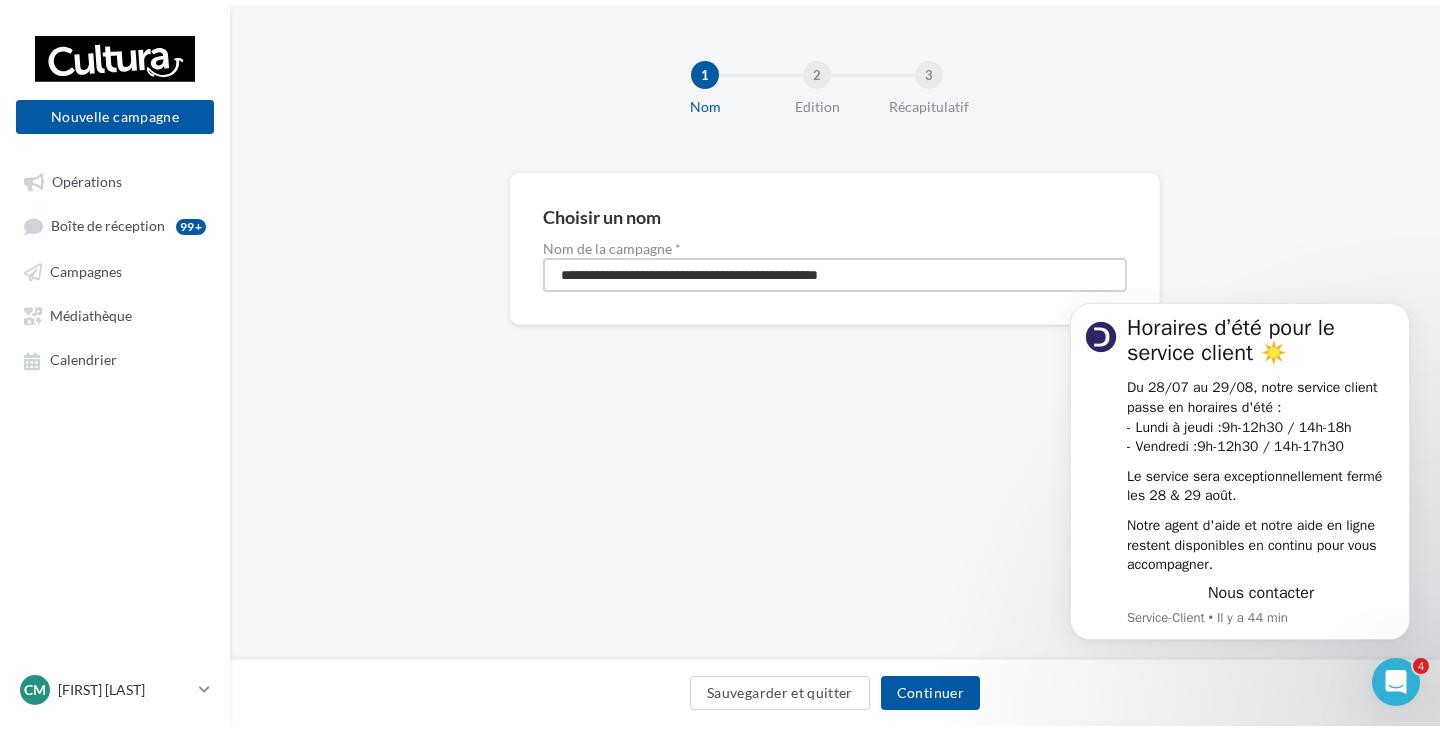 scroll, scrollTop: 0, scrollLeft: 0, axis: both 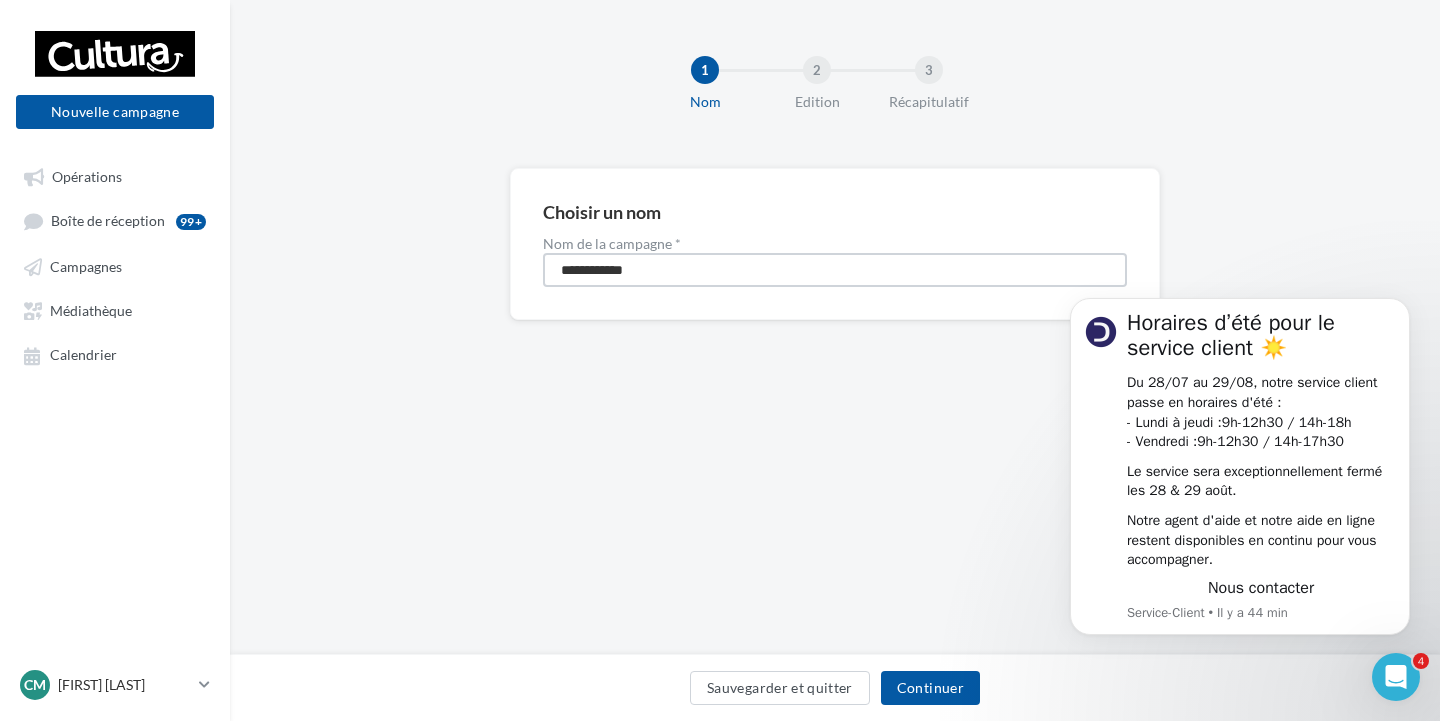 click on "**********" at bounding box center [835, 270] 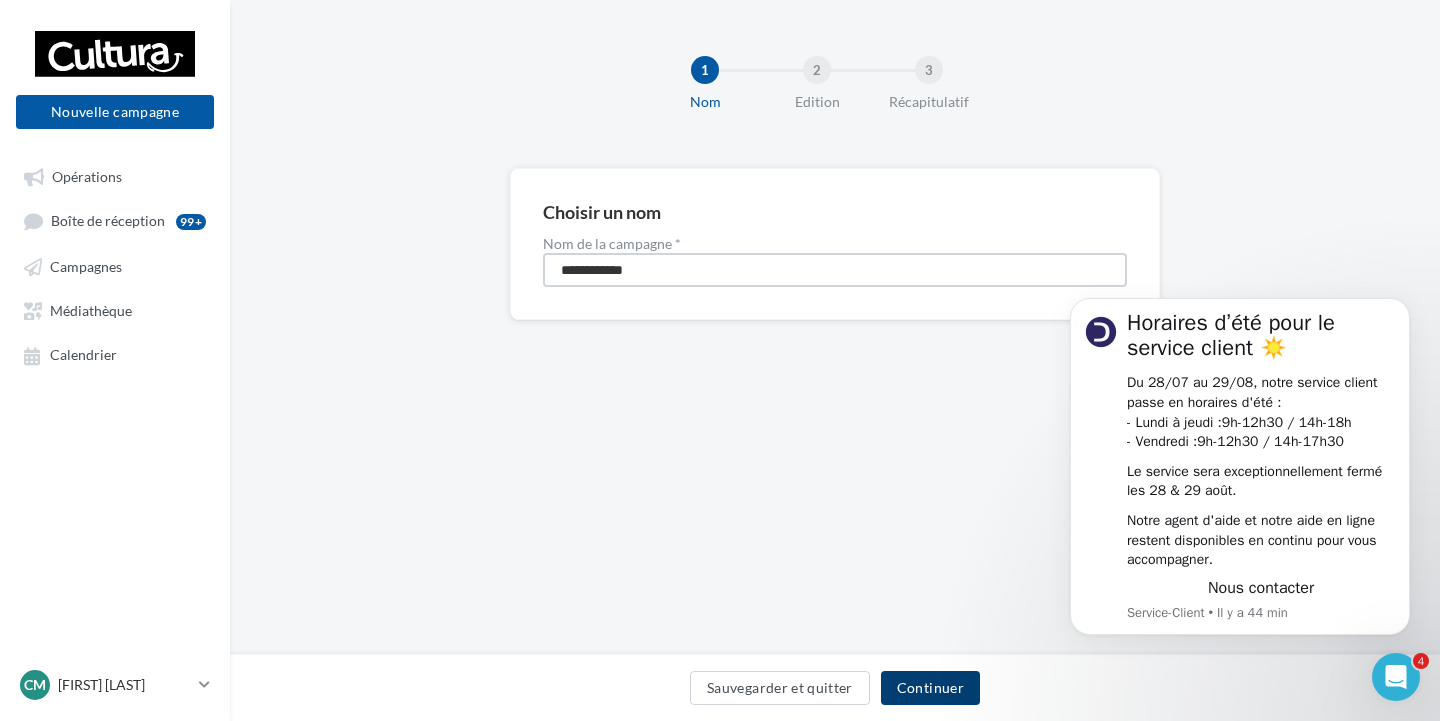 type on "**********" 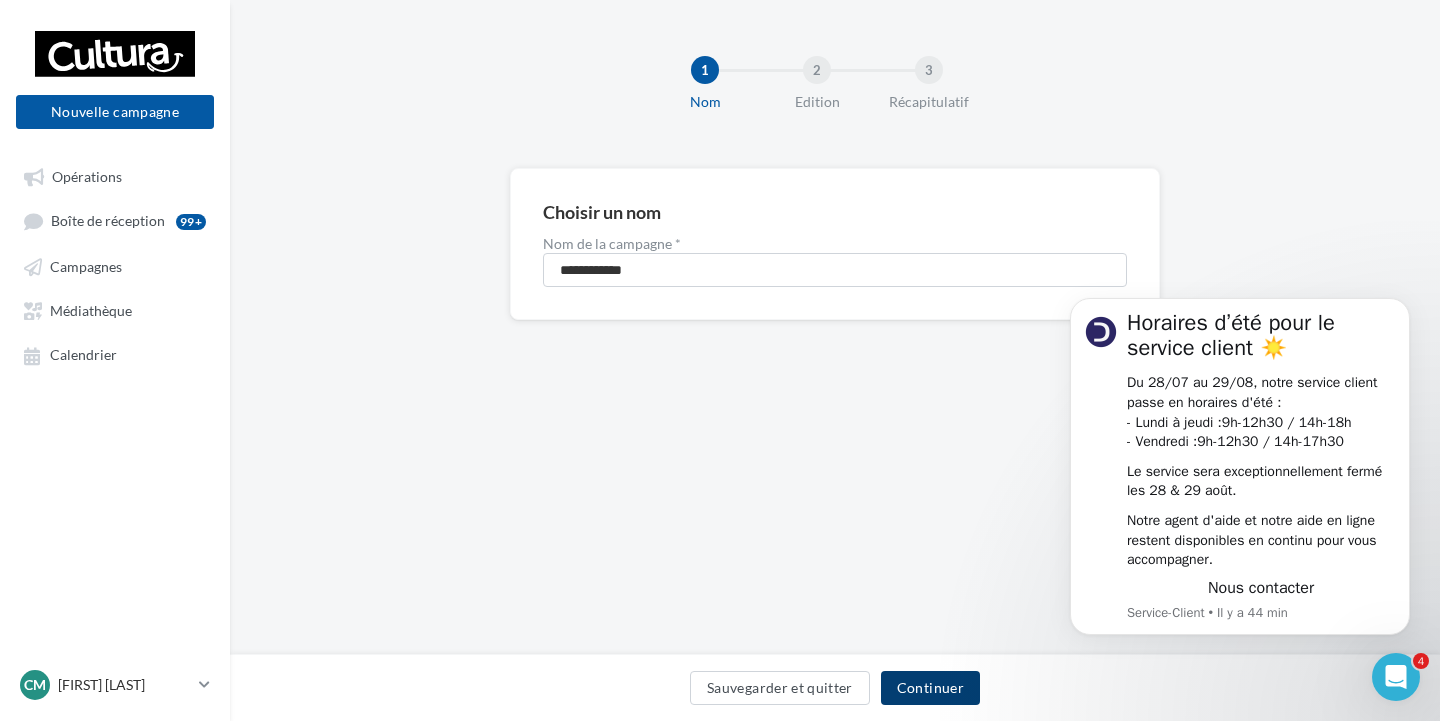 click on "Continuer" at bounding box center [930, 688] 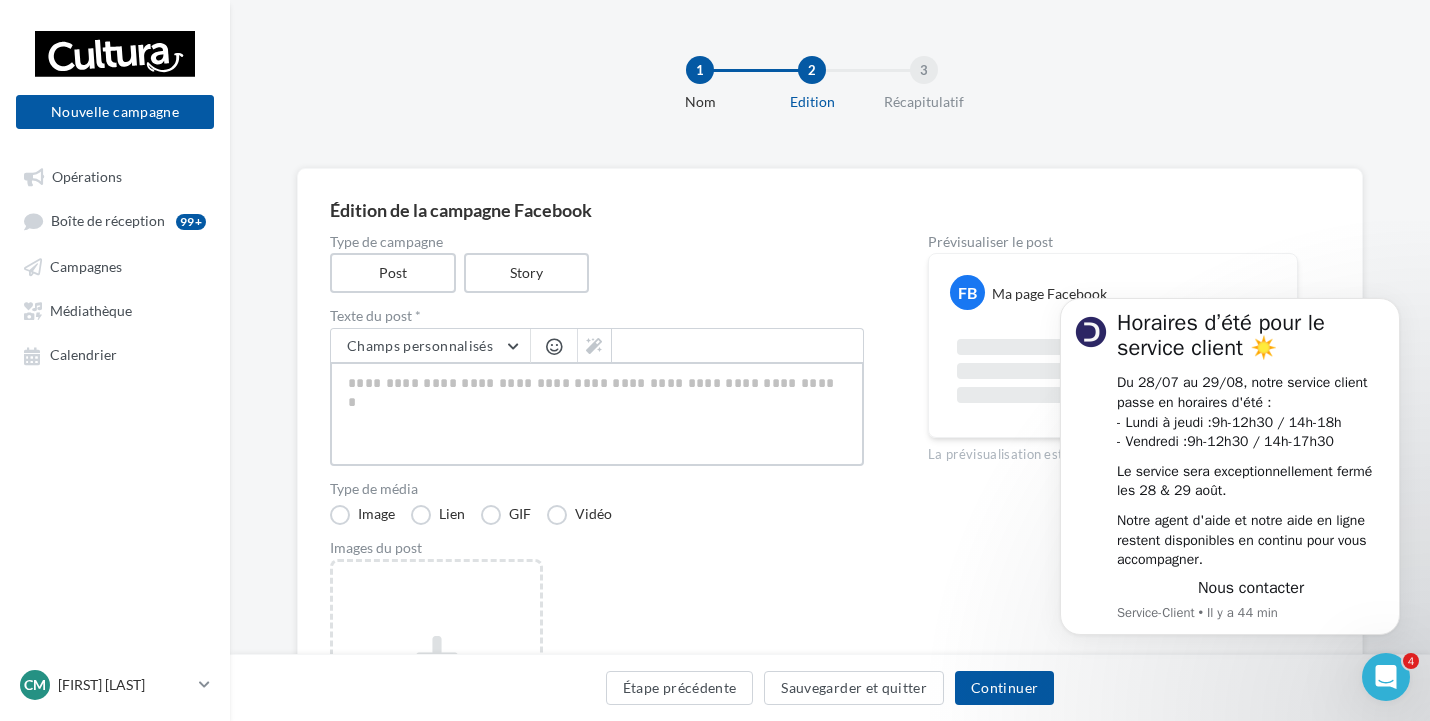 click at bounding box center [597, 414] 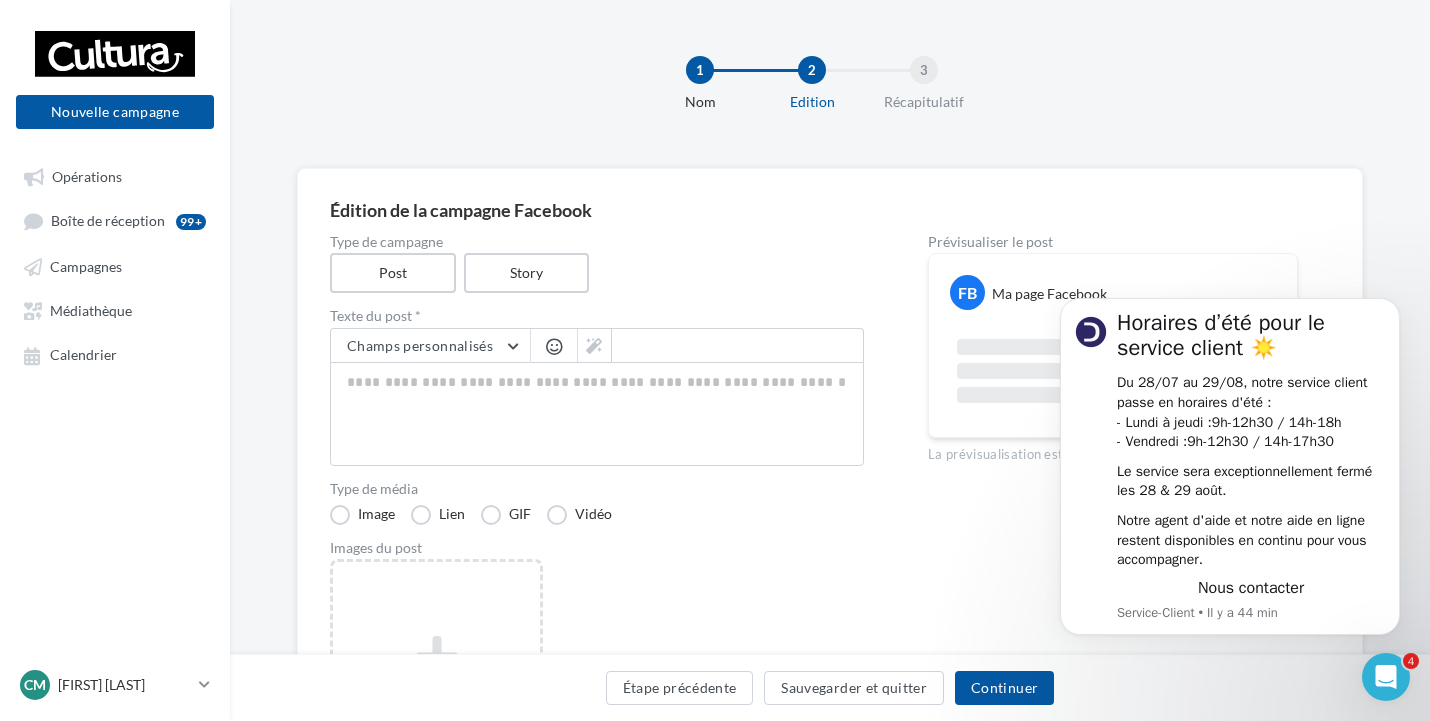 click on "Horaires d’été pour le service client ☀️ Du 28/07 au 29/08, notre service client passe en horaires d'été : - Lundi à jeudi :  9h-12h30 / 14h-18h - Vendredi :  9h-12h30 / 14h-17h30 Le service sera exceptionnellement fermé les 28 & 29 août. Notre agent d'aide et notre aide en ligne restent disponibles en continu pour vous accompagner.  Nous contacter   Service-Client • Il y a 44 min" at bounding box center (1230, 467) 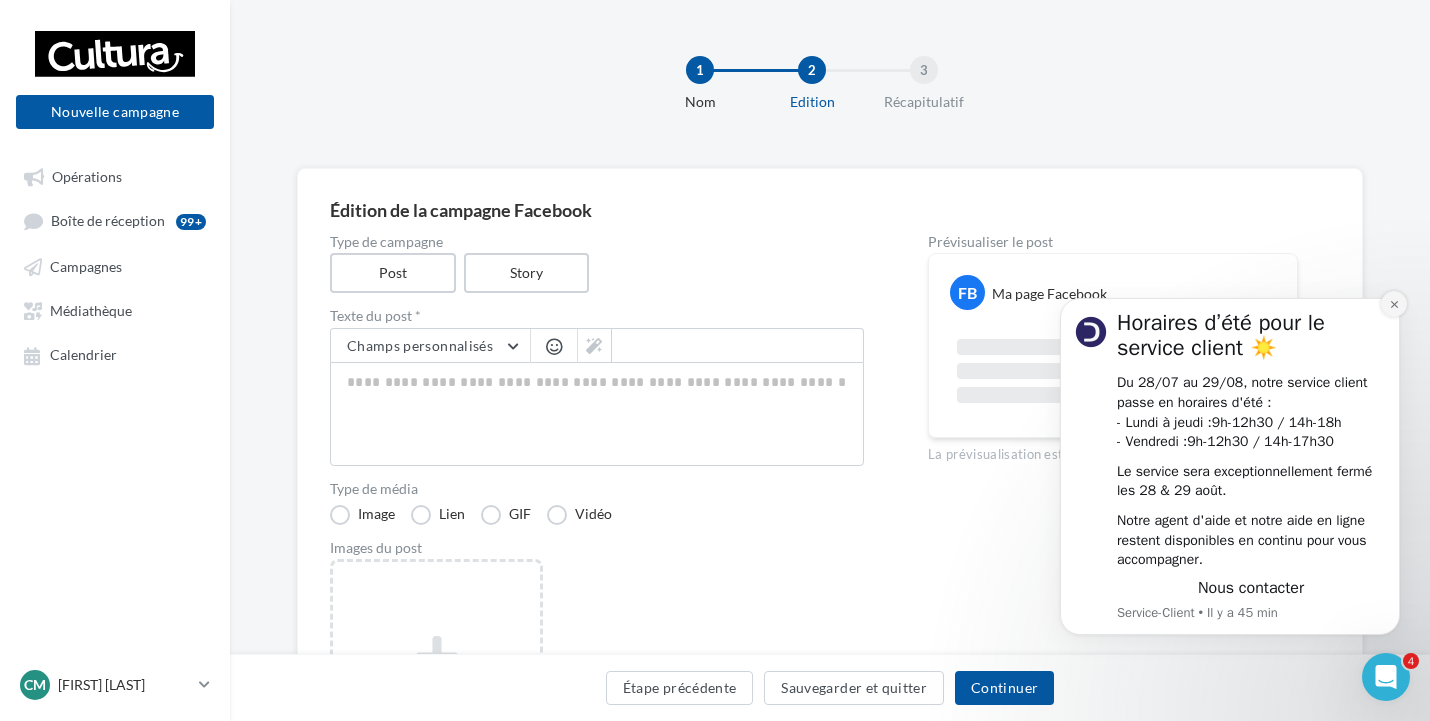 click 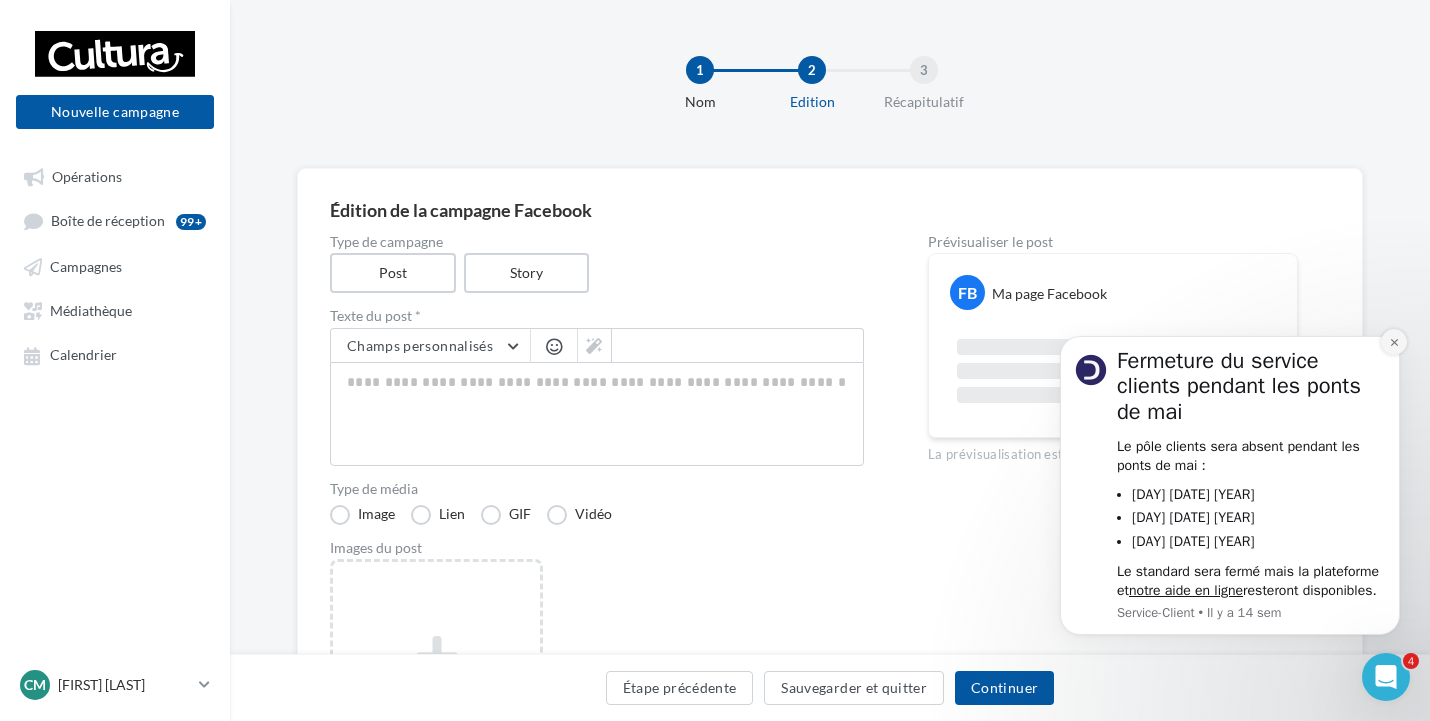 click 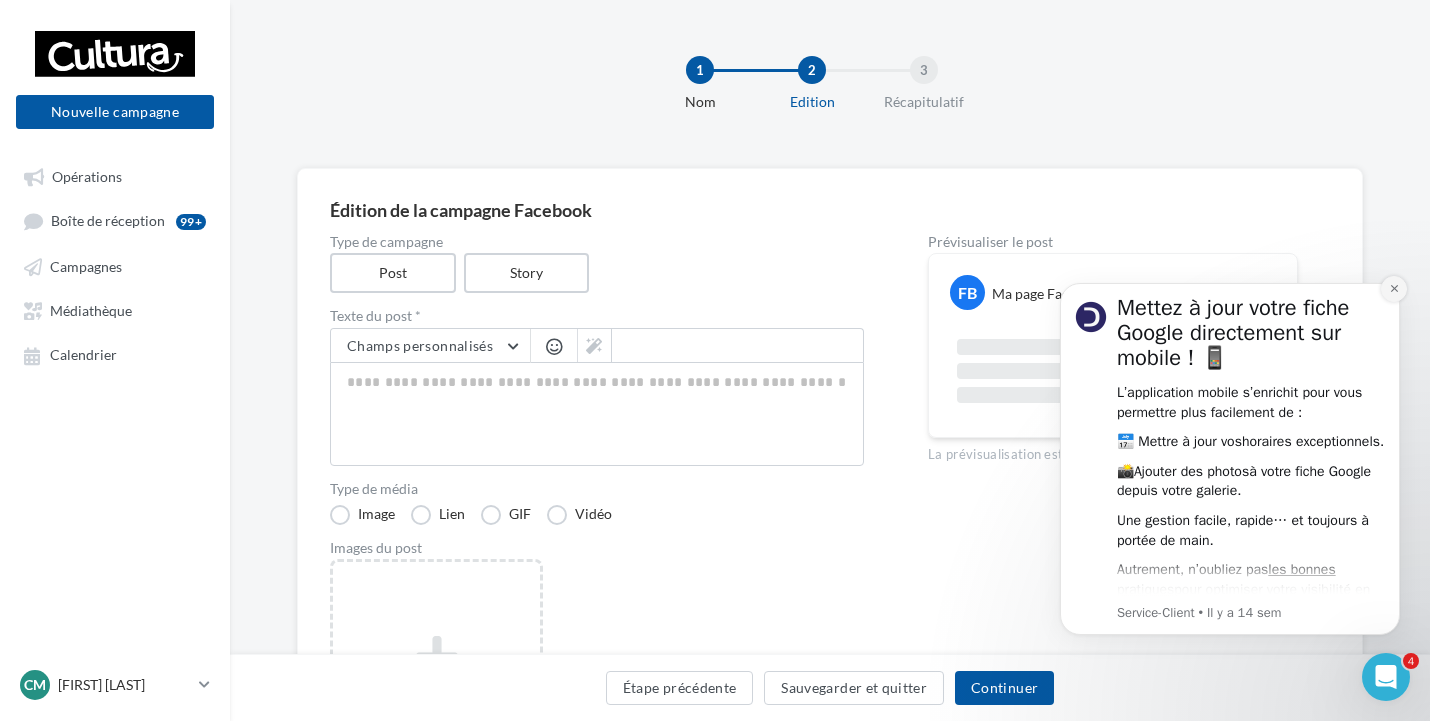 click 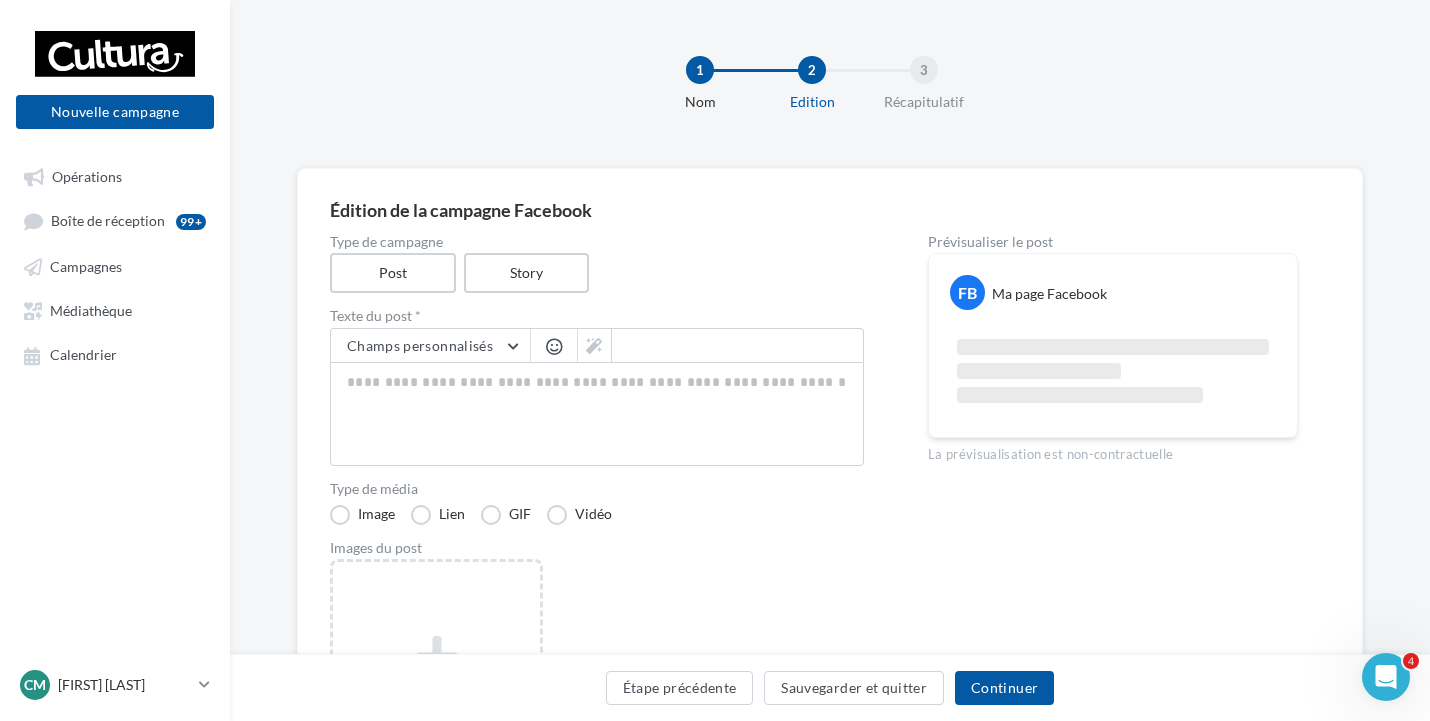 click on "La prévisualisation est non-contractuelle" at bounding box center (1113, 451) 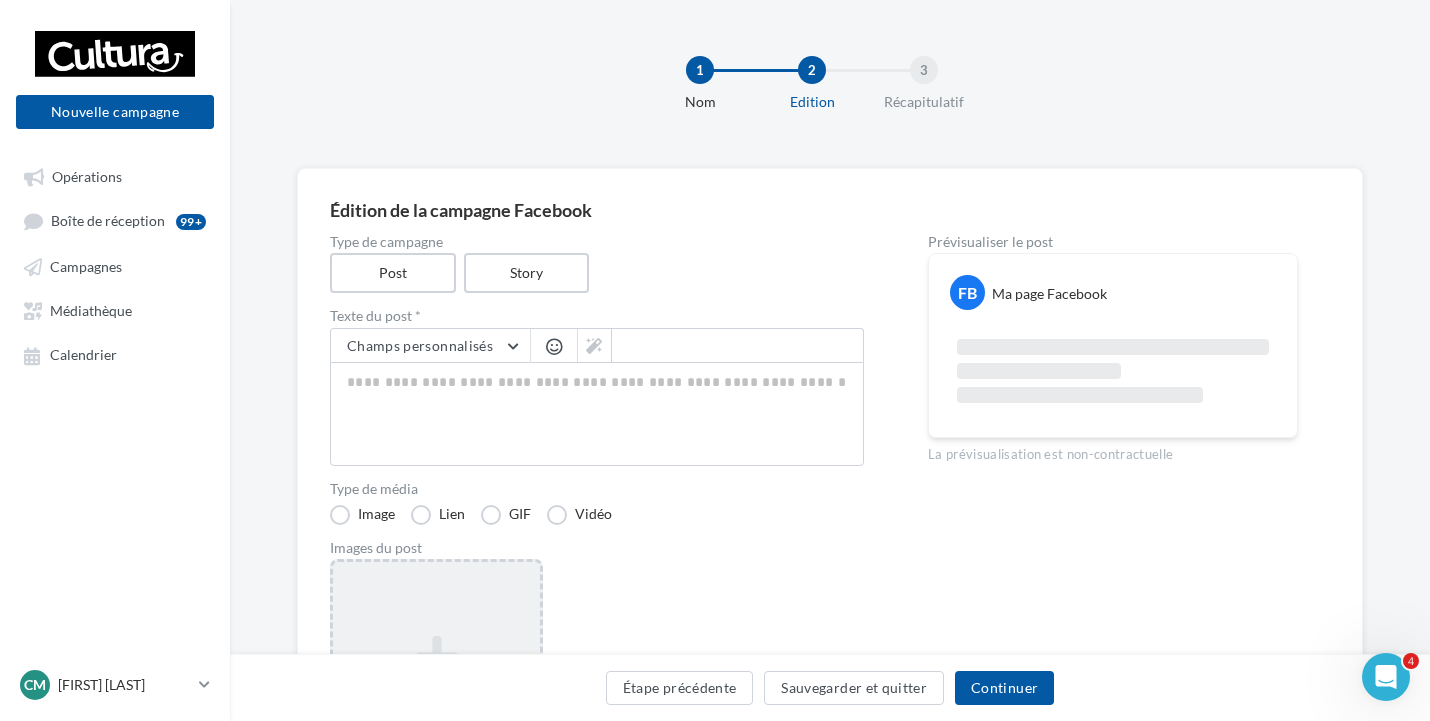 click at bounding box center [436, 657] 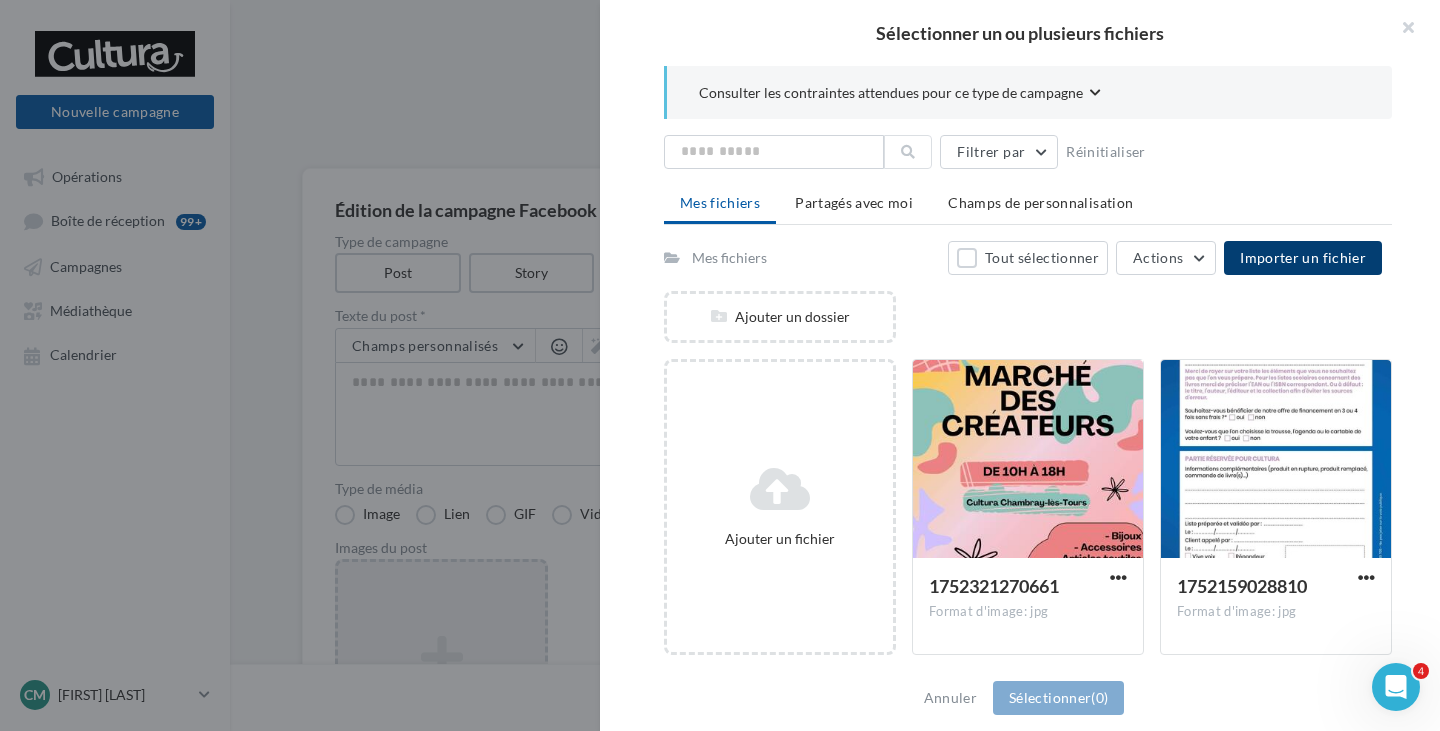 click on "Importer un fichier" at bounding box center [1303, 257] 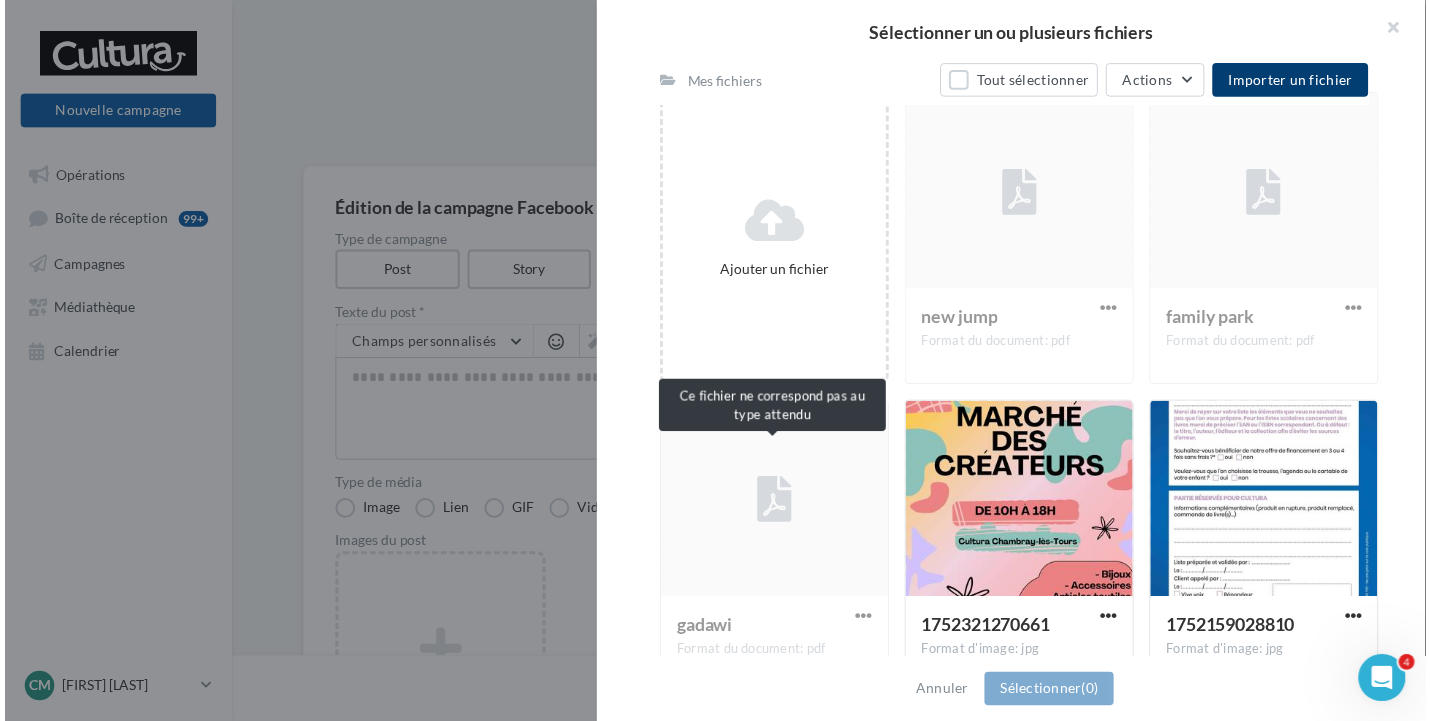 scroll, scrollTop: 300, scrollLeft: 0, axis: vertical 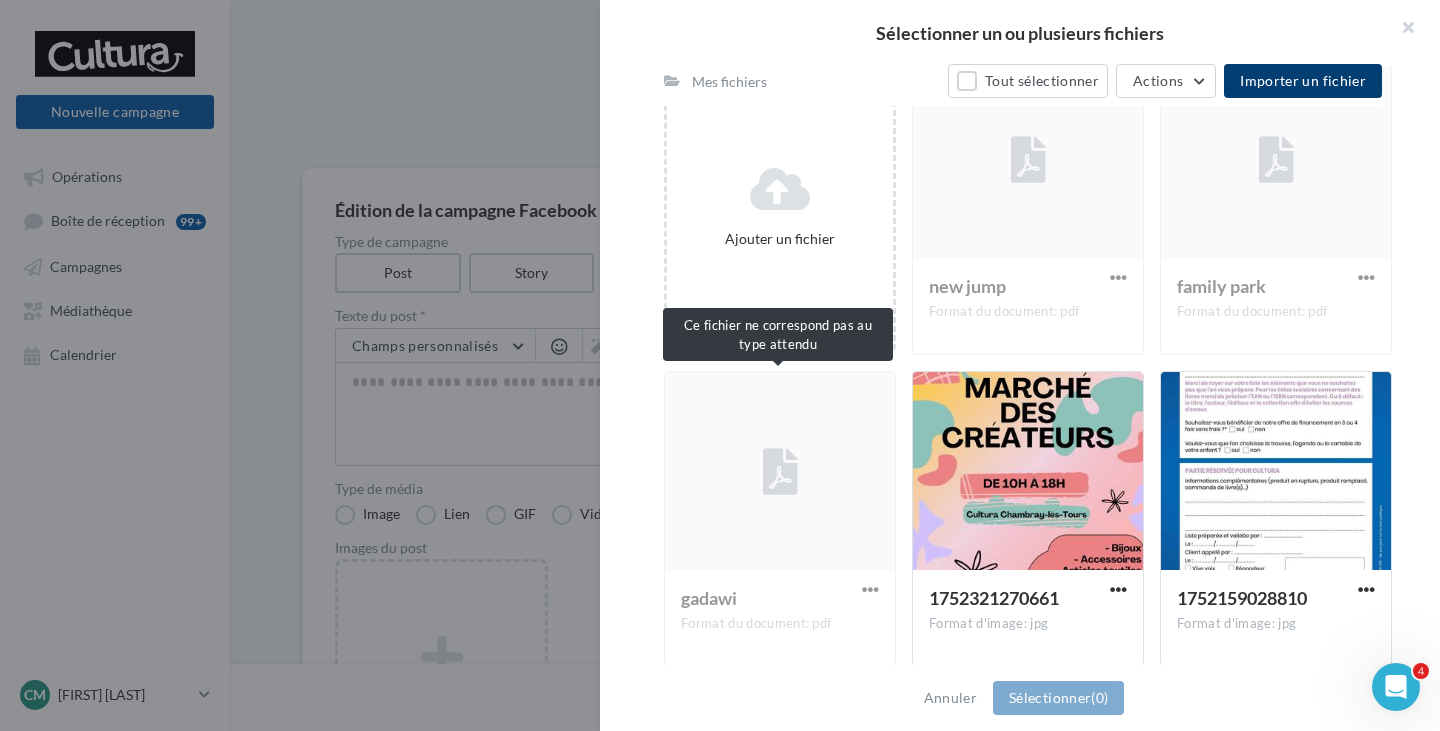 click on "gadawi  Format du document: pdf" at bounding box center [780, 519] 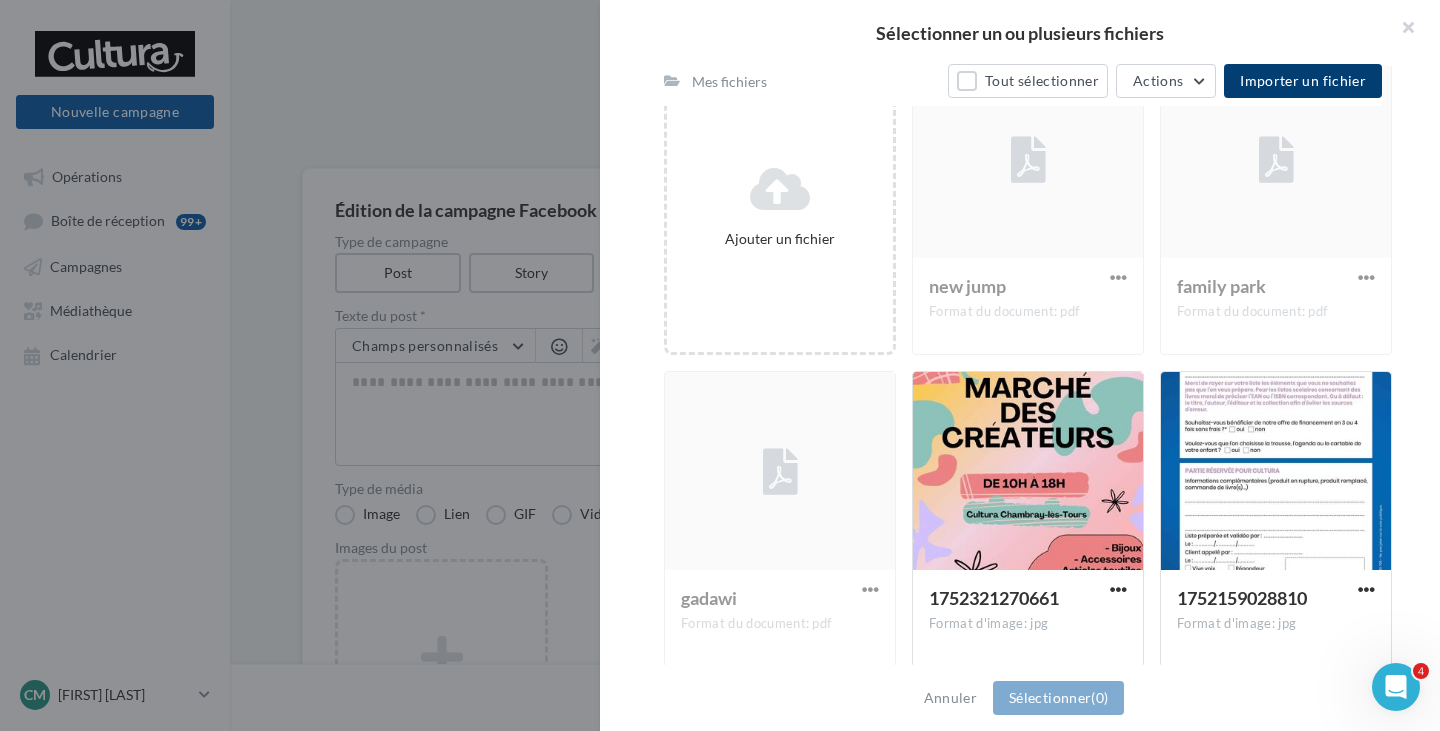 click on "gadawi  Format du document: pdf" at bounding box center (780, 519) 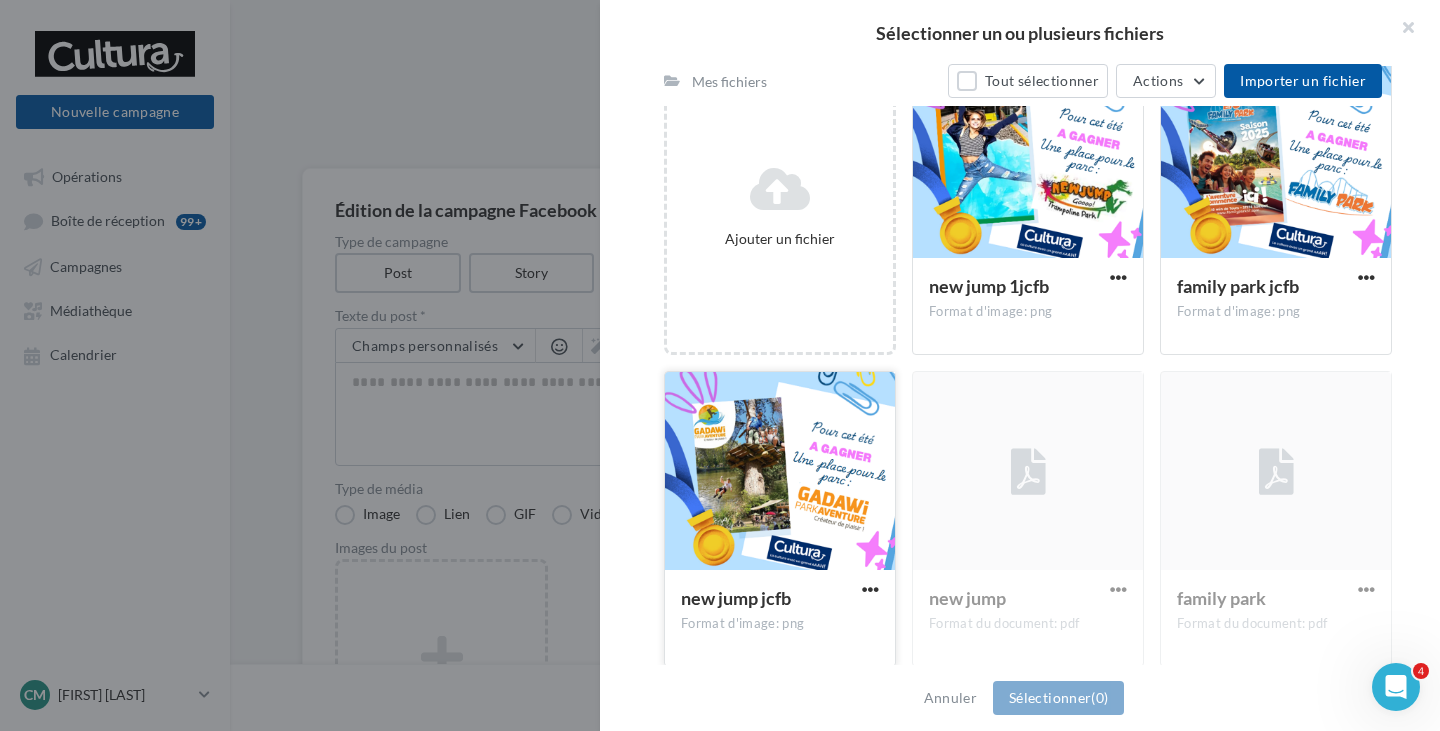 click at bounding box center (780, 472) 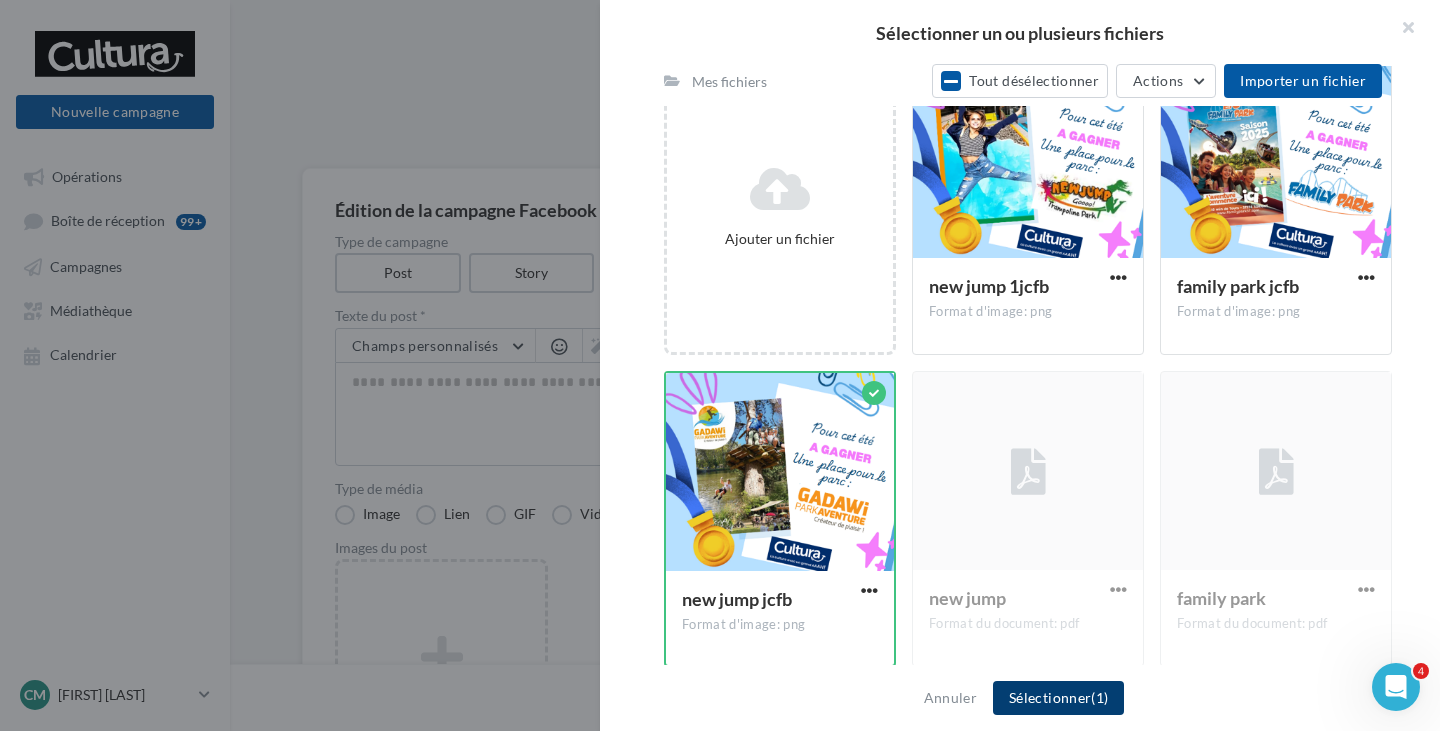 click on "Sélectionner   (1)" at bounding box center [1058, 698] 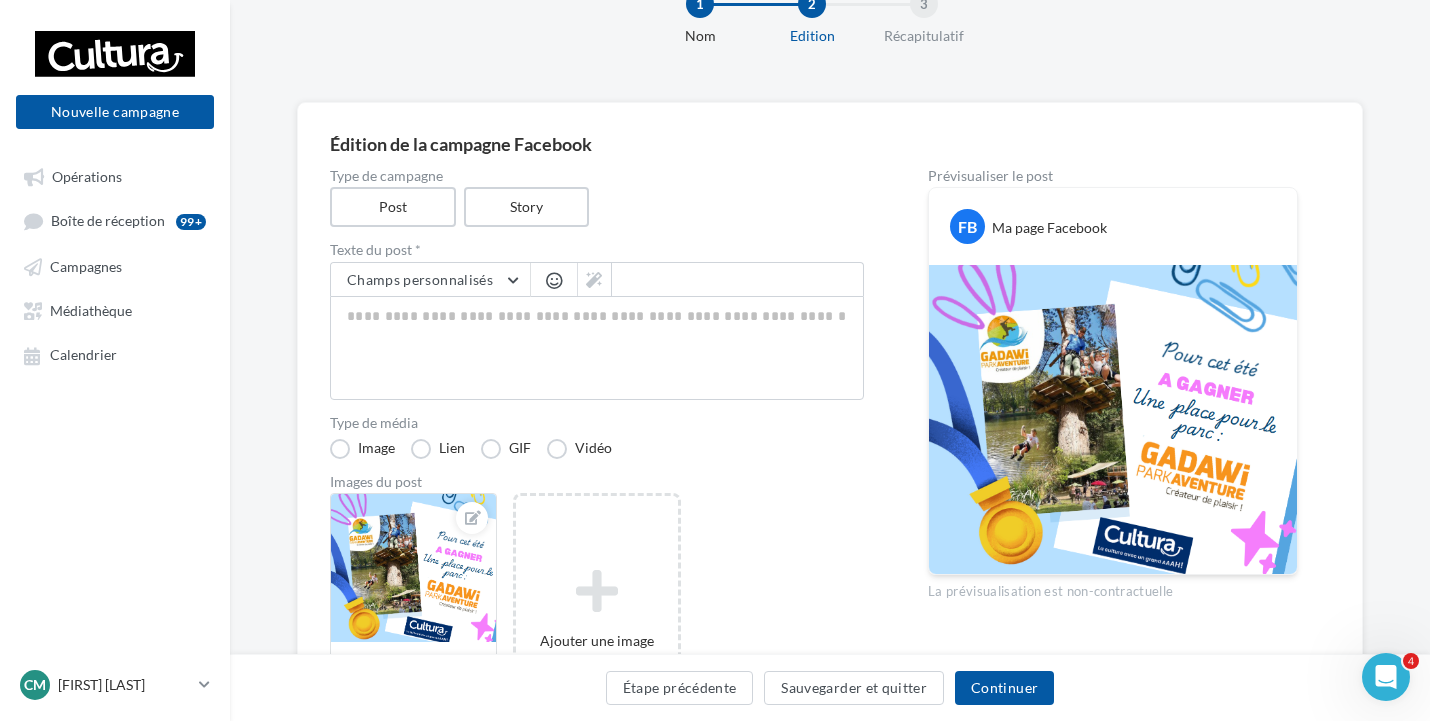 scroll, scrollTop: 100, scrollLeft: 0, axis: vertical 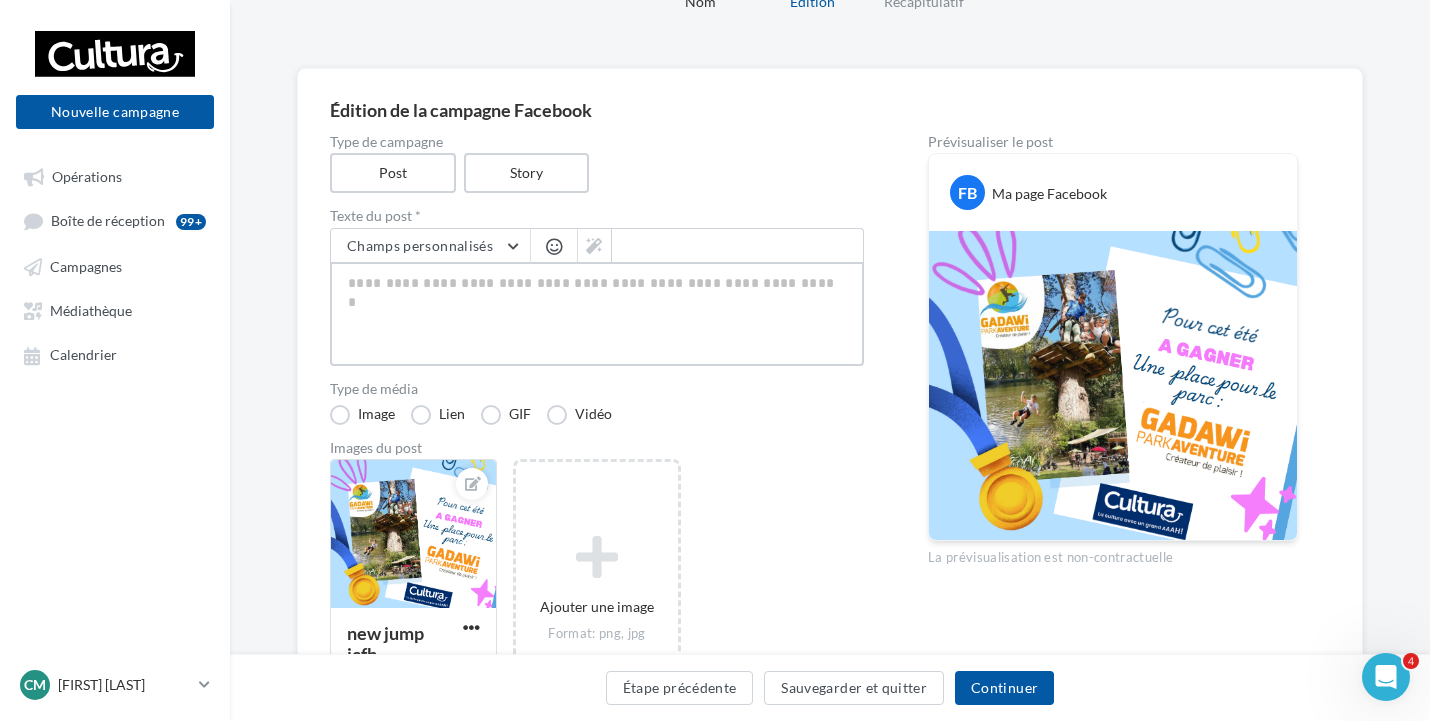click at bounding box center [597, 314] 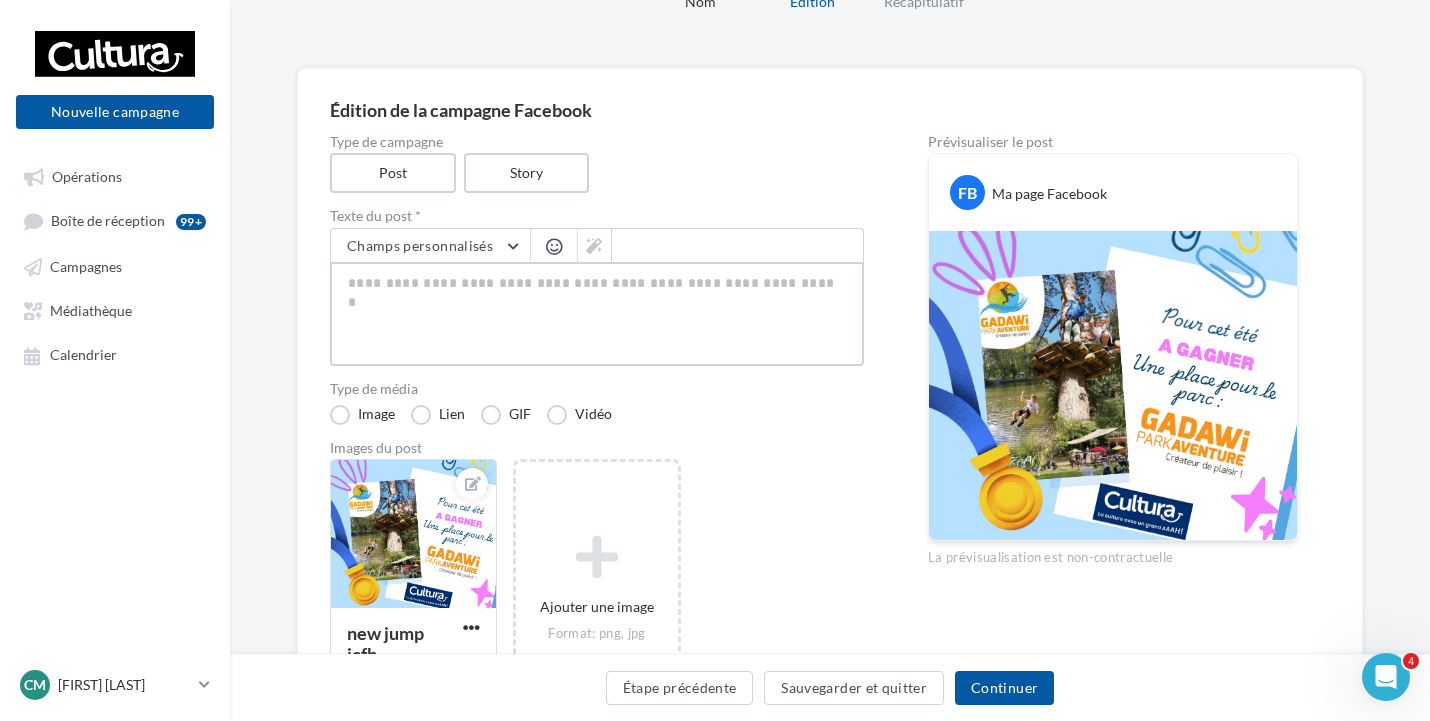 paste on "**********" 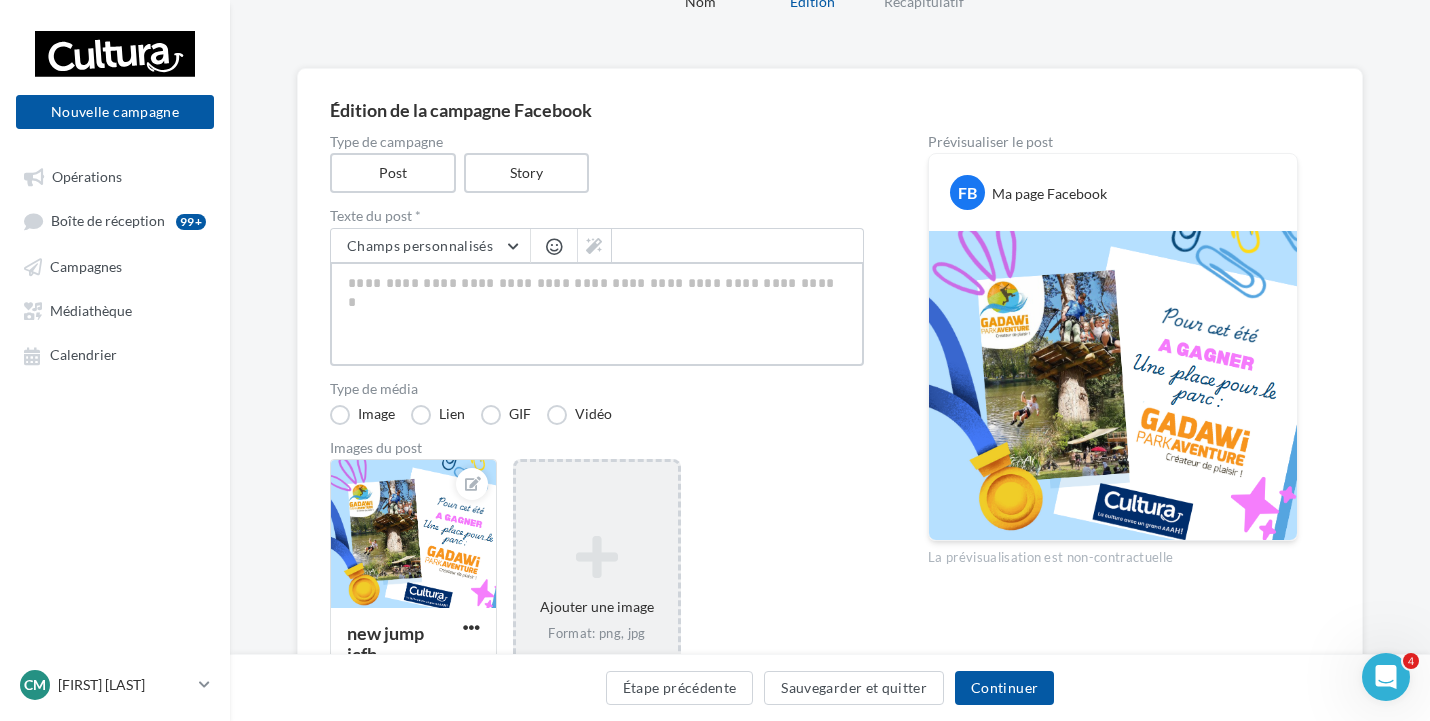 type on "**********" 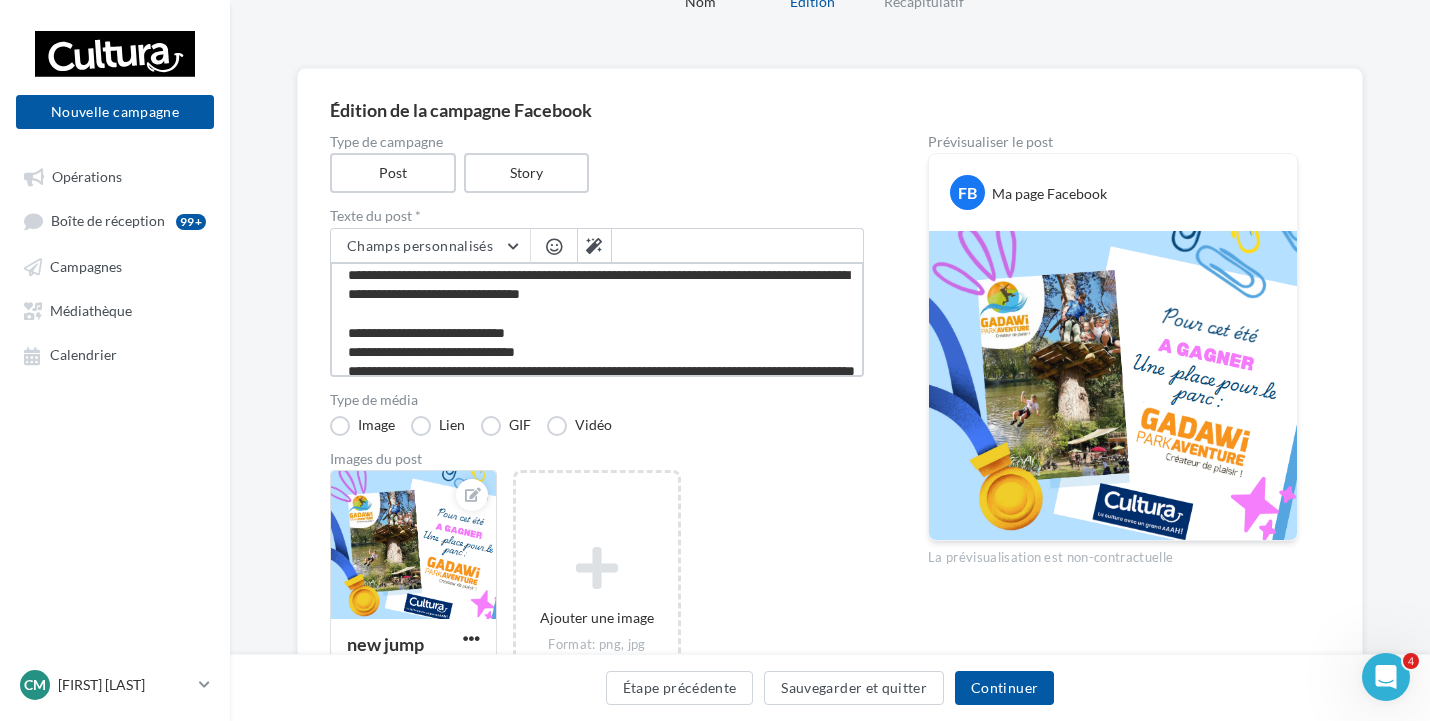 scroll, scrollTop: 0, scrollLeft: 0, axis: both 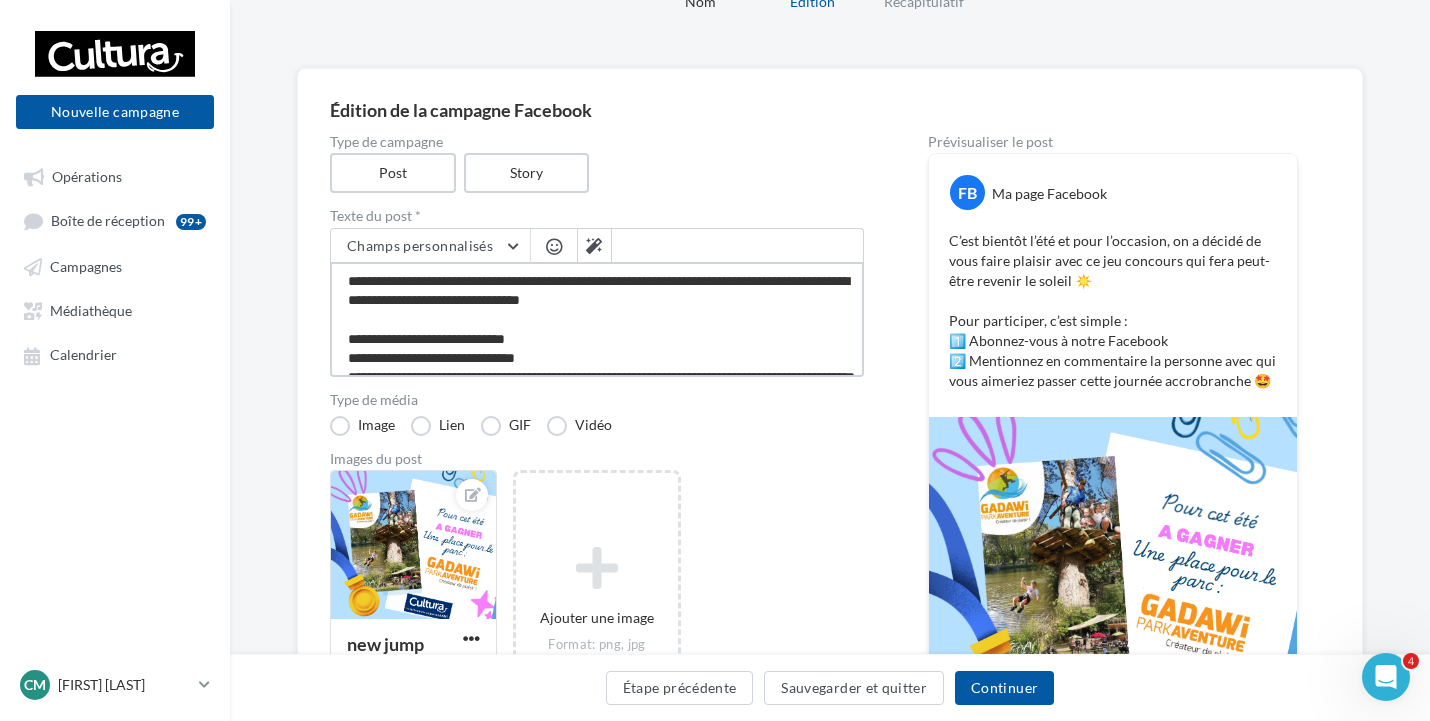 drag, startPoint x: 427, startPoint y: 276, endPoint x: 380, endPoint y: 277, distance: 47.010635 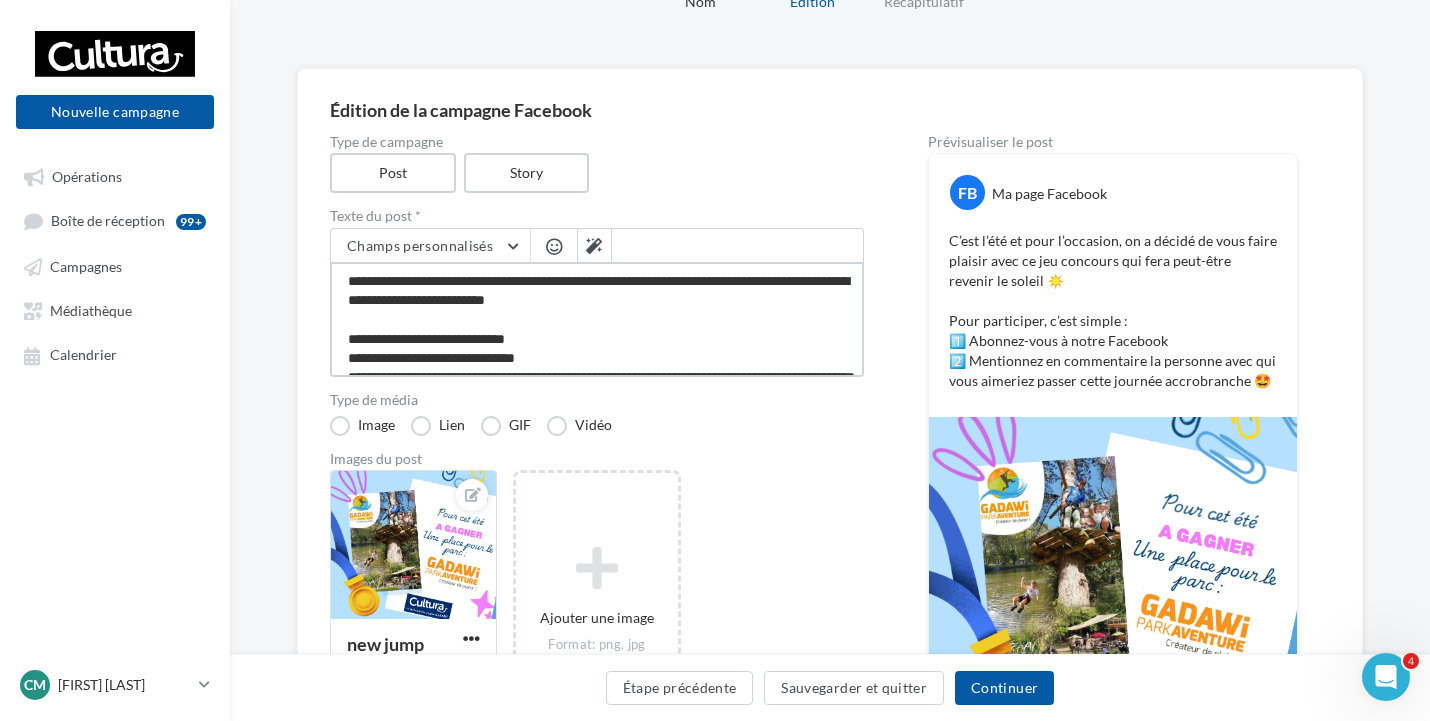 scroll, scrollTop: 40, scrollLeft: 0, axis: vertical 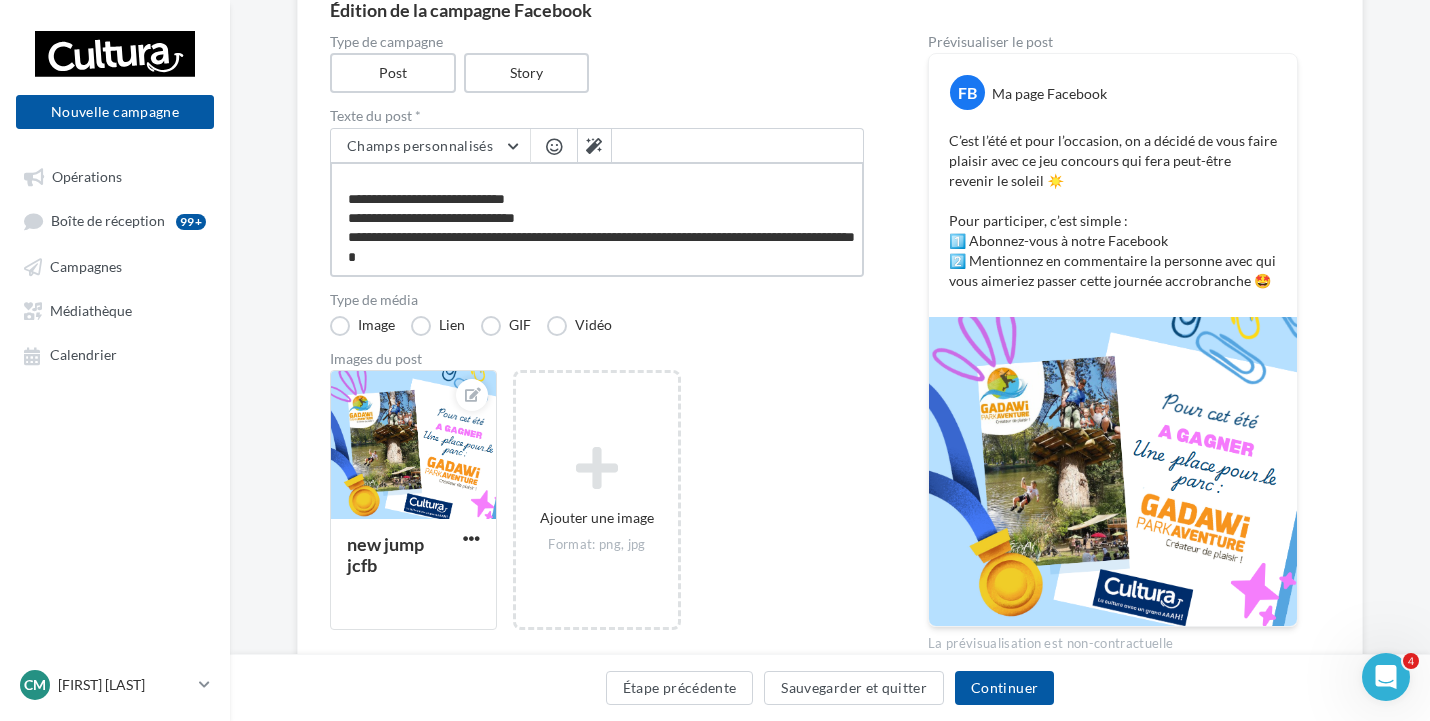 click on "**********" at bounding box center (597, 219) 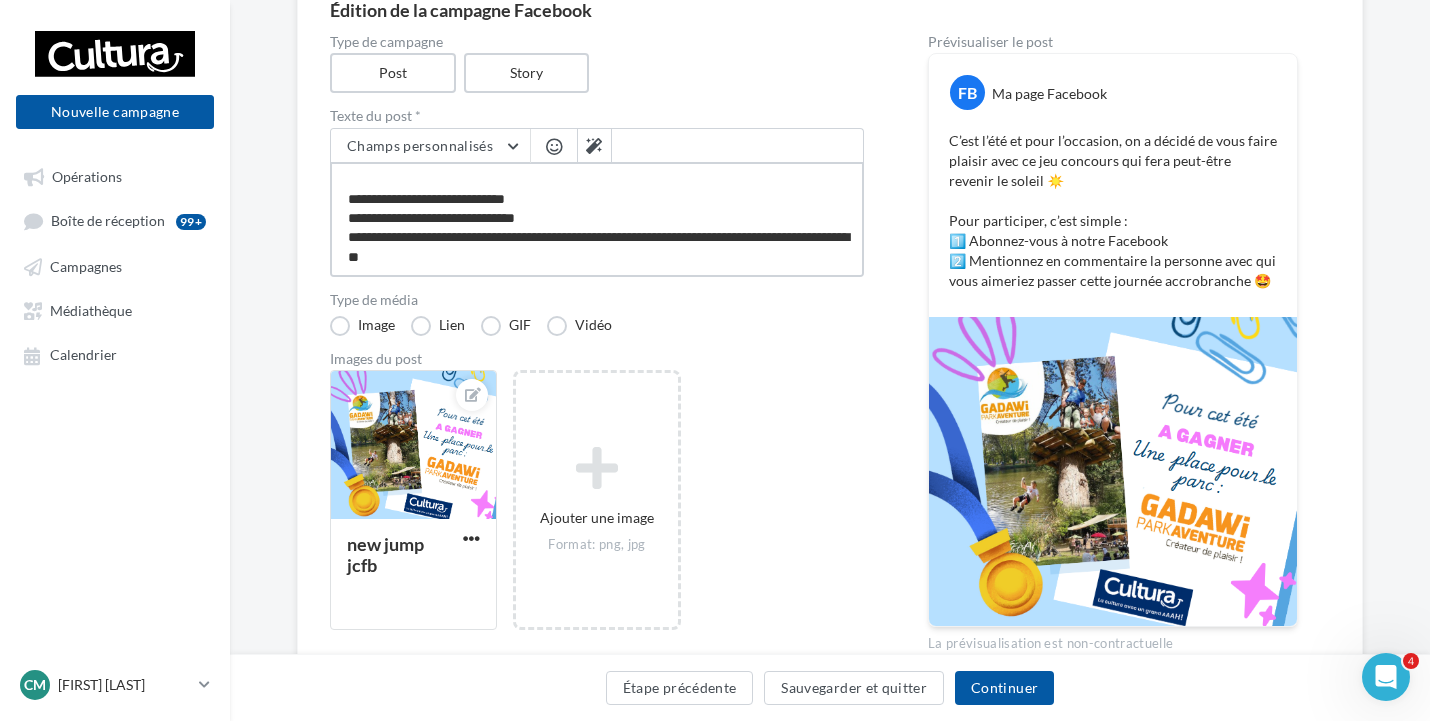 scroll, scrollTop: 50, scrollLeft: 0, axis: vertical 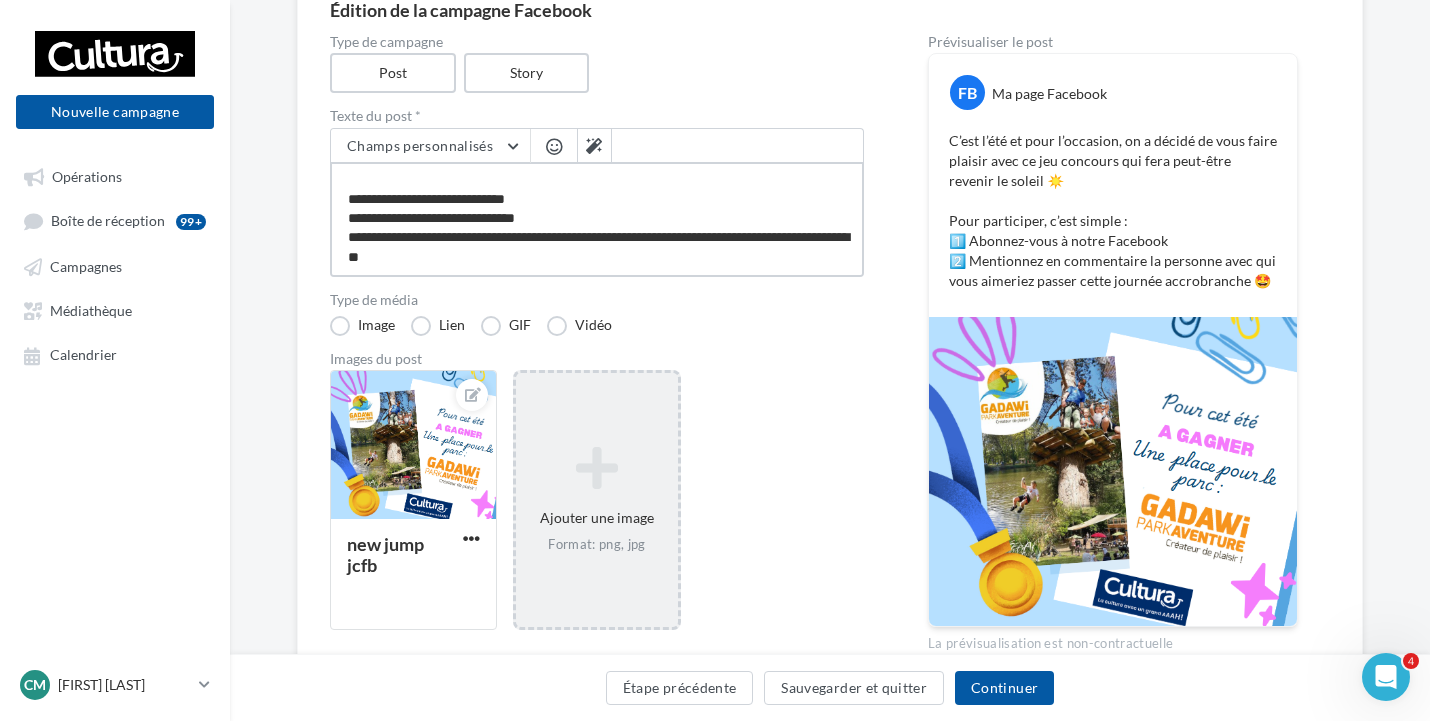 type on "**********" 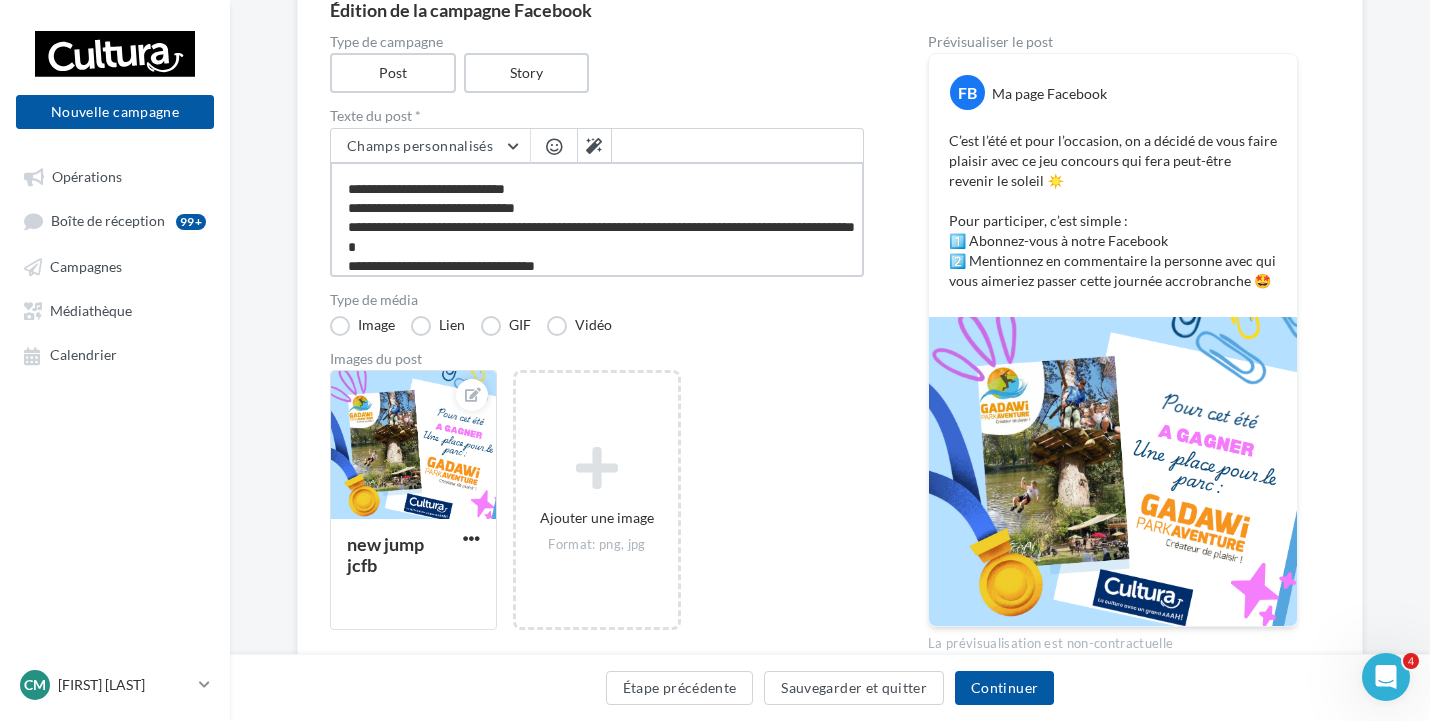 click on "**********" at bounding box center (597, 219) 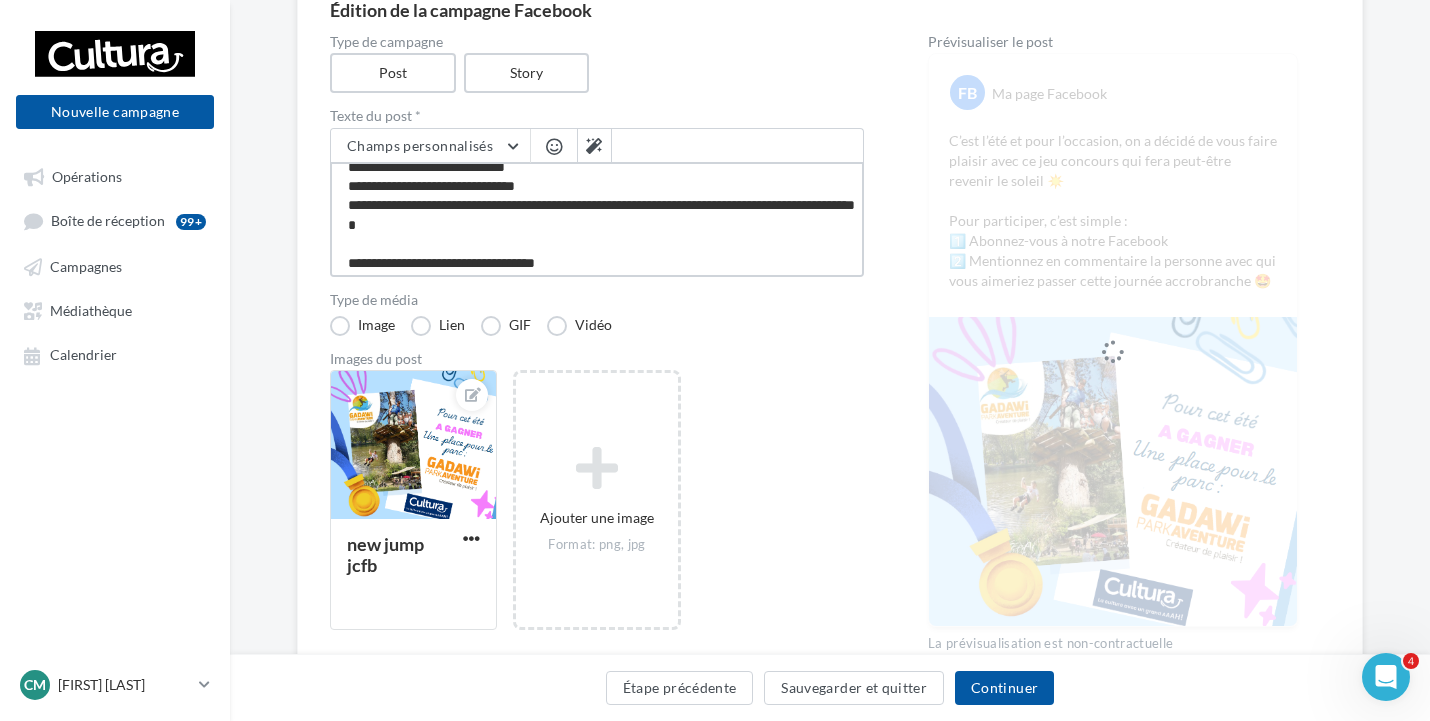 scroll, scrollTop: 78, scrollLeft: 0, axis: vertical 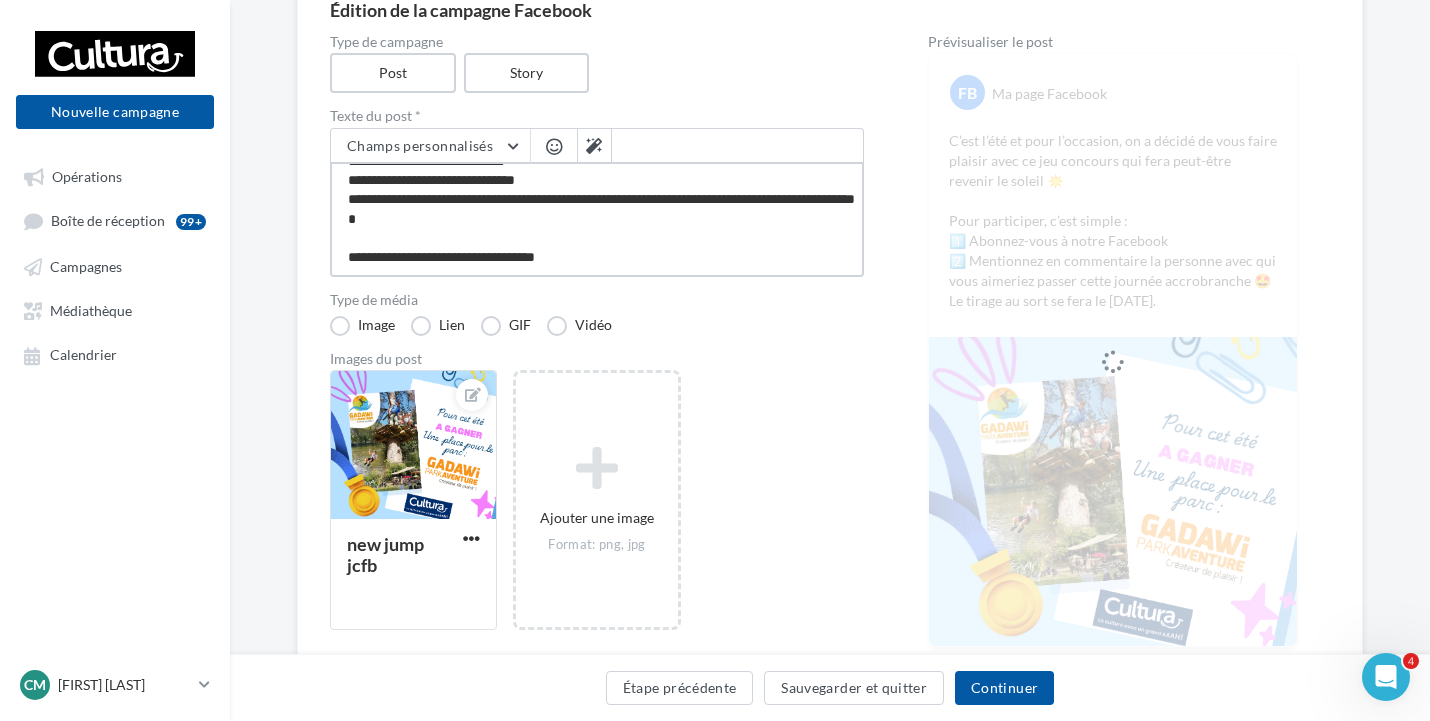 click on "**********" at bounding box center (597, 219) 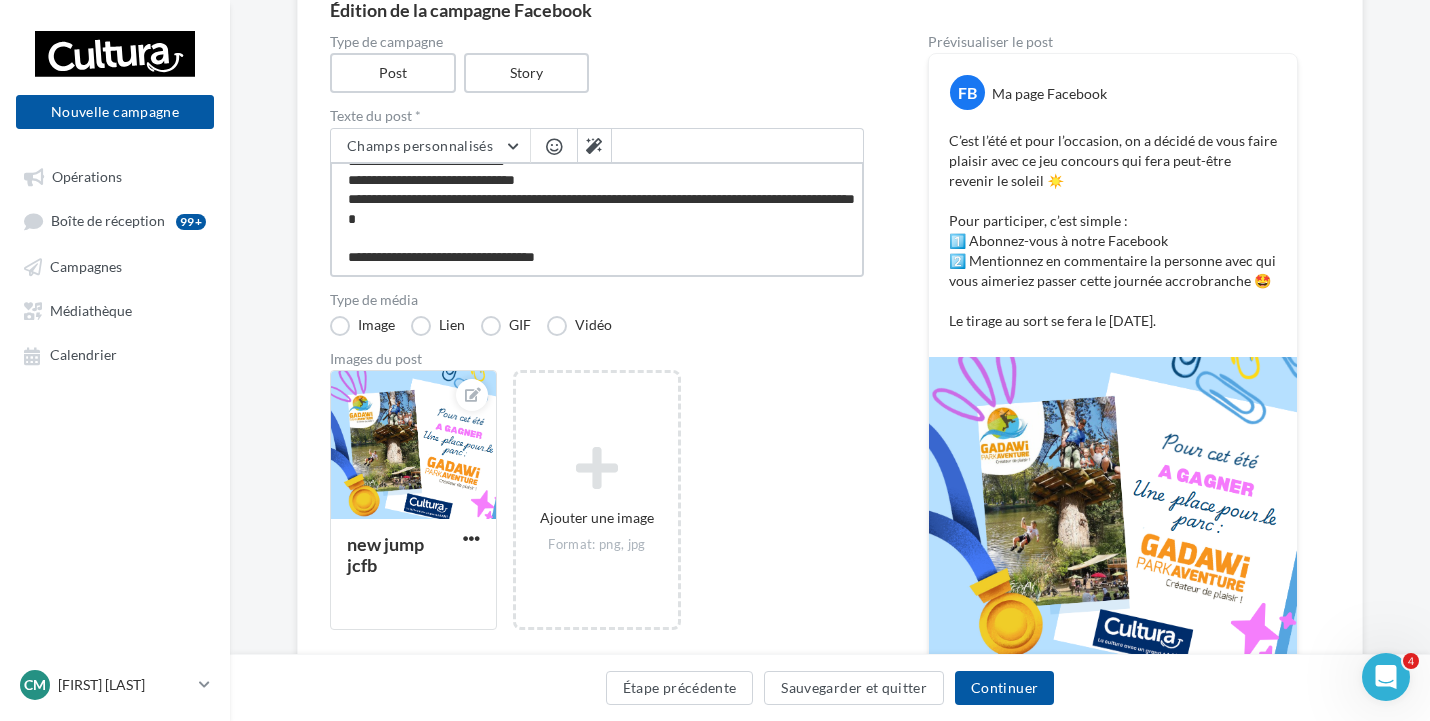 type on "**********" 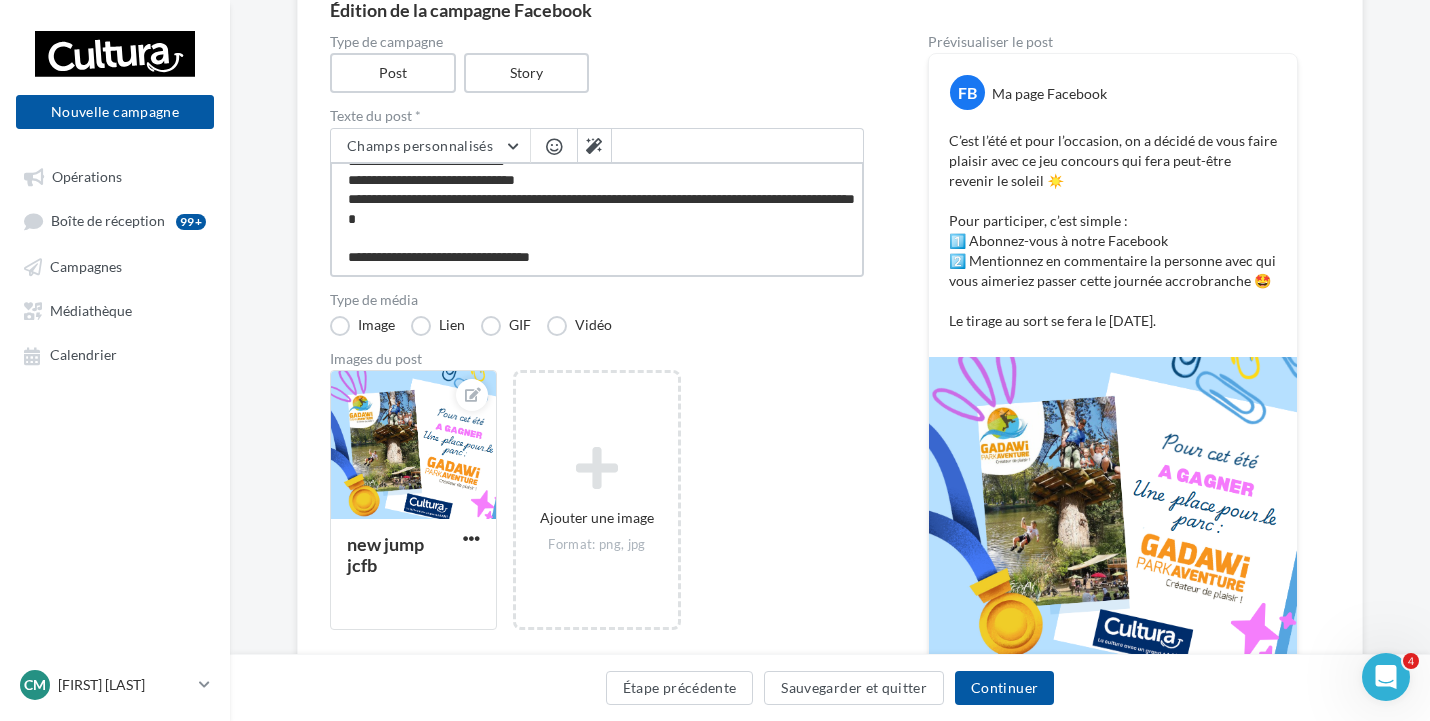 type on "**********" 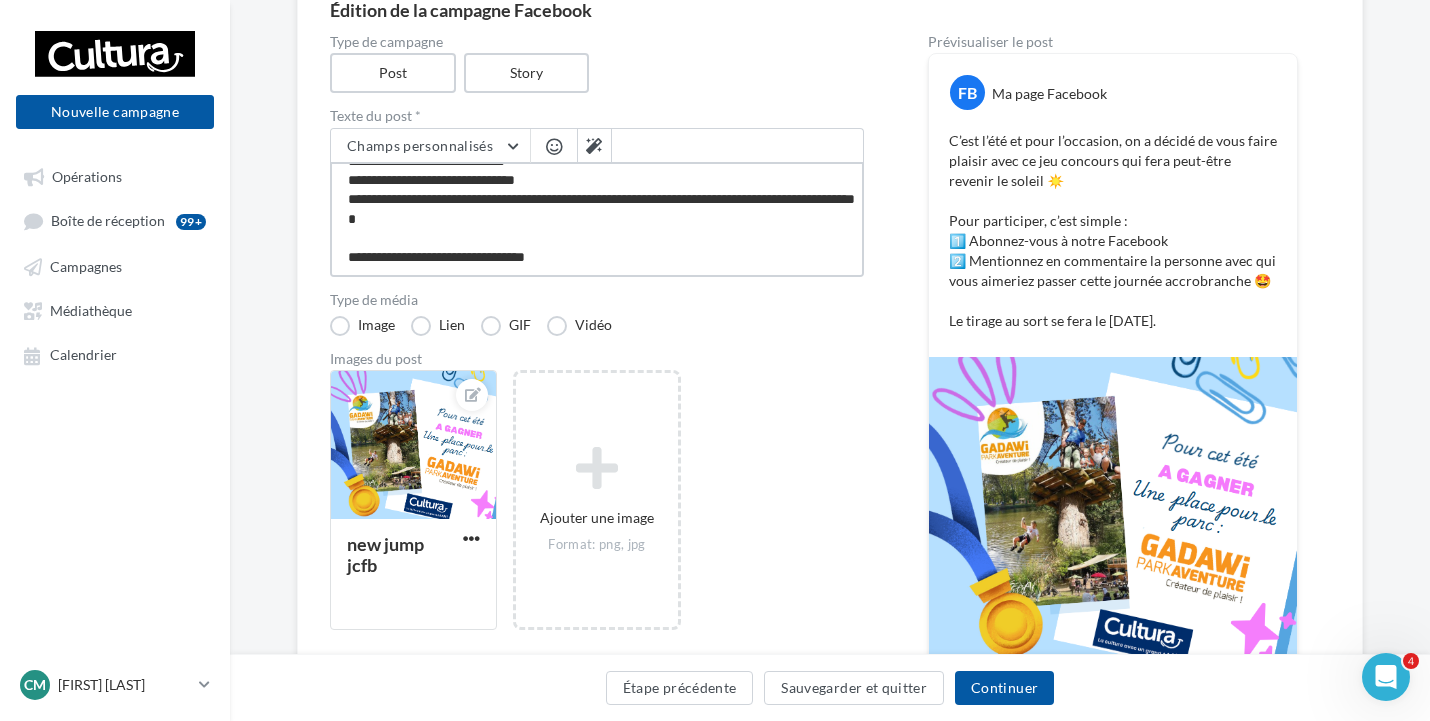 type on "**********" 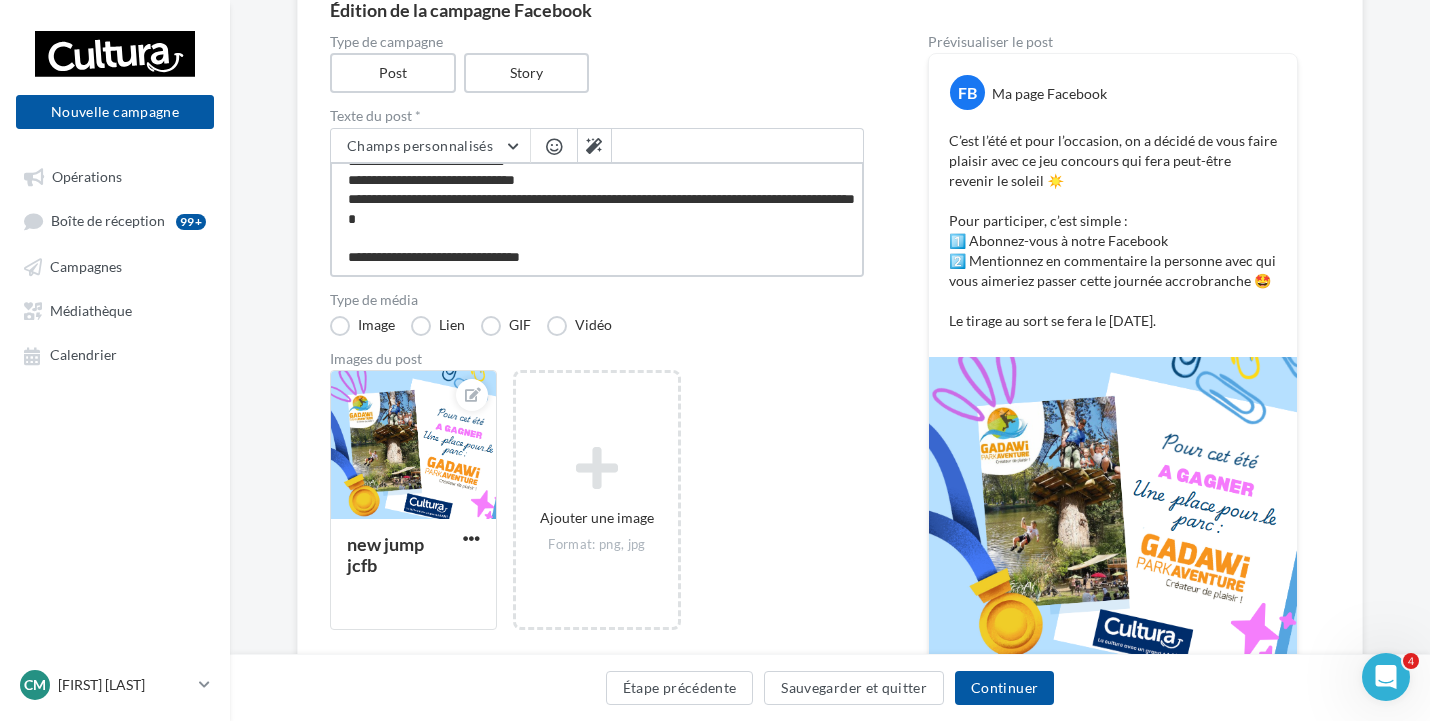 type on "**********" 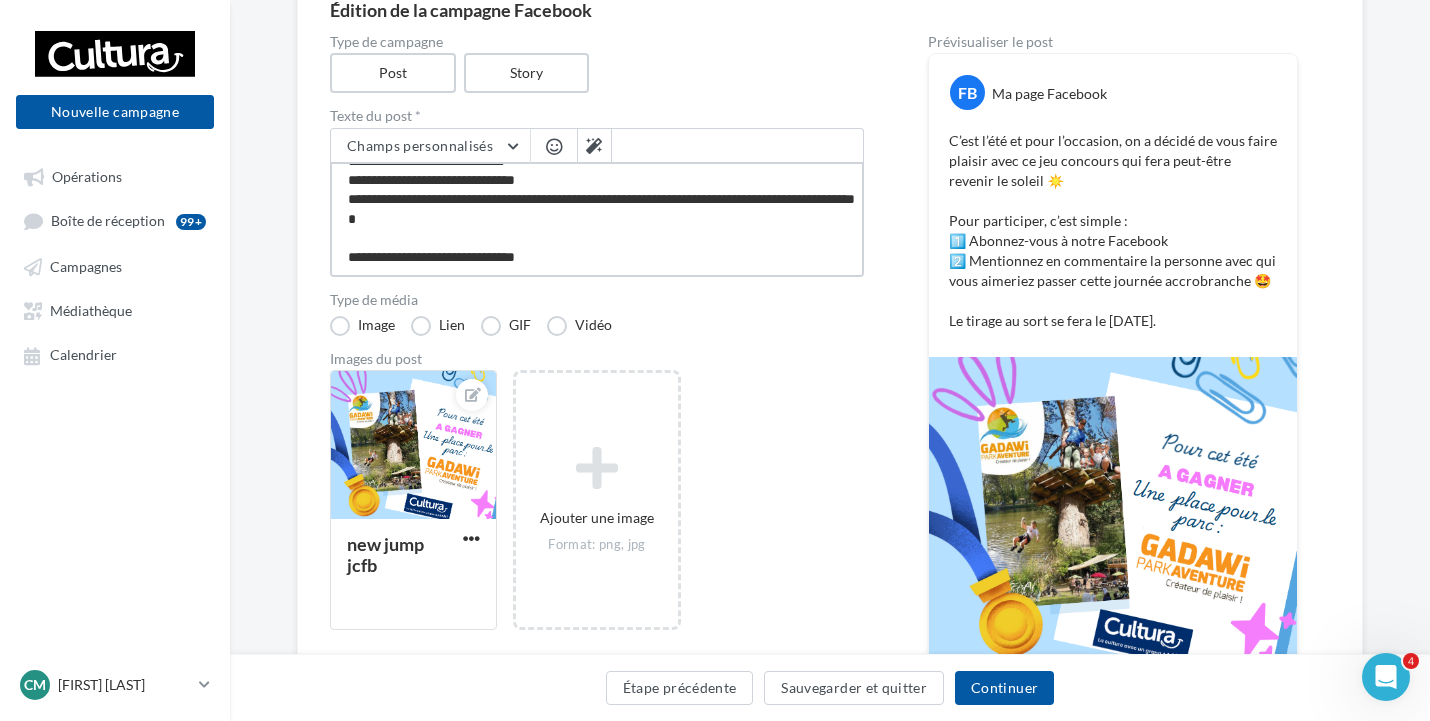 type on "**********" 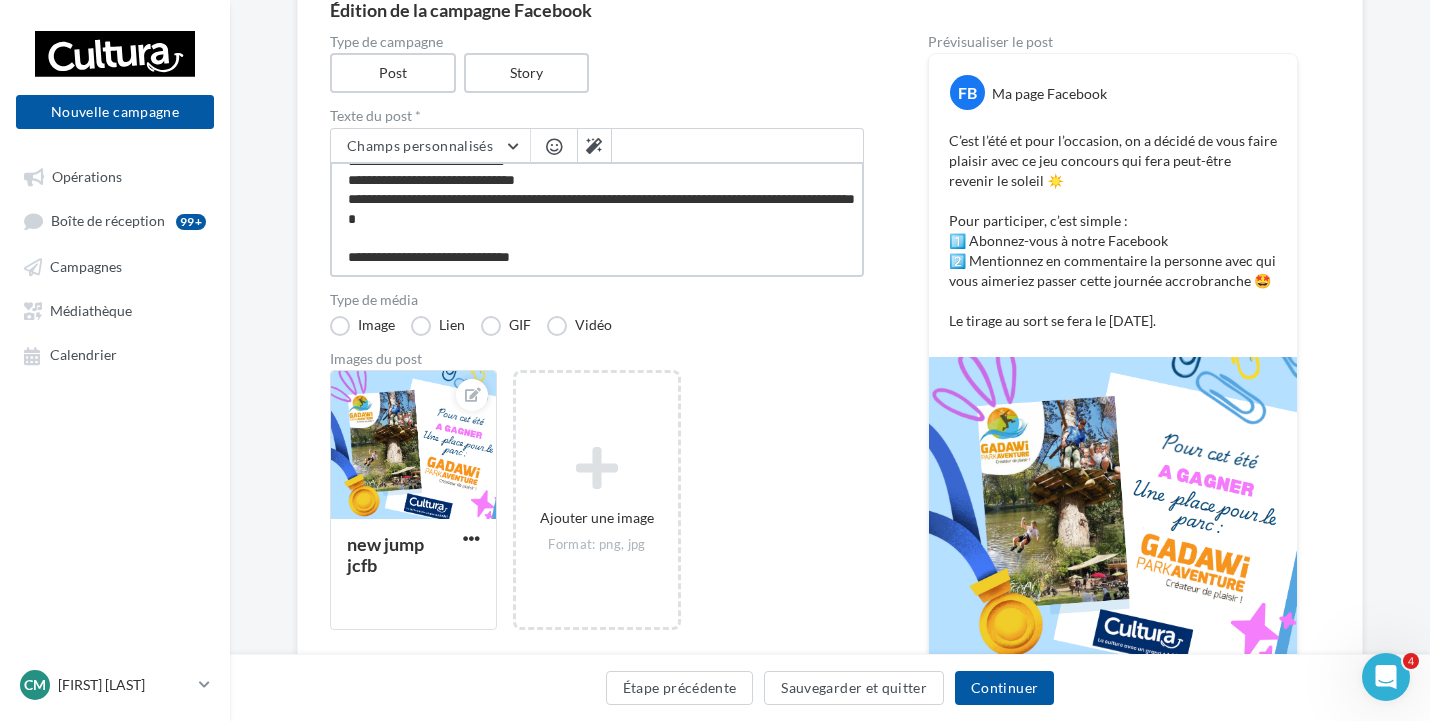 type on "**********" 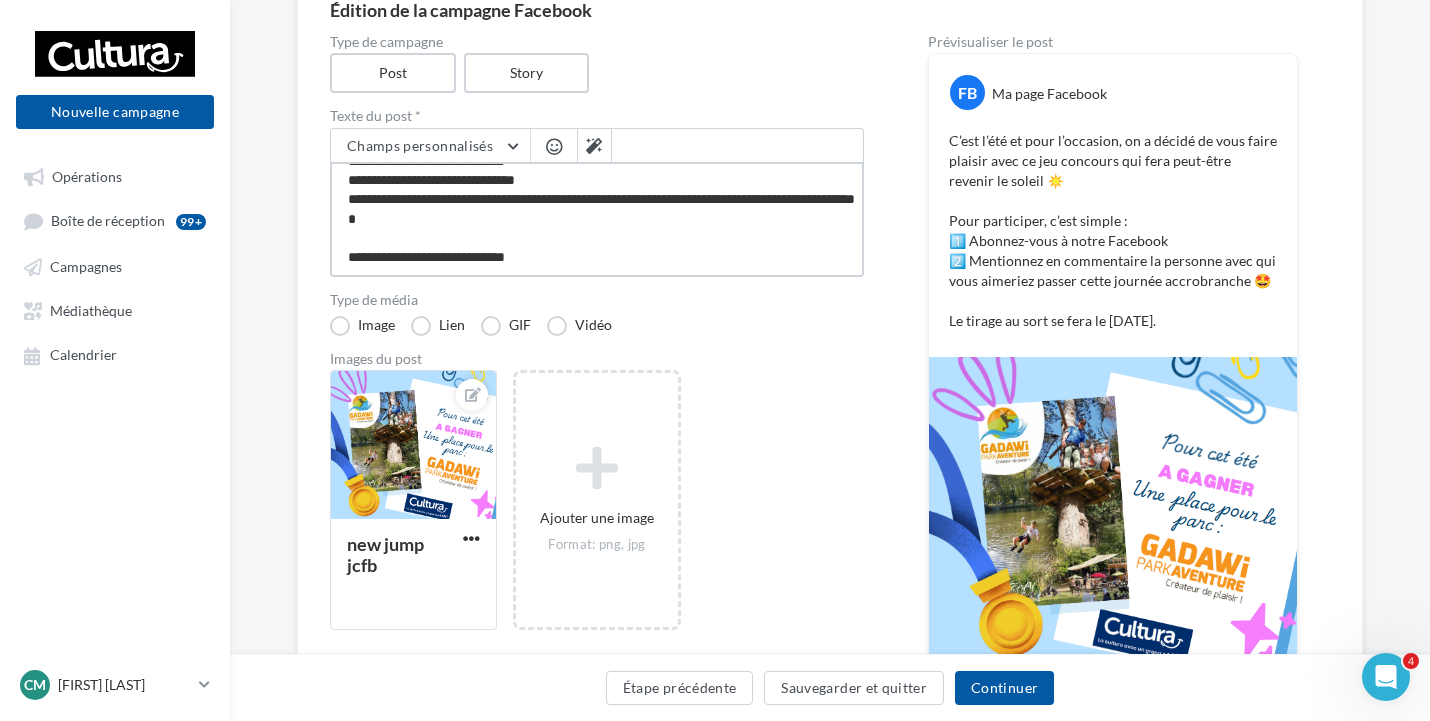 type on "**********" 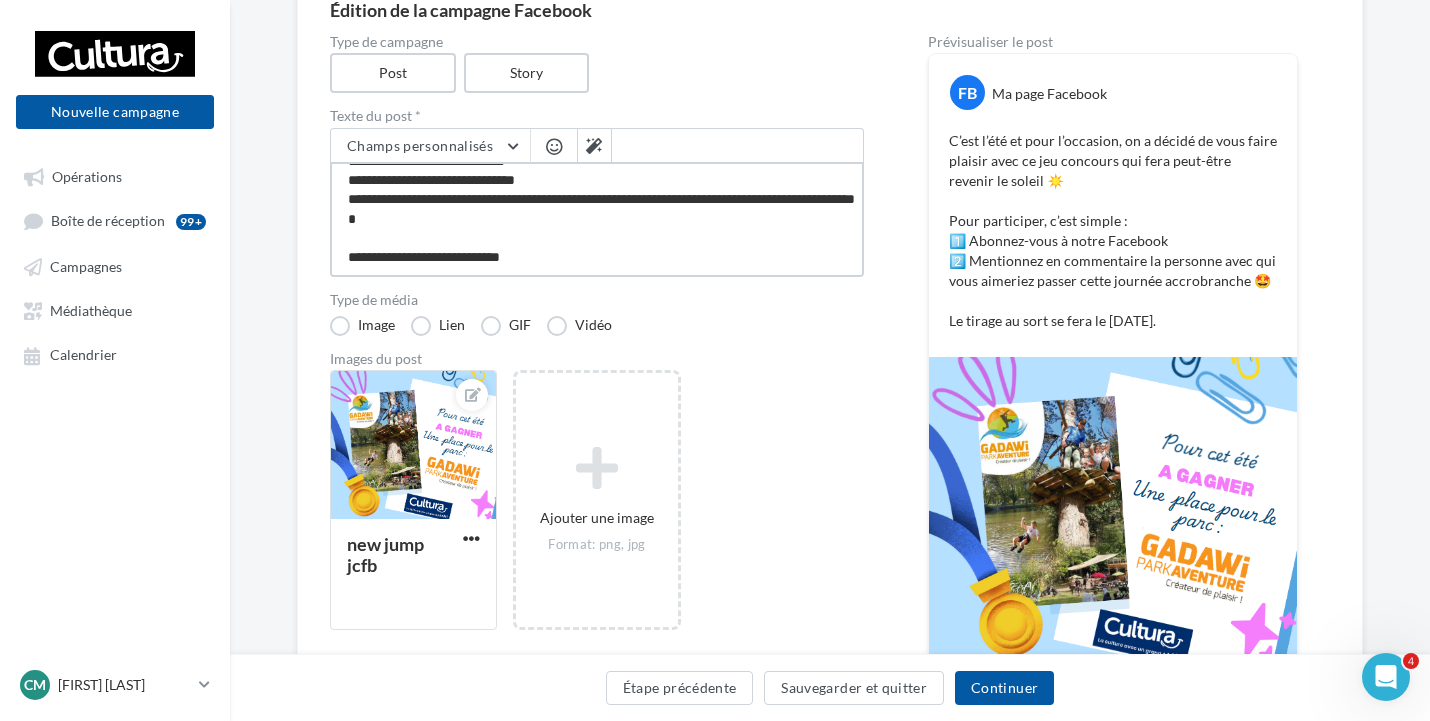 type on "**********" 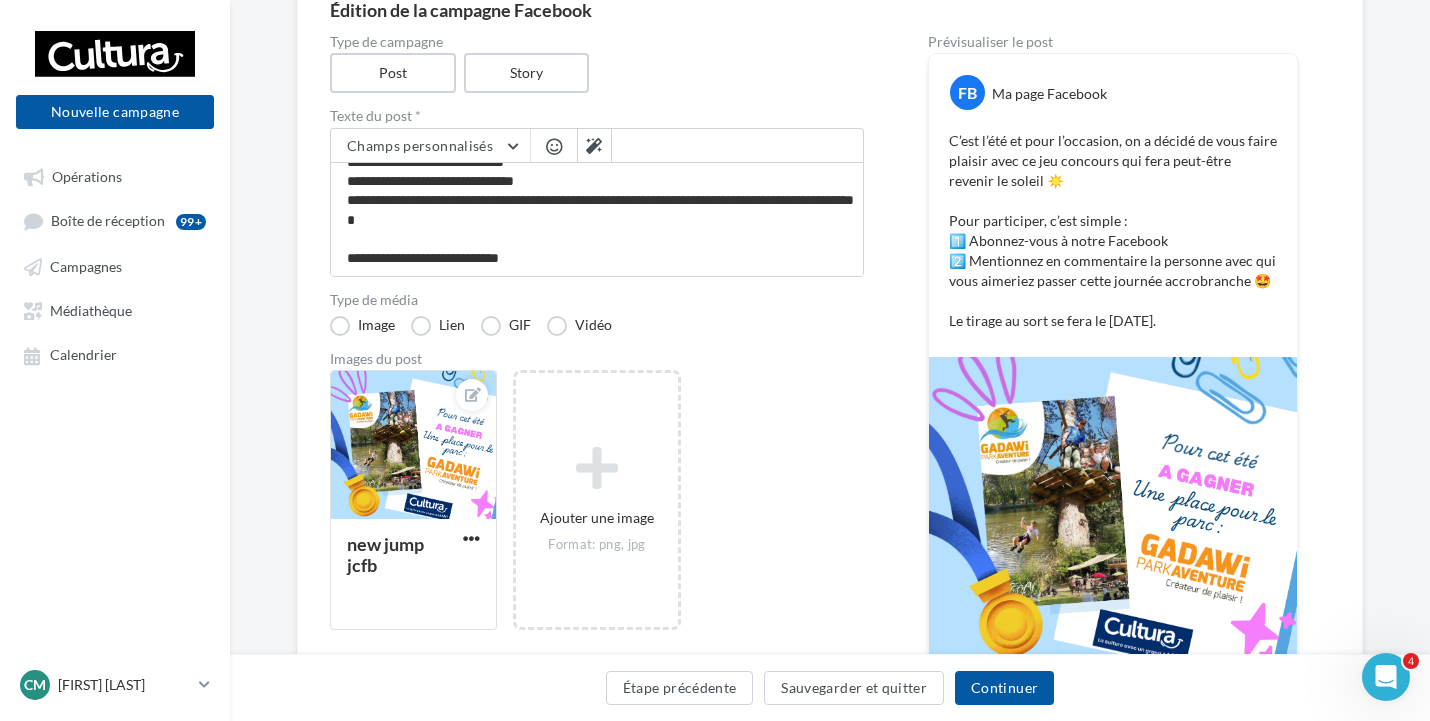 scroll, scrollTop: 76, scrollLeft: 0, axis: vertical 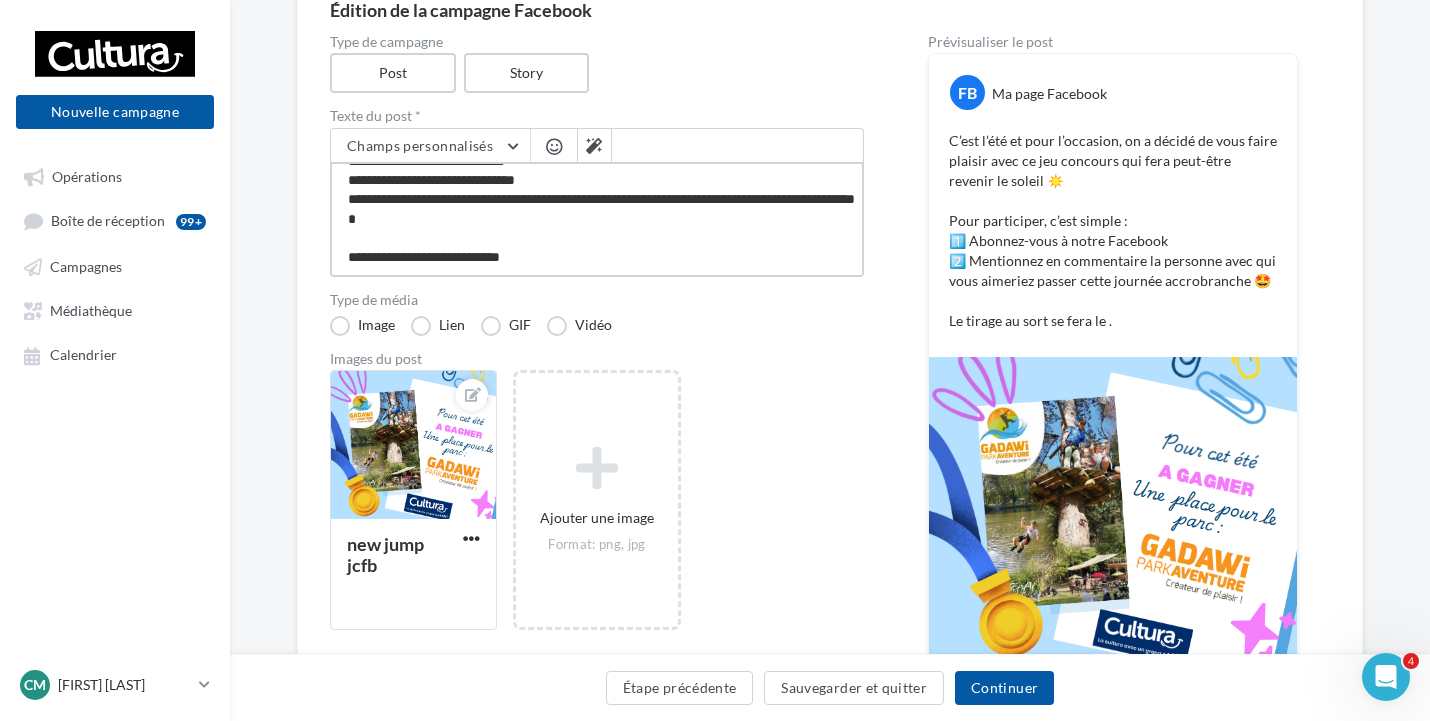 click on "**********" at bounding box center (597, 219) 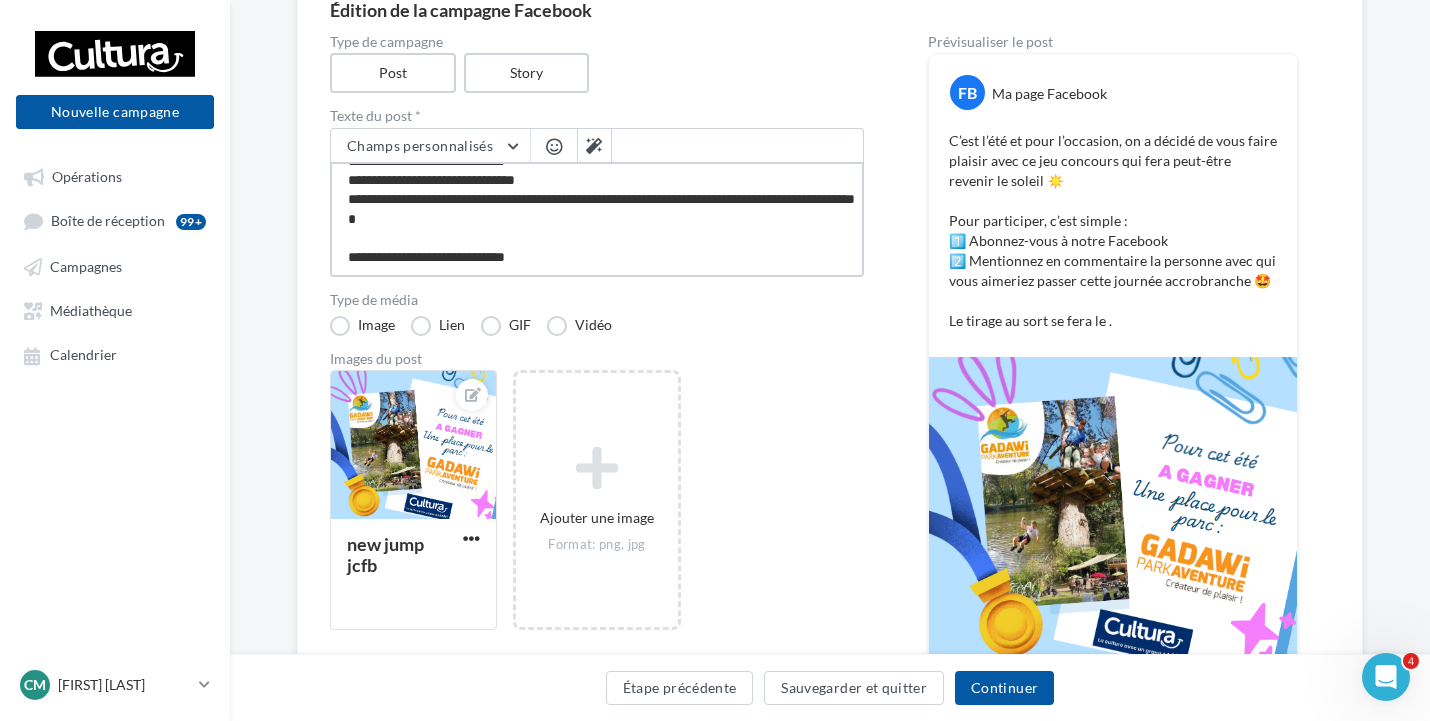 type on "**********" 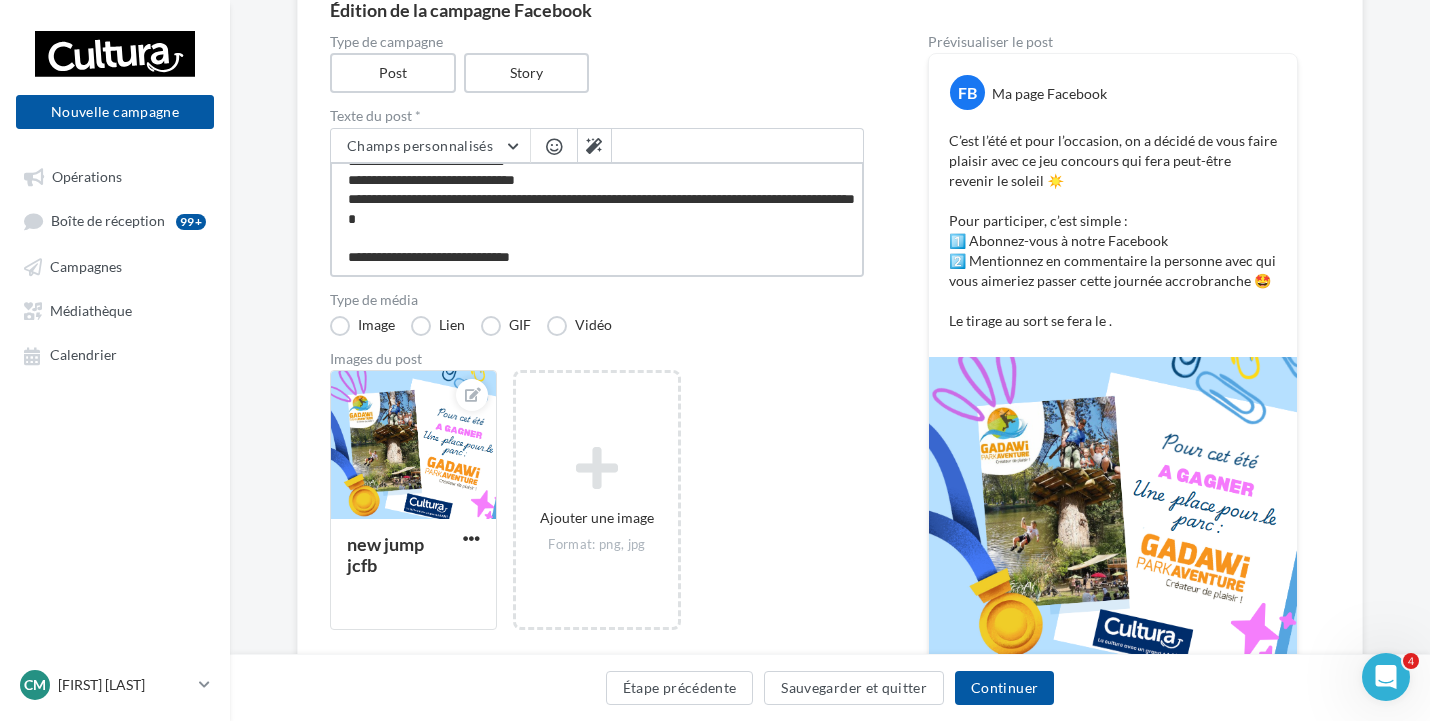 type on "**********" 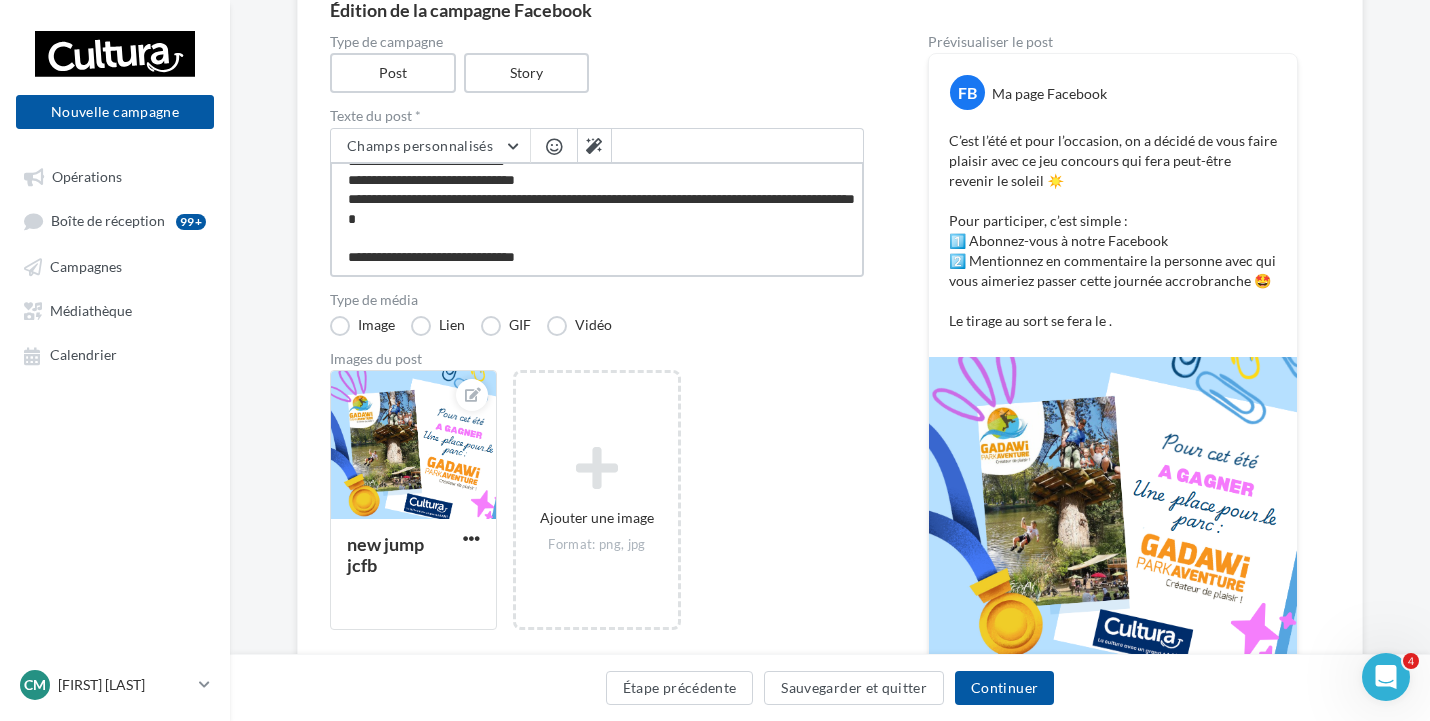 type on "**********" 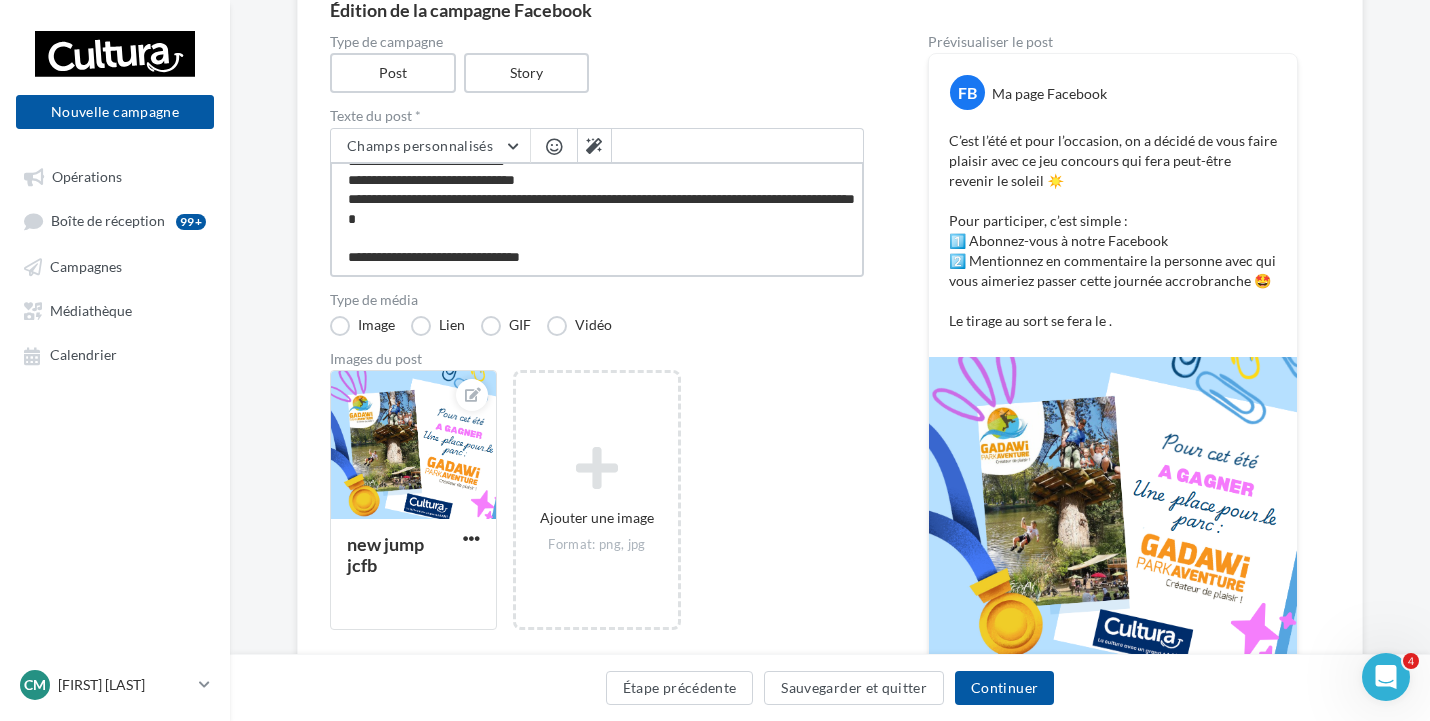type on "**********" 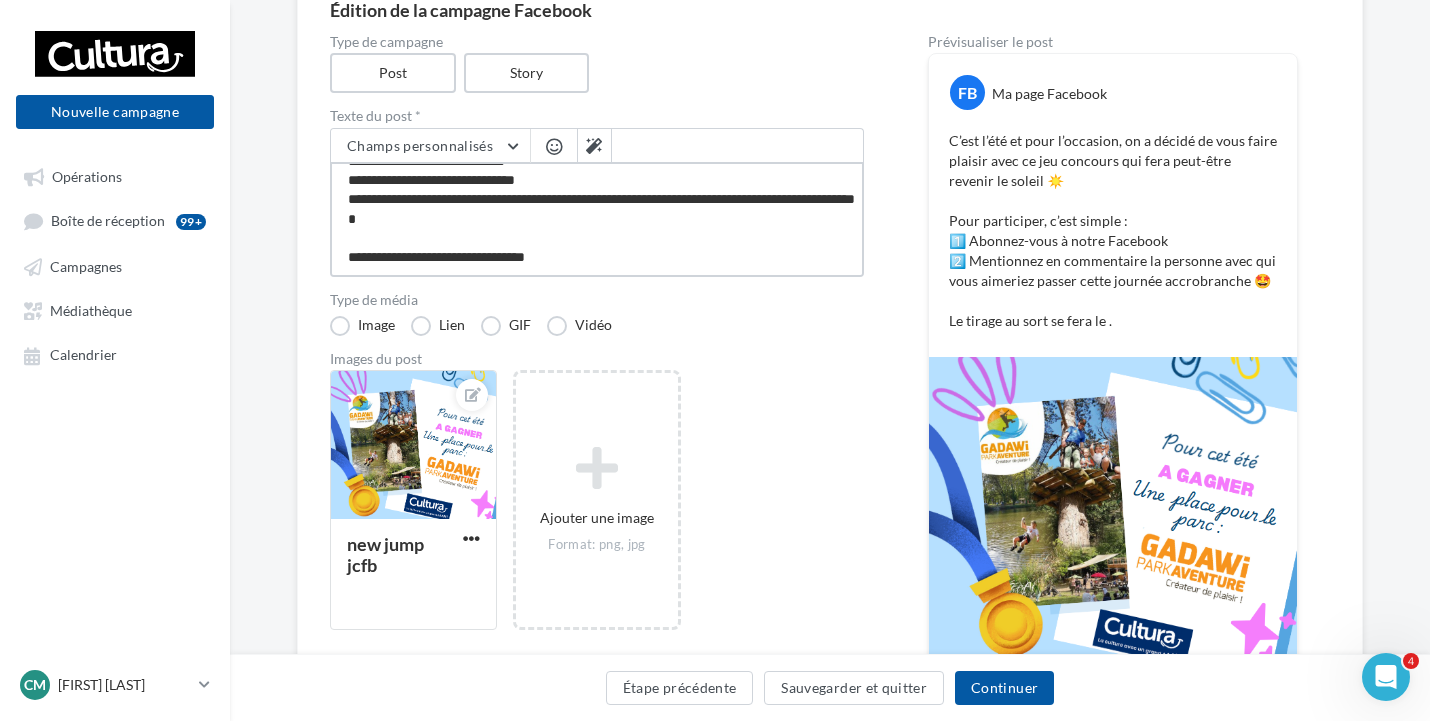 type on "**********" 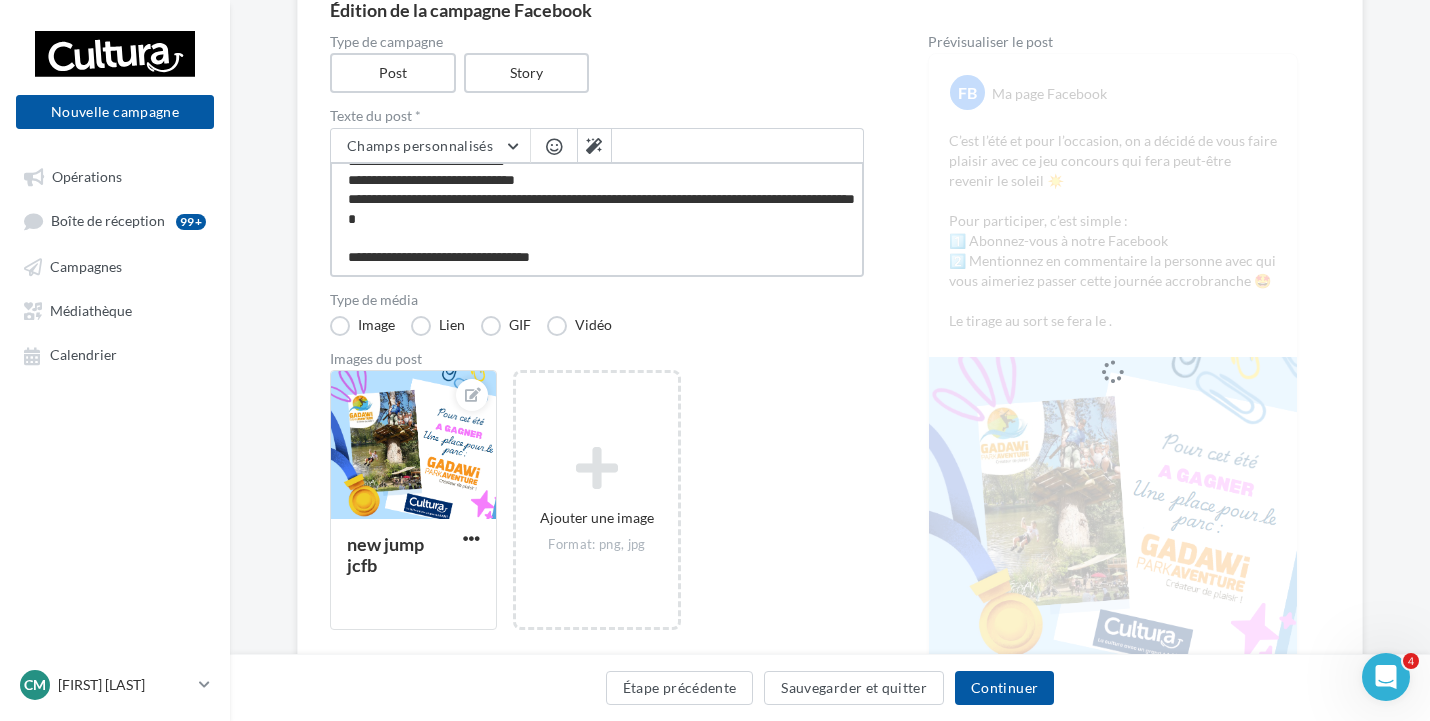 type on "**********" 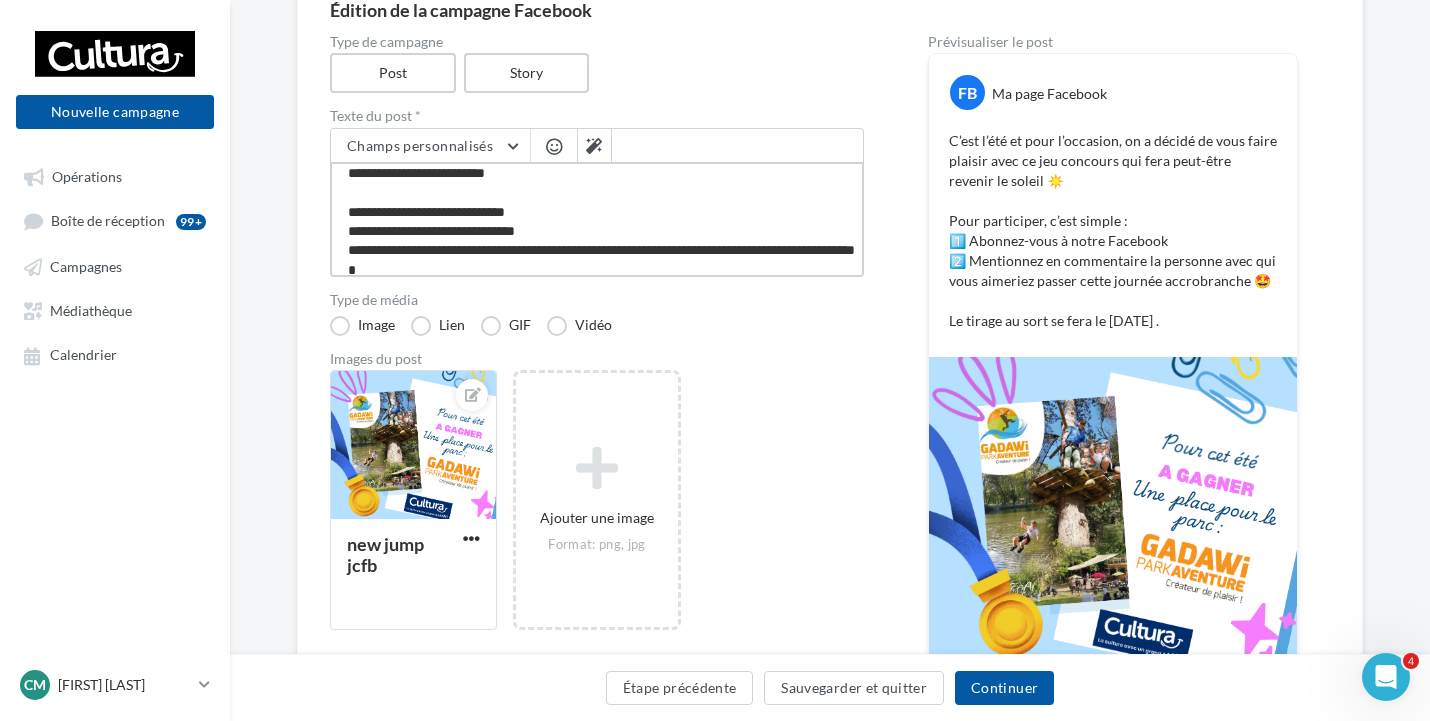 scroll, scrollTop: 0, scrollLeft: 0, axis: both 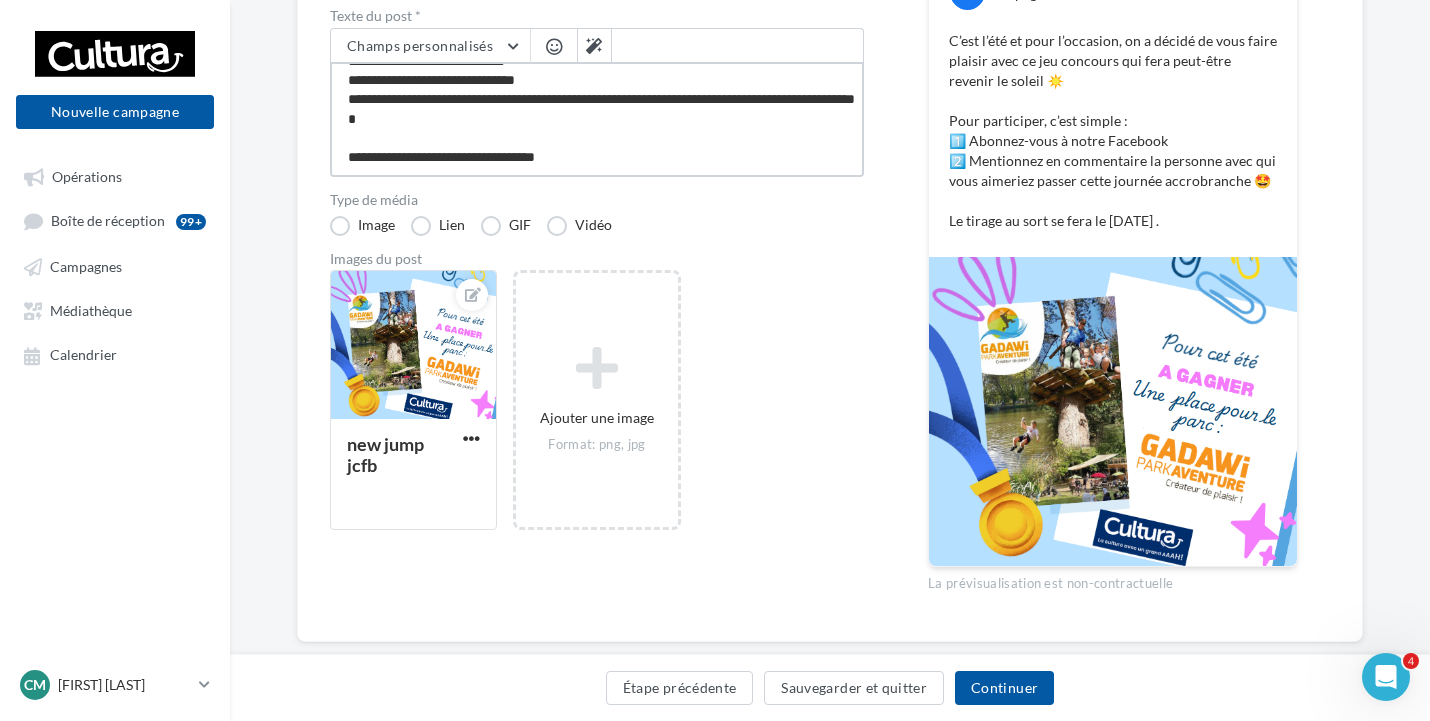 click on "**********" at bounding box center [597, 119] 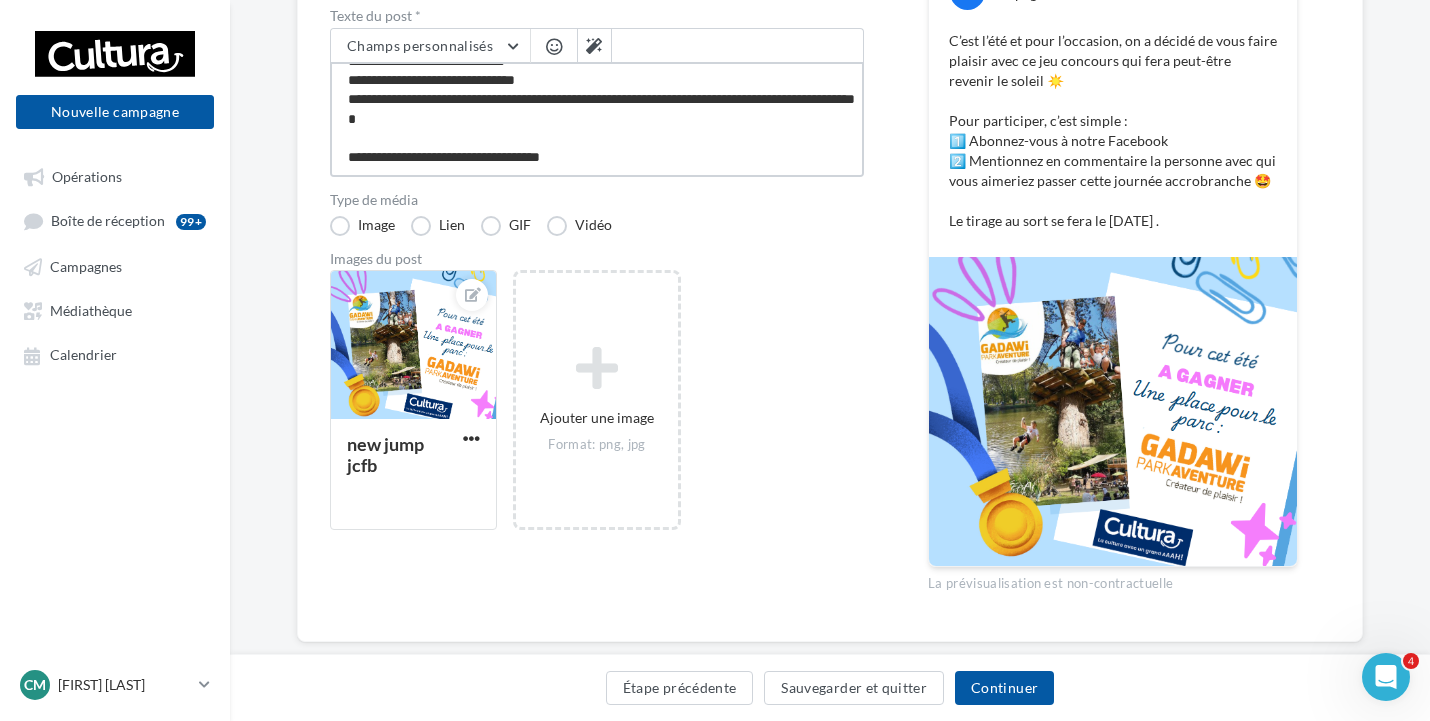 scroll, scrollTop: 89, scrollLeft: 0, axis: vertical 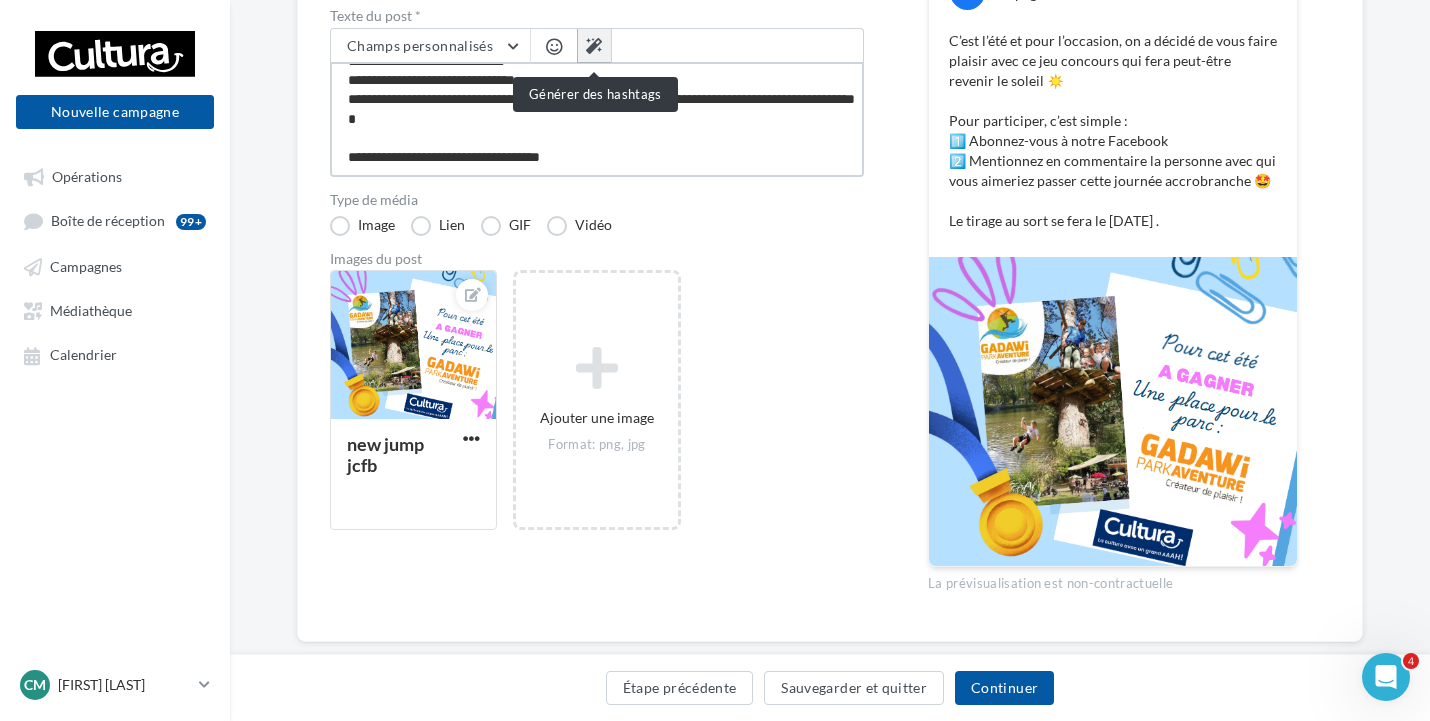 type on "**********" 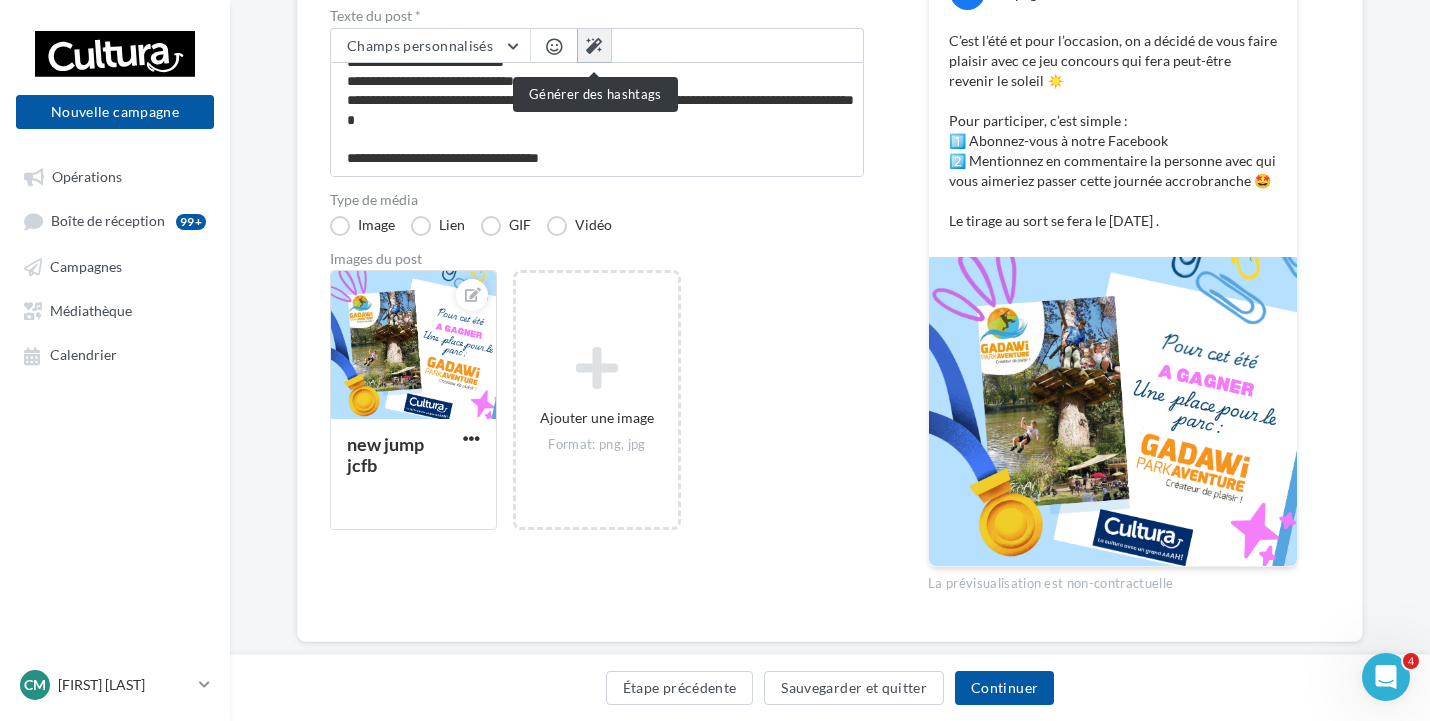 scroll, scrollTop: 88, scrollLeft: 0, axis: vertical 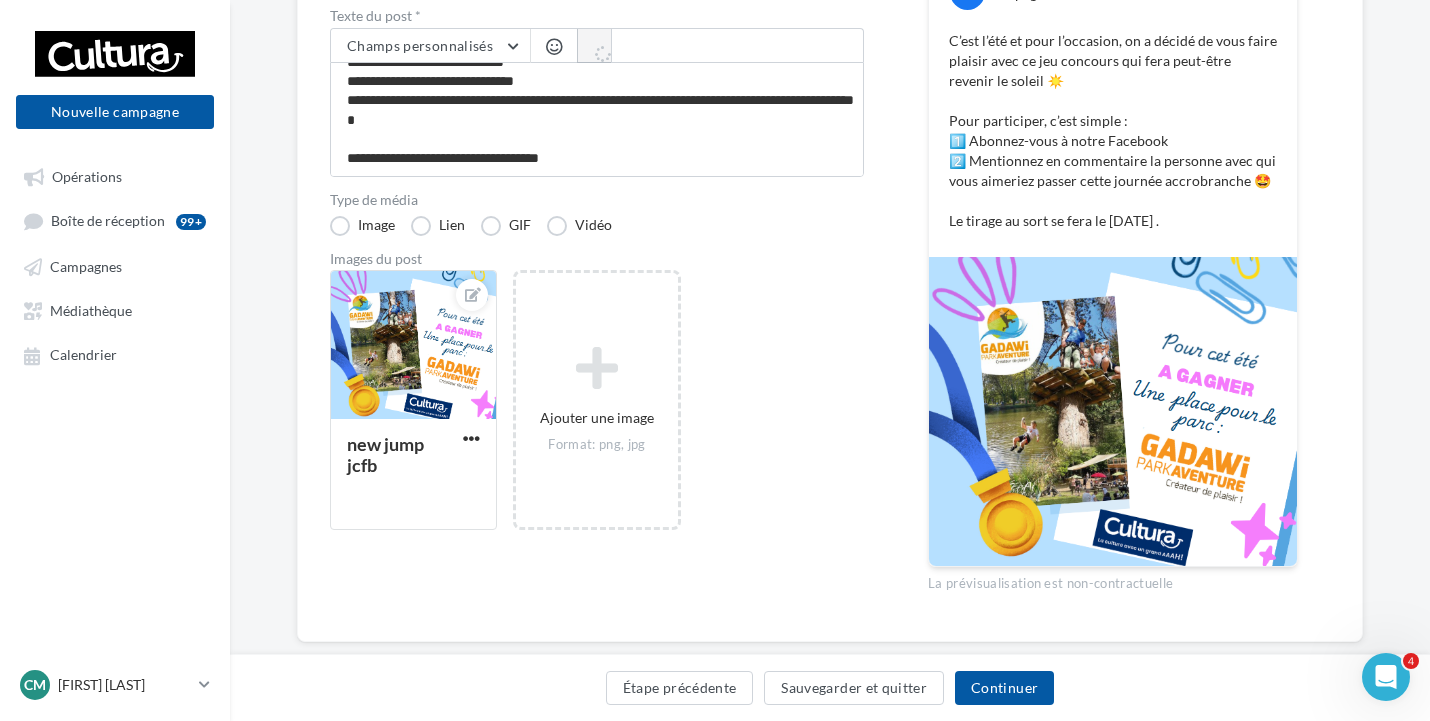 type on "**********" 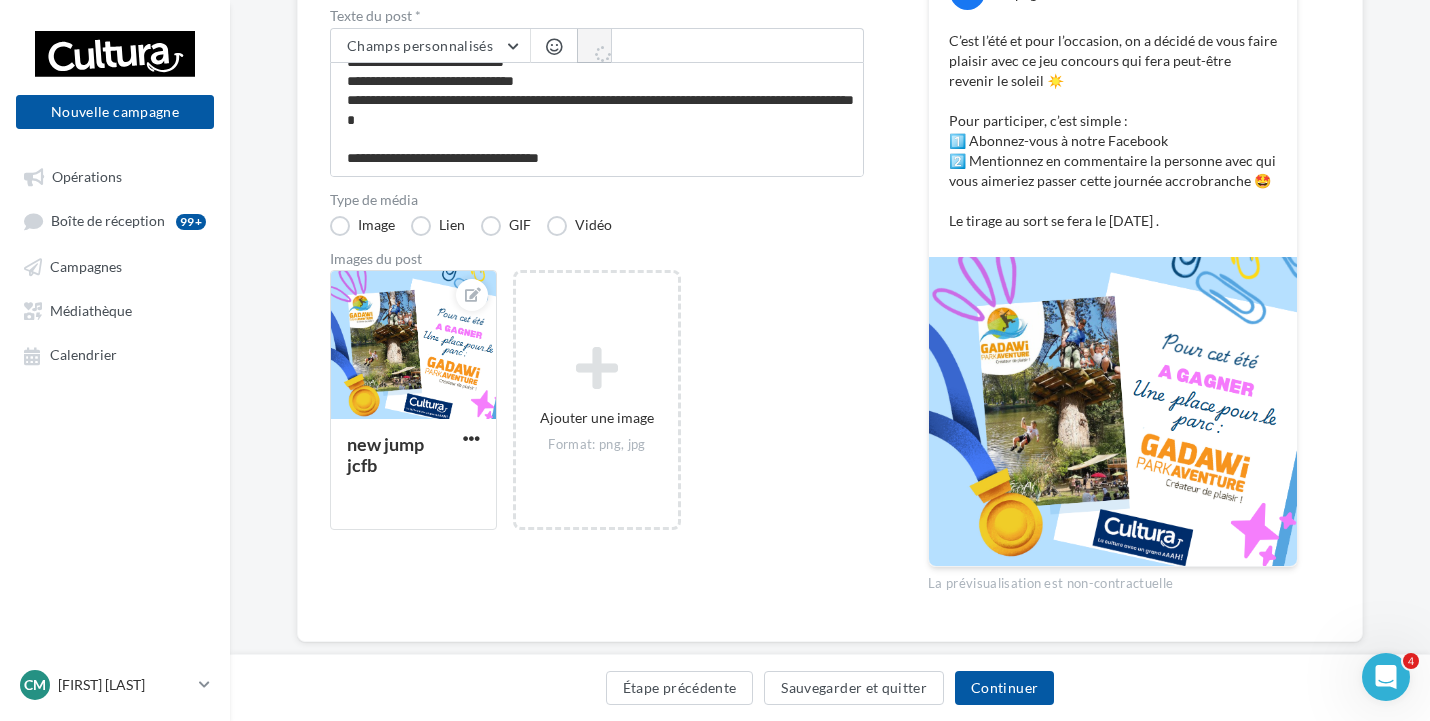 type on "**********" 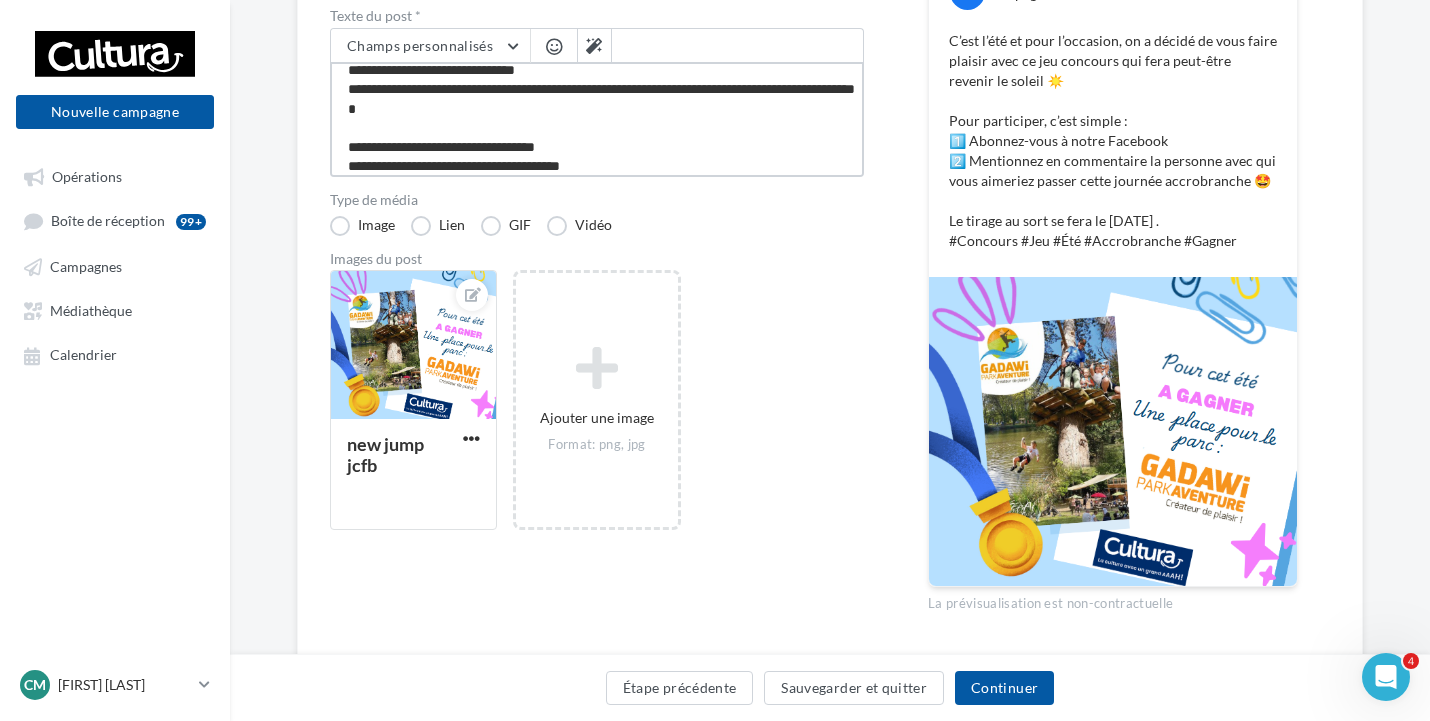 click on "**********" at bounding box center (597, 119) 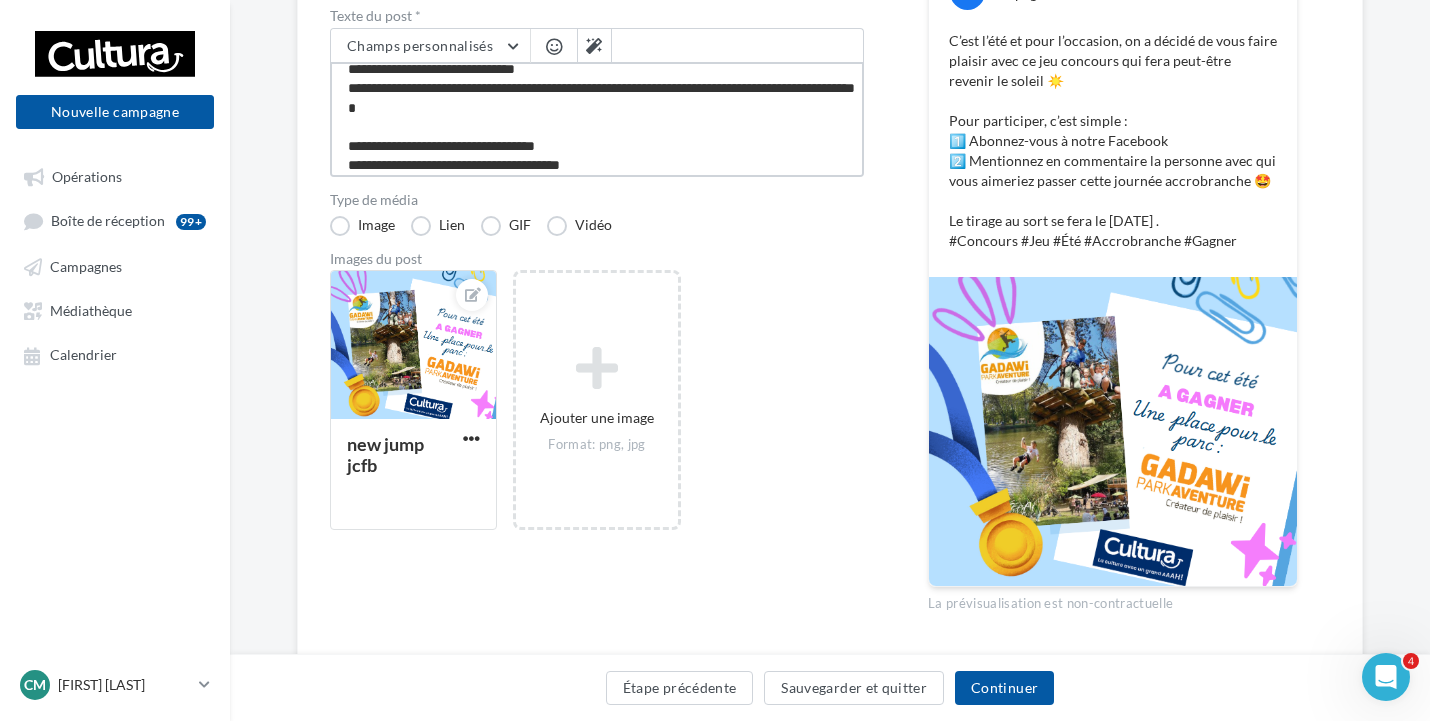 type on "**********" 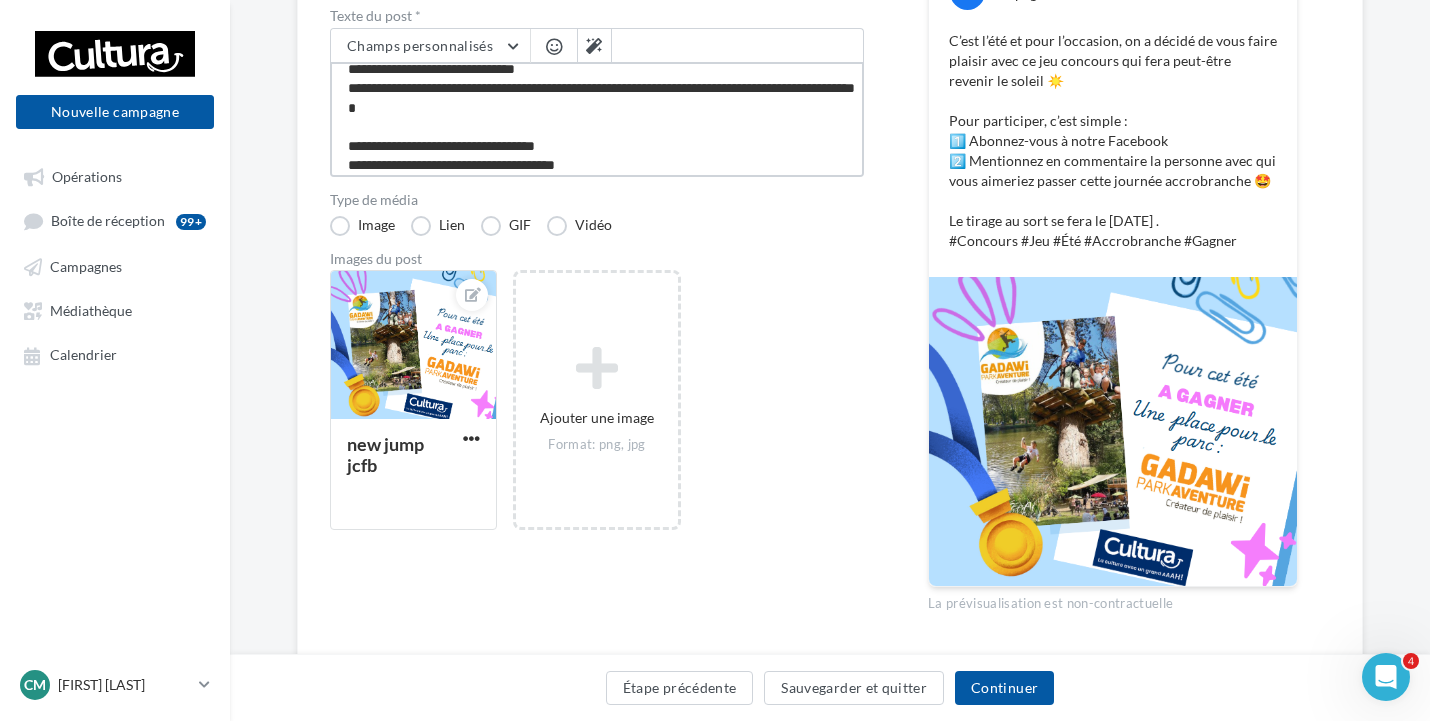 type on "**********" 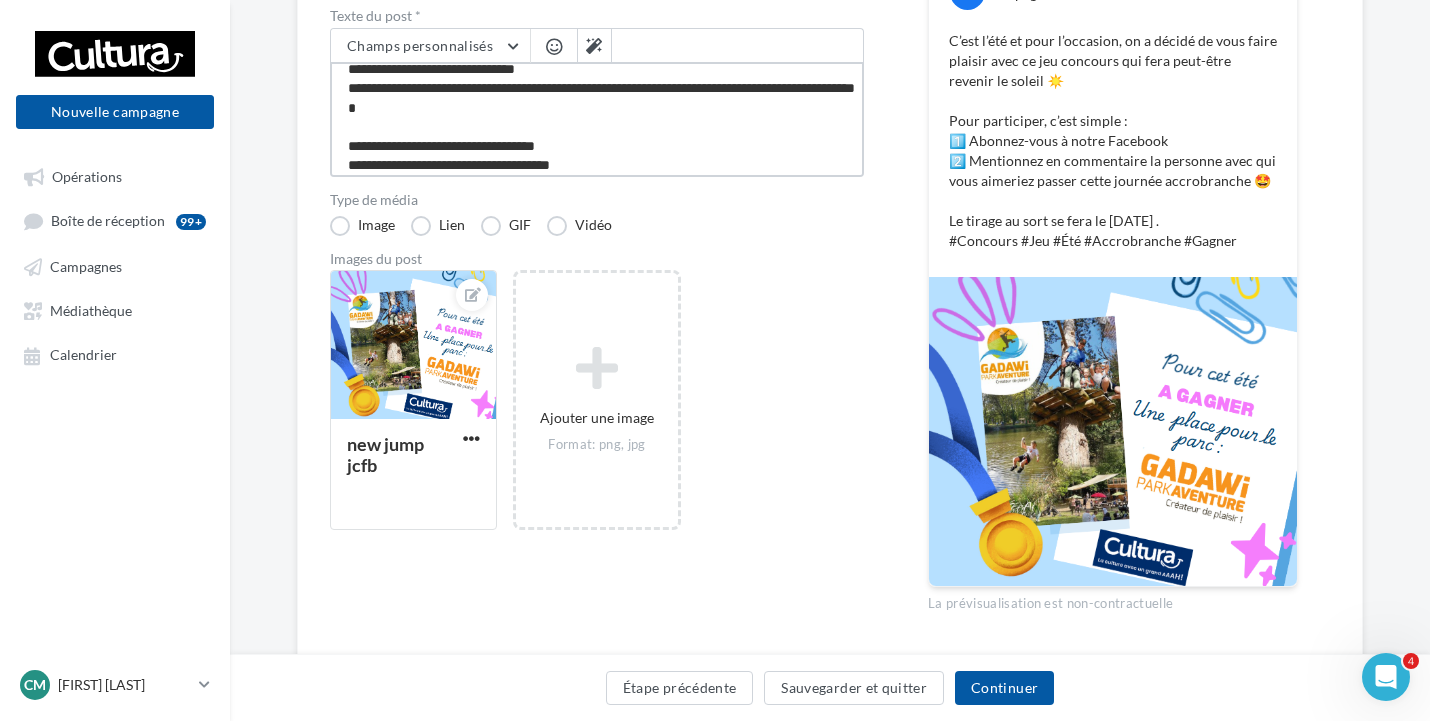 type on "**********" 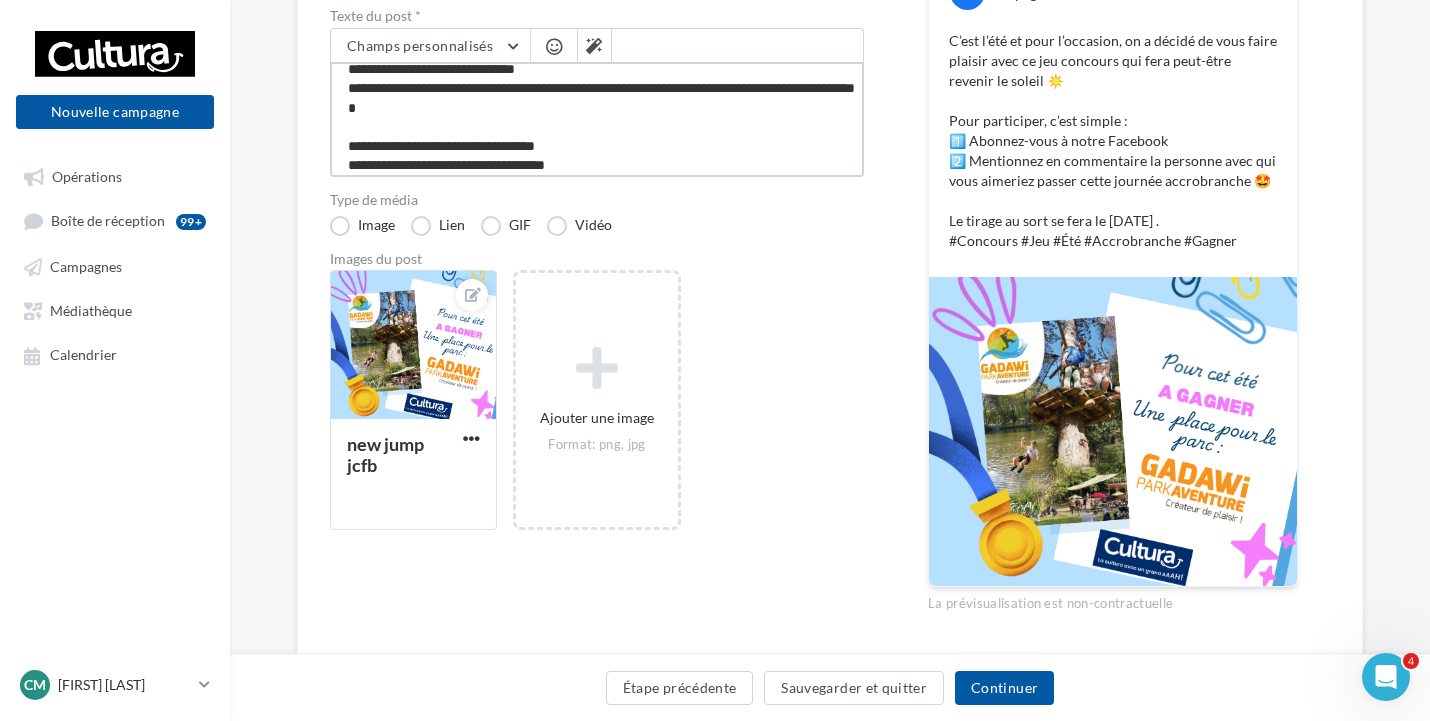 type on "**********" 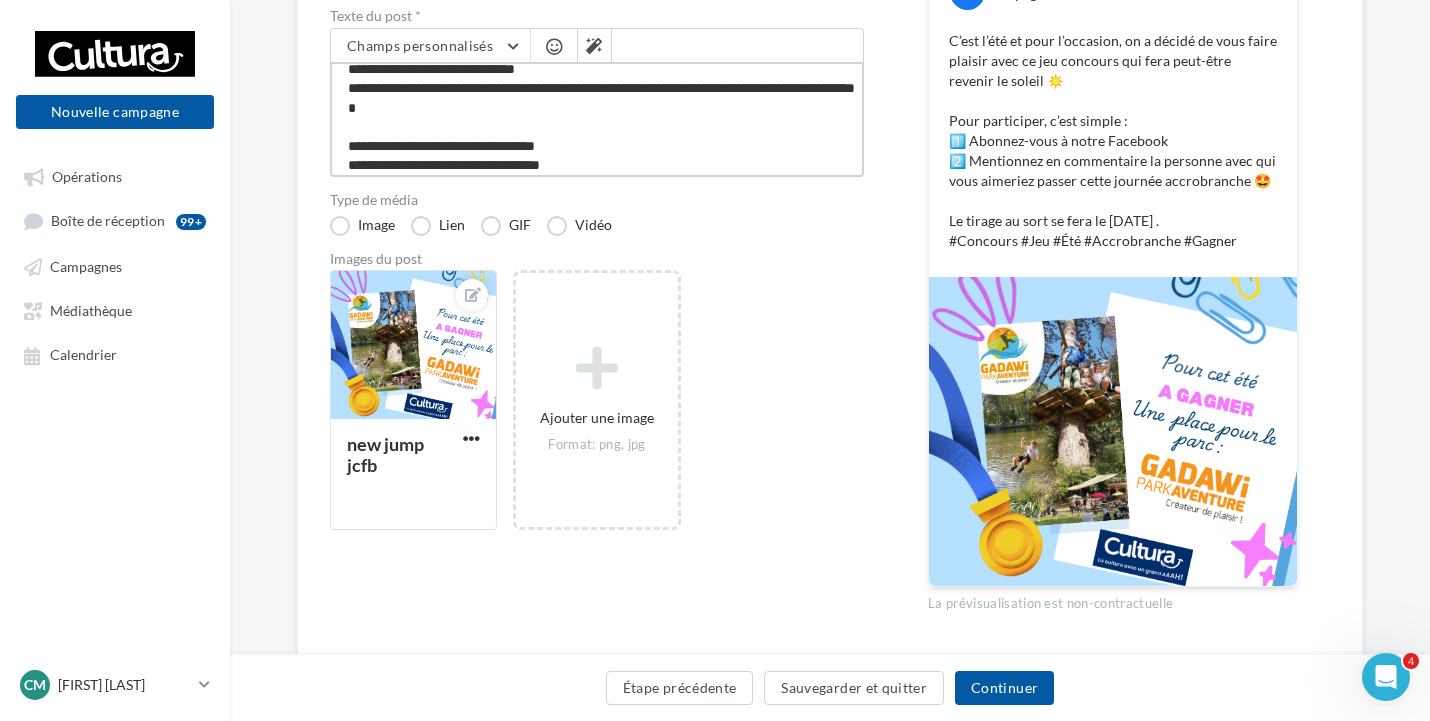 type on "**********" 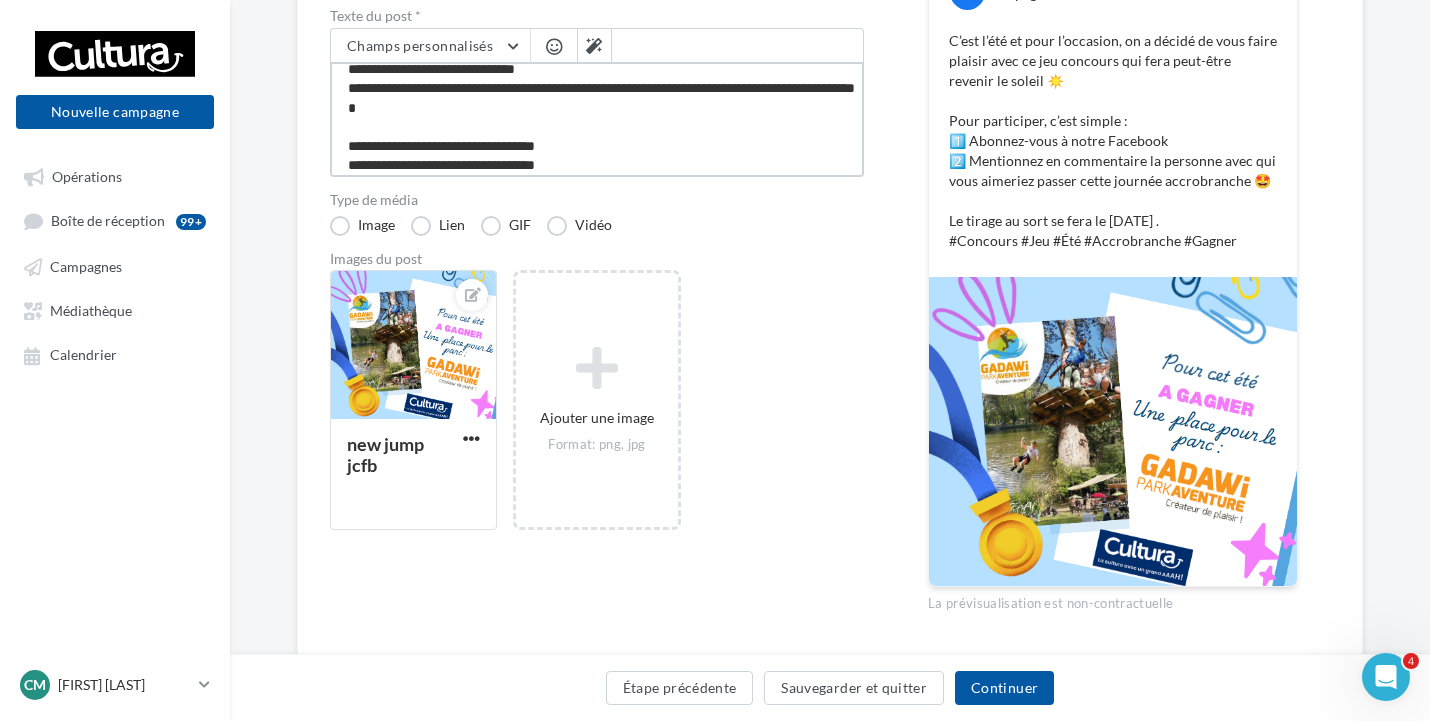 type on "**********" 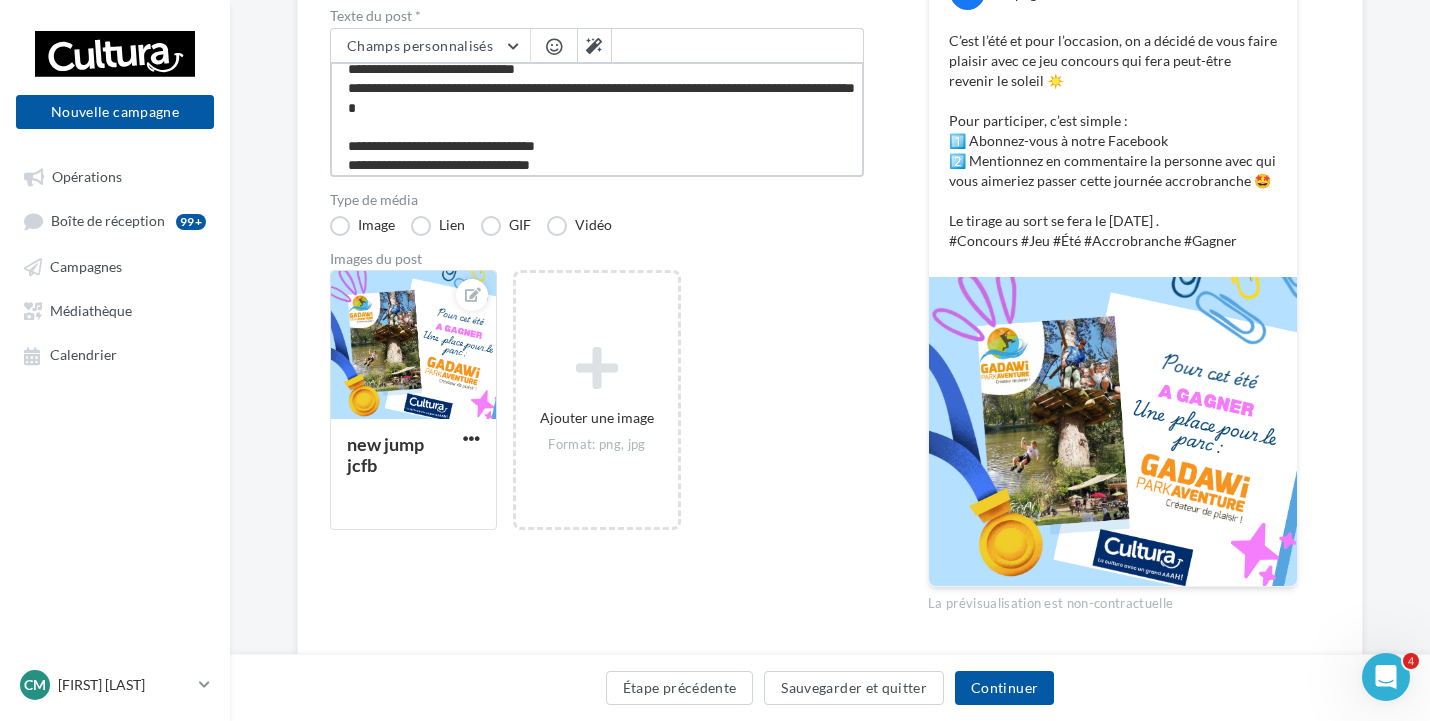 type on "**********" 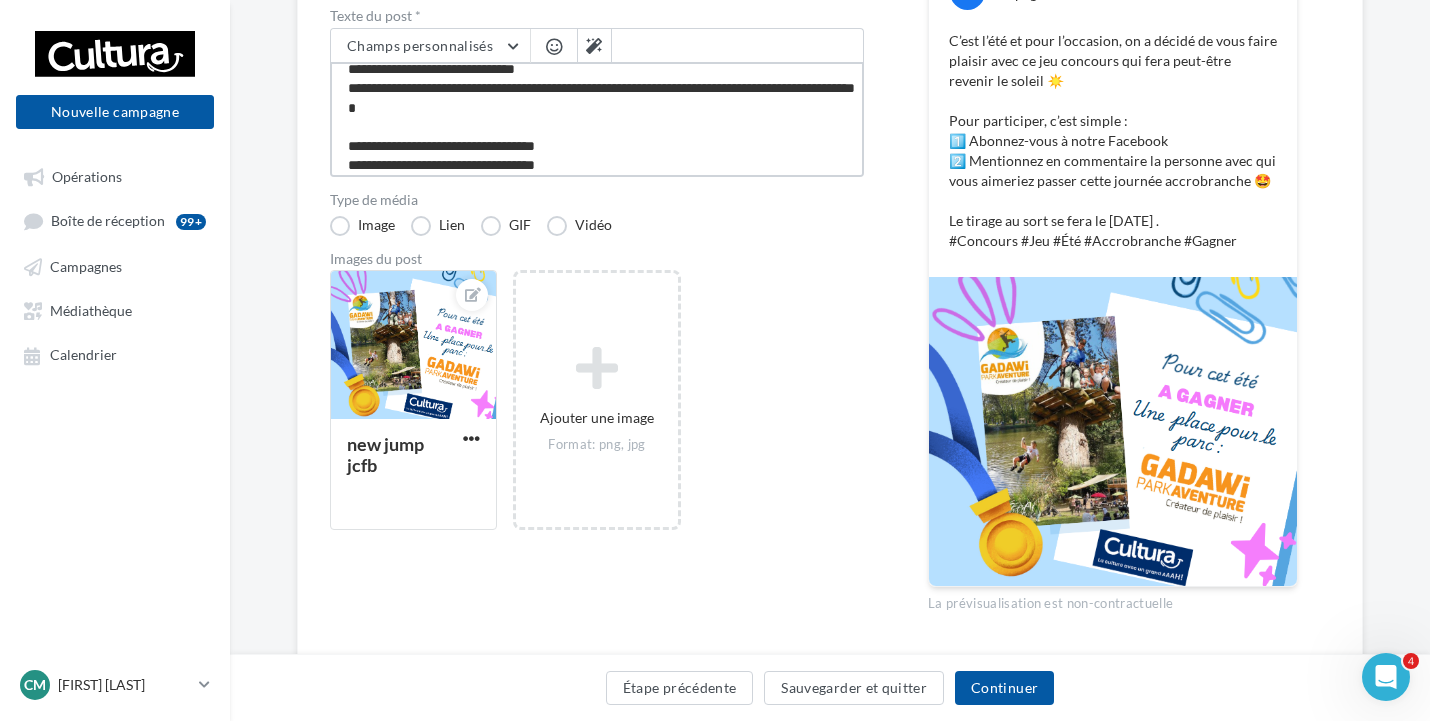 type on "**********" 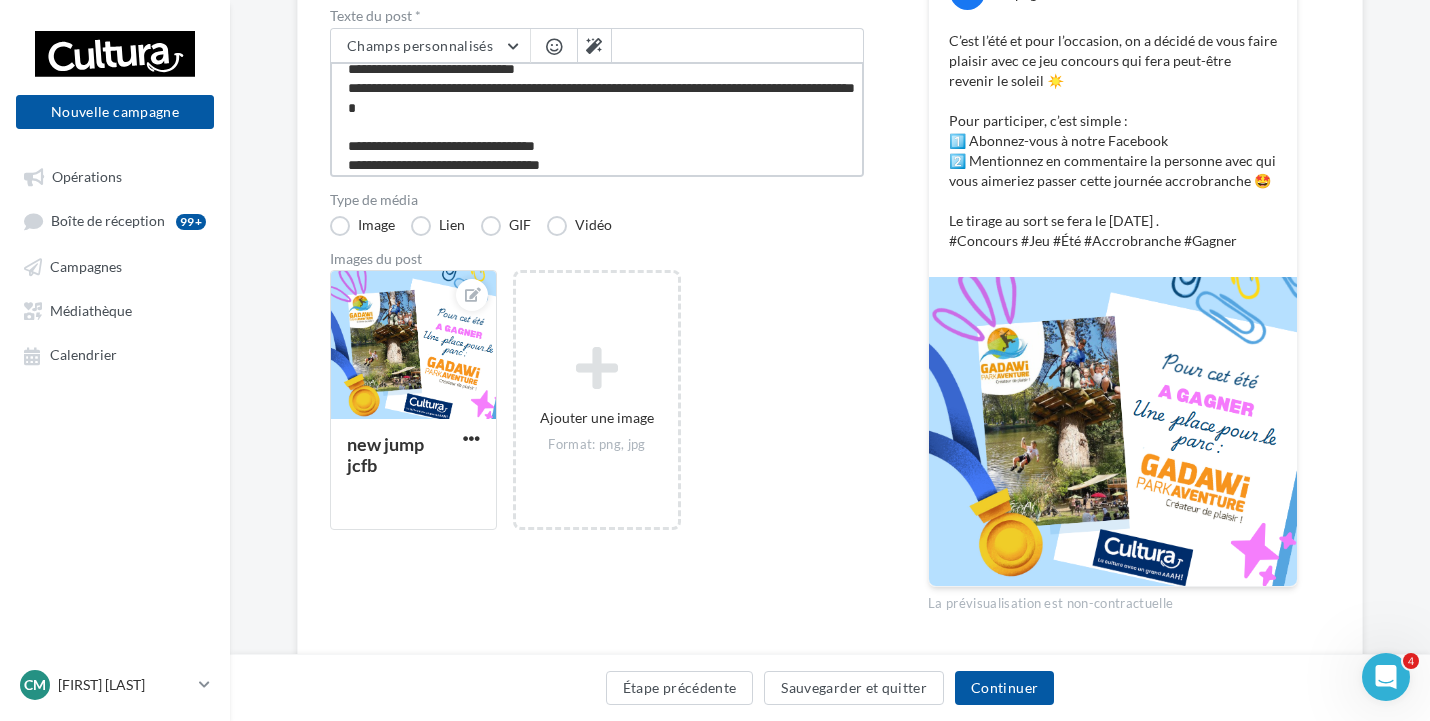 type on "**********" 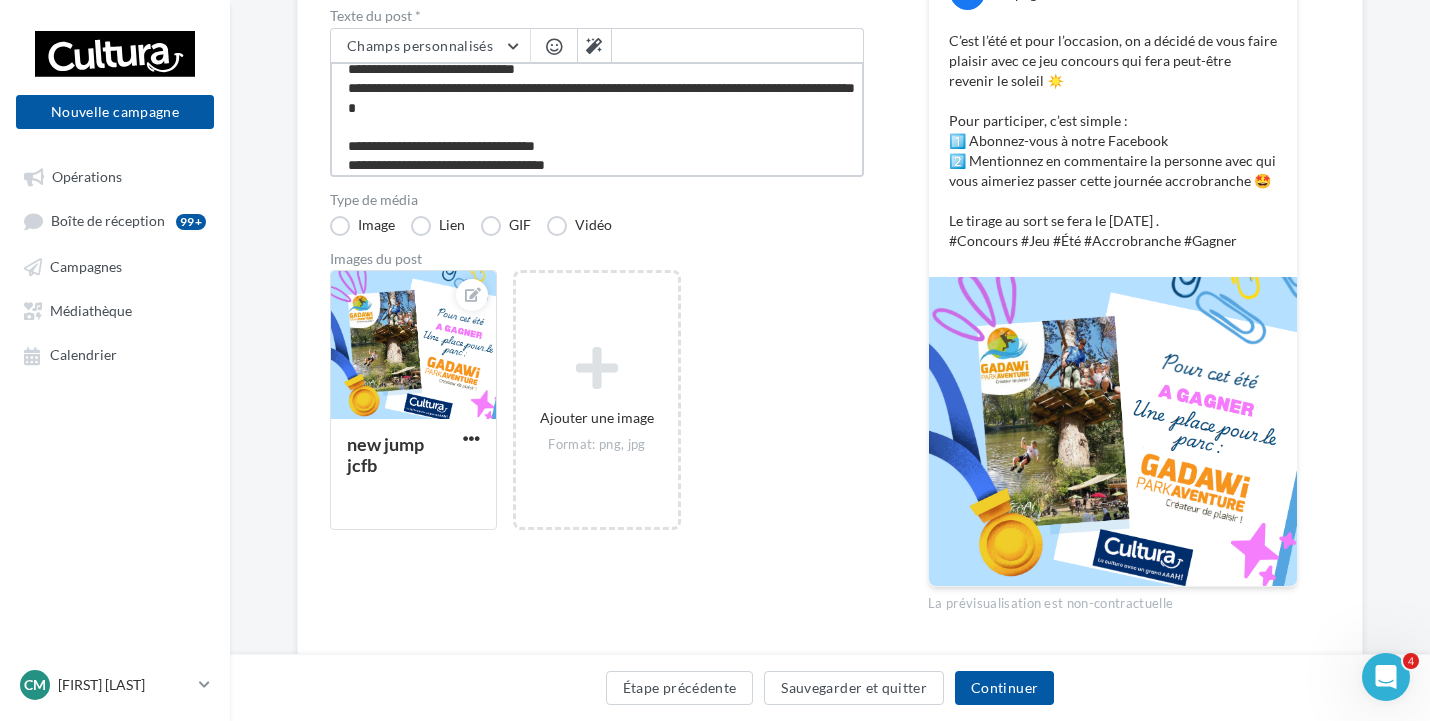type on "**********" 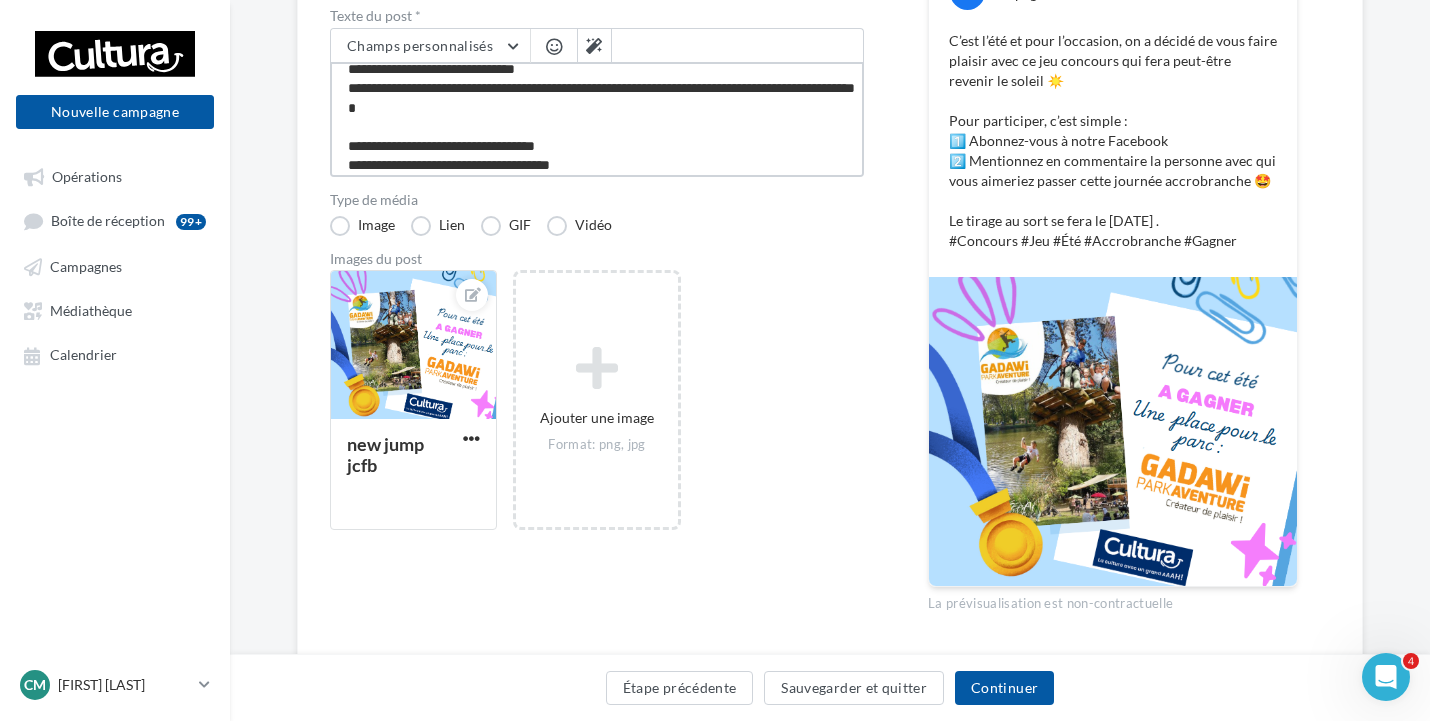 type on "**********" 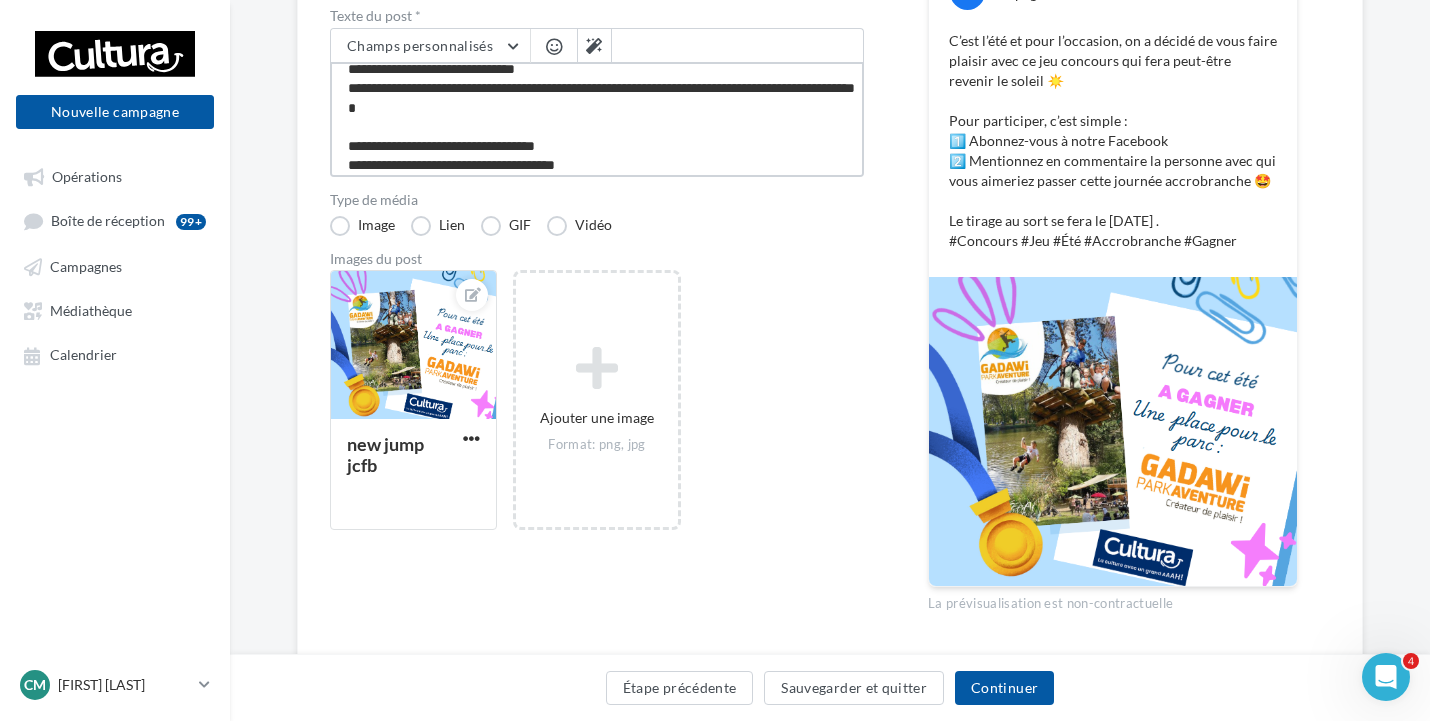 type on "**********" 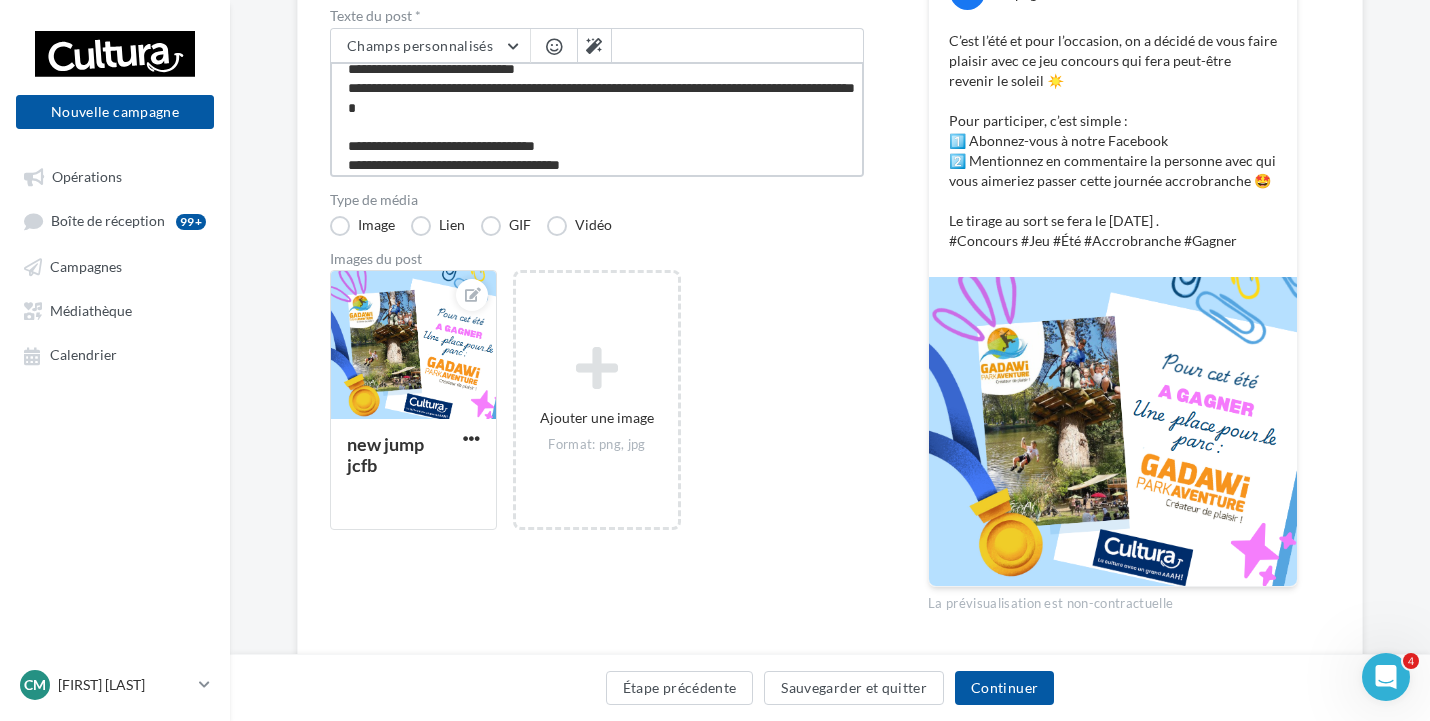 type on "**********" 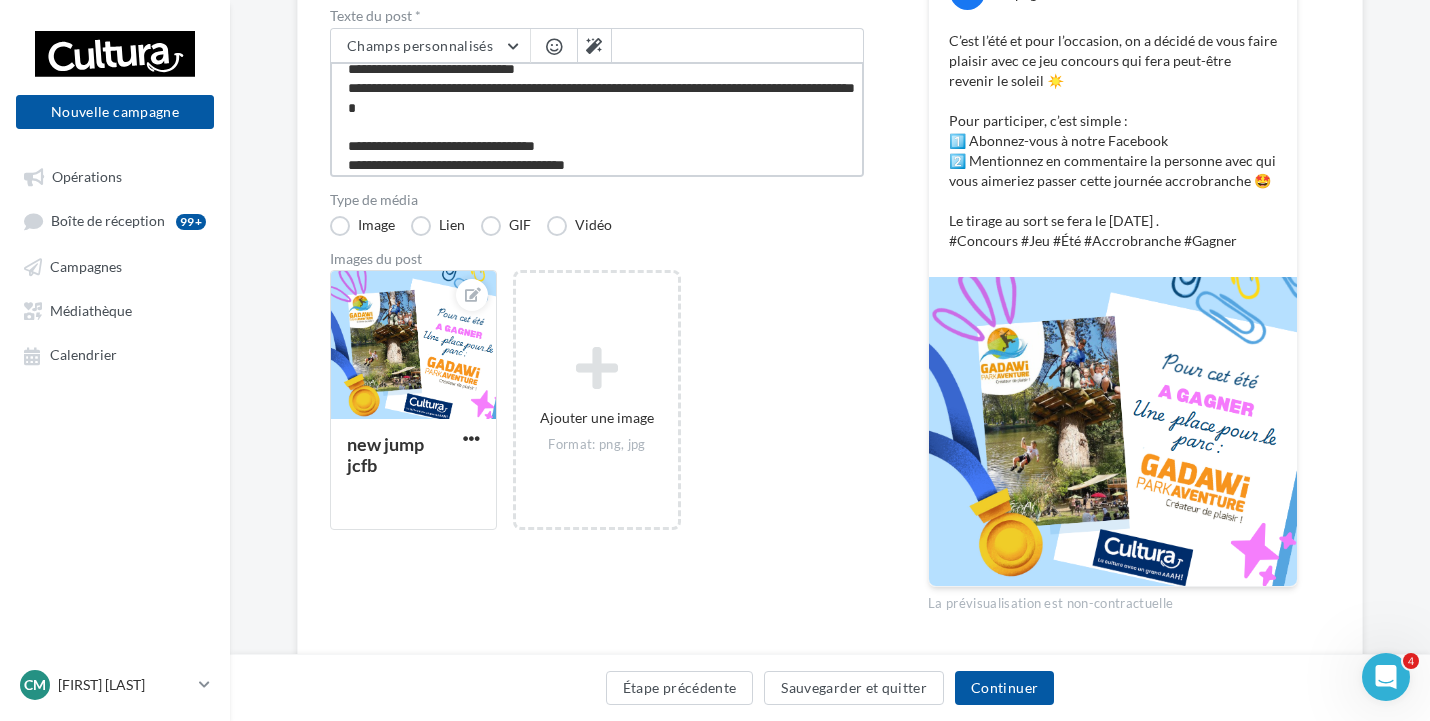 type on "**********" 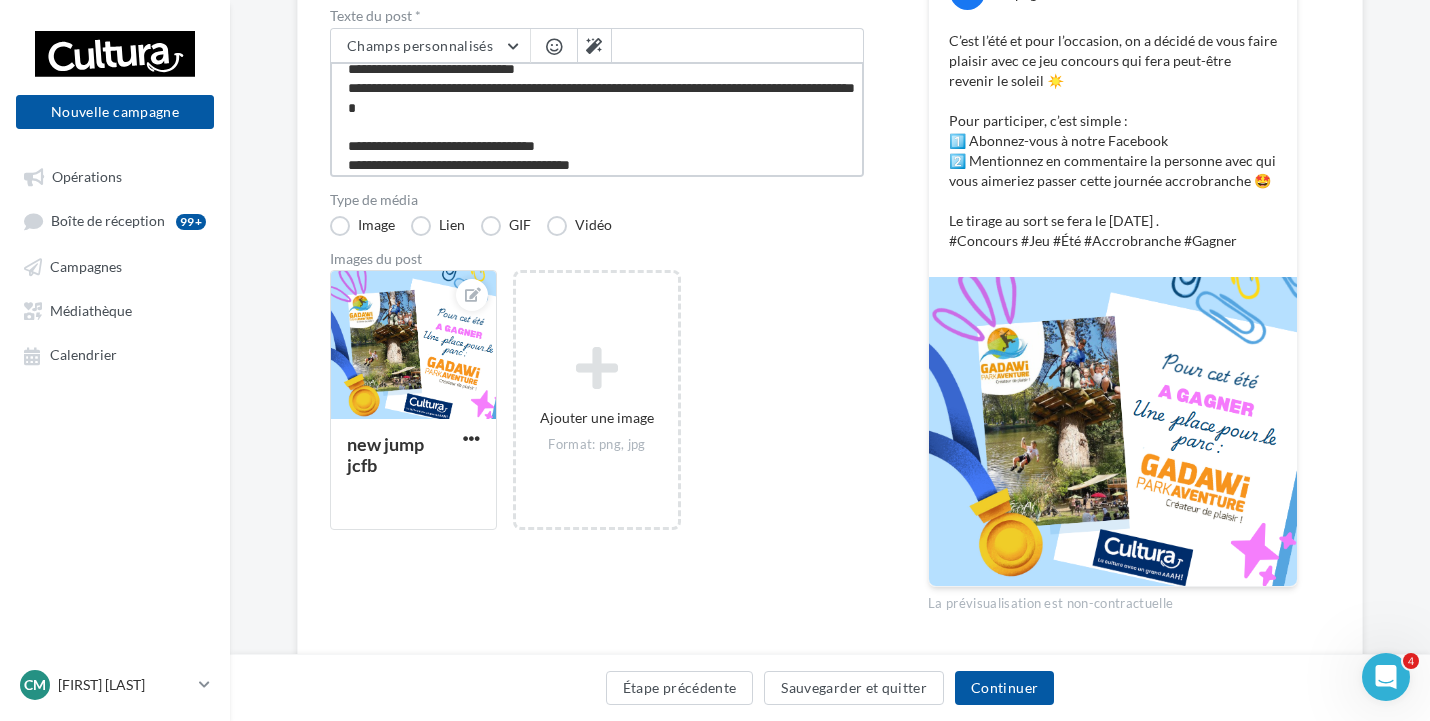 type on "**********" 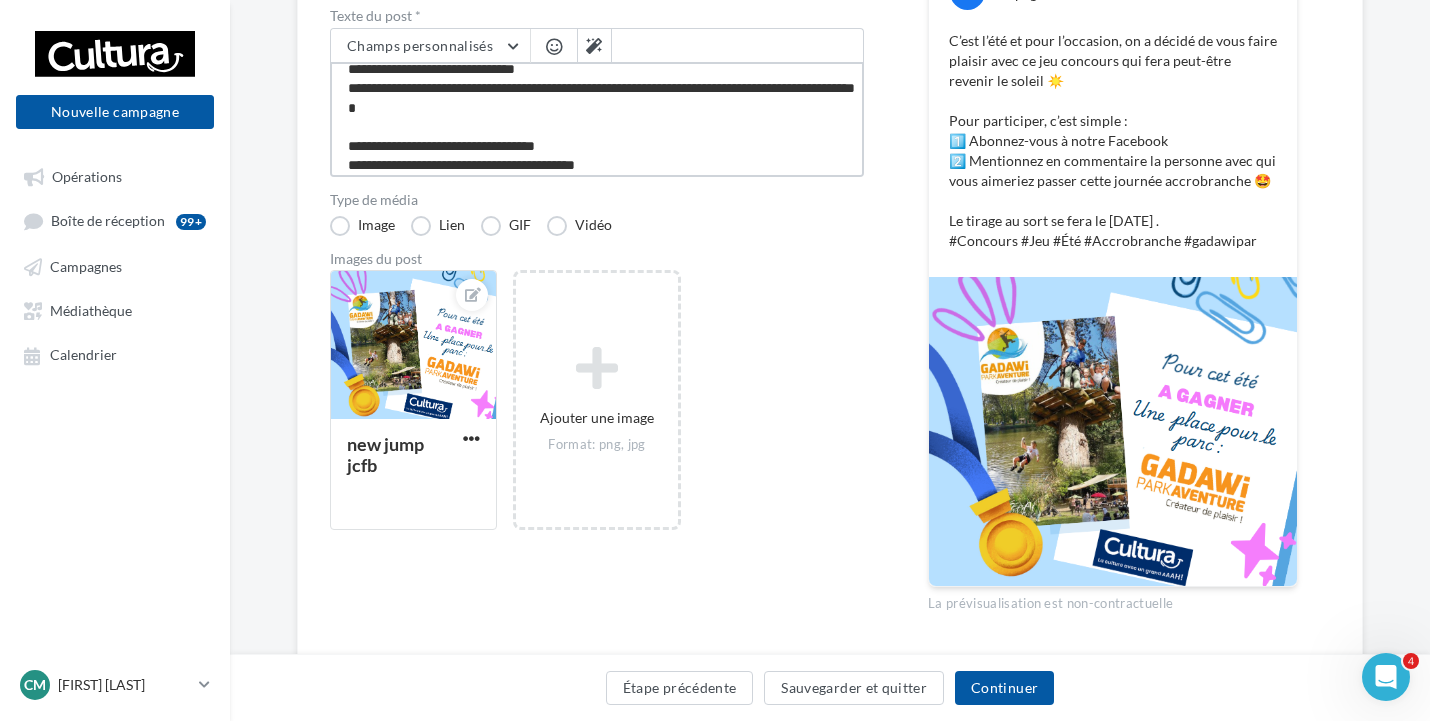 type on "**********" 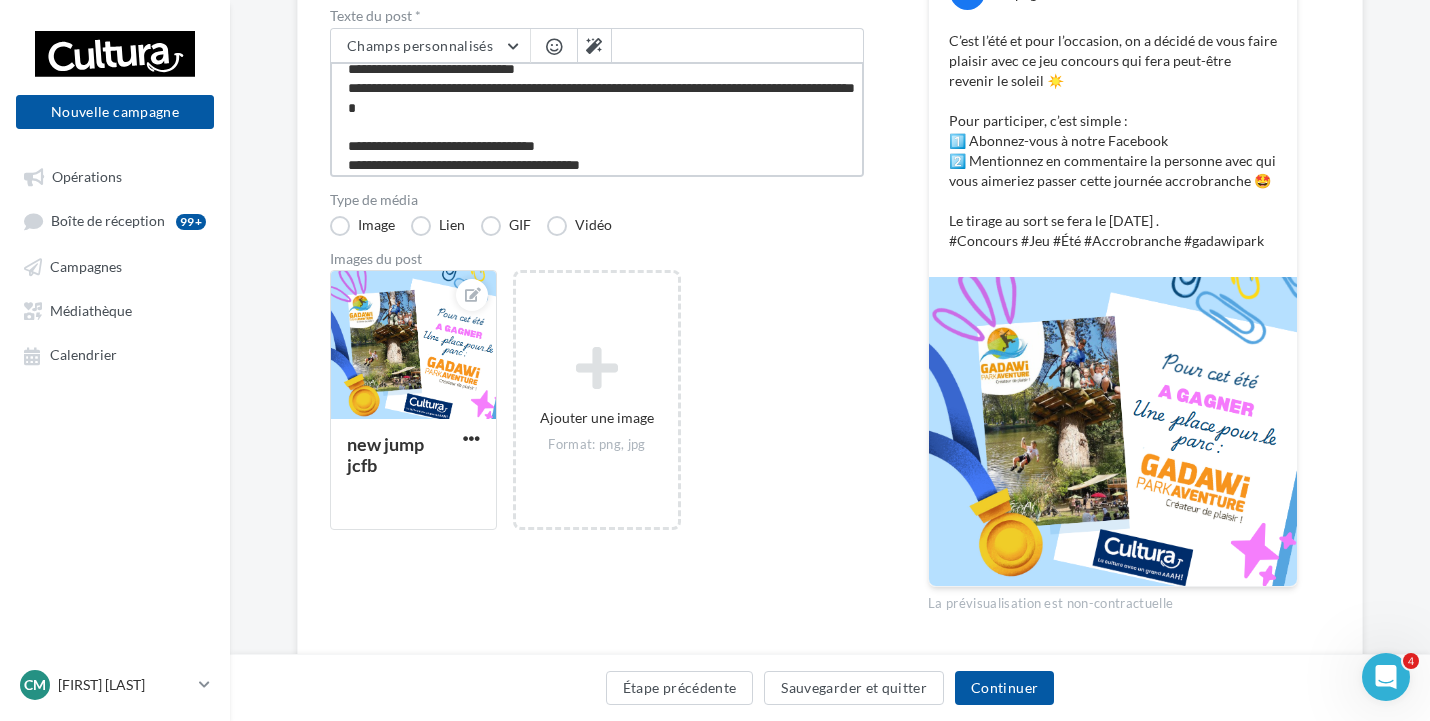 type on "**********" 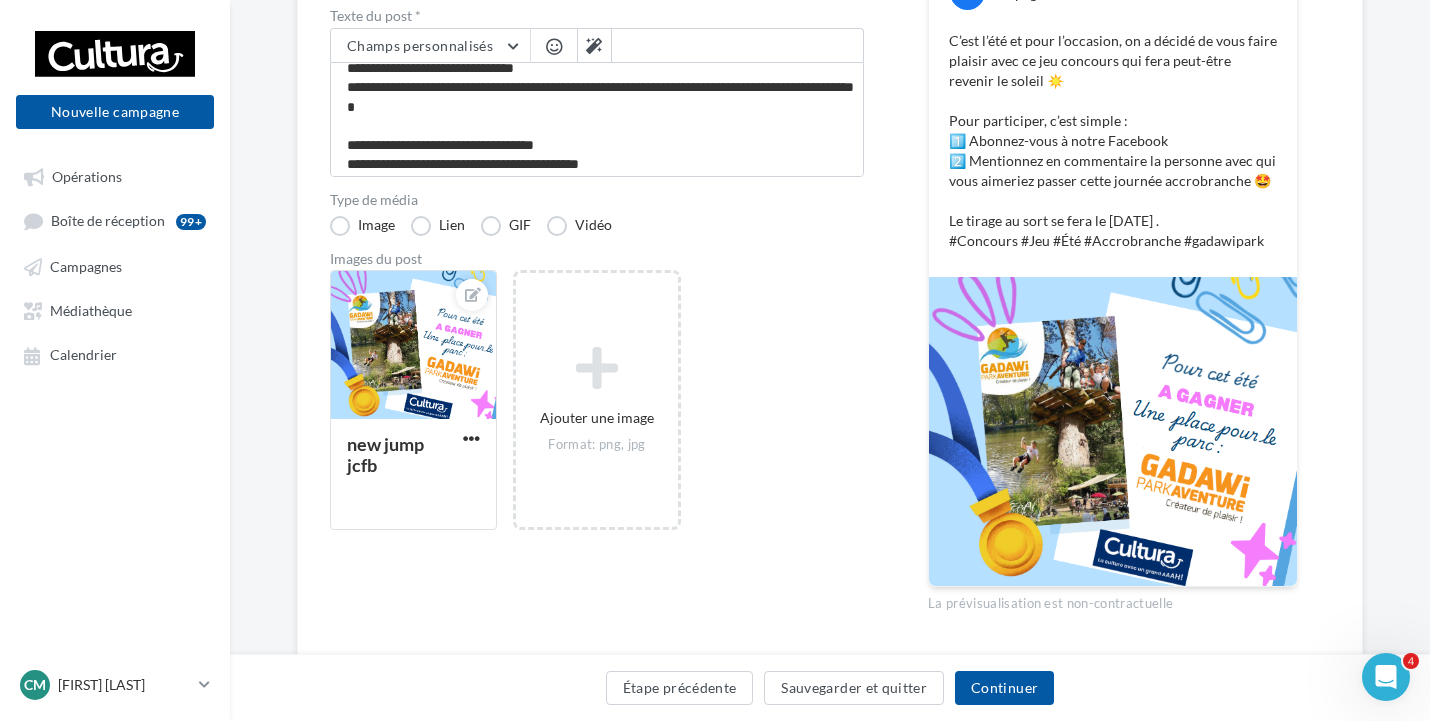 scroll, scrollTop: 88, scrollLeft: 0, axis: vertical 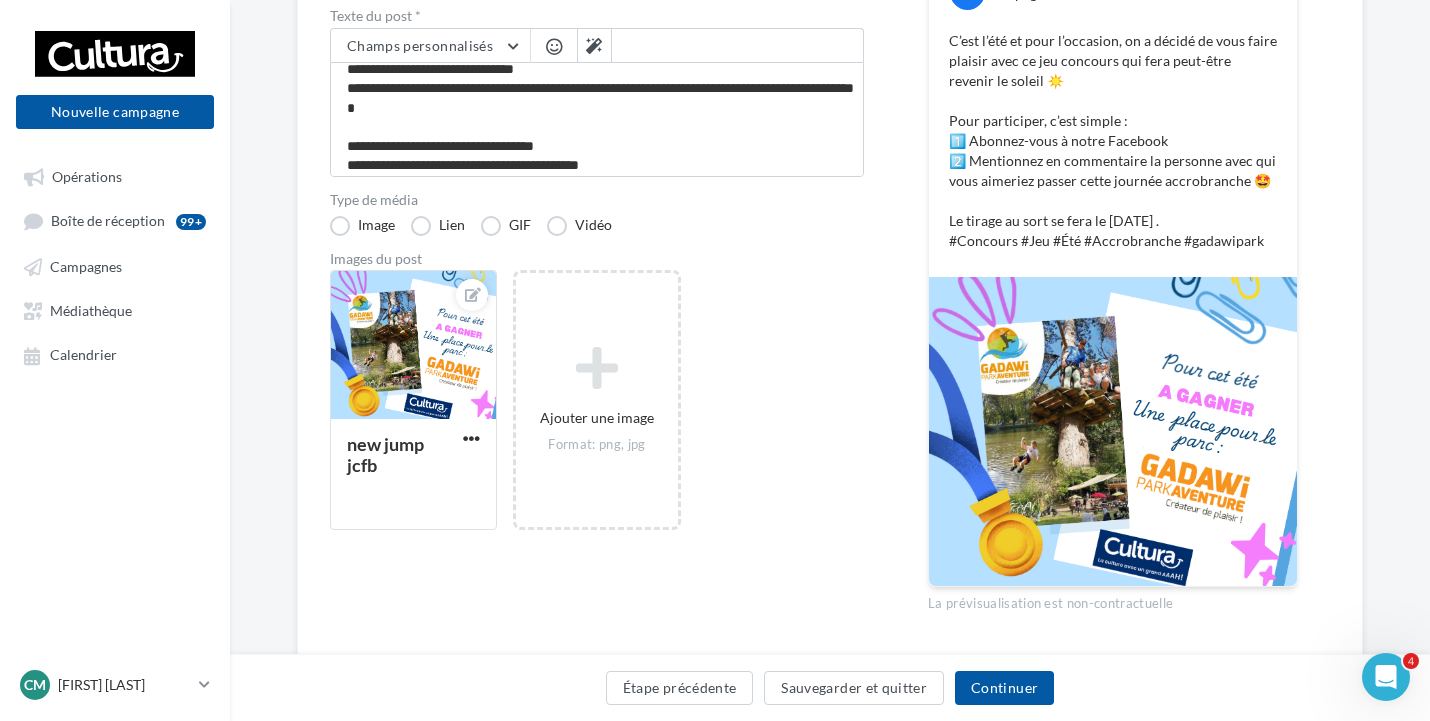 click on "Type de média
Image   Lien   GIF   Vidéo" at bounding box center [597, 214] 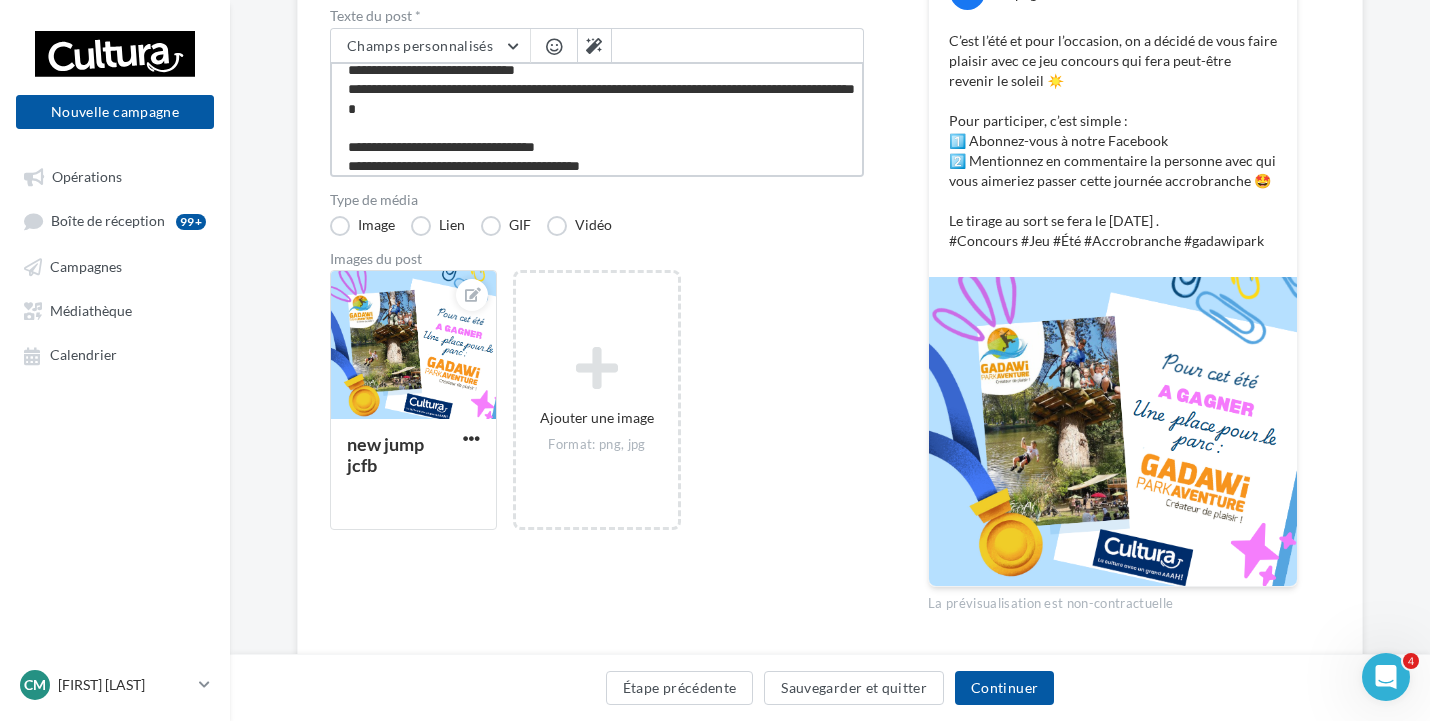 click on "**********" at bounding box center (597, 119) 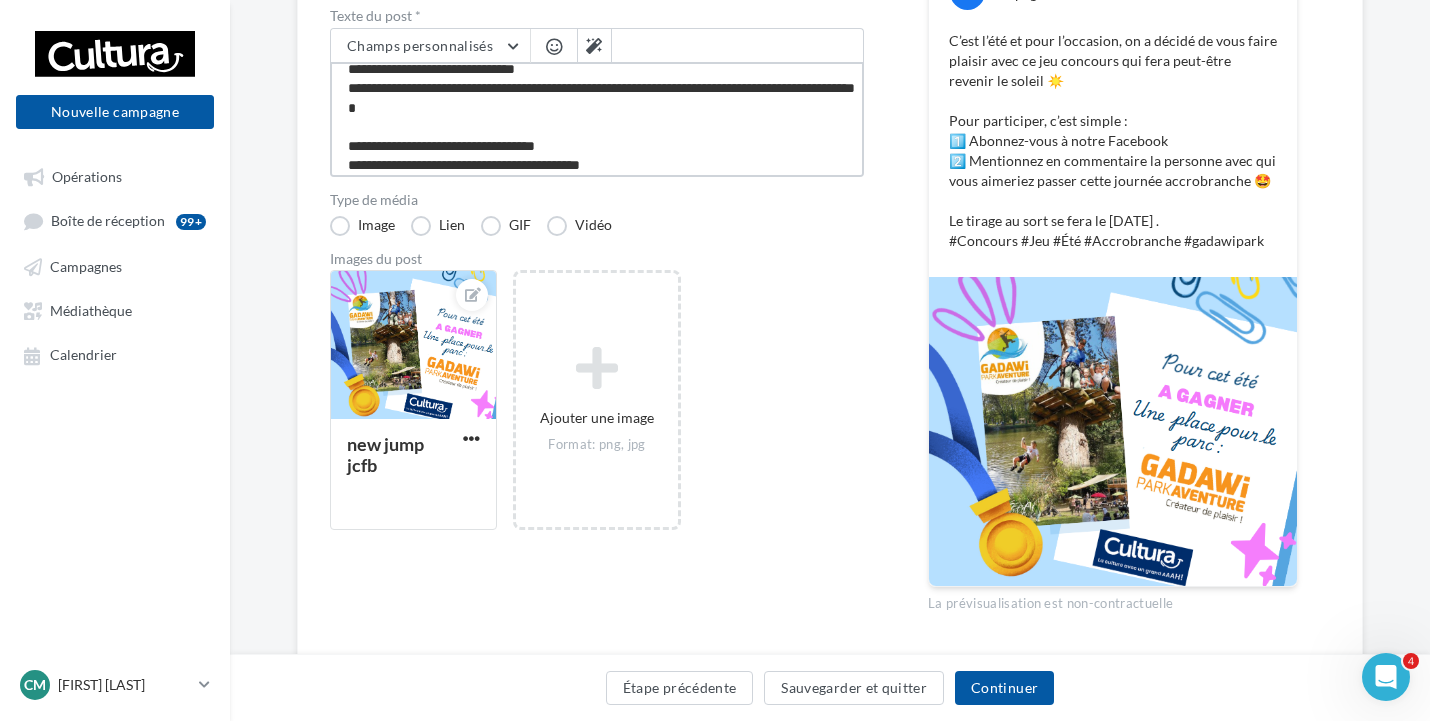 click on "**********" at bounding box center [597, 119] 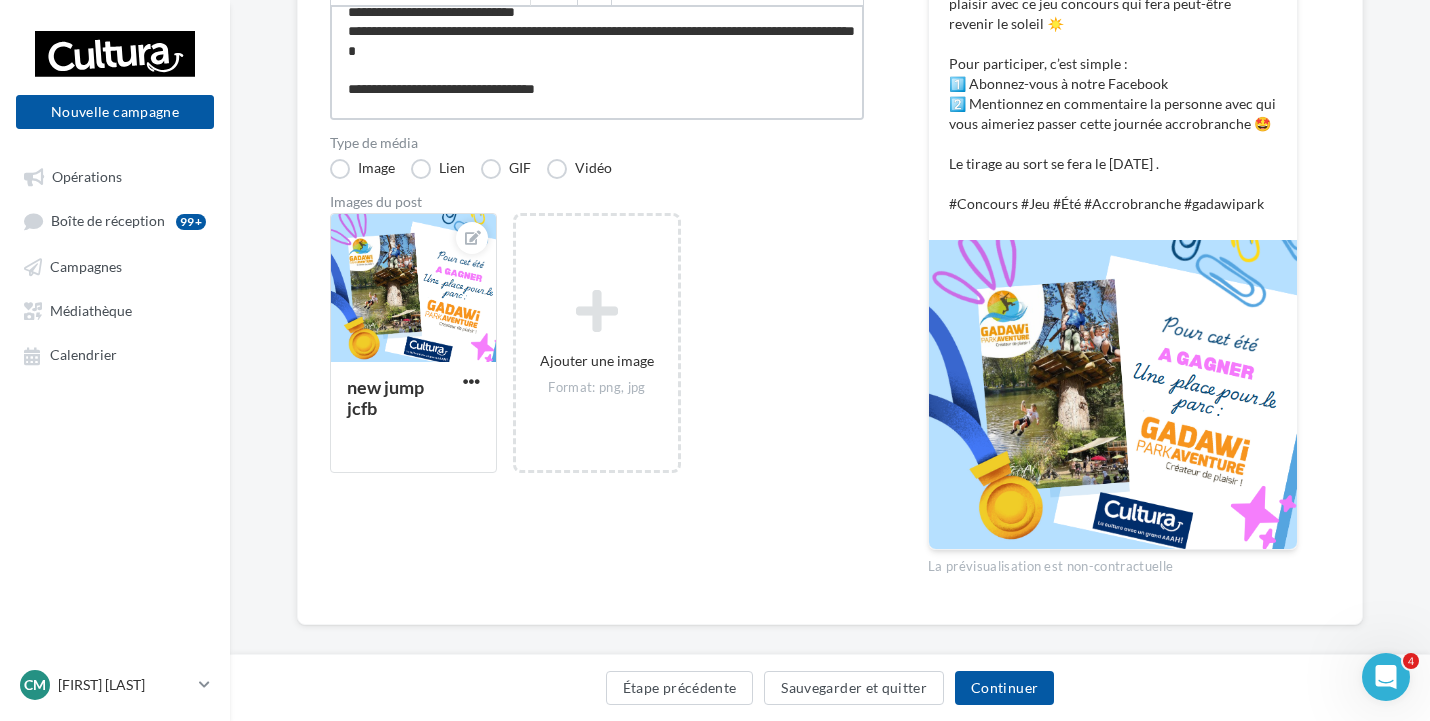 scroll, scrollTop: 379, scrollLeft: 0, axis: vertical 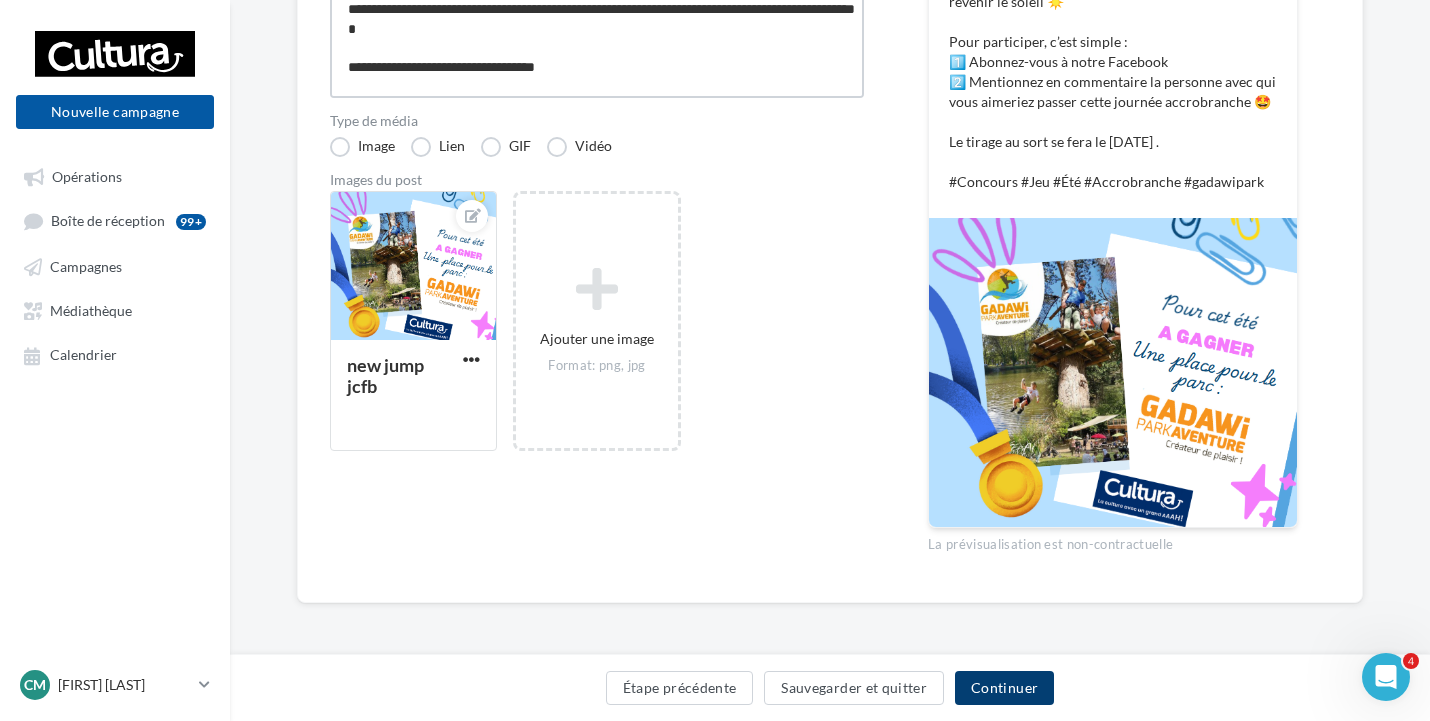 type on "**********" 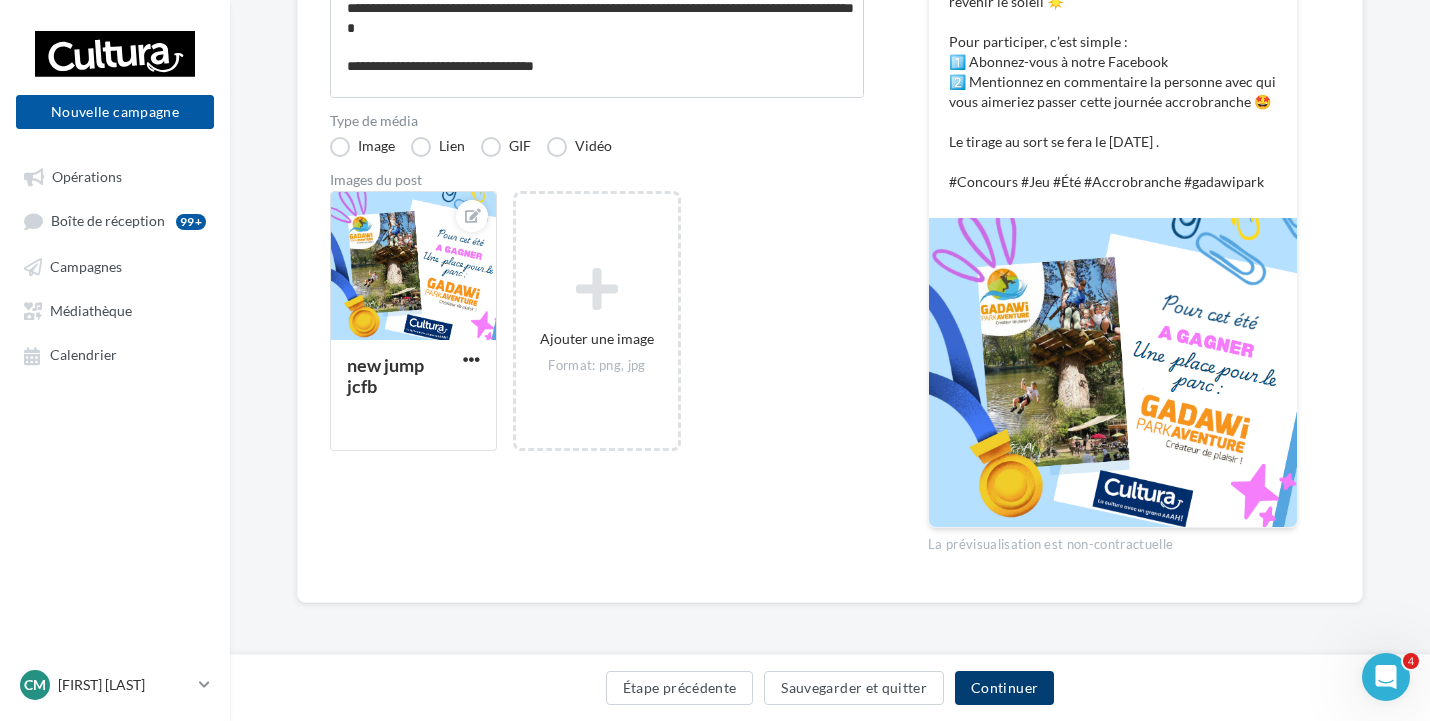 scroll, scrollTop: 88, scrollLeft: 0, axis: vertical 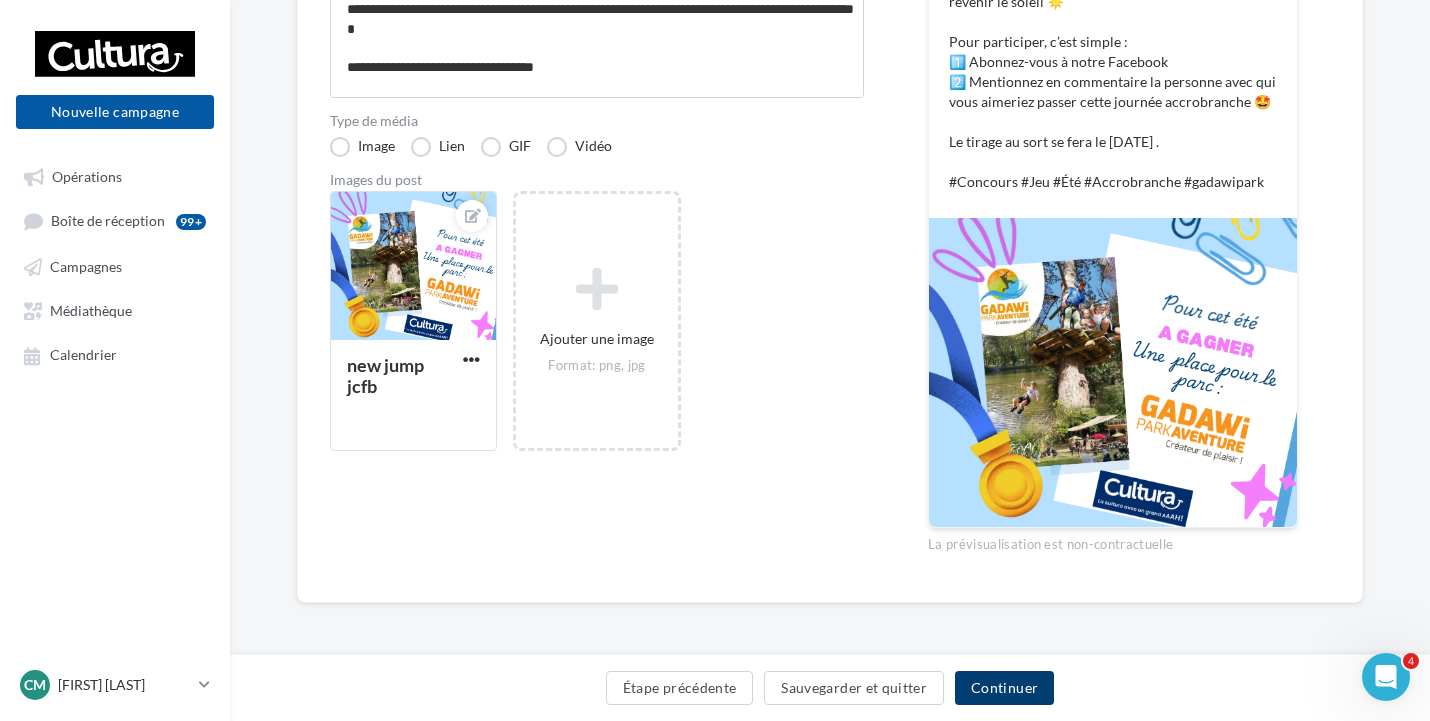 click on "Continuer" at bounding box center [1004, 688] 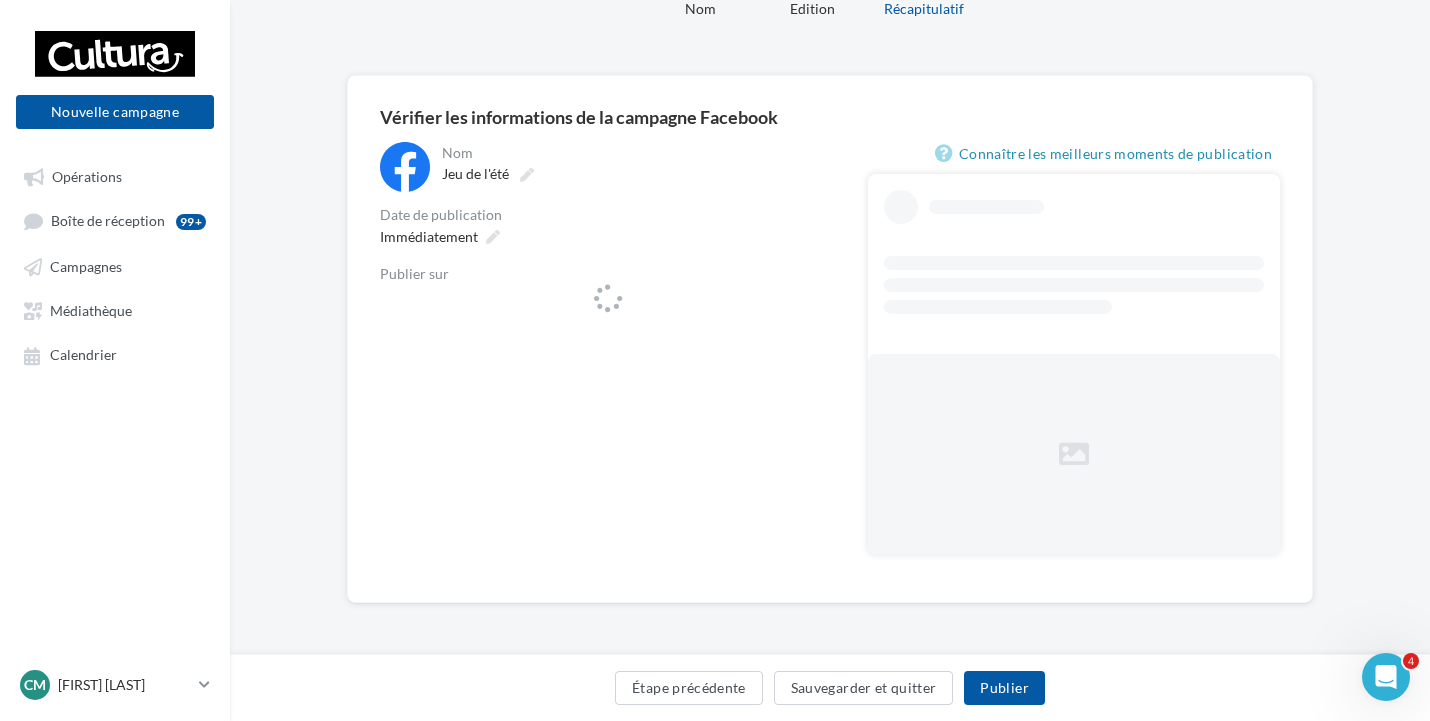 scroll, scrollTop: 0, scrollLeft: 0, axis: both 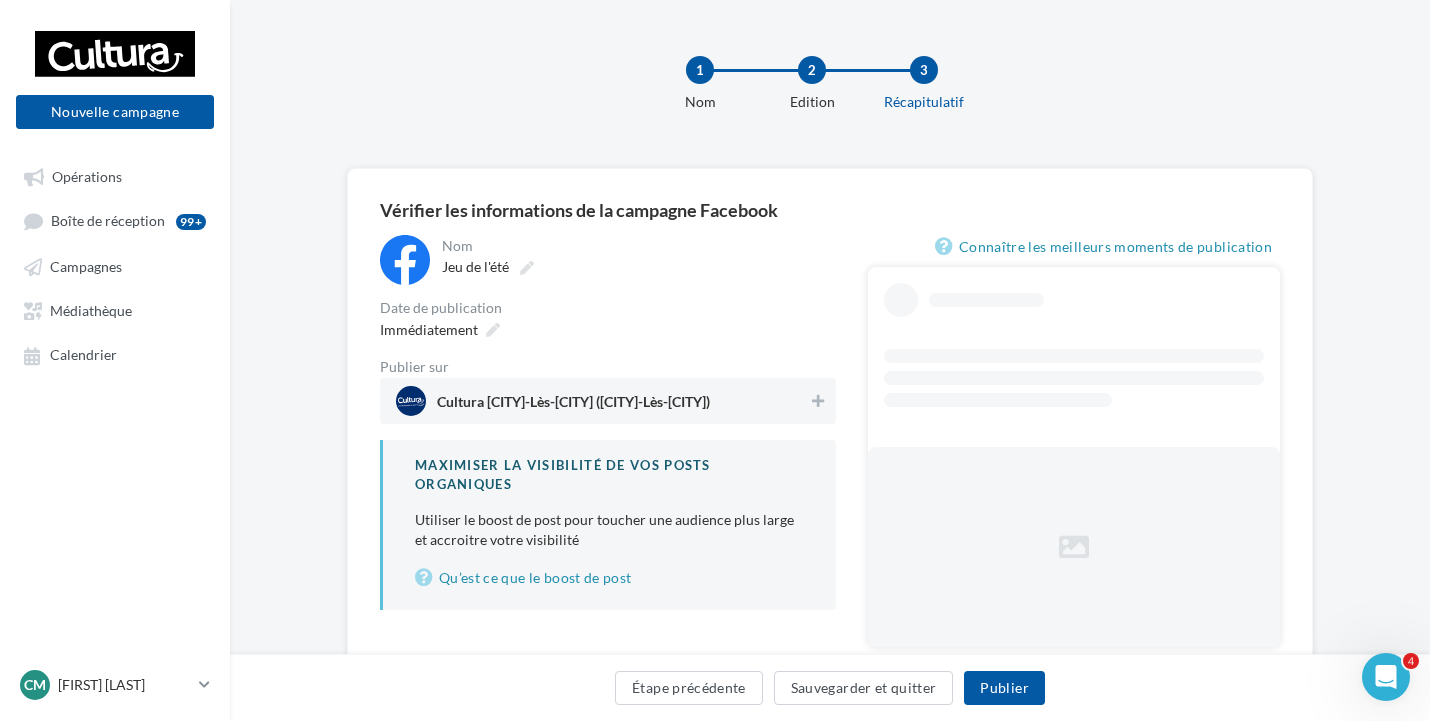 click on "Cultura Chambray-Lès-Tours (Chambray-lès-Tours)" at bounding box center (602, 401) 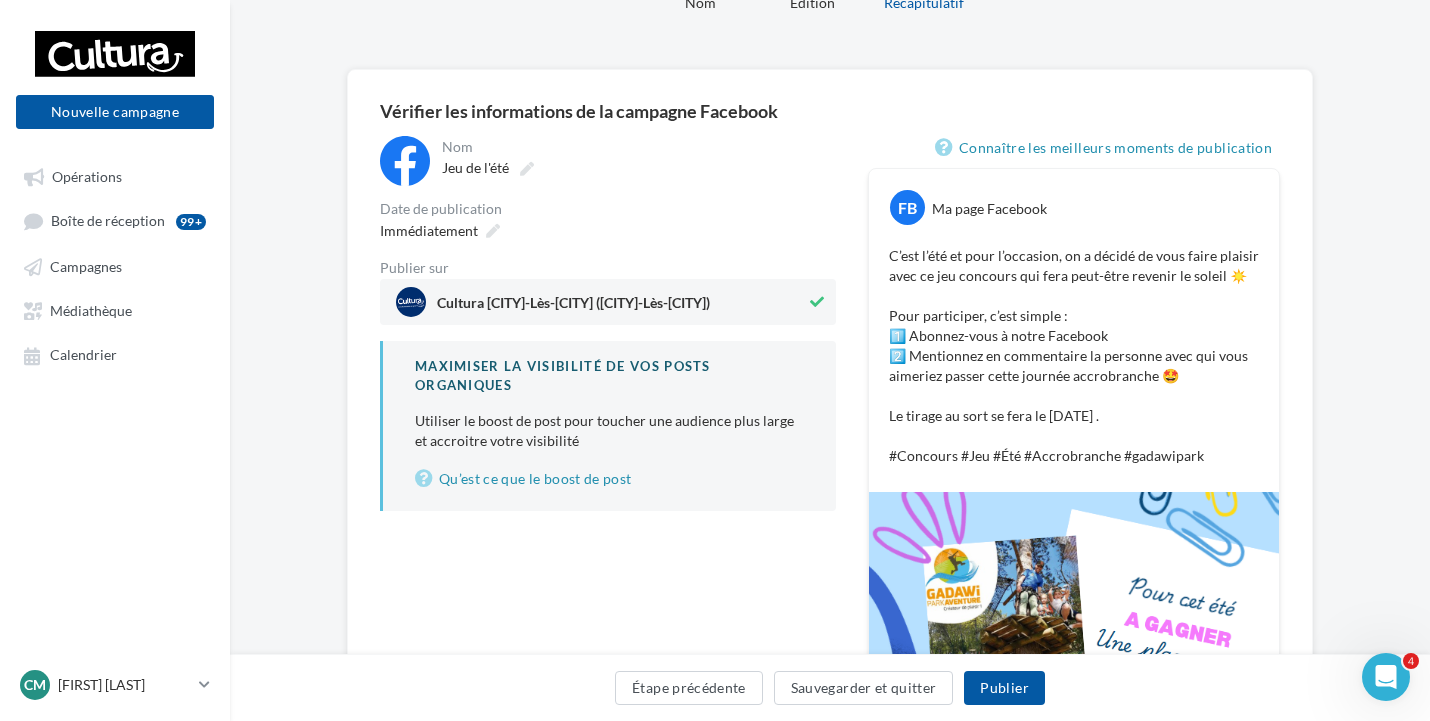 scroll, scrollTop: 100, scrollLeft: 0, axis: vertical 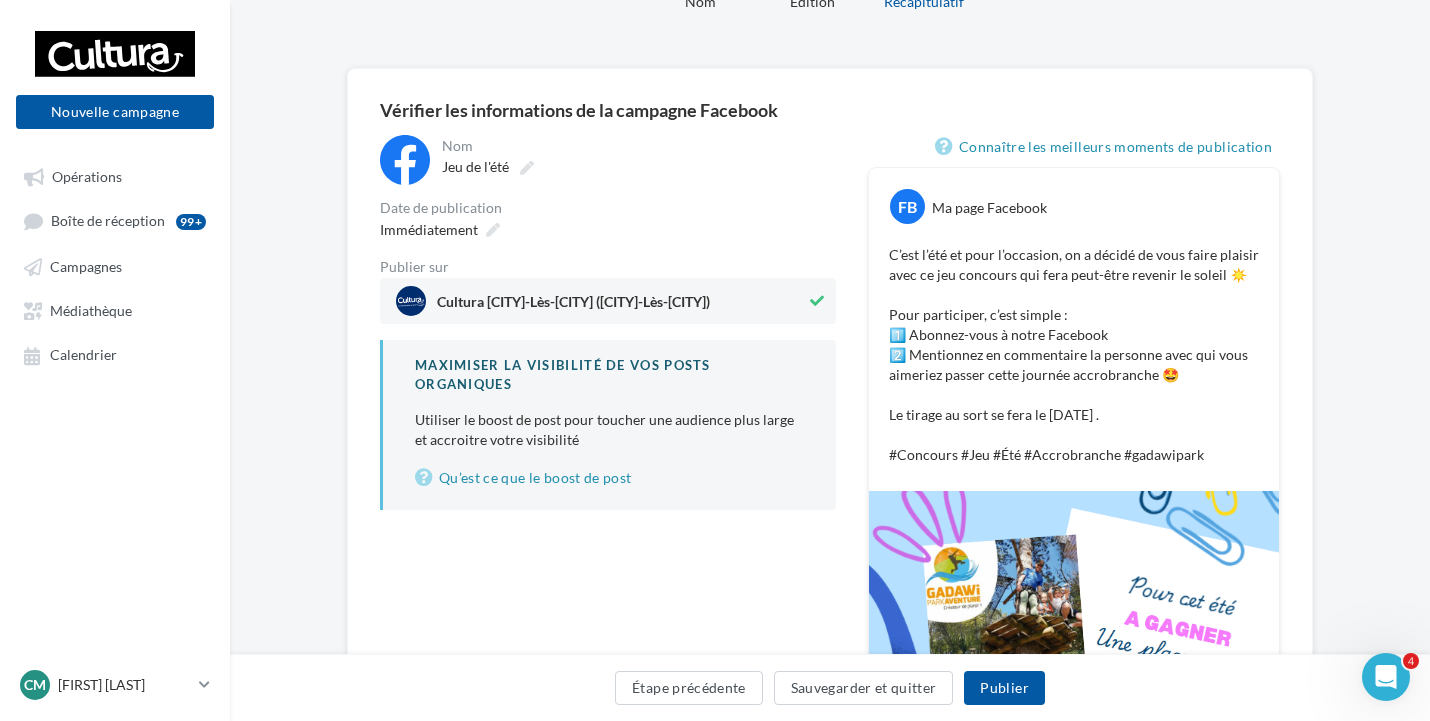 click on "Immédiatement" at bounding box center [608, 229] 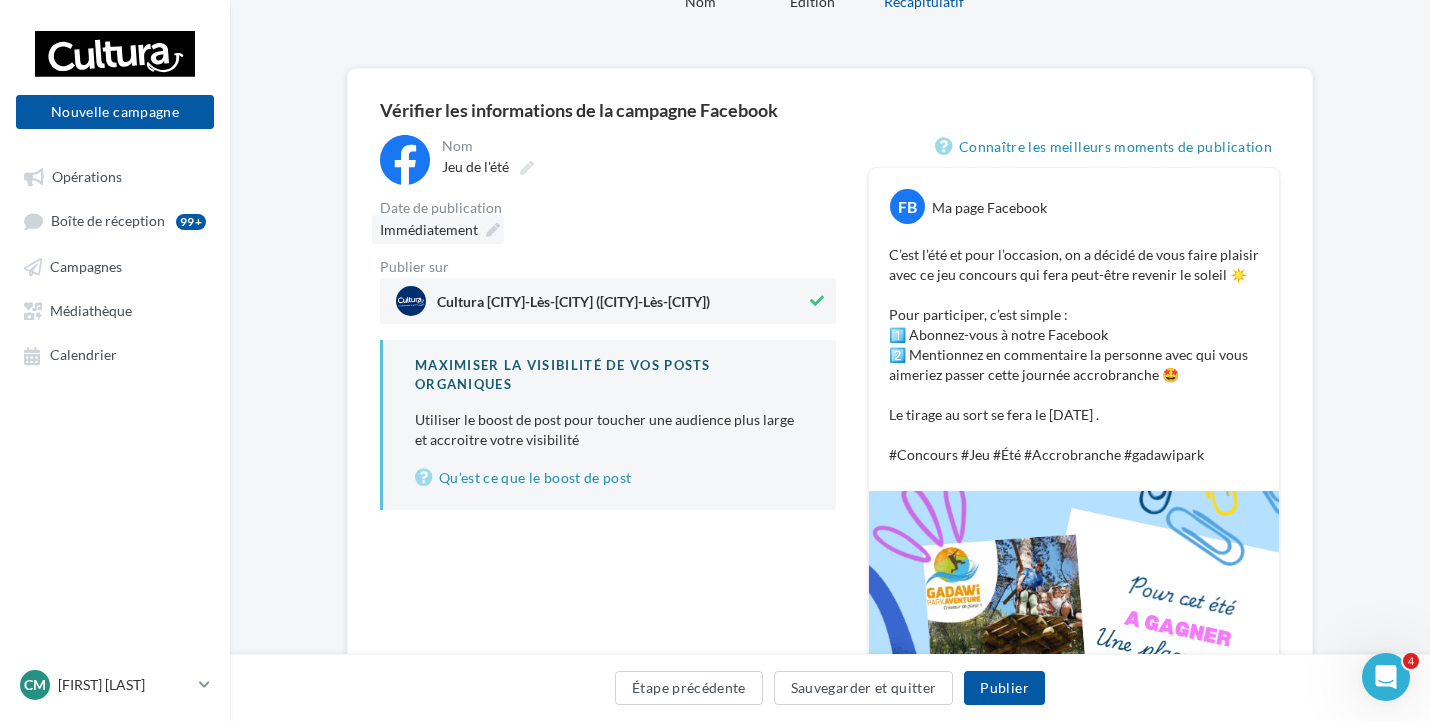 click on "Immédiatement" at bounding box center [438, 229] 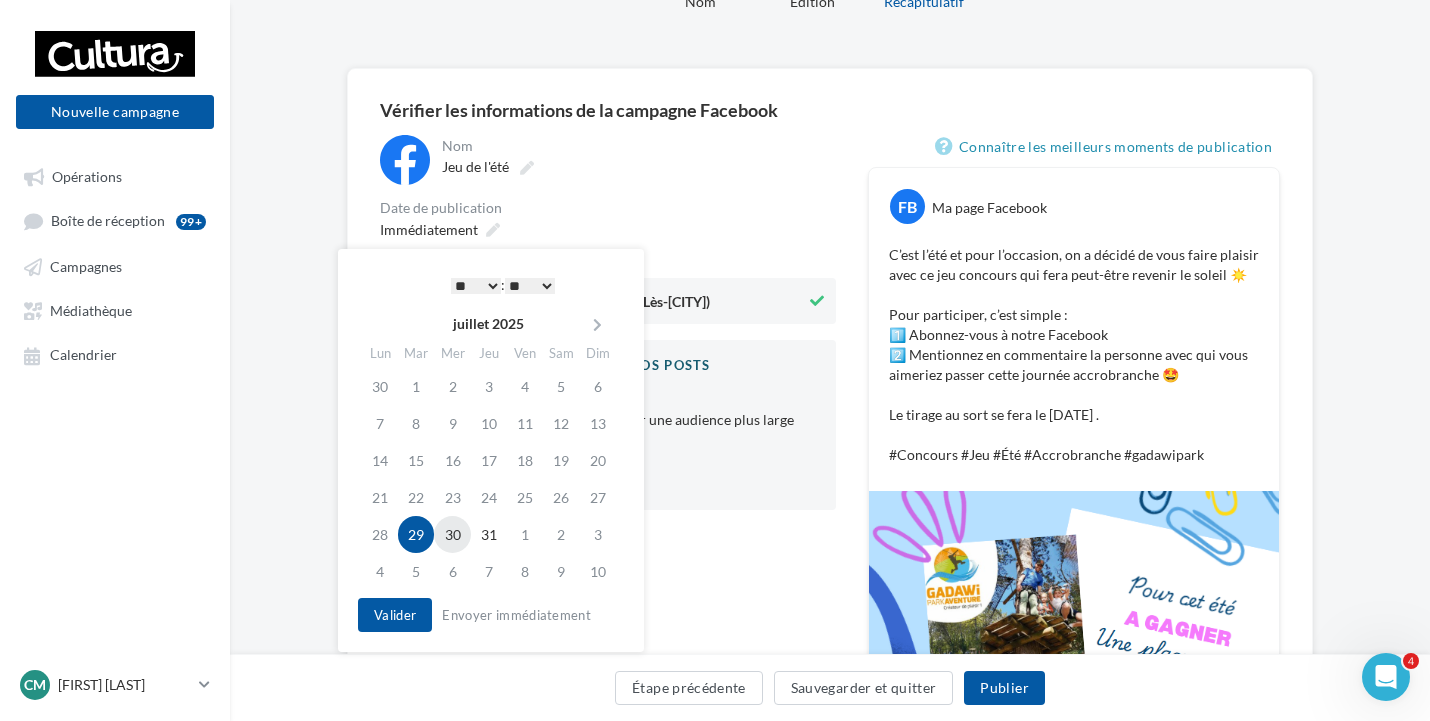 click on "30" at bounding box center [452, 534] 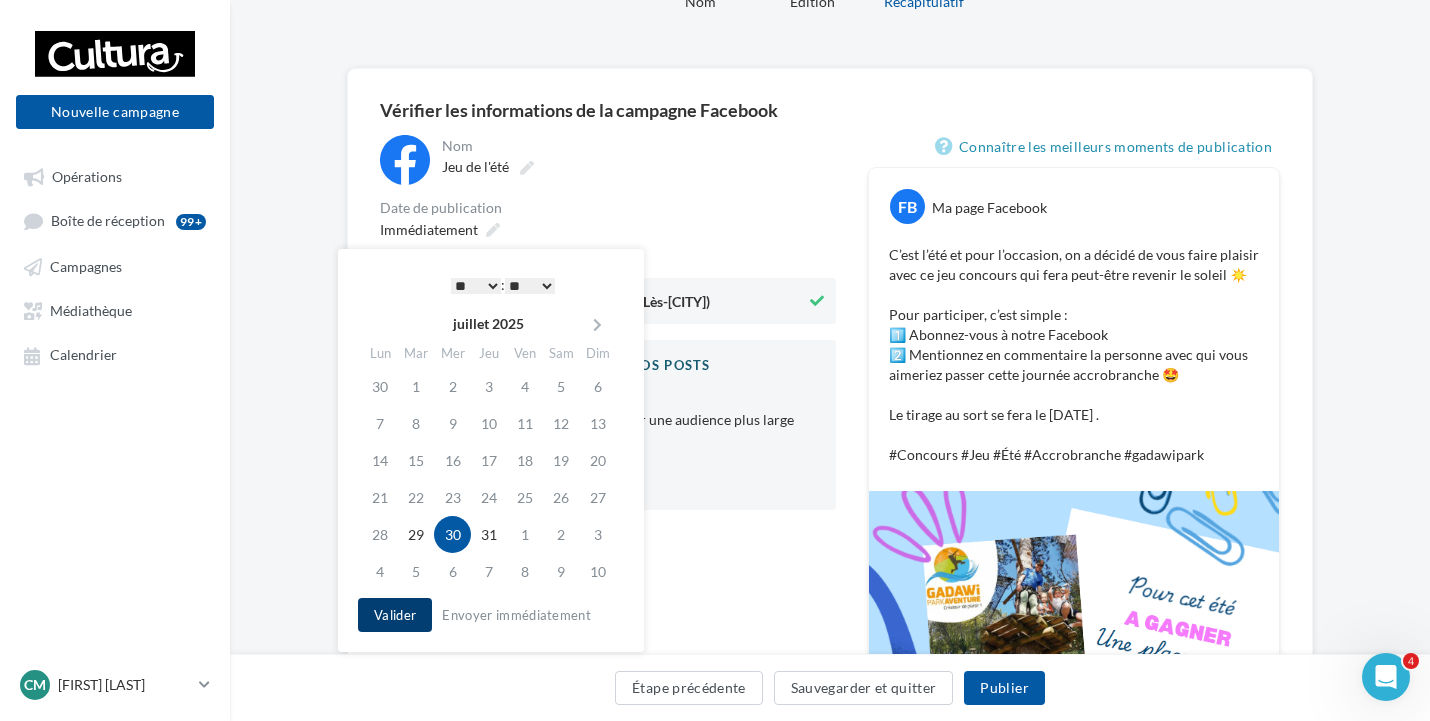 click on "Valider" at bounding box center [395, 615] 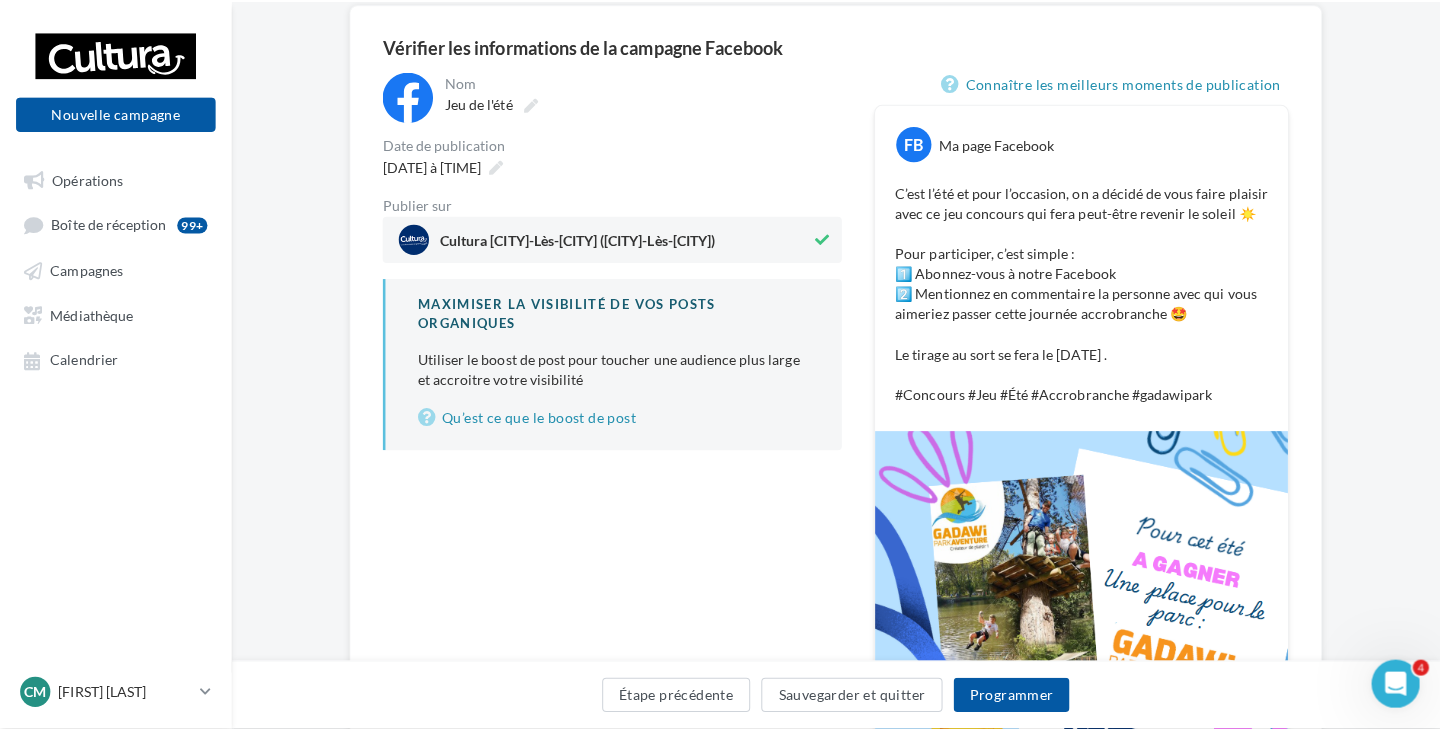 scroll, scrollTop: 200, scrollLeft: 0, axis: vertical 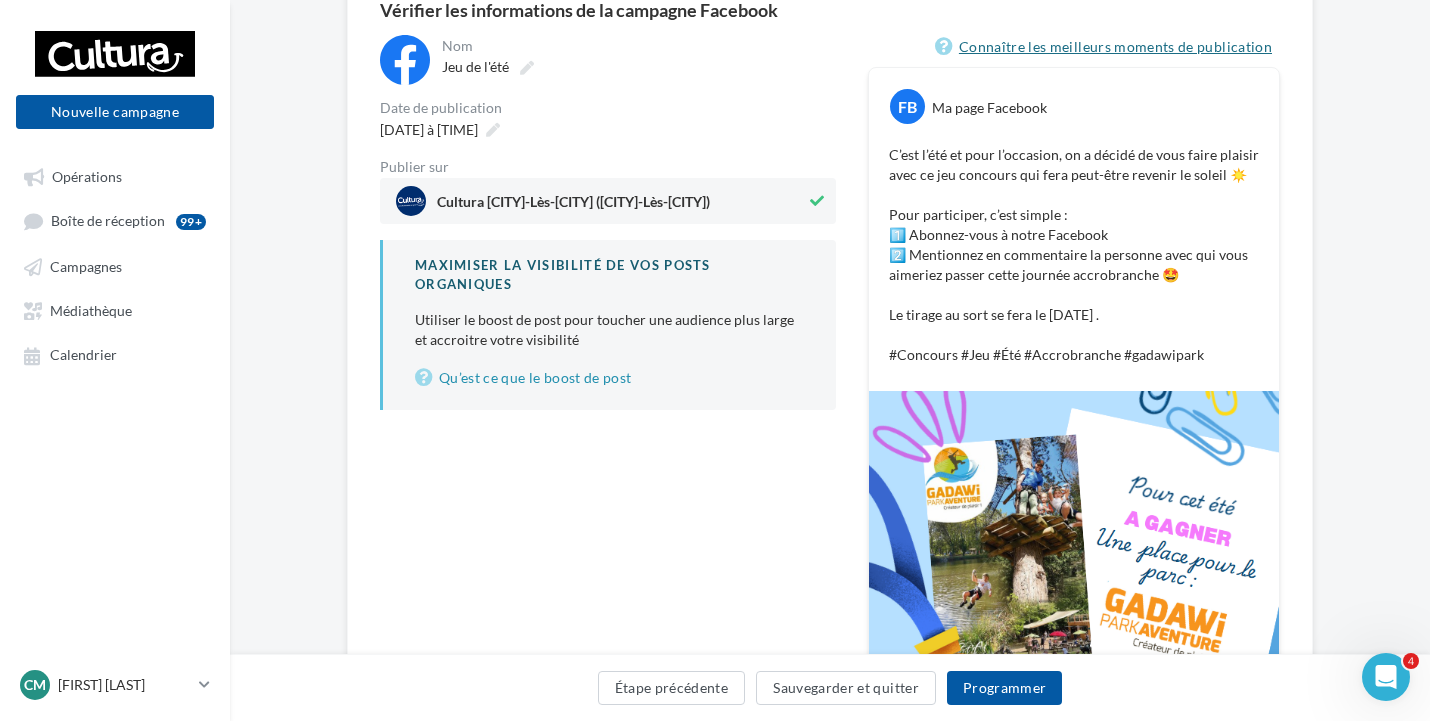 click on "Connaître les meilleurs moments de publication" at bounding box center [1107, 47] 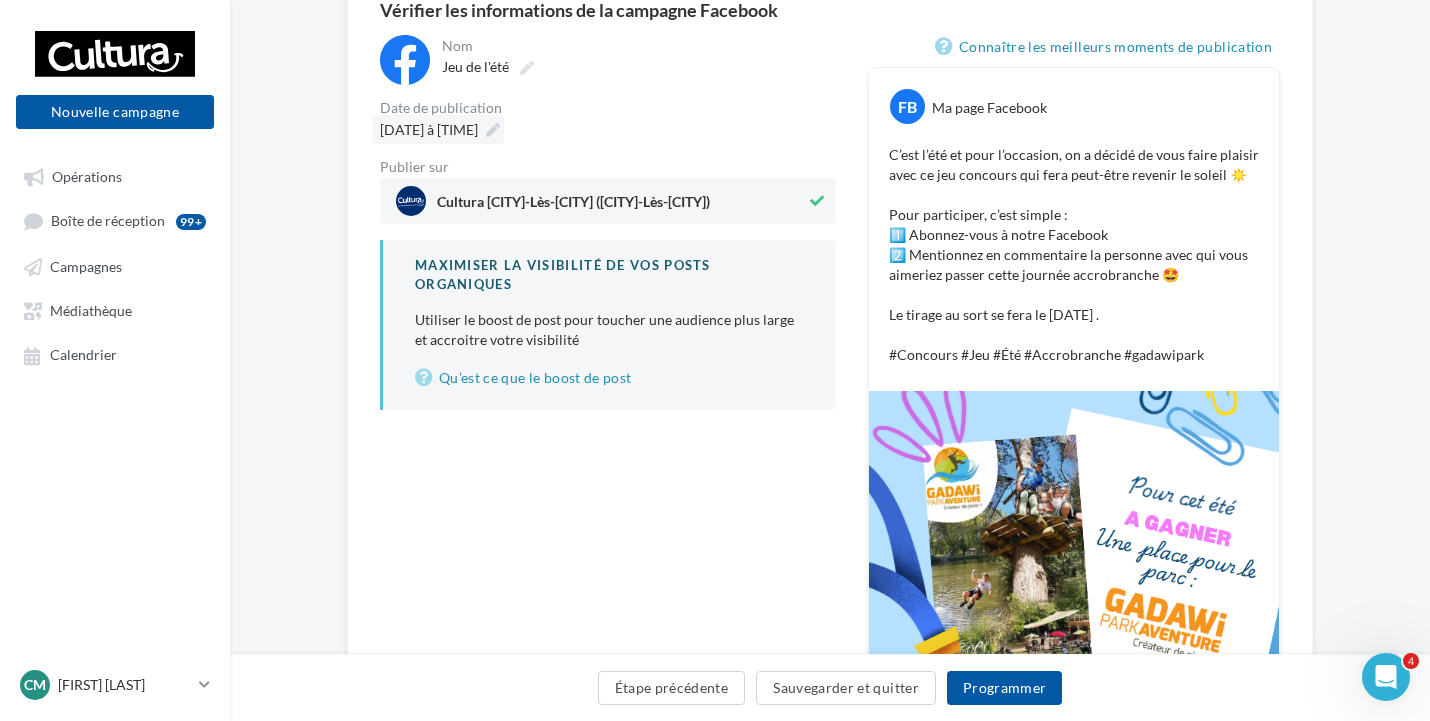 click on "30/07/2025 à 11:30" at bounding box center [429, 129] 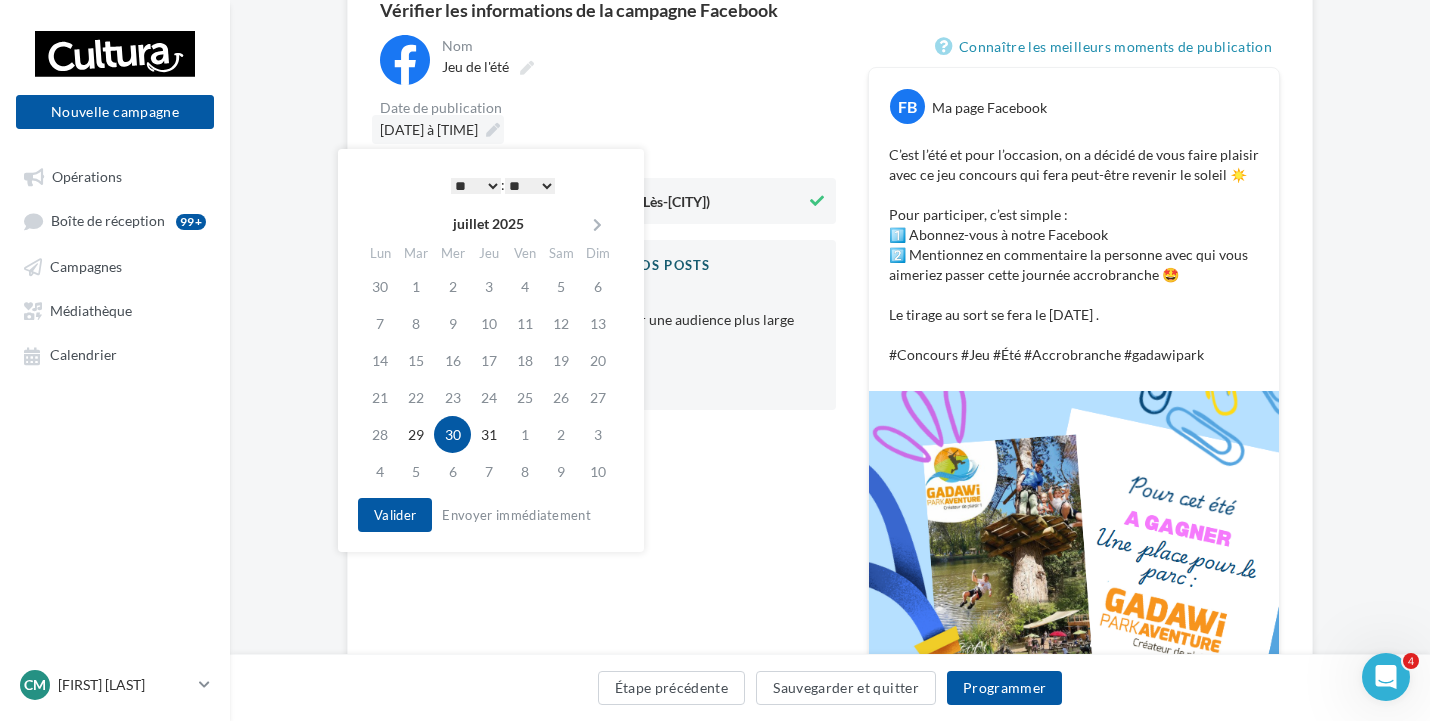 click on "30/07/2025 à 11:30" at bounding box center (429, 129) 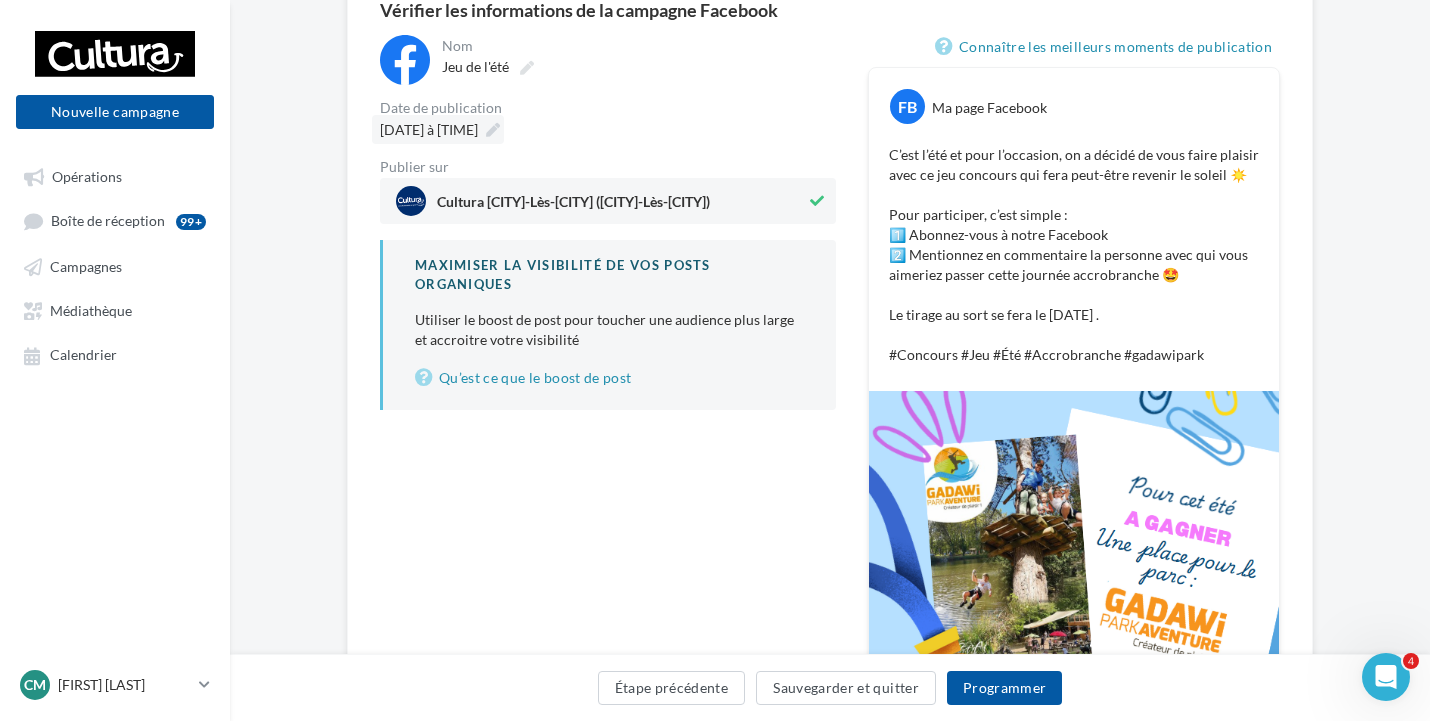 click on "30/07/2025 à 11:30" at bounding box center (429, 129) 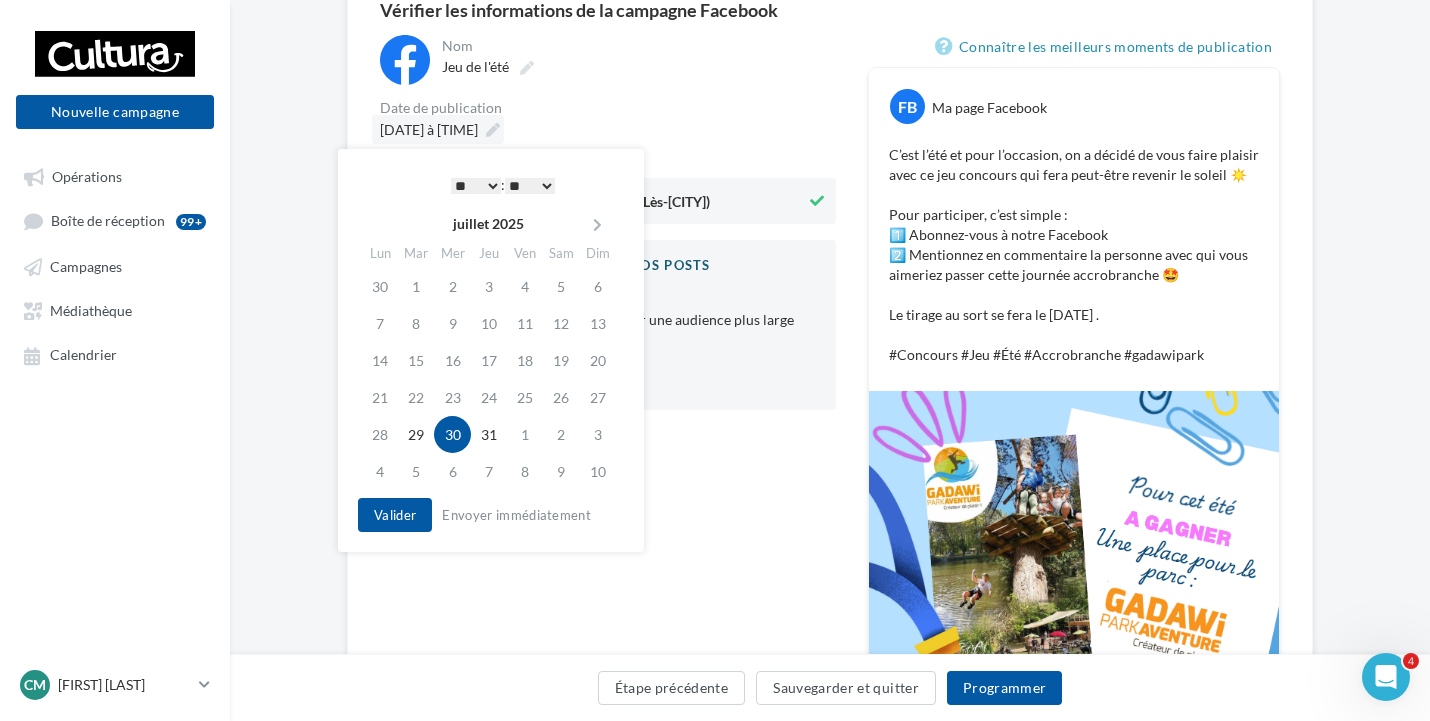 click at bounding box center (493, 130) 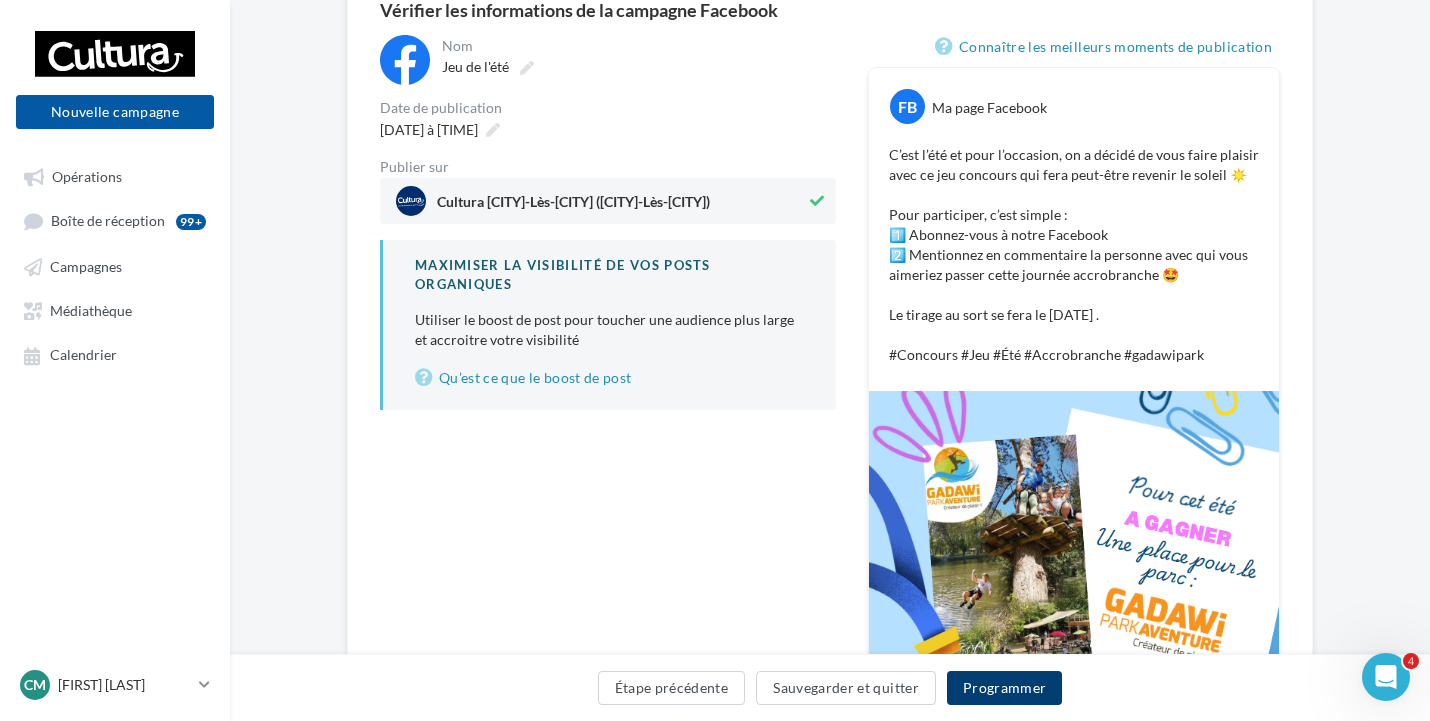 click on "Programmer" at bounding box center (1005, 688) 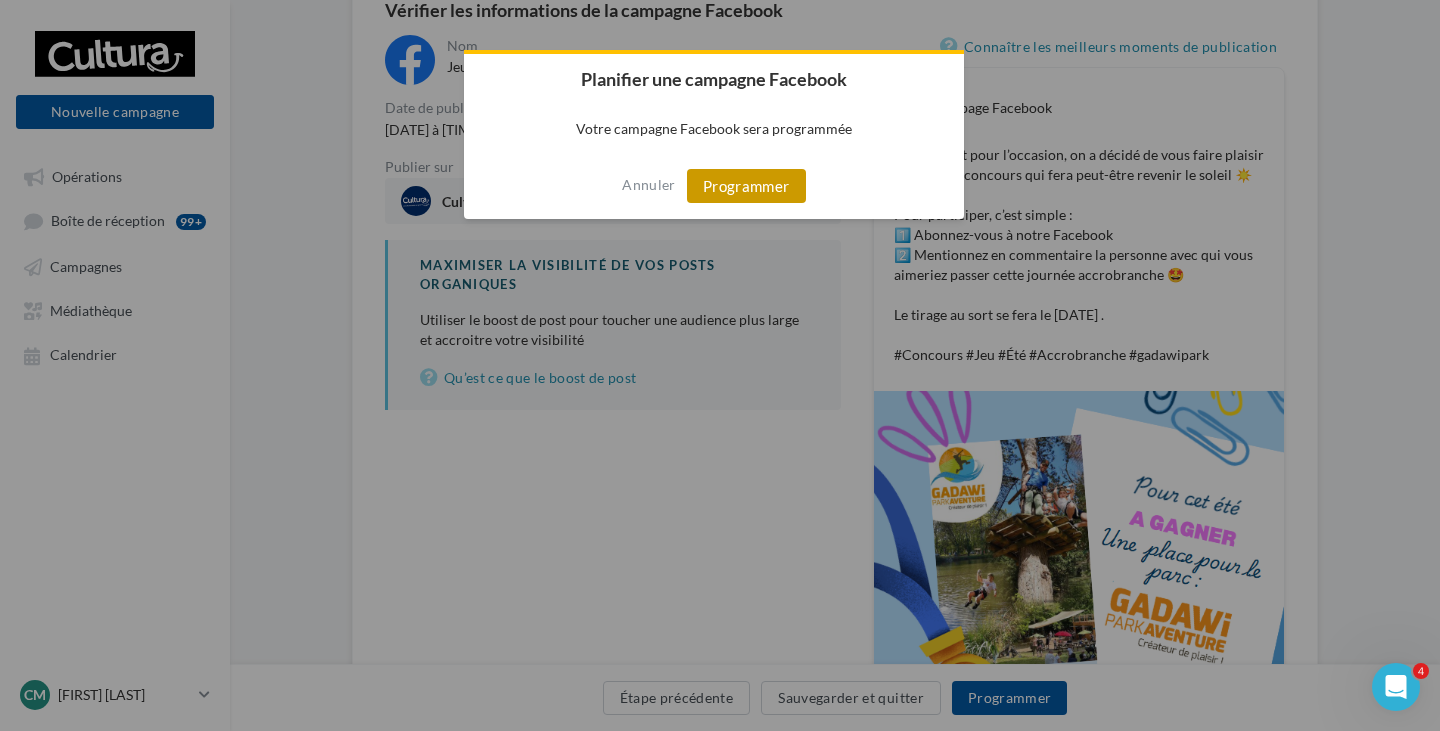 click on "Programmer" at bounding box center [746, 186] 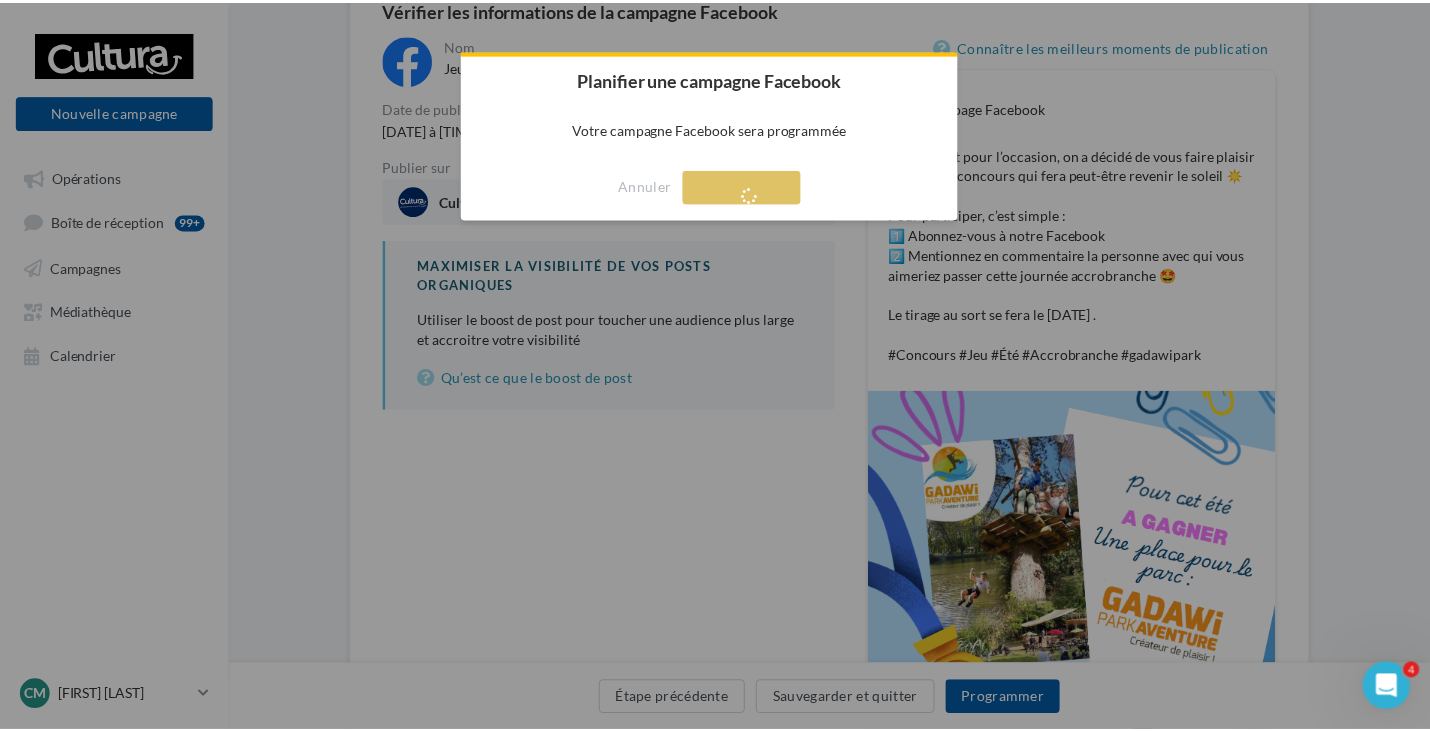 scroll, scrollTop: 32, scrollLeft: 0, axis: vertical 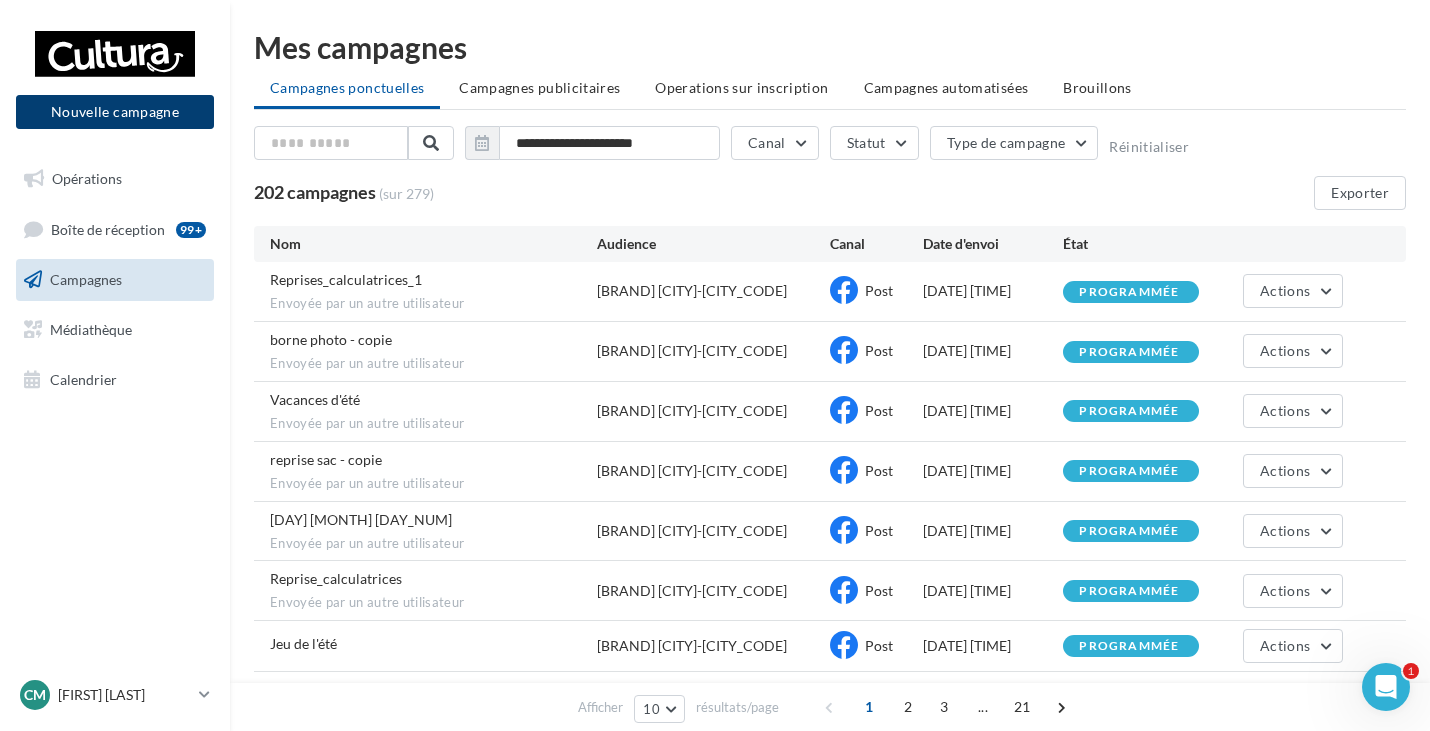 click on "Nouvelle campagne" at bounding box center (115, 112) 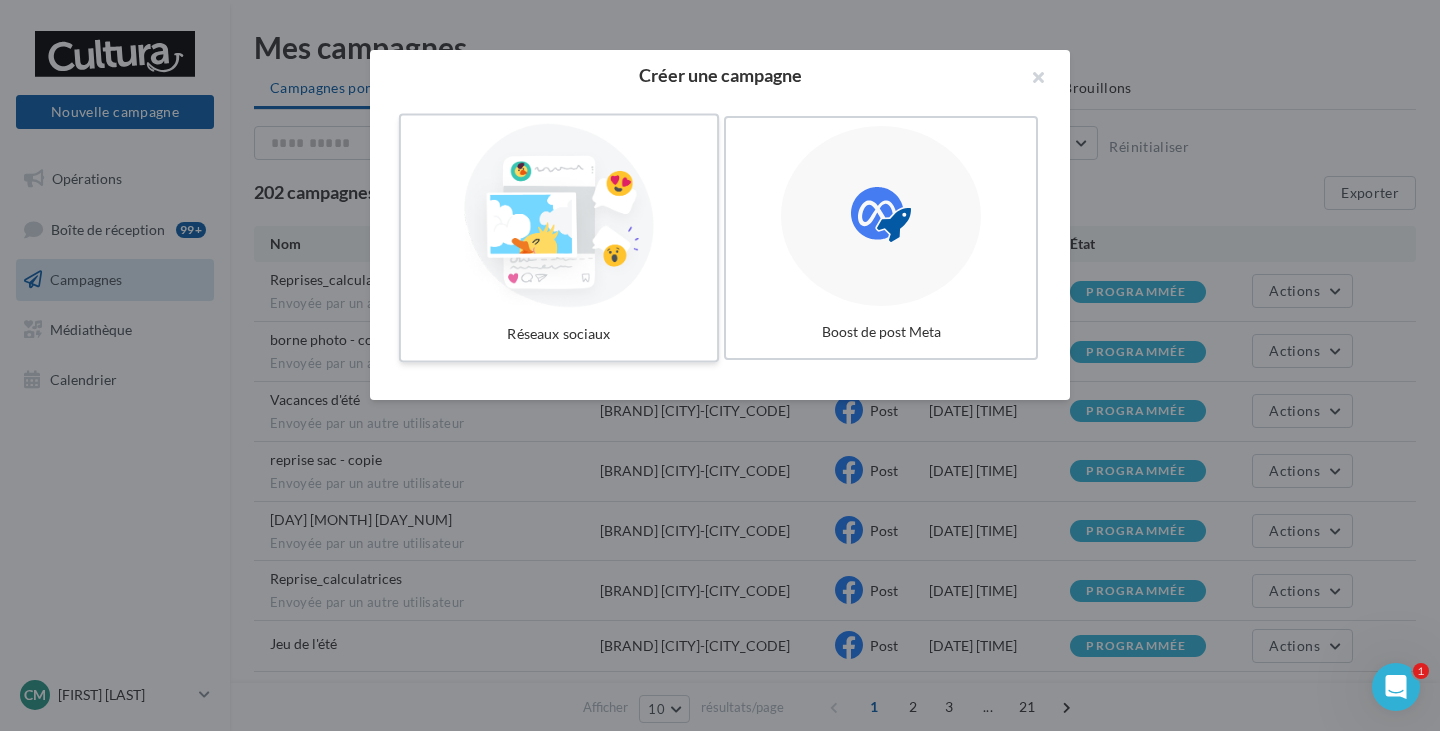 click at bounding box center [559, 216] 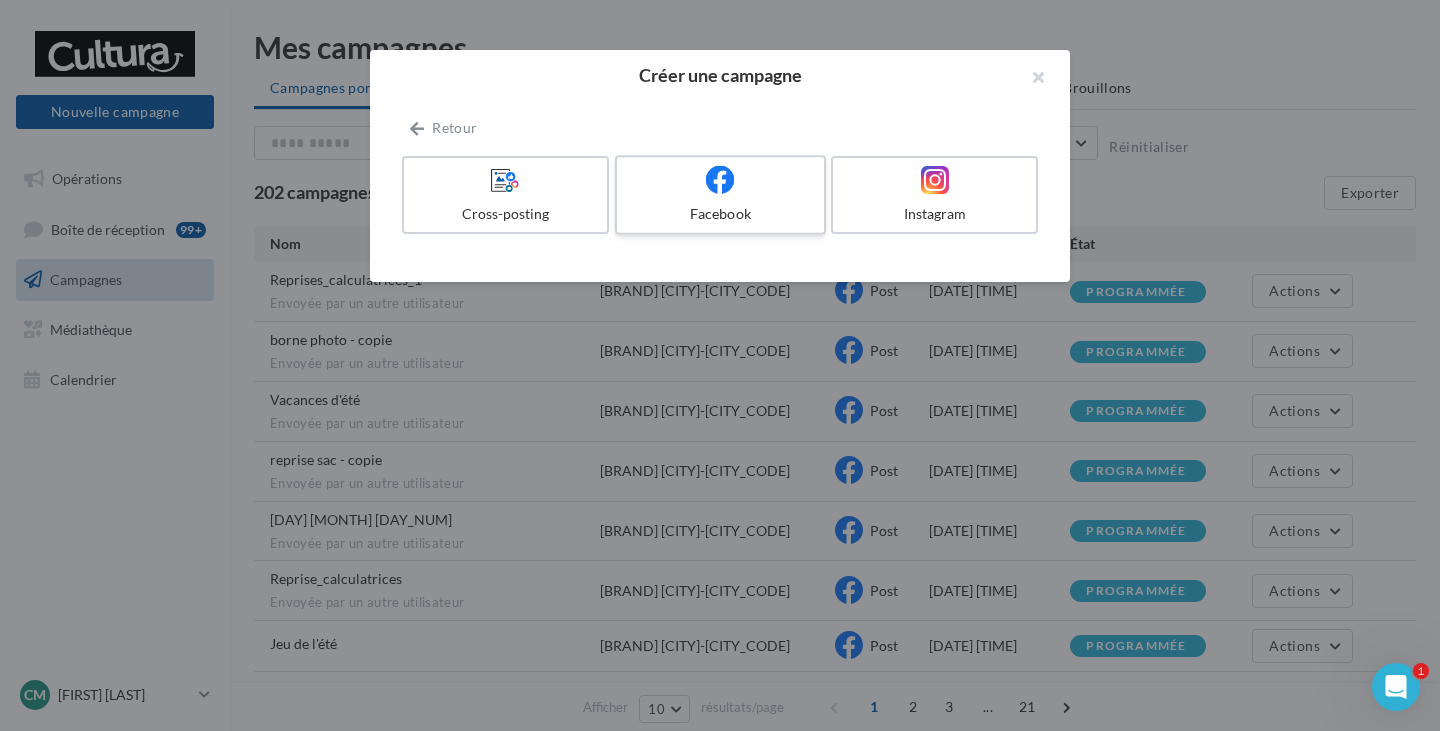click at bounding box center [720, 180] 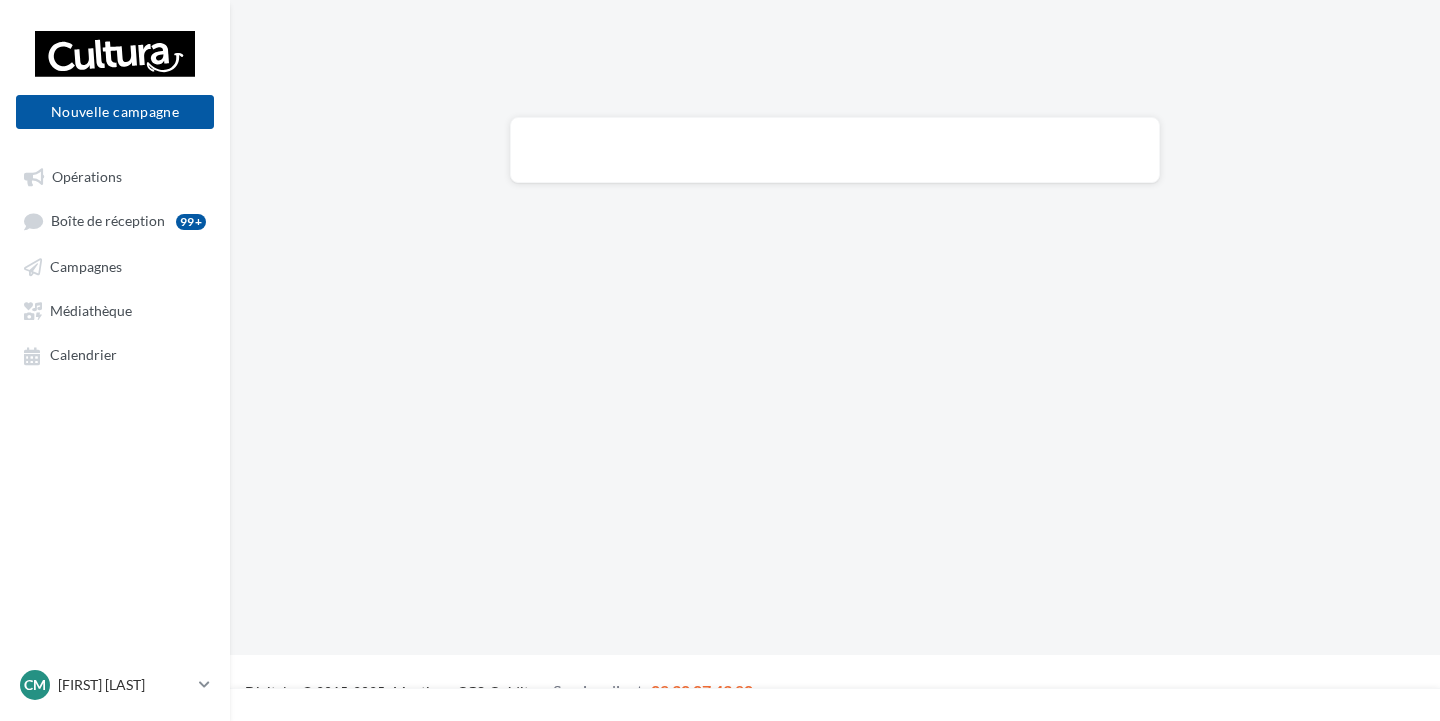 scroll, scrollTop: 0, scrollLeft: 0, axis: both 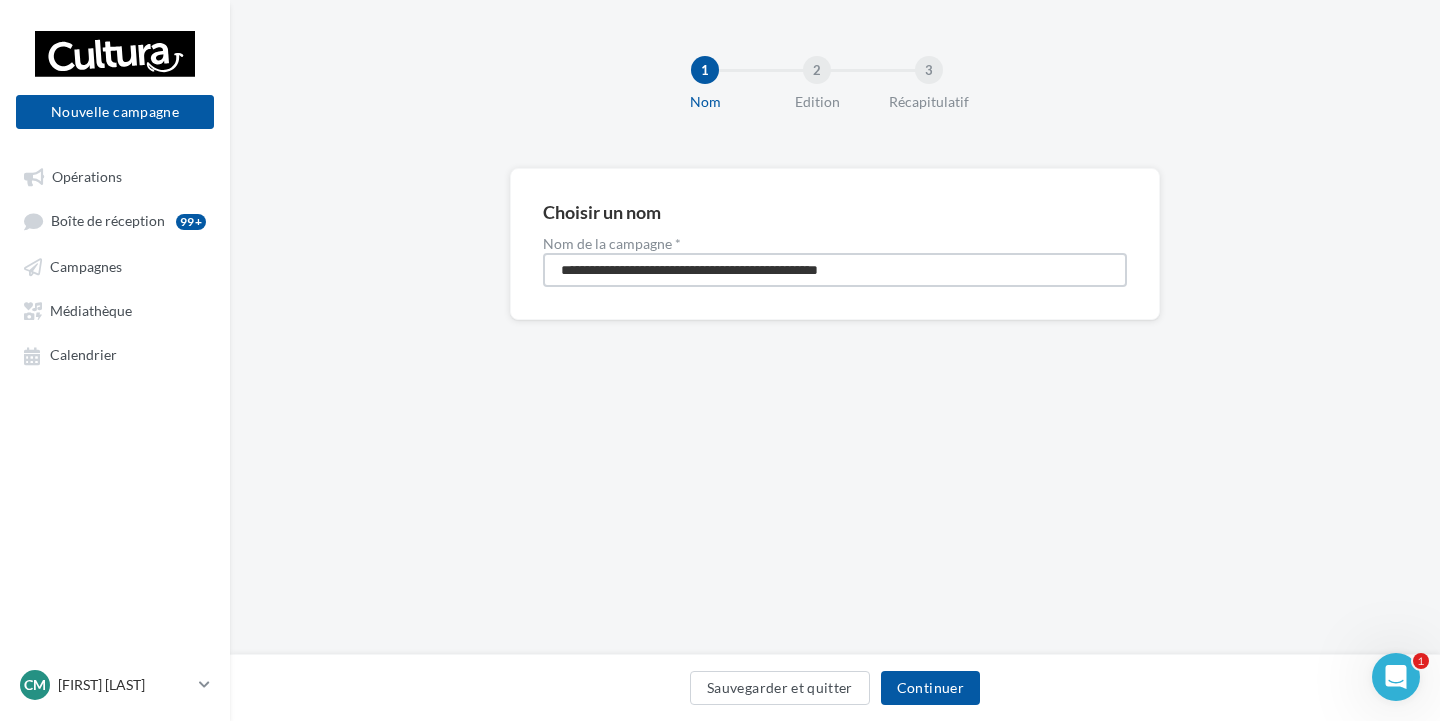 drag, startPoint x: 915, startPoint y: 278, endPoint x: 409, endPoint y: 286, distance: 506.06323 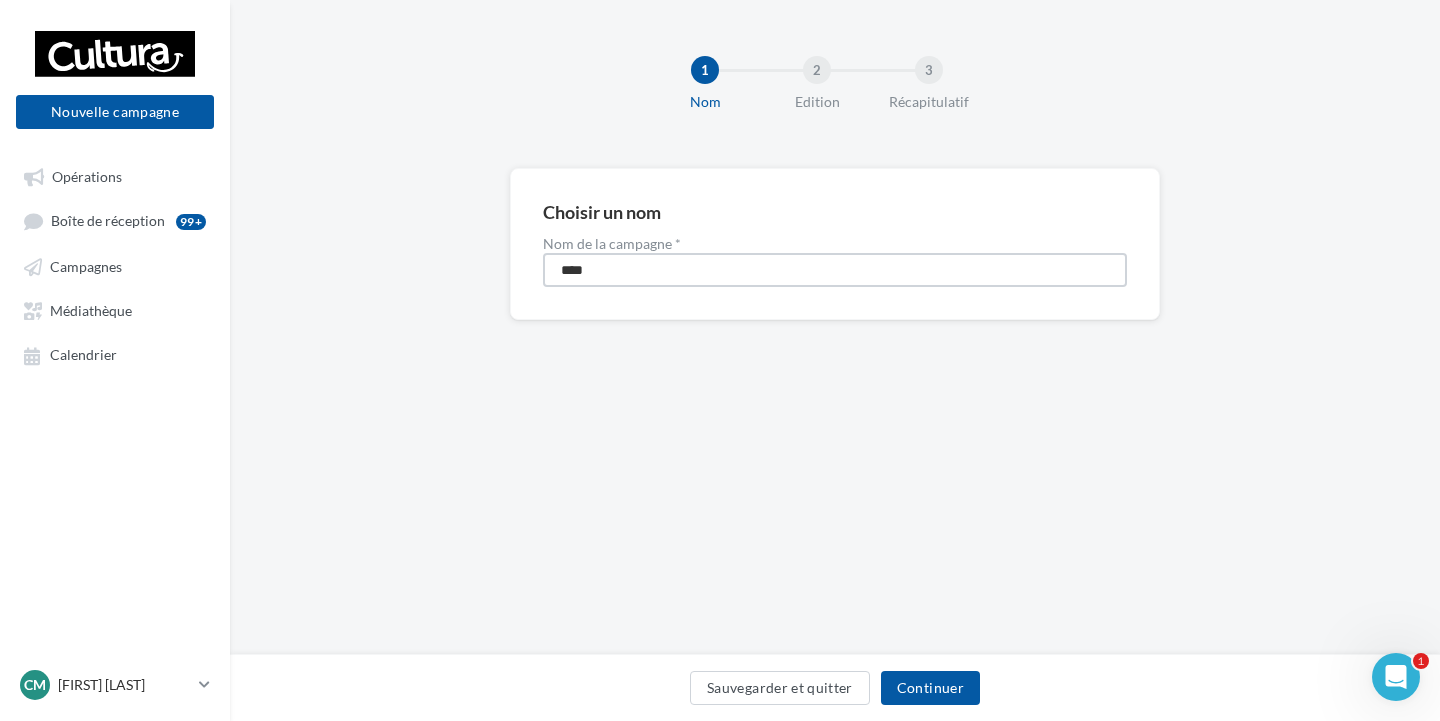 type on "**********" 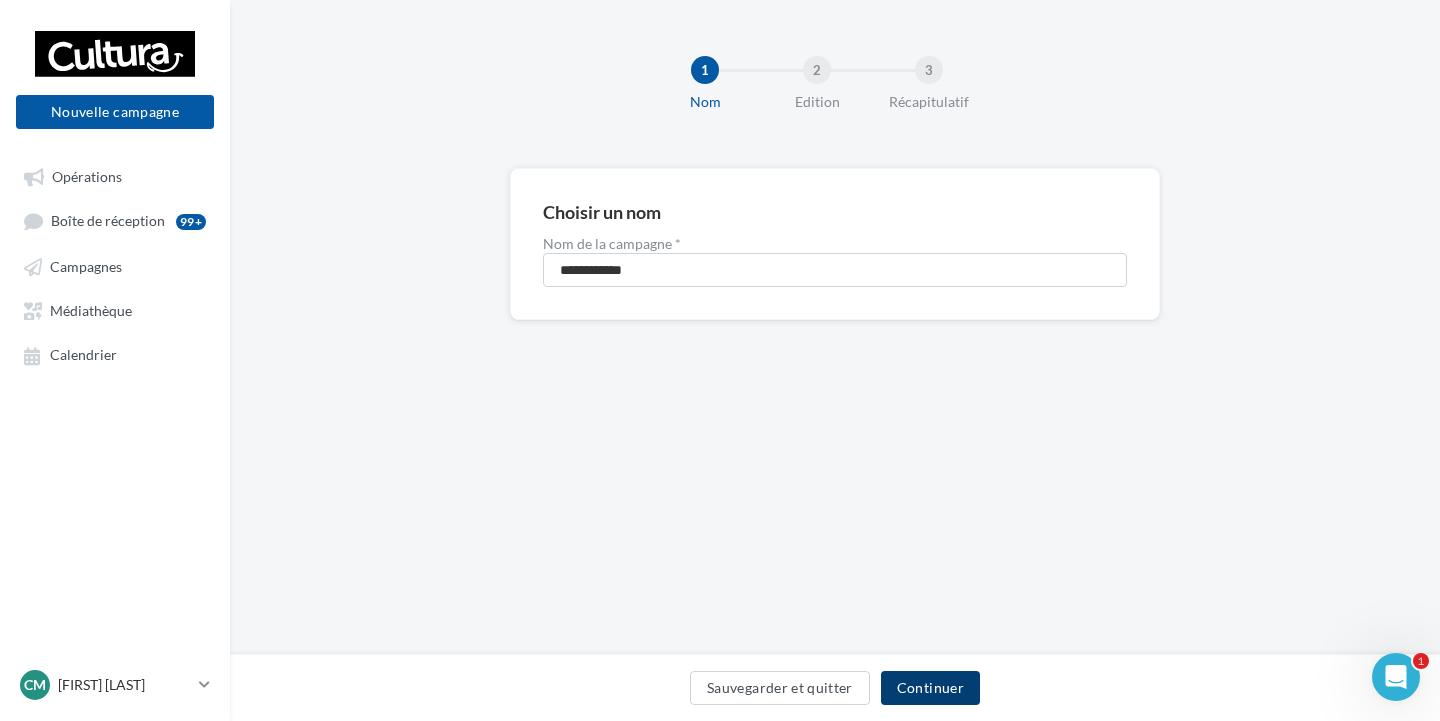 click on "Continuer" at bounding box center (930, 688) 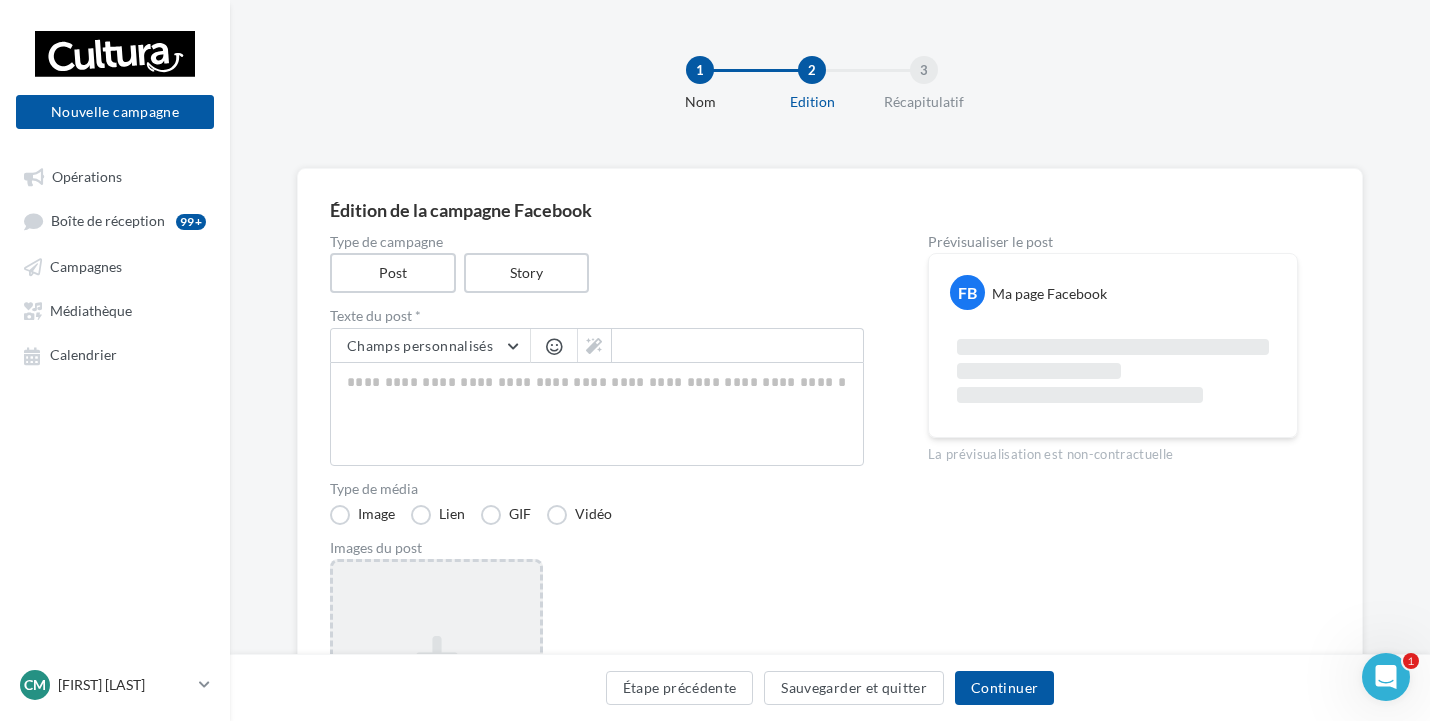 click on "Ajouter une image     Format: png, jpg" at bounding box center (436, 689) 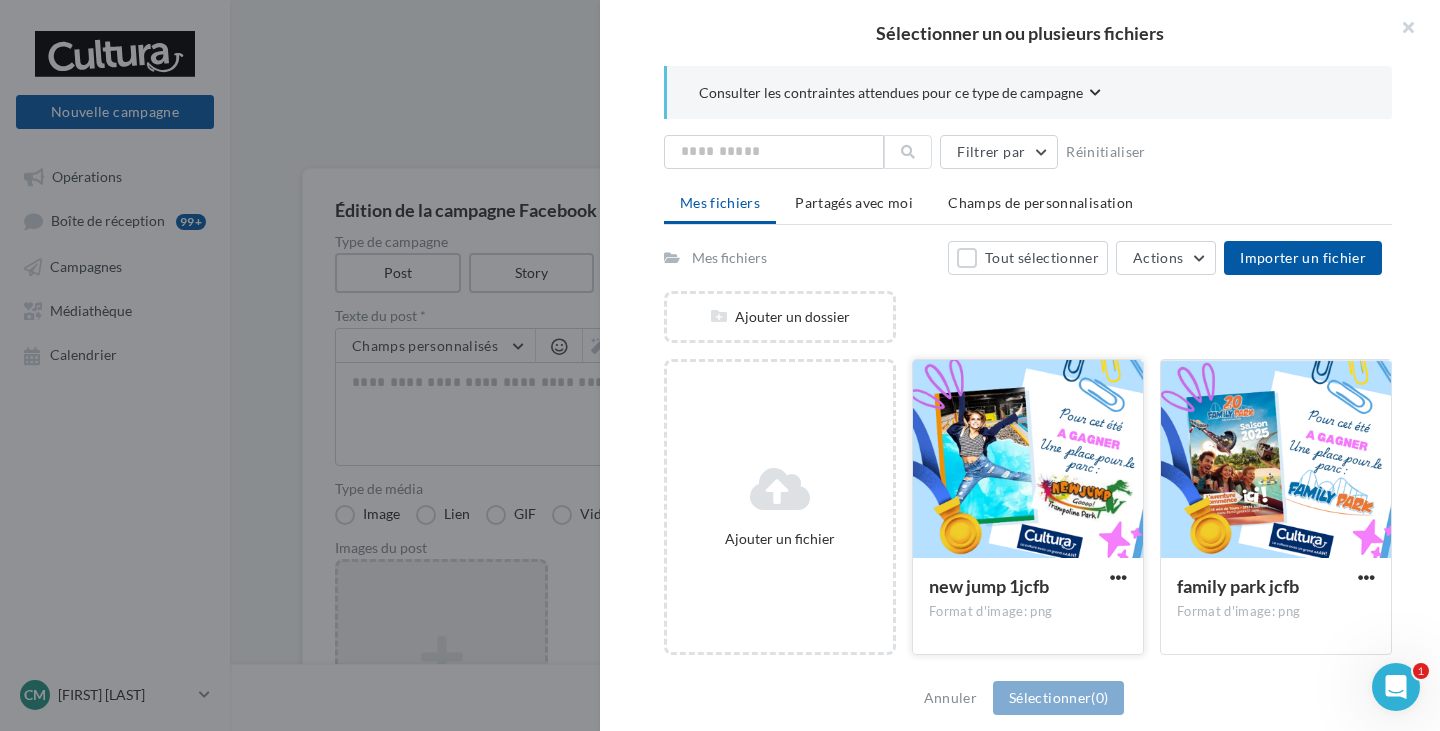 click at bounding box center (1028, 460) 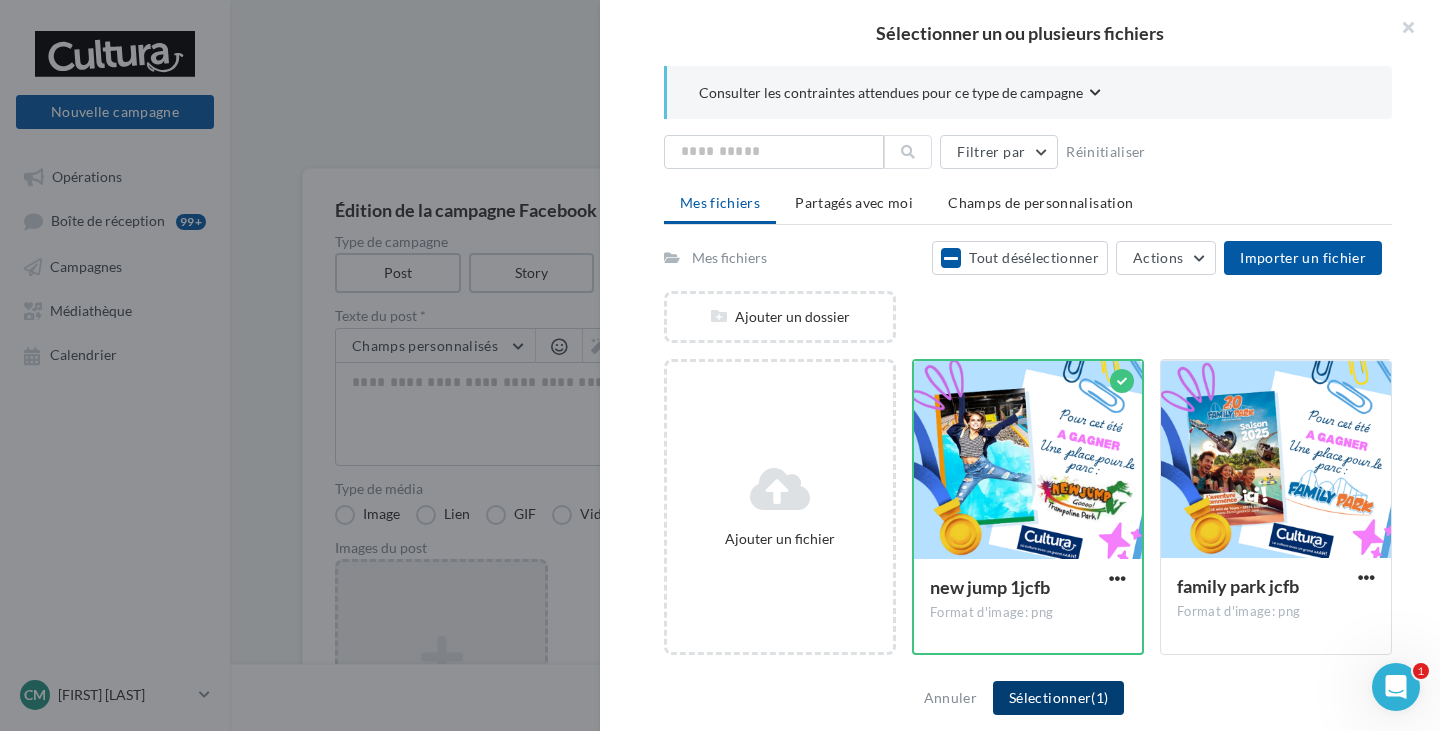click on "Sélectionner   (1)" at bounding box center (1058, 698) 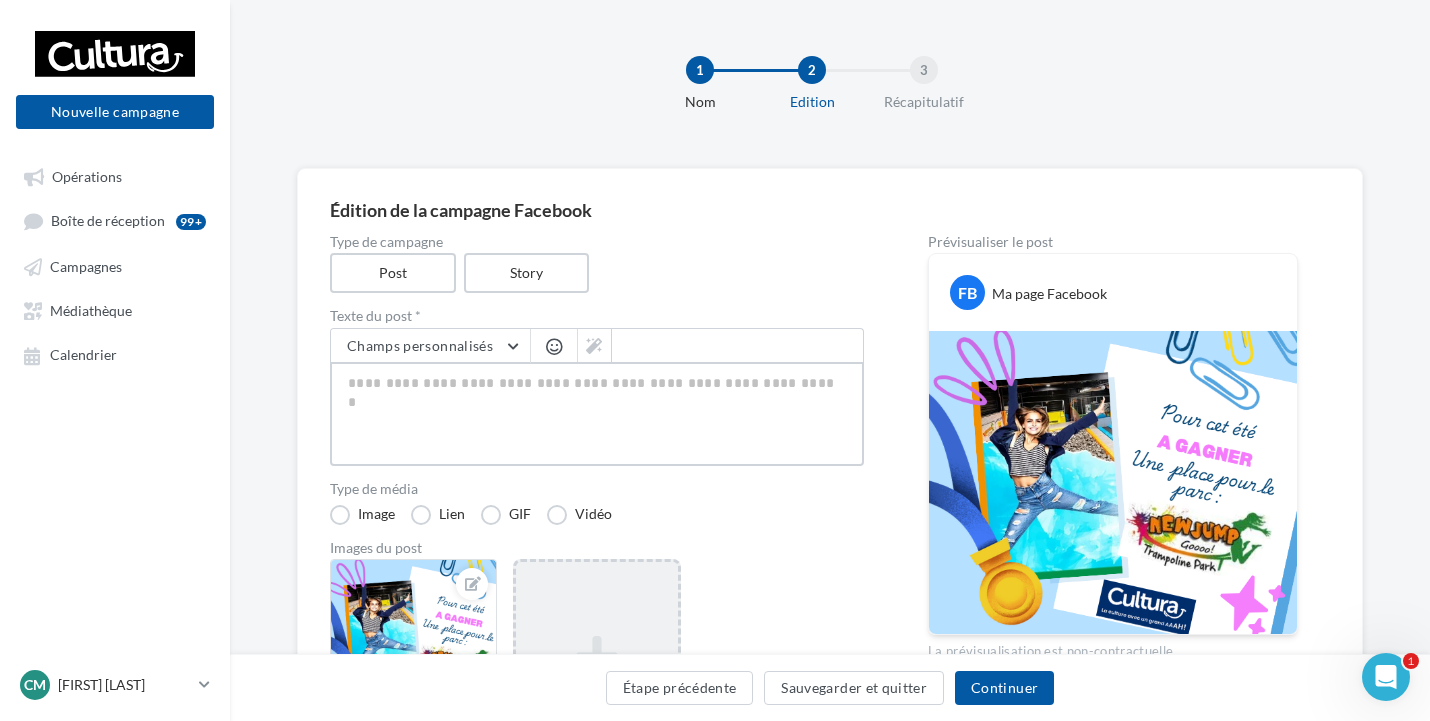 click at bounding box center [597, 414] 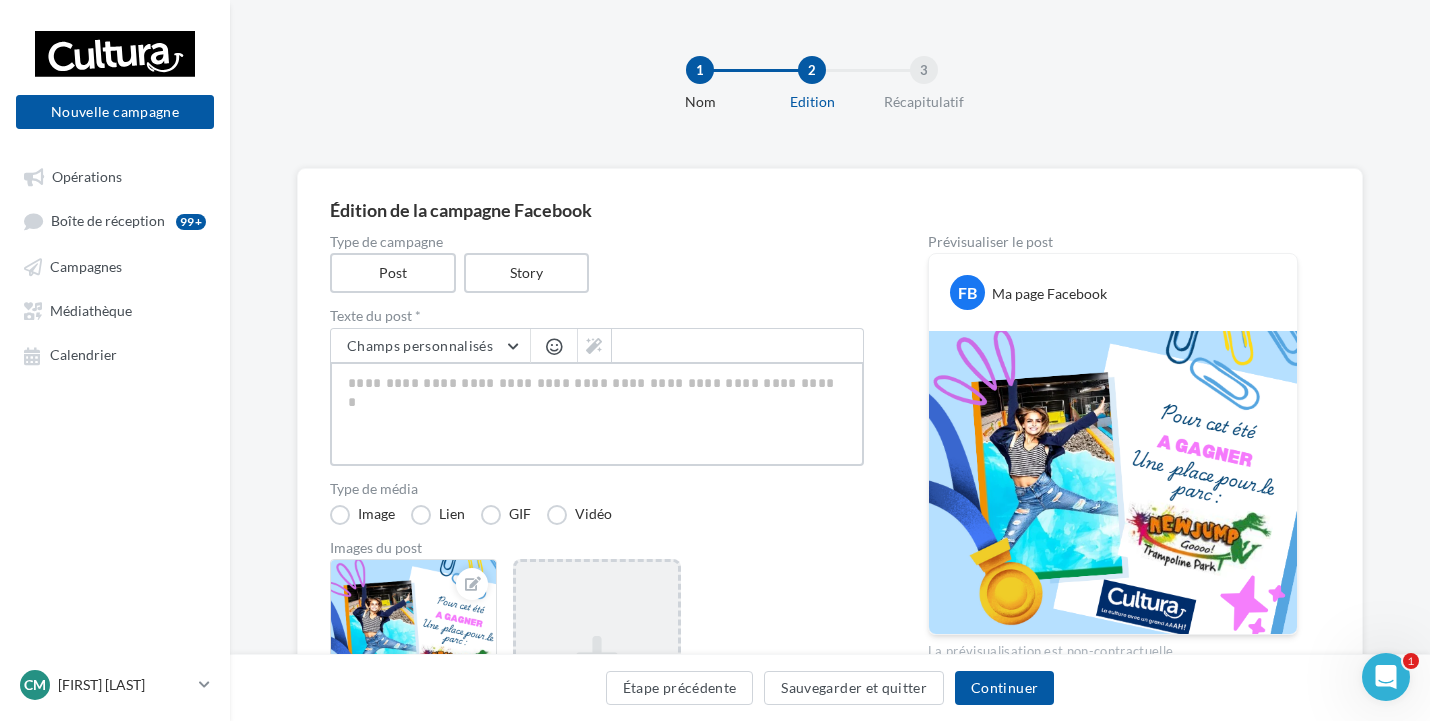 type on "*" 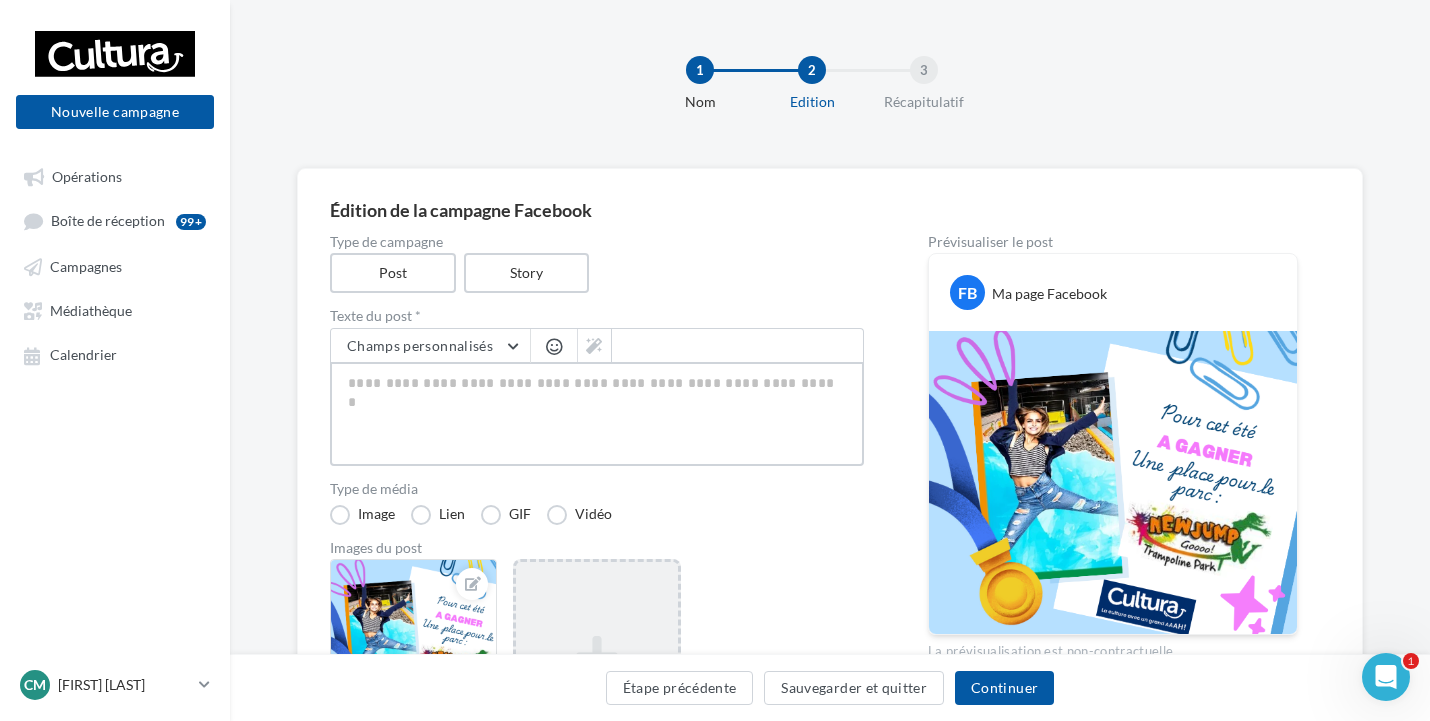 type on "*" 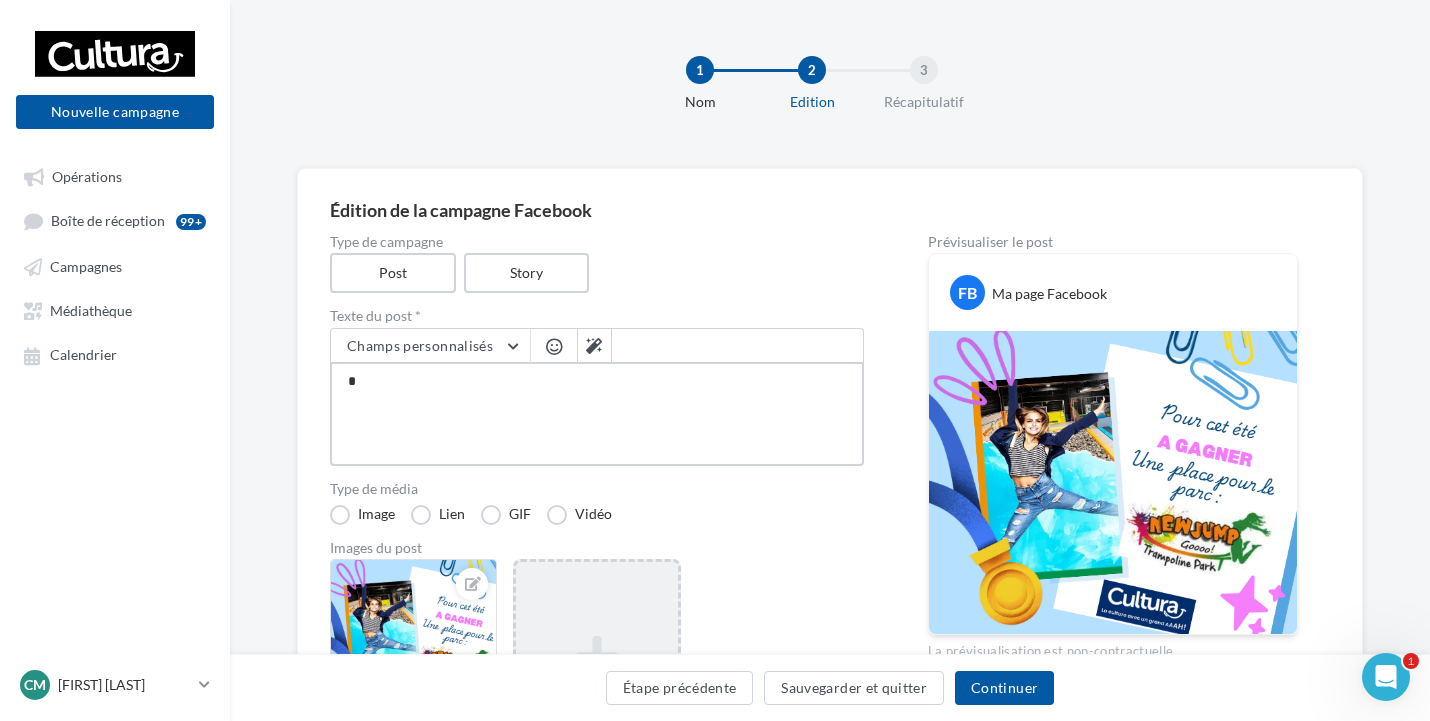 type on "**" 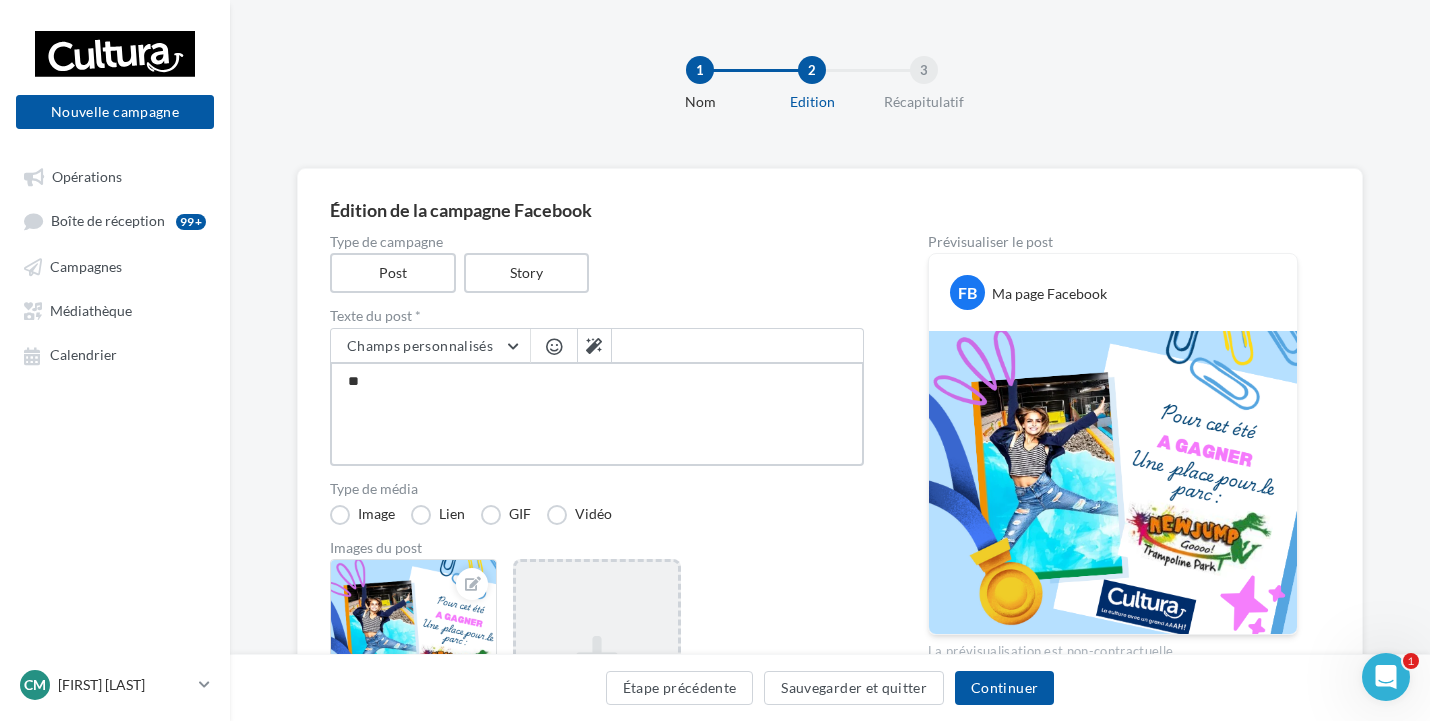 type on "***" 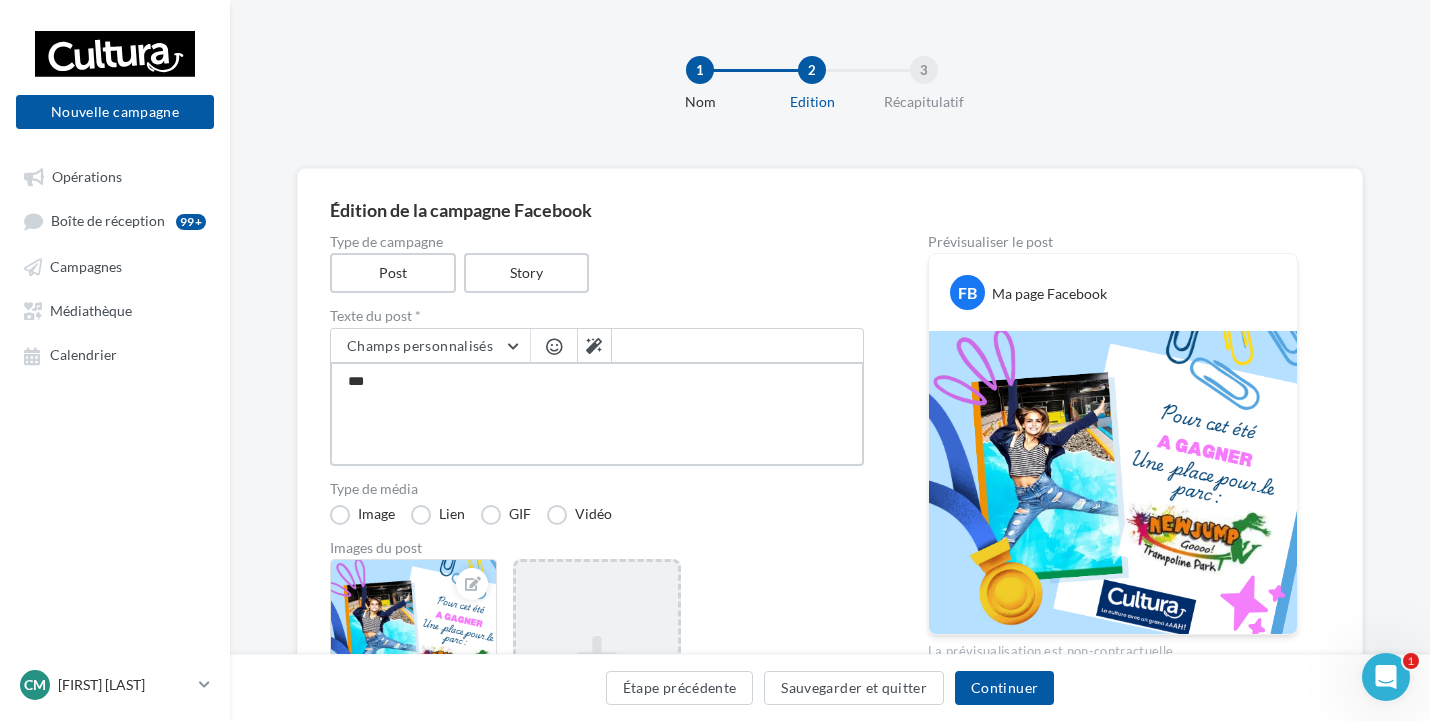 type on "****" 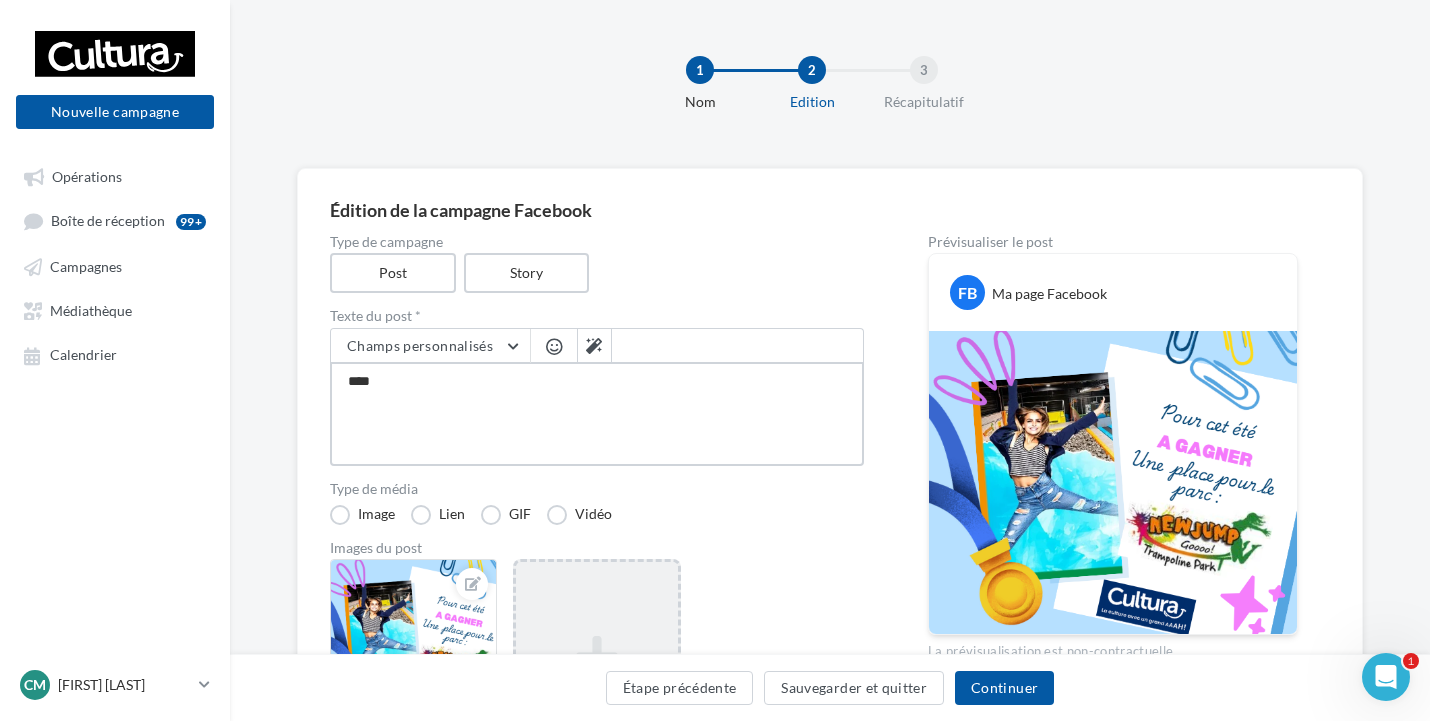 type on "*****" 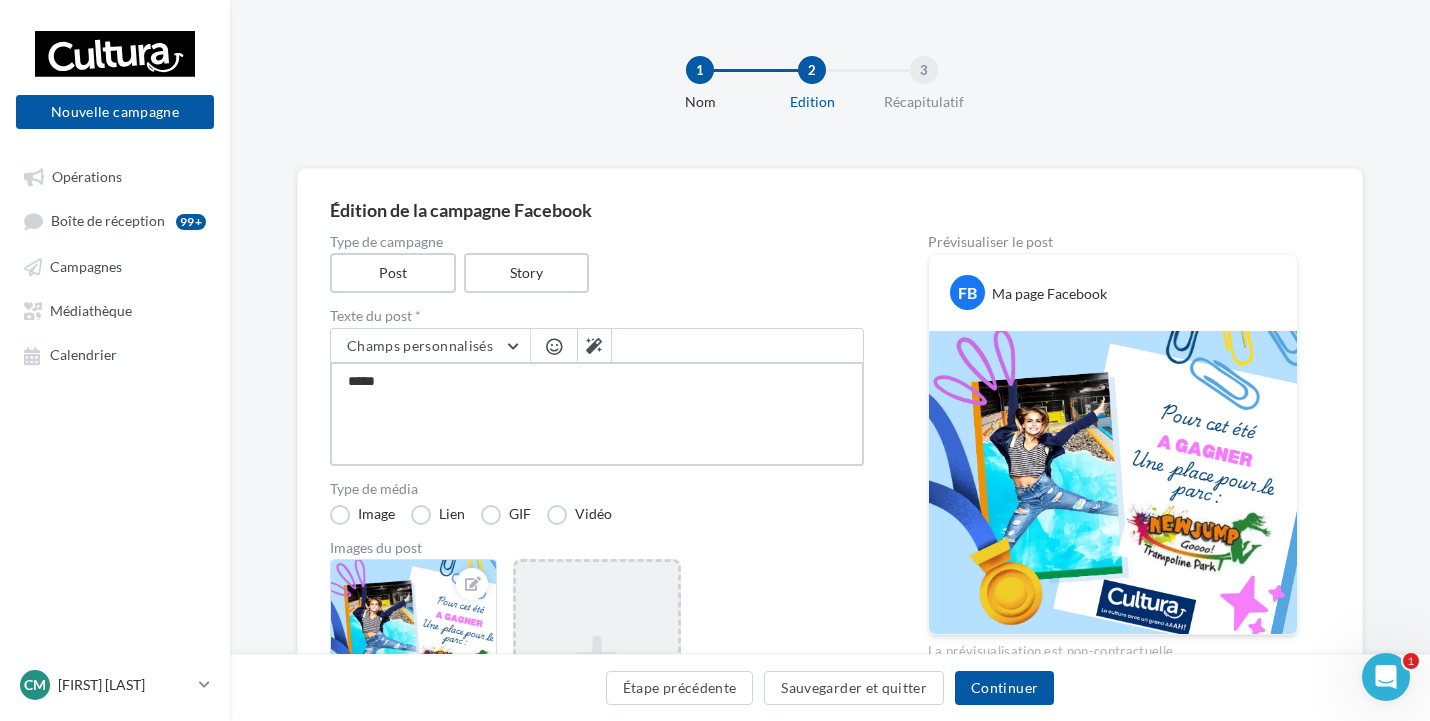 type on "*****" 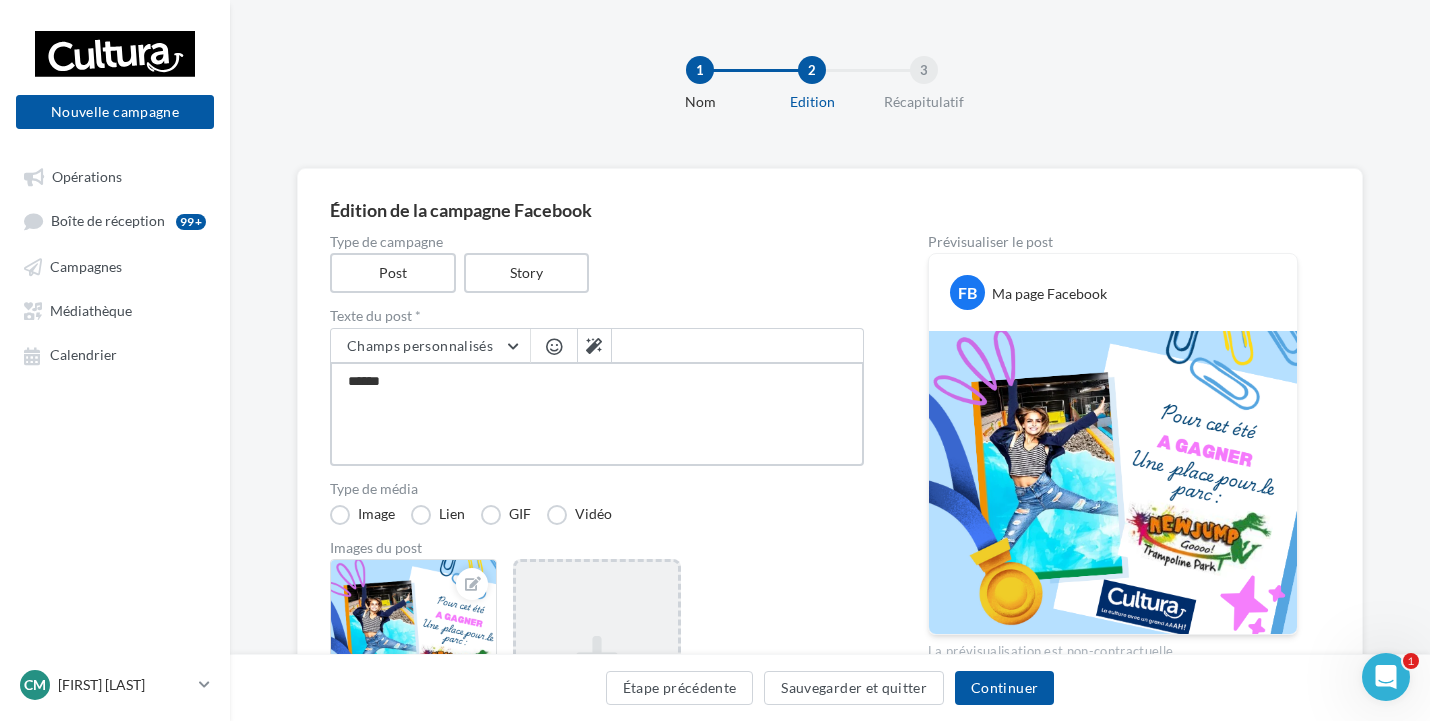 type on "*******" 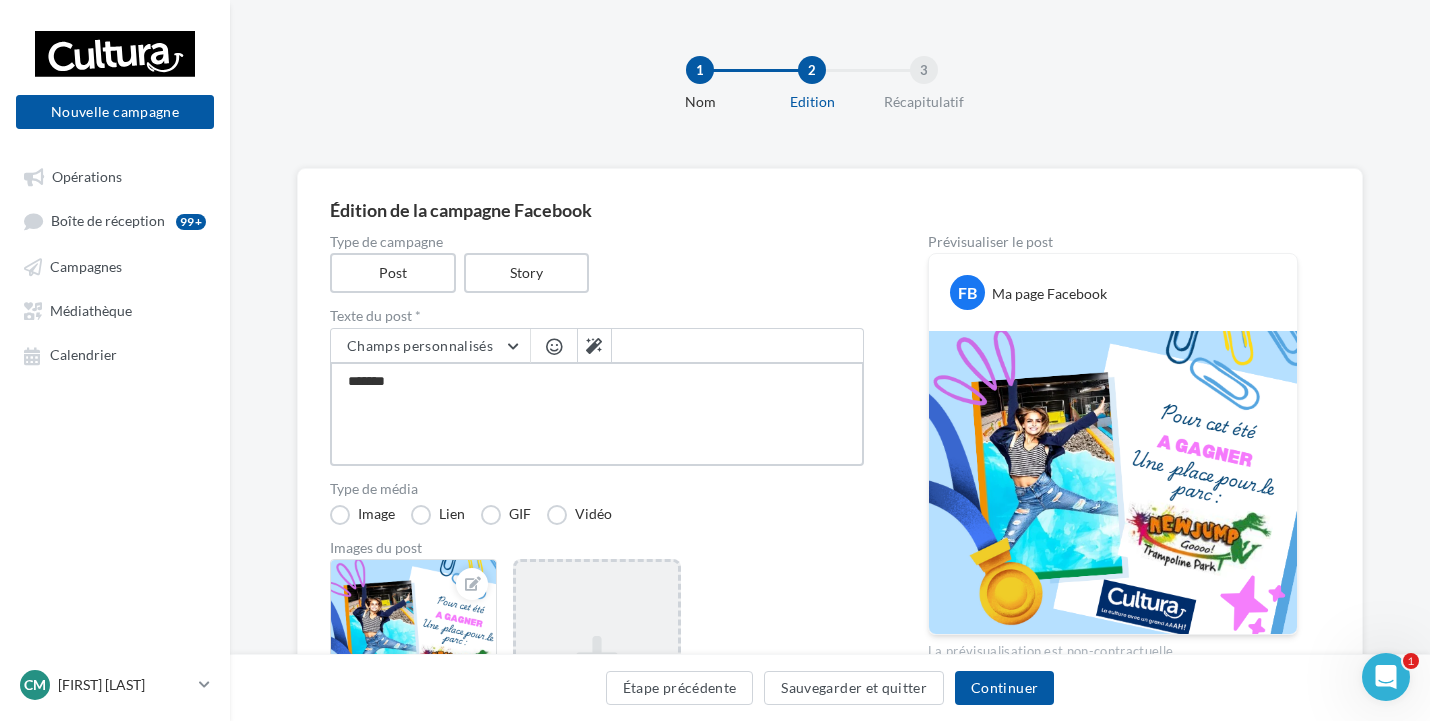 type on "********" 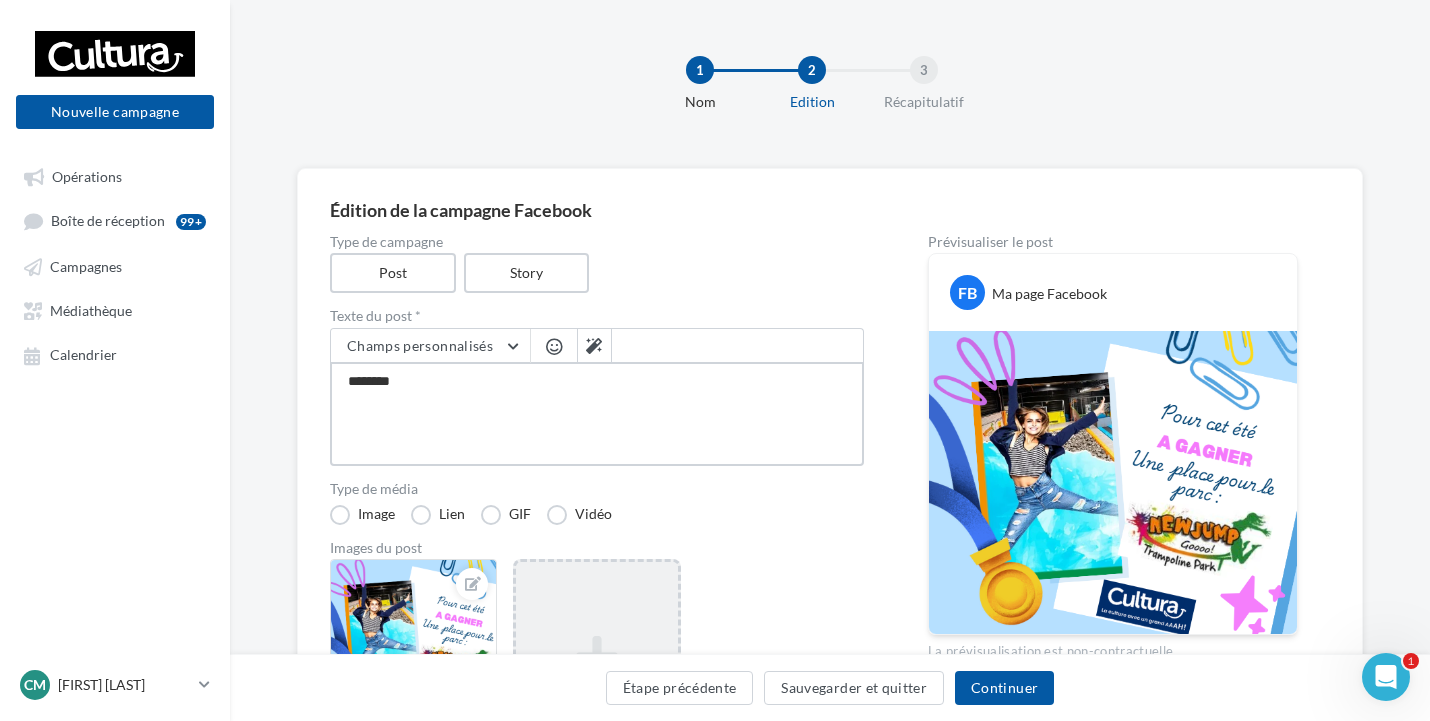 type on "*********" 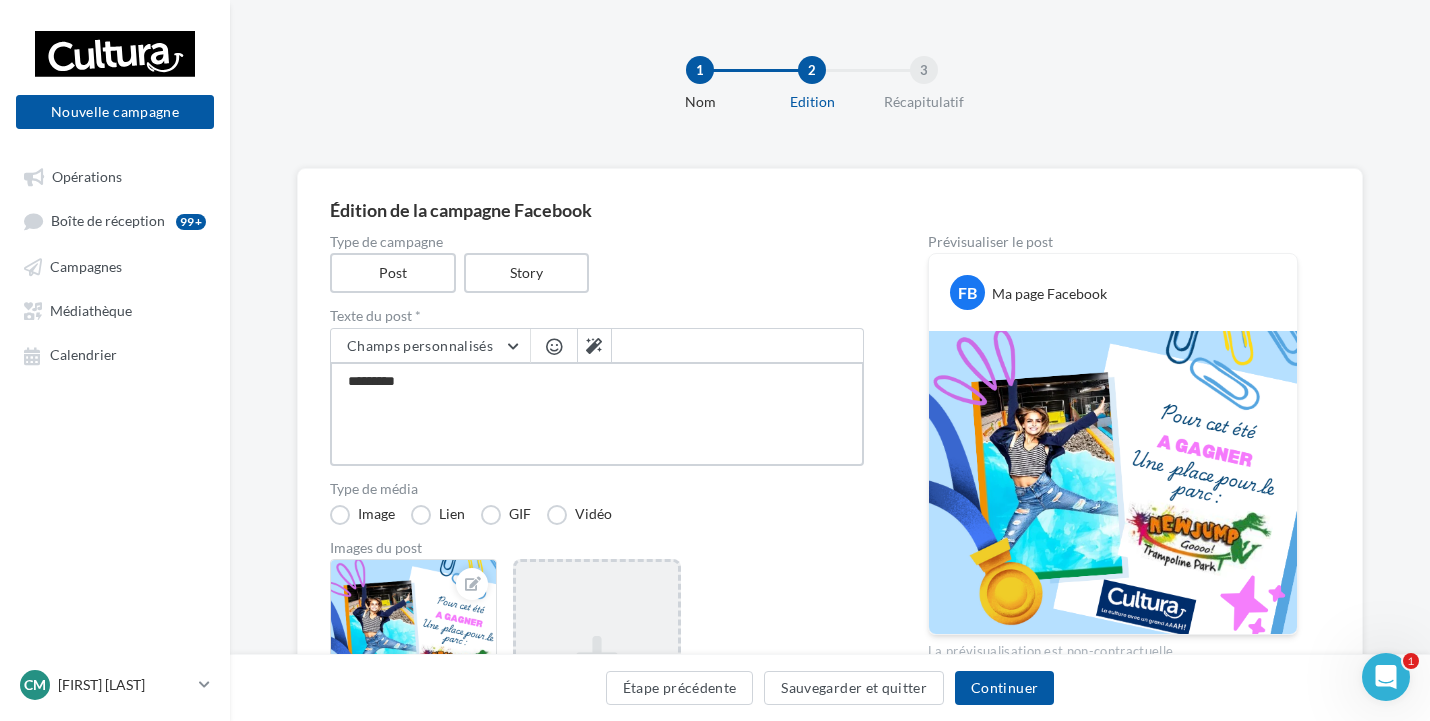 type on "**********" 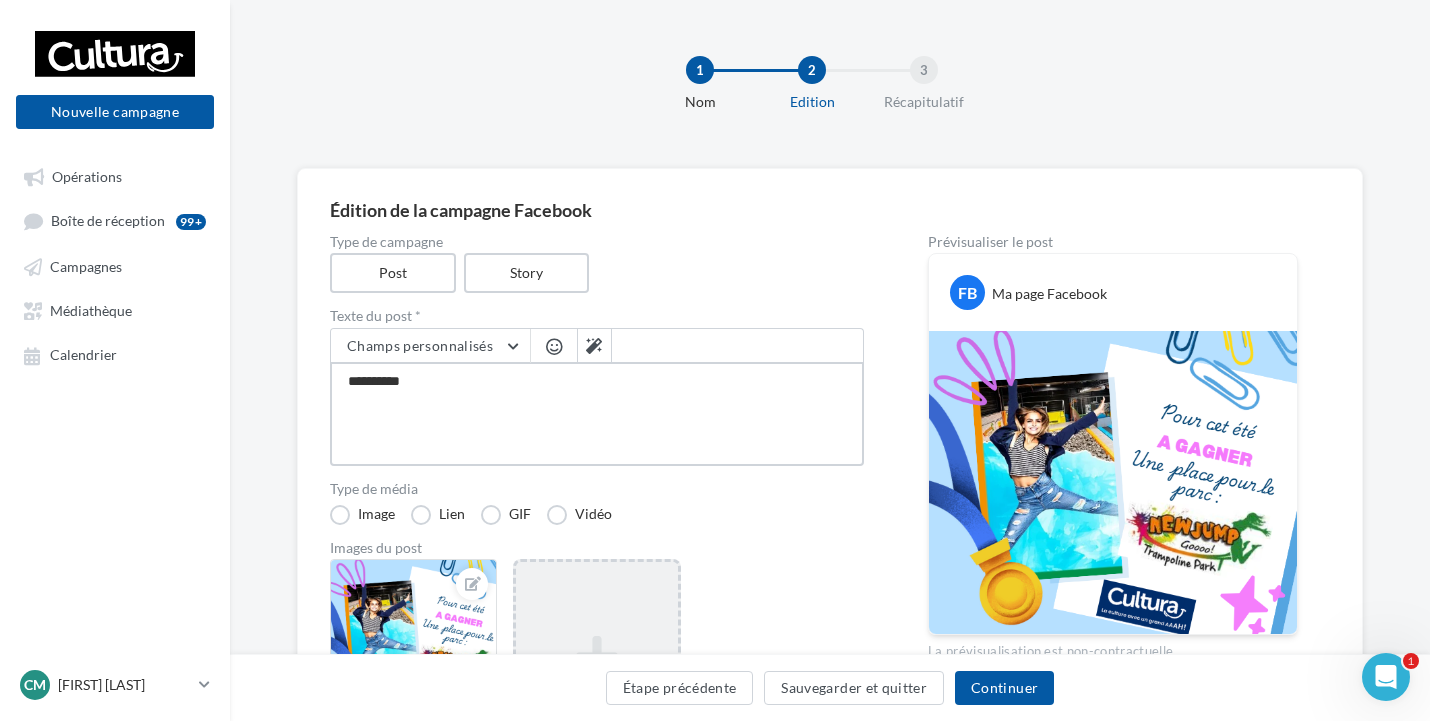 type on "**********" 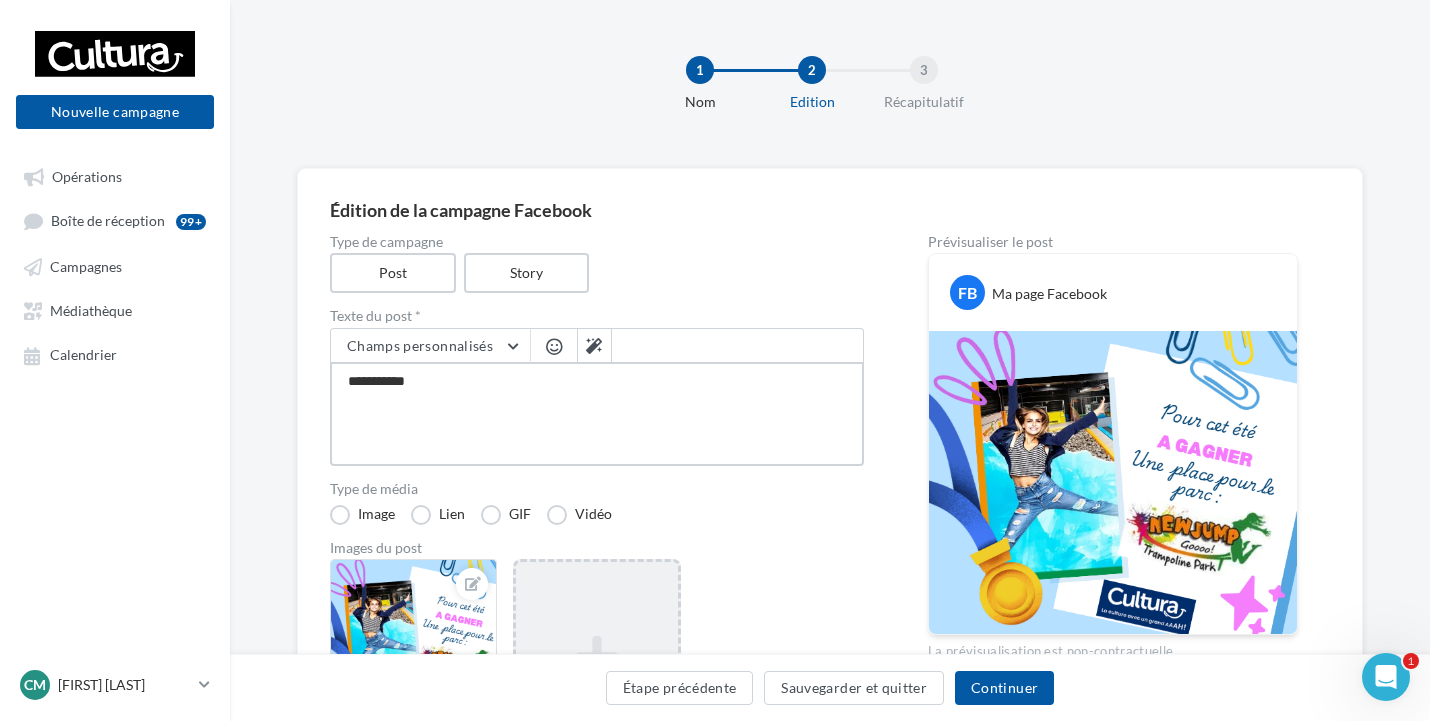 type on "**********" 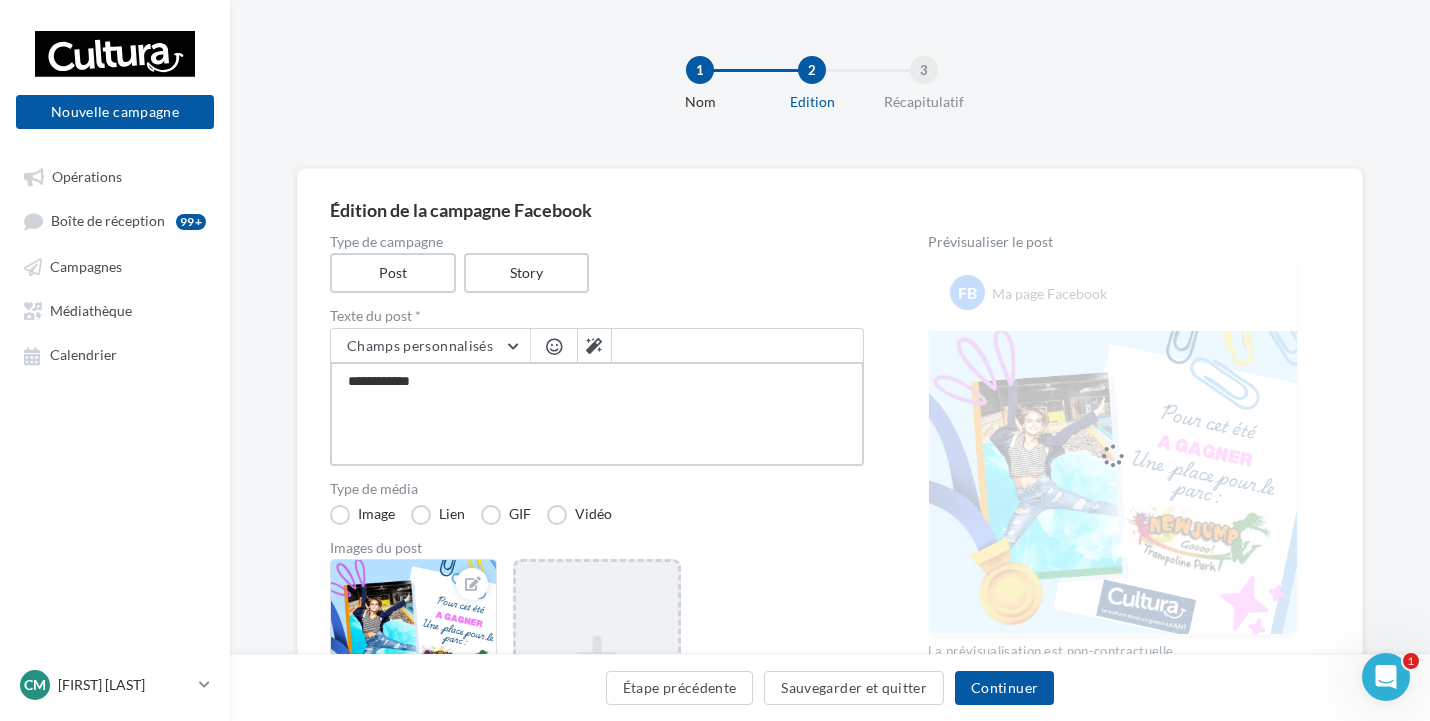 type on "**********" 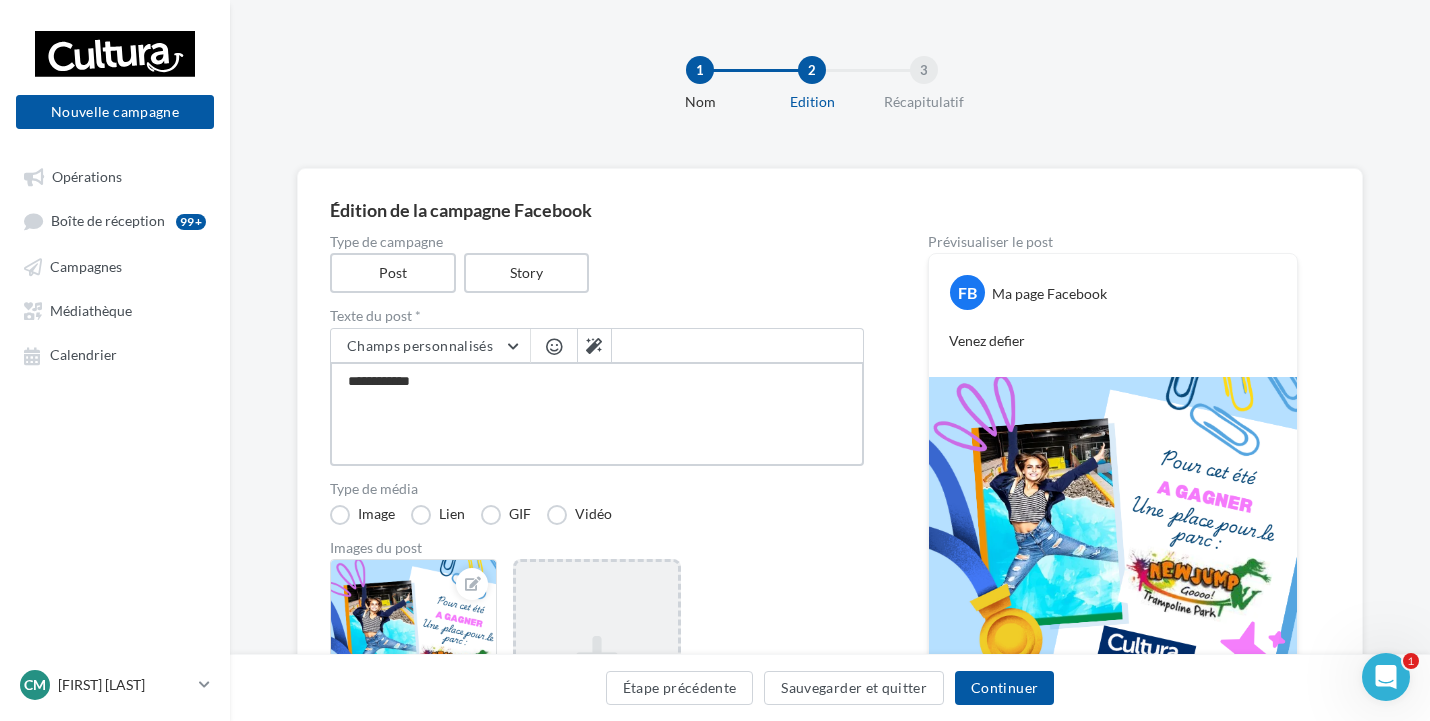 type on "**********" 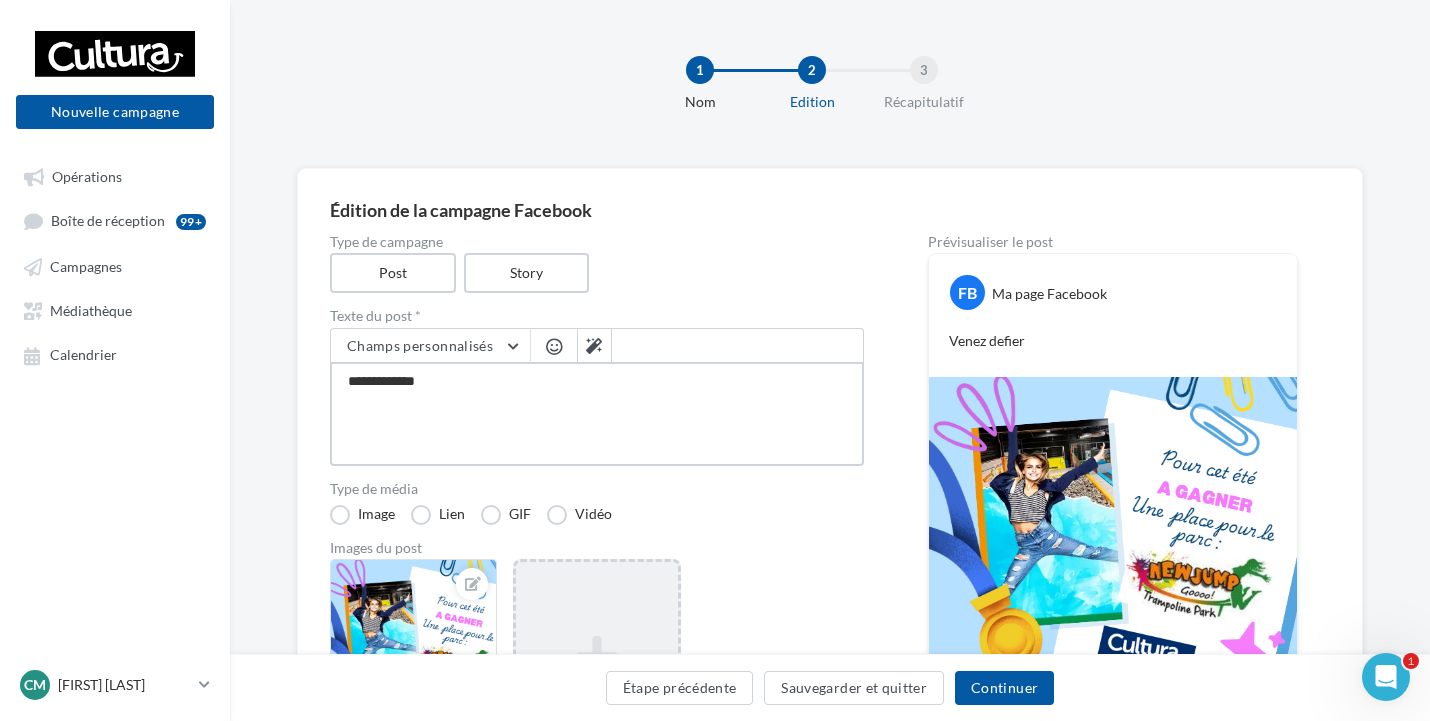 type on "**********" 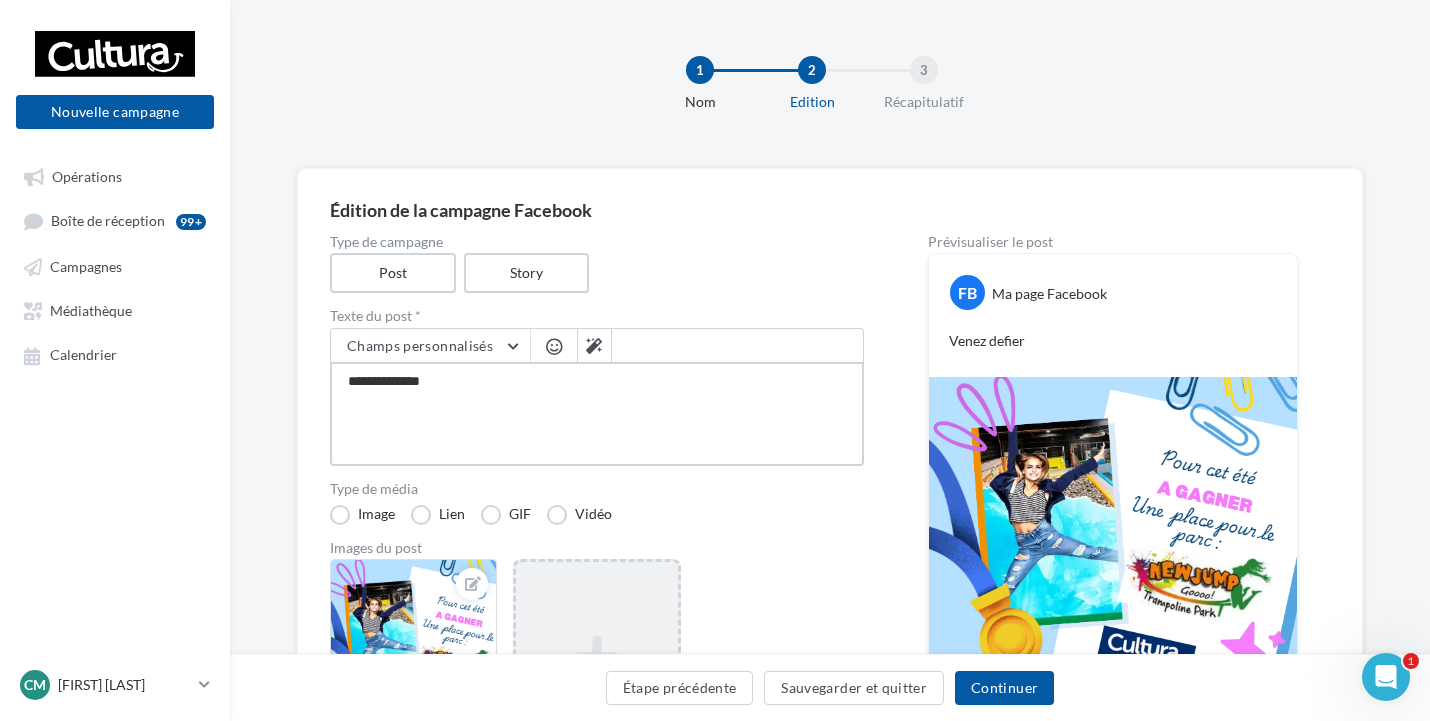 type on "**********" 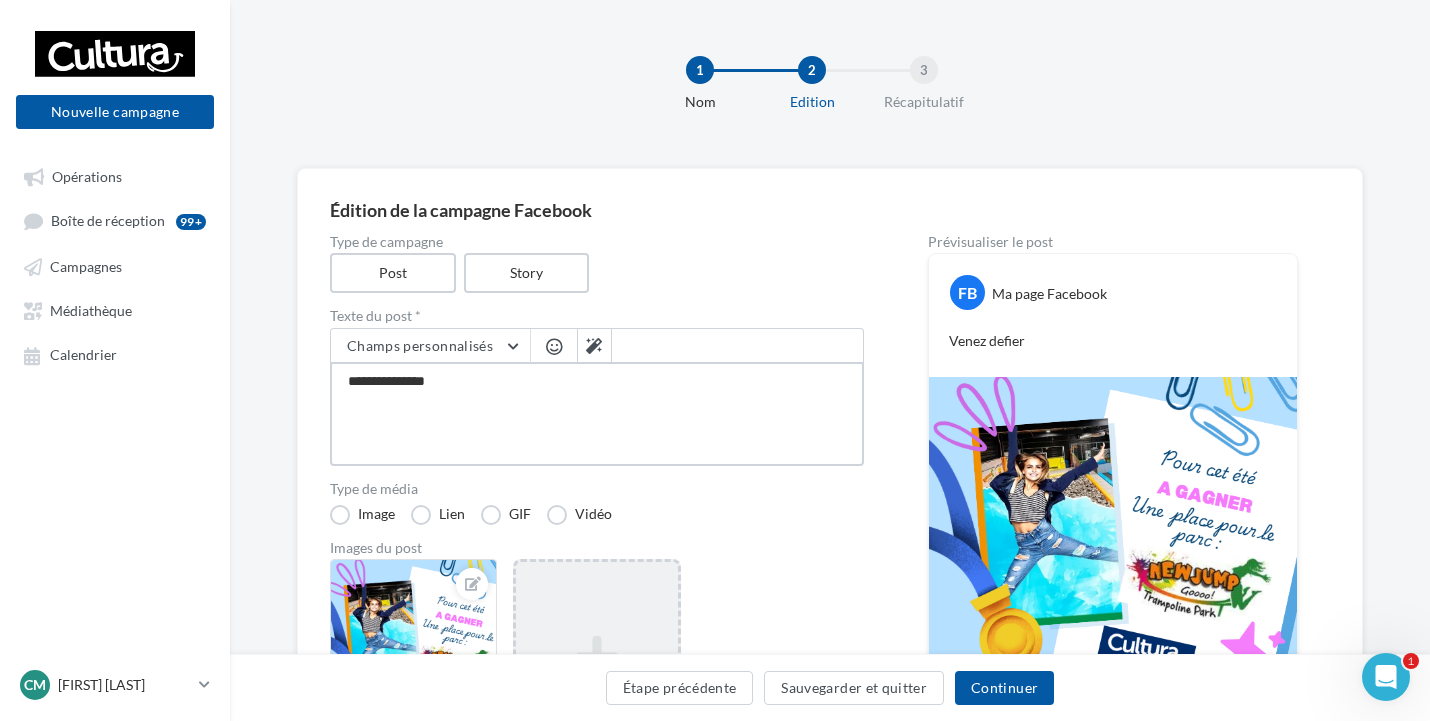 type on "**********" 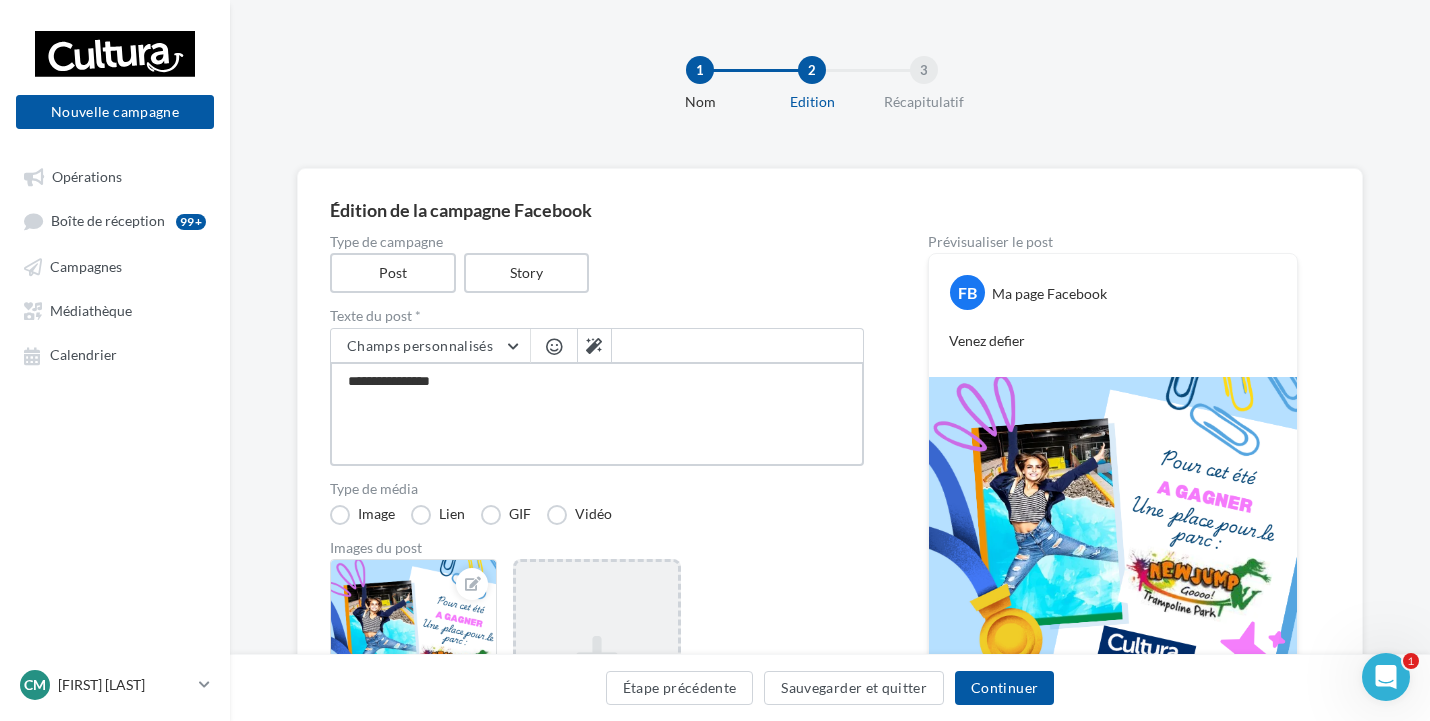 type on "**********" 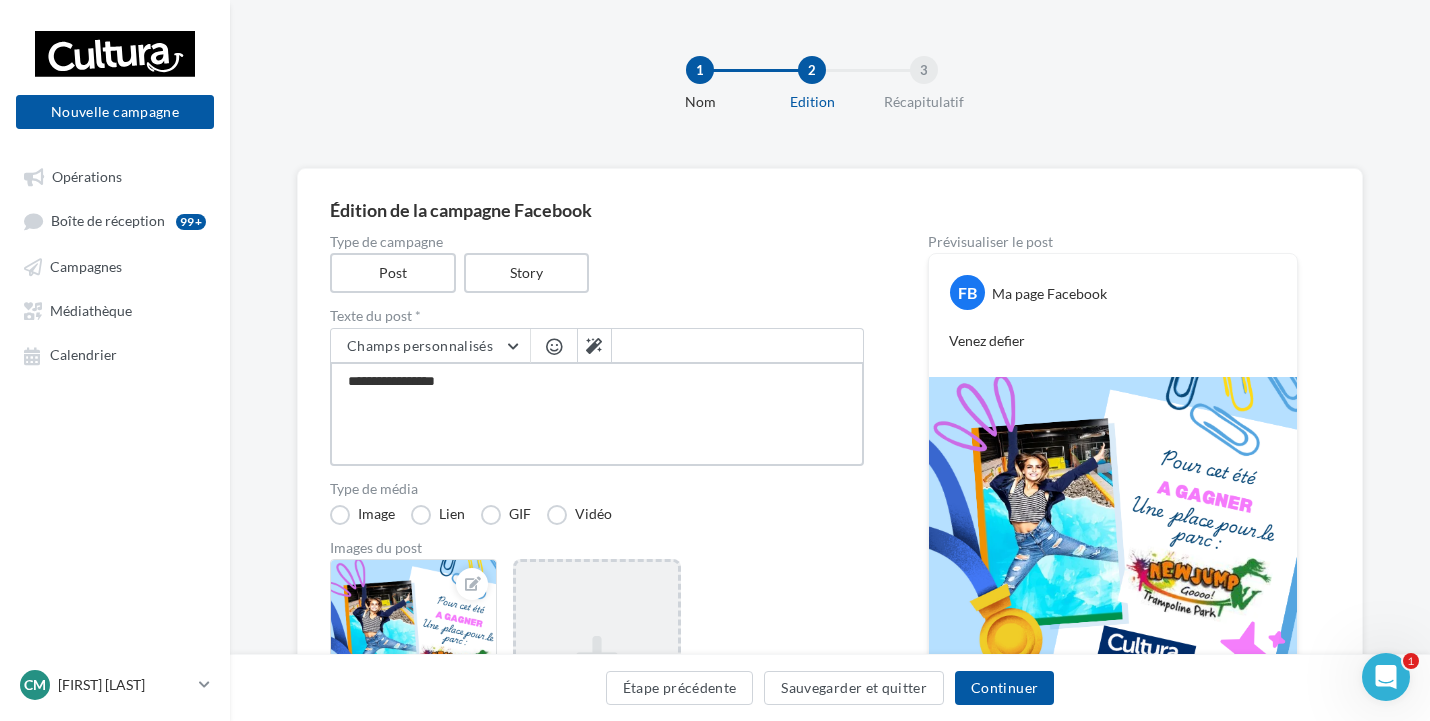 type on "**********" 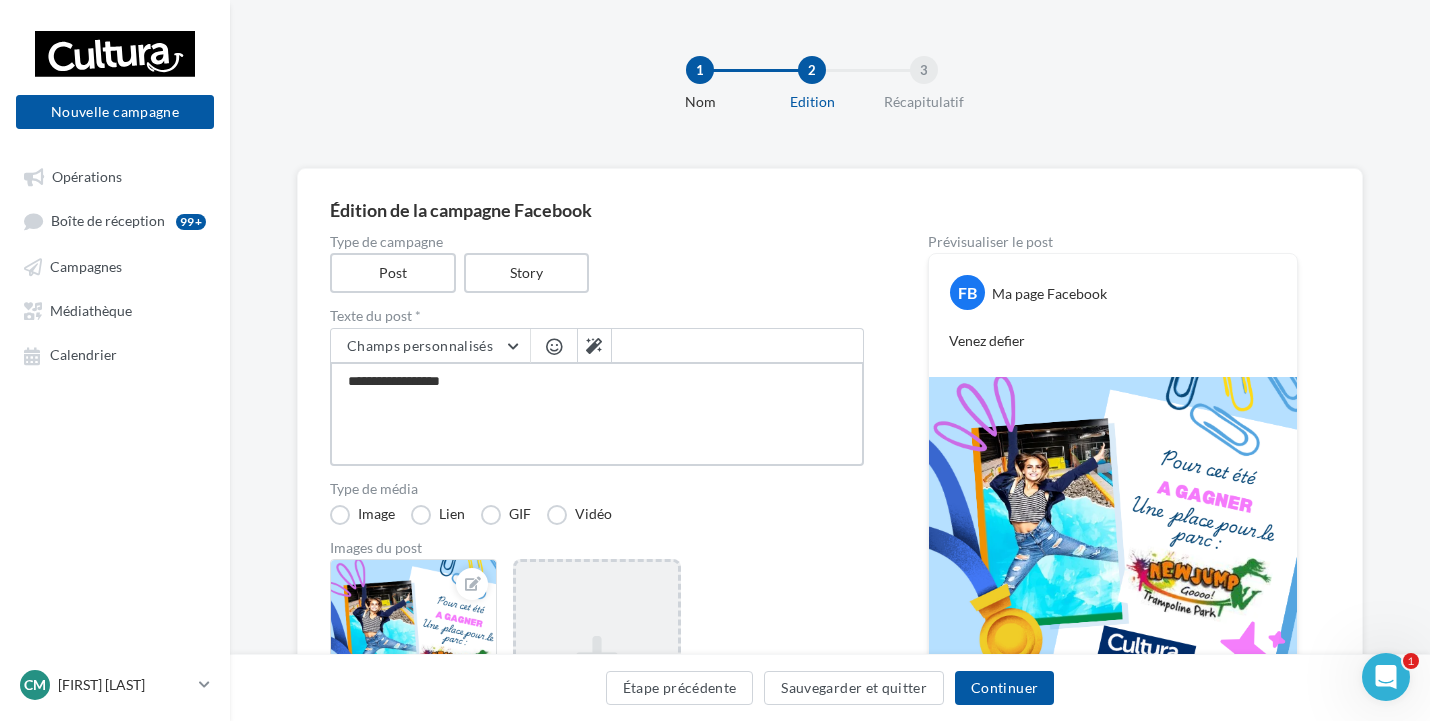 type on "**********" 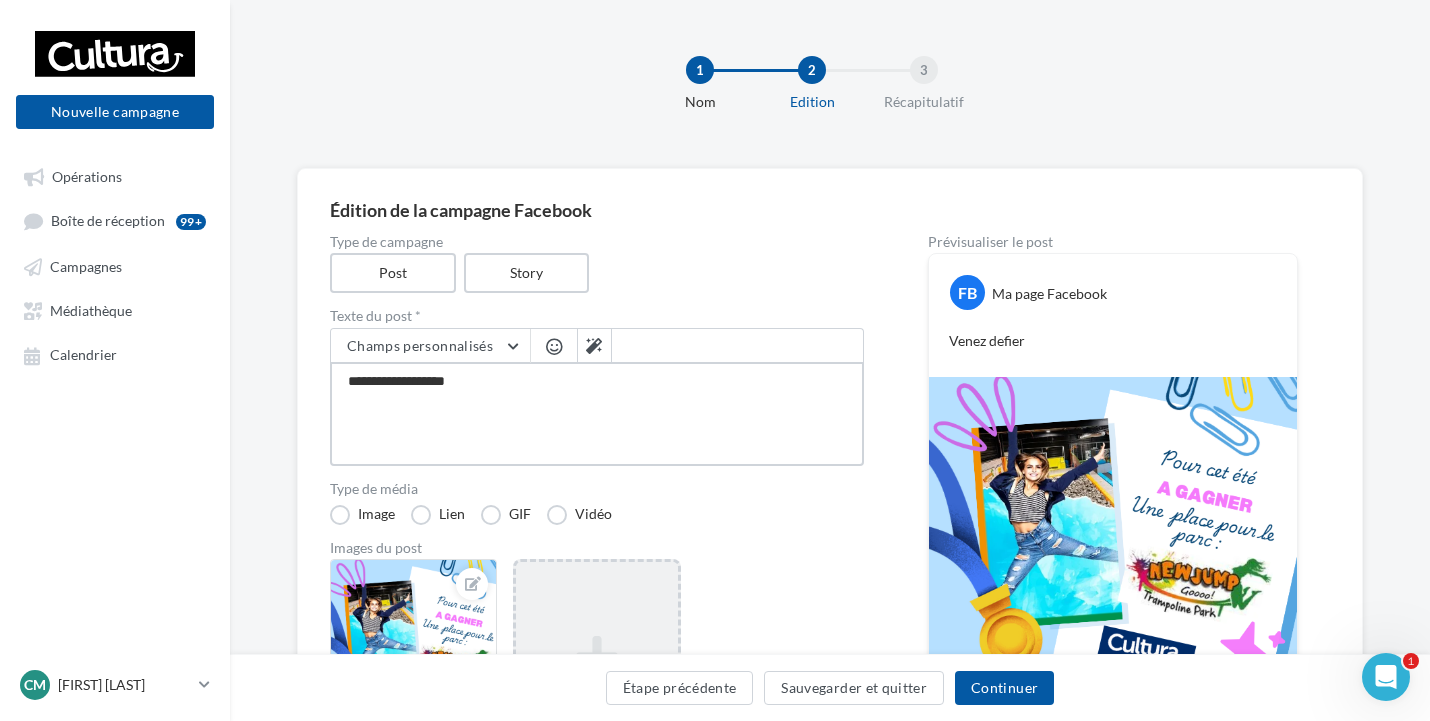 type on "**********" 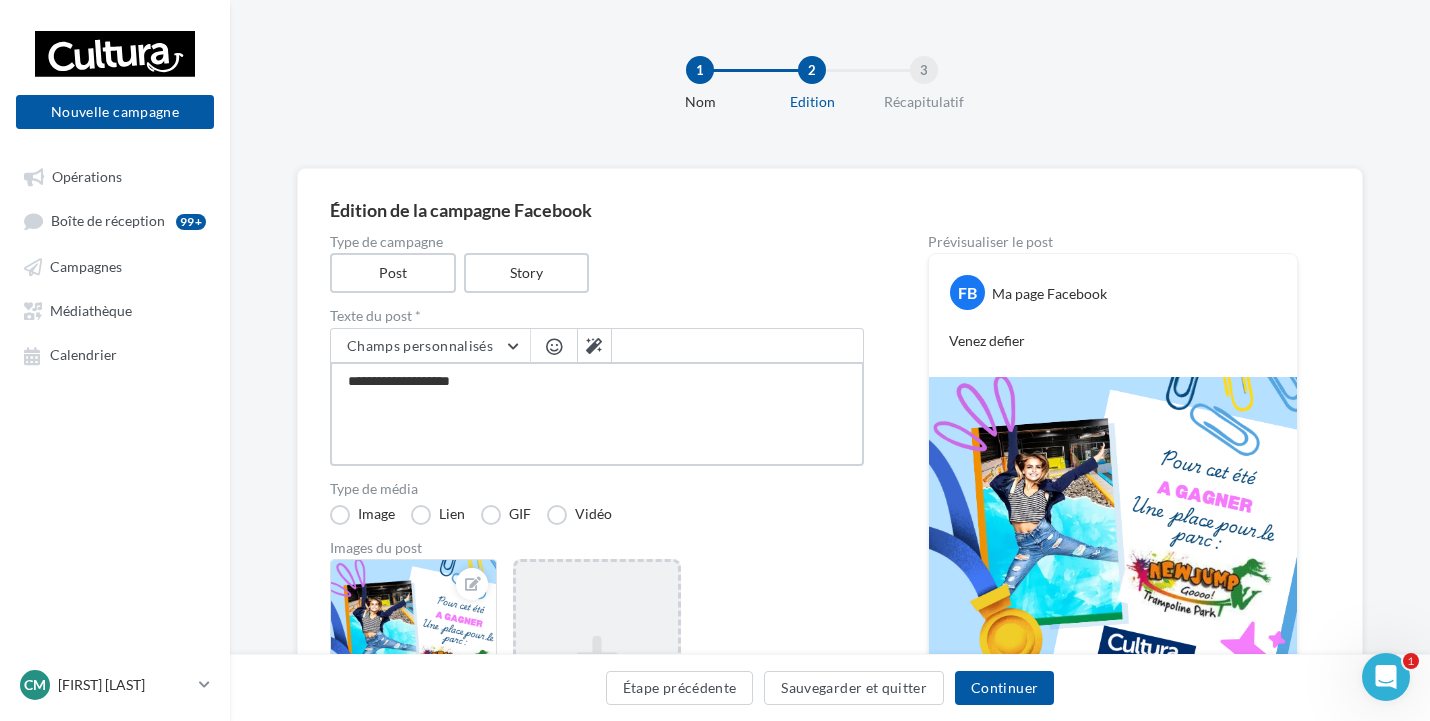 type on "**********" 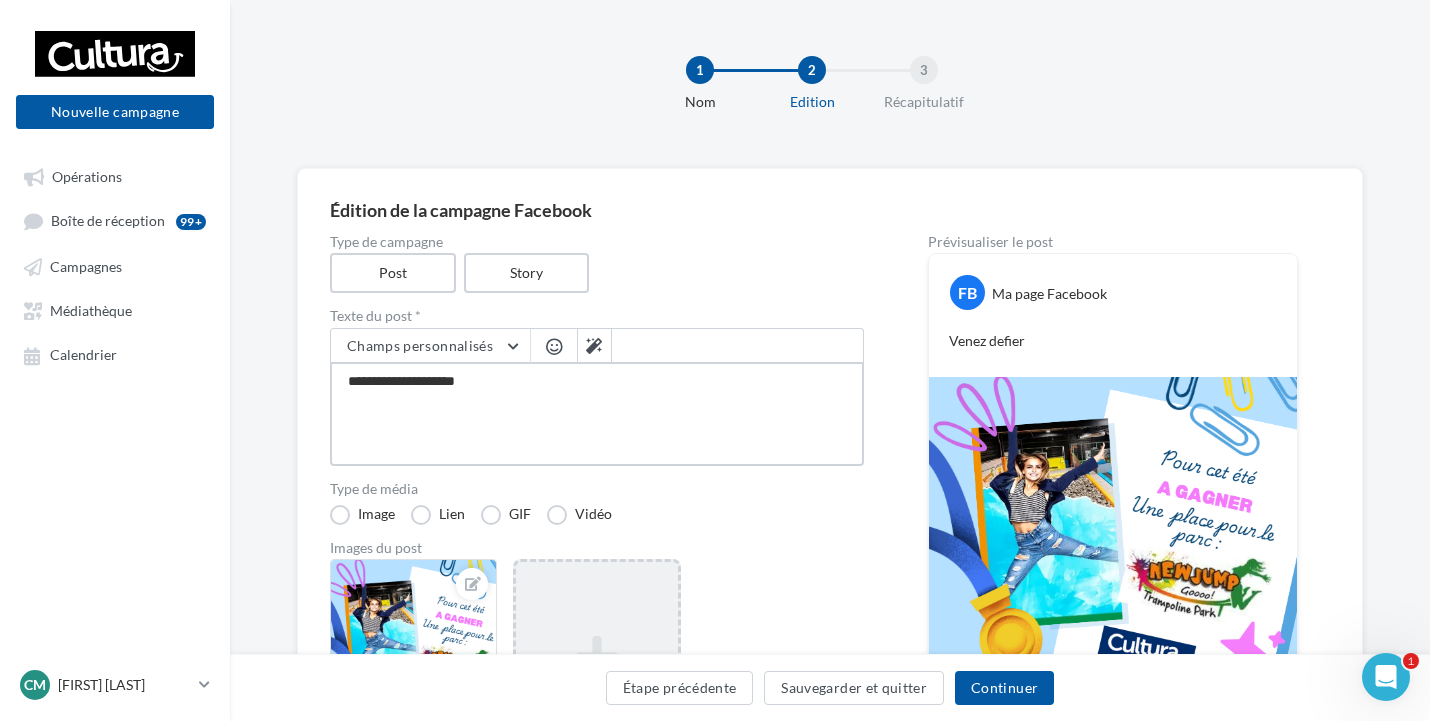 type on "**********" 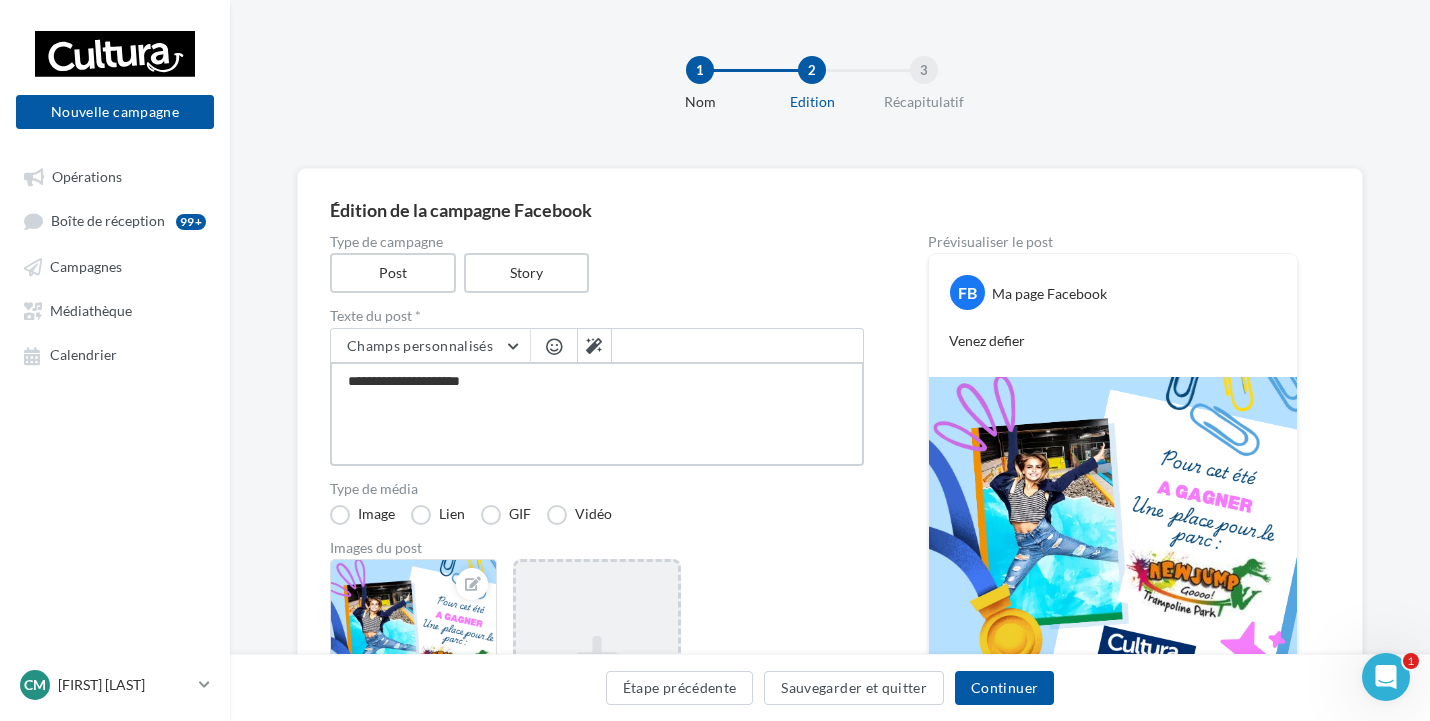 type on "**********" 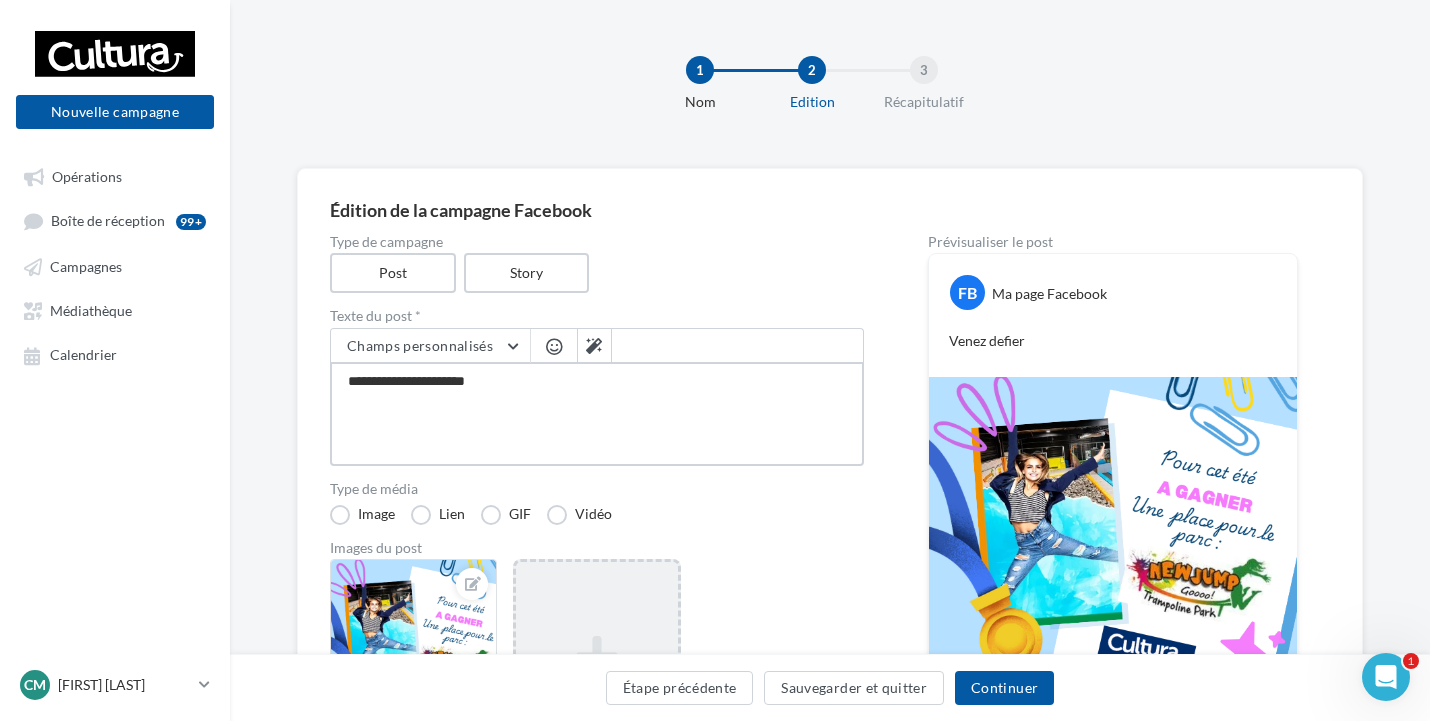 type on "**********" 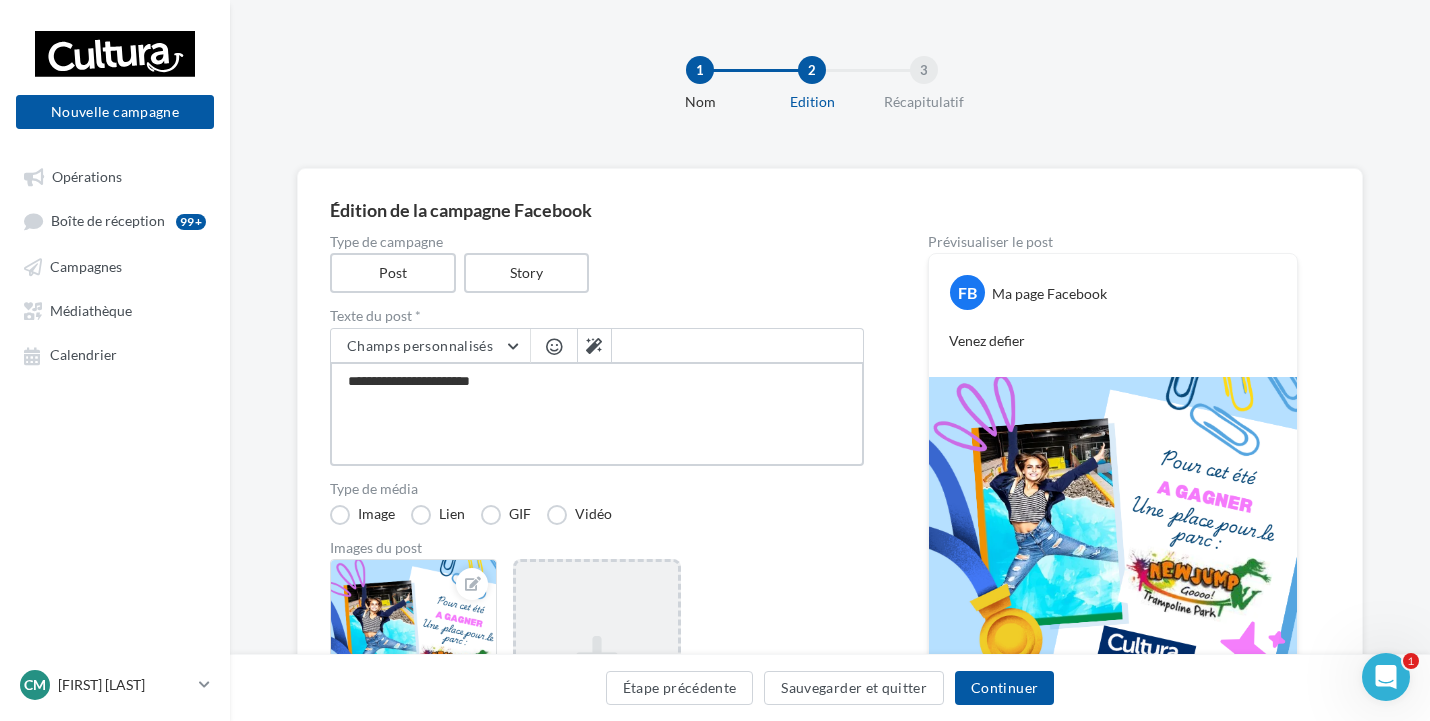 type on "**********" 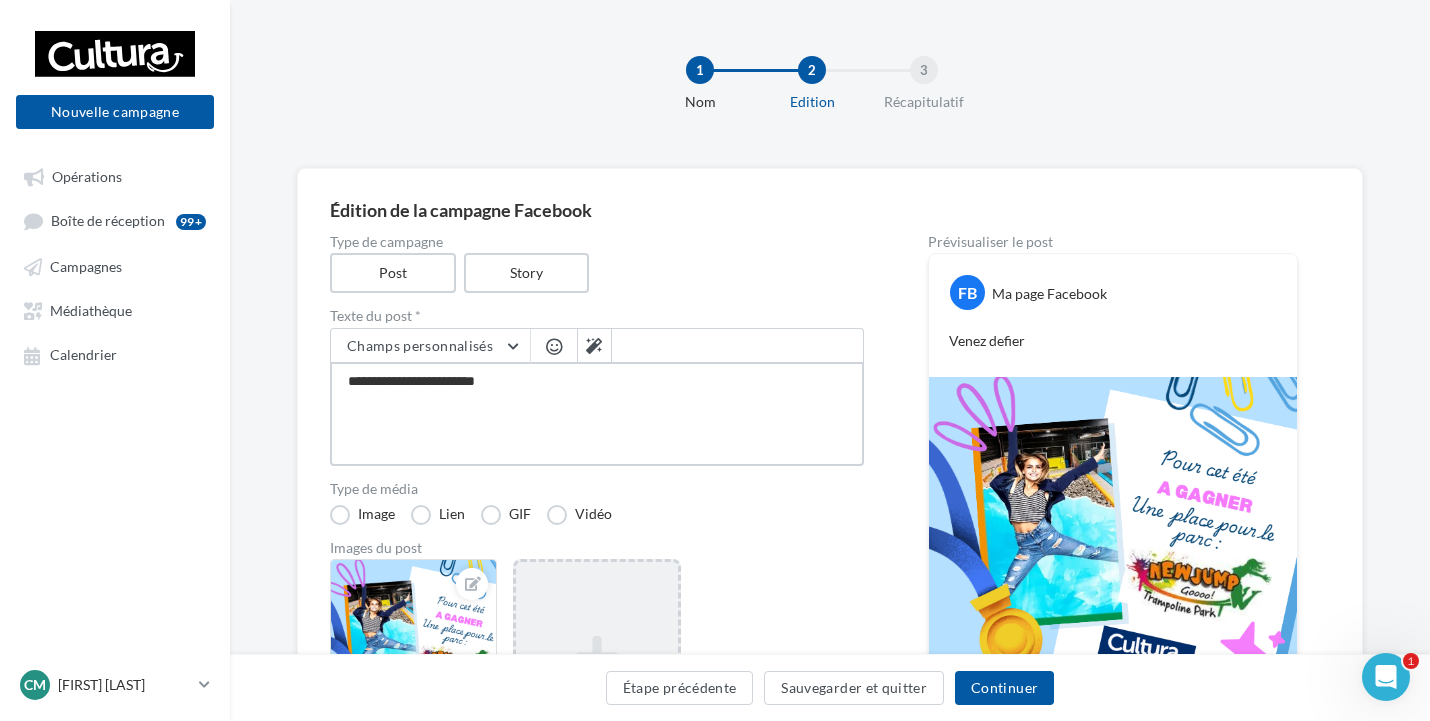 type on "**********" 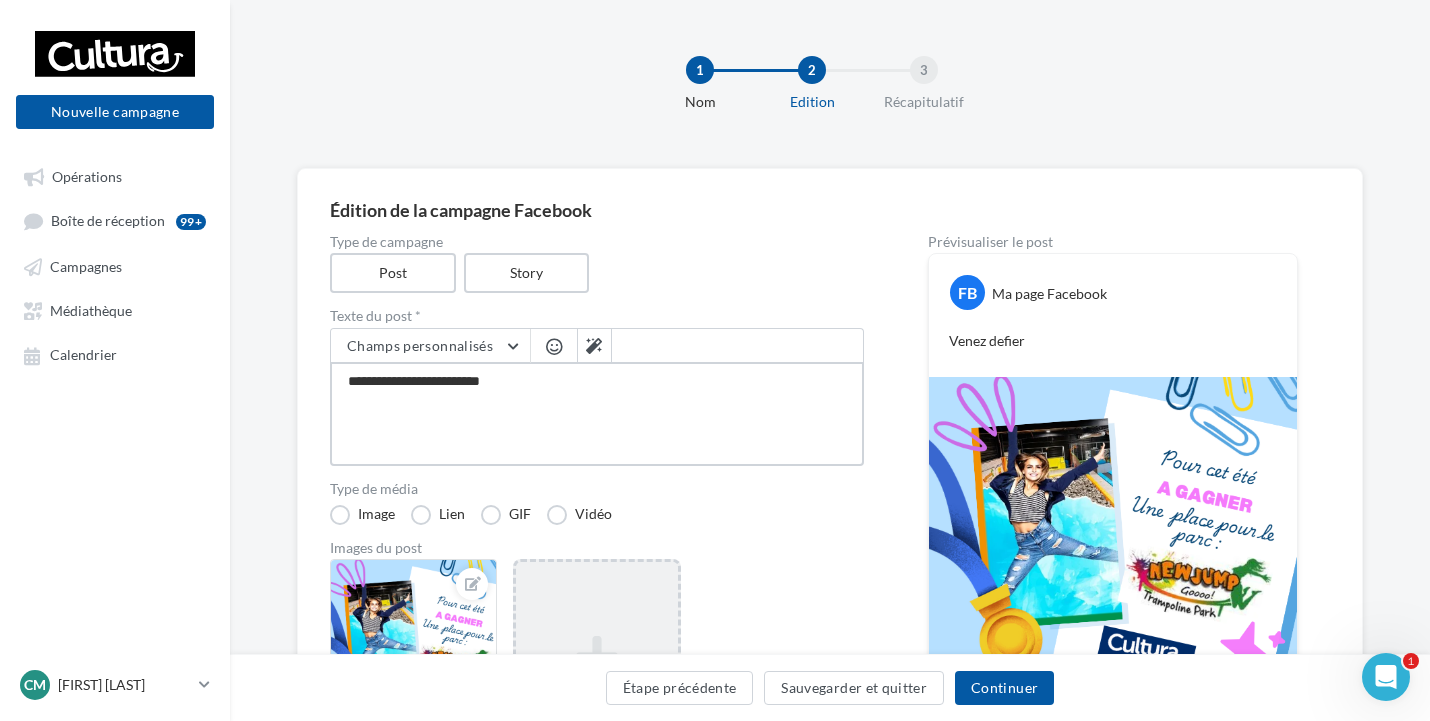 type on "**********" 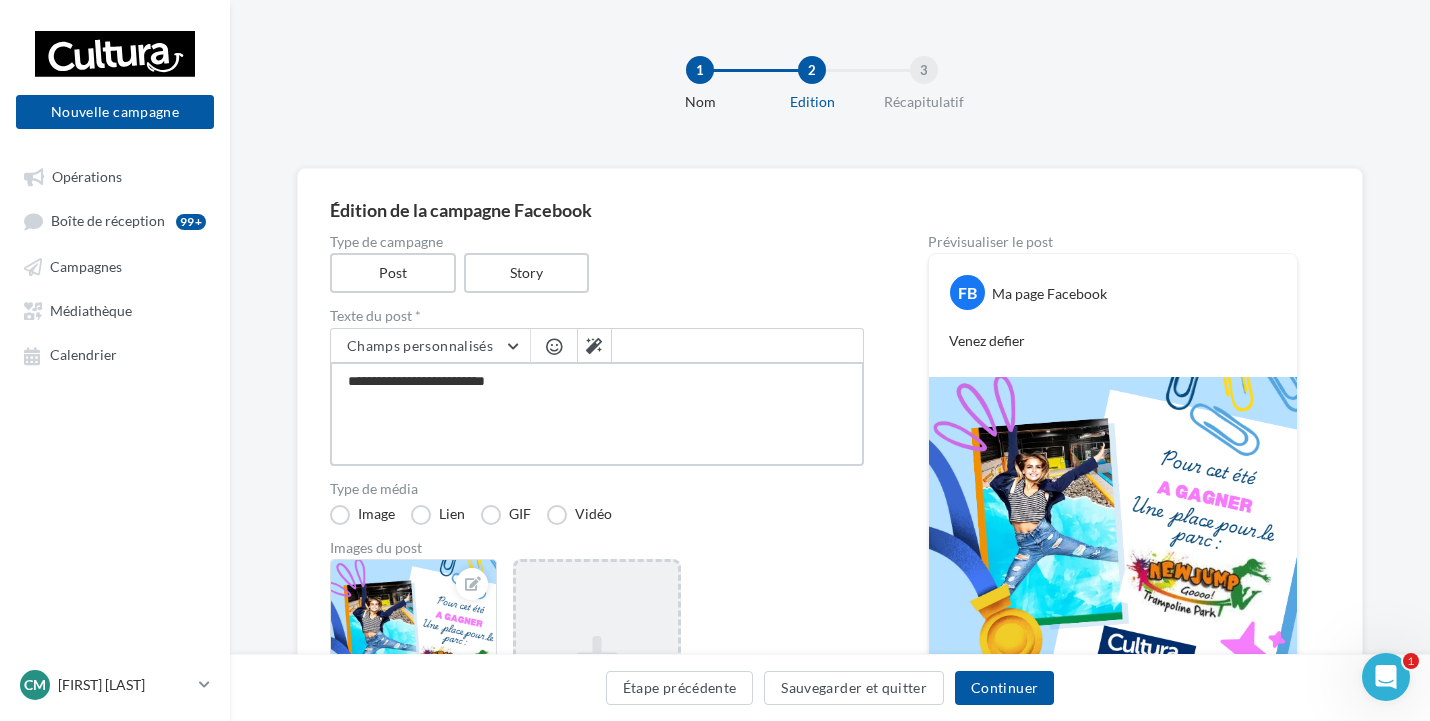 type on "**********" 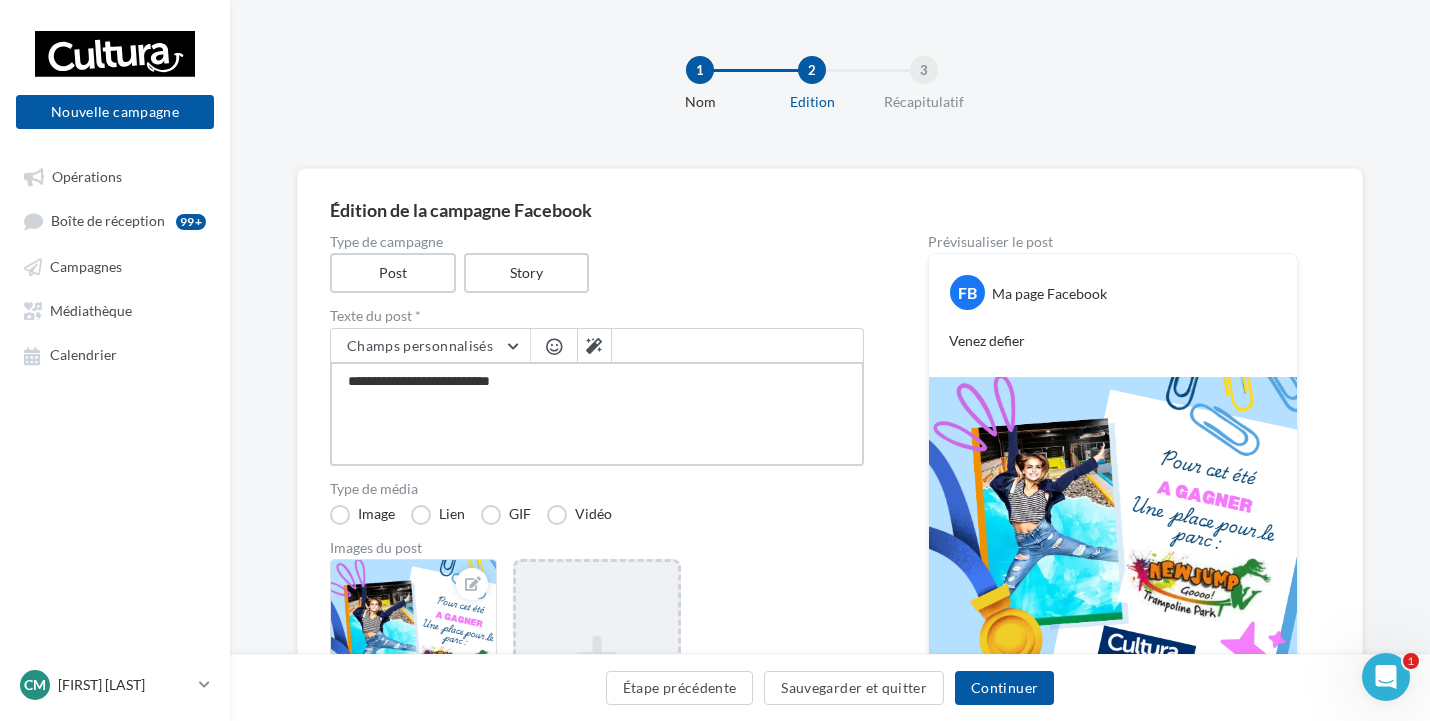 type on "**********" 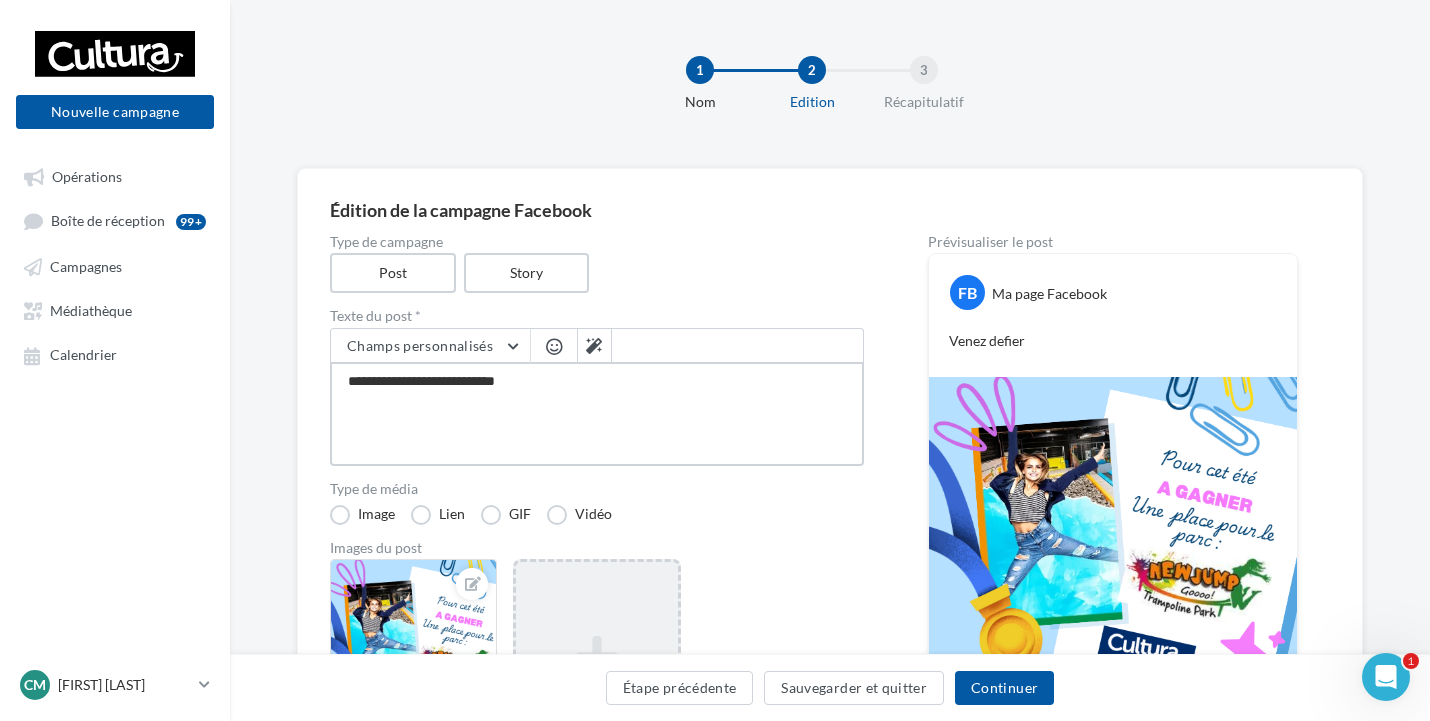 type on "**********" 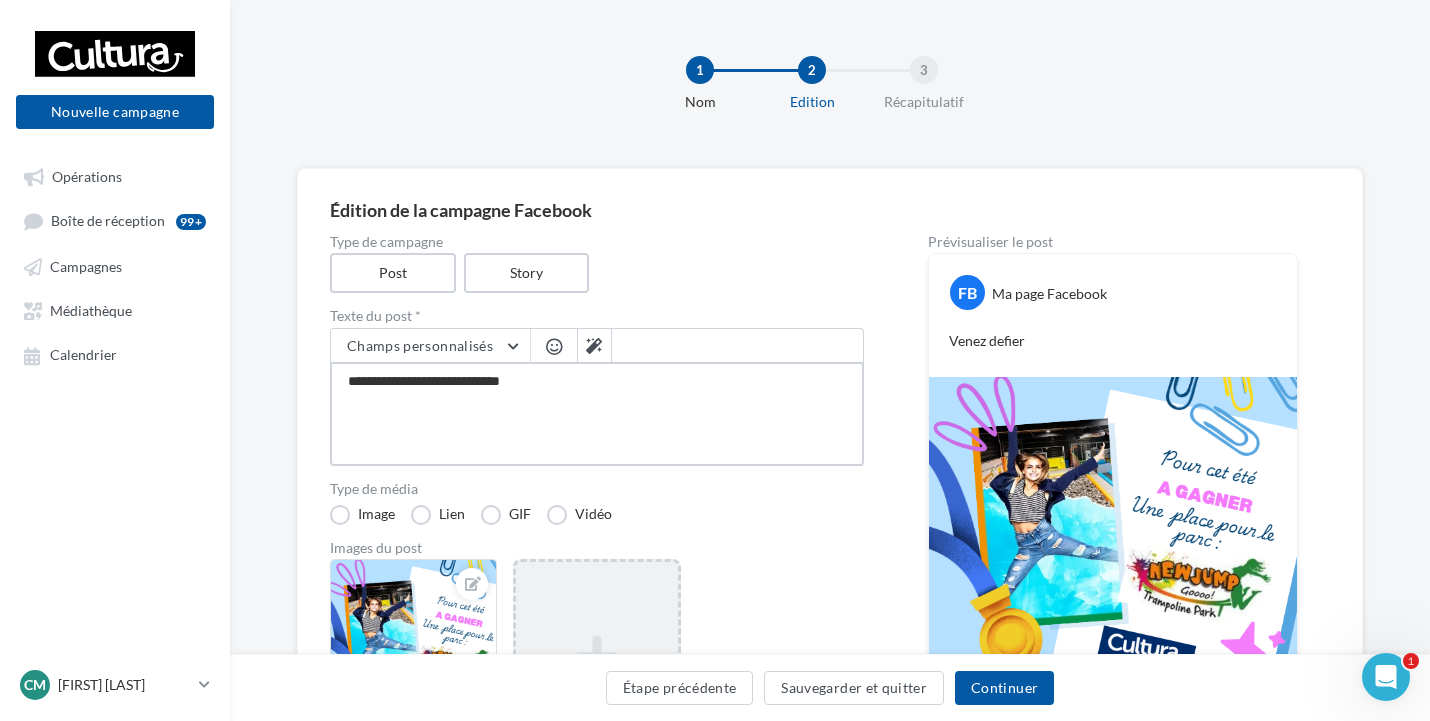 type on "**********" 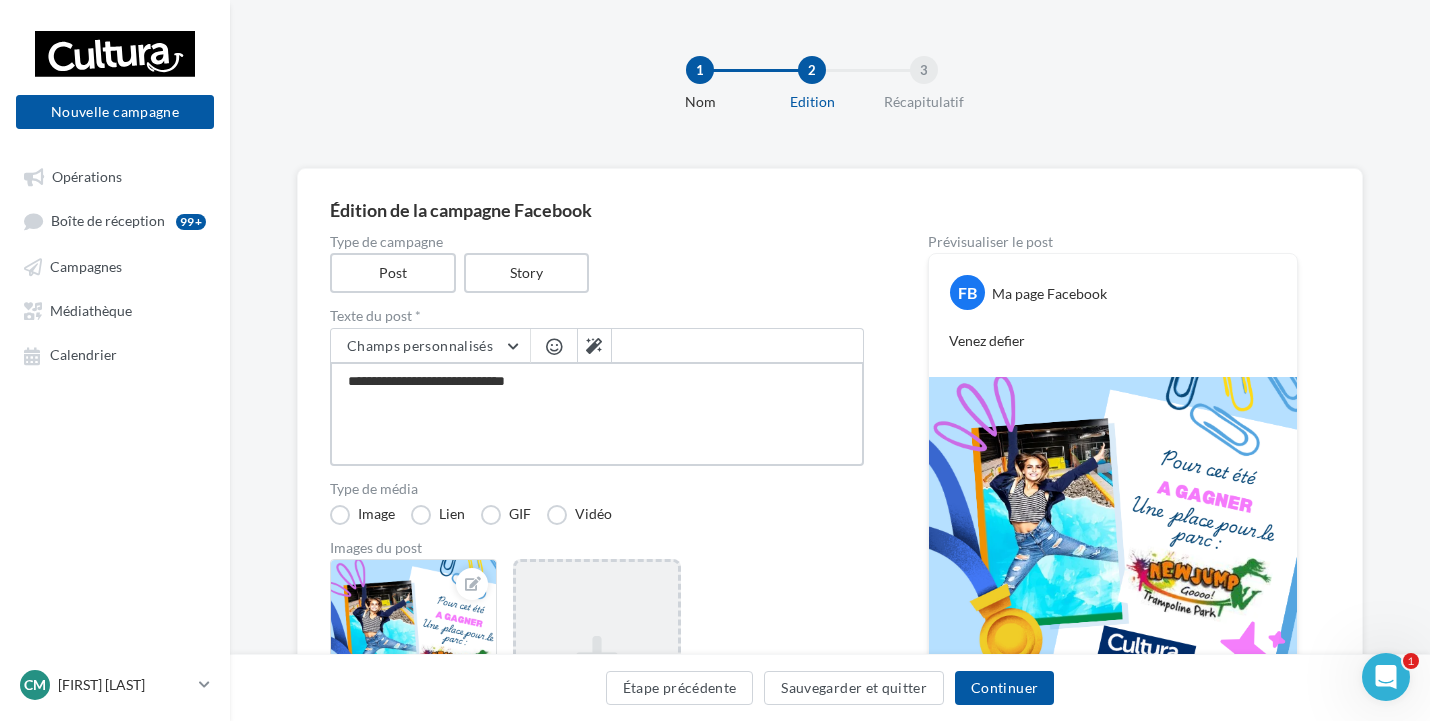 type on "**********" 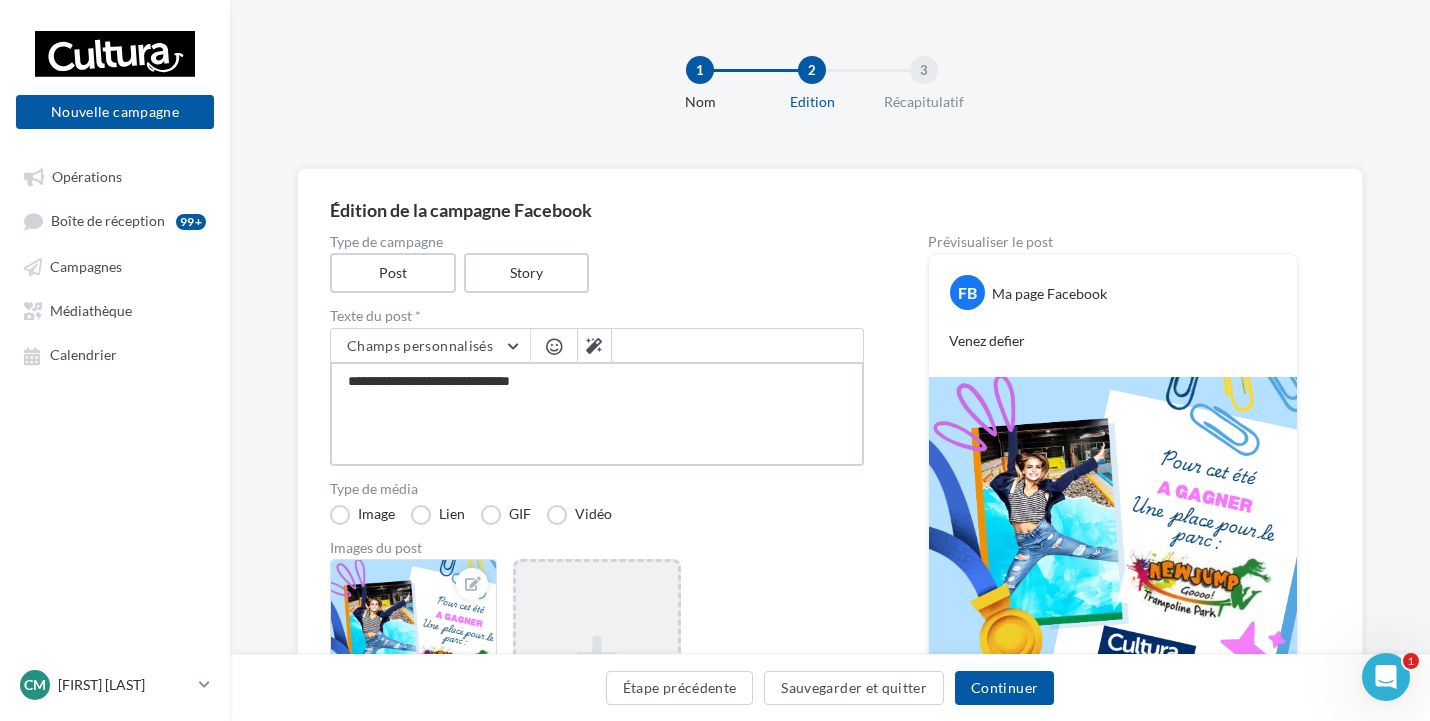 type on "**********" 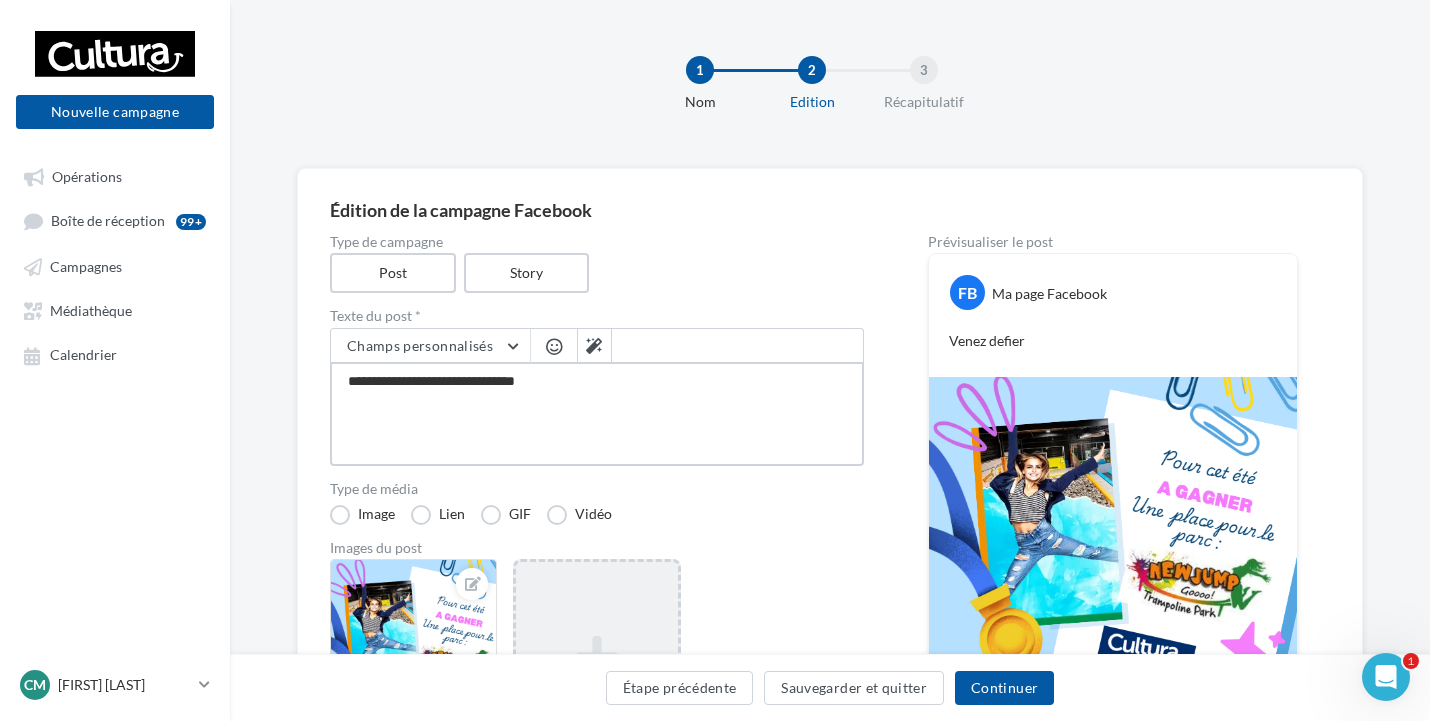 type on "**********" 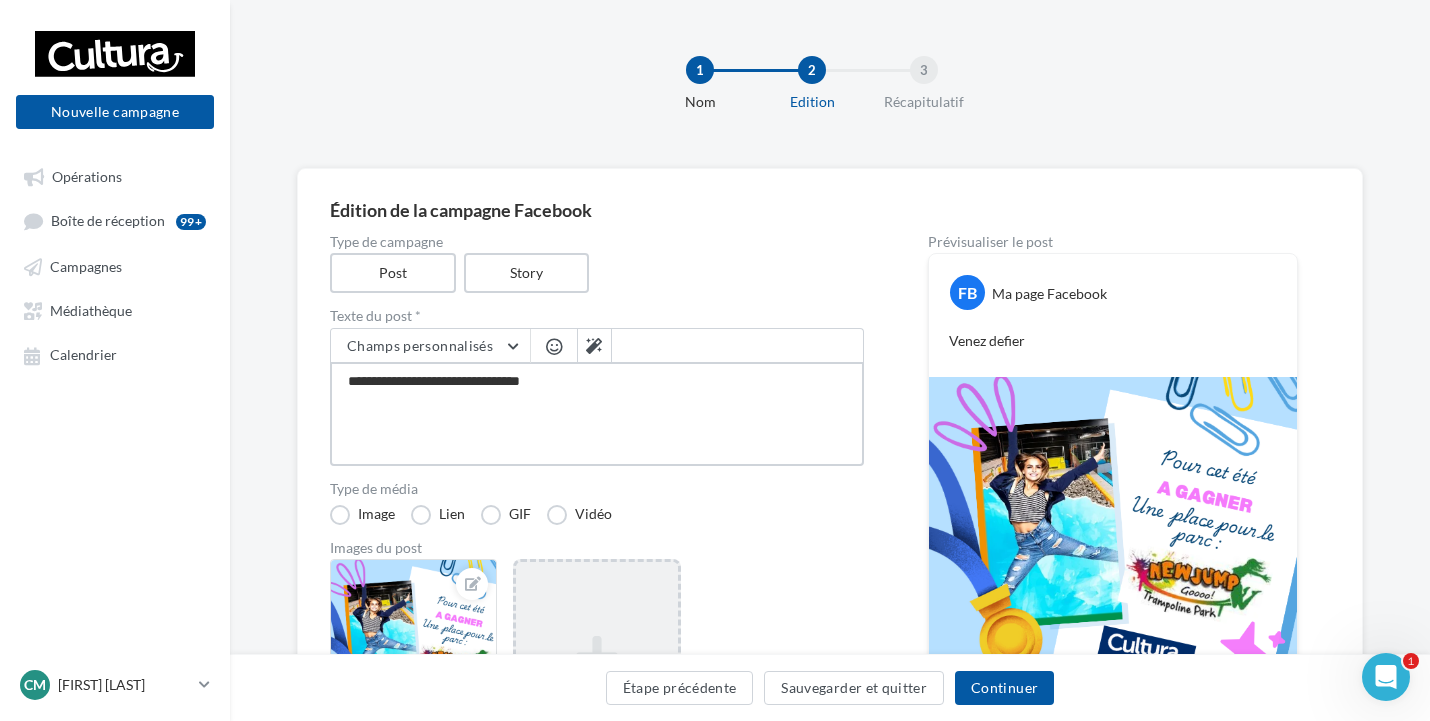 type on "**********" 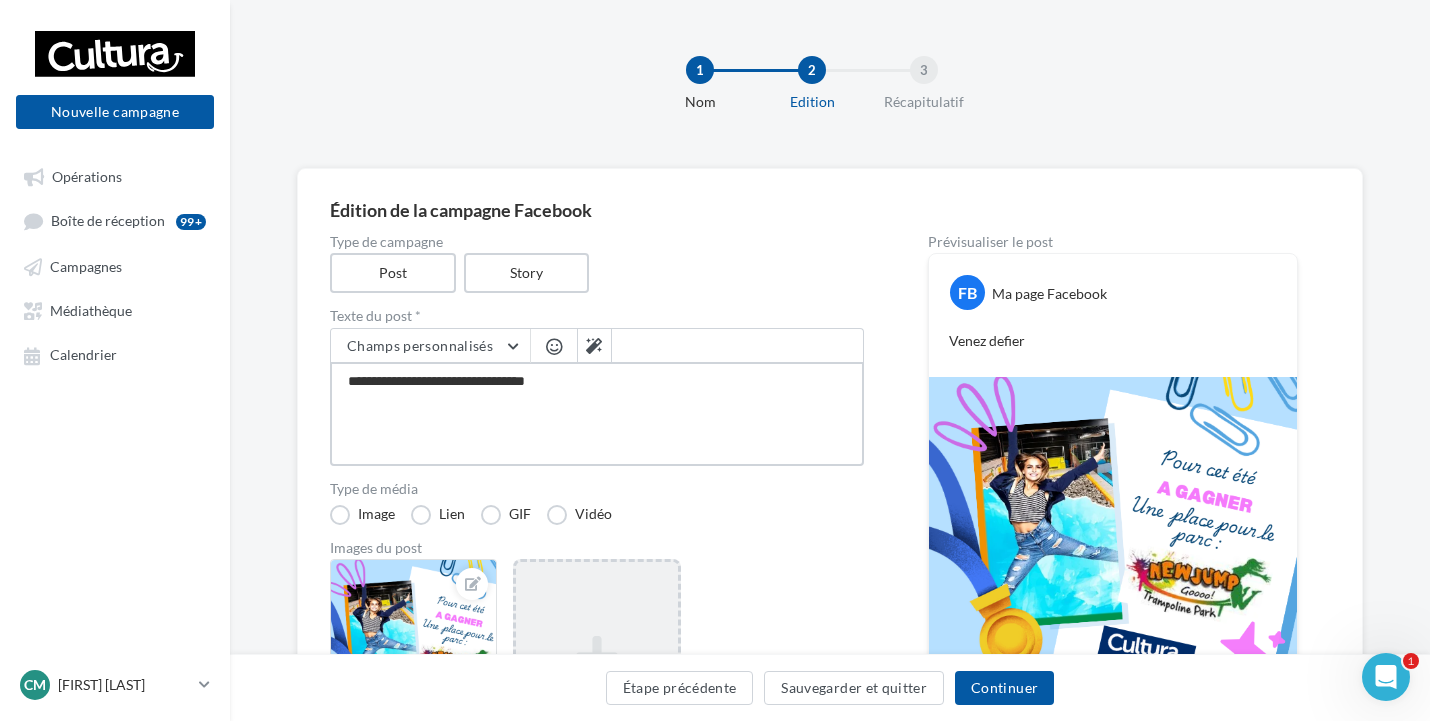 type on "**********" 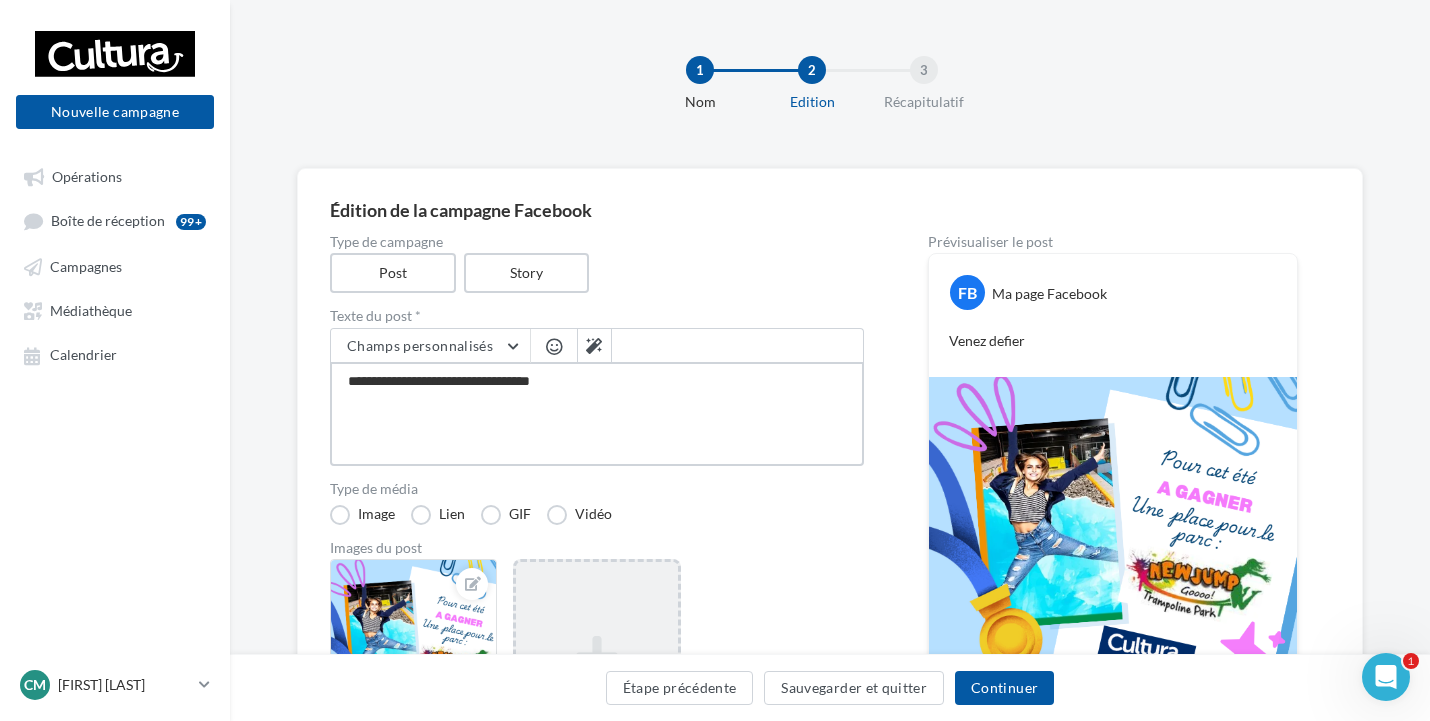 type on "**********" 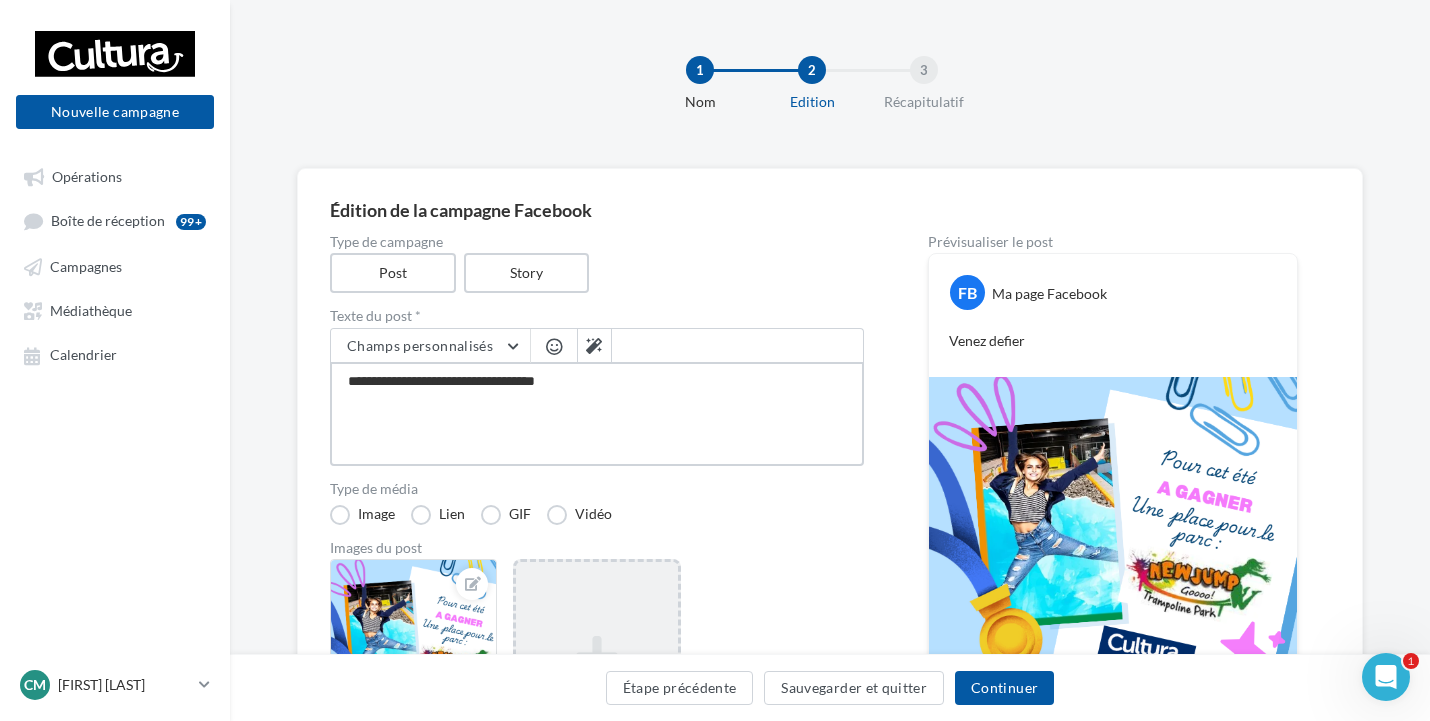 type on "**********" 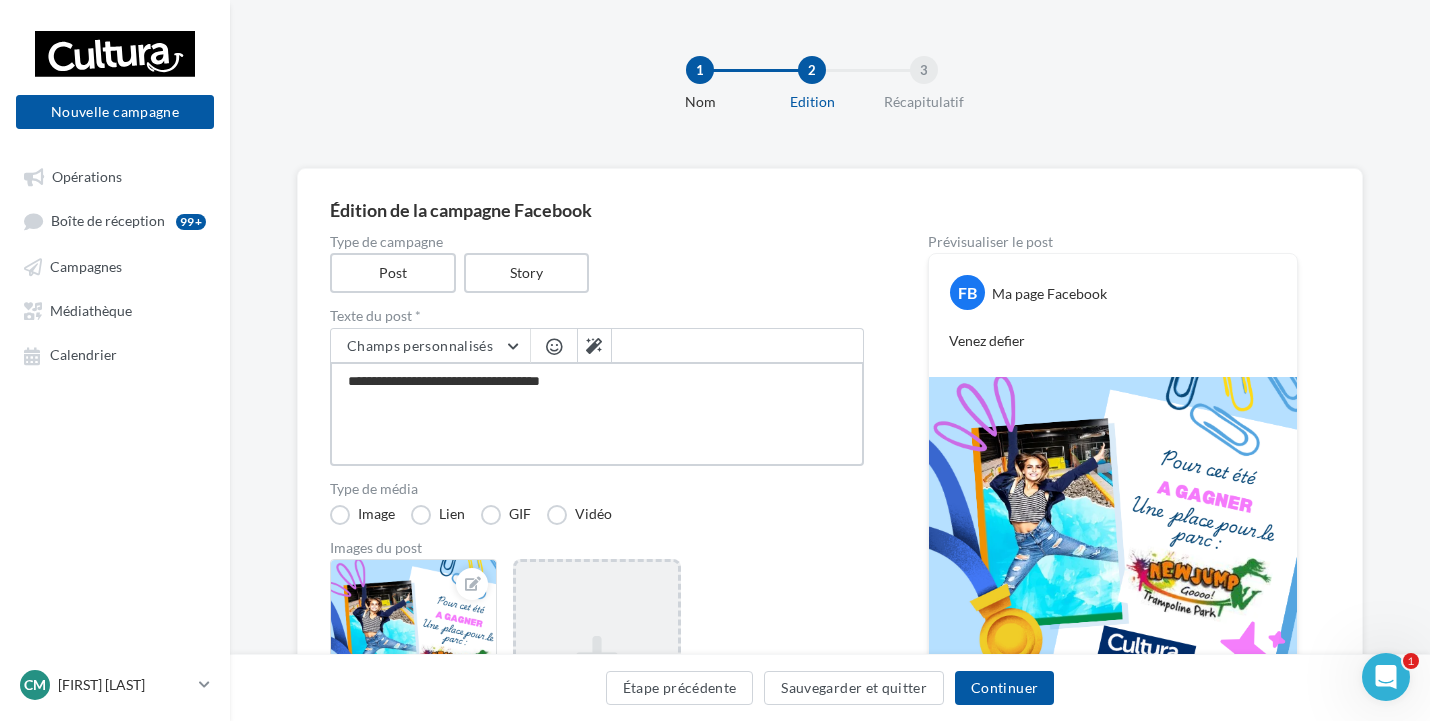 type on "**********" 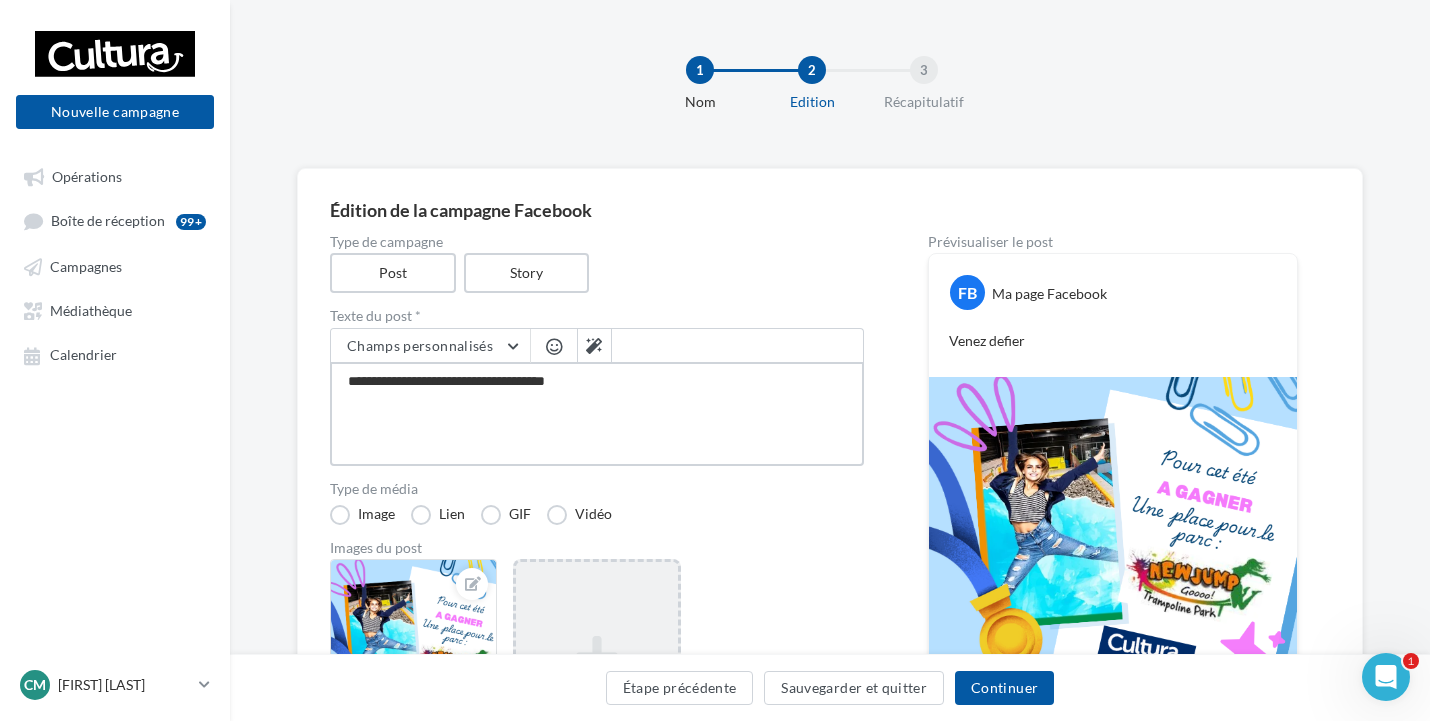 type on "**********" 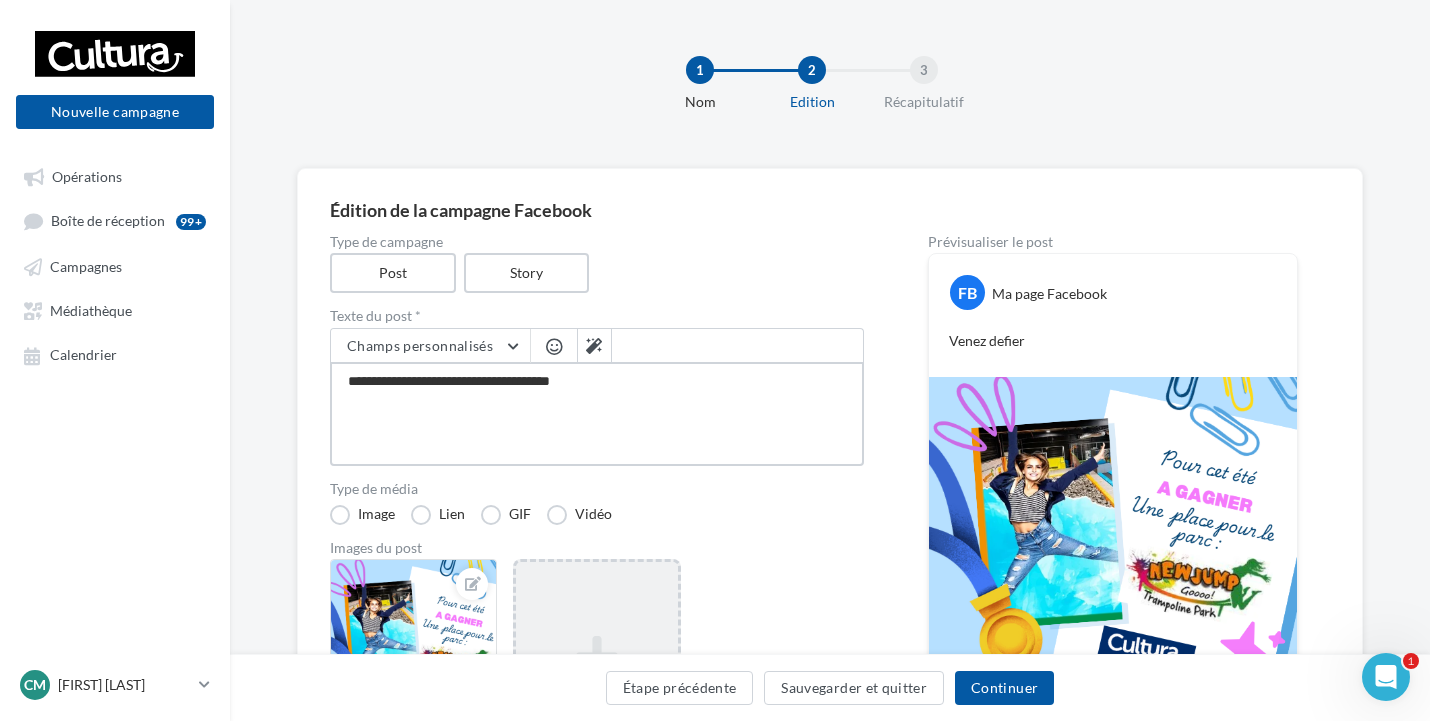 type on "**********" 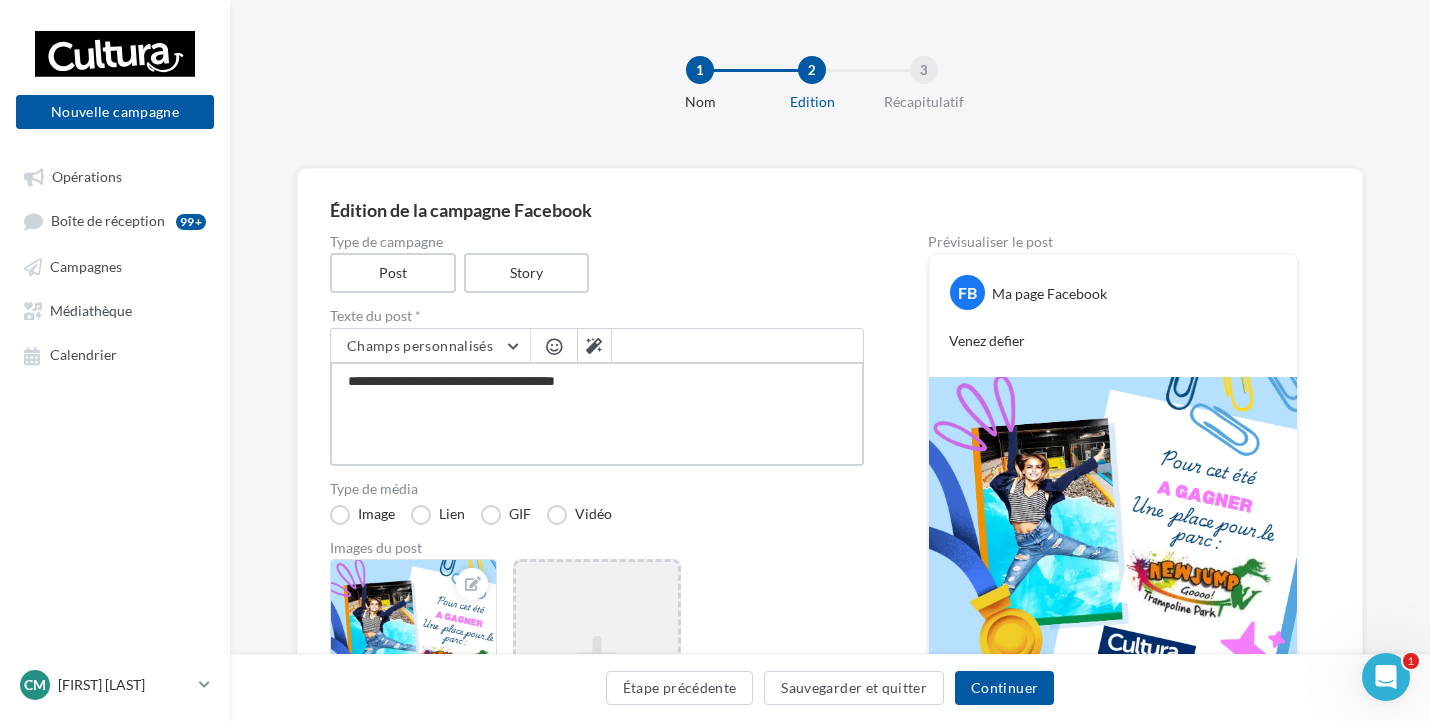 type on "**********" 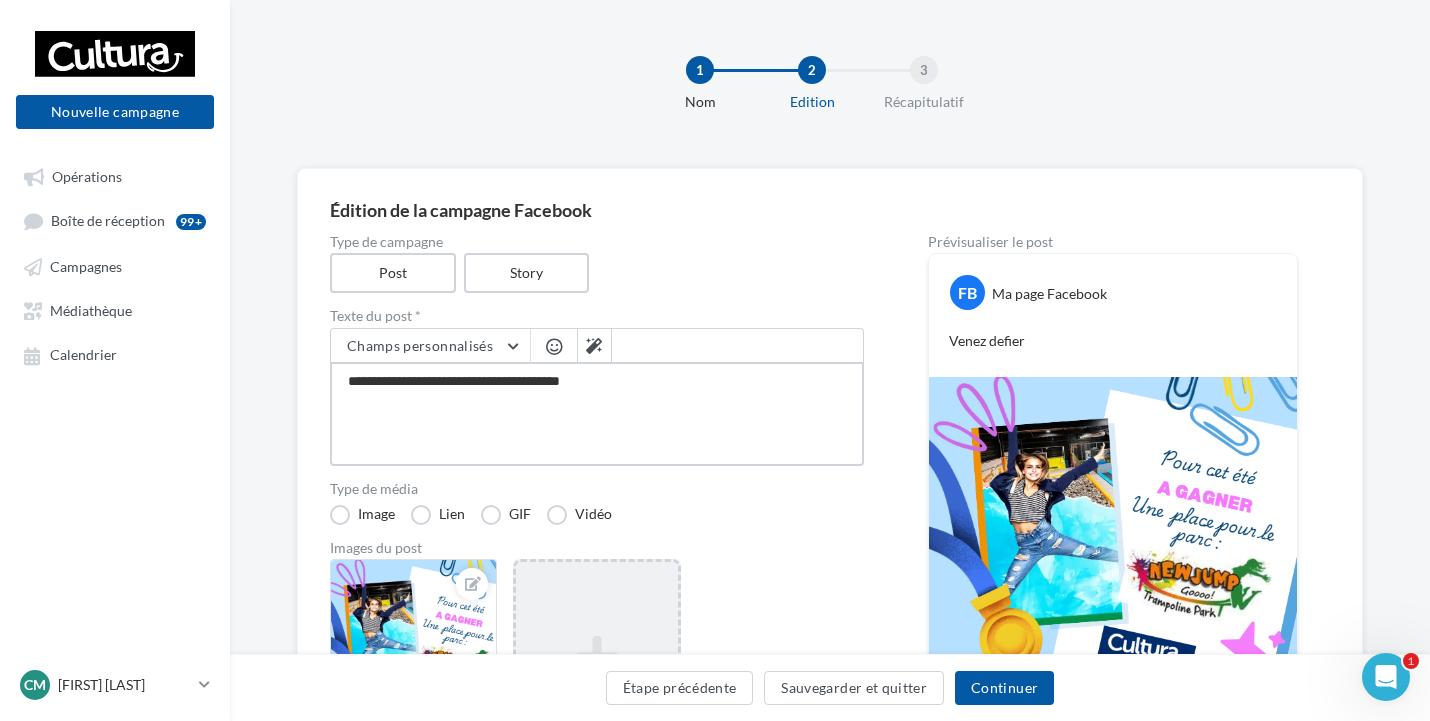 type on "**********" 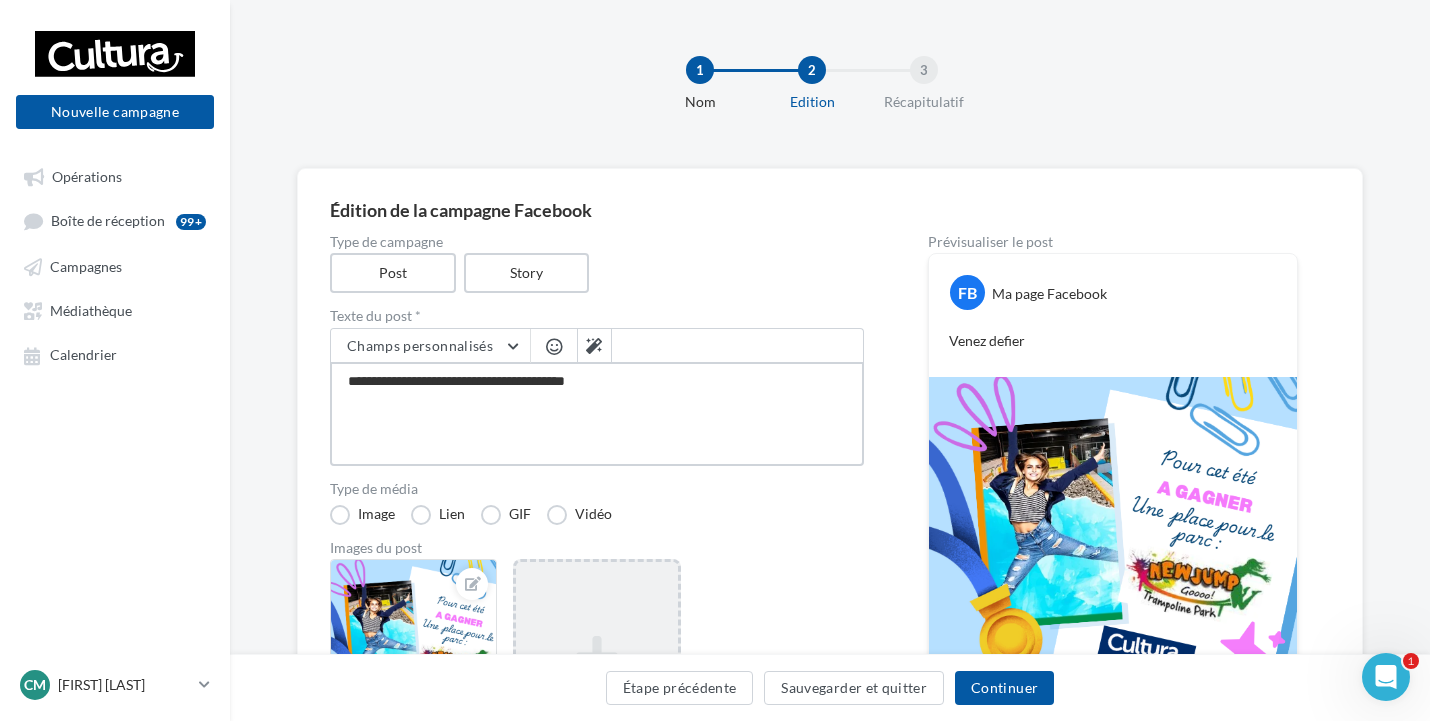 type on "**********" 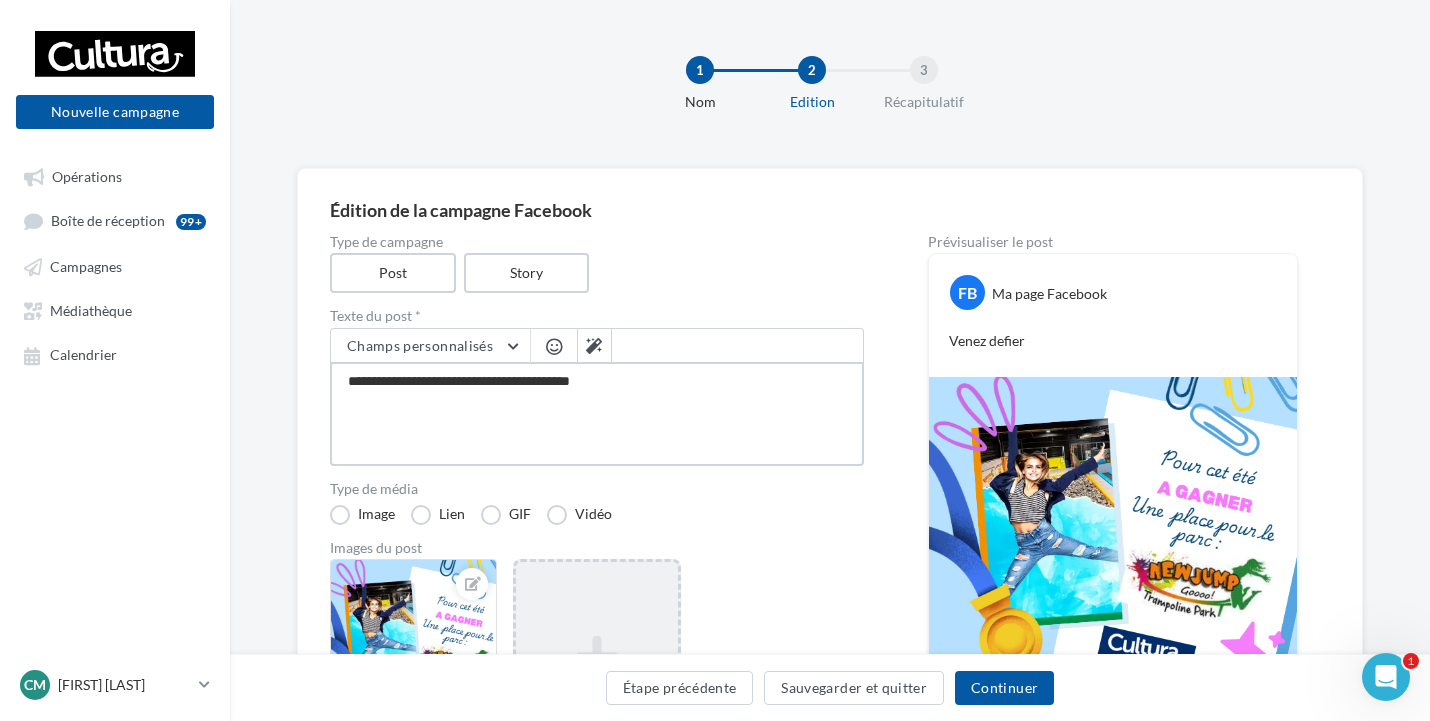 type on "**********" 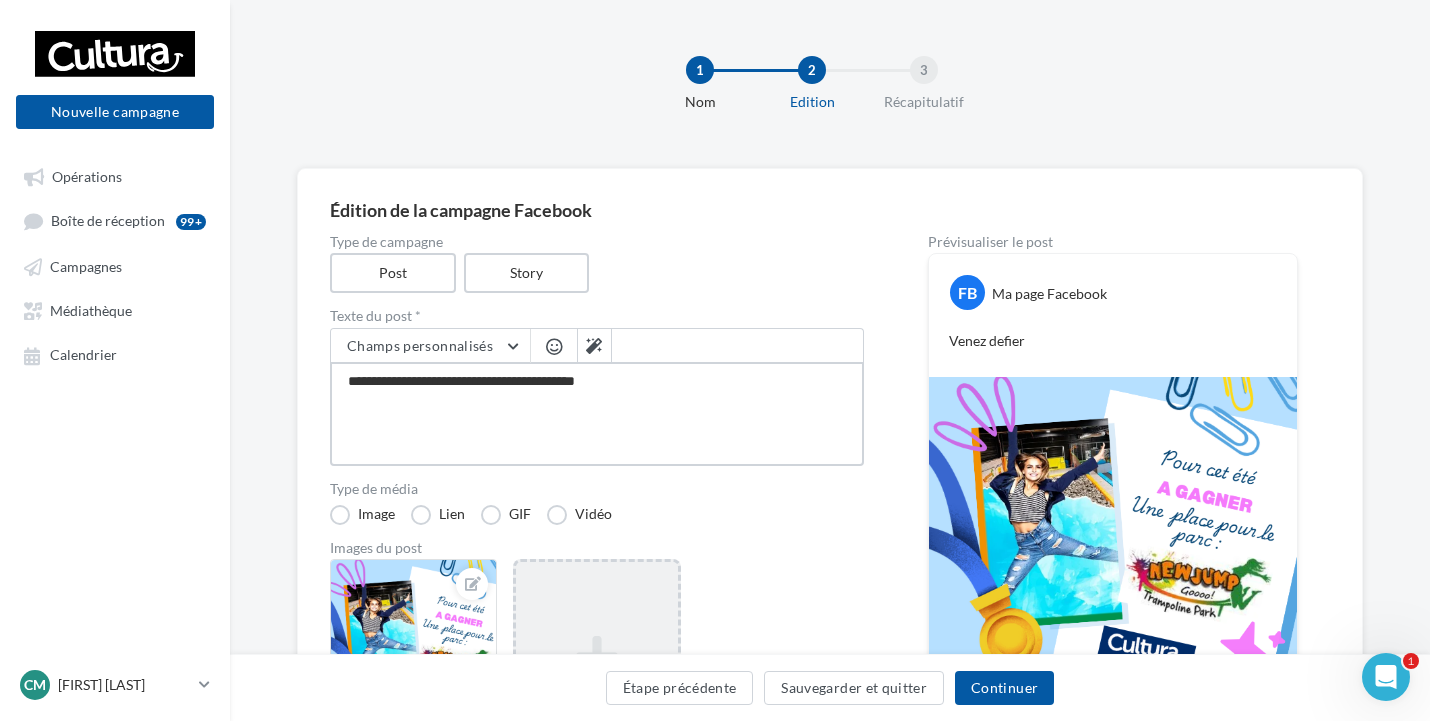 type on "**********" 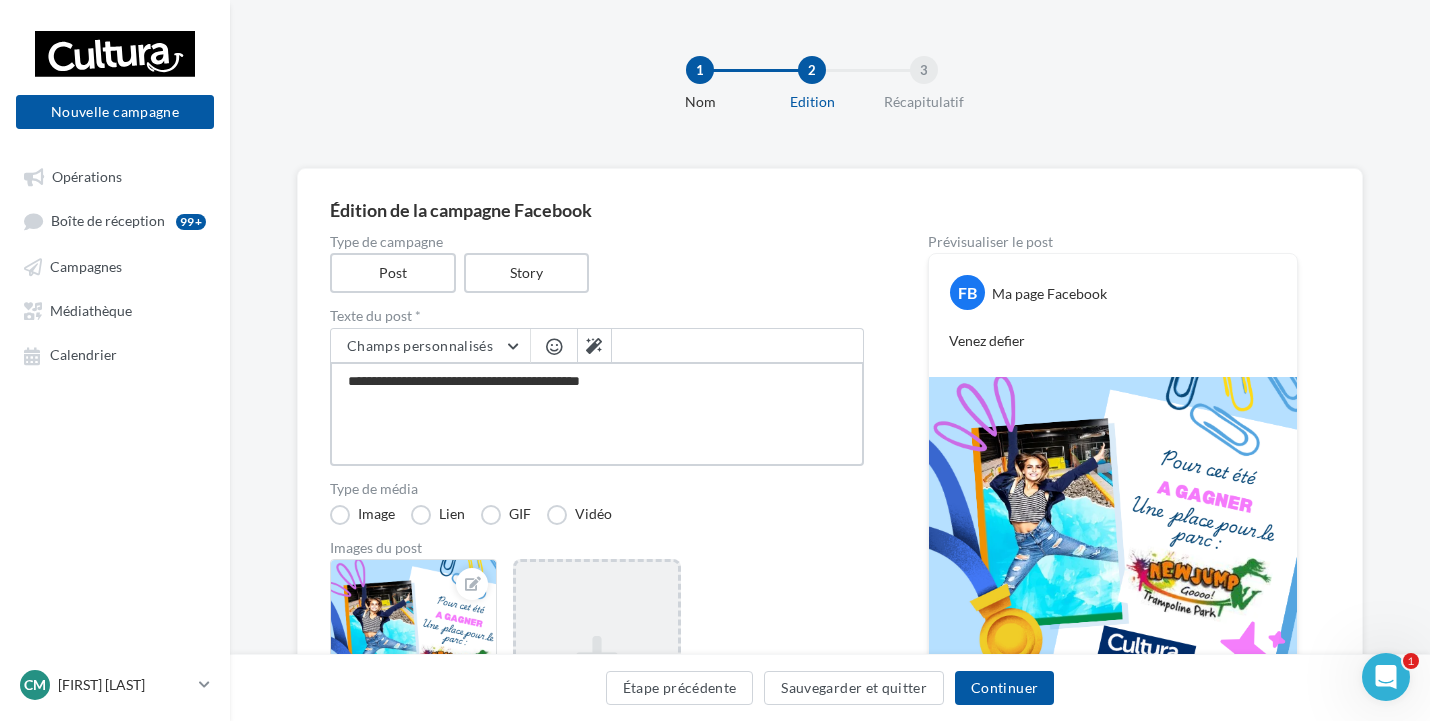type on "**********" 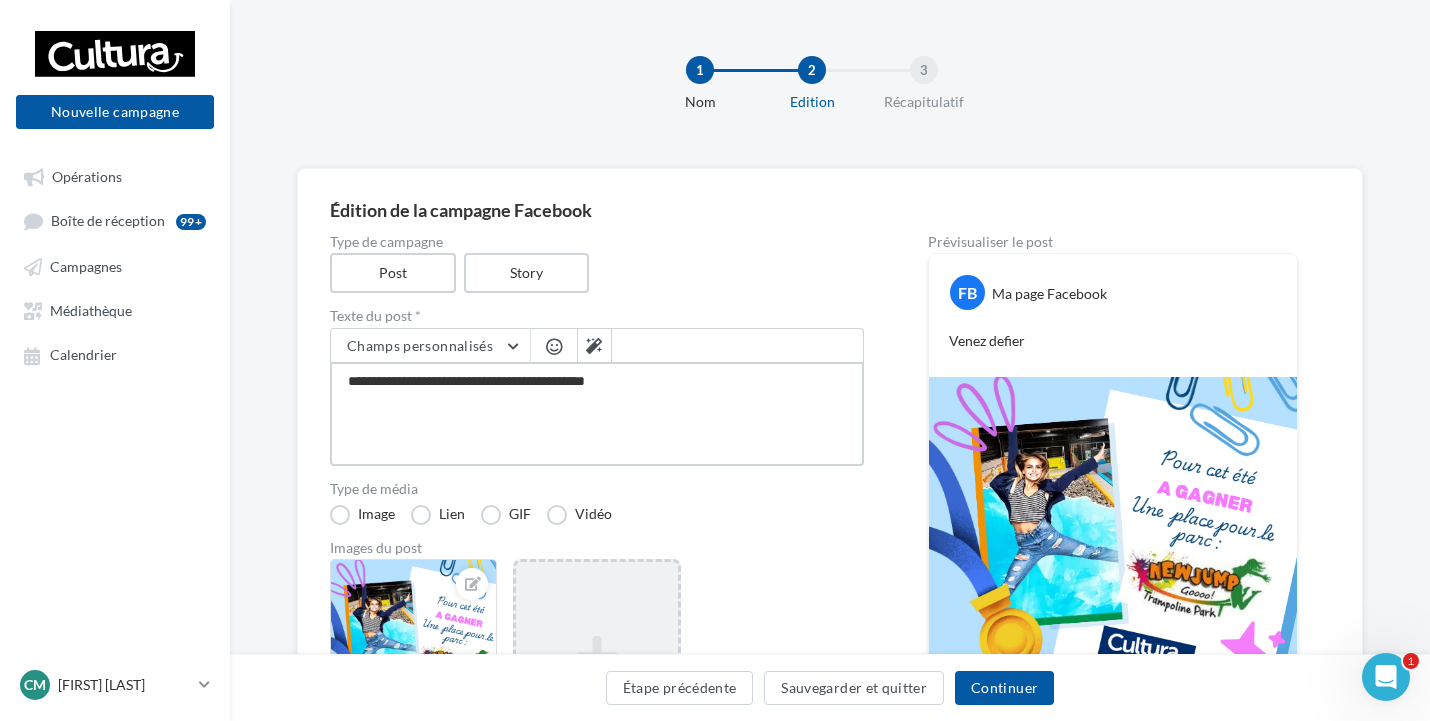 type on "**********" 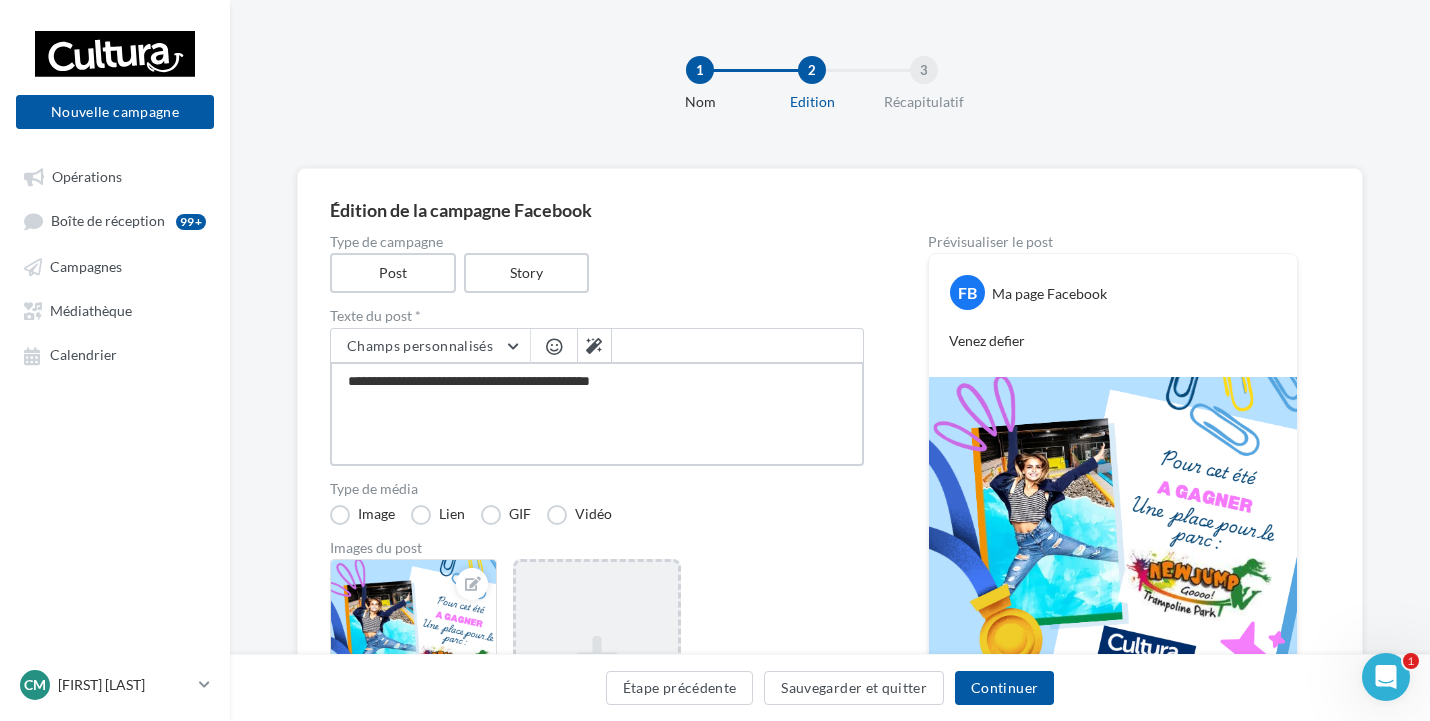 type on "**********" 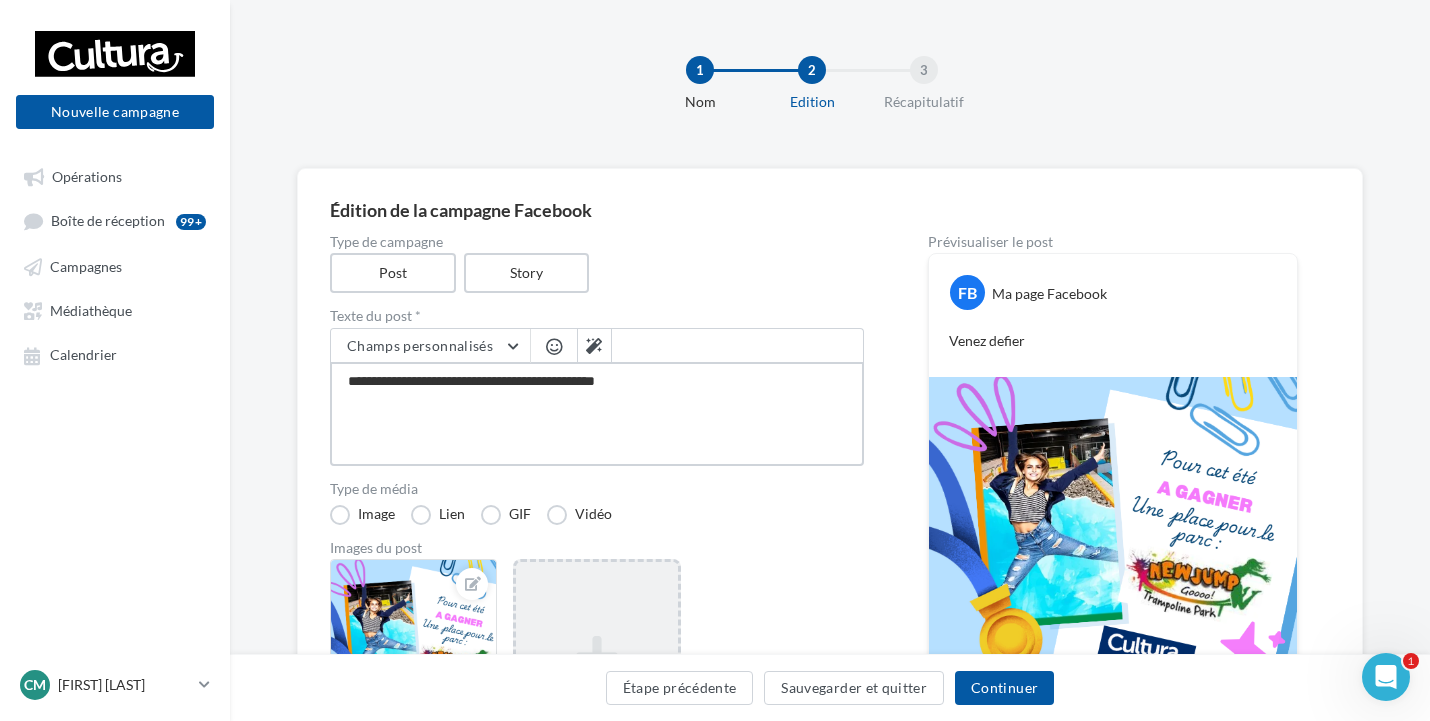 type on "**********" 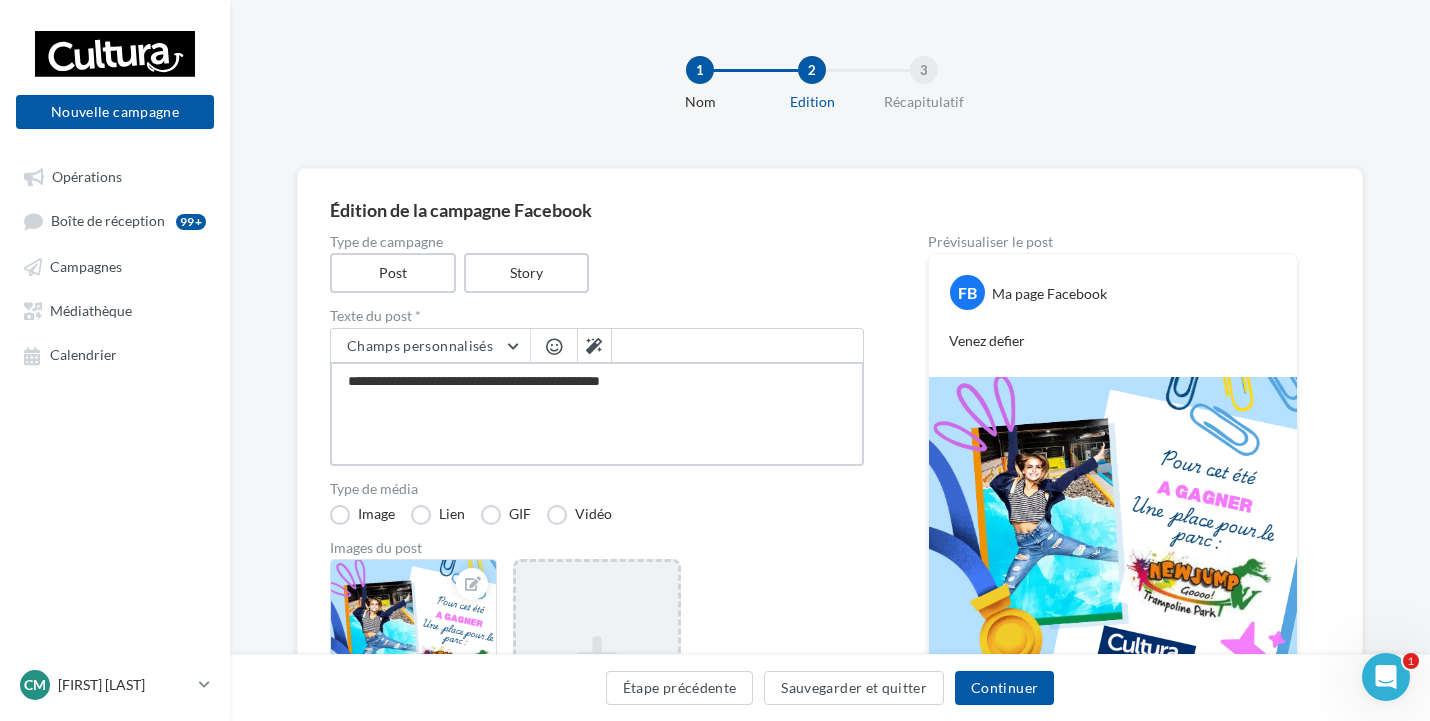 type on "**********" 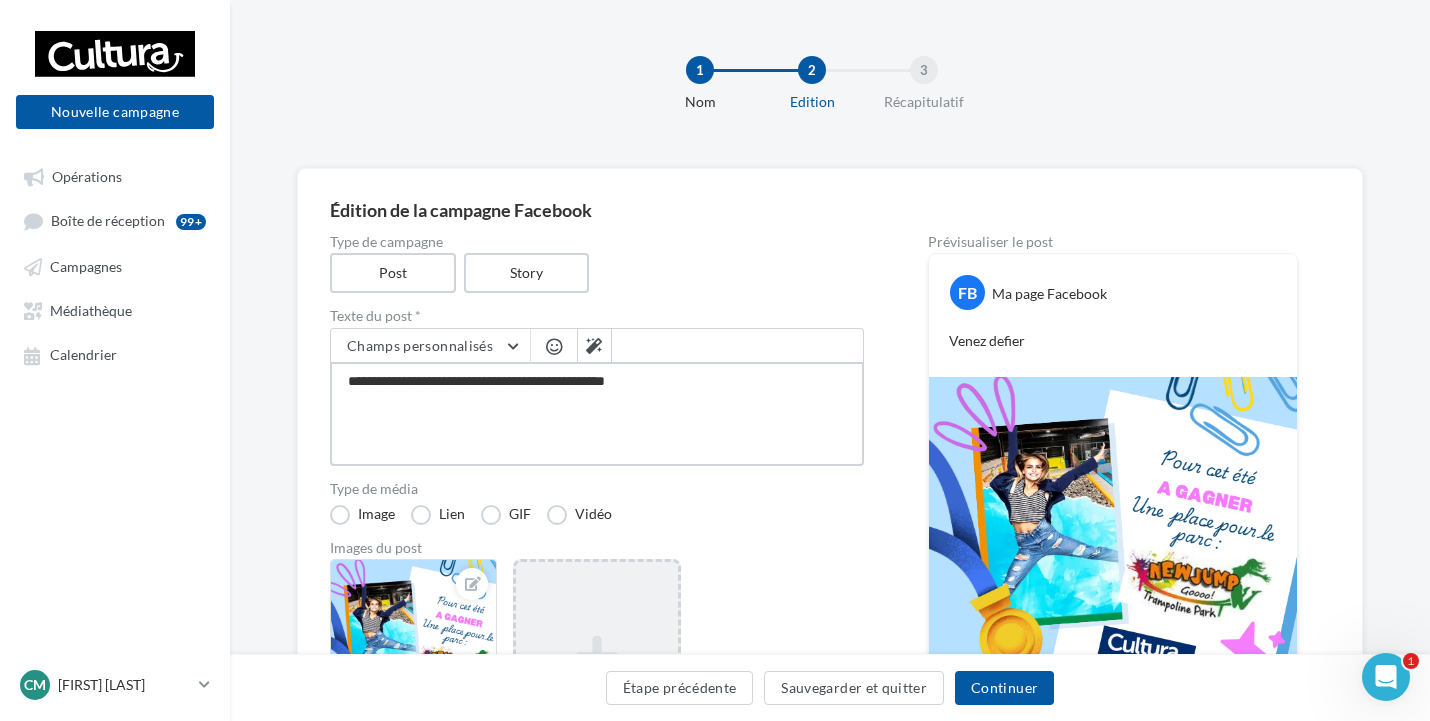 type on "**********" 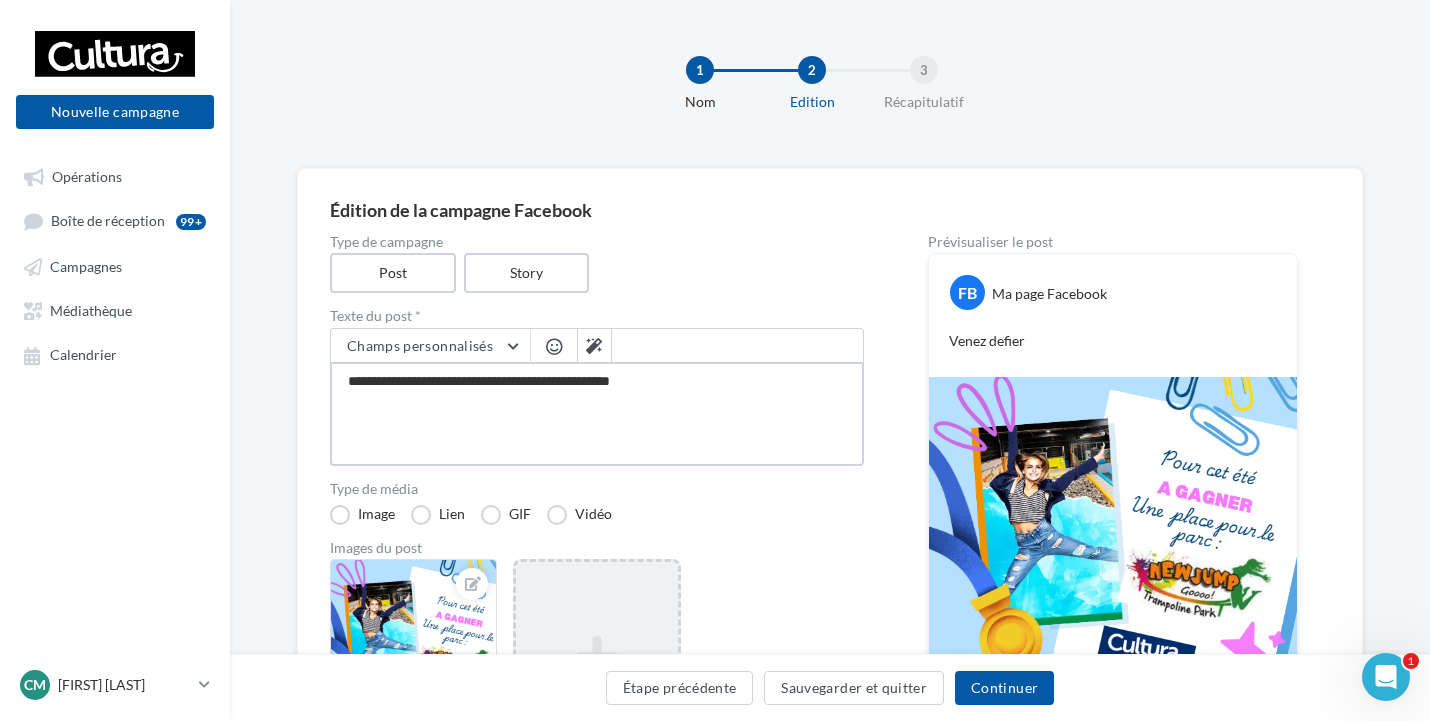type on "**********" 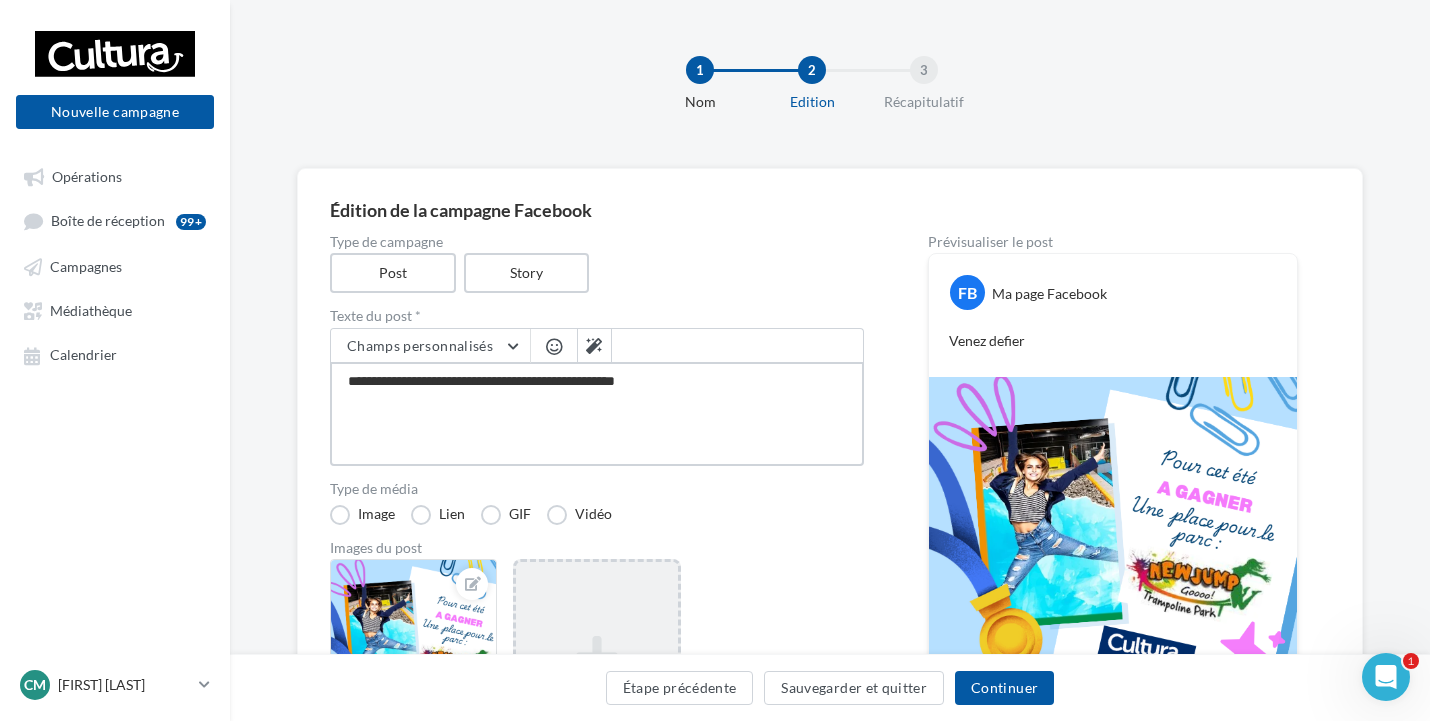 type on "**********" 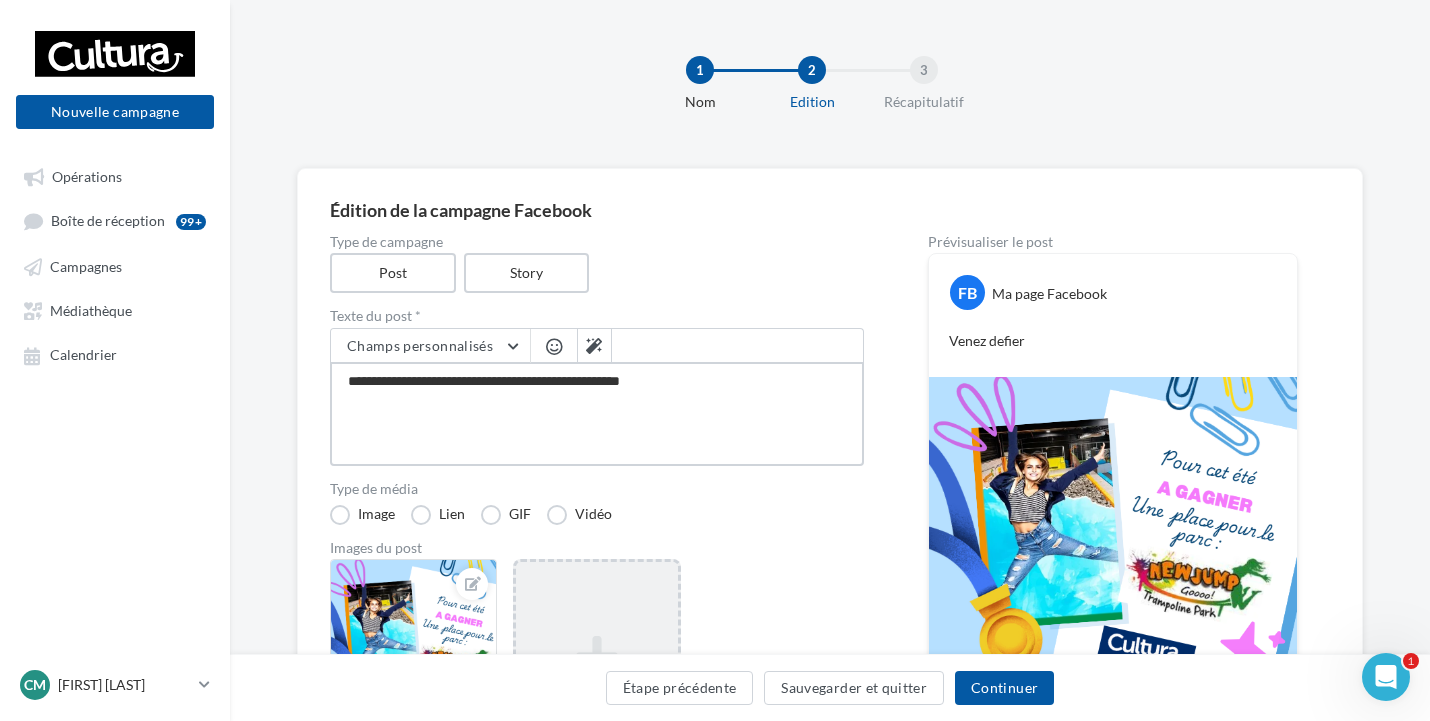 type on "**********" 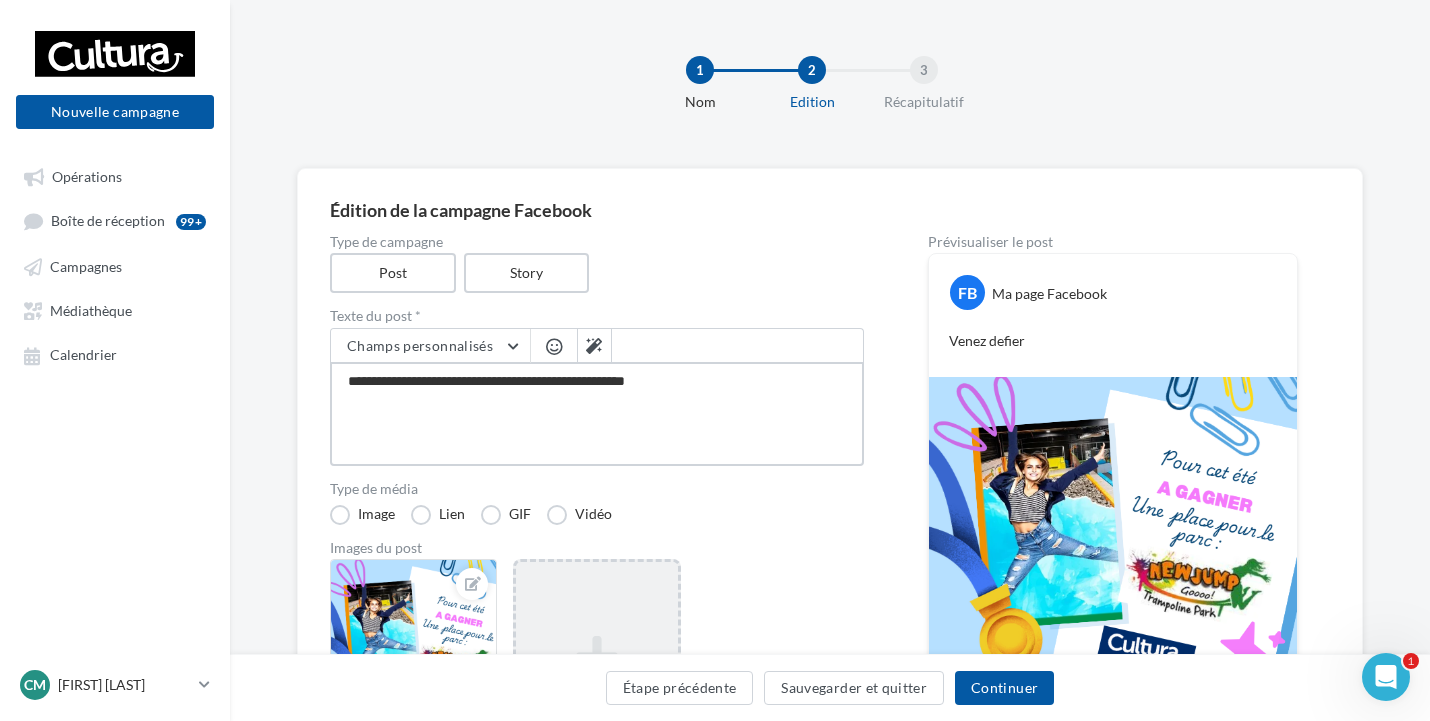 type on "**********" 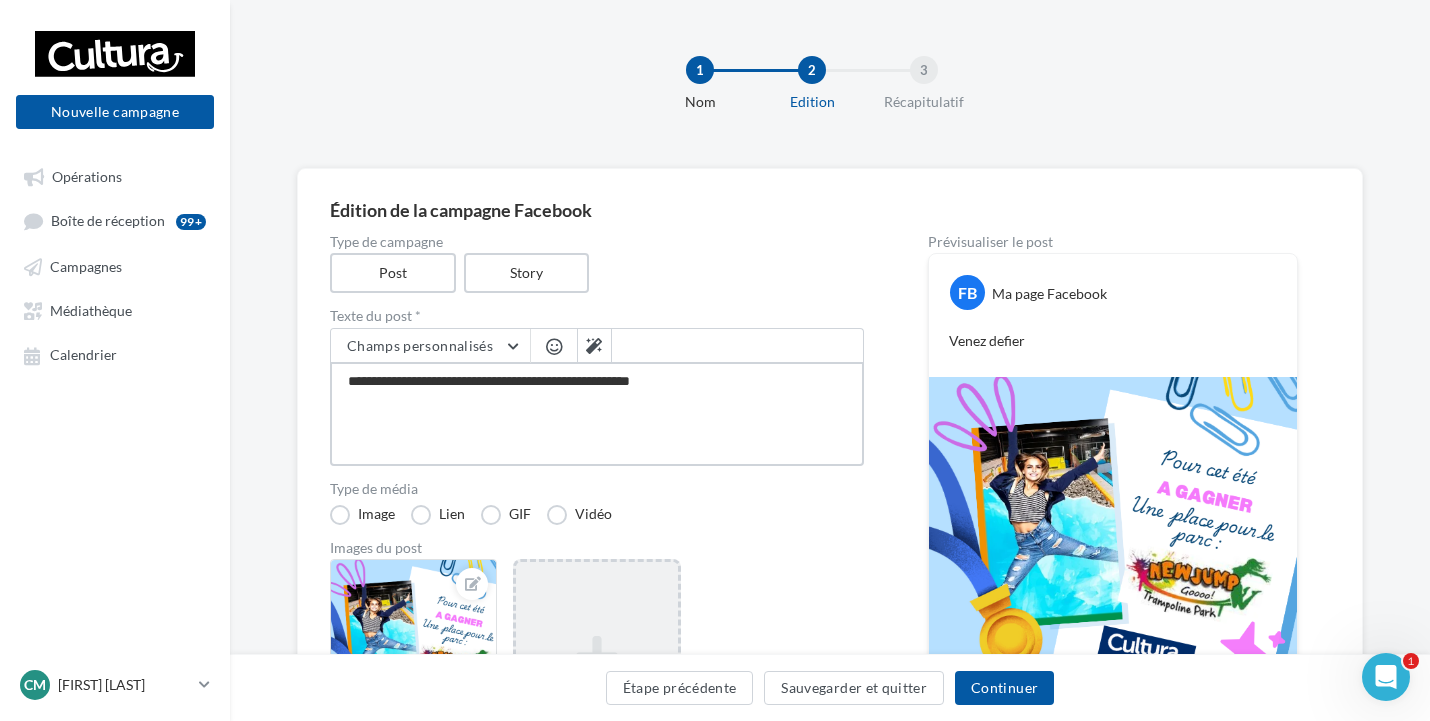 type on "**********" 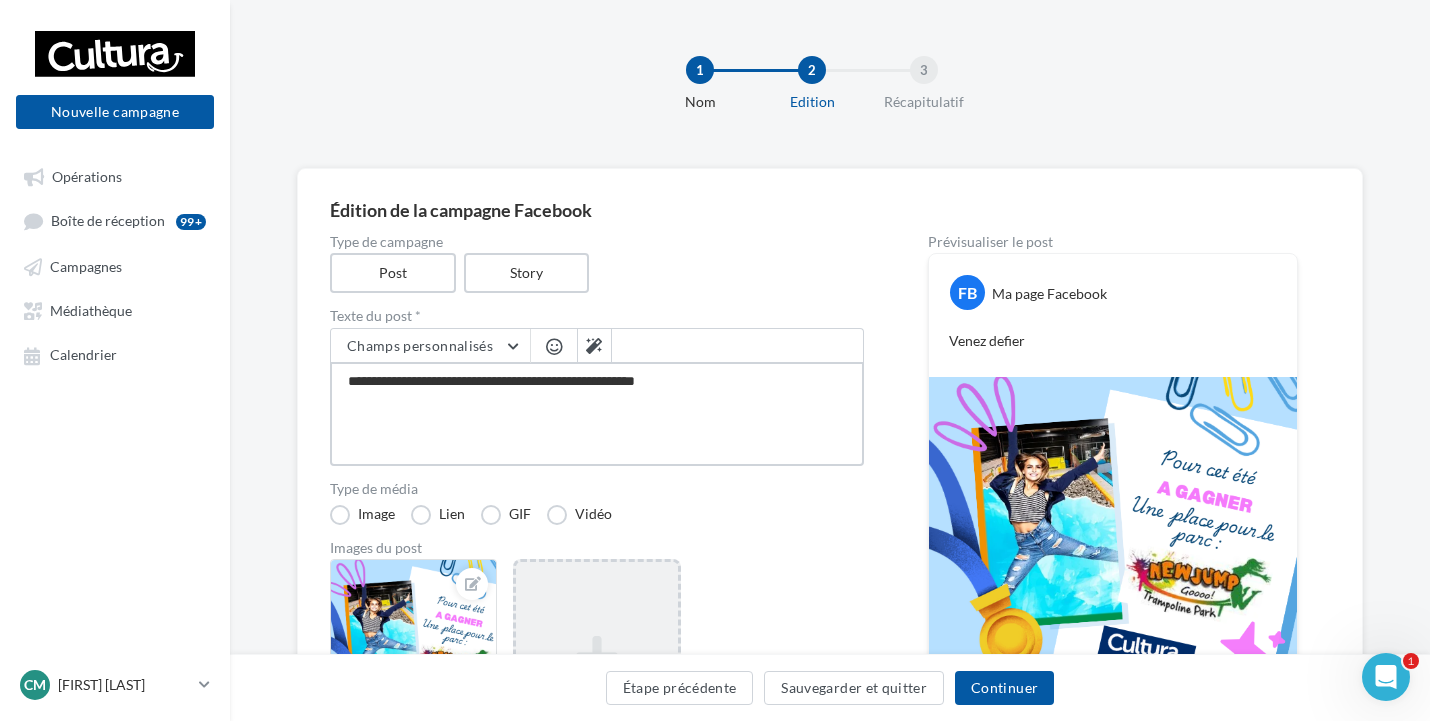 type on "**********" 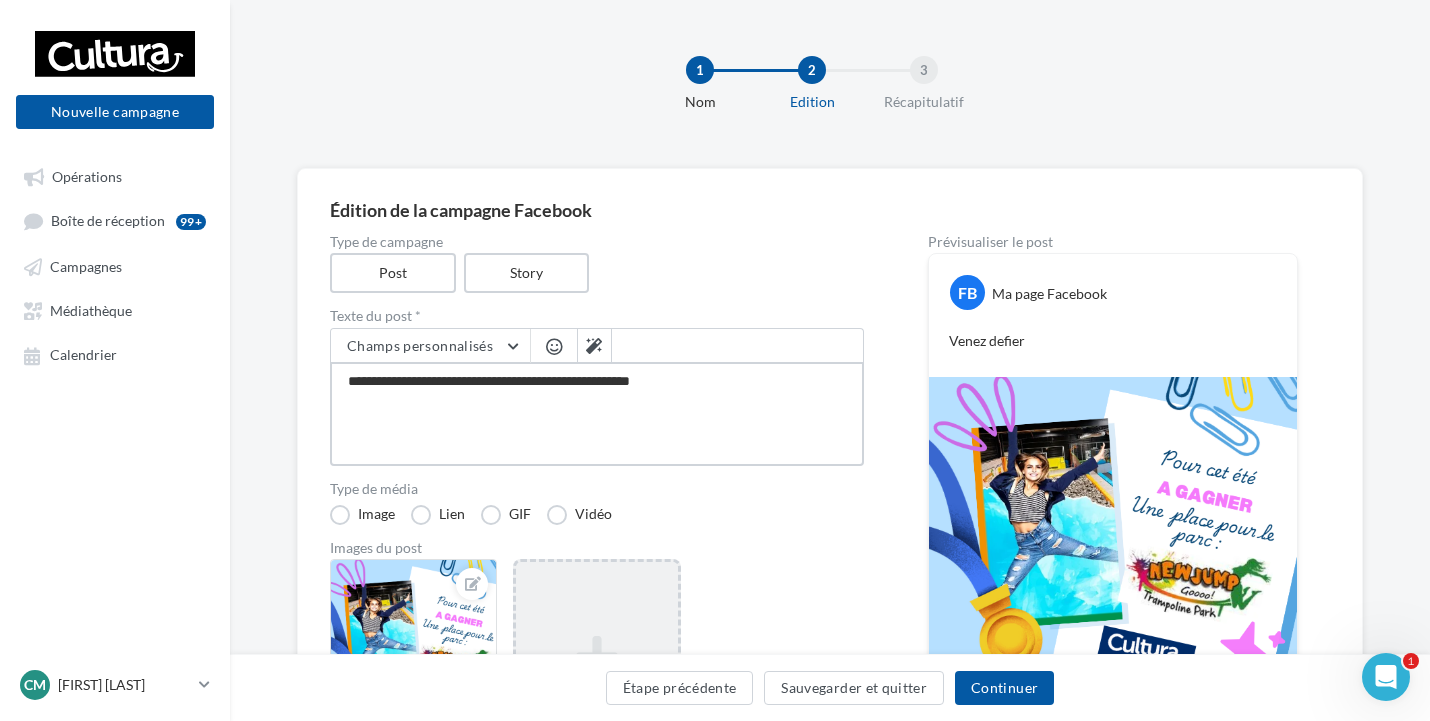 type on "**********" 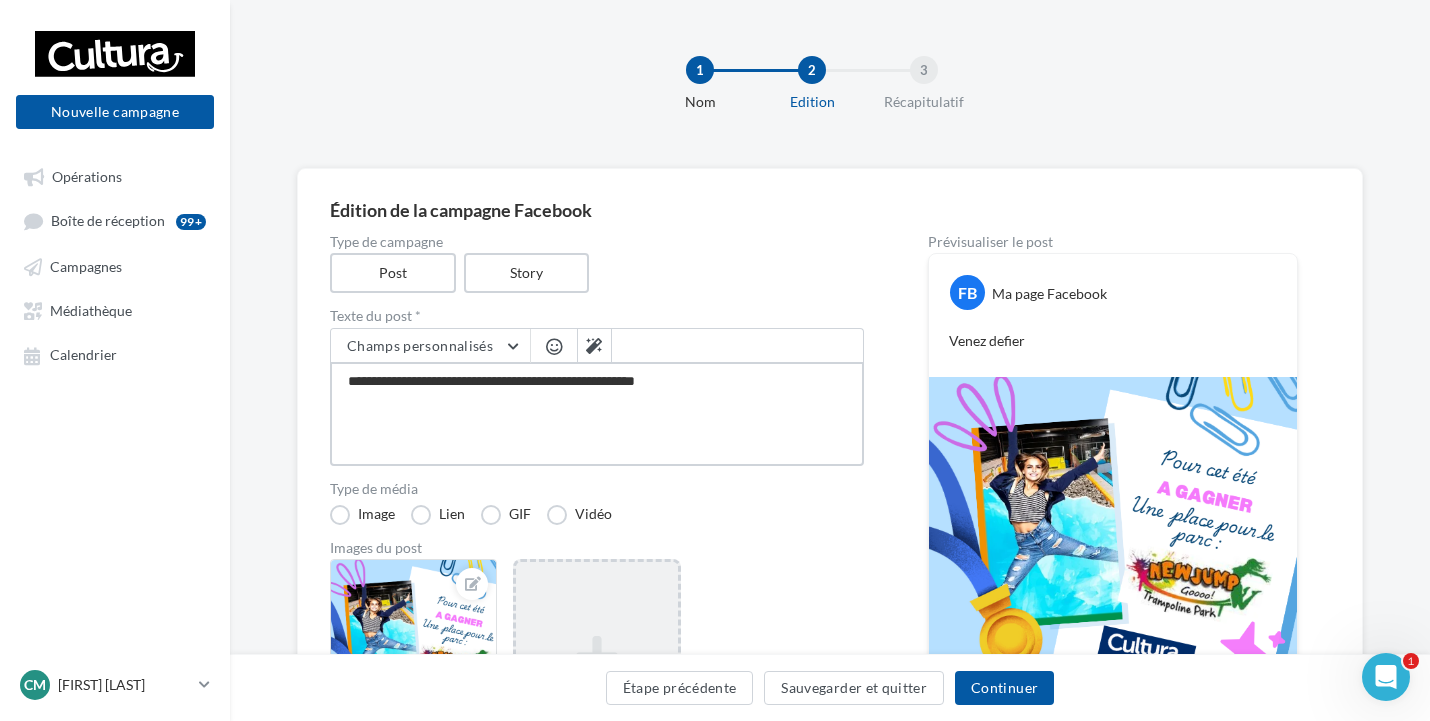 type on "**********" 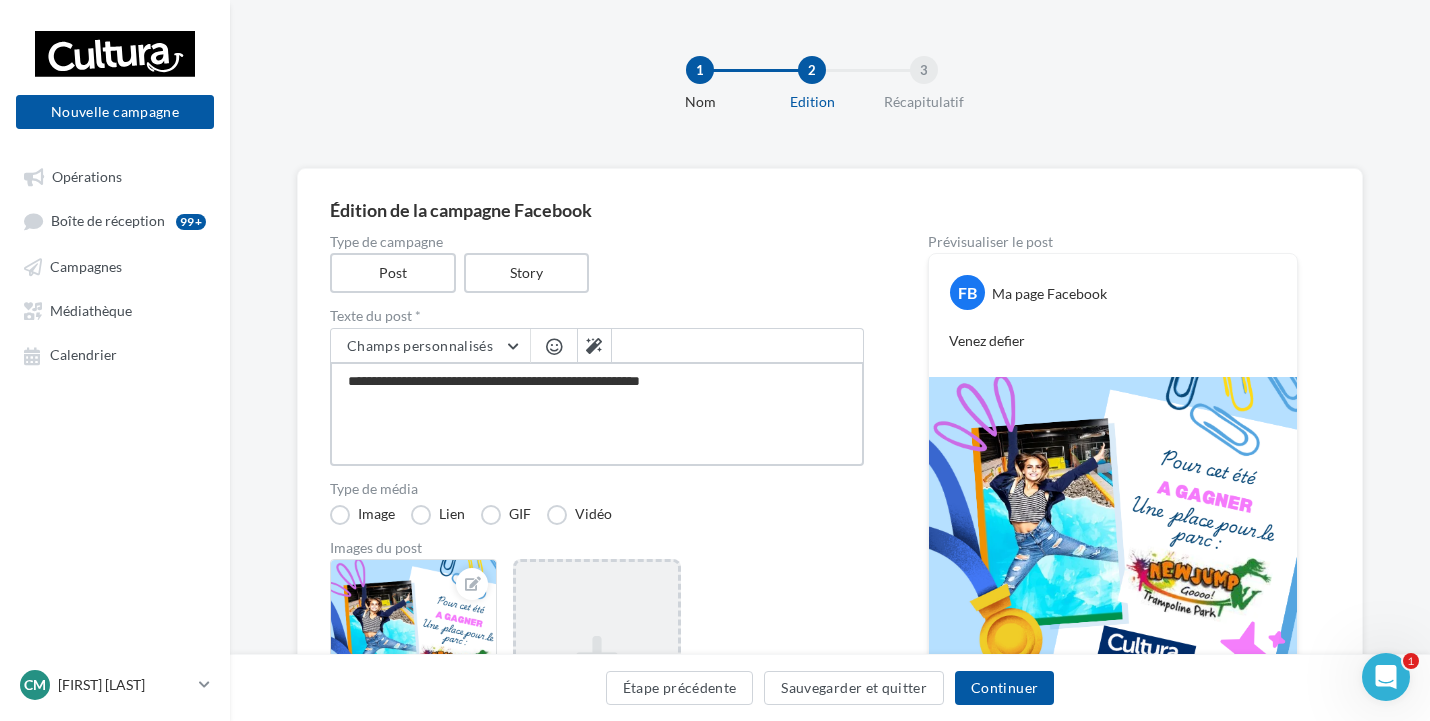 type on "**********" 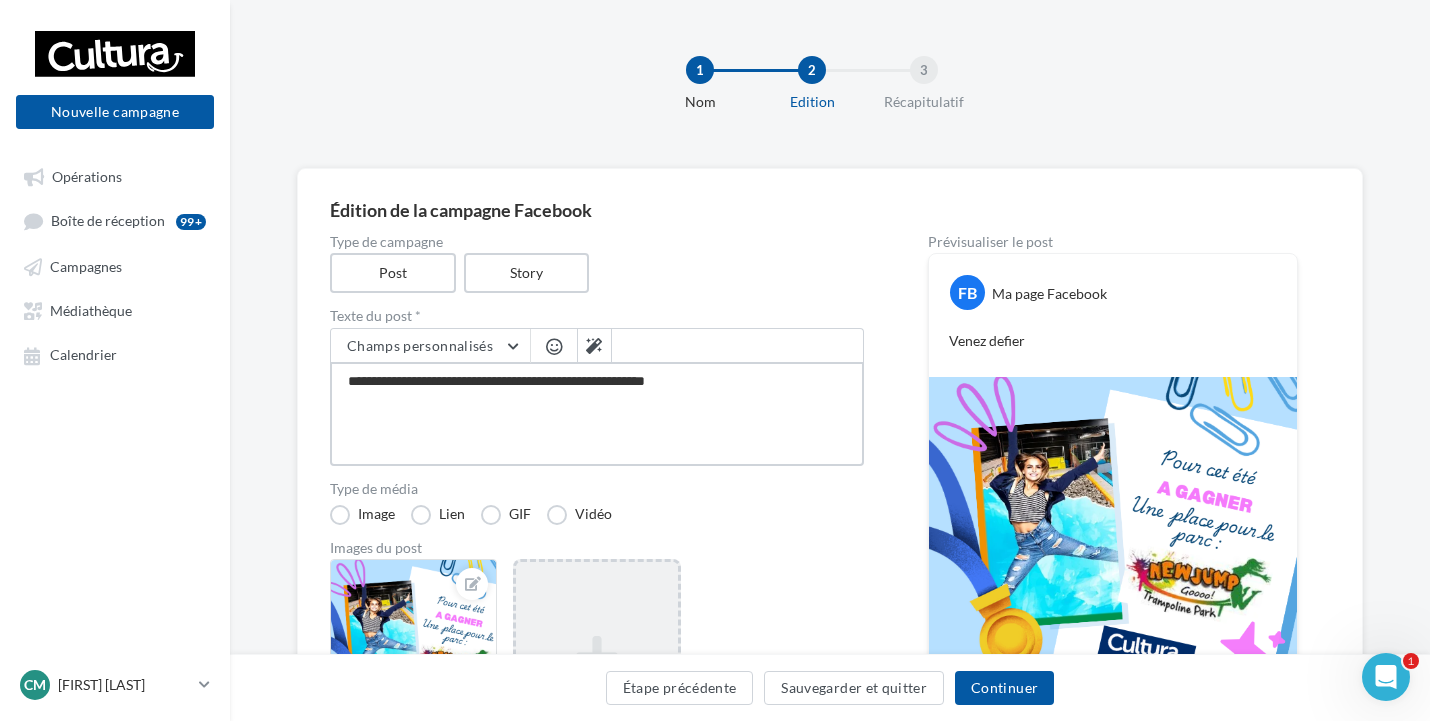 type on "**********" 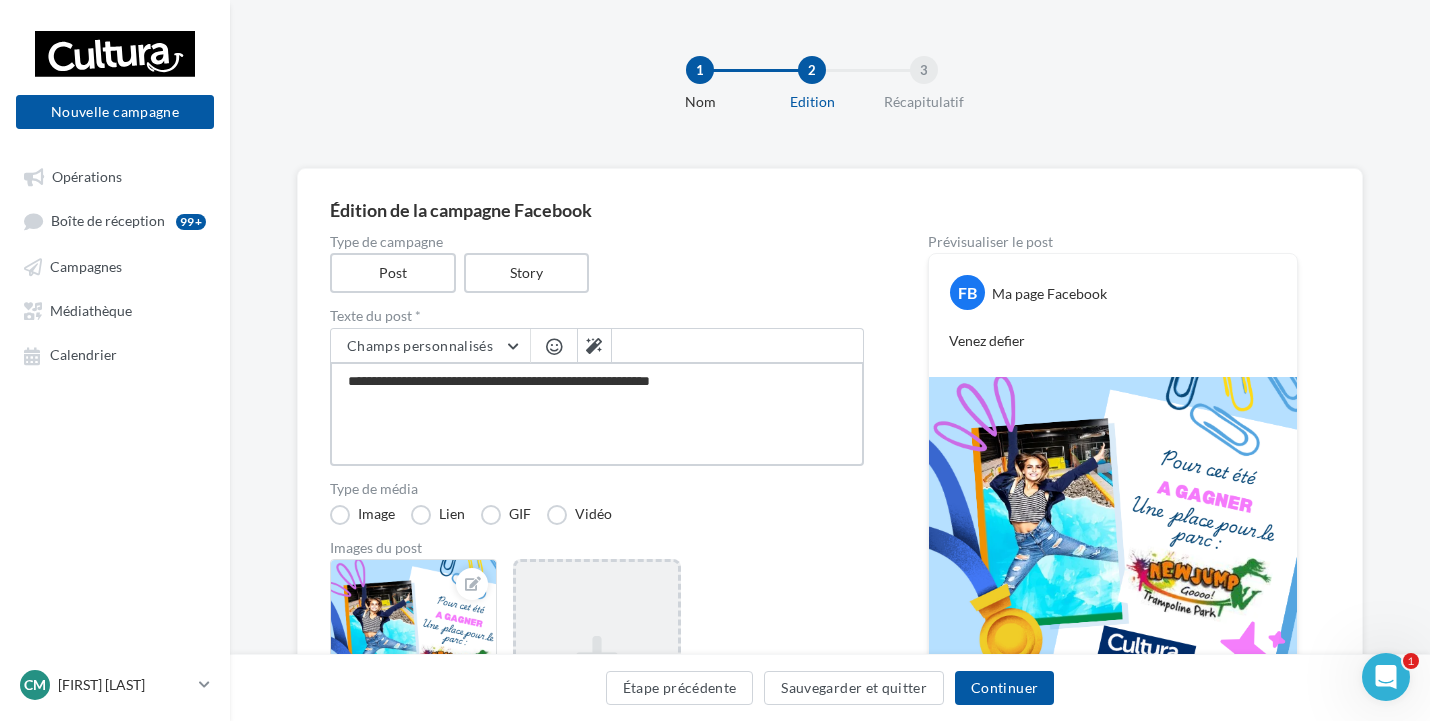 type on "**********" 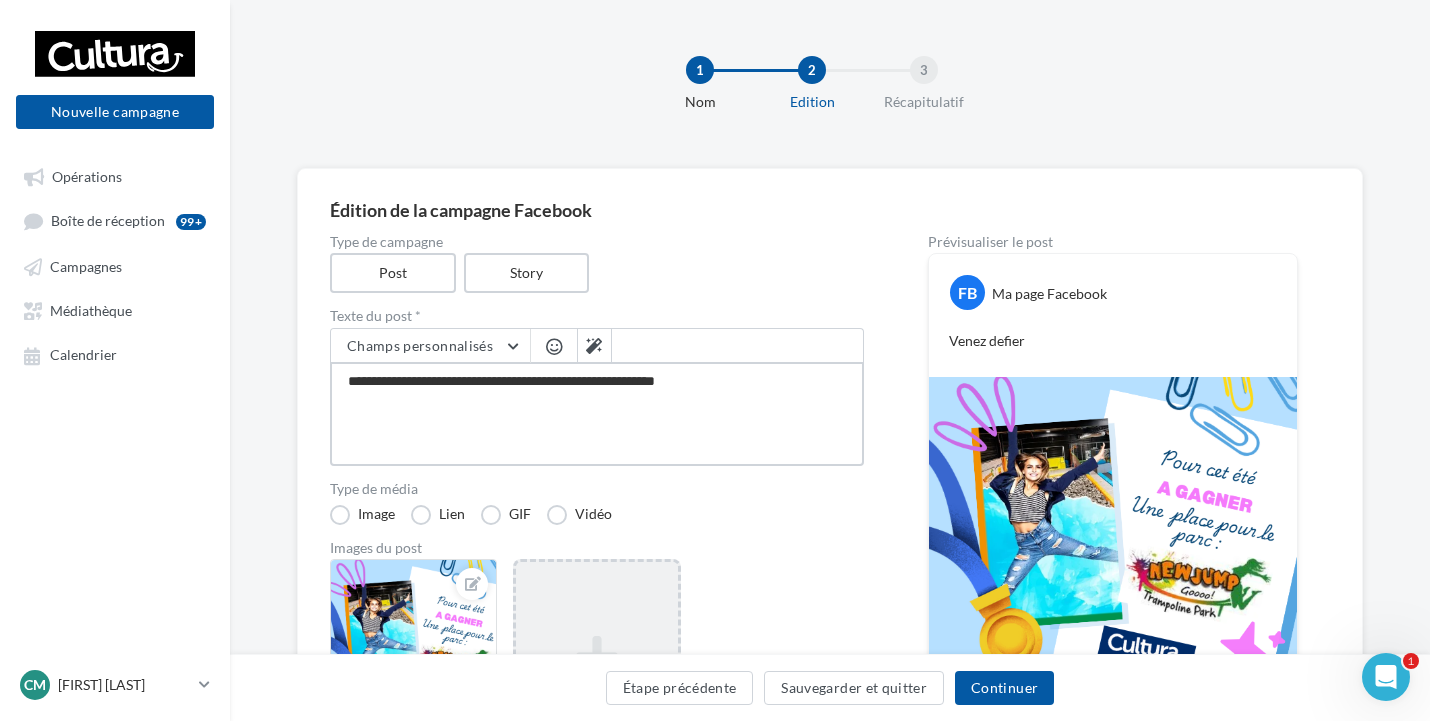 type on "**********" 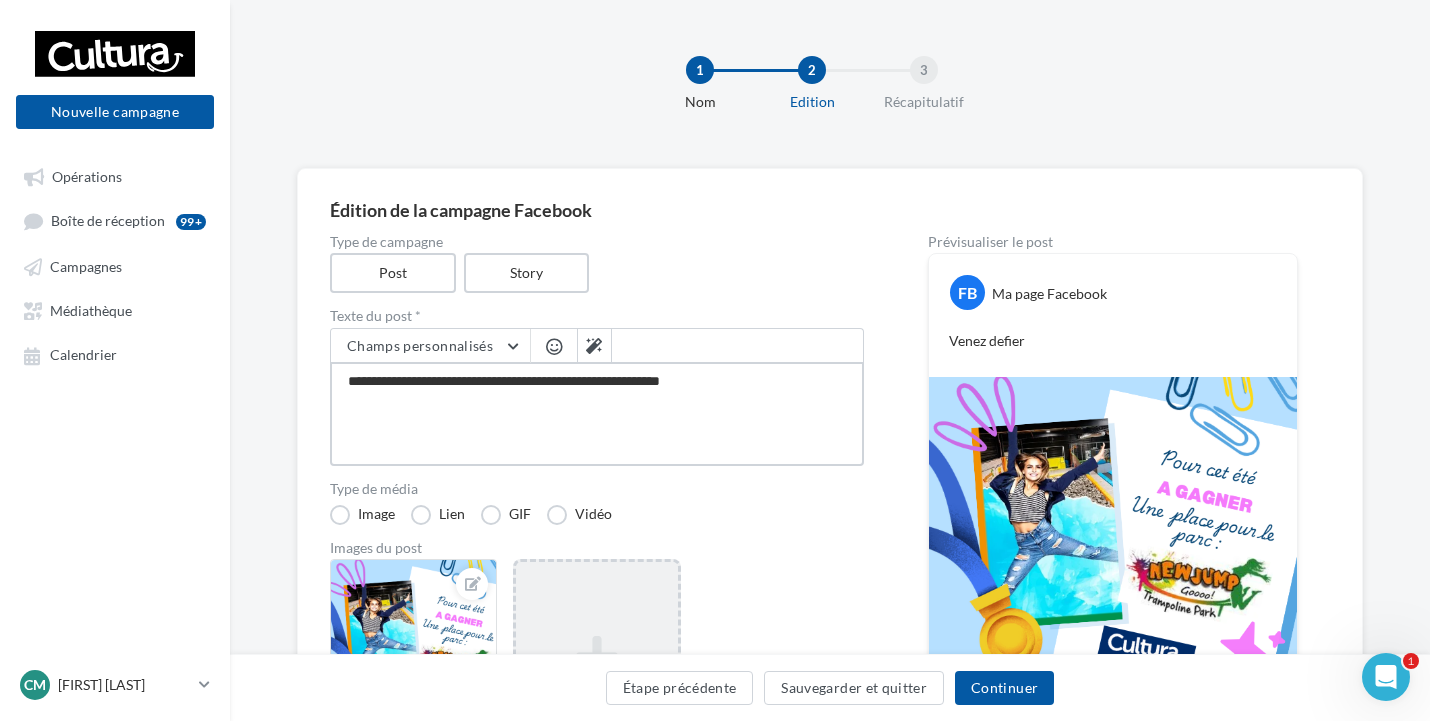 type on "**********" 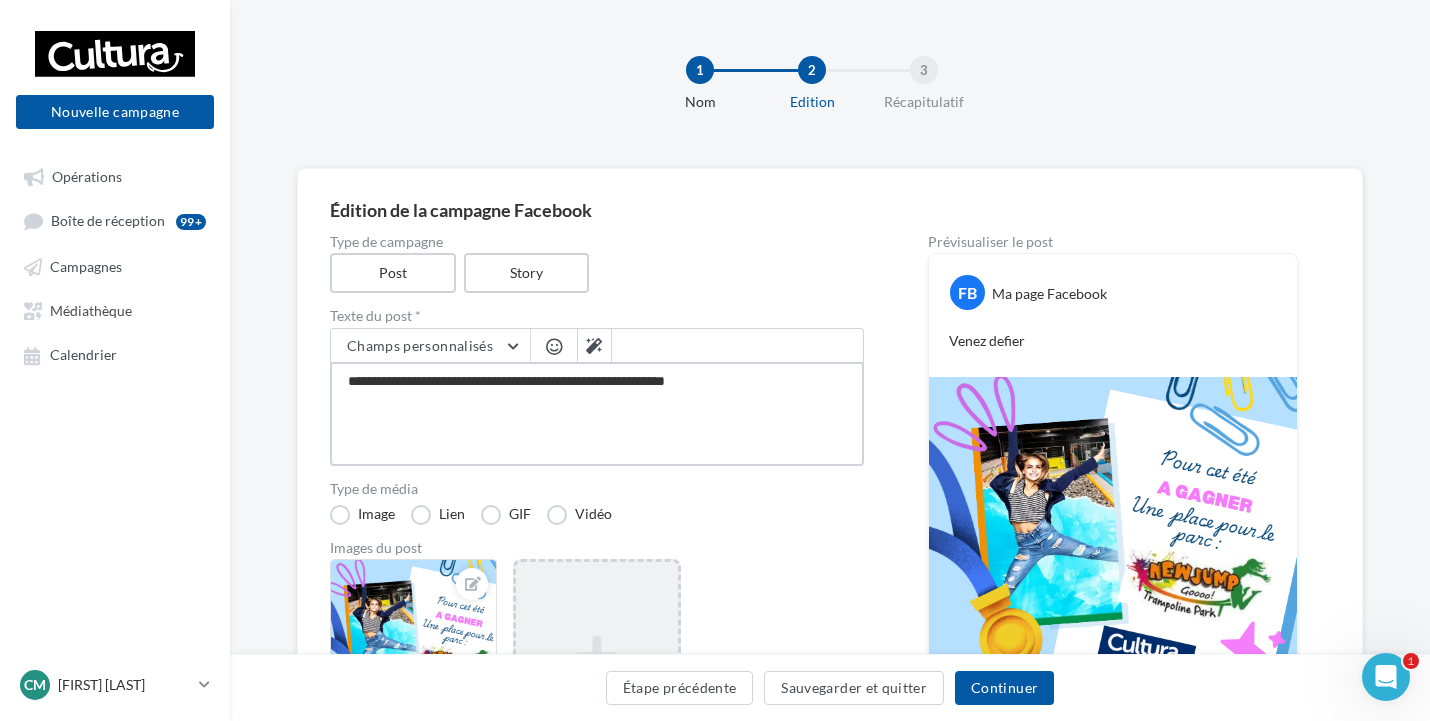 type on "**********" 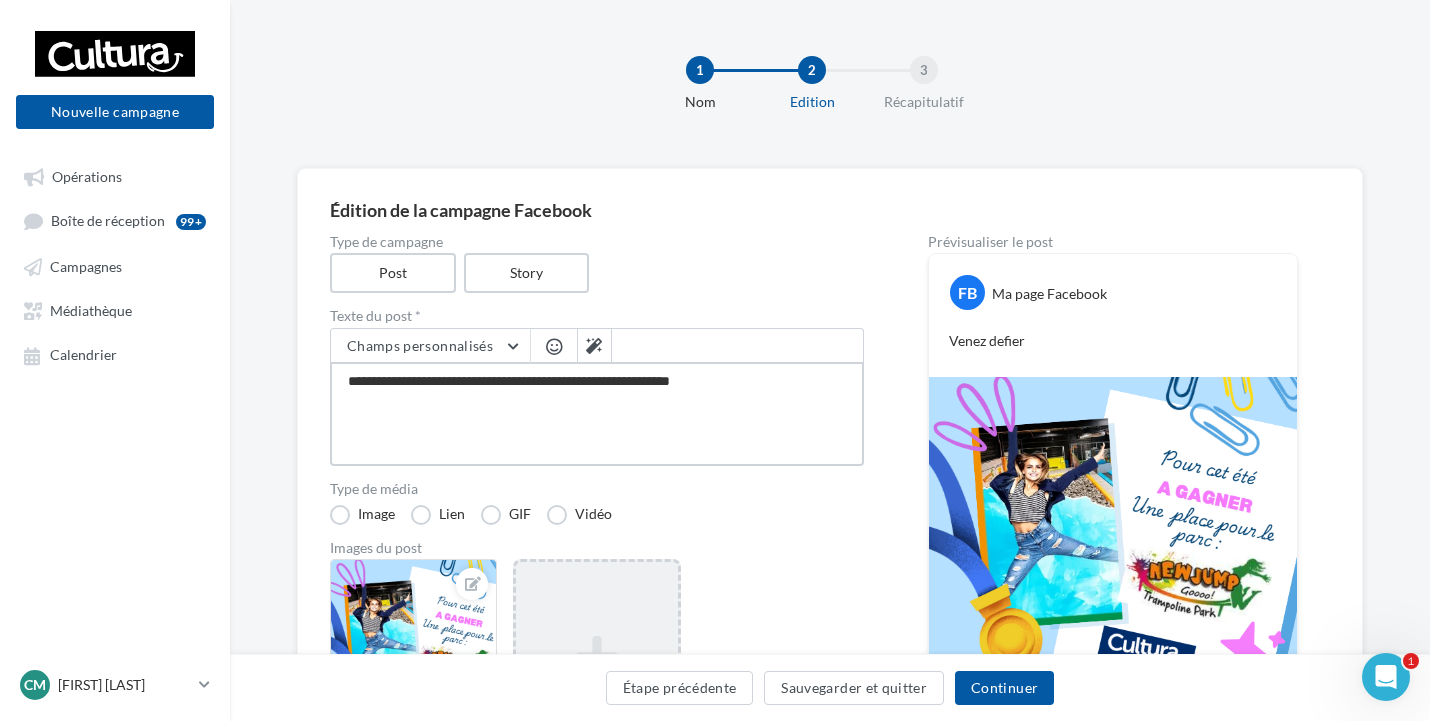 type on "**********" 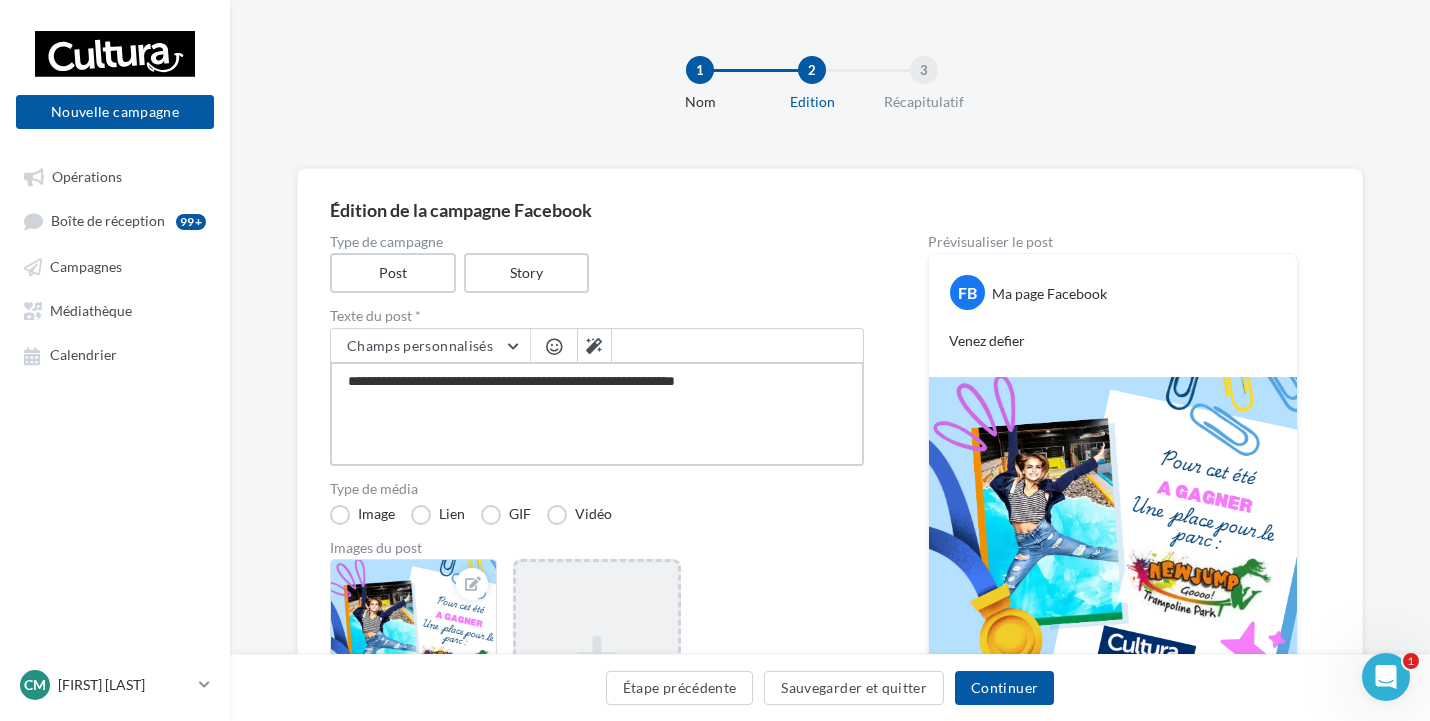 type on "**********" 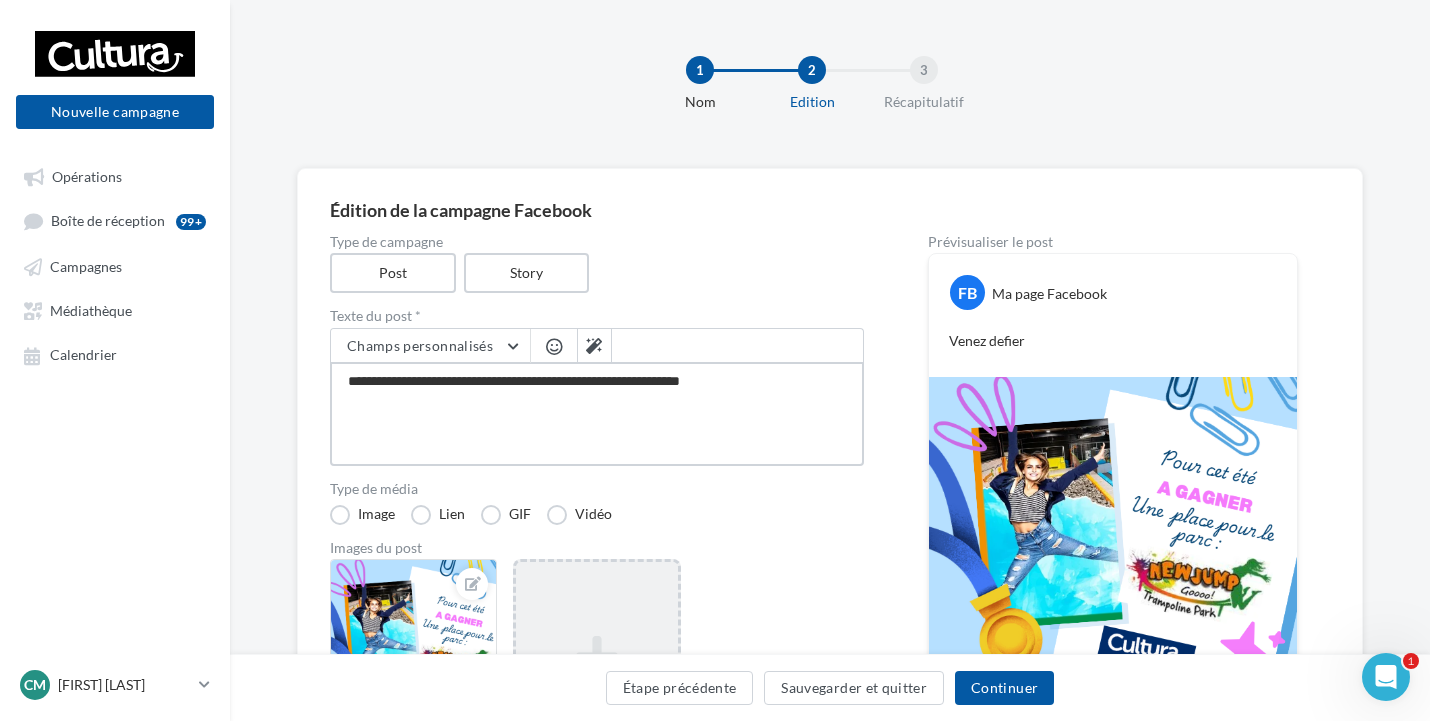 type on "**********" 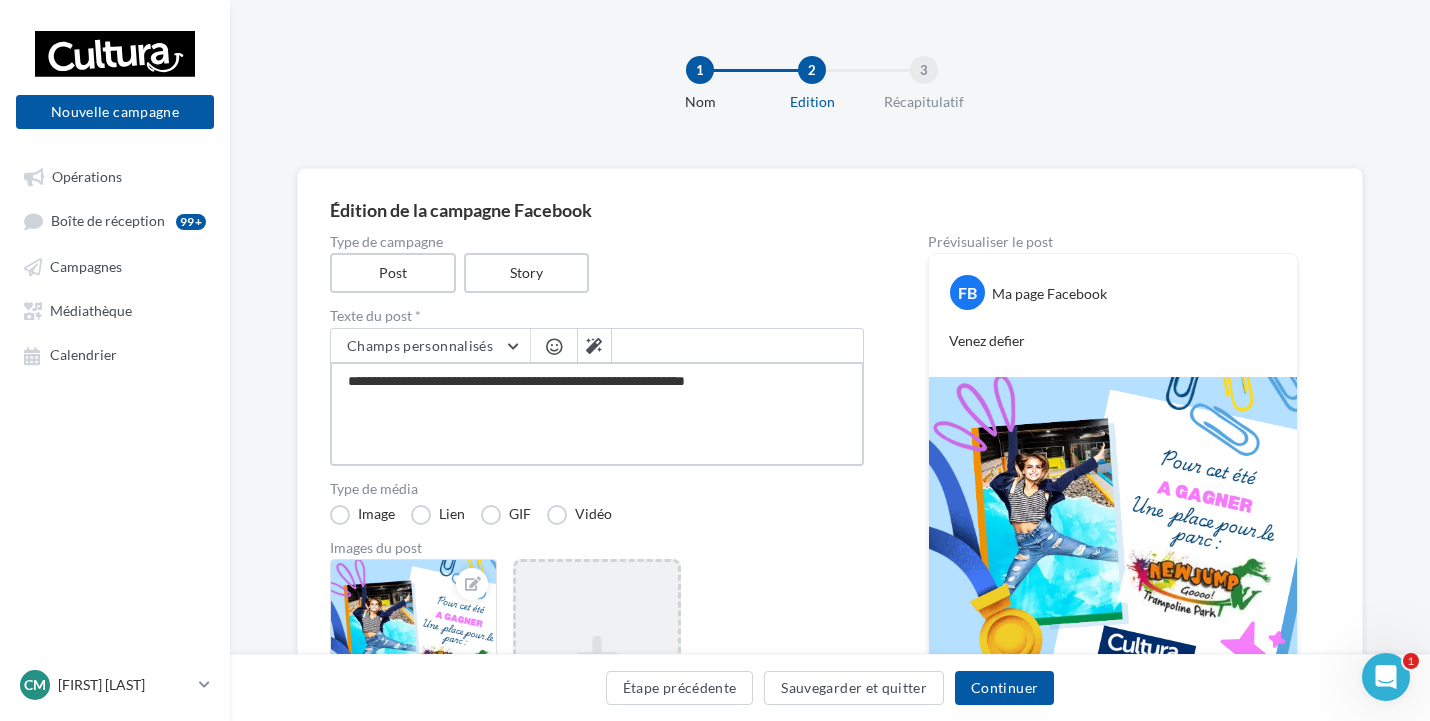 type on "**********" 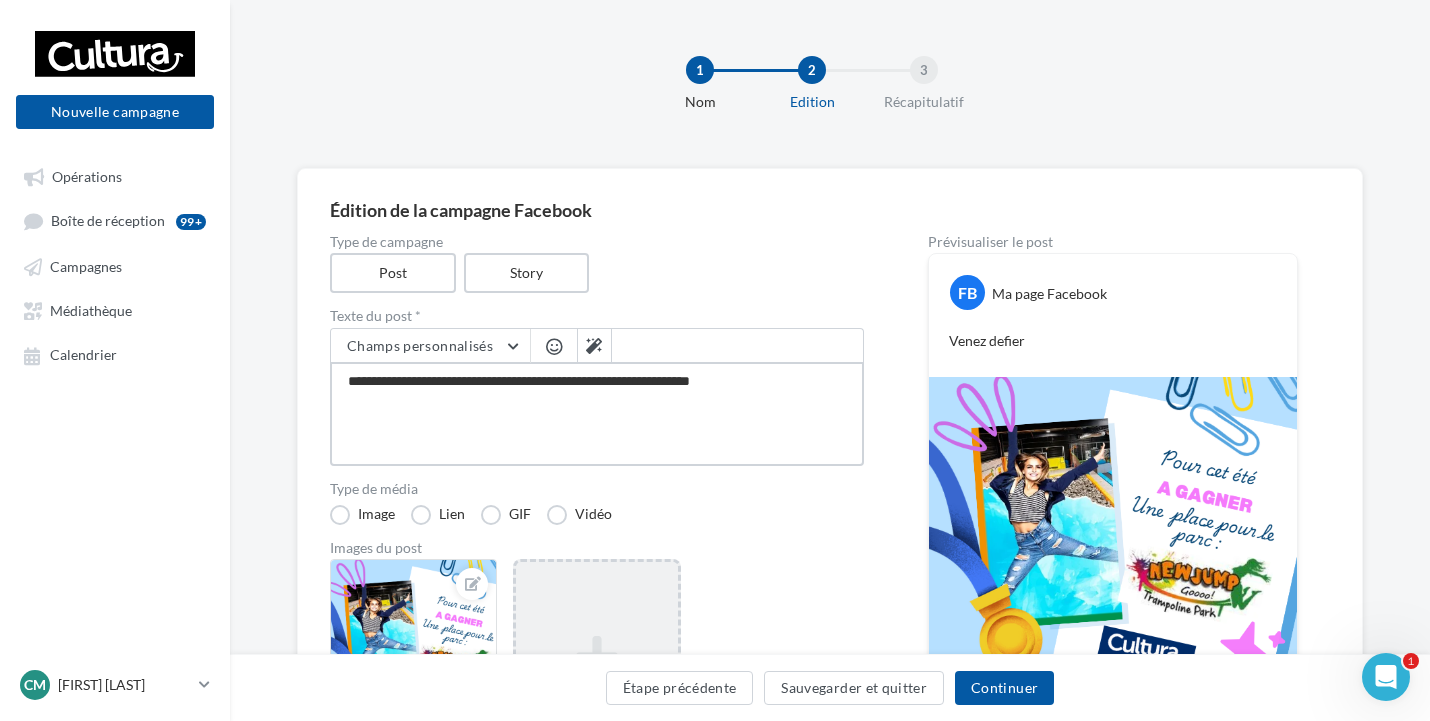 type on "**********" 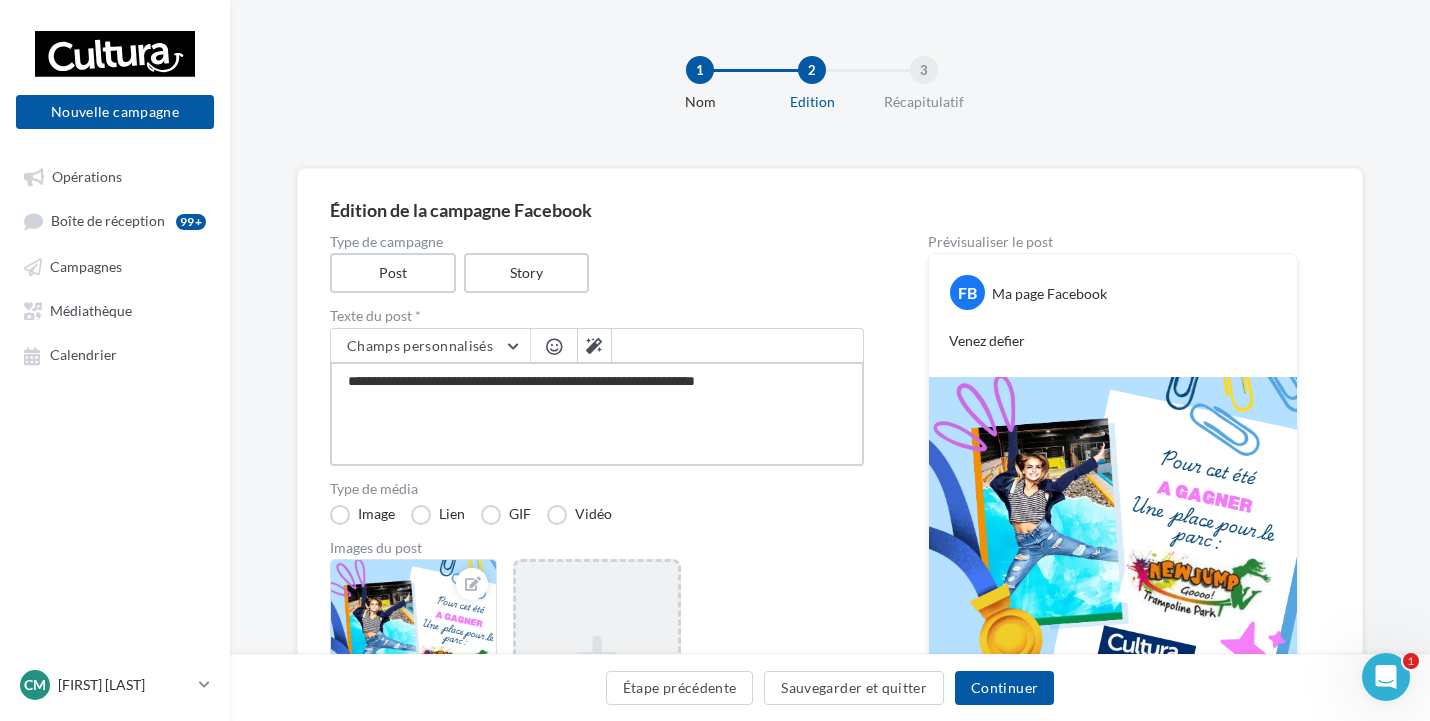 type on "**********" 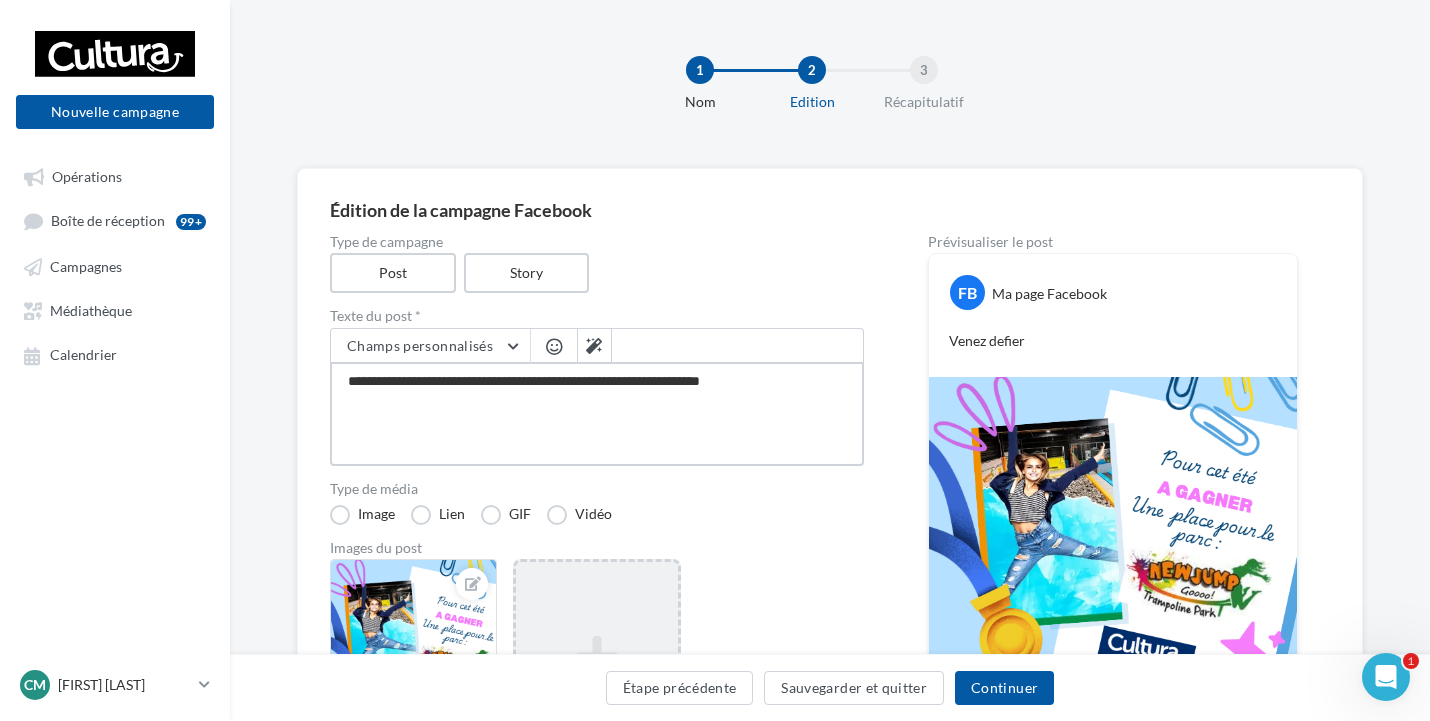 type on "**********" 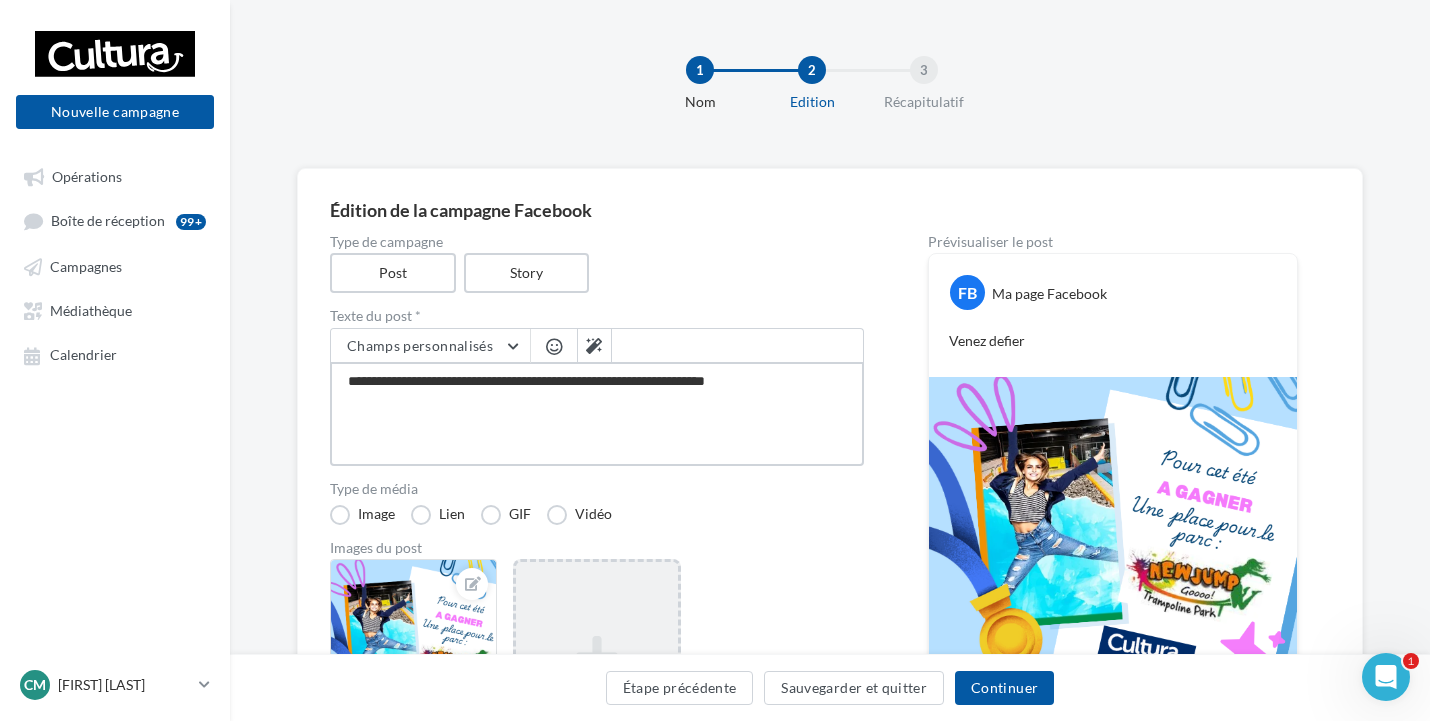 type on "**********" 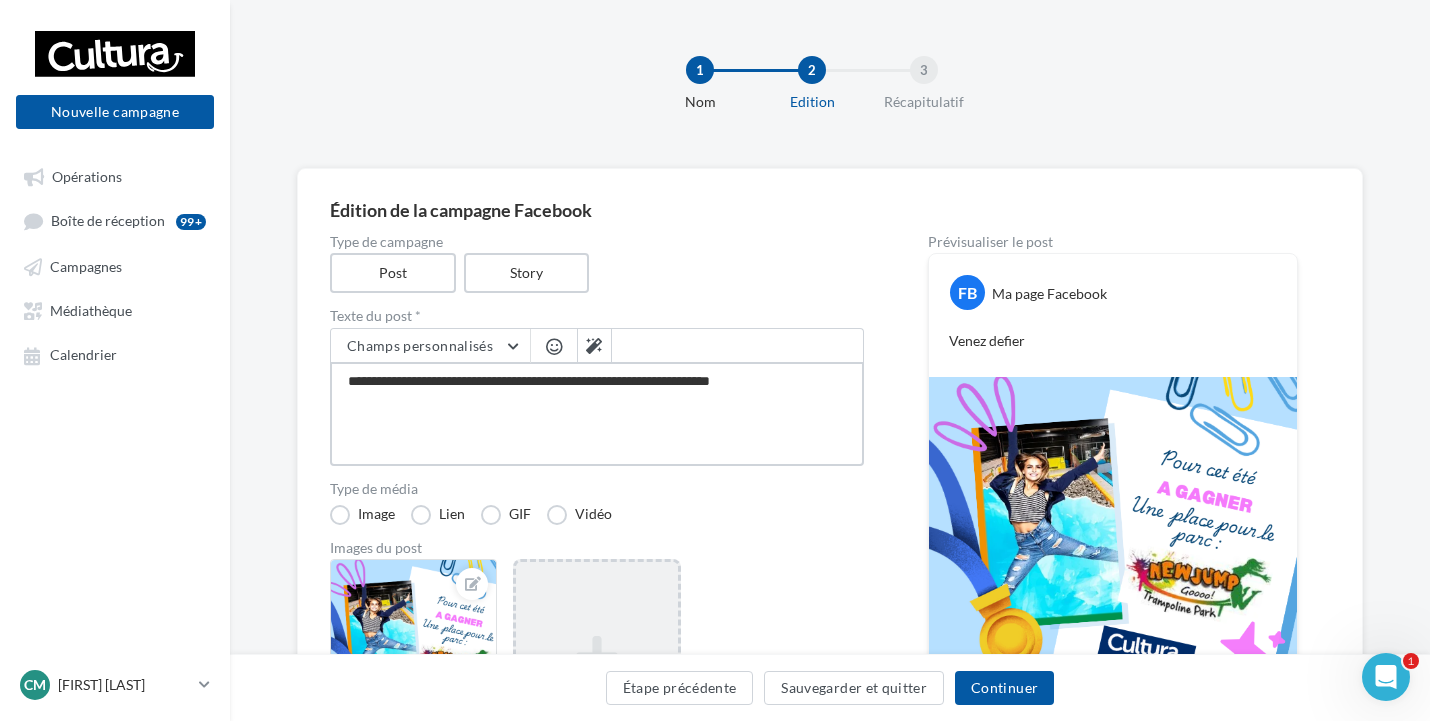 type on "**********" 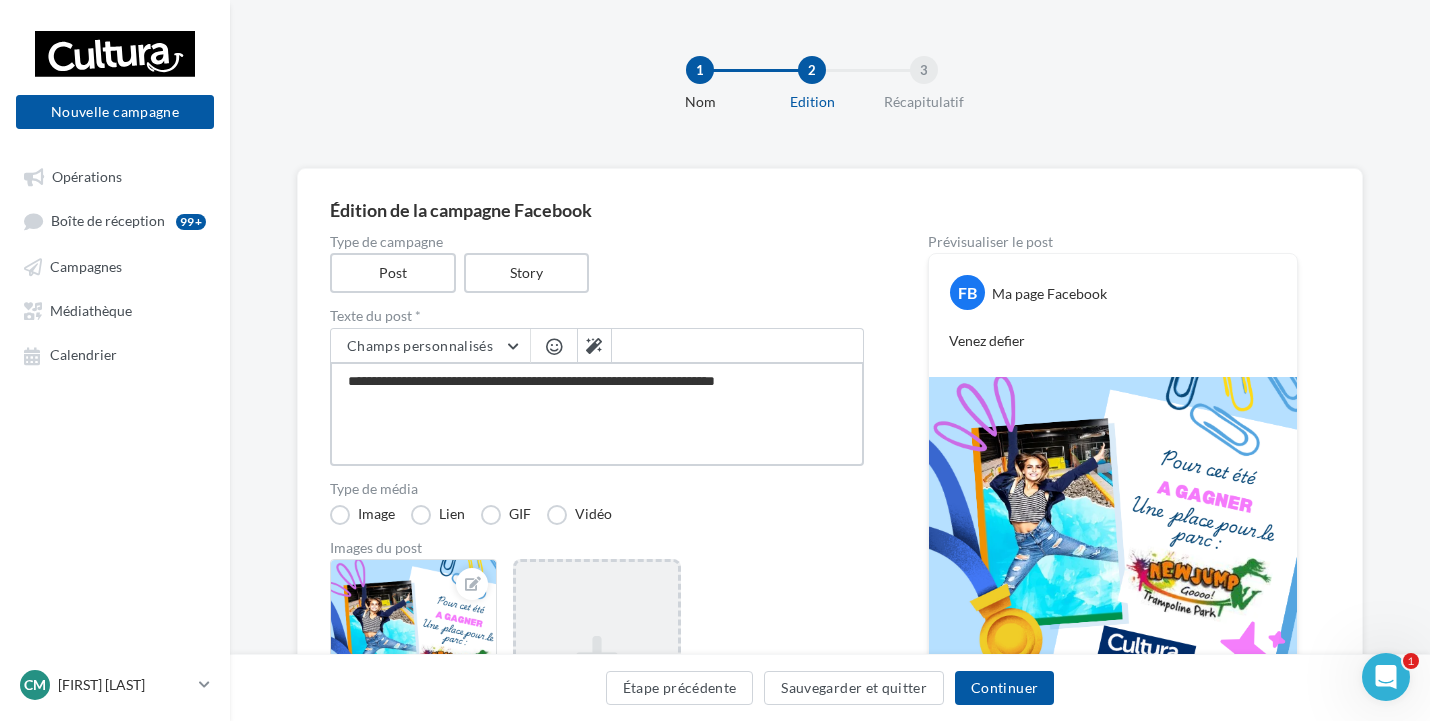 type on "**********" 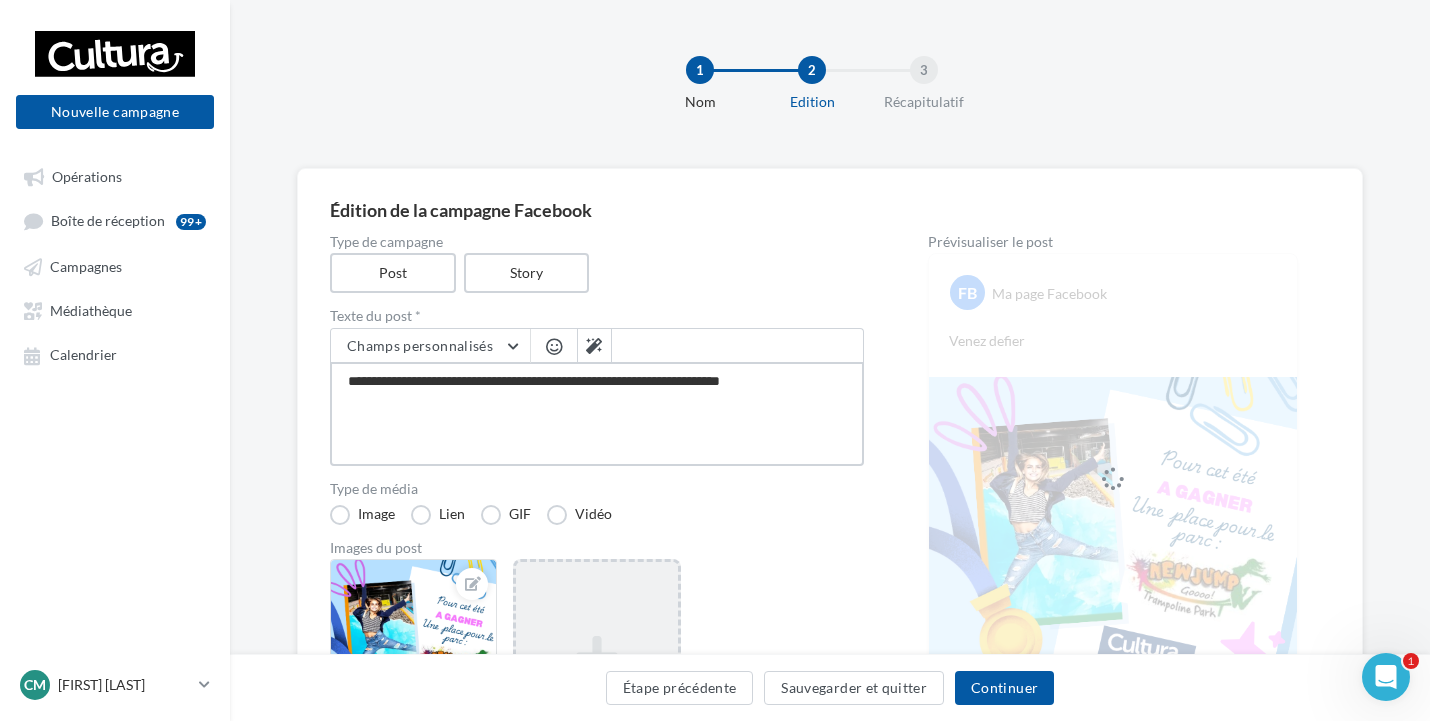 type on "**********" 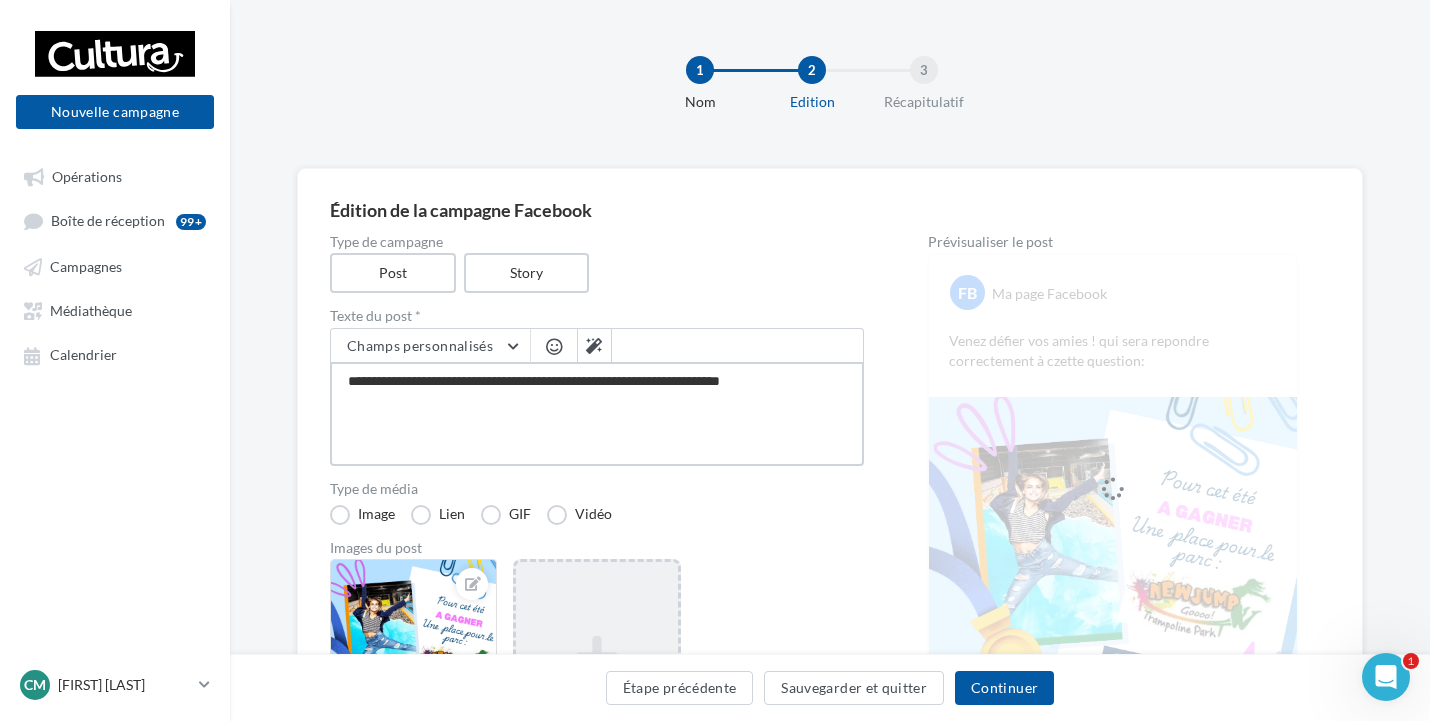 type on "**********" 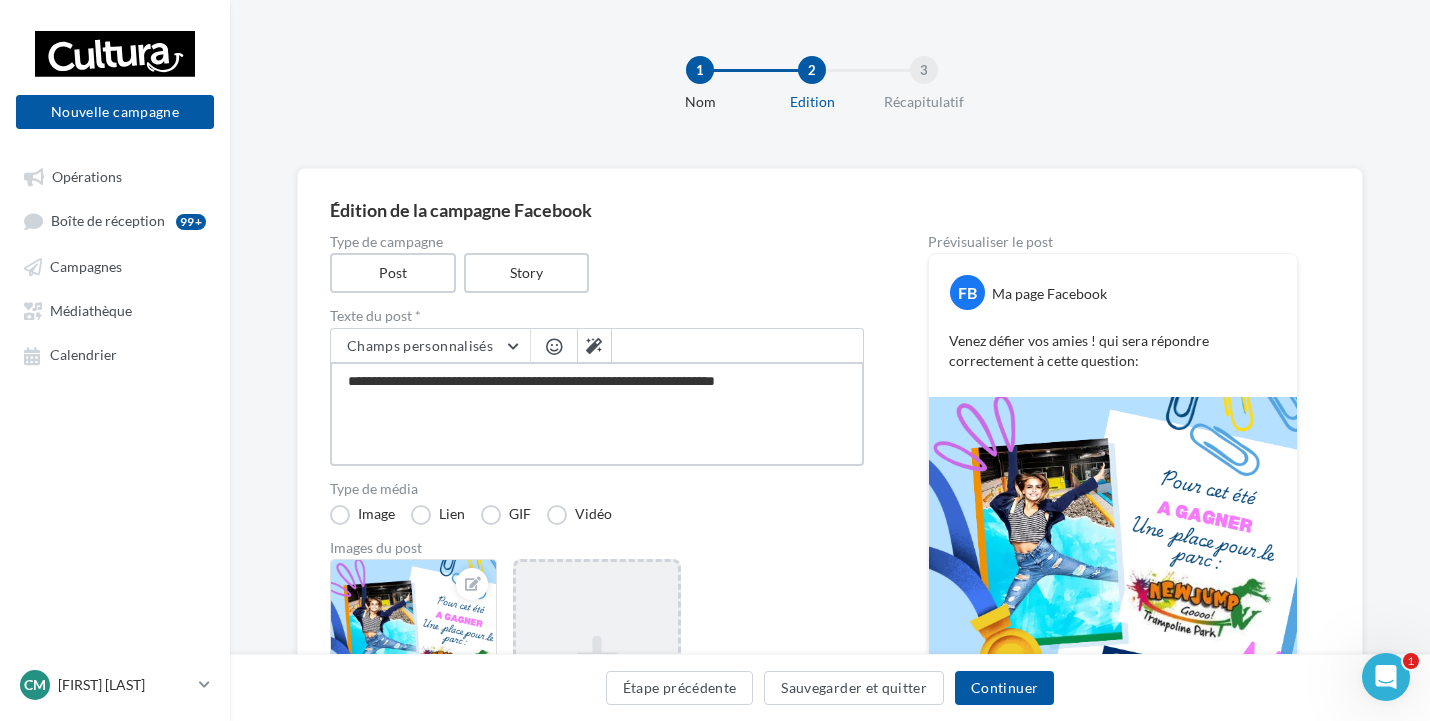 click on "**********" at bounding box center (597, 414) 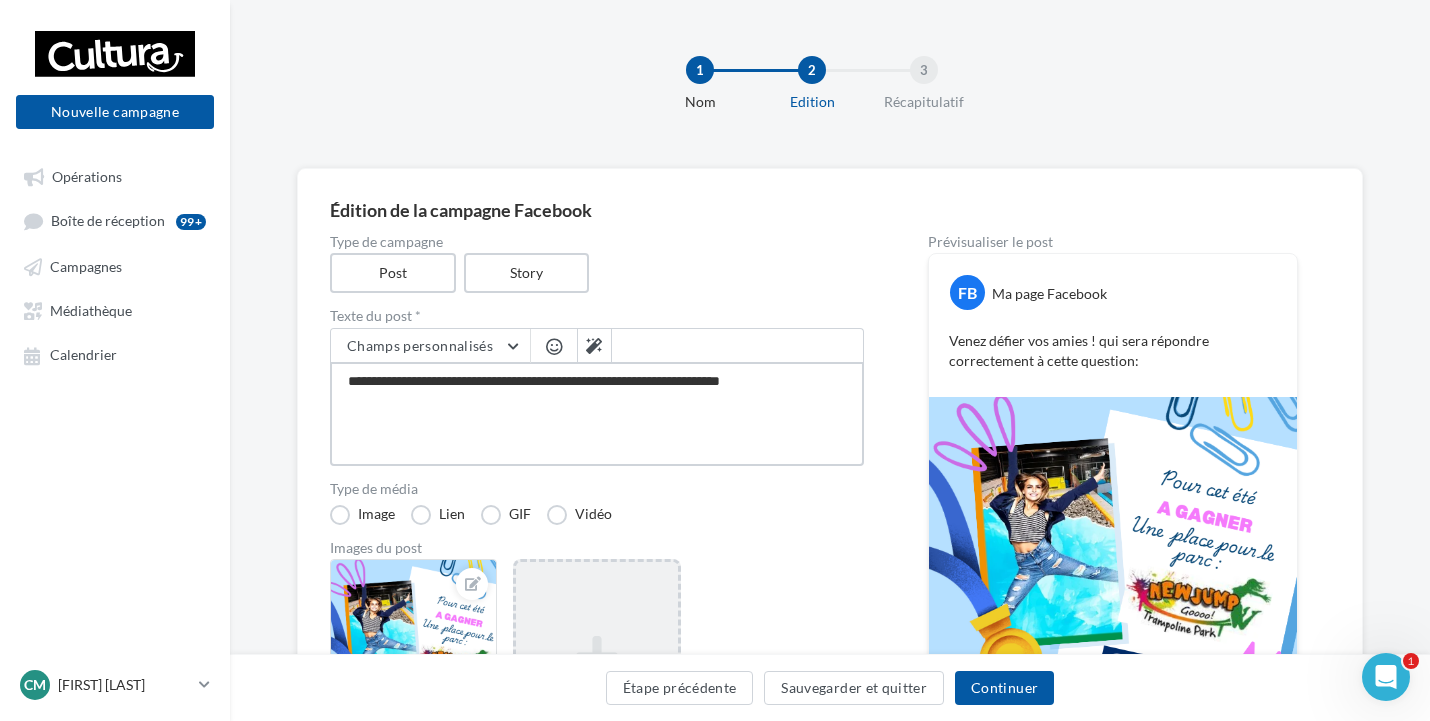 type on "**********" 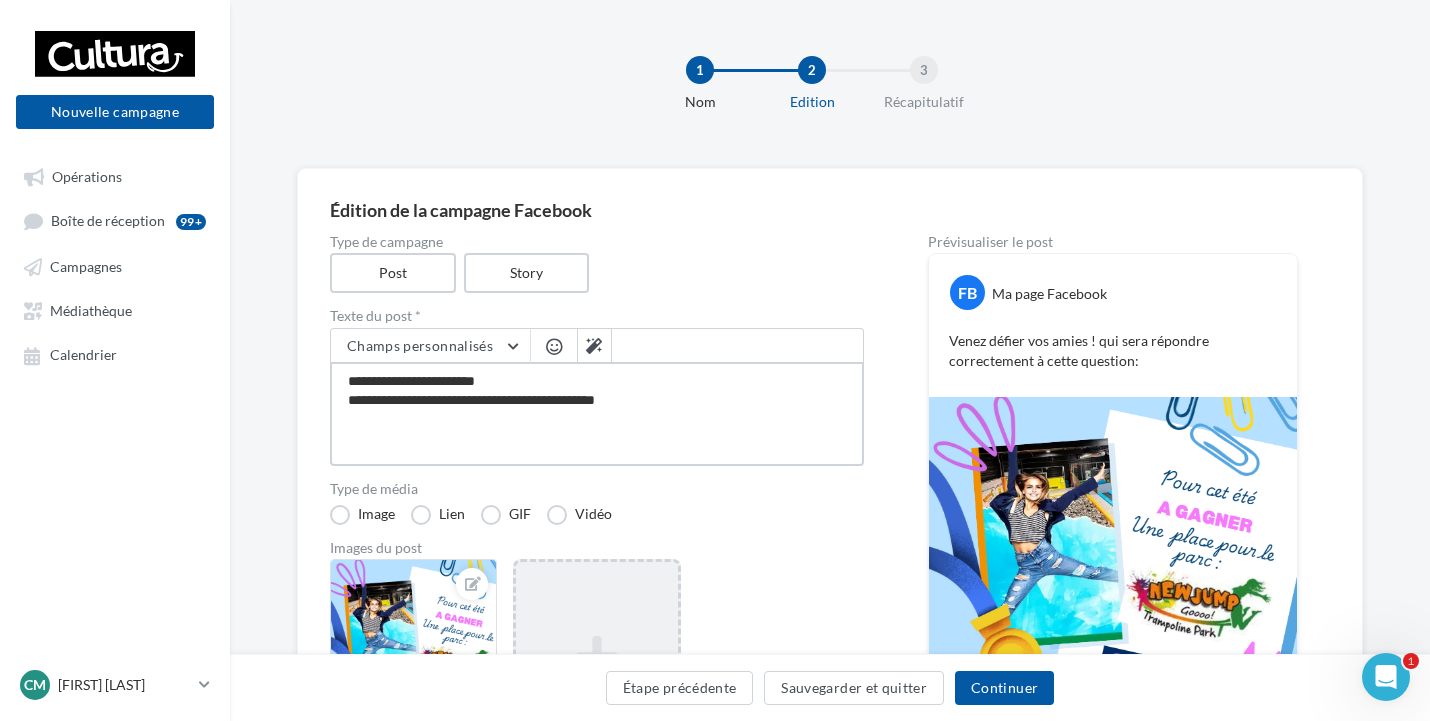type on "**********" 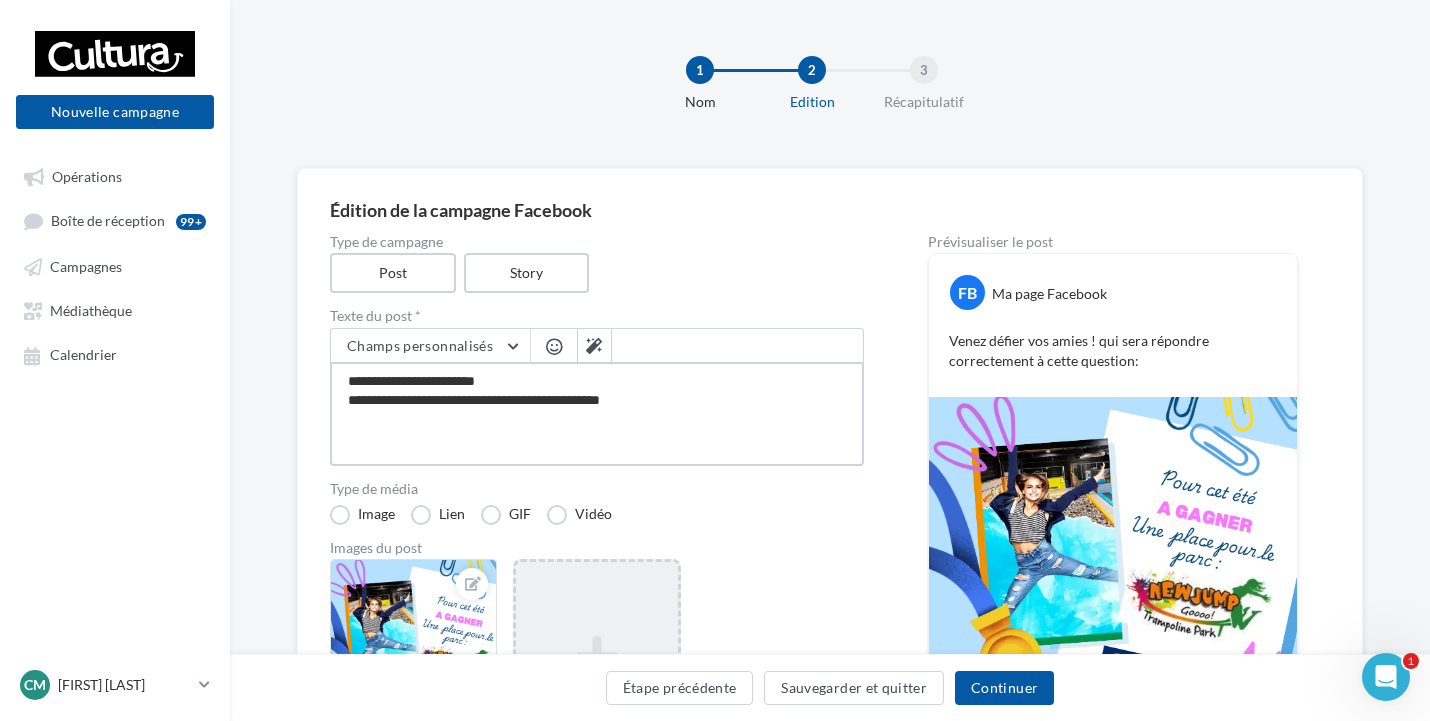 type on "**********" 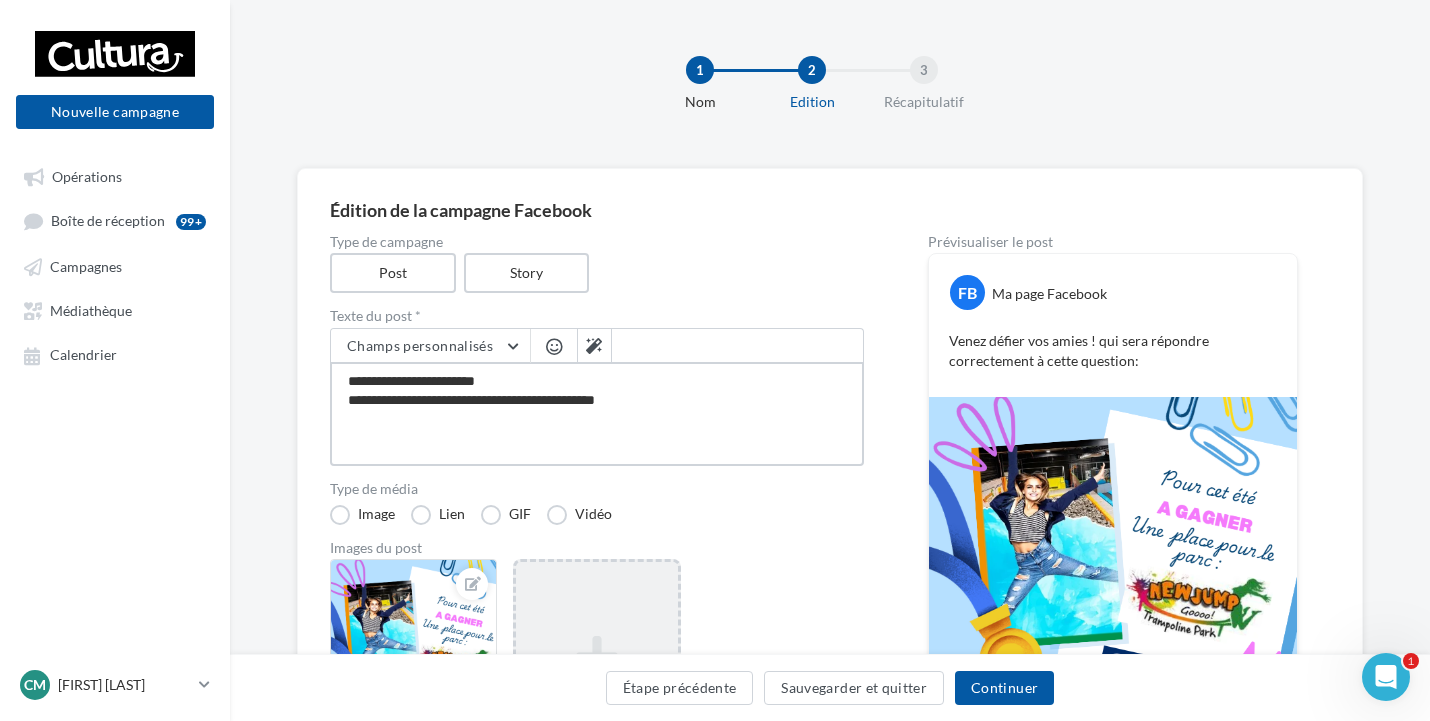 type on "**********" 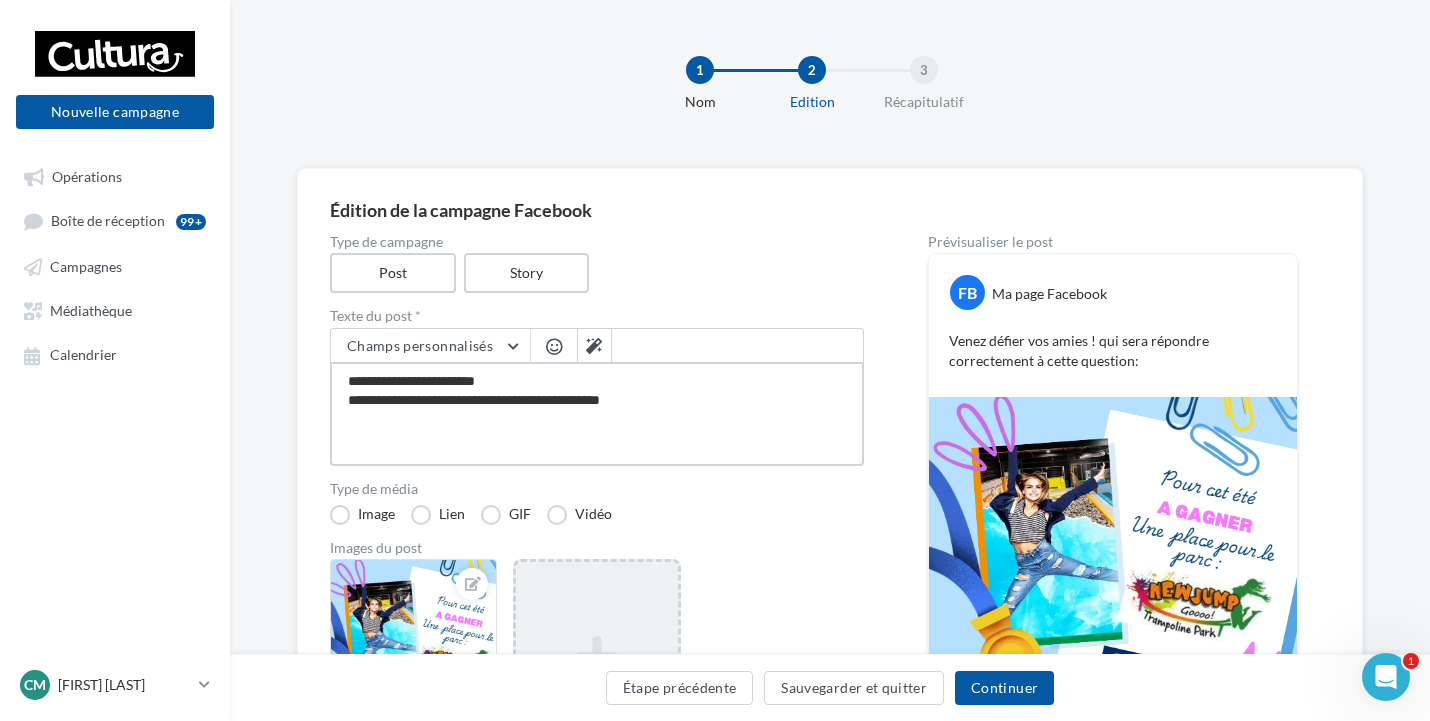 type on "**********" 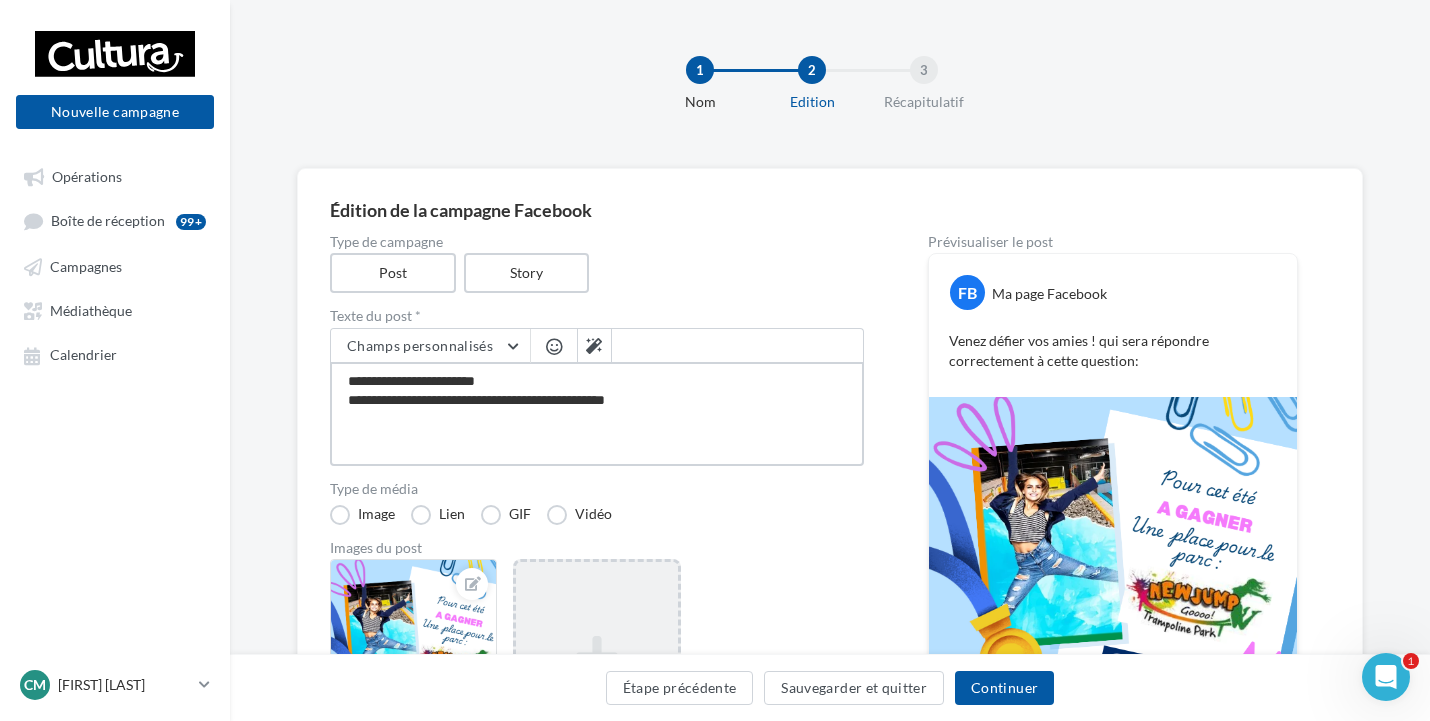 type on "**********" 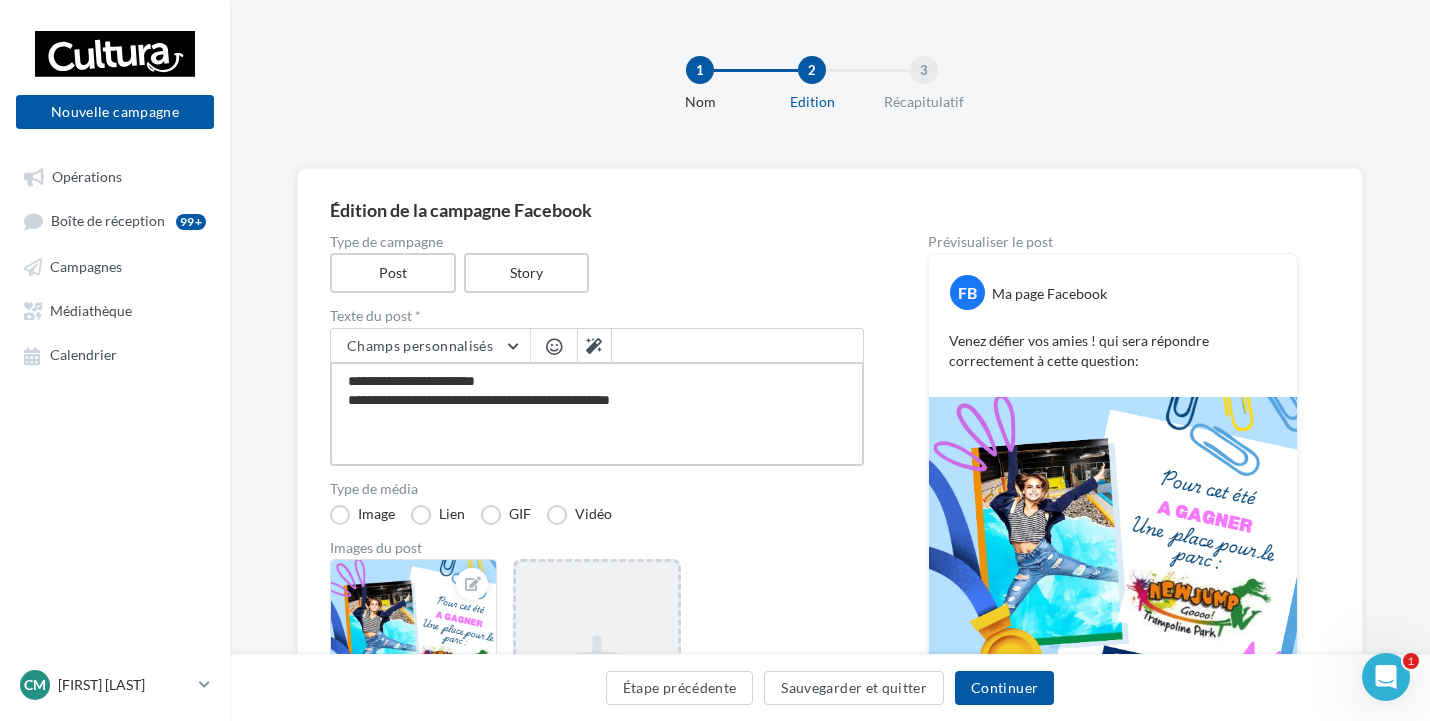 type on "**********" 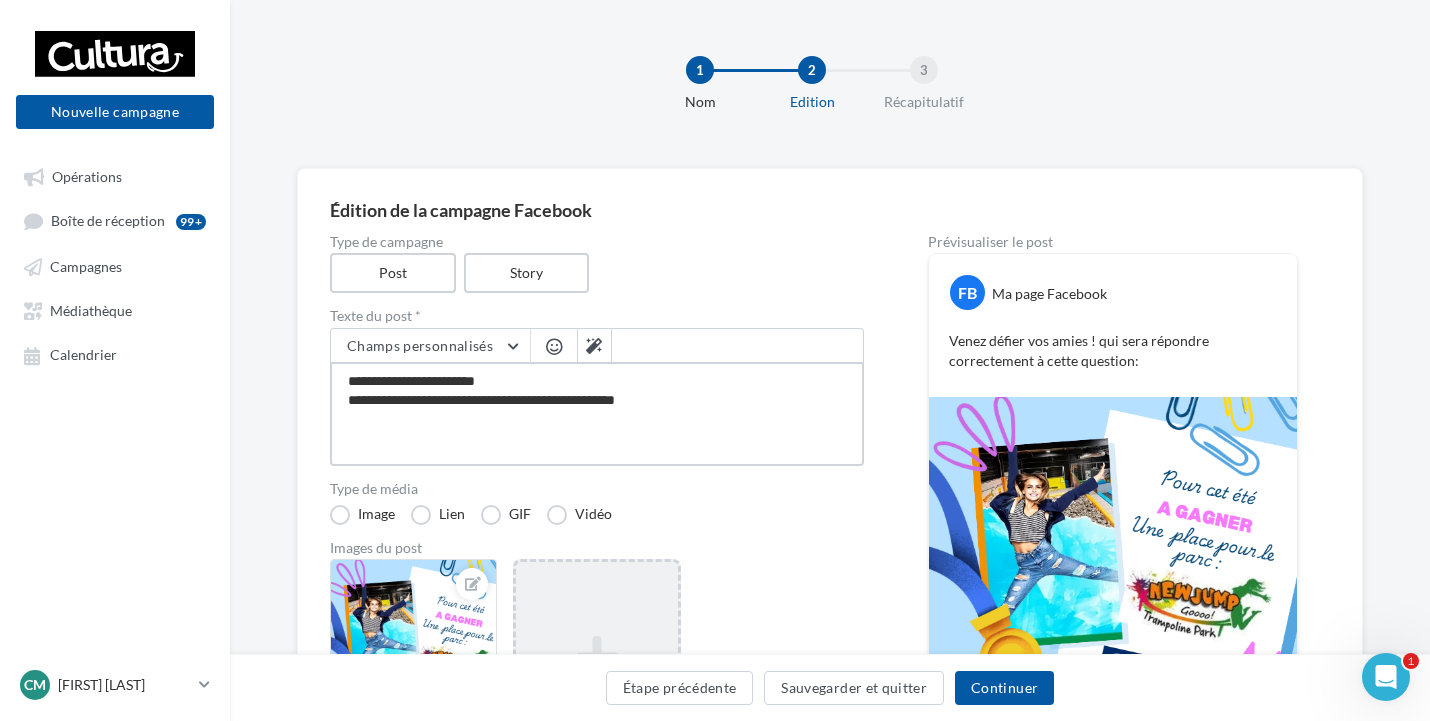 type on "**********" 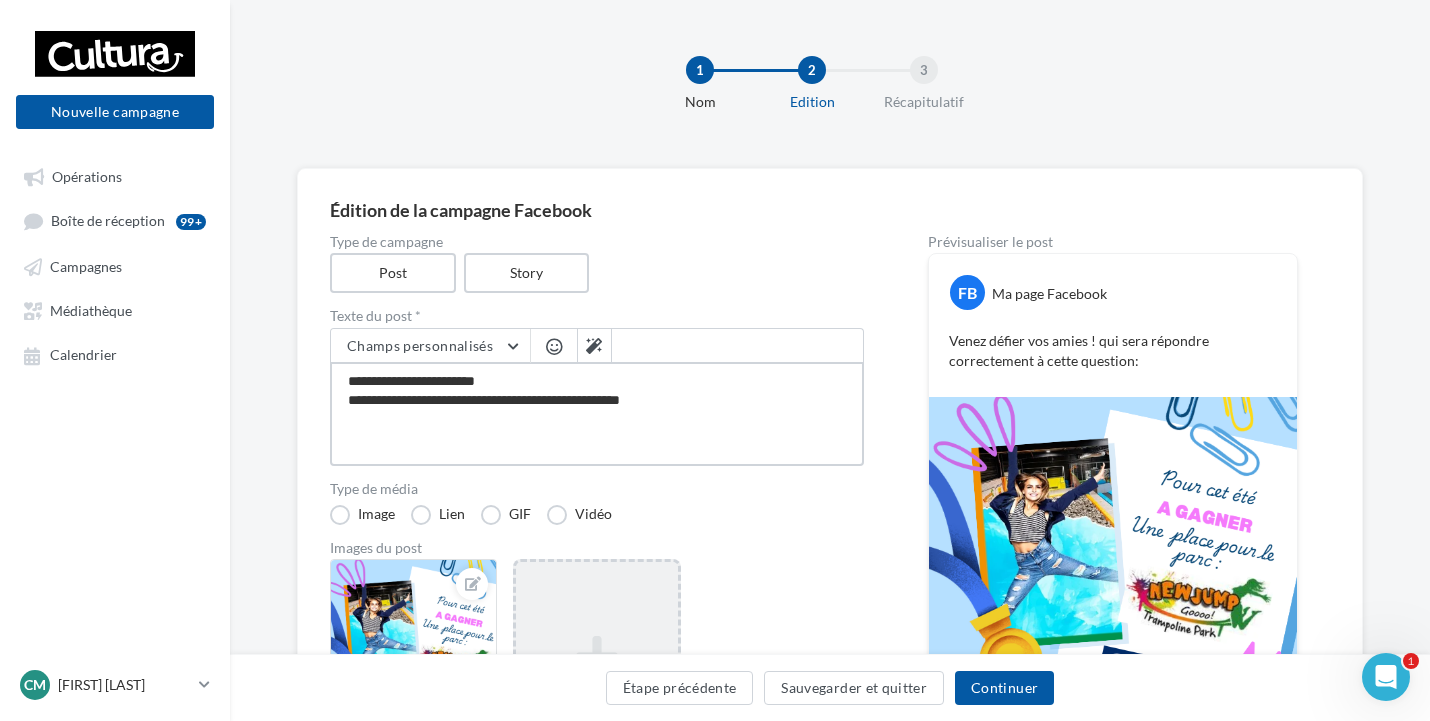 type on "**********" 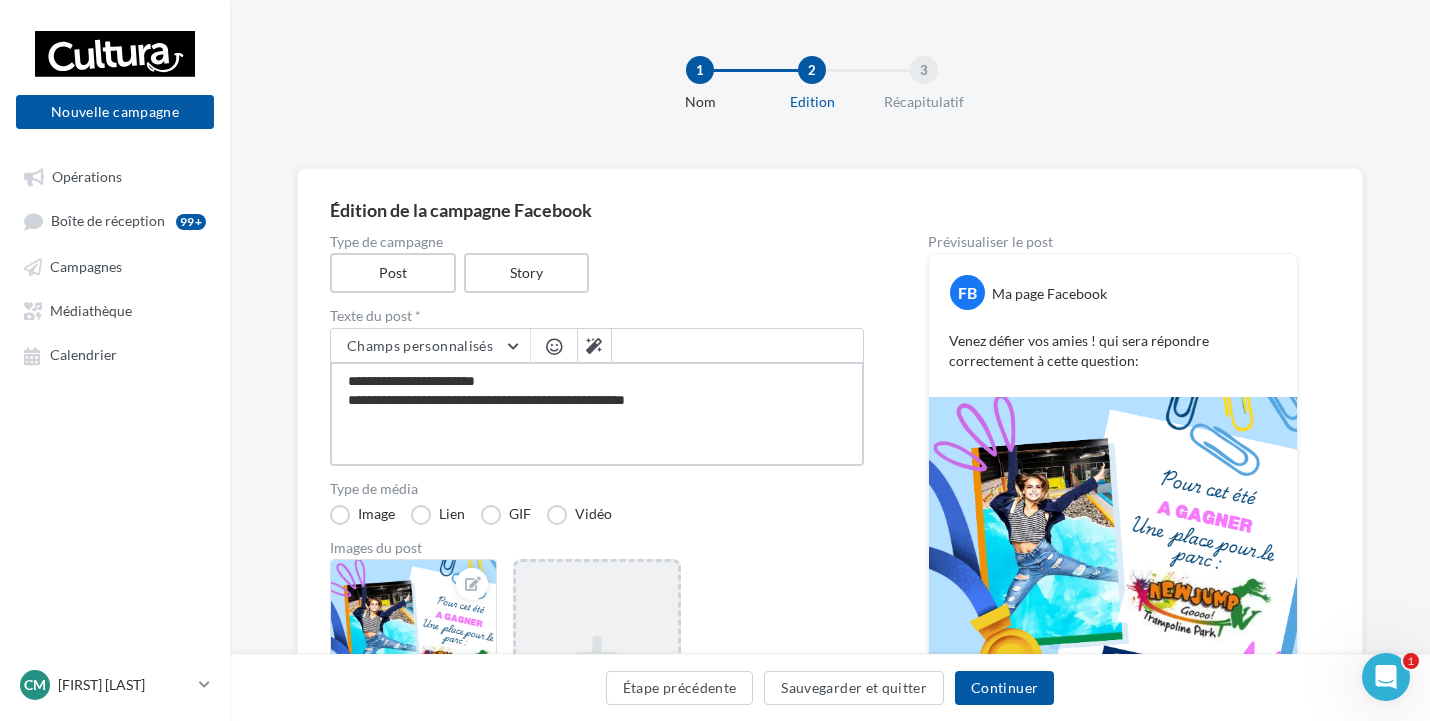 type on "**********" 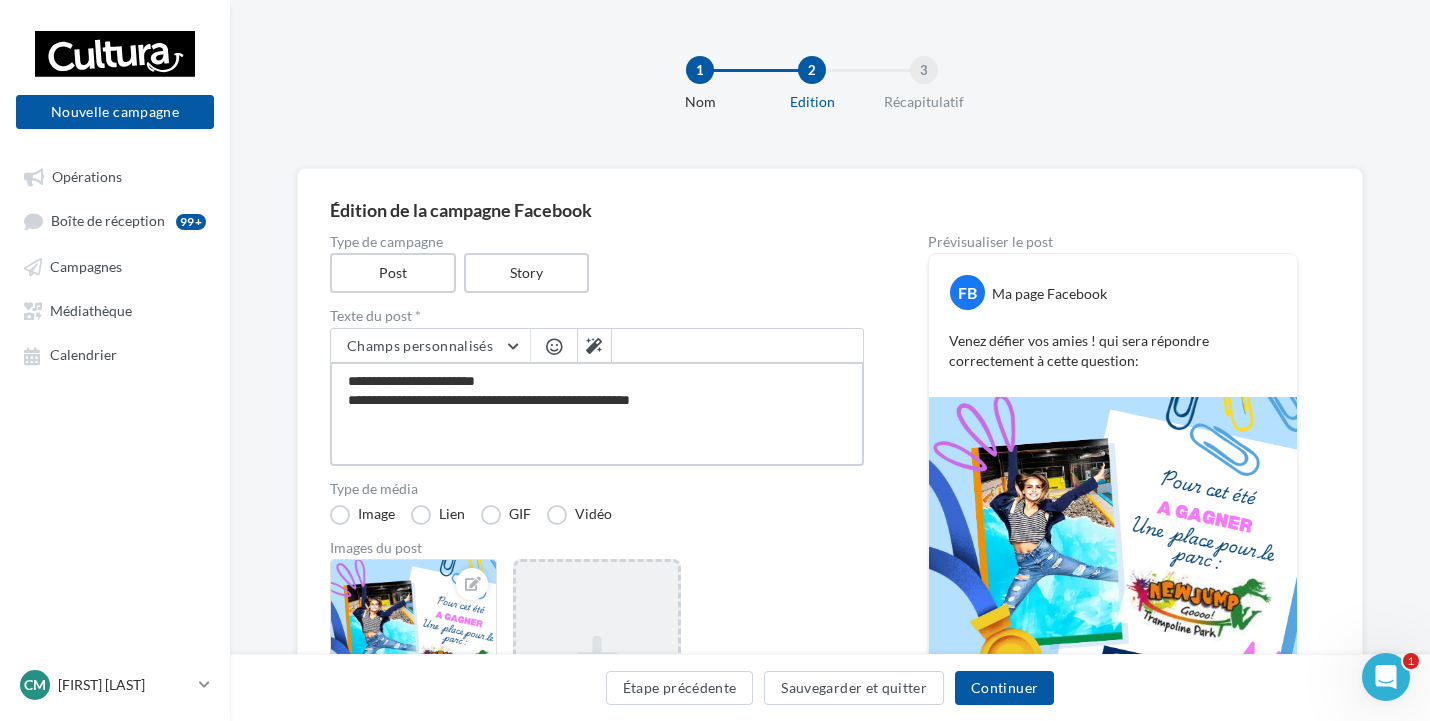type on "**********" 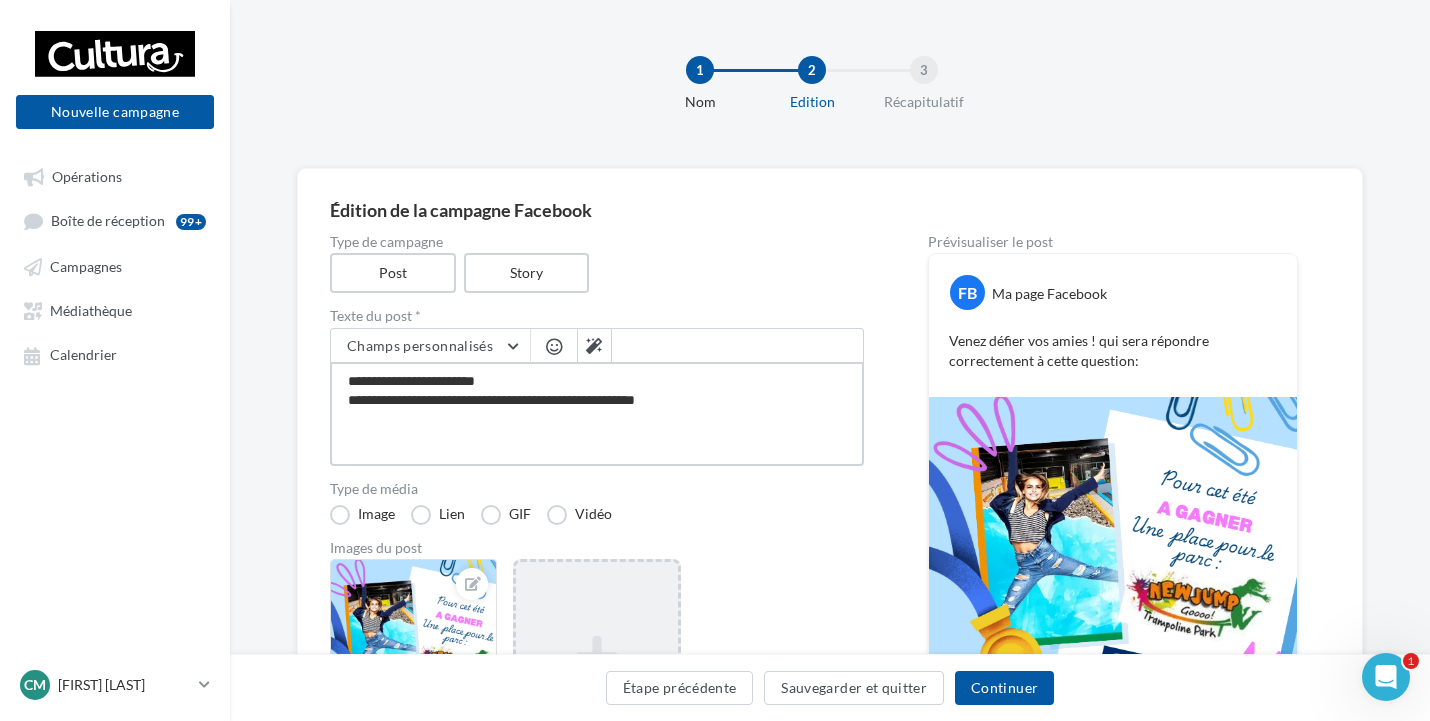 type on "**********" 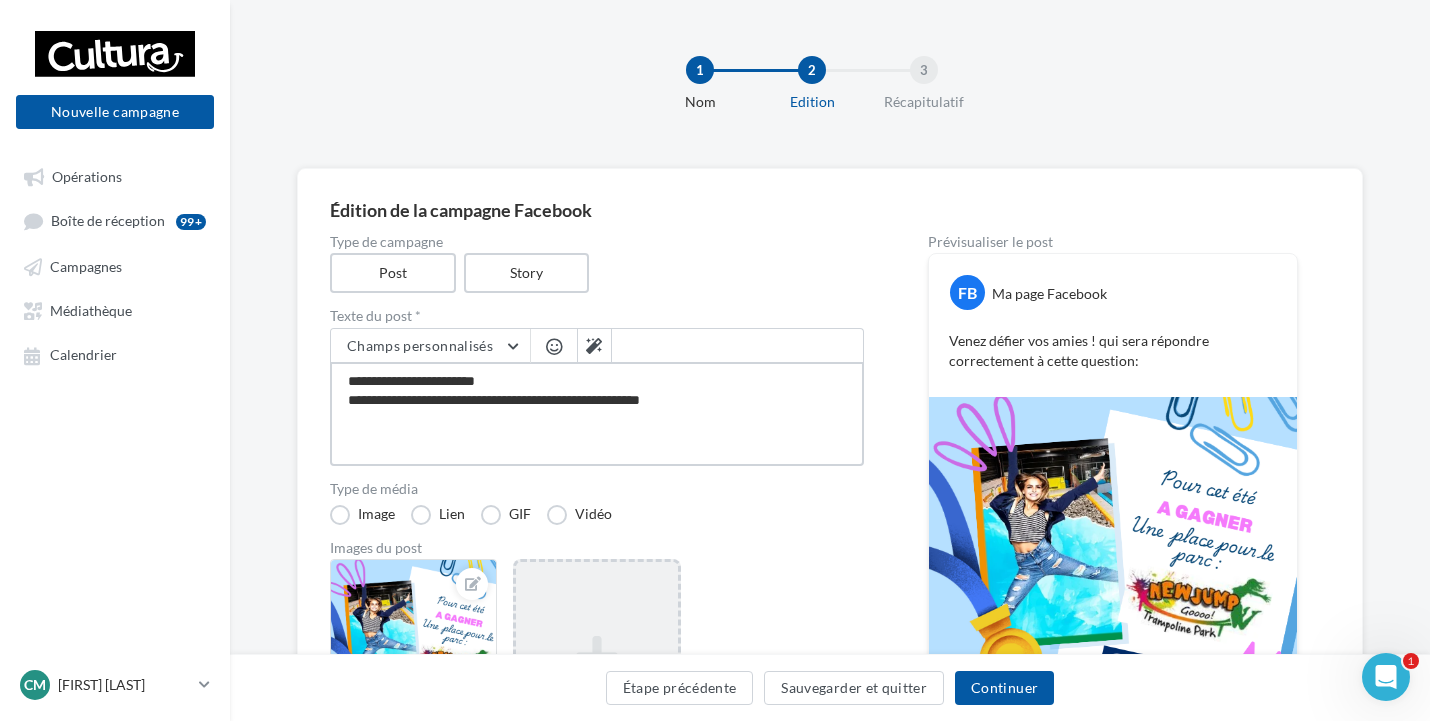 type on "**********" 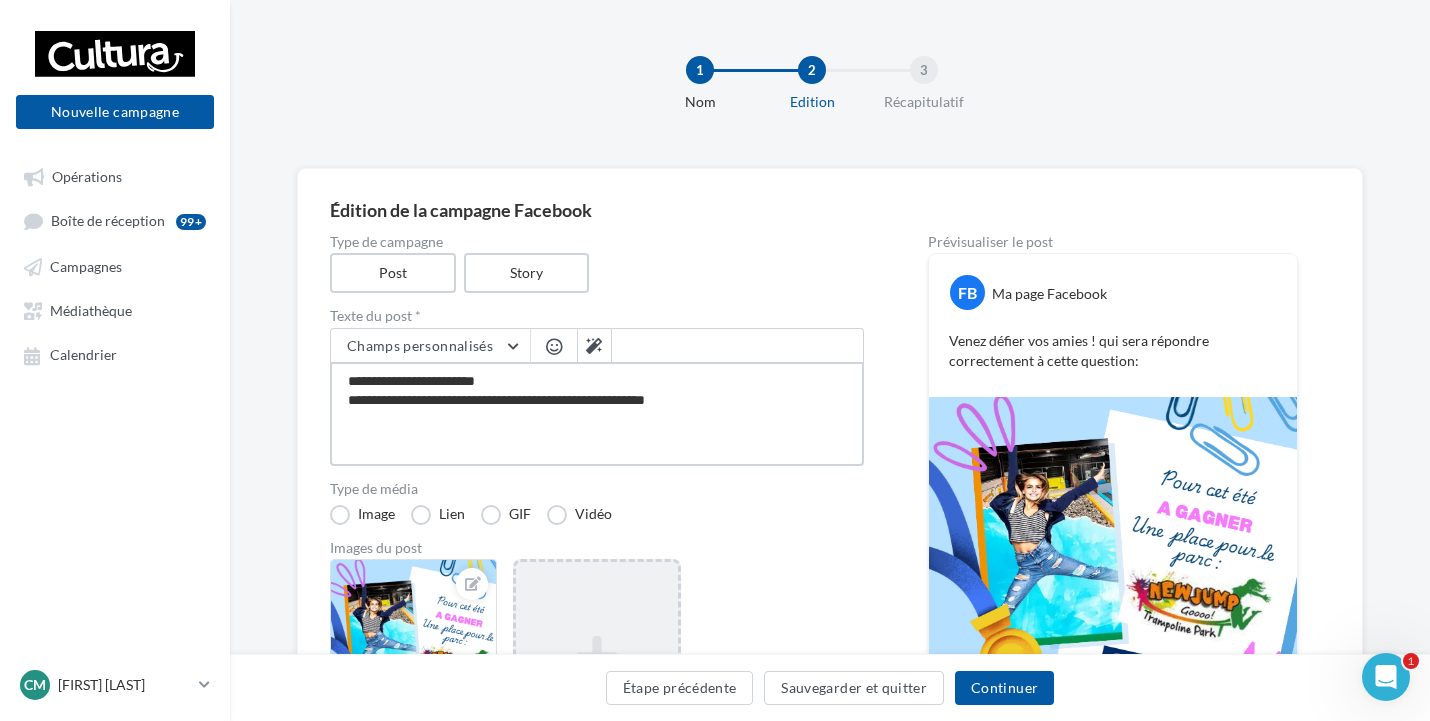 type on "**********" 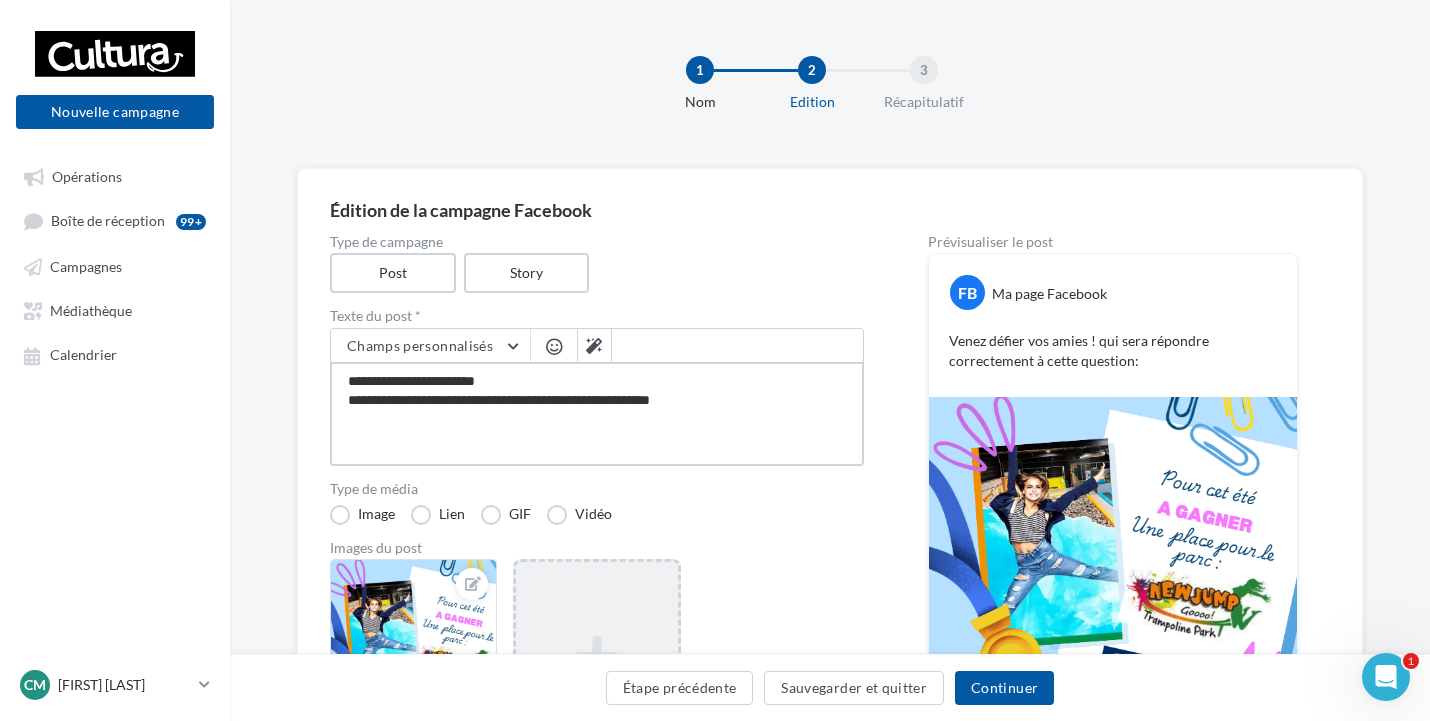 type on "**********" 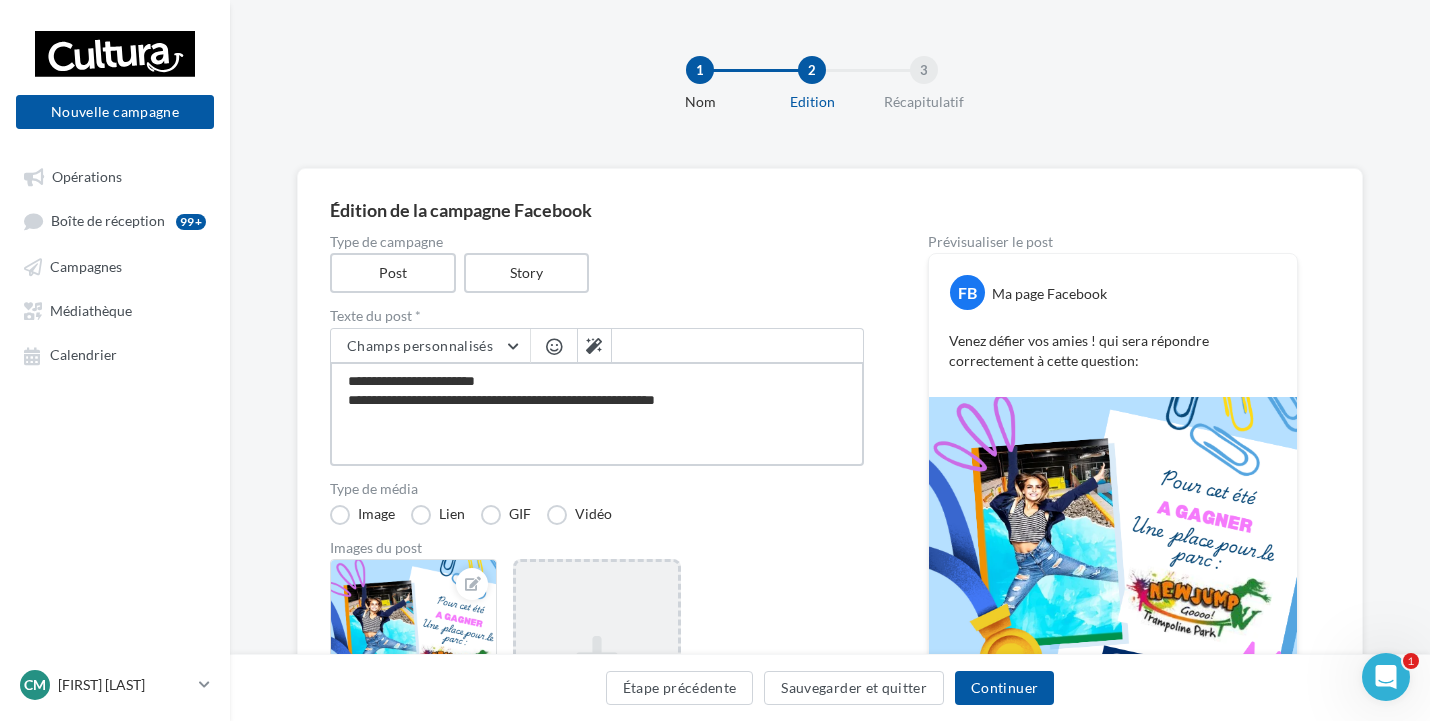 type on "**********" 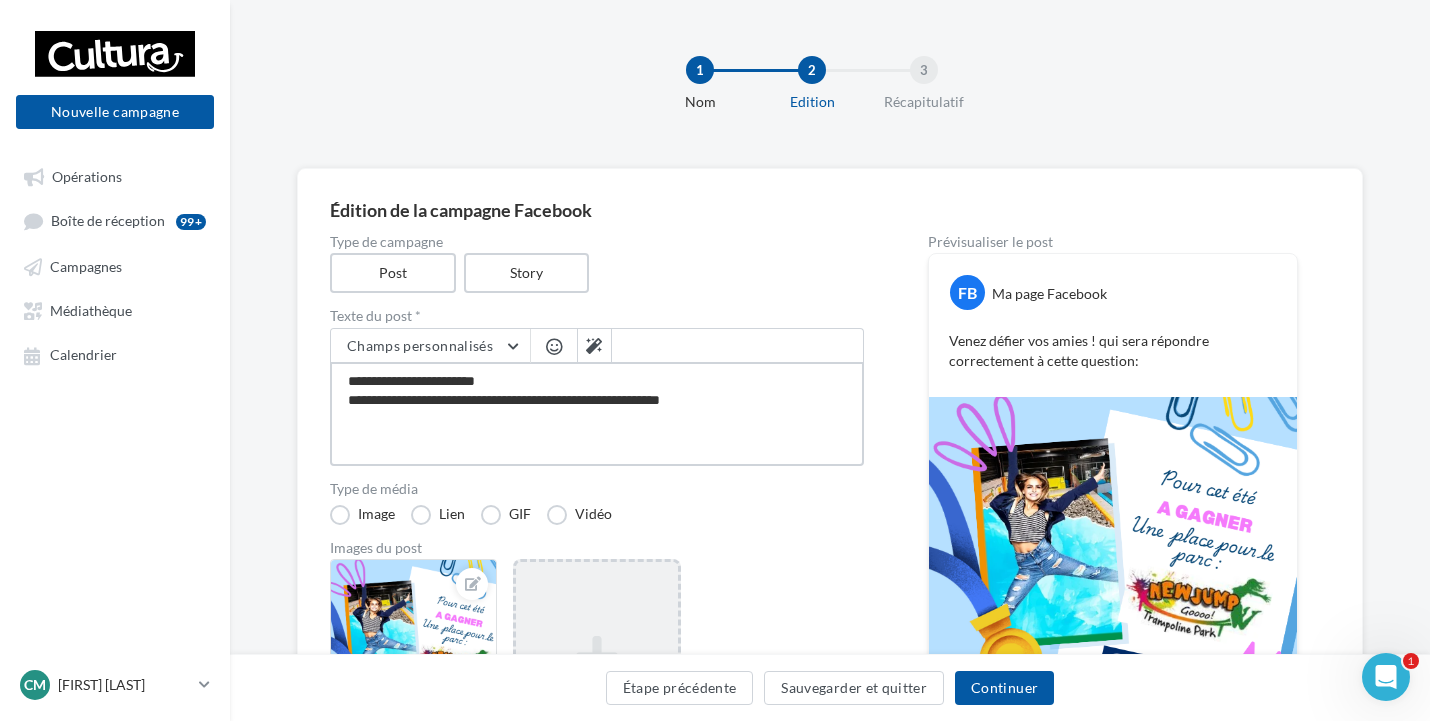 type on "**********" 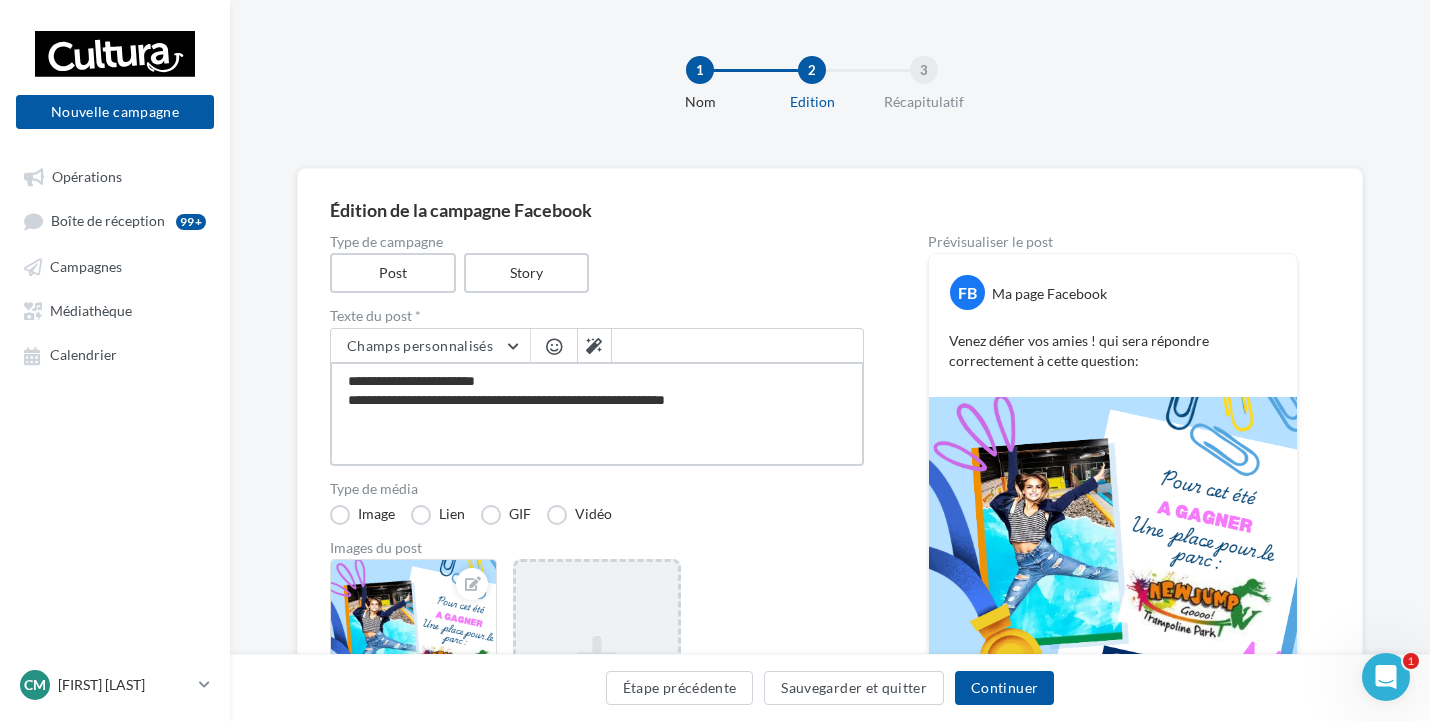 type on "**********" 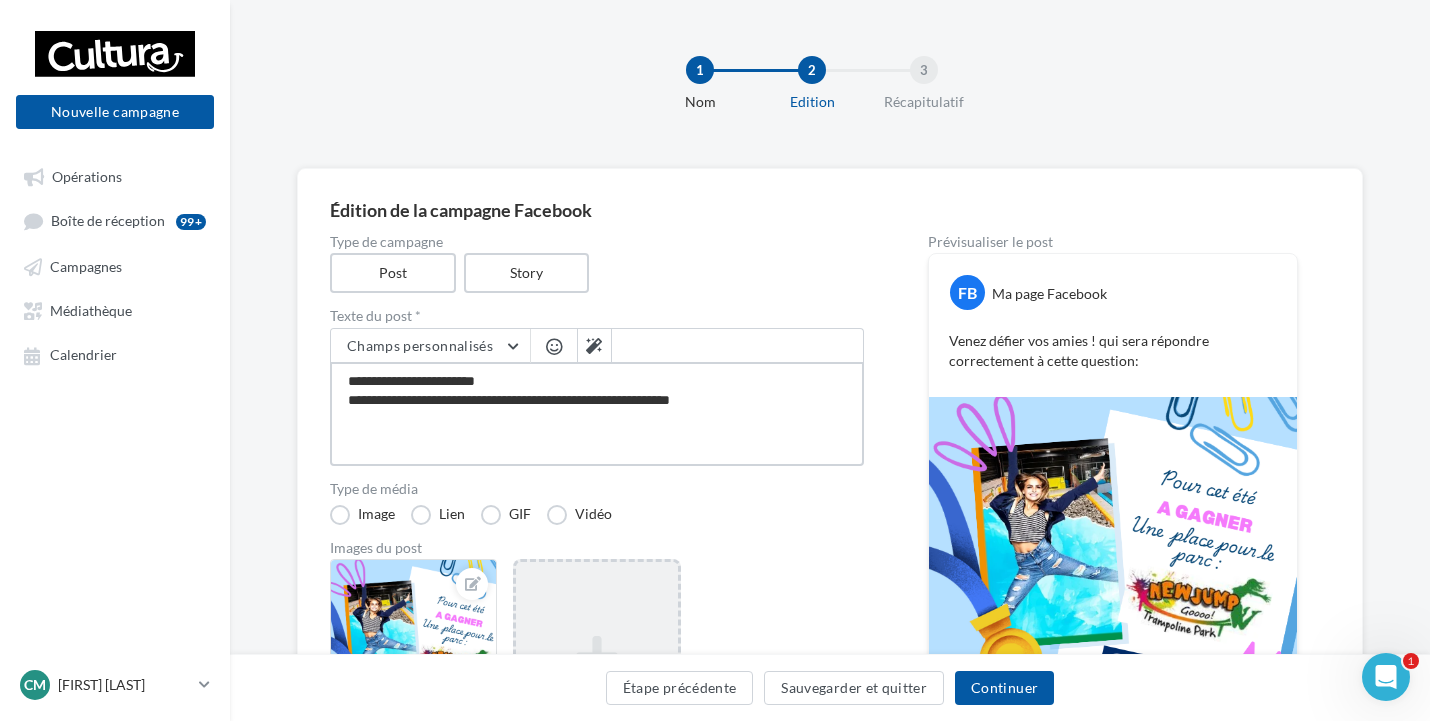 type on "**********" 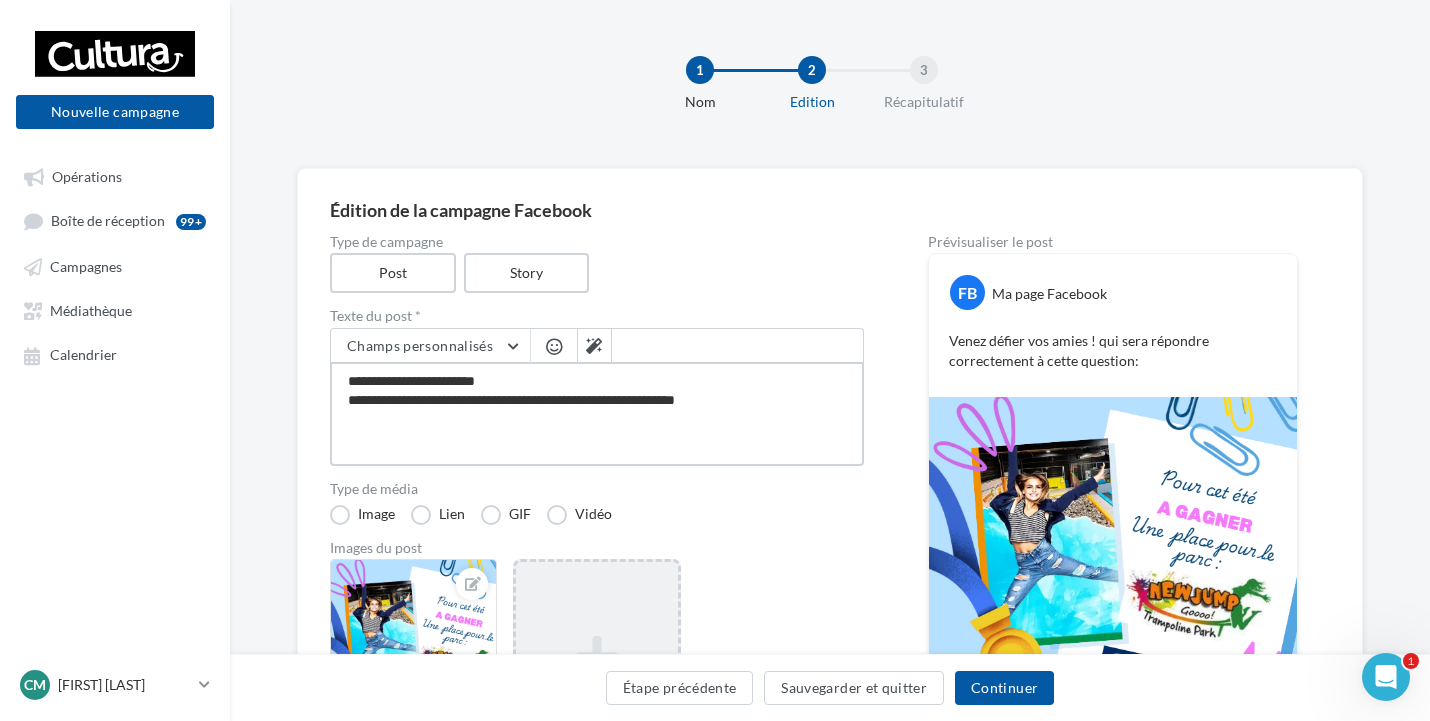 type on "**********" 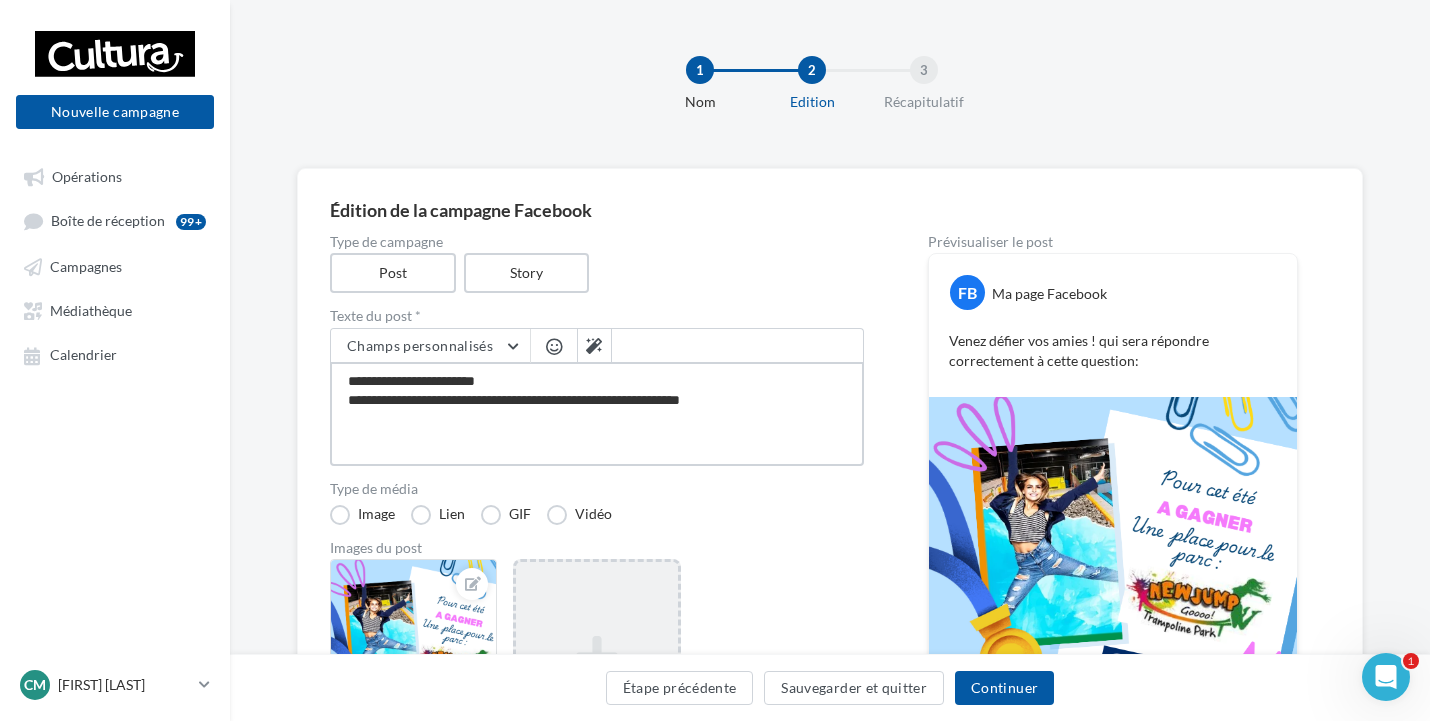 type on "**********" 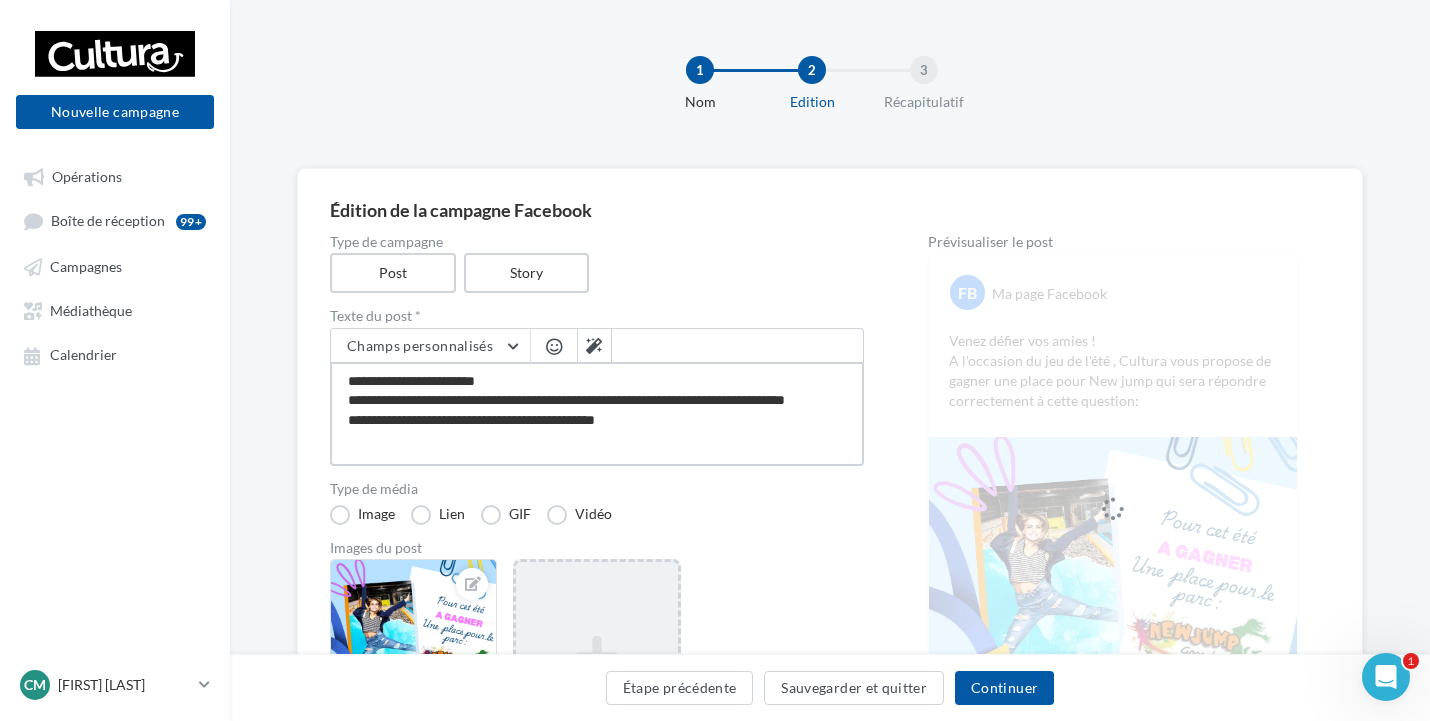 click on "**********" at bounding box center (597, 414) 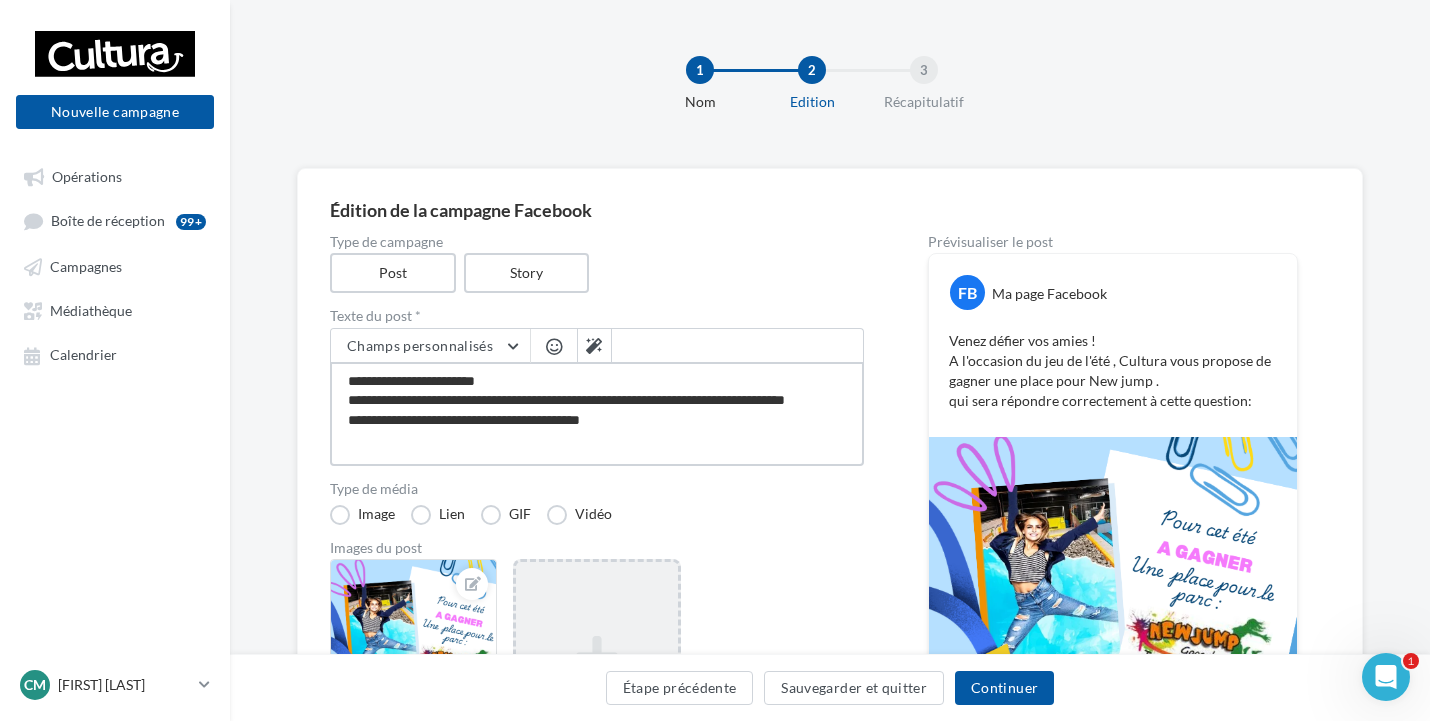 click on "**********" at bounding box center [597, 414] 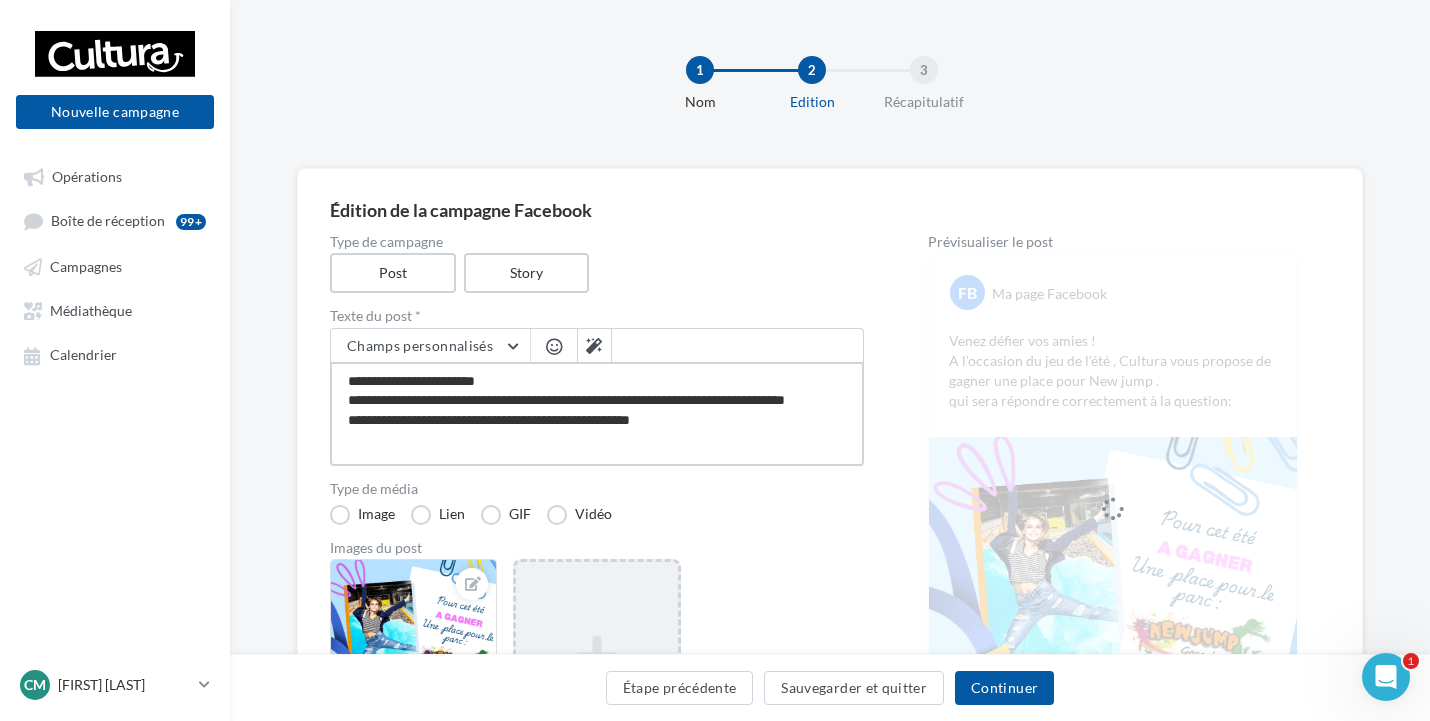 click on "**********" at bounding box center (597, 414) 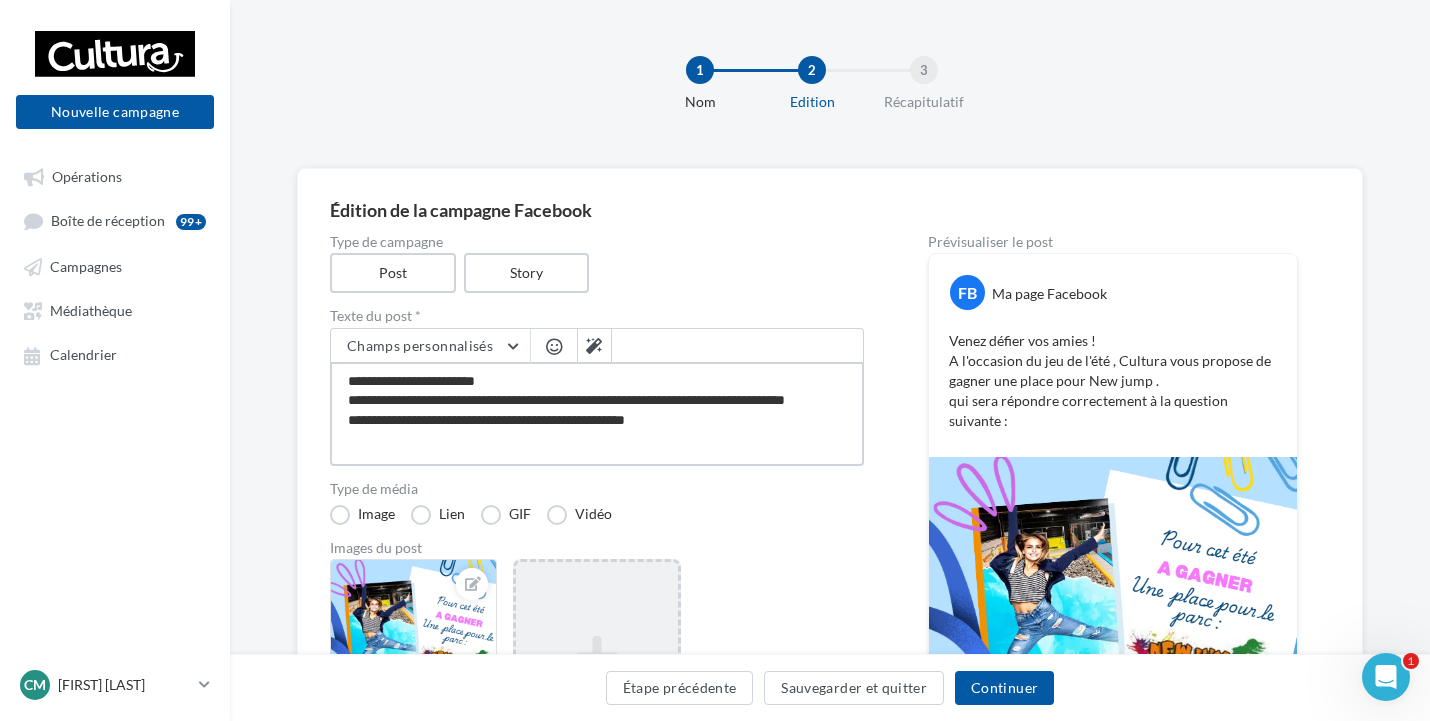 click on "**********" at bounding box center (597, 414) 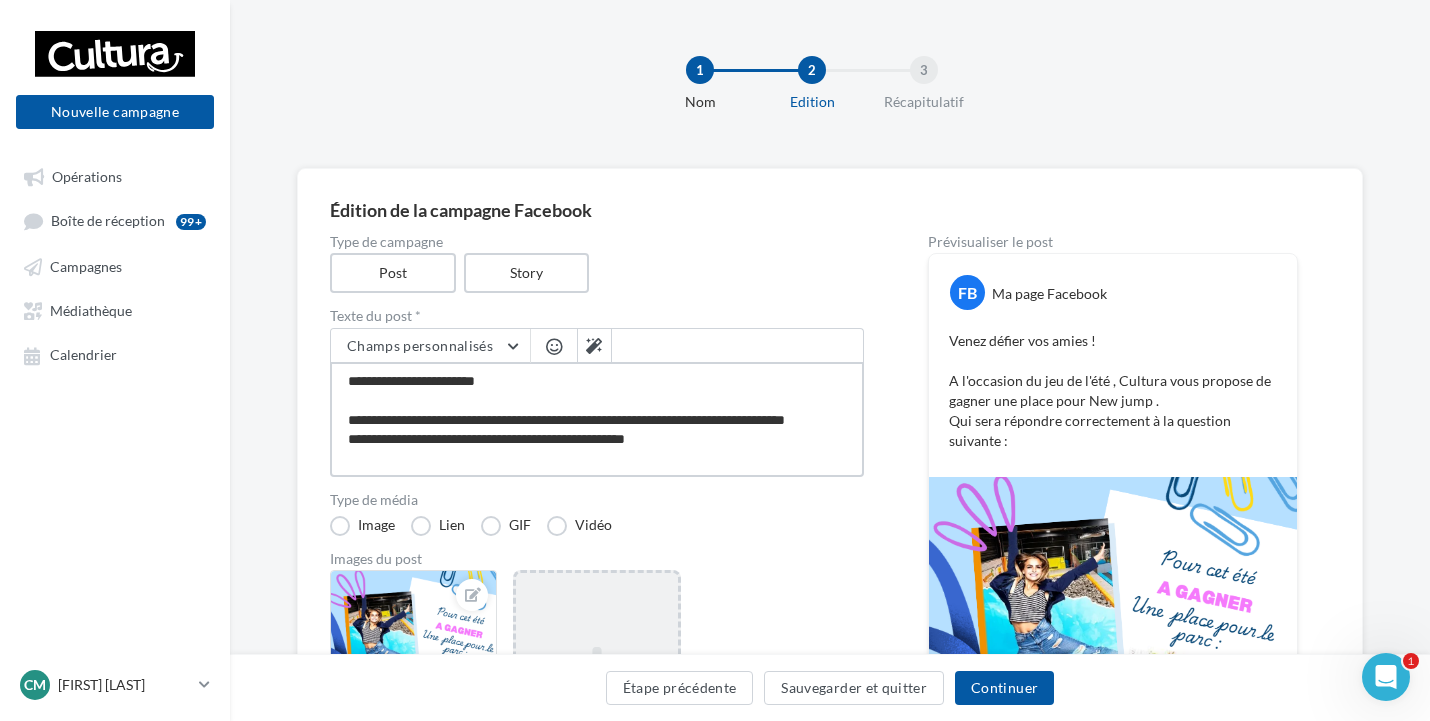 click on "**********" at bounding box center (597, 419) 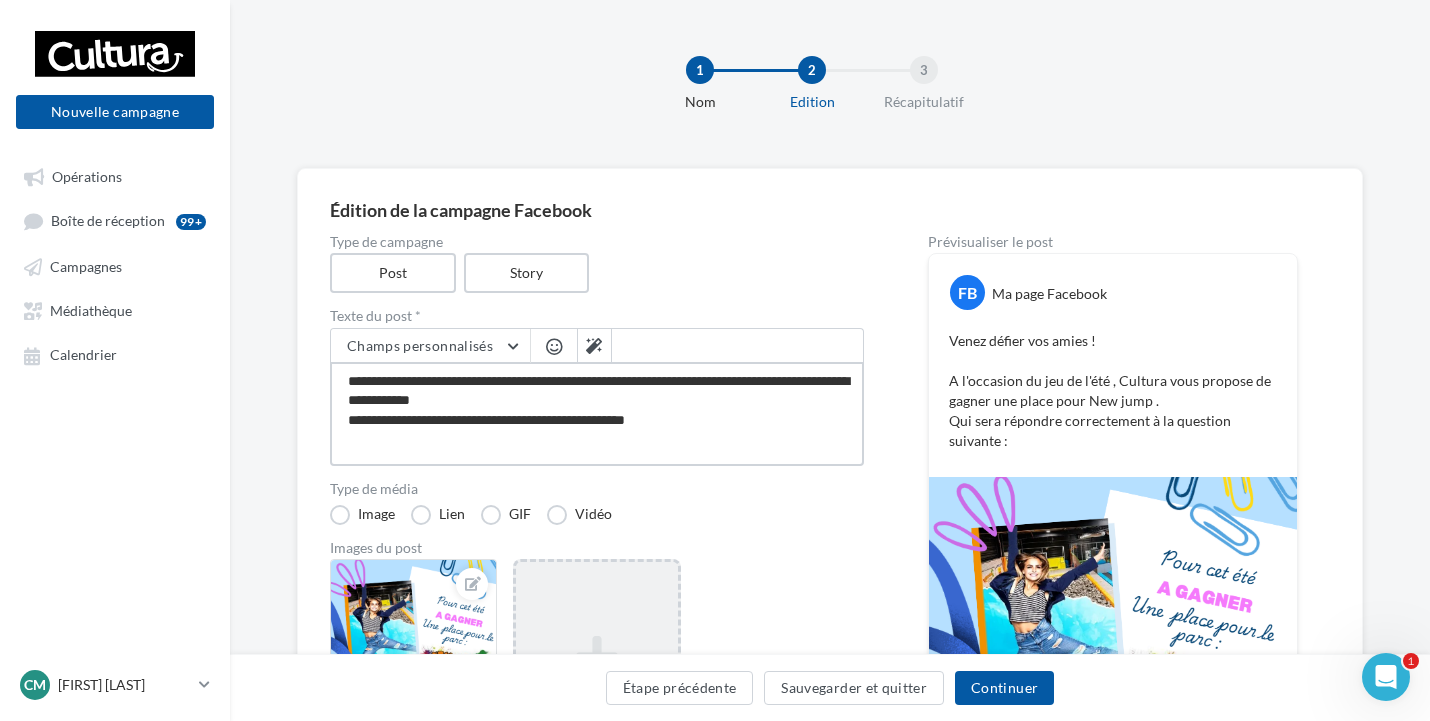 click on "**********" at bounding box center (597, 414) 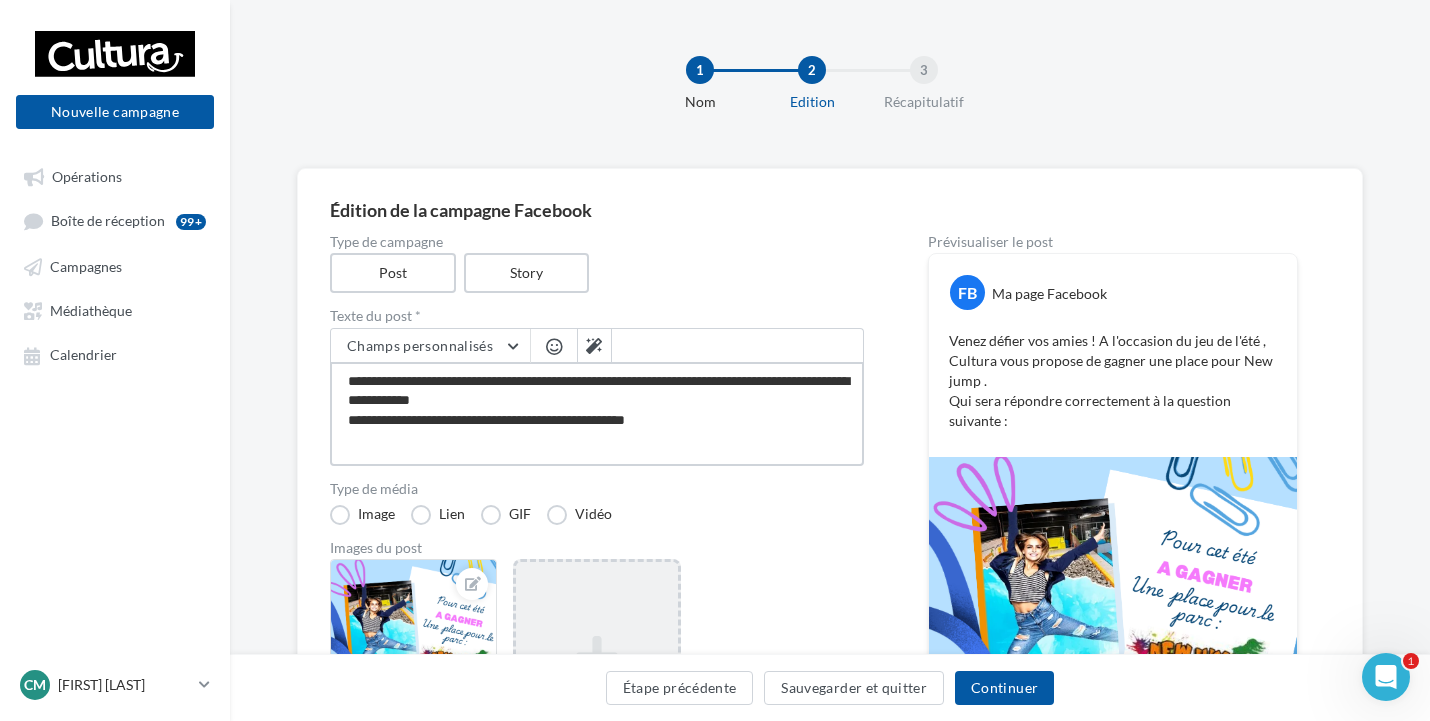 click on "**********" at bounding box center (597, 414) 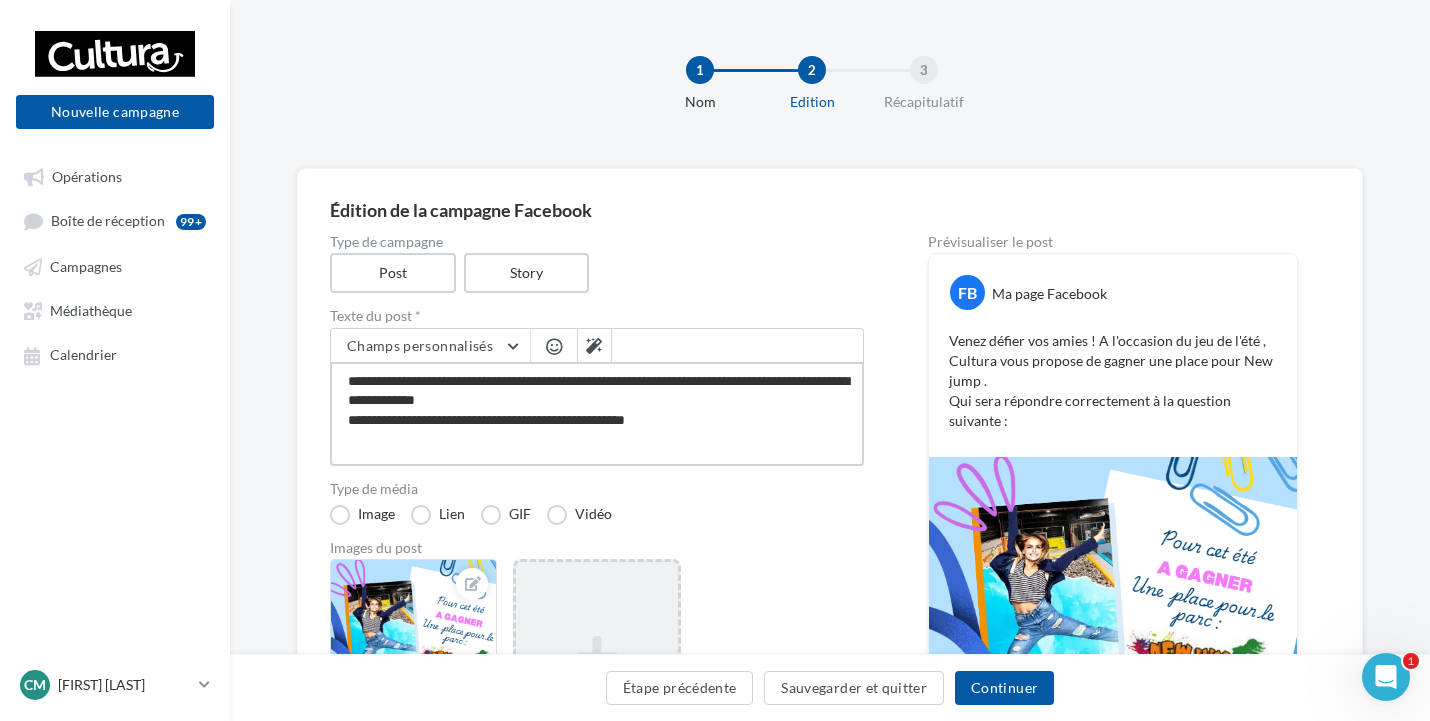 click on "**********" at bounding box center (597, 414) 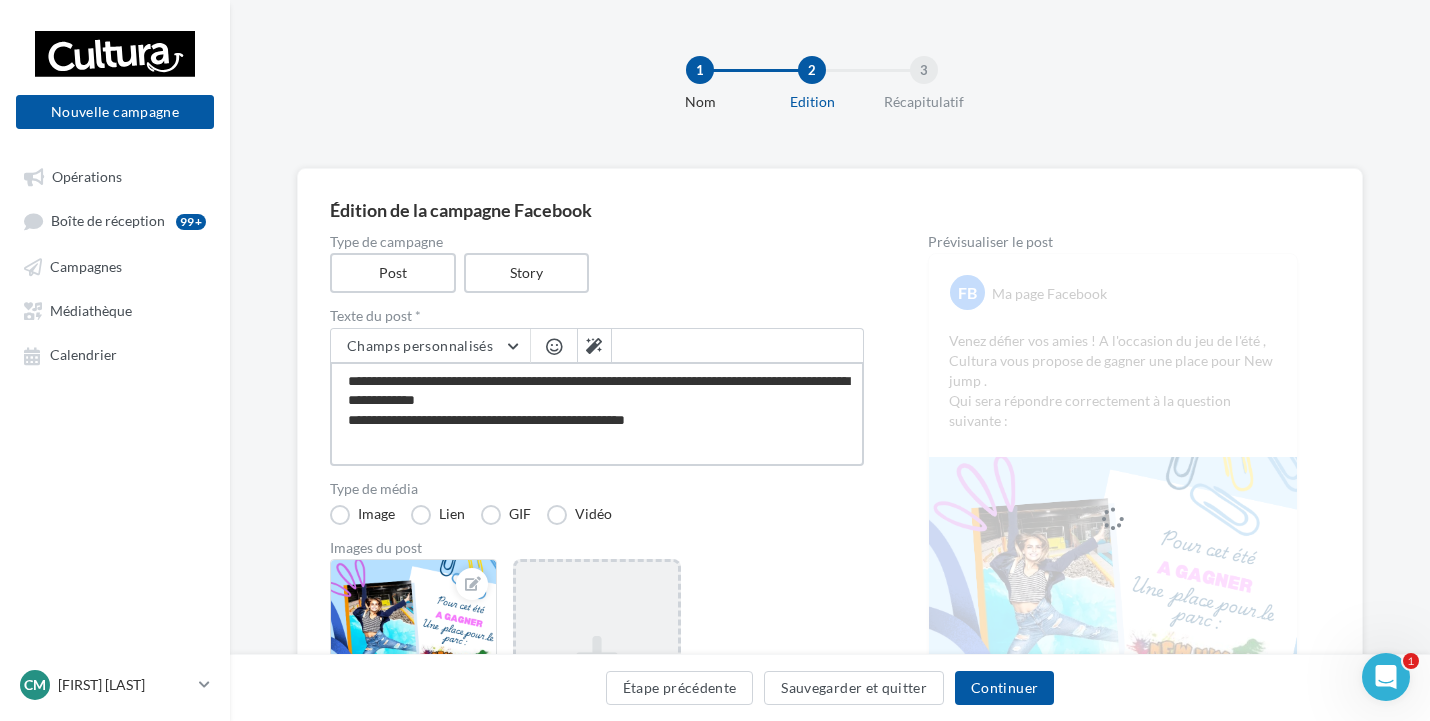 click on "**********" at bounding box center (597, 414) 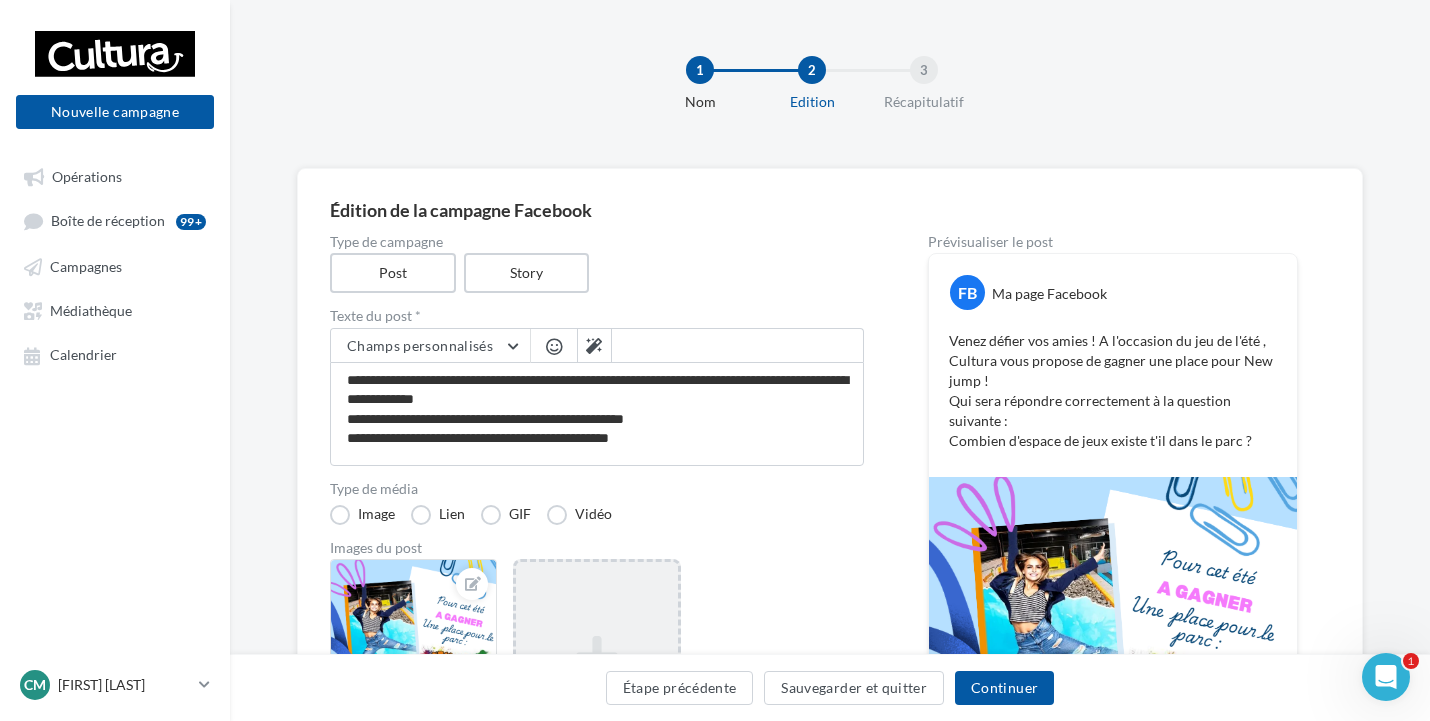click at bounding box center [1113, 628] 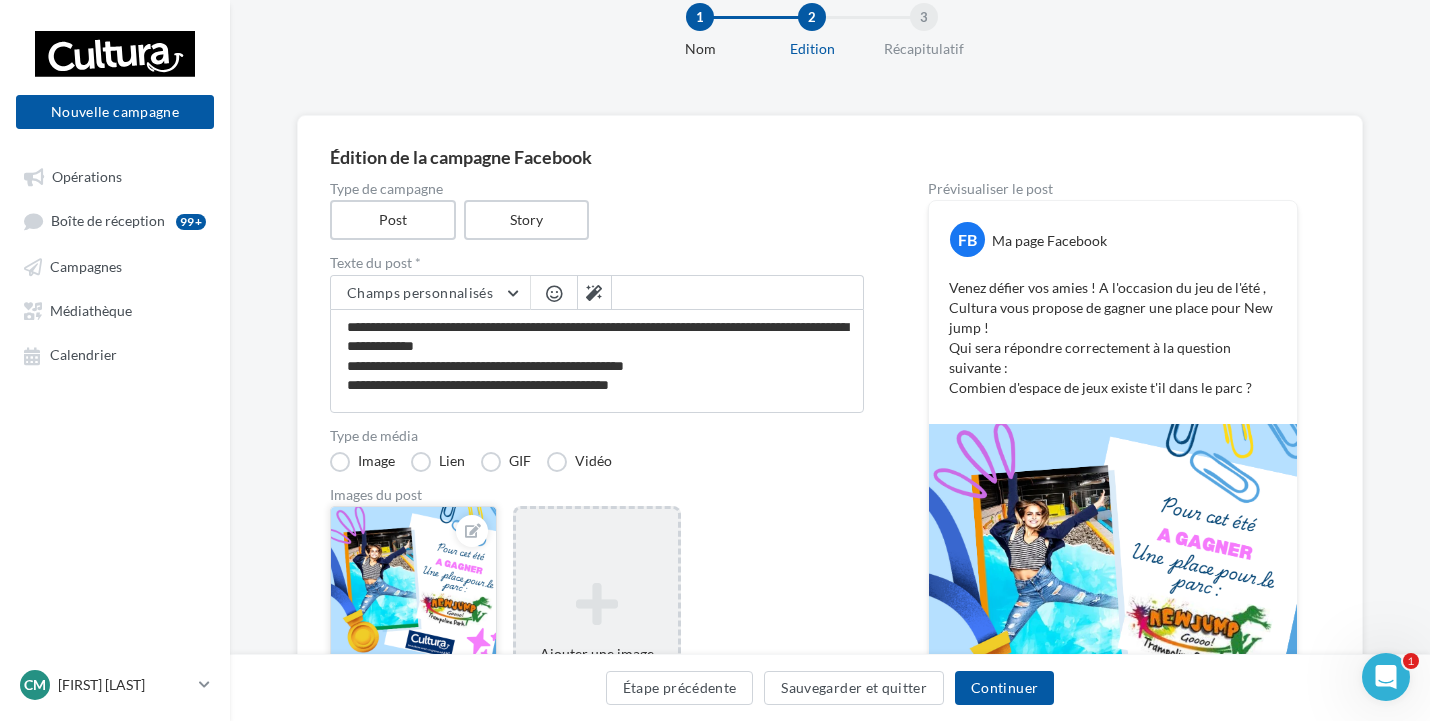 scroll, scrollTop: 100, scrollLeft: 0, axis: vertical 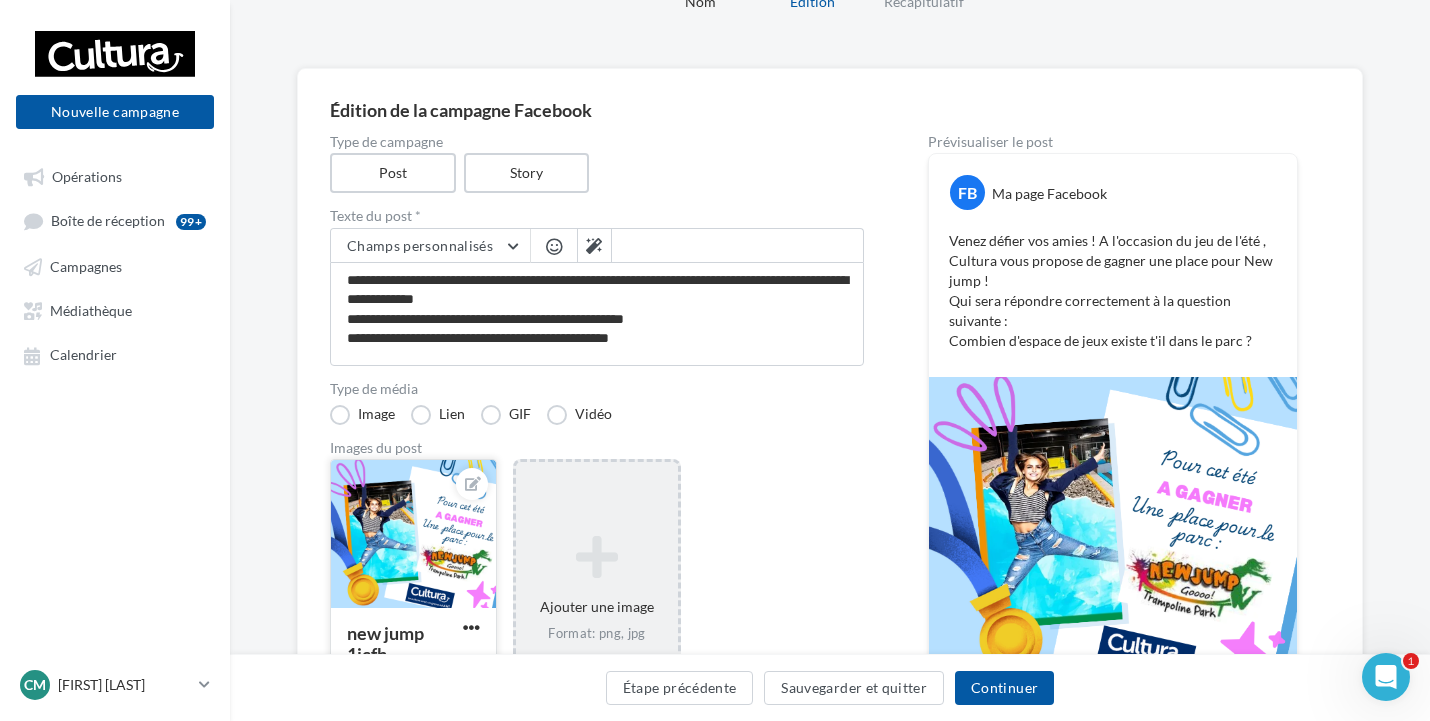 click at bounding box center [413, 535] 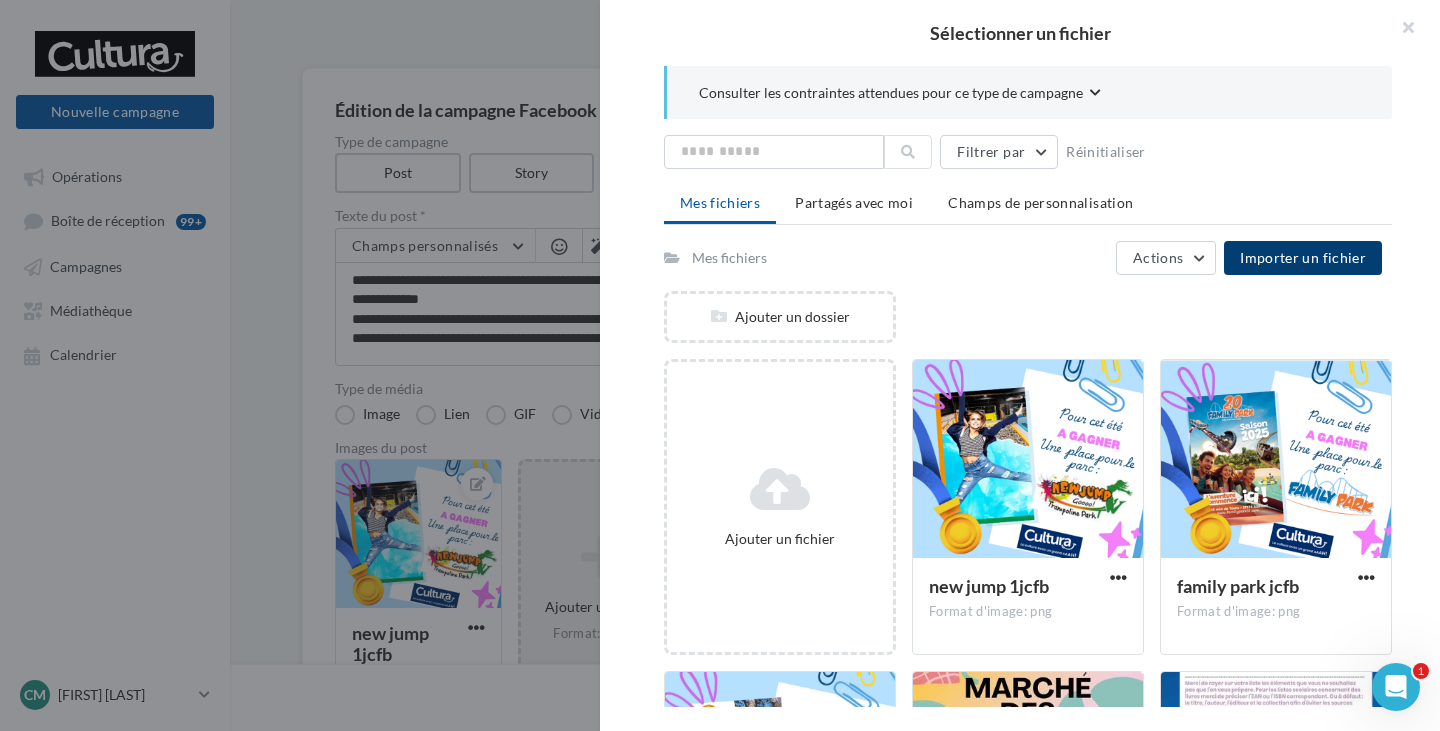 click on "Importer un fichier" at bounding box center (1303, 257) 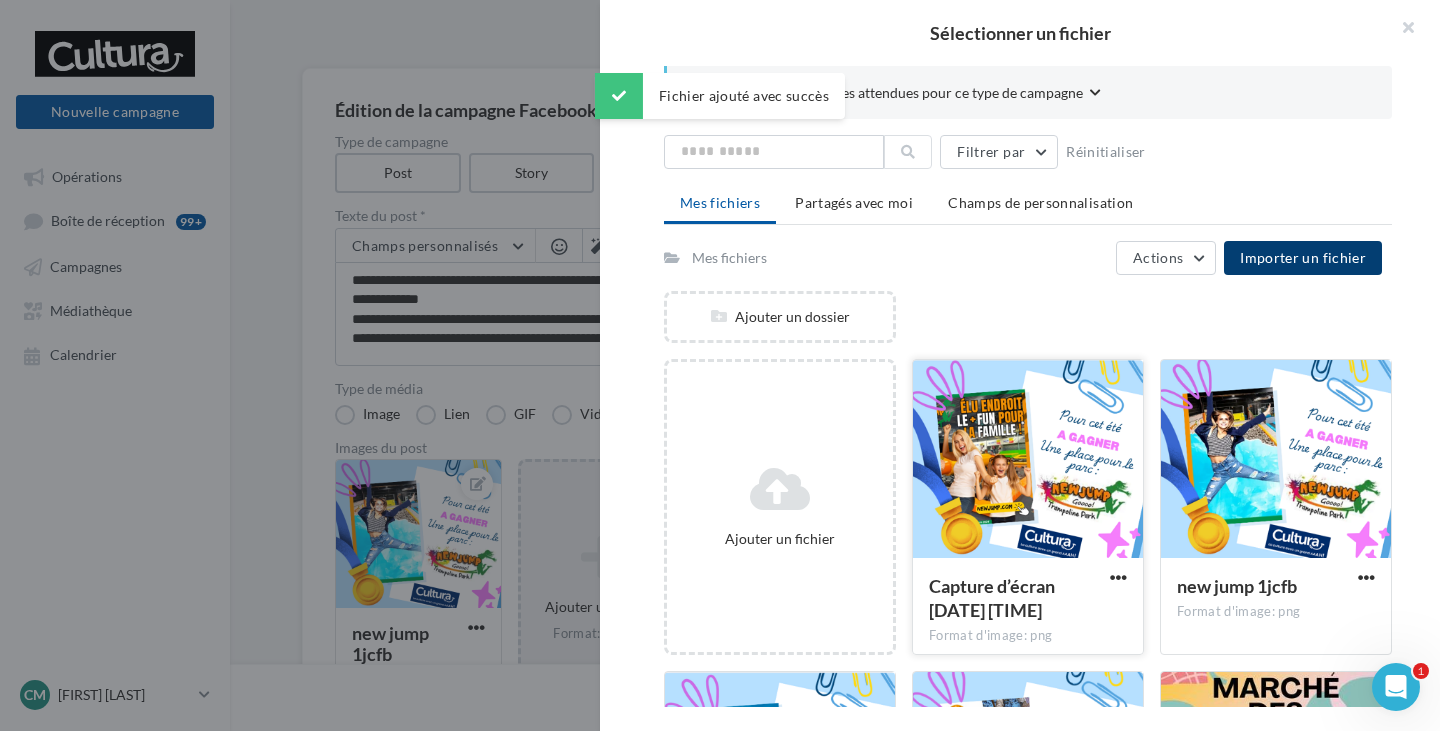 click at bounding box center [1028, 460] 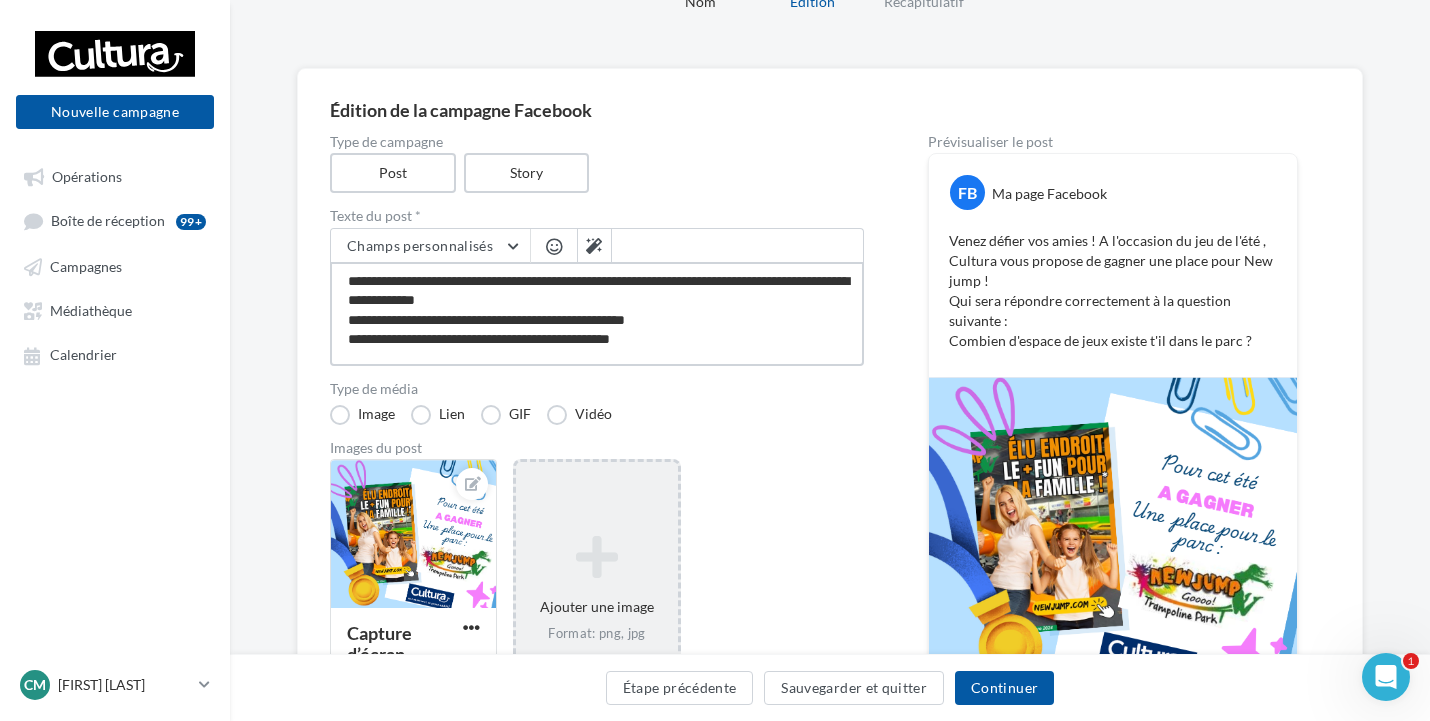 click on "**********" at bounding box center (597, 314) 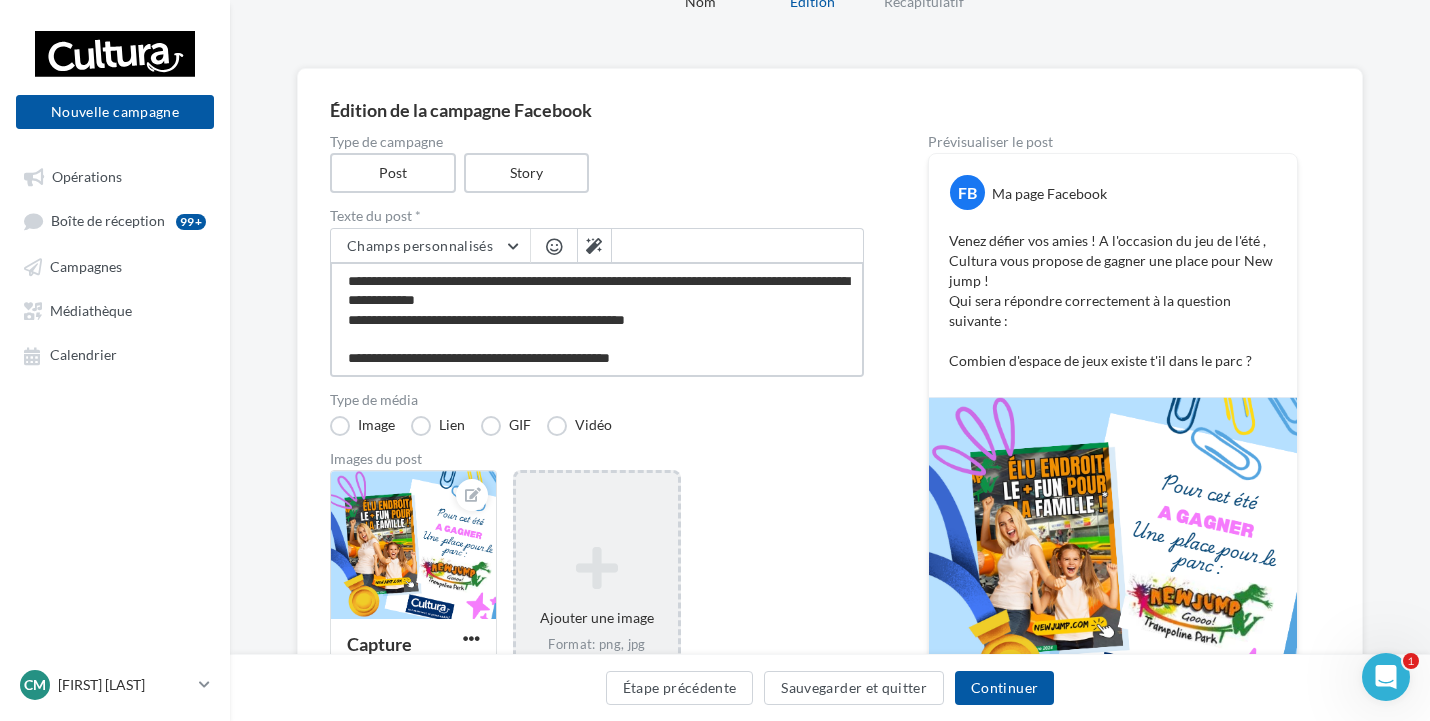 click on "**********" at bounding box center (597, 319) 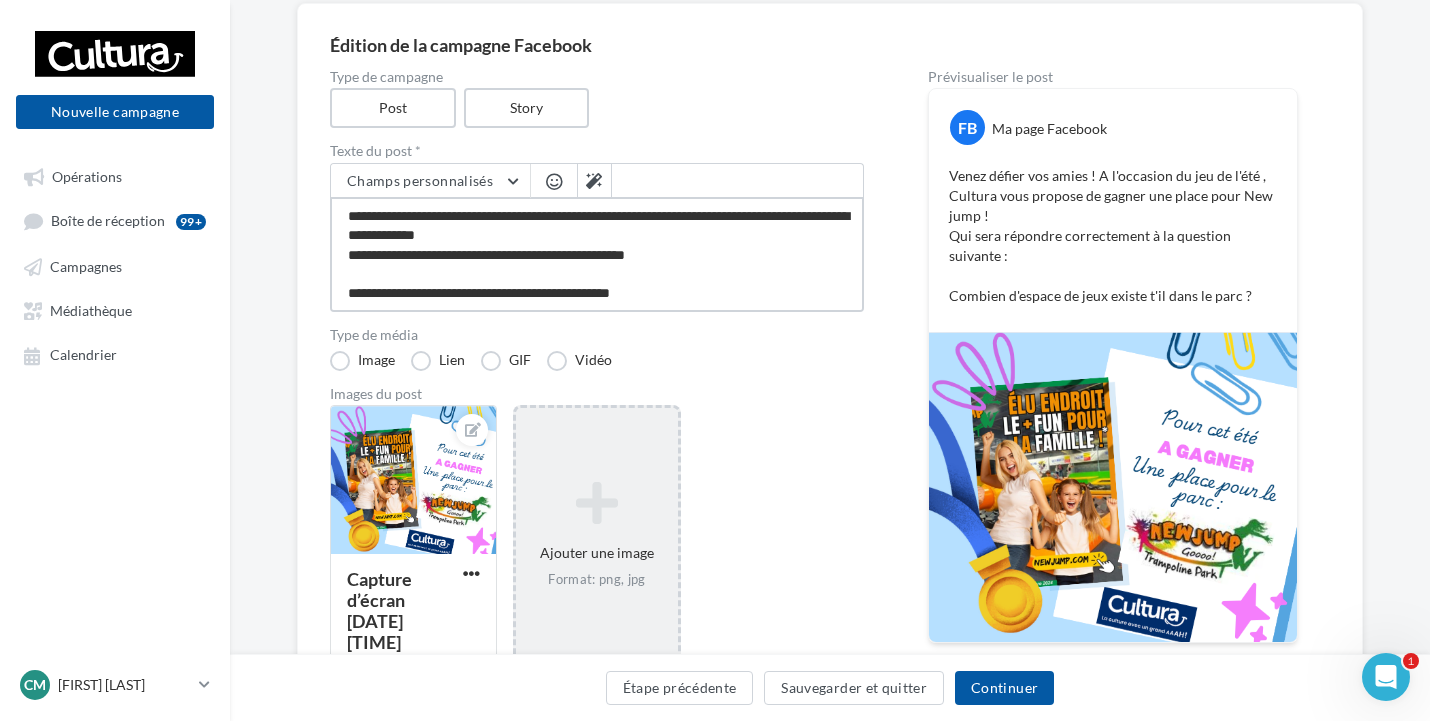 scroll, scrollTop: 200, scrollLeft: 0, axis: vertical 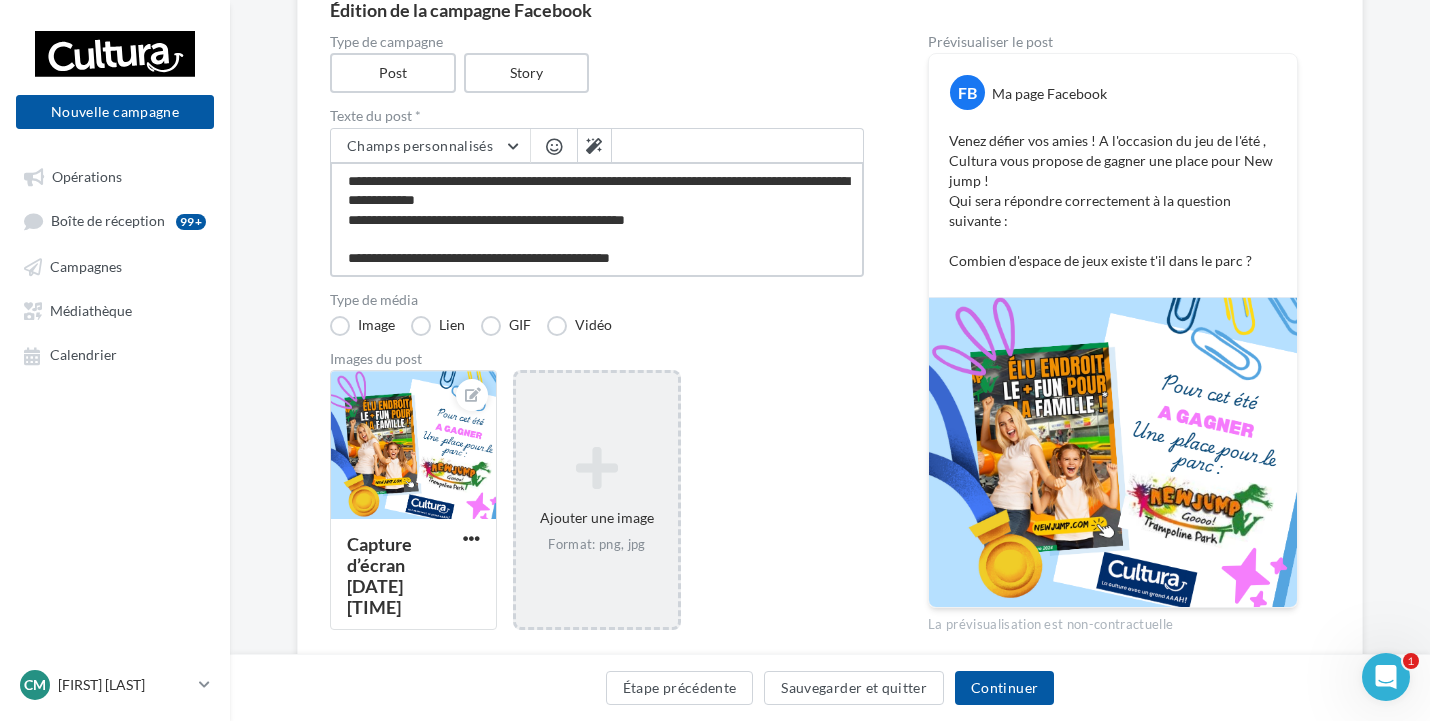 click on "**********" at bounding box center (597, 219) 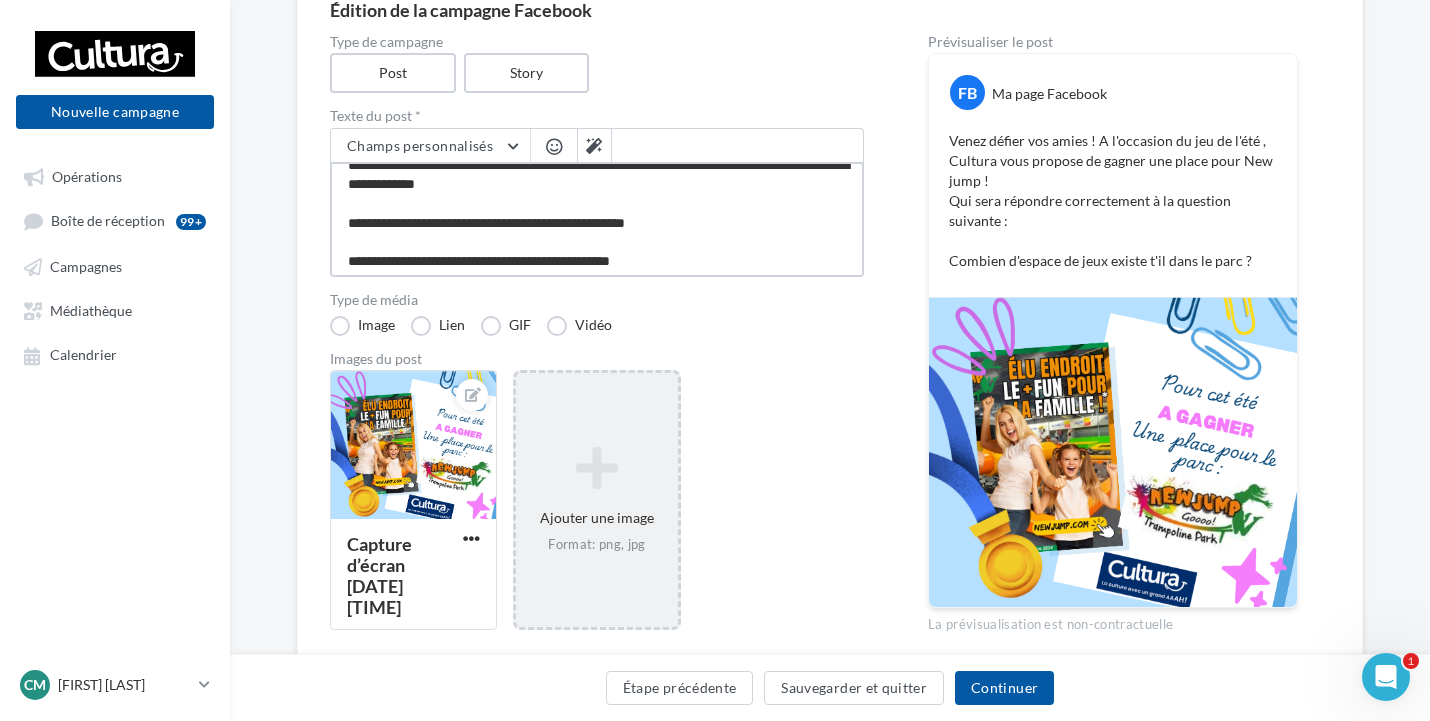 scroll, scrollTop: 21, scrollLeft: 0, axis: vertical 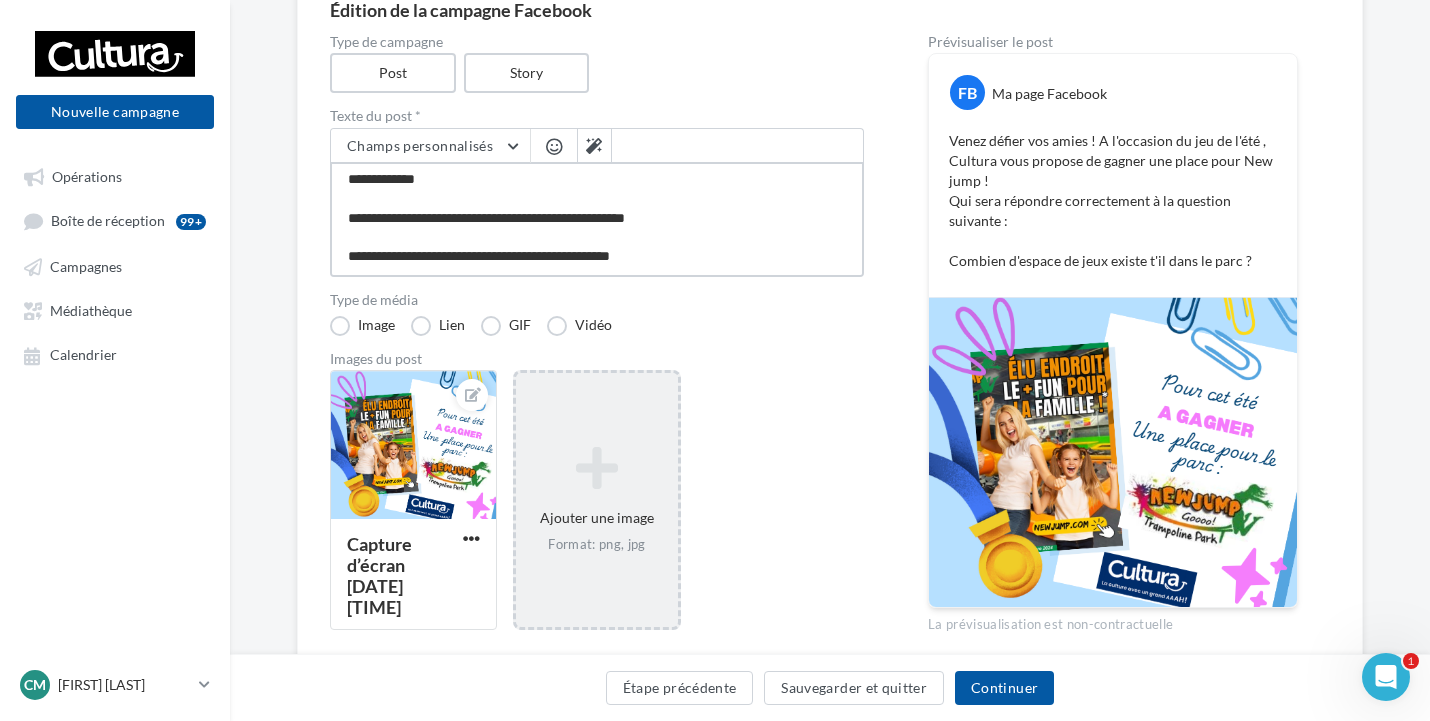 click on "**********" at bounding box center [597, 219] 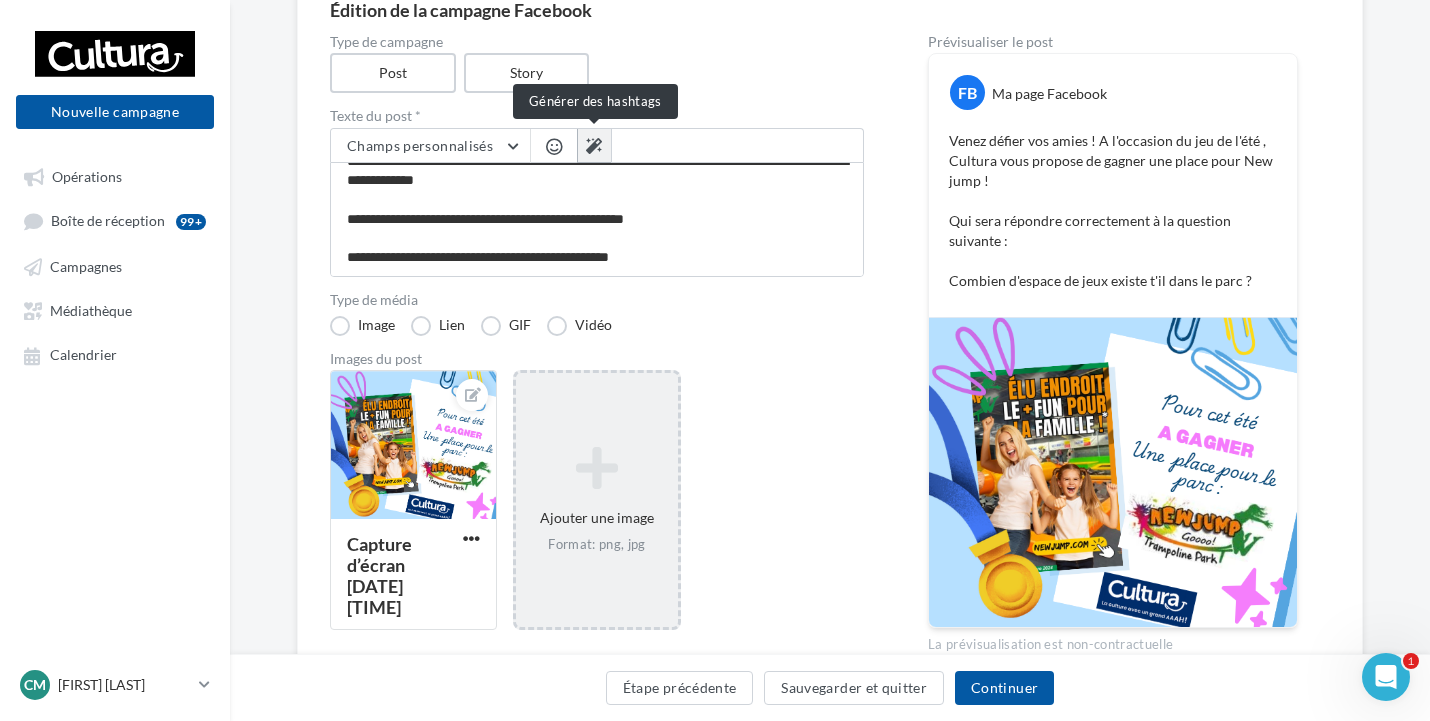 scroll, scrollTop: 19, scrollLeft: 0, axis: vertical 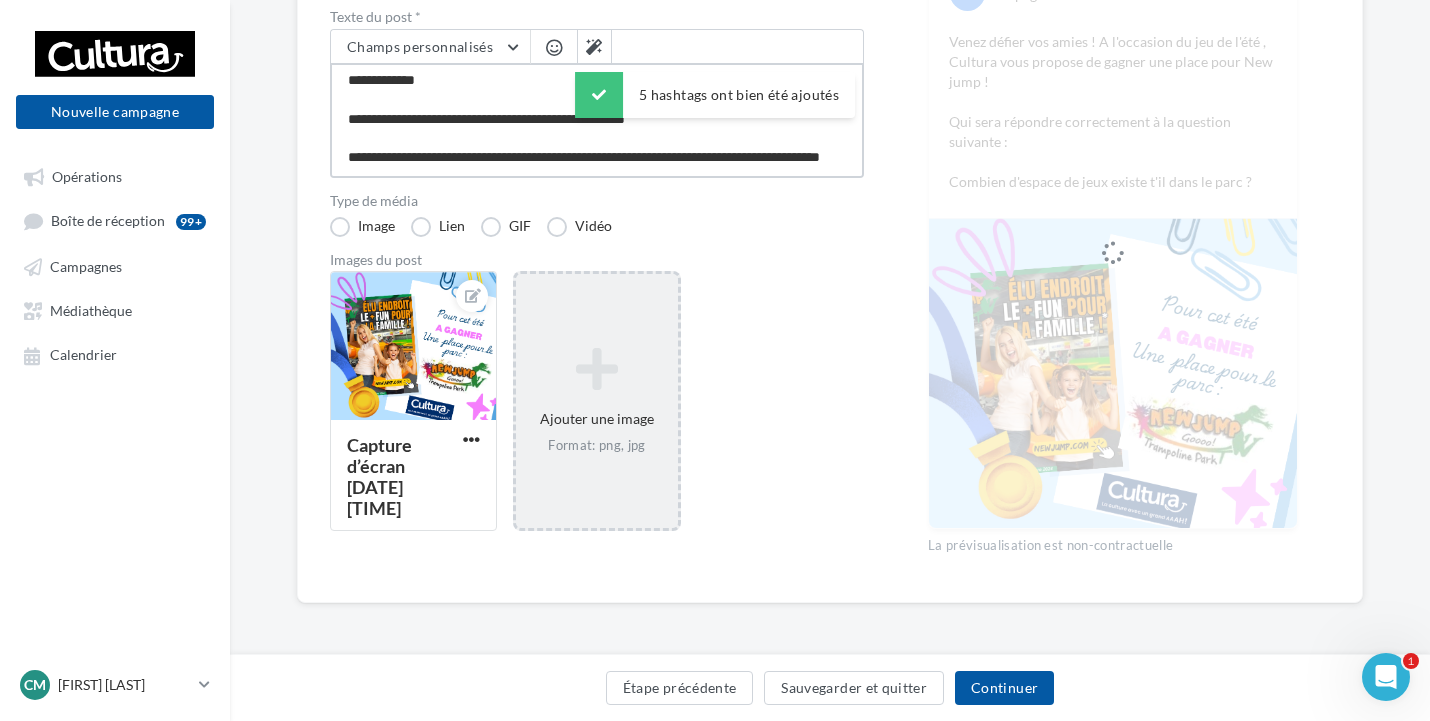 click on "**********" at bounding box center (597, 120) 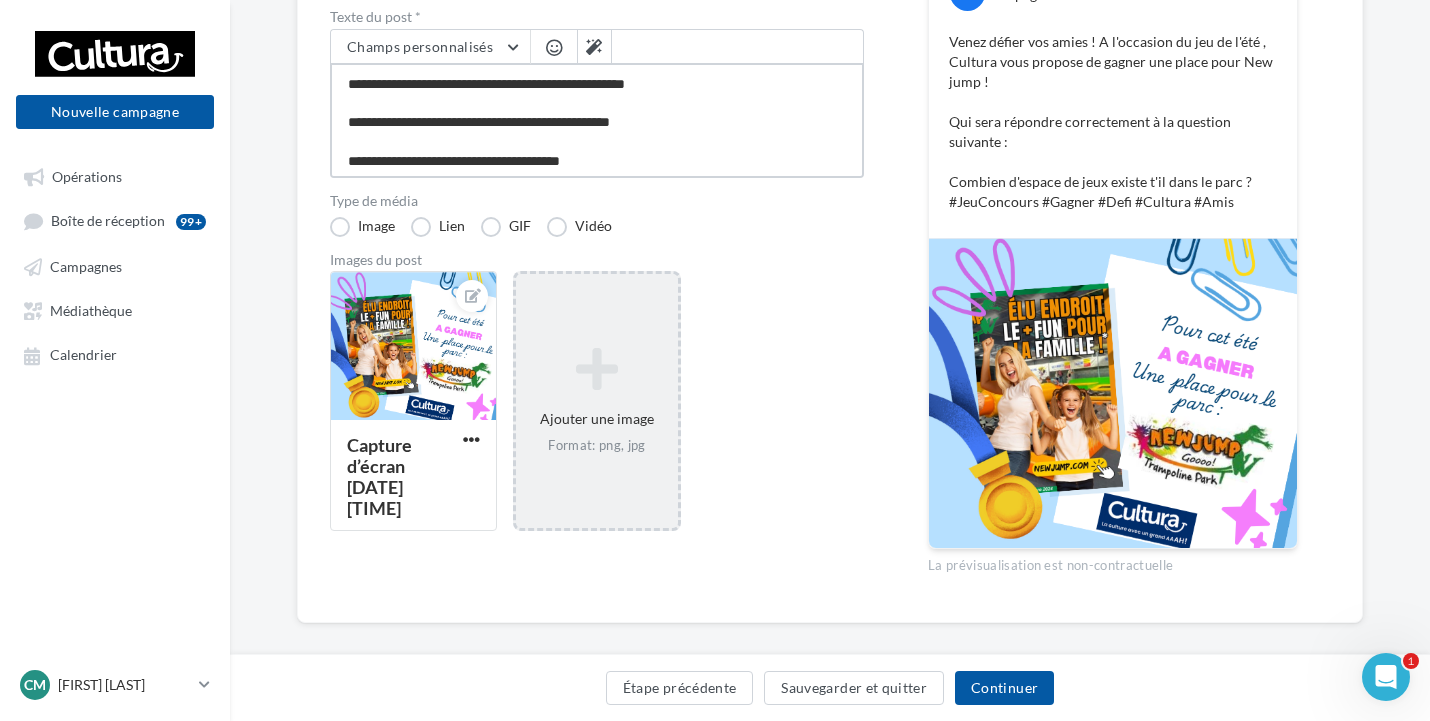 scroll, scrollTop: 59, scrollLeft: 0, axis: vertical 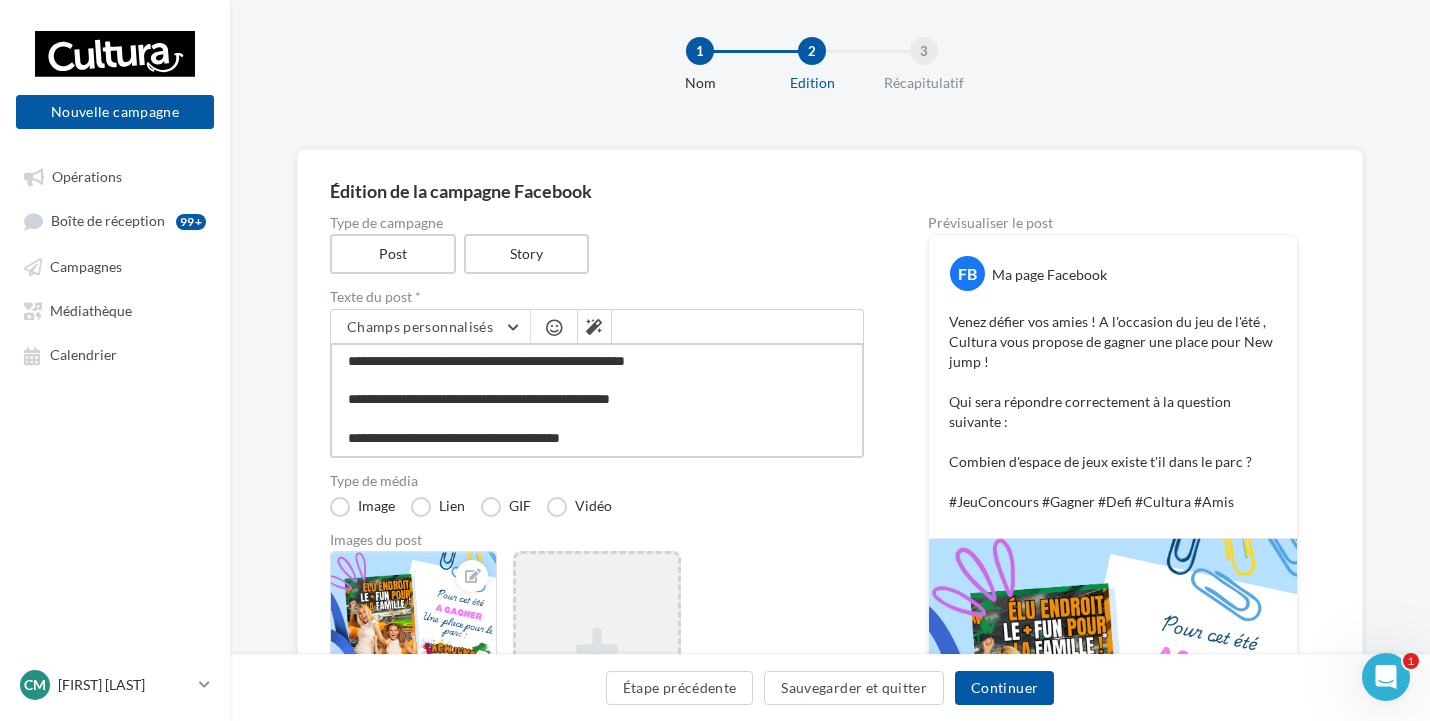 click on "**********" at bounding box center [597, 400] 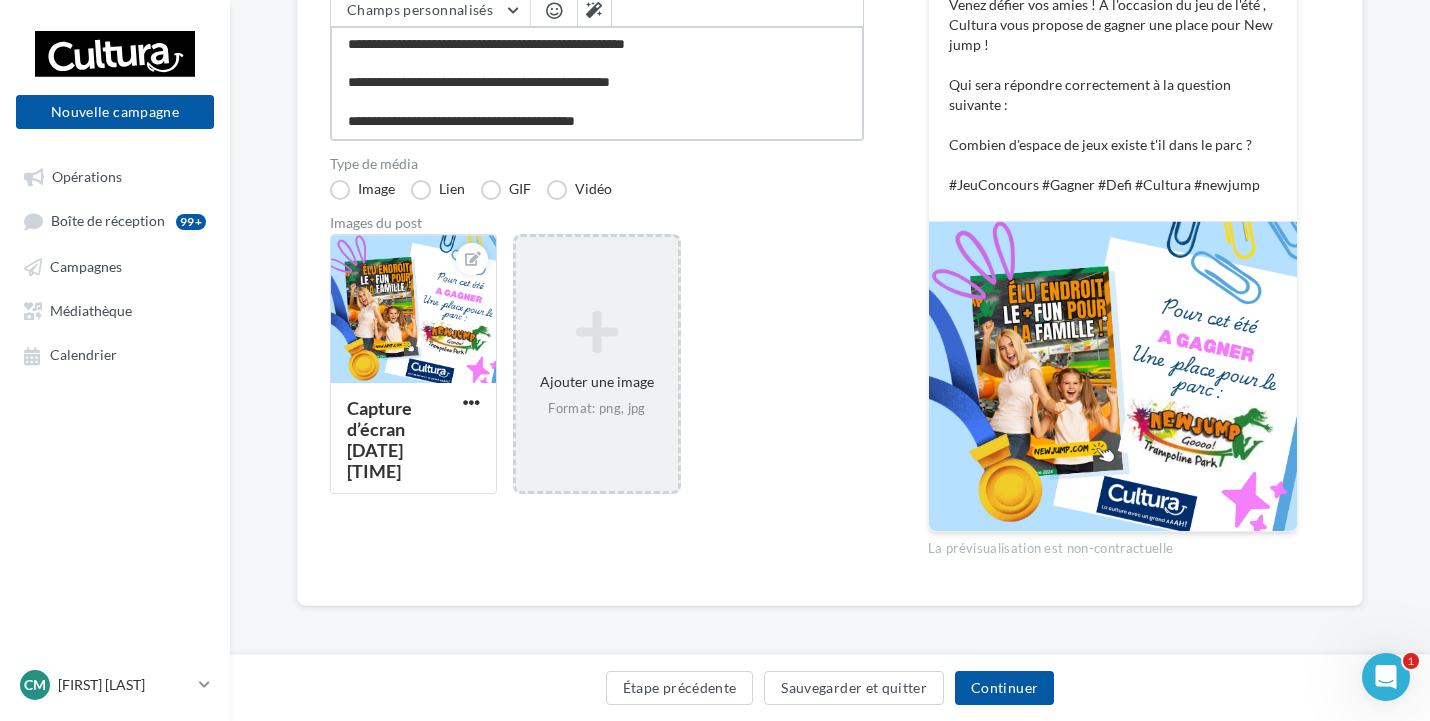 scroll, scrollTop: 339, scrollLeft: 0, axis: vertical 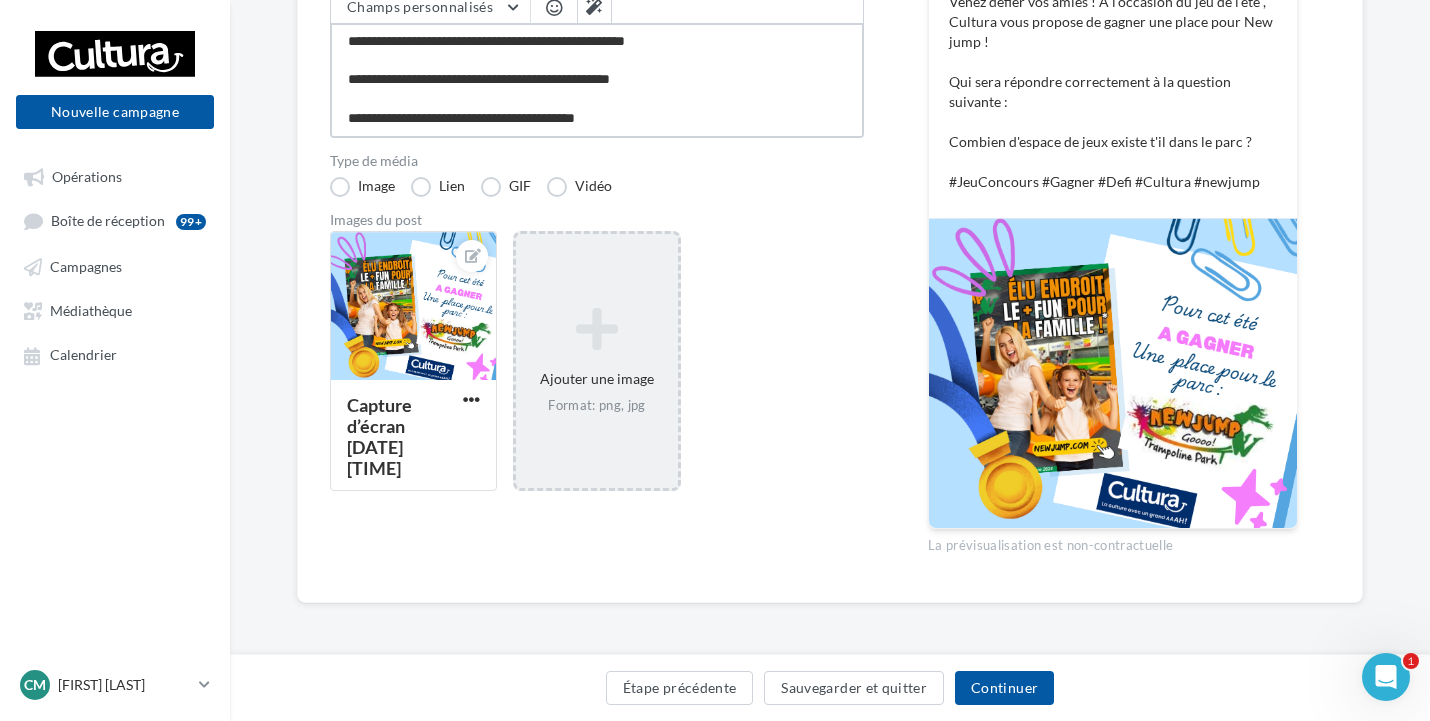 click on "**********" at bounding box center [597, 80] 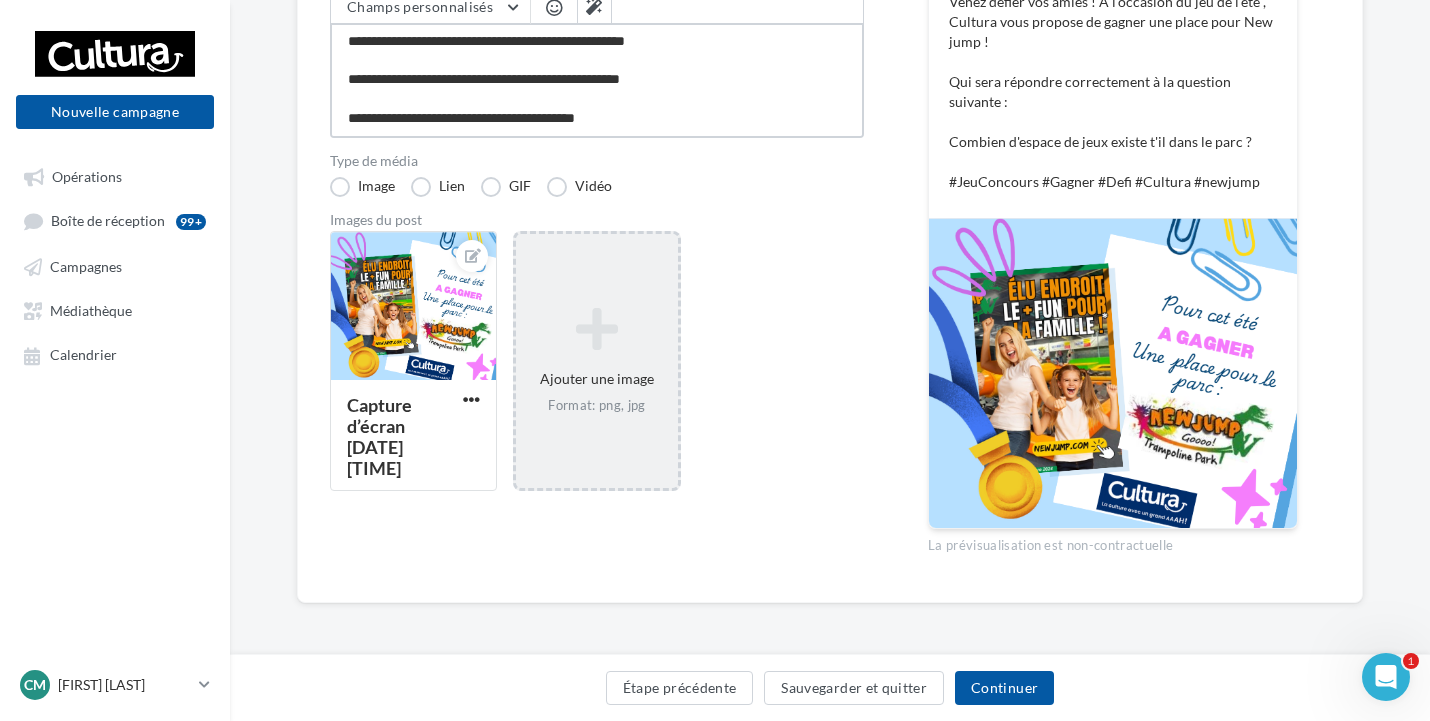 click on "**********" at bounding box center (597, 80) 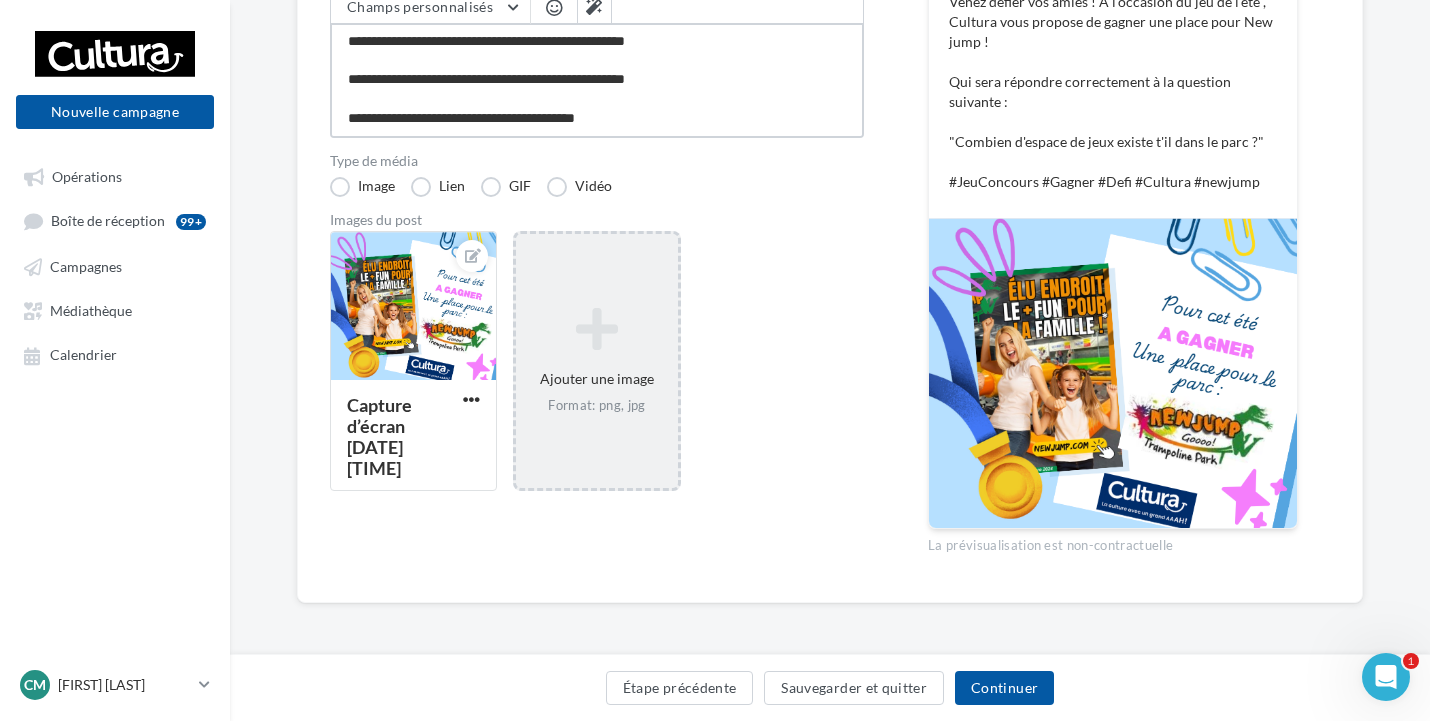 click on "**********" at bounding box center (597, 80) 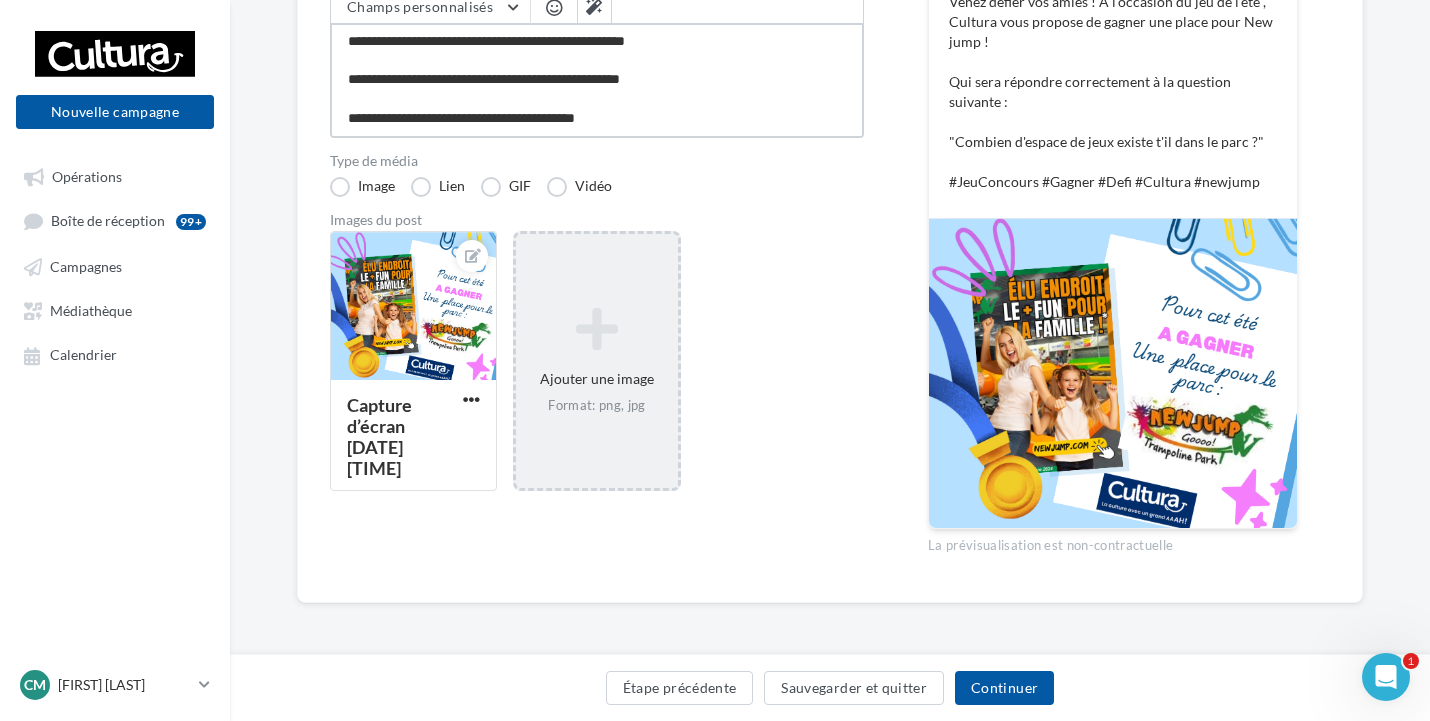 click on "**********" at bounding box center [597, 80] 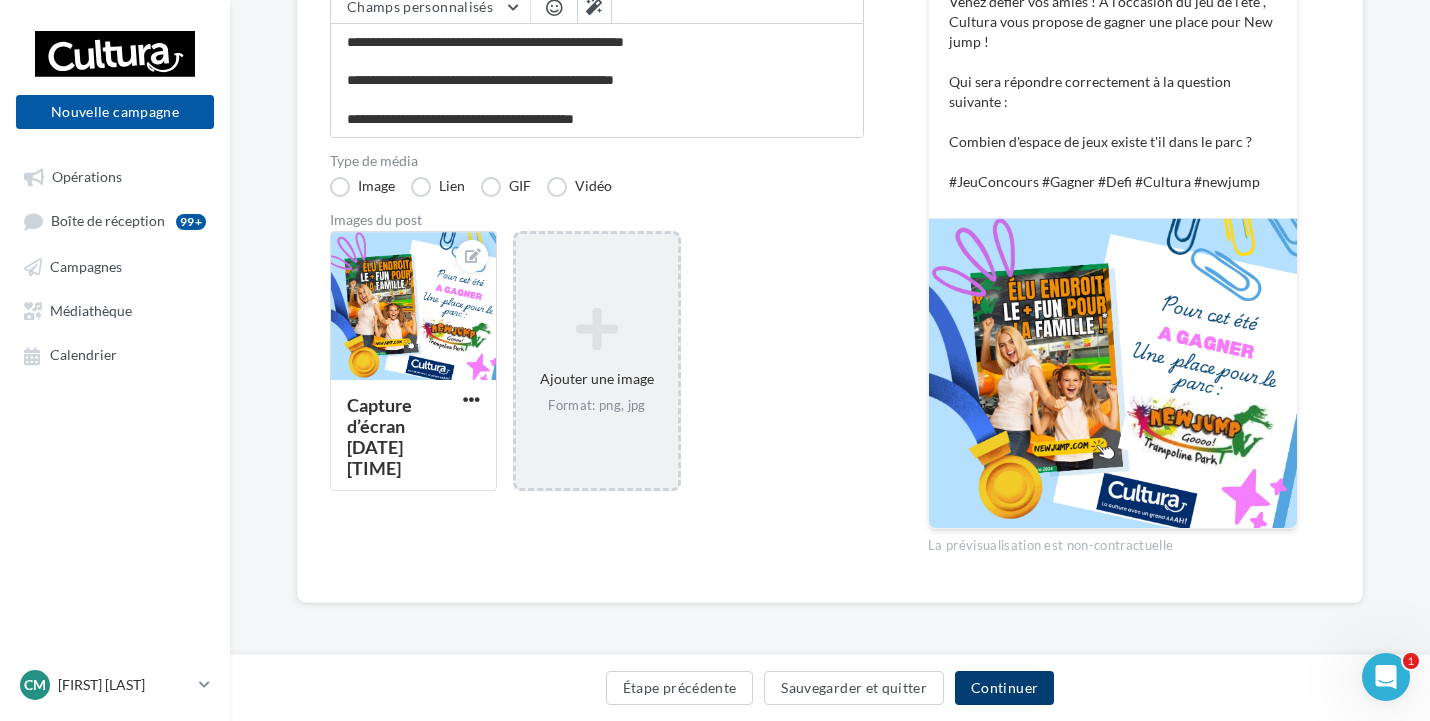 scroll, scrollTop: 57, scrollLeft: 0, axis: vertical 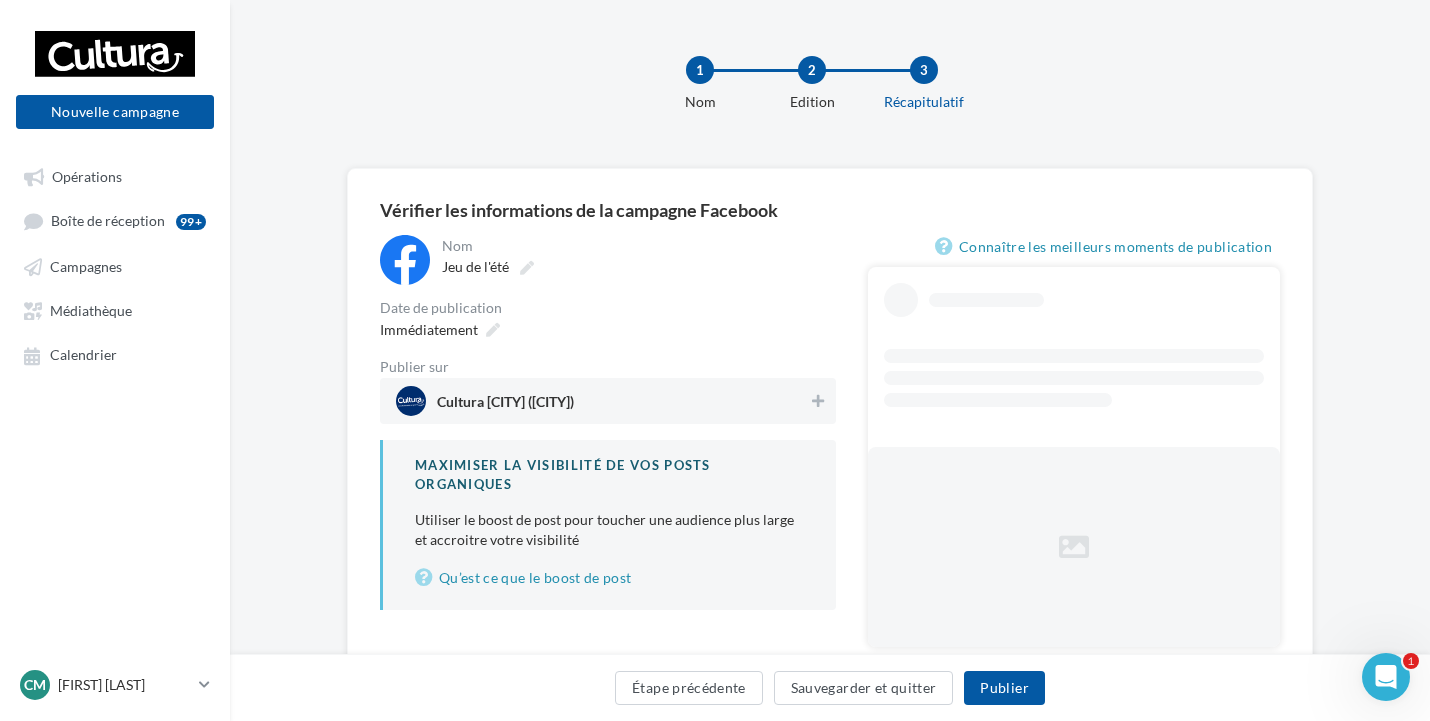 click on "Date de publication" at bounding box center (608, 308) 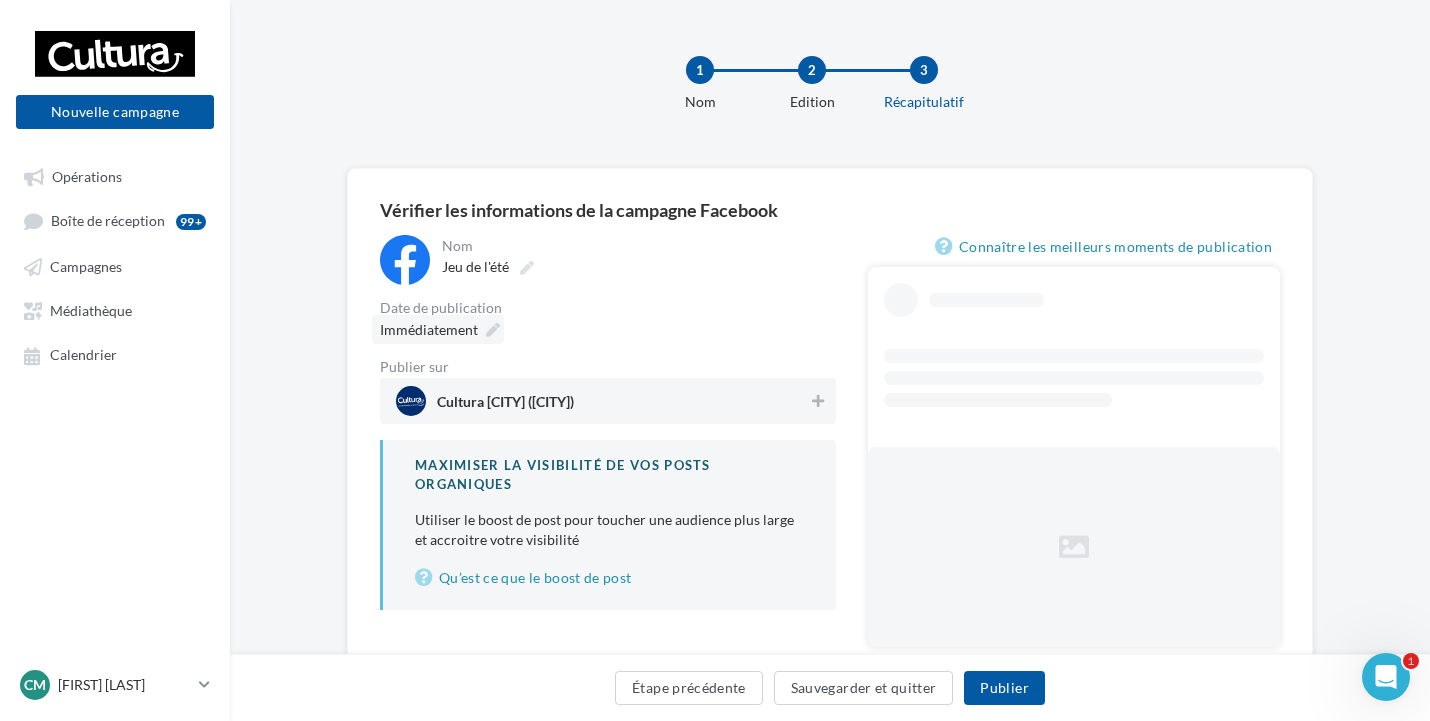 click at bounding box center (493, 330) 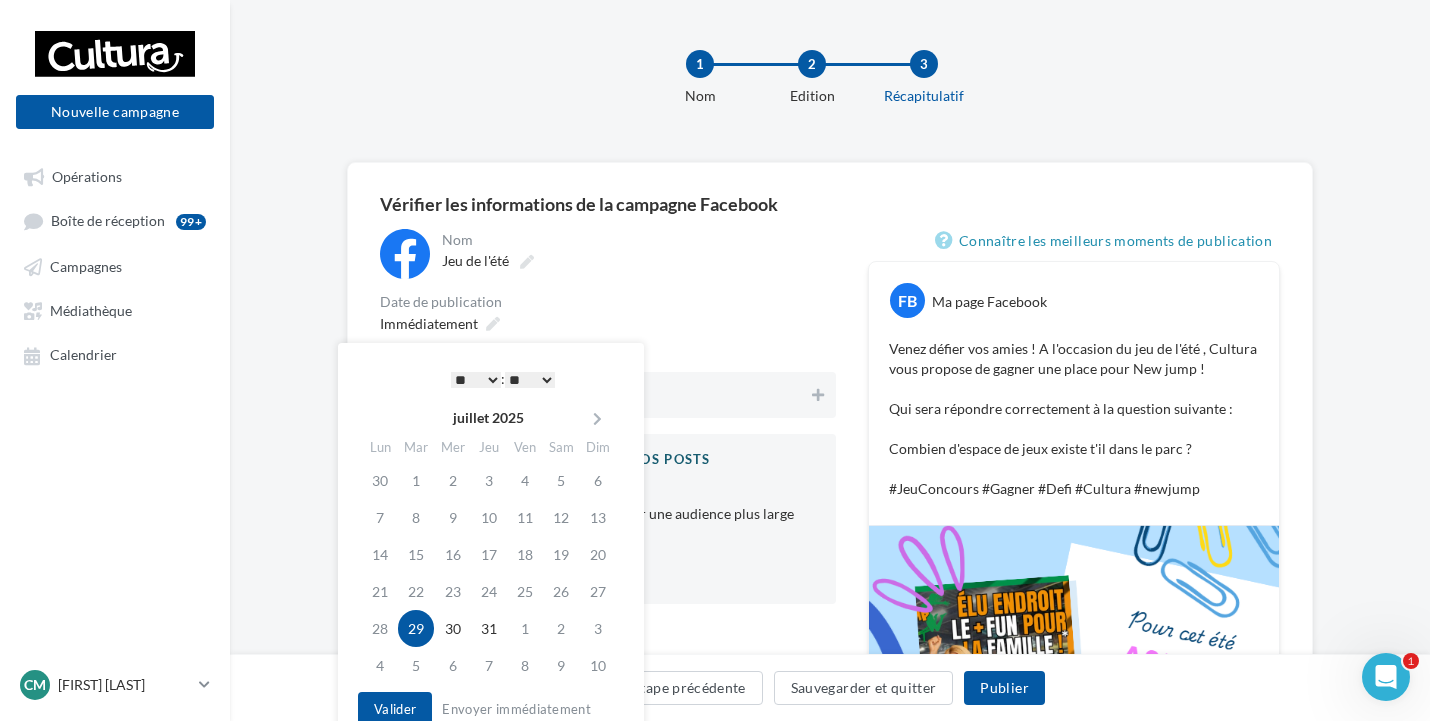 scroll, scrollTop: 100, scrollLeft: 0, axis: vertical 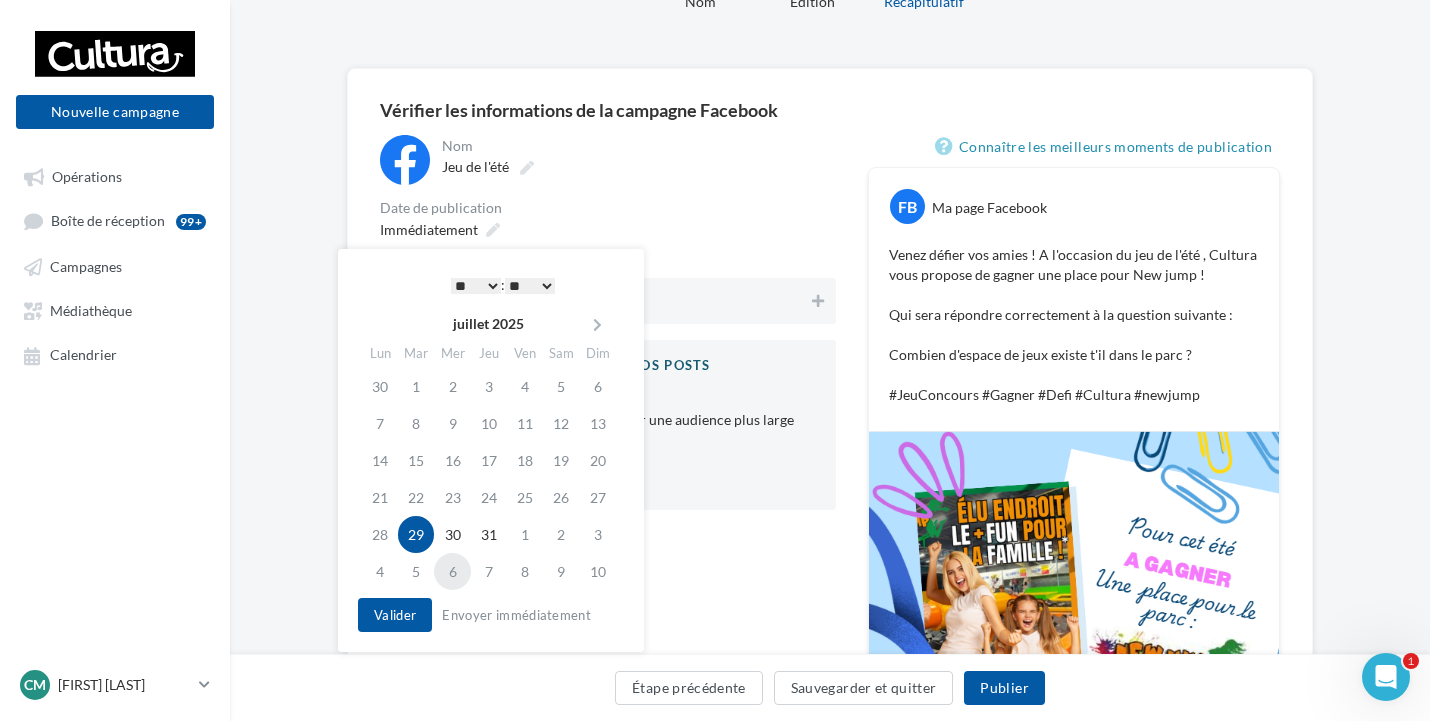 click on "6" at bounding box center [452, 571] 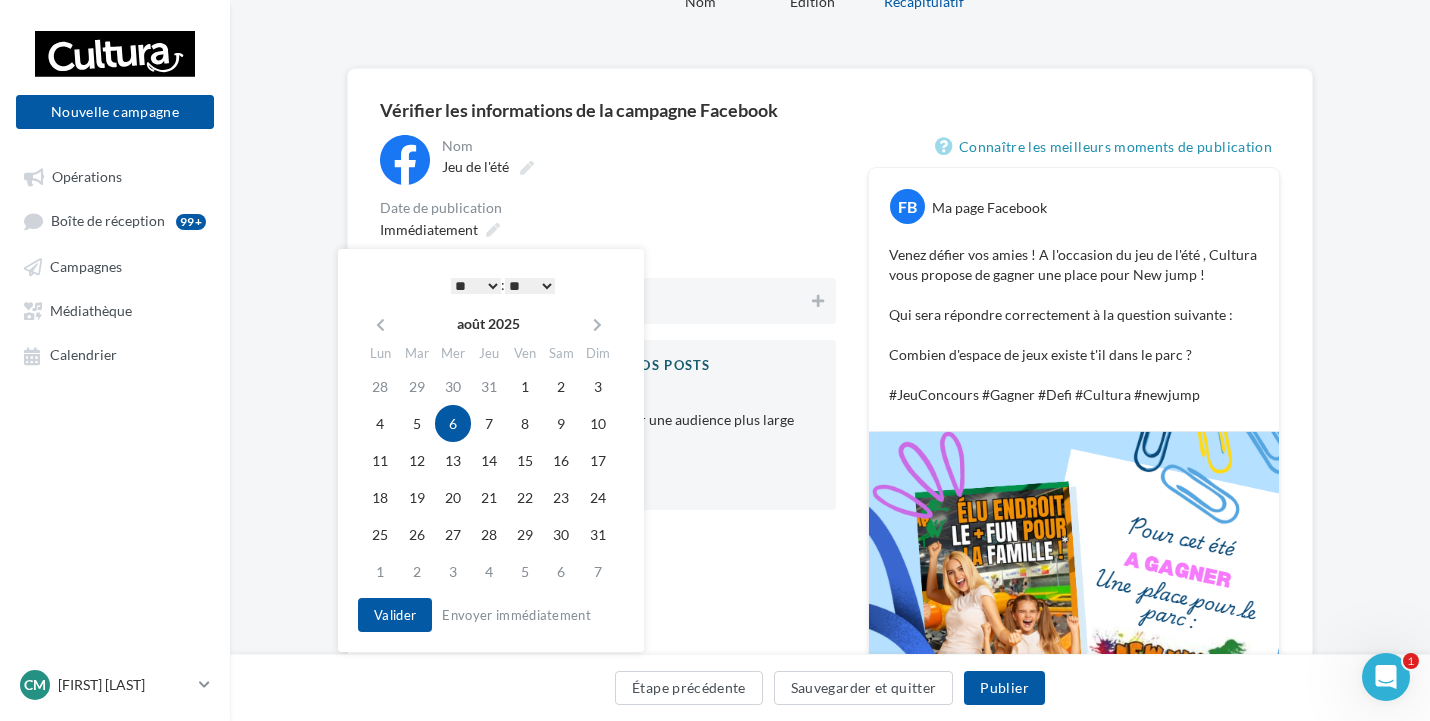 click on "**********" at bounding box center [608, 469] 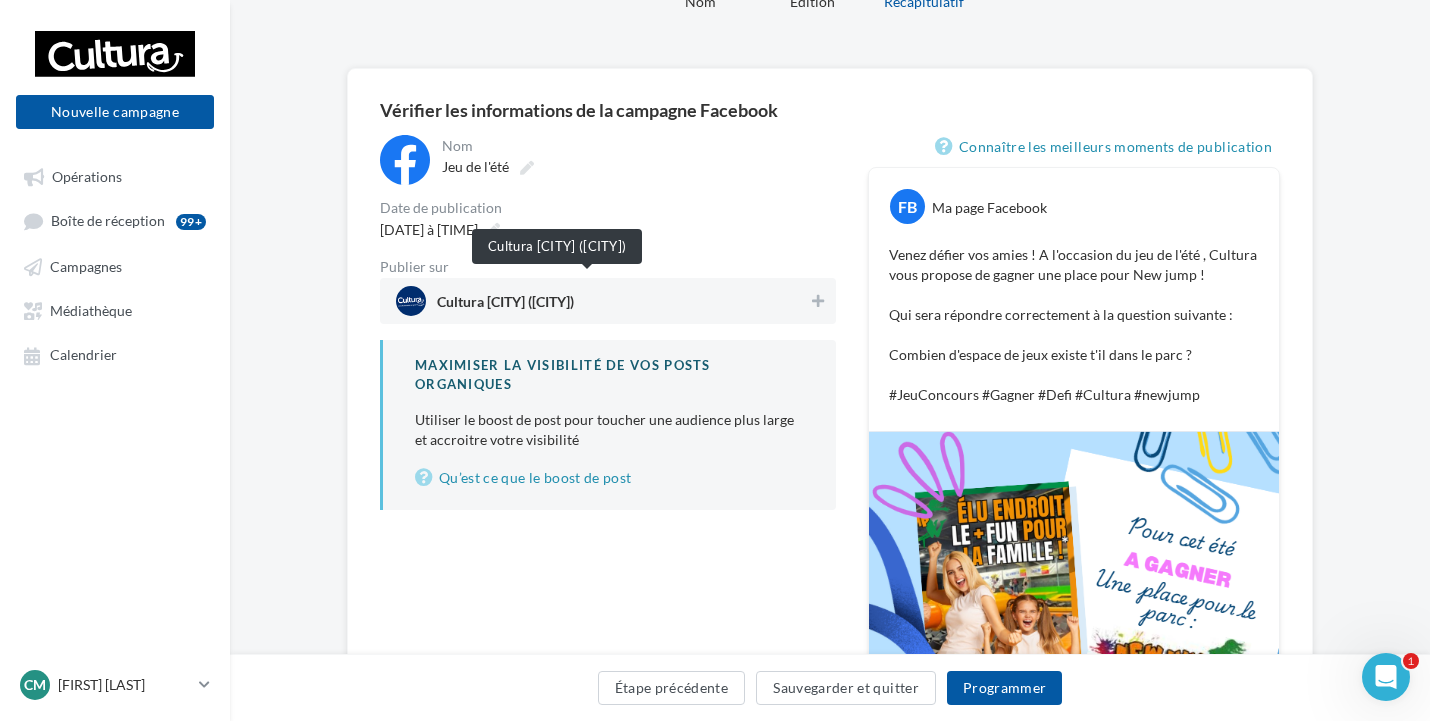 click on "Cultura Chambray-Lès-Tours (Chambray-lès-Tours)" at bounding box center [505, 306] 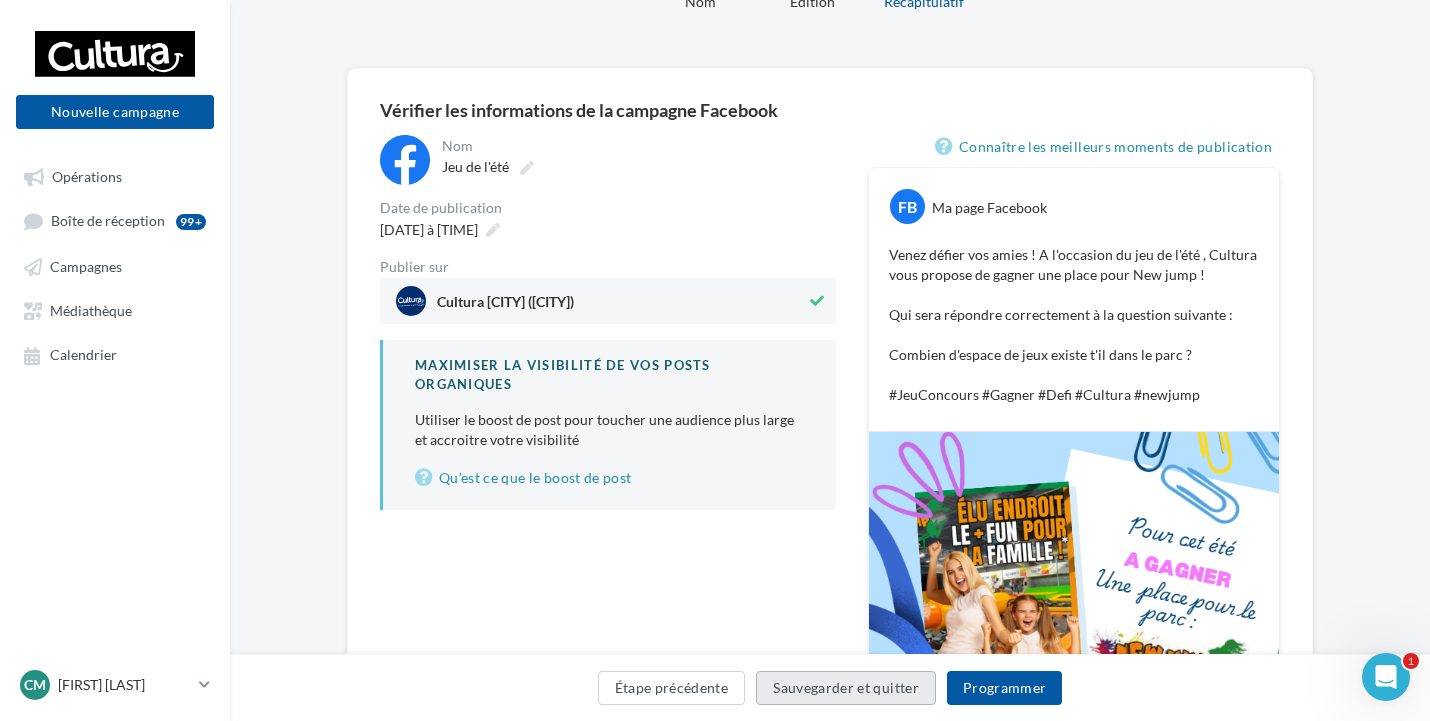 click on "Sauvegarder et quitter" at bounding box center (846, 688) 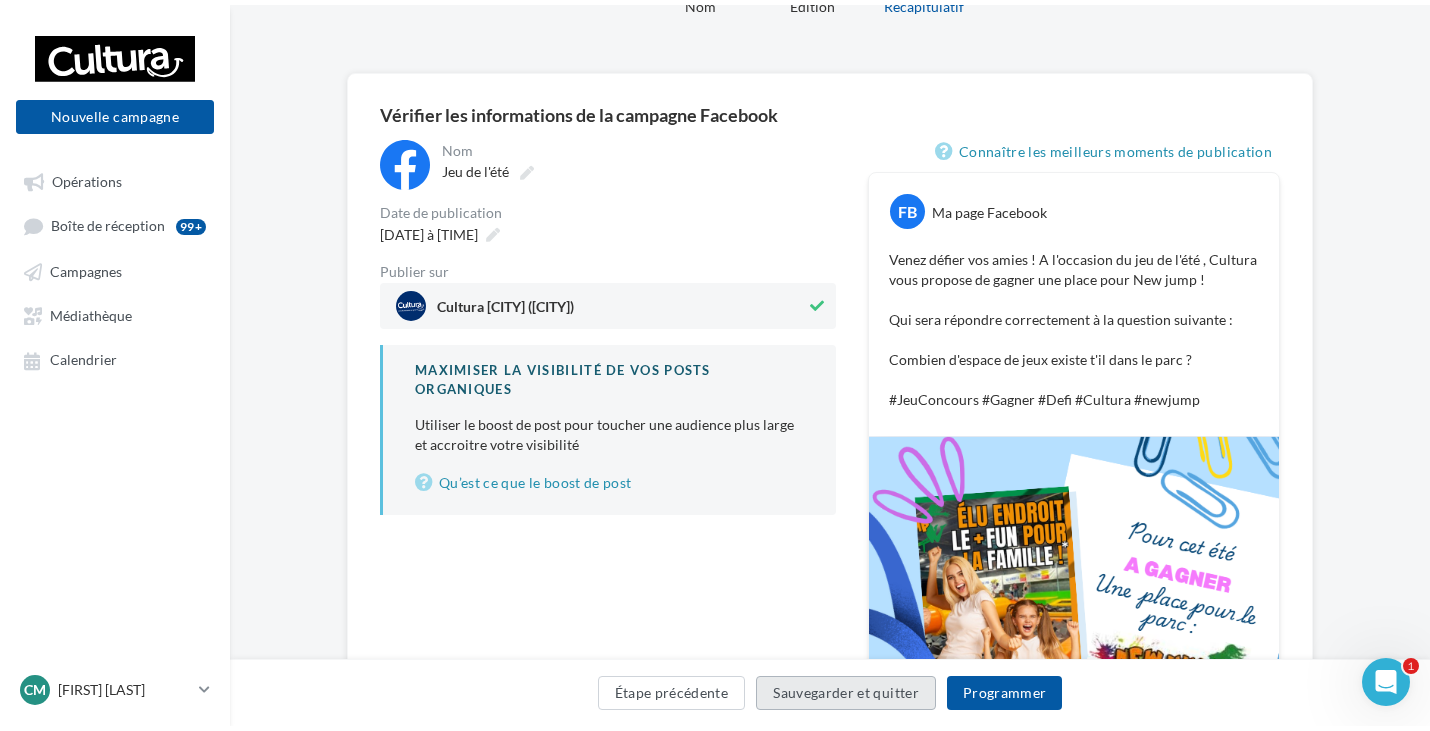 scroll, scrollTop: 32, scrollLeft: 0, axis: vertical 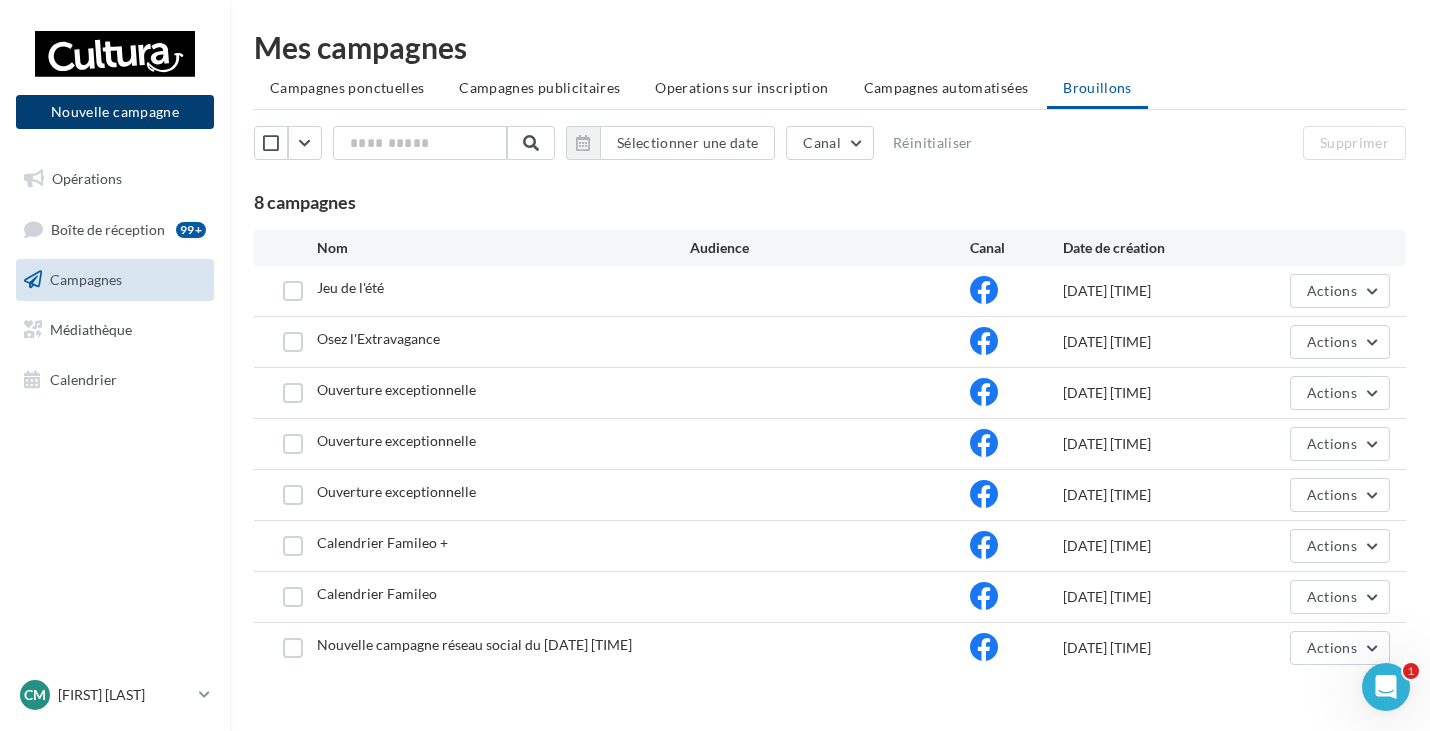 click on "Nouvelle campagne" at bounding box center (115, 112) 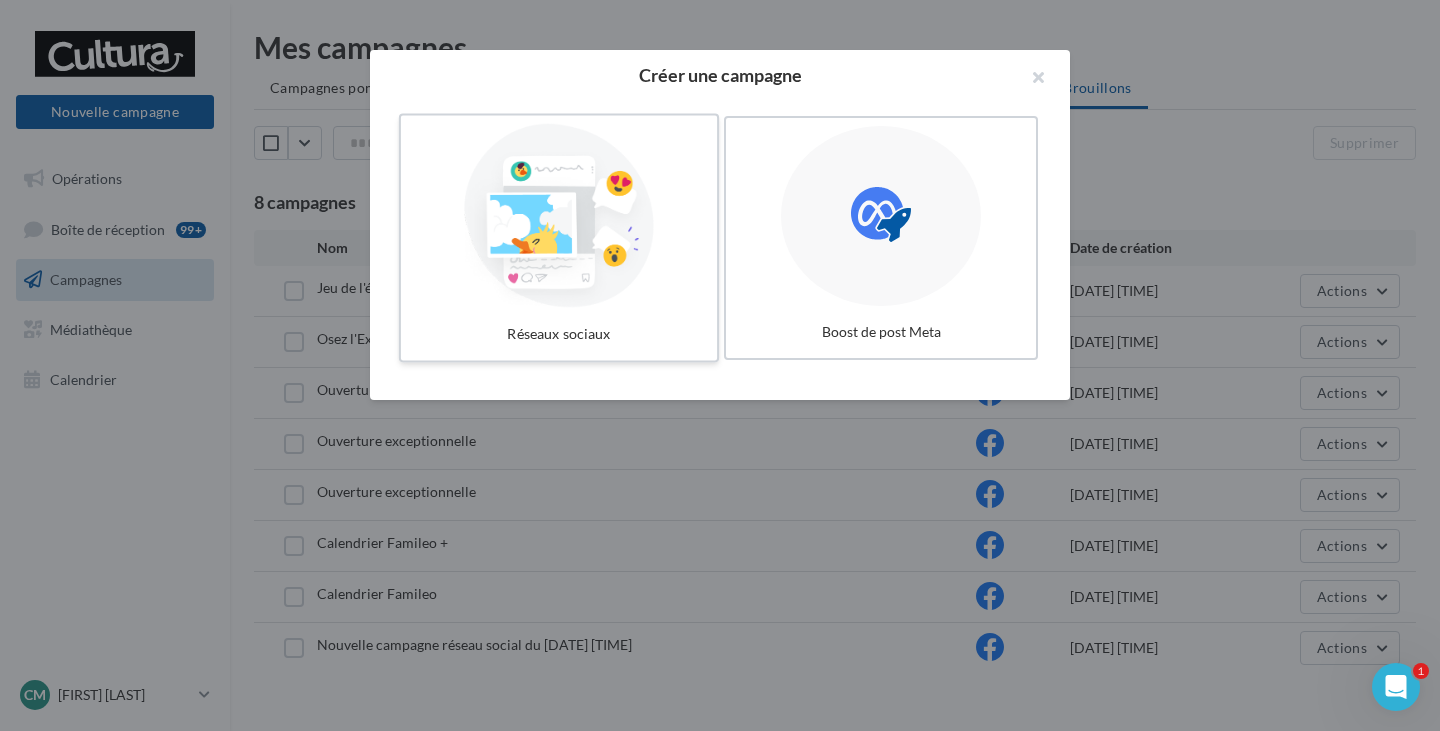 click at bounding box center (559, 216) 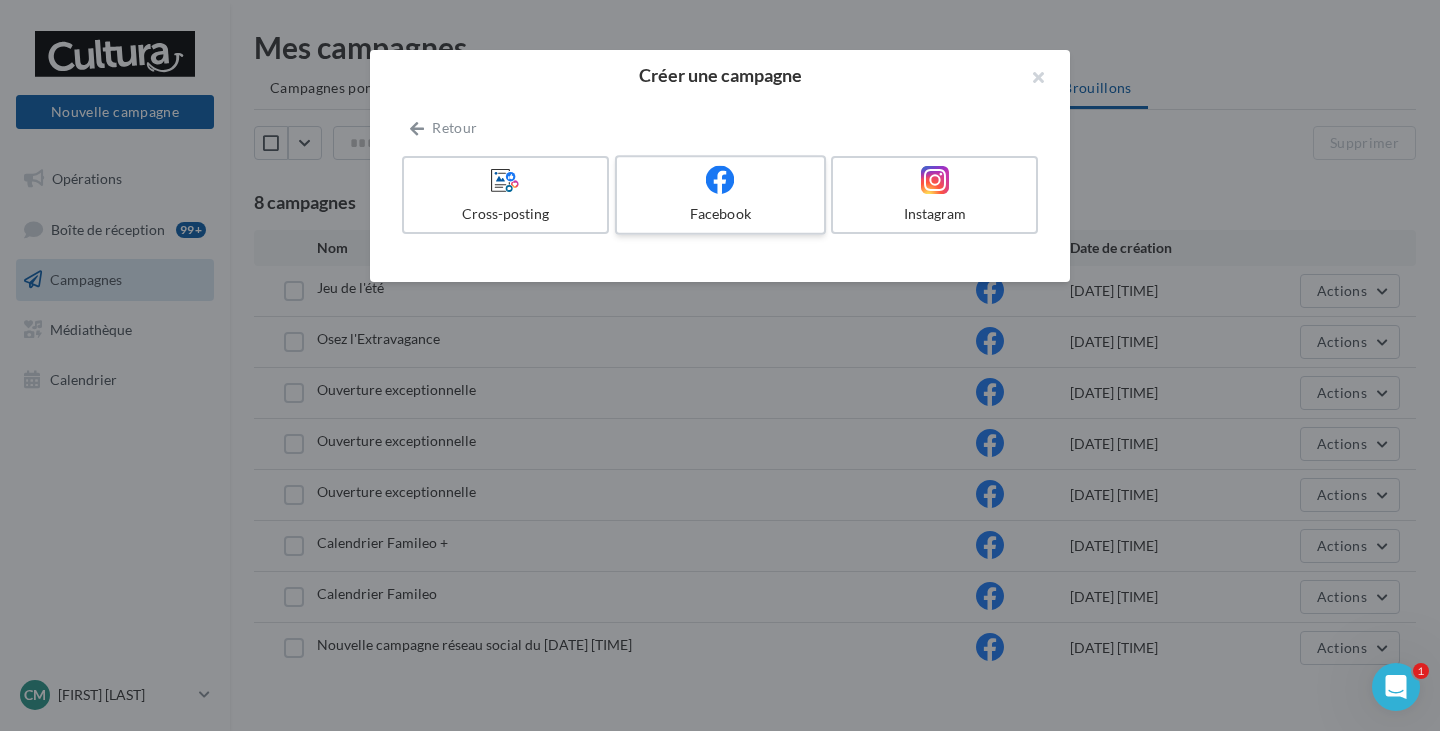 click on "Facebook" at bounding box center (720, 195) 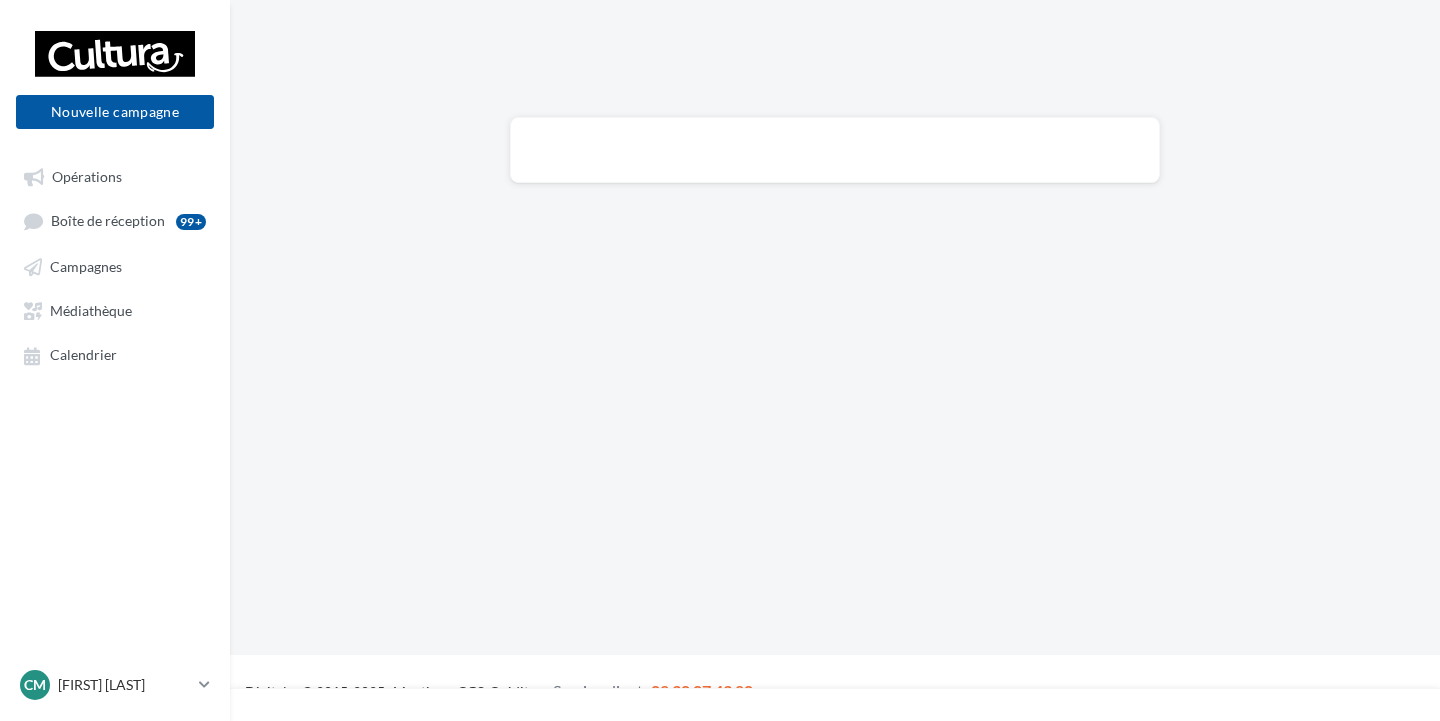 scroll, scrollTop: 0, scrollLeft: 0, axis: both 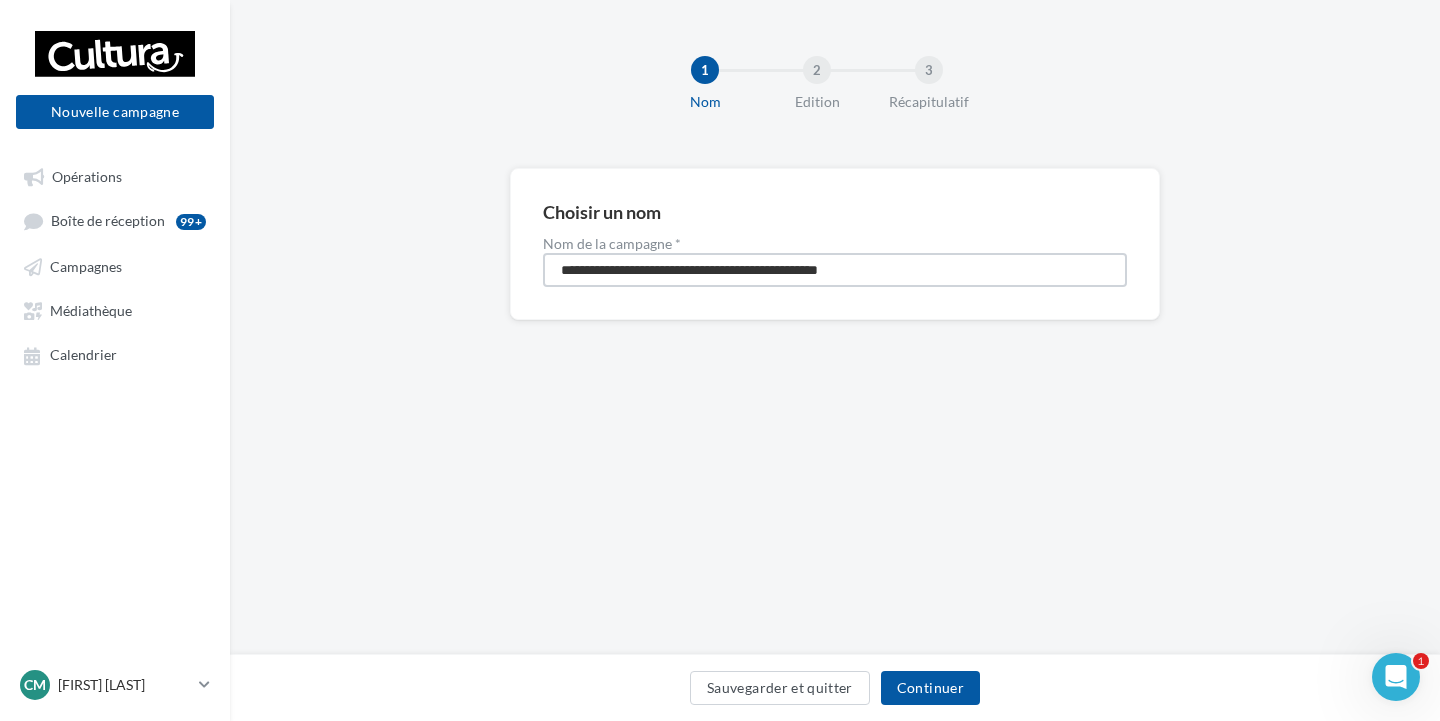 drag, startPoint x: 932, startPoint y: 274, endPoint x: 456, endPoint y: 254, distance: 476.41998 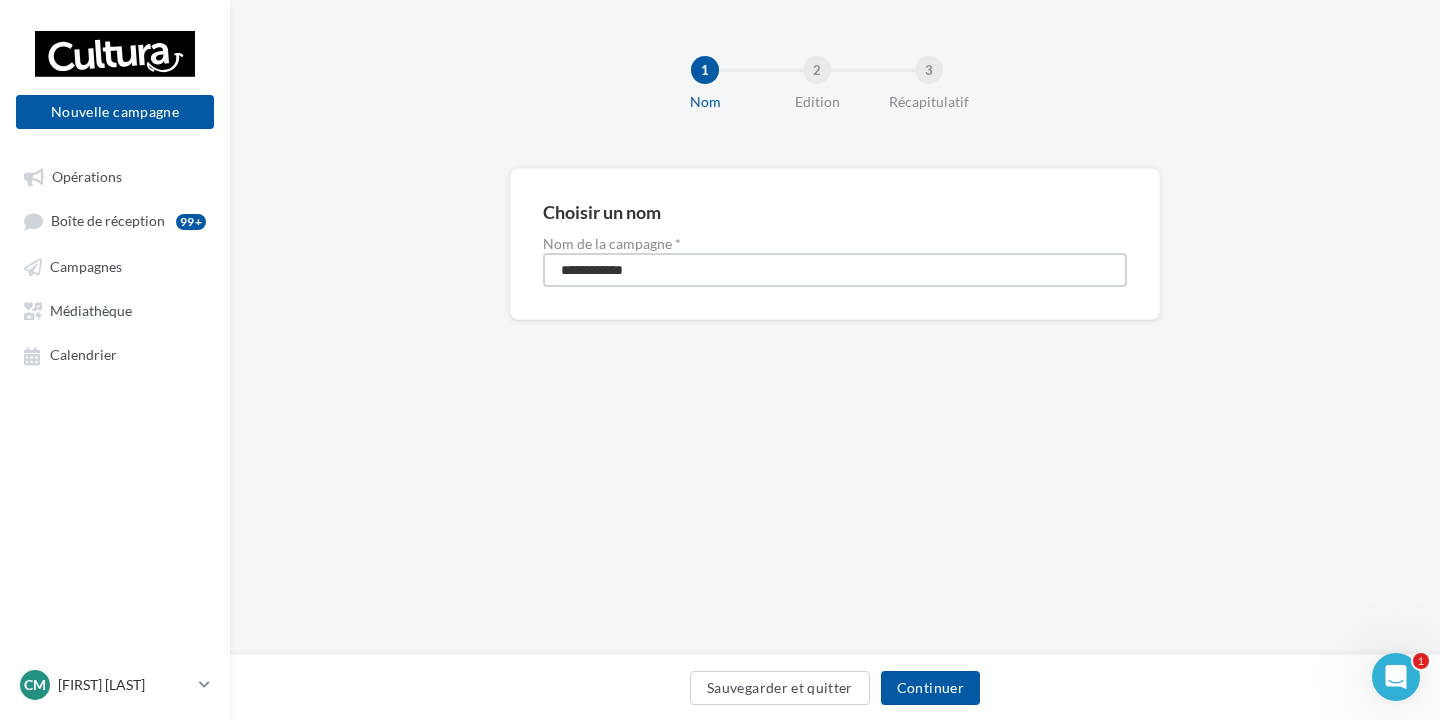 click on "**********" at bounding box center [835, 270] 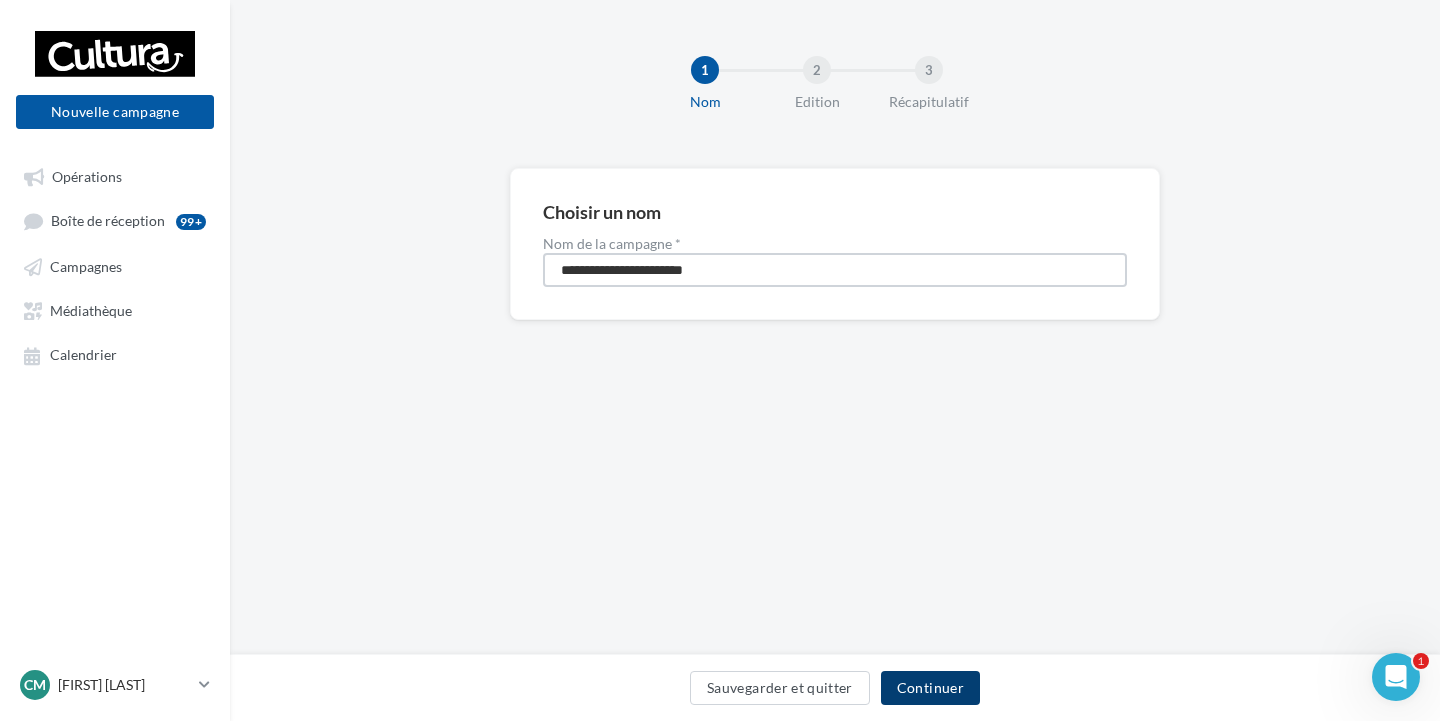 type on "**********" 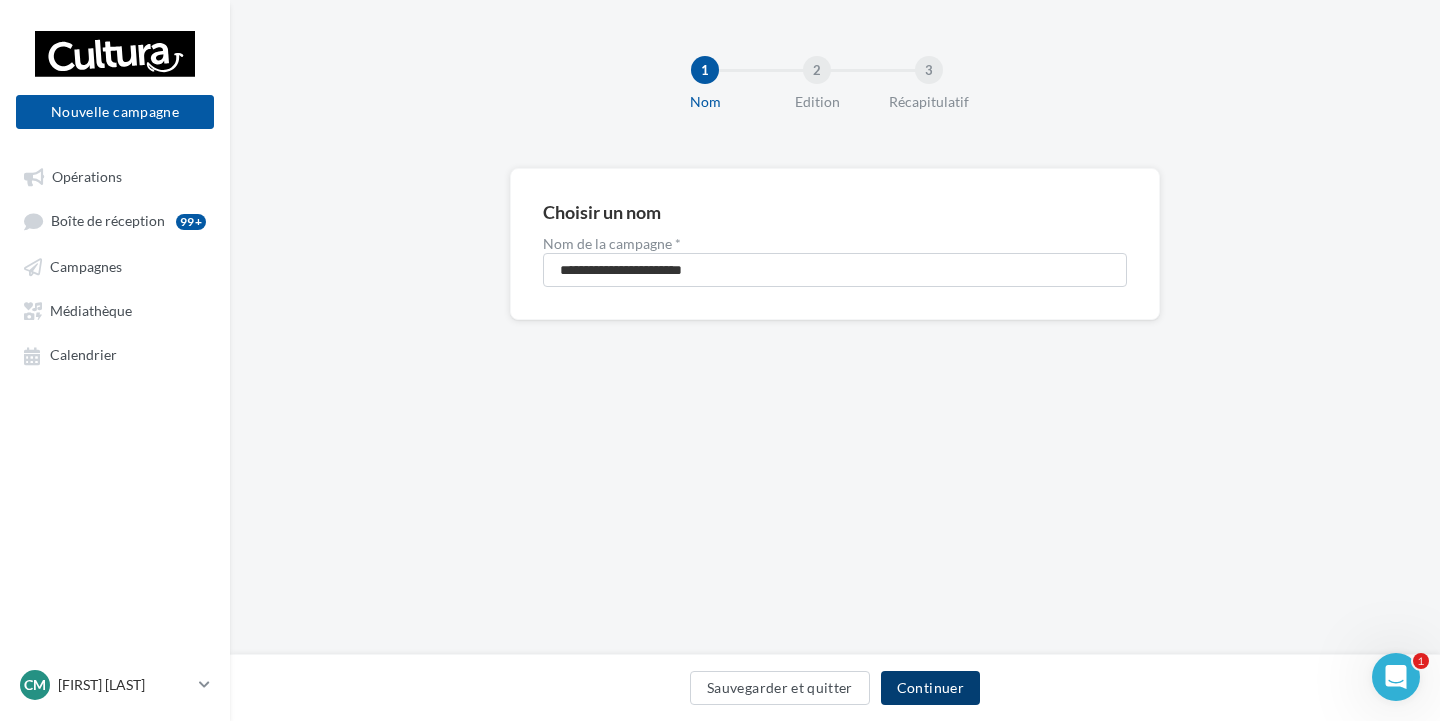 click on "Continuer" at bounding box center (930, 688) 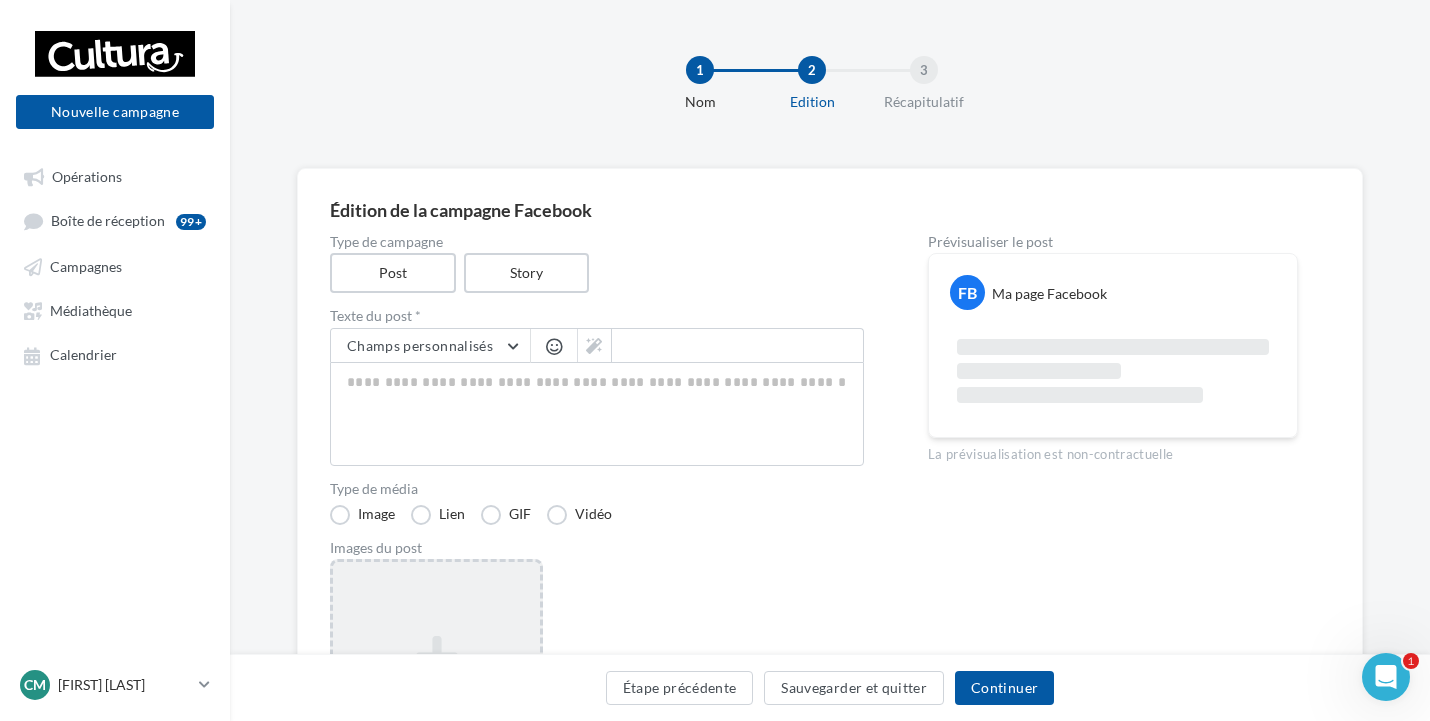 click on "Ajouter une image     Format: png, jpg" at bounding box center [436, 689] 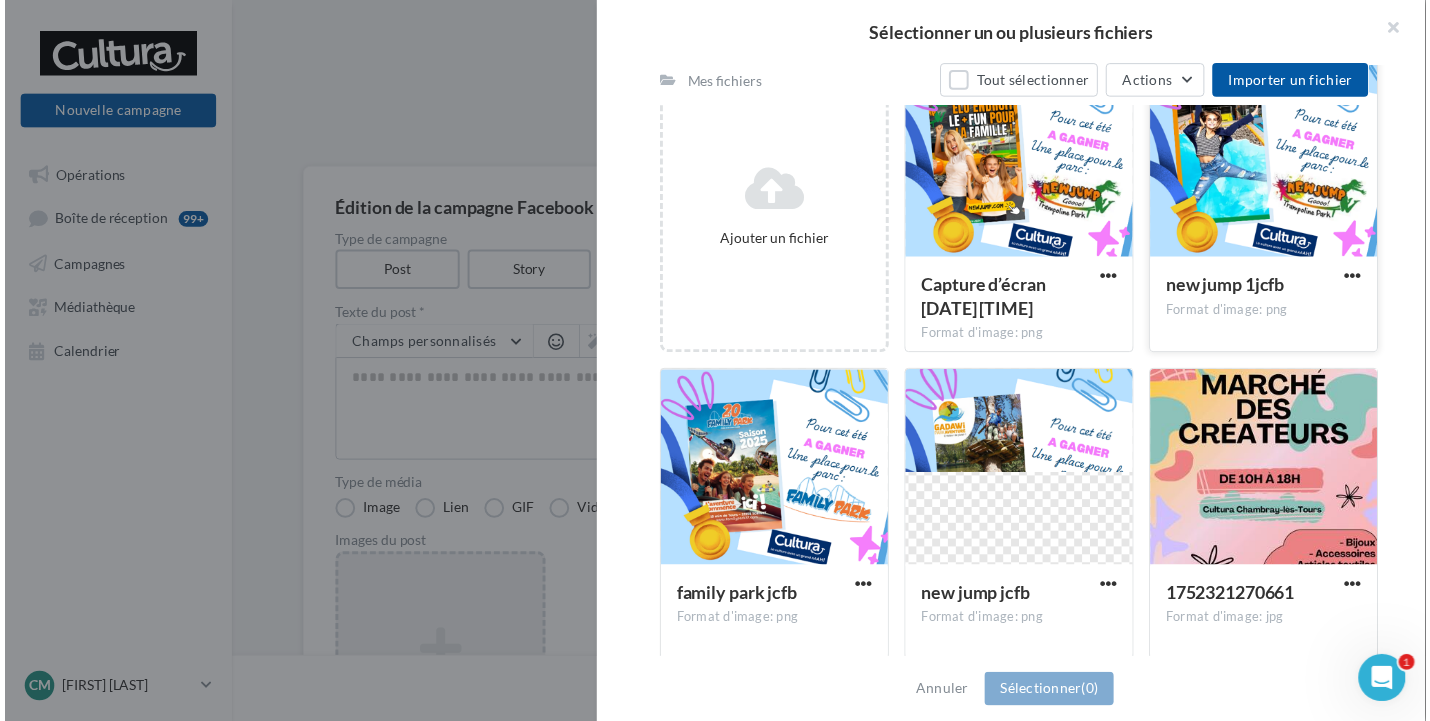 scroll, scrollTop: 300, scrollLeft: 0, axis: vertical 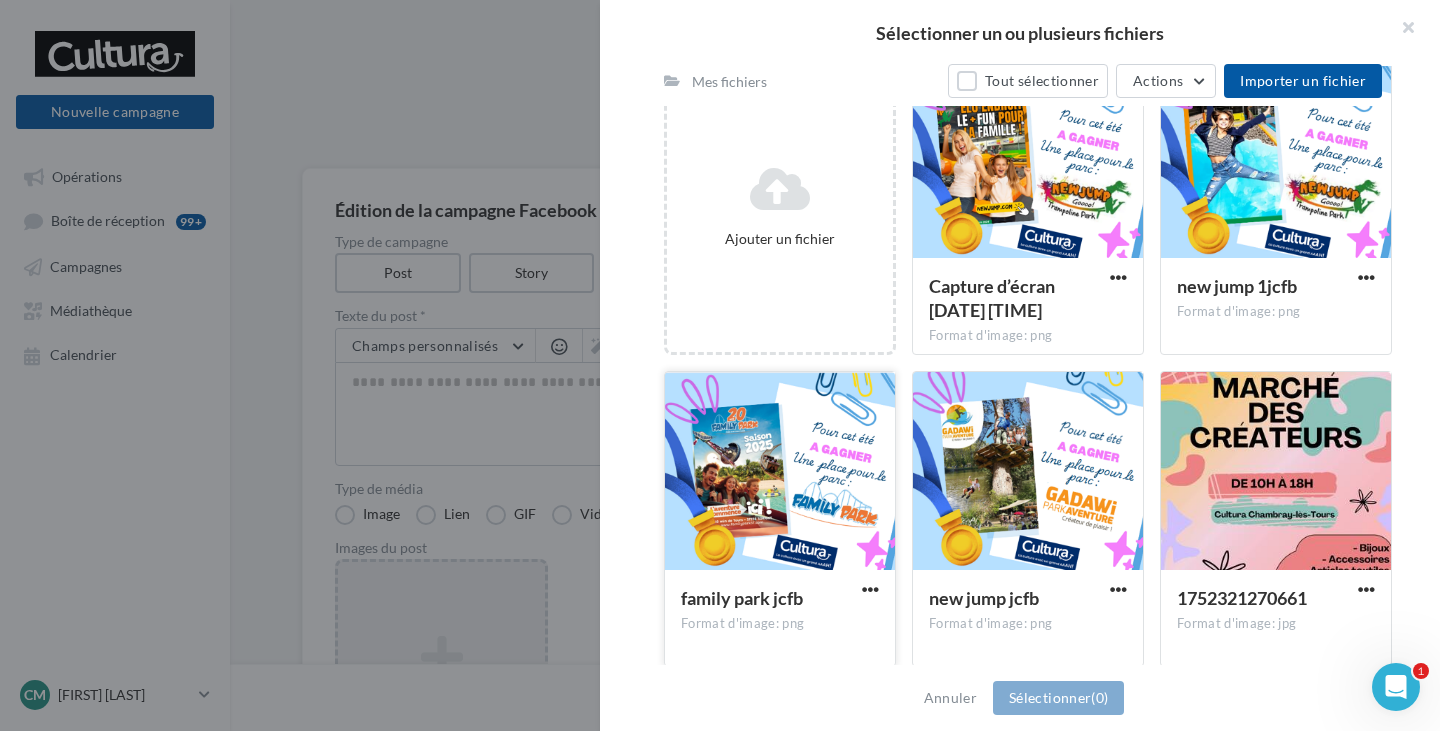 click at bounding box center [780, 472] 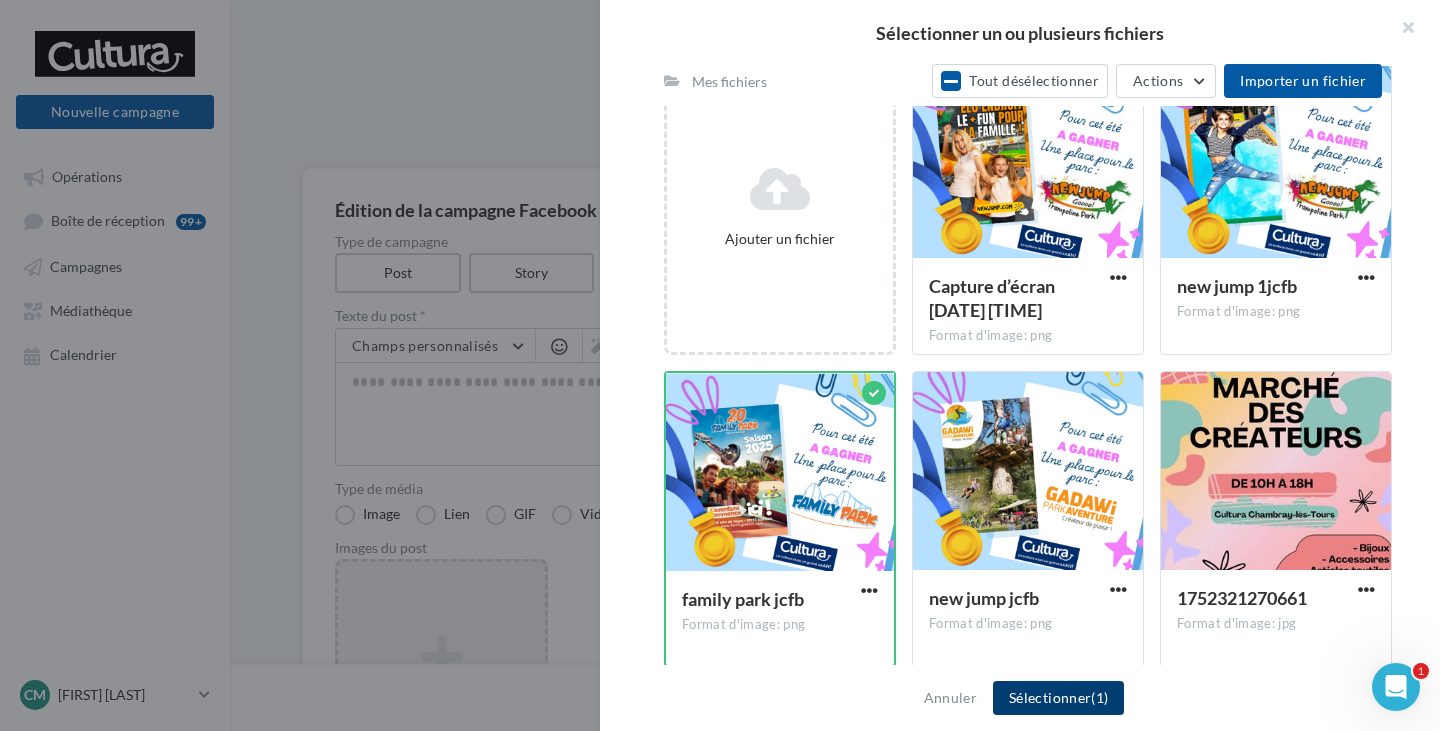 click on "Sélectionner   (1)" at bounding box center [1058, 698] 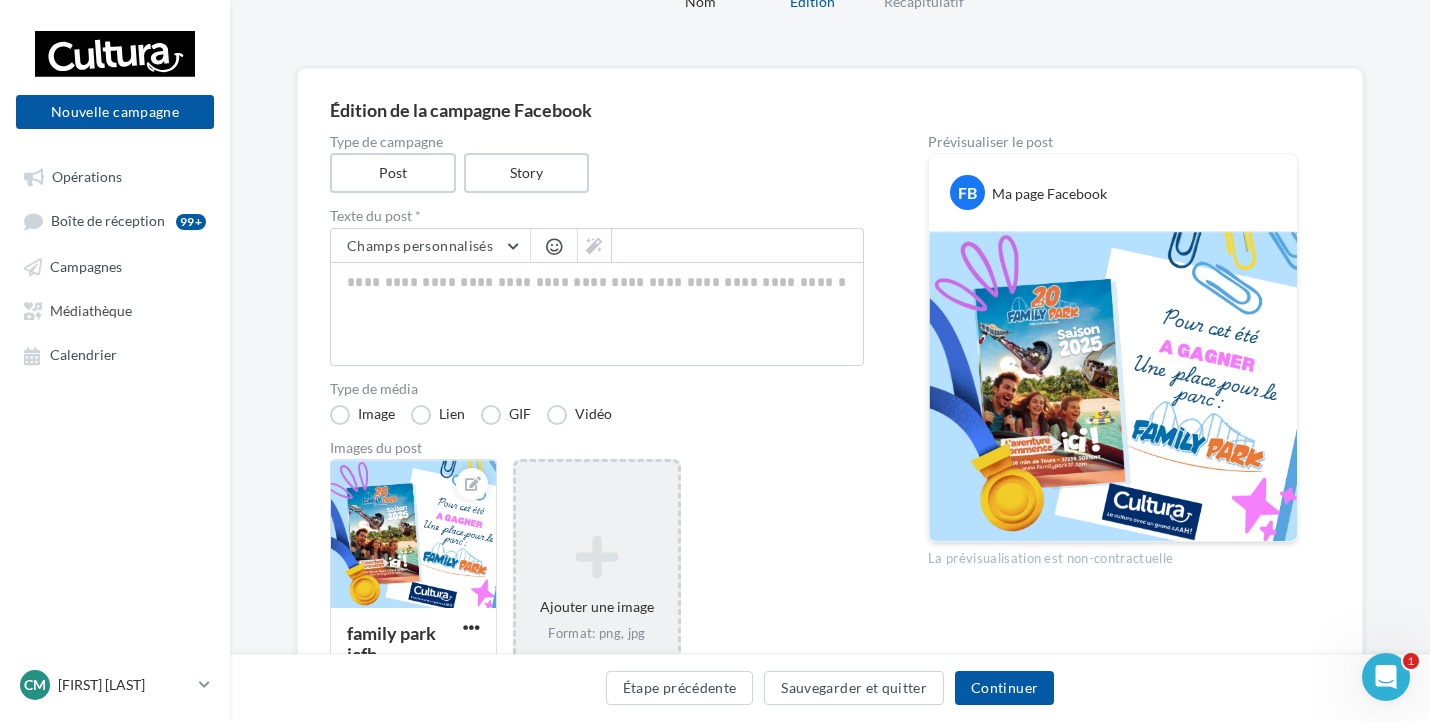 scroll, scrollTop: 0, scrollLeft: 0, axis: both 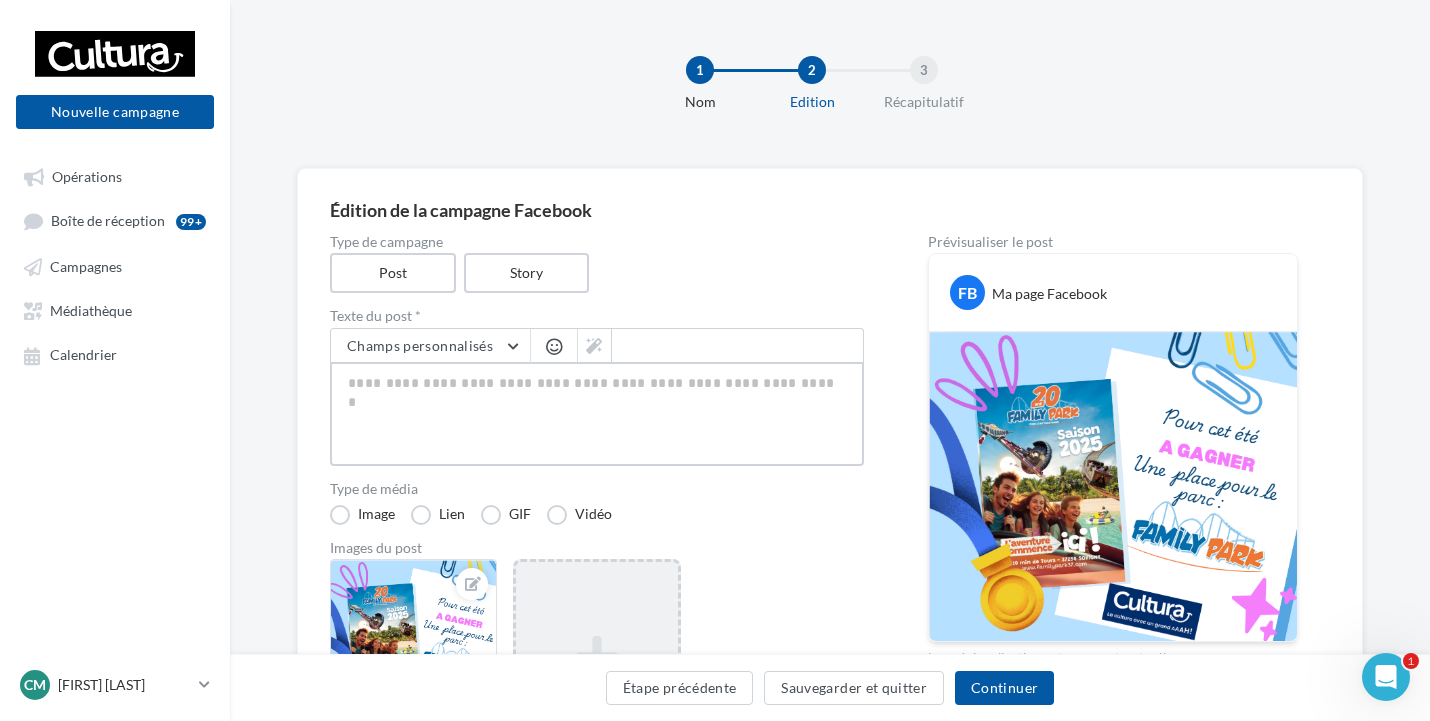 click at bounding box center [597, 414] 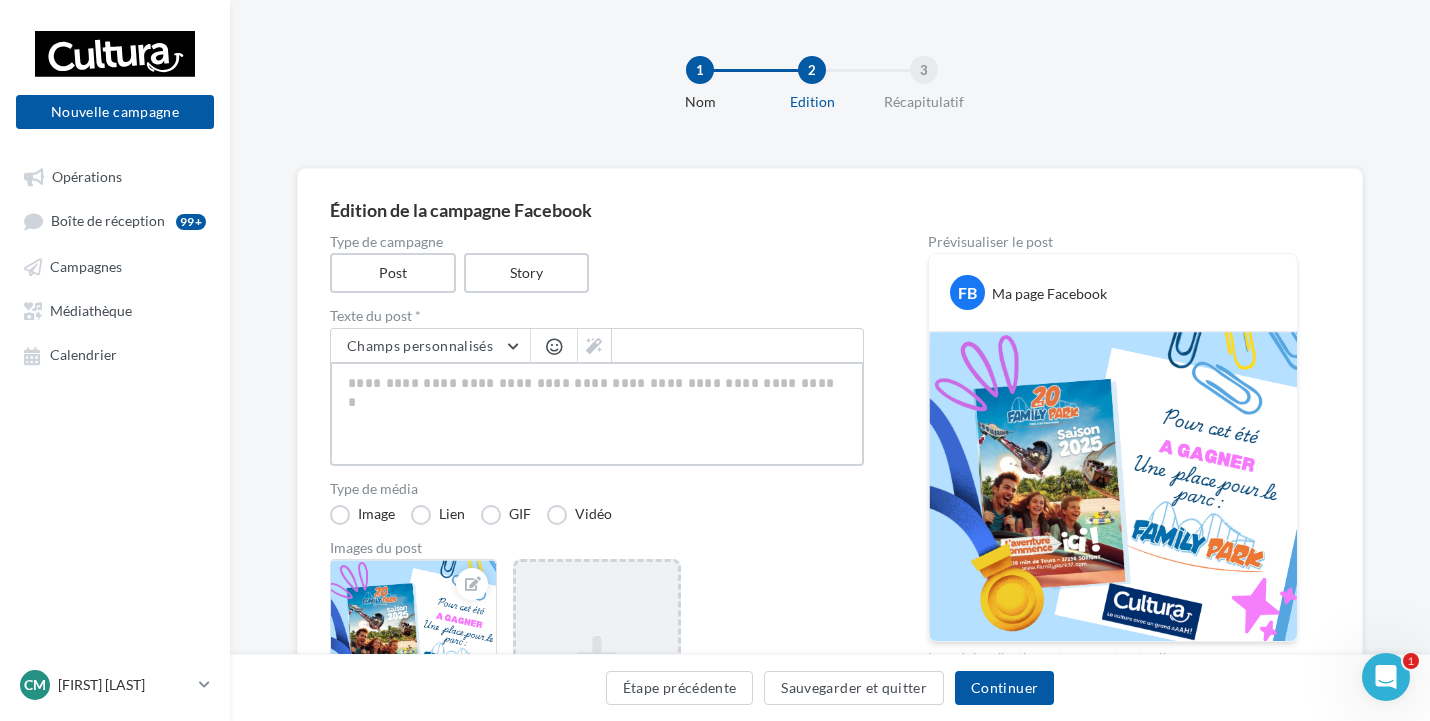 type on "*" 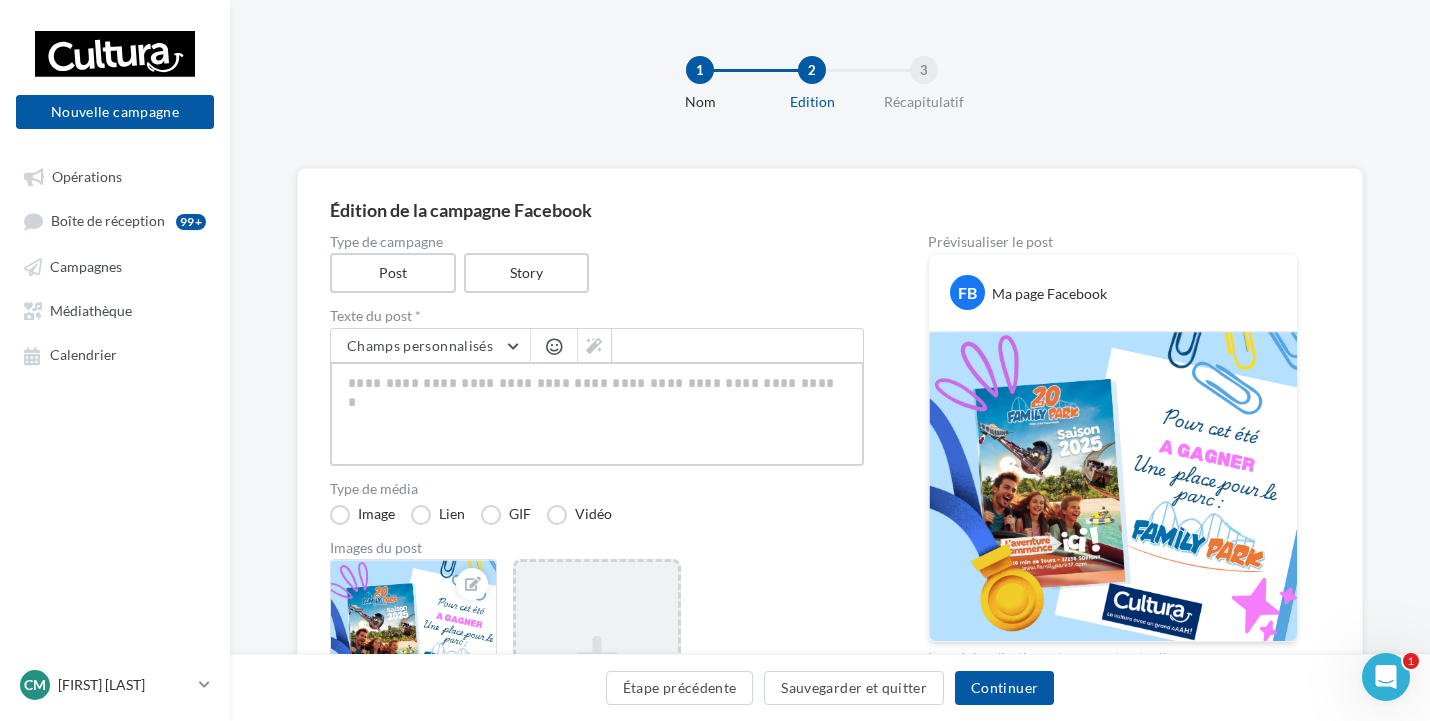 type on "*" 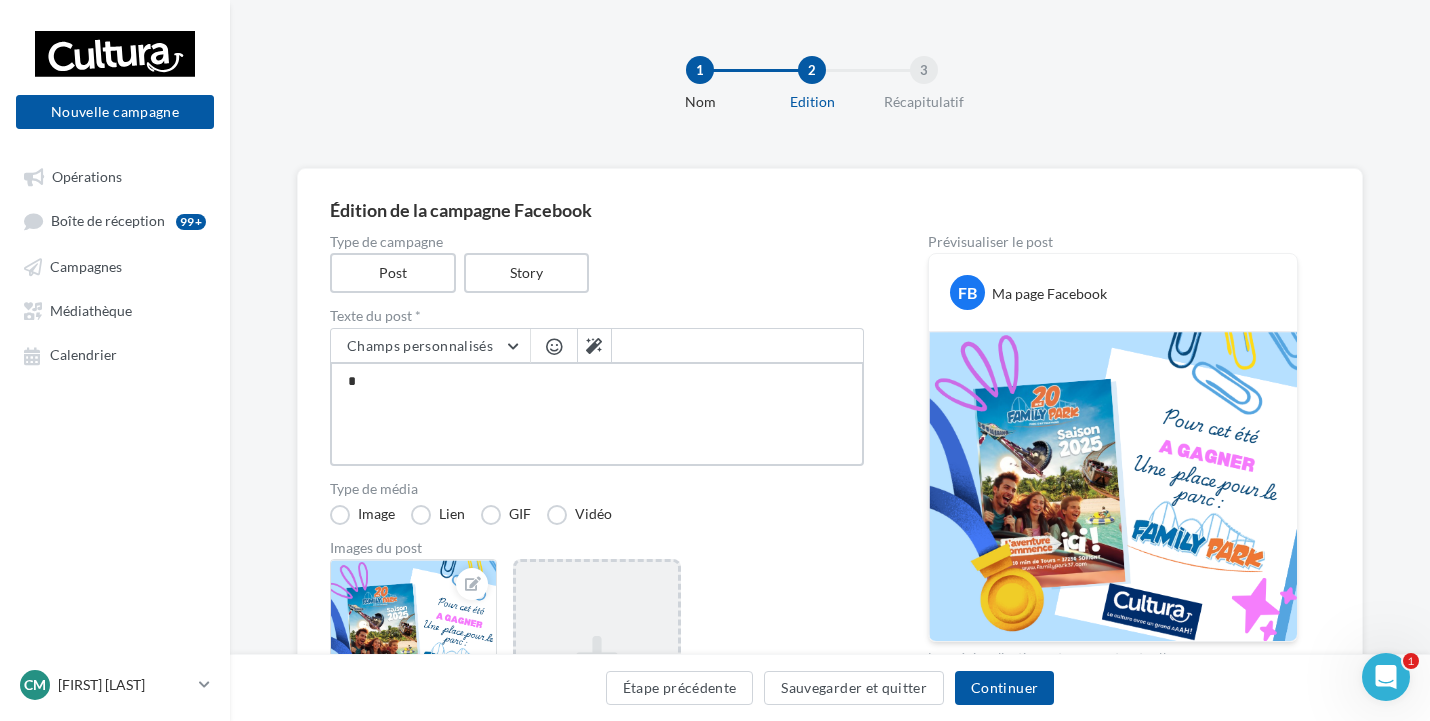 type 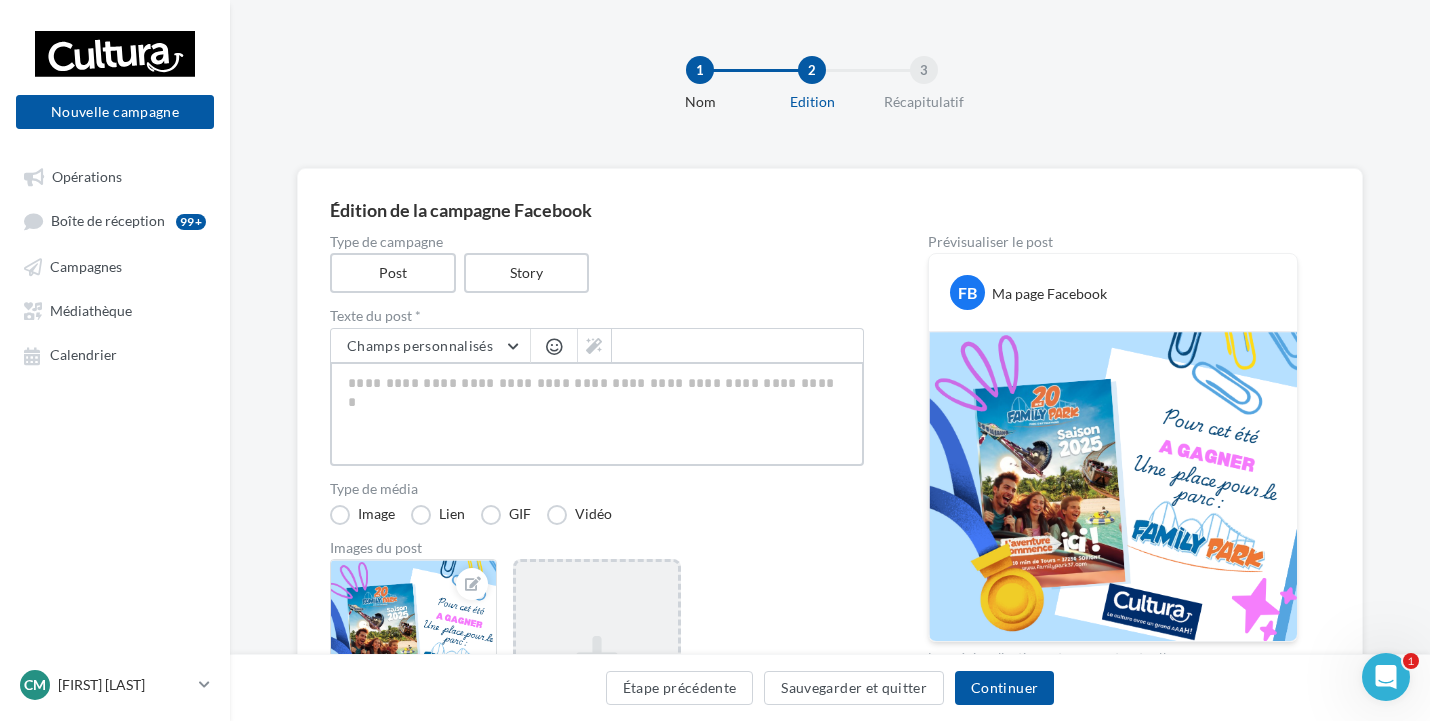 type on "*" 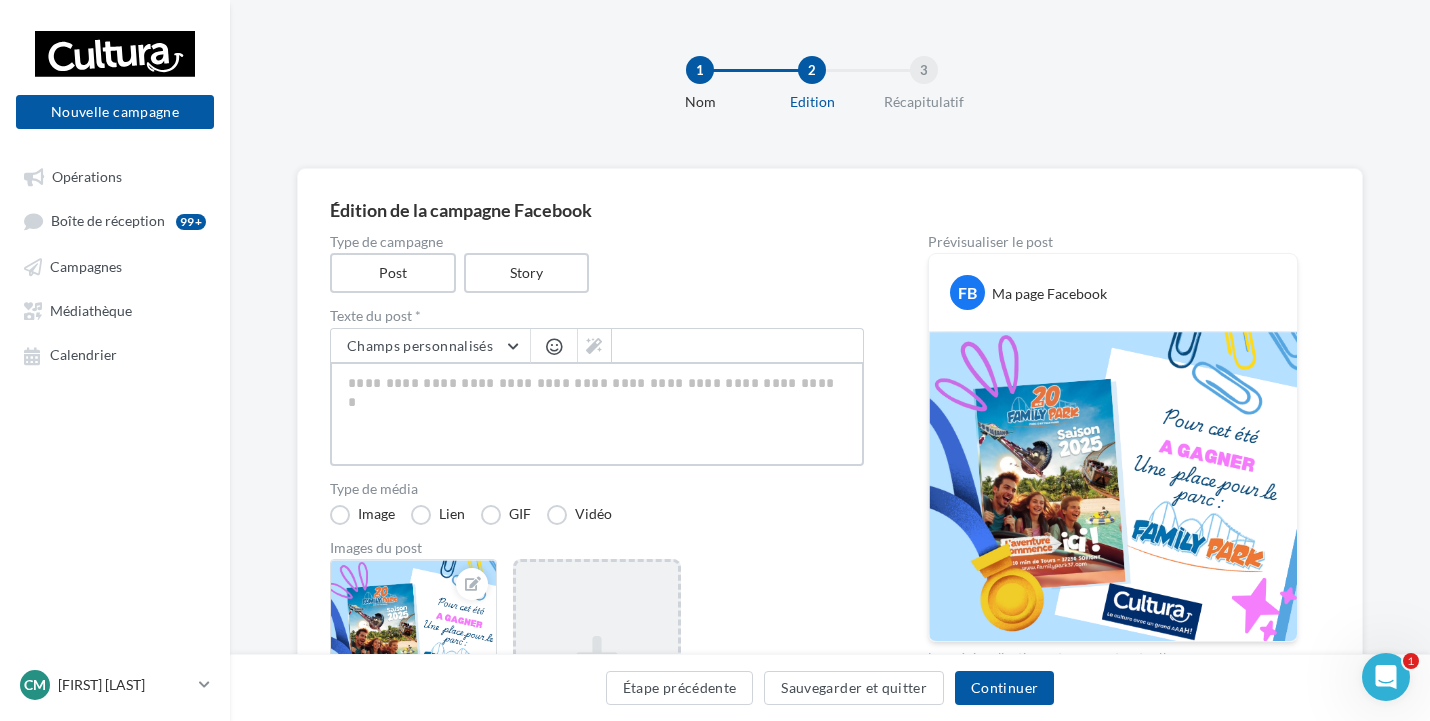 type on "*" 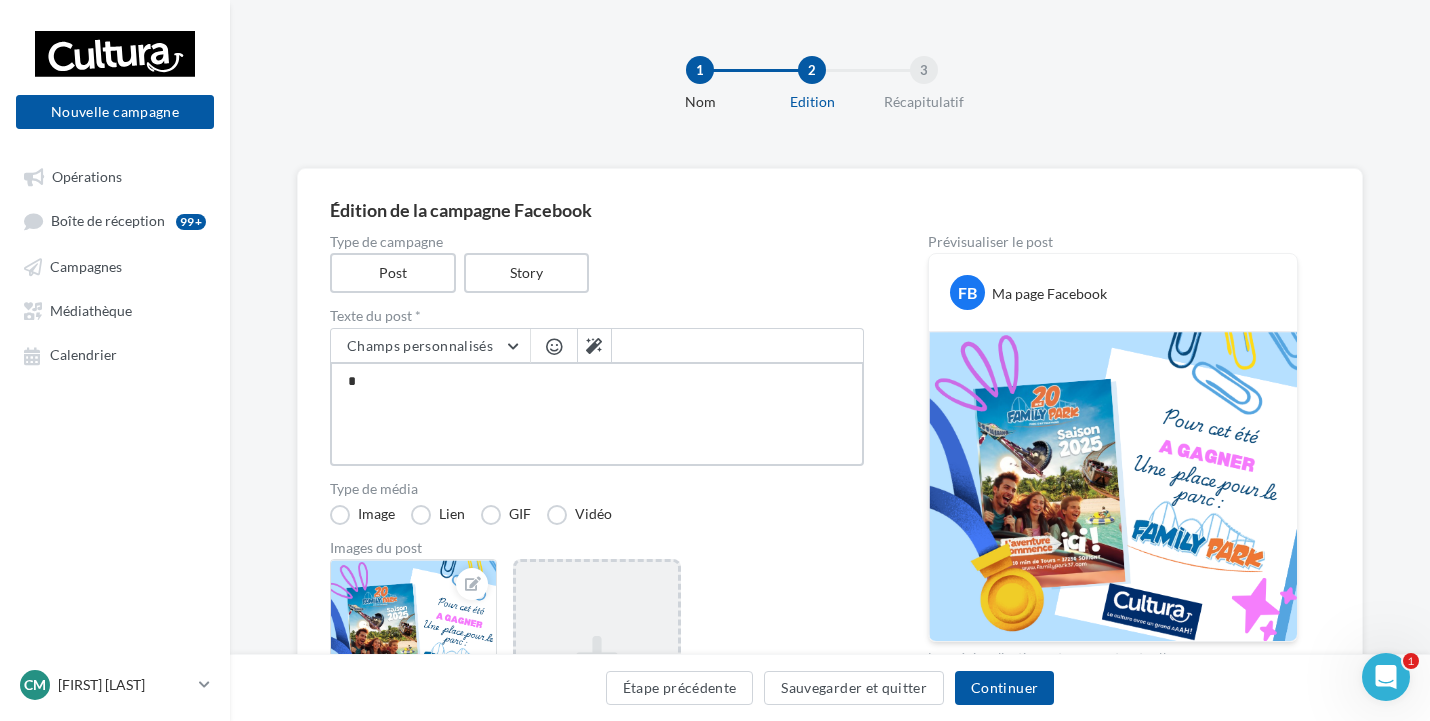 type on "**" 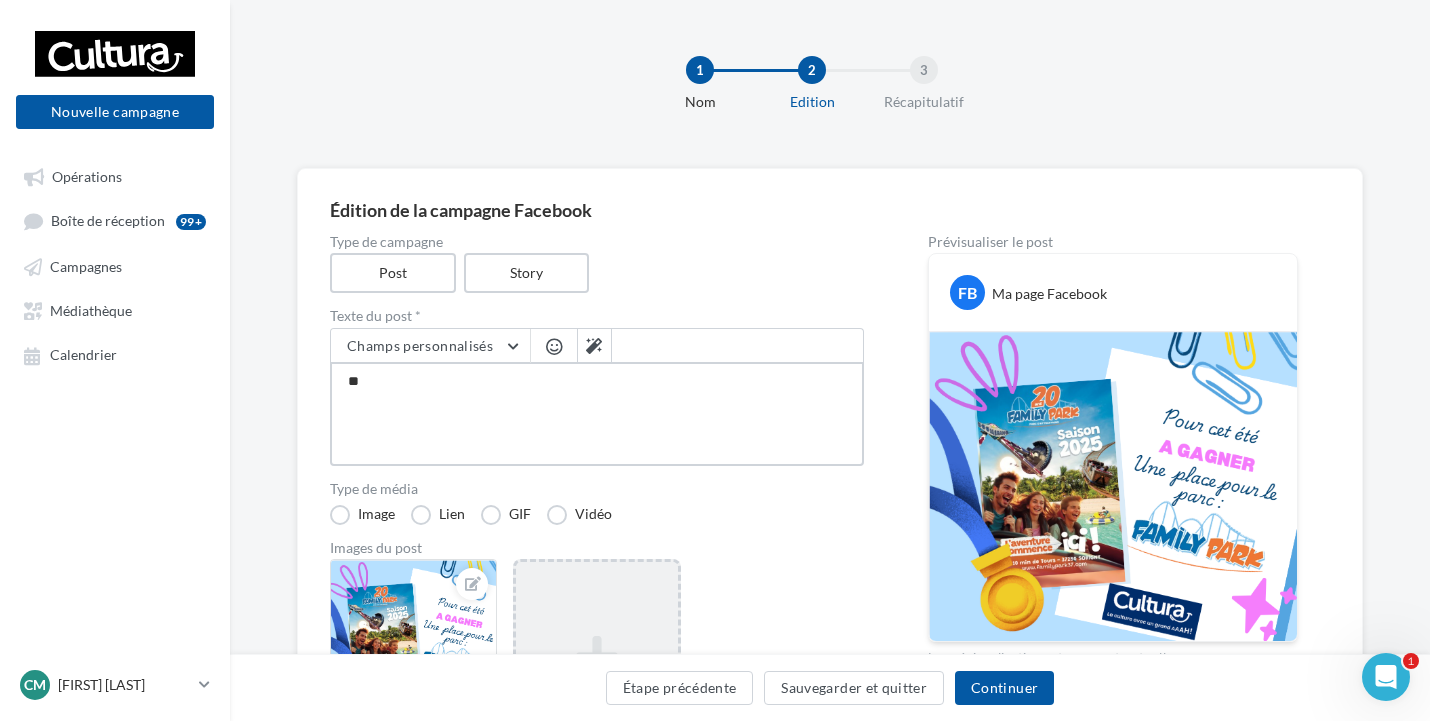 type on "***" 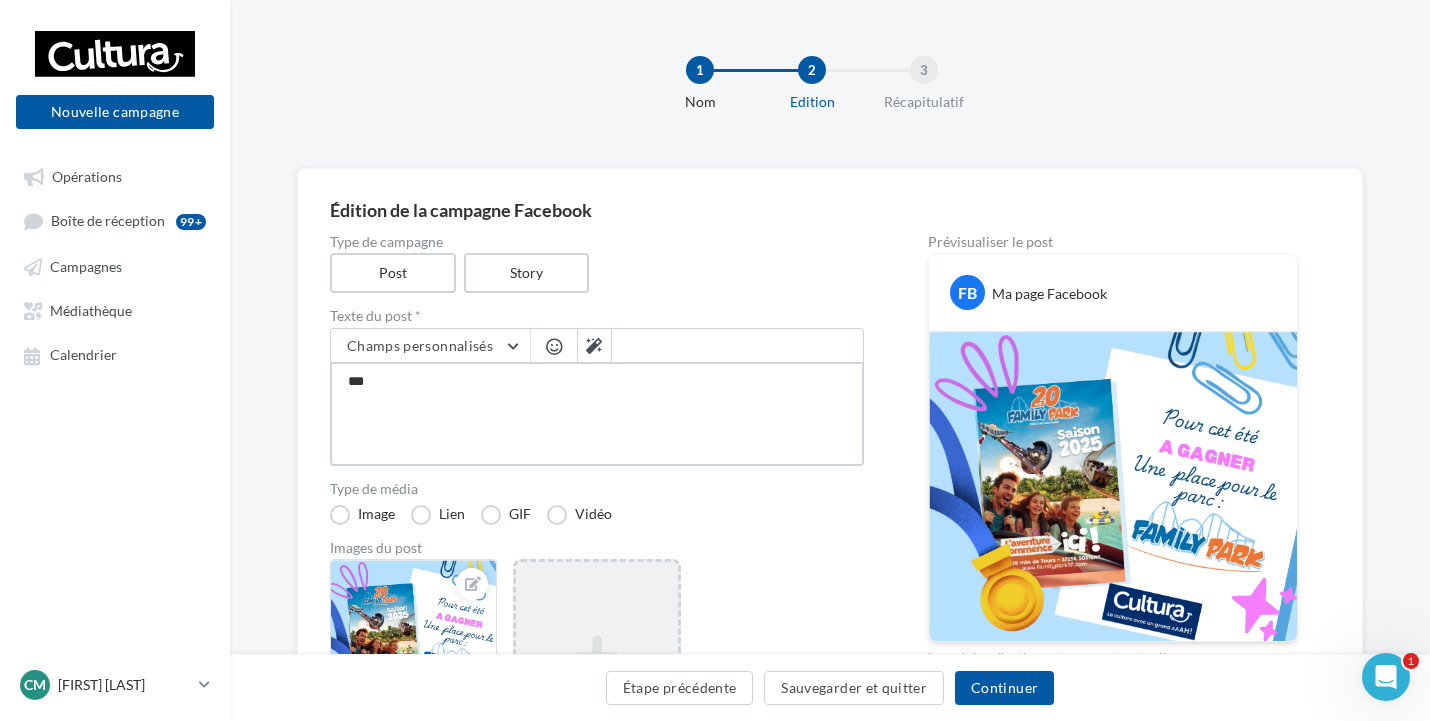 type on "***" 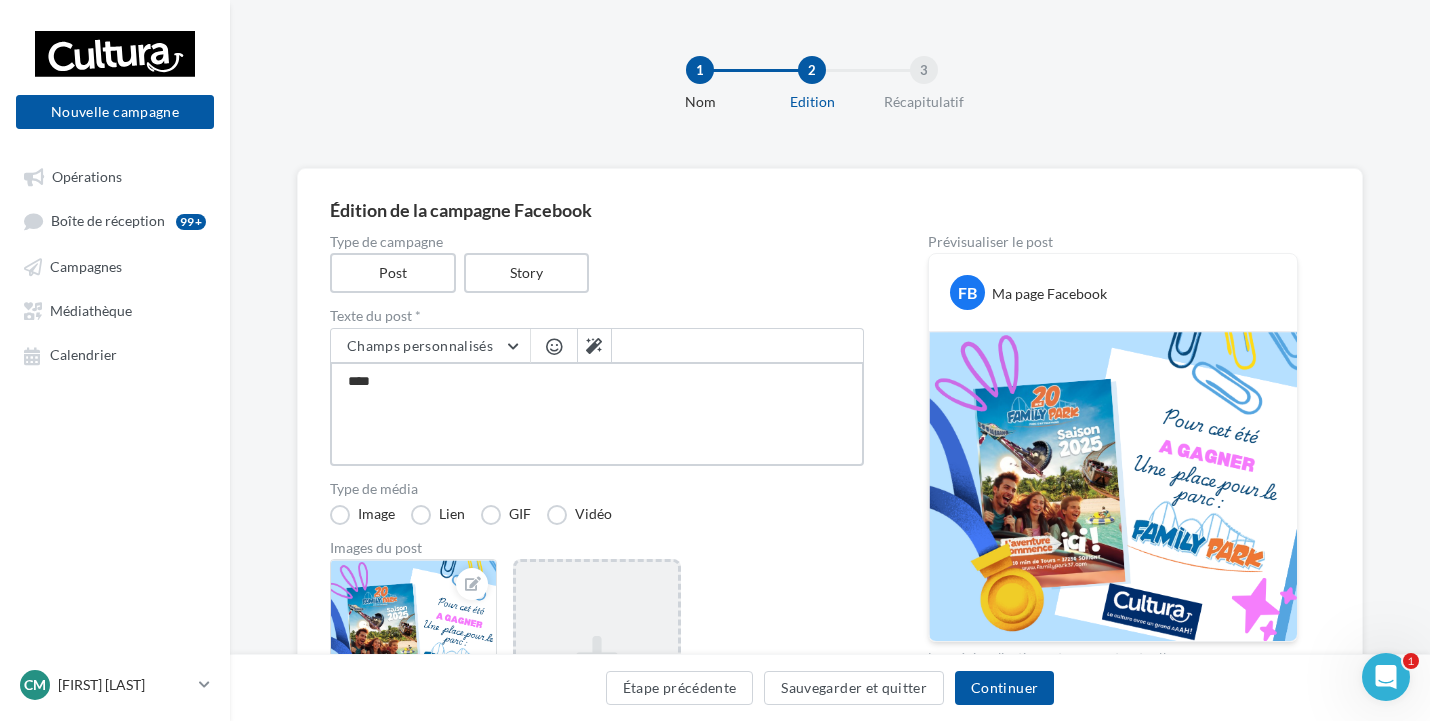 type on "*****" 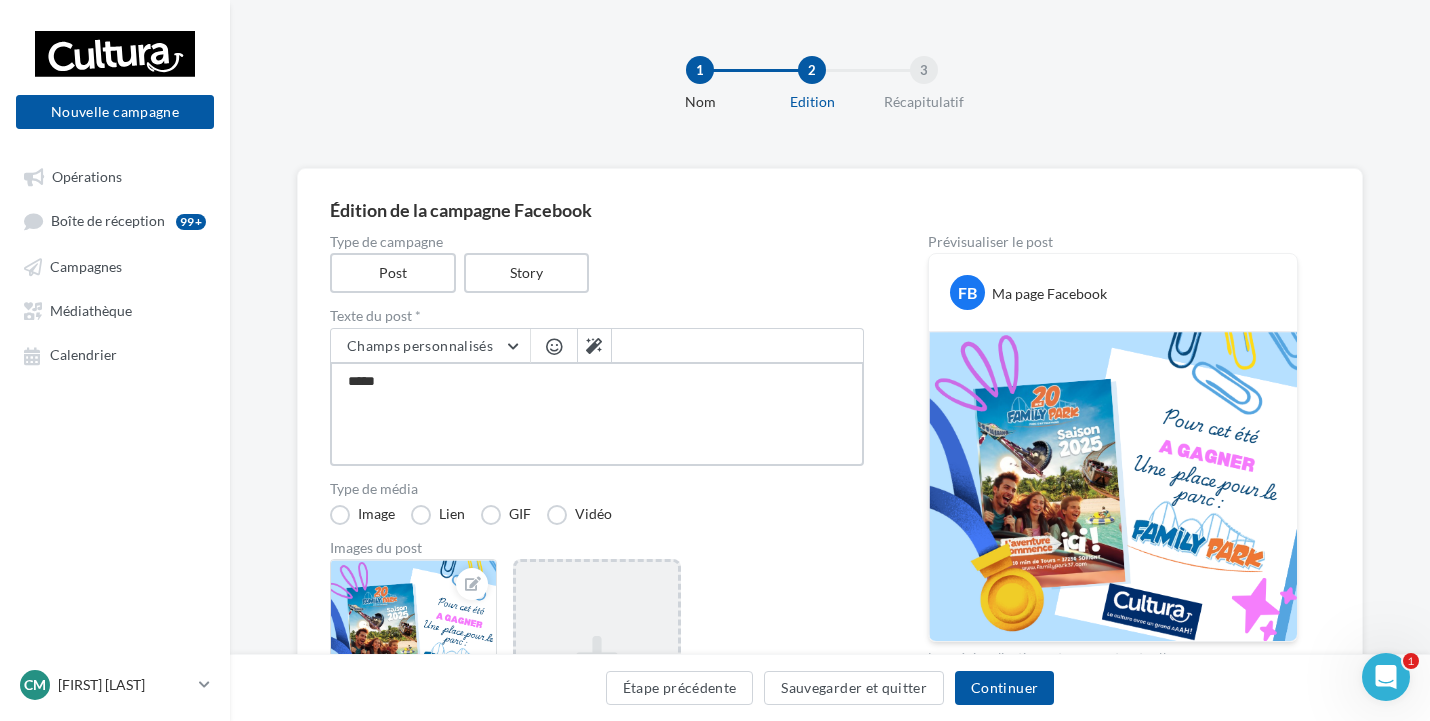 type on "******" 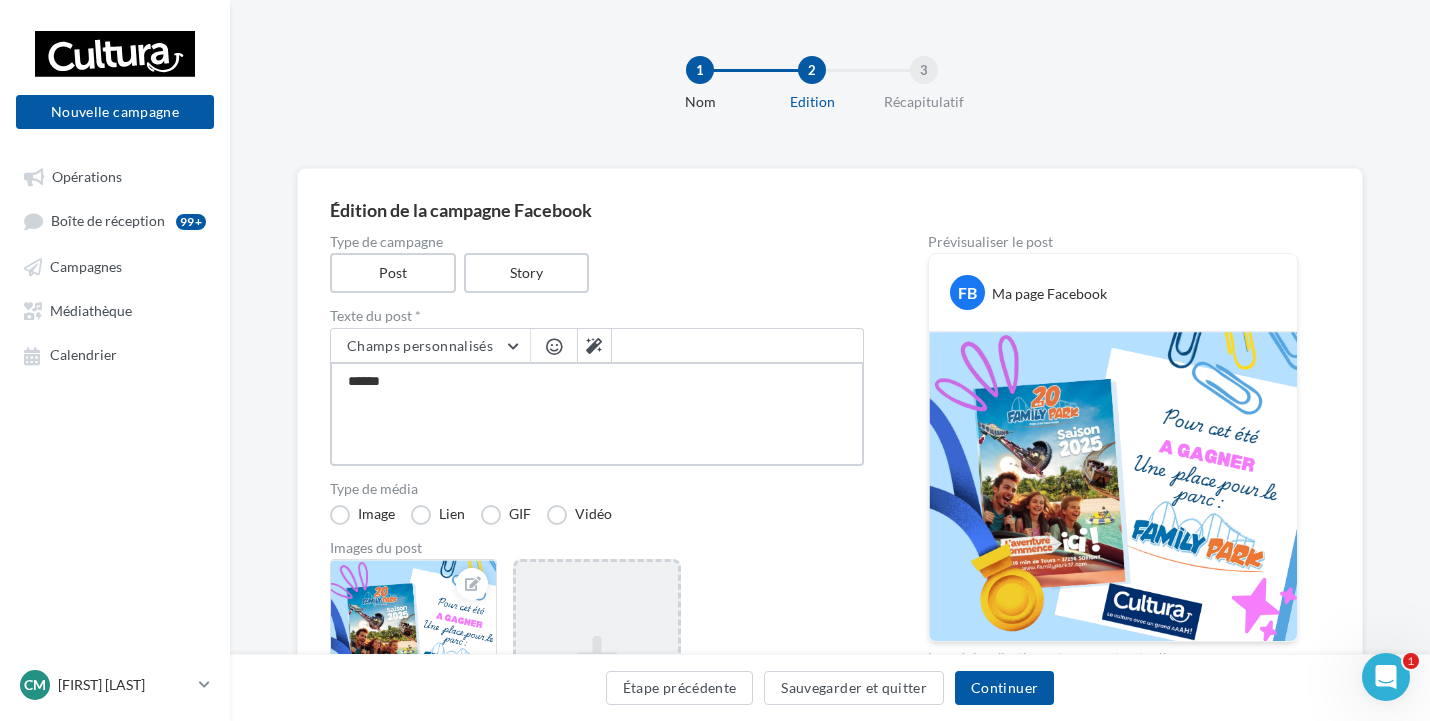 type on "******" 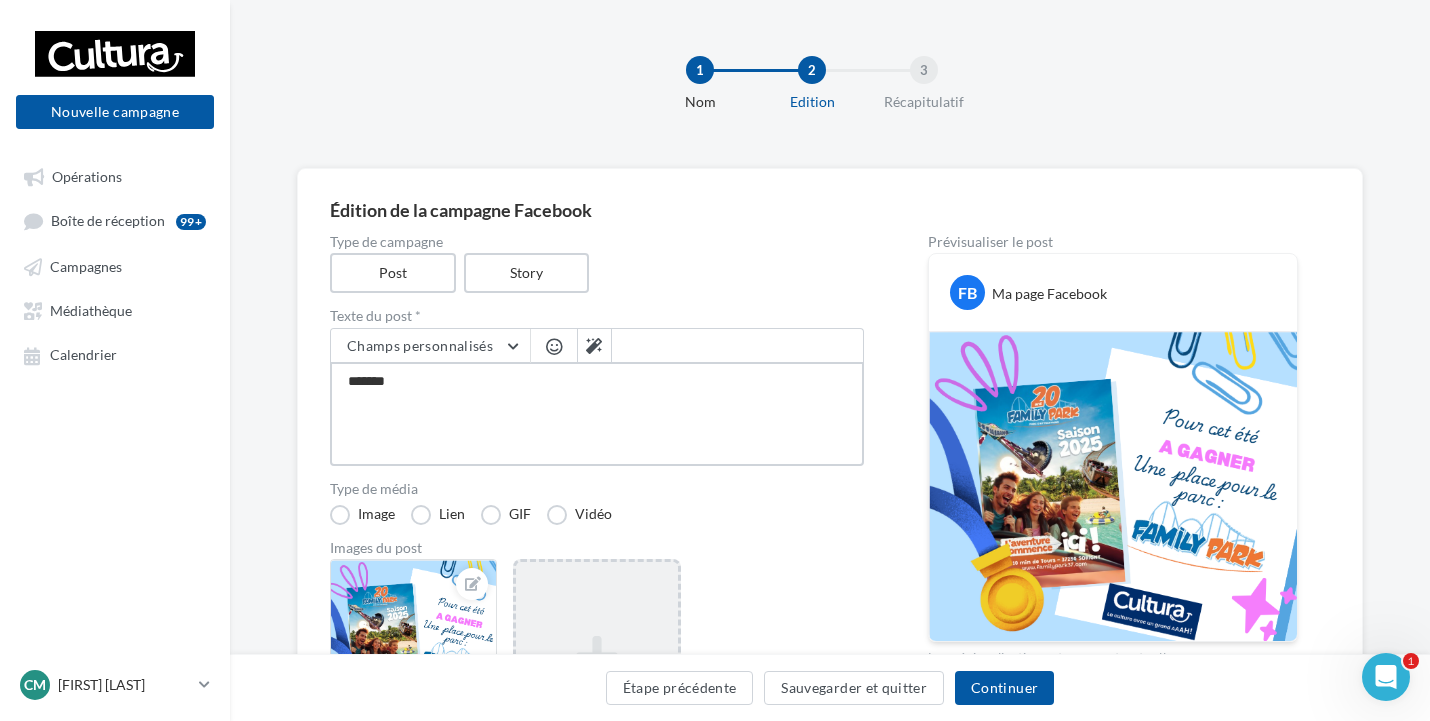type on "********" 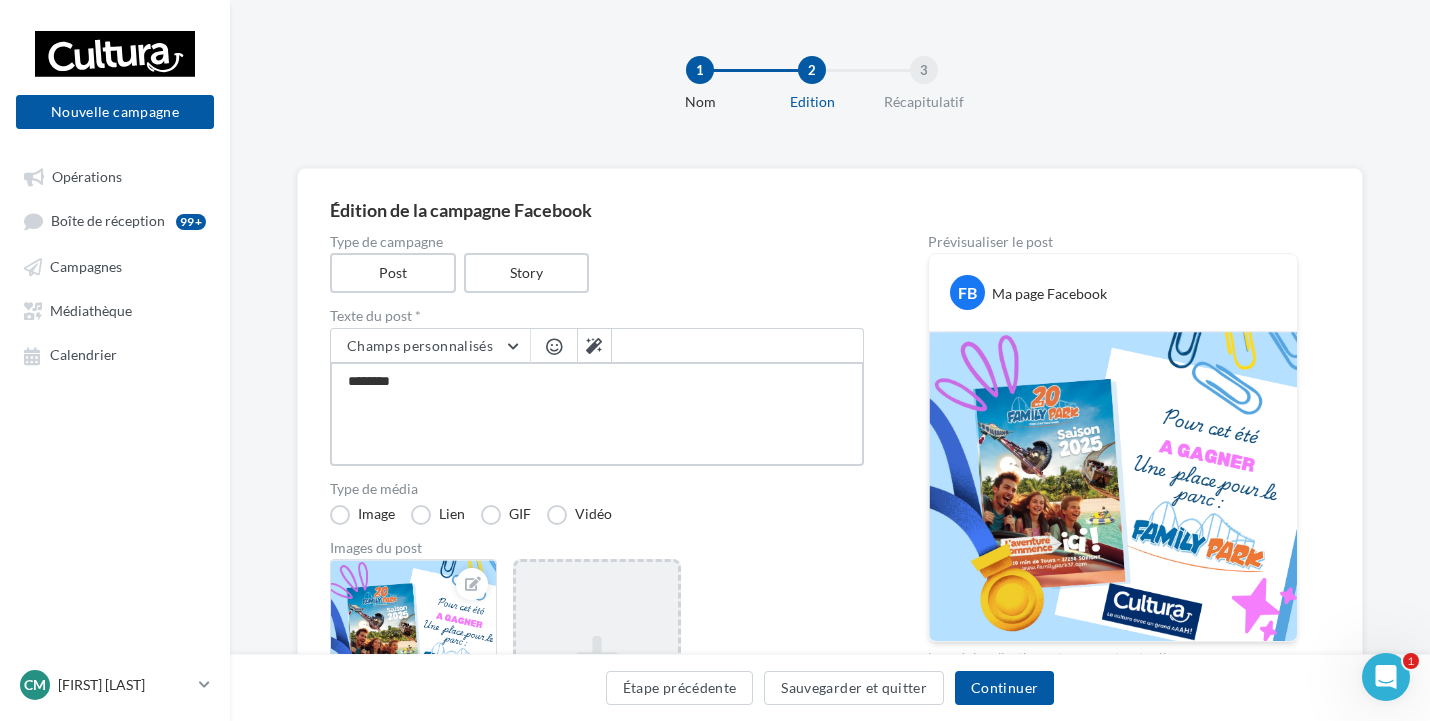 type on "*********" 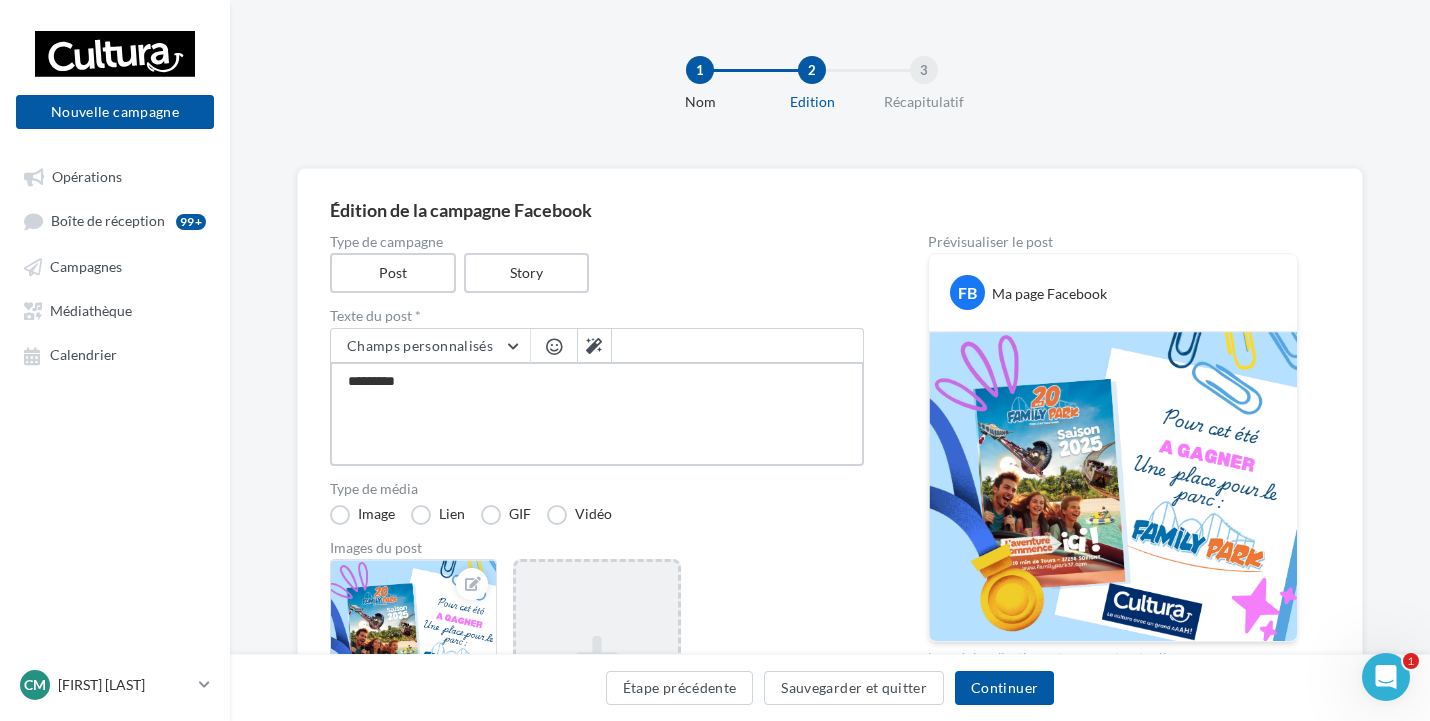 type on "**********" 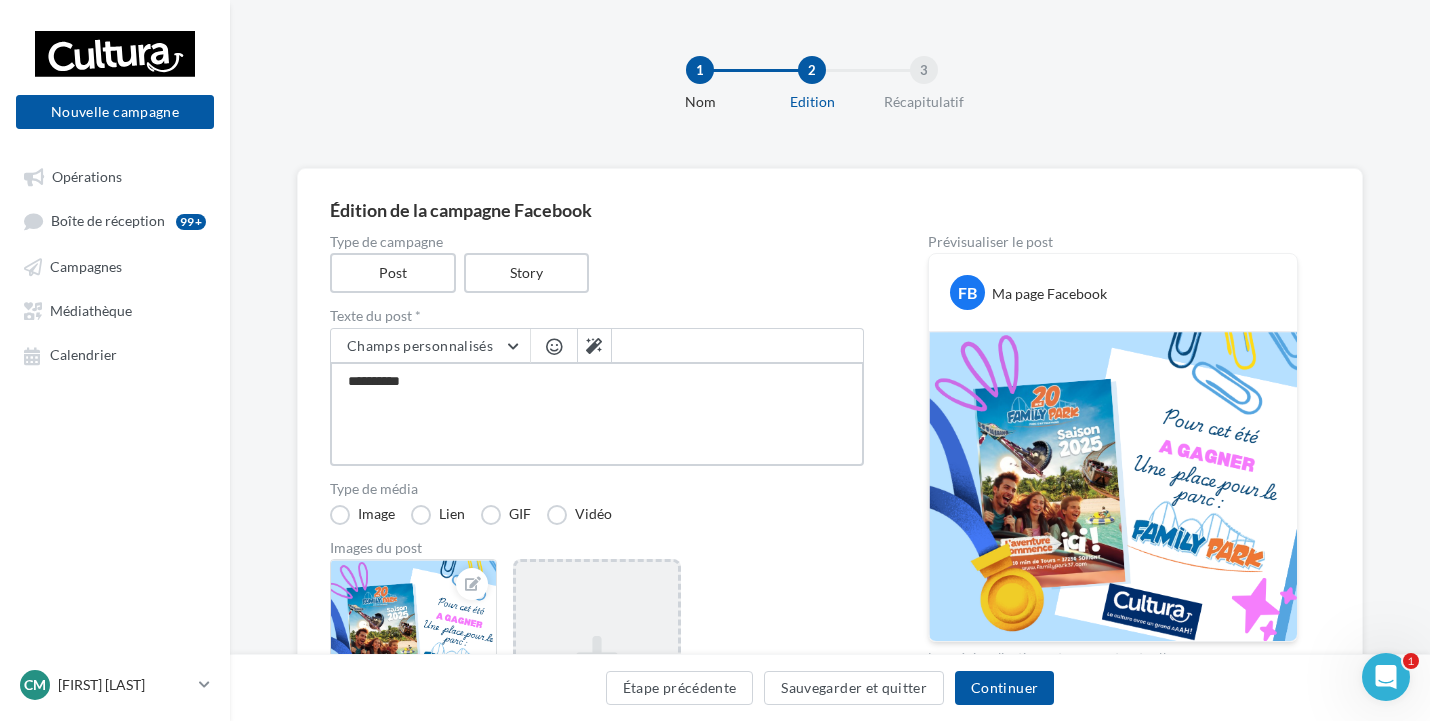 type on "**********" 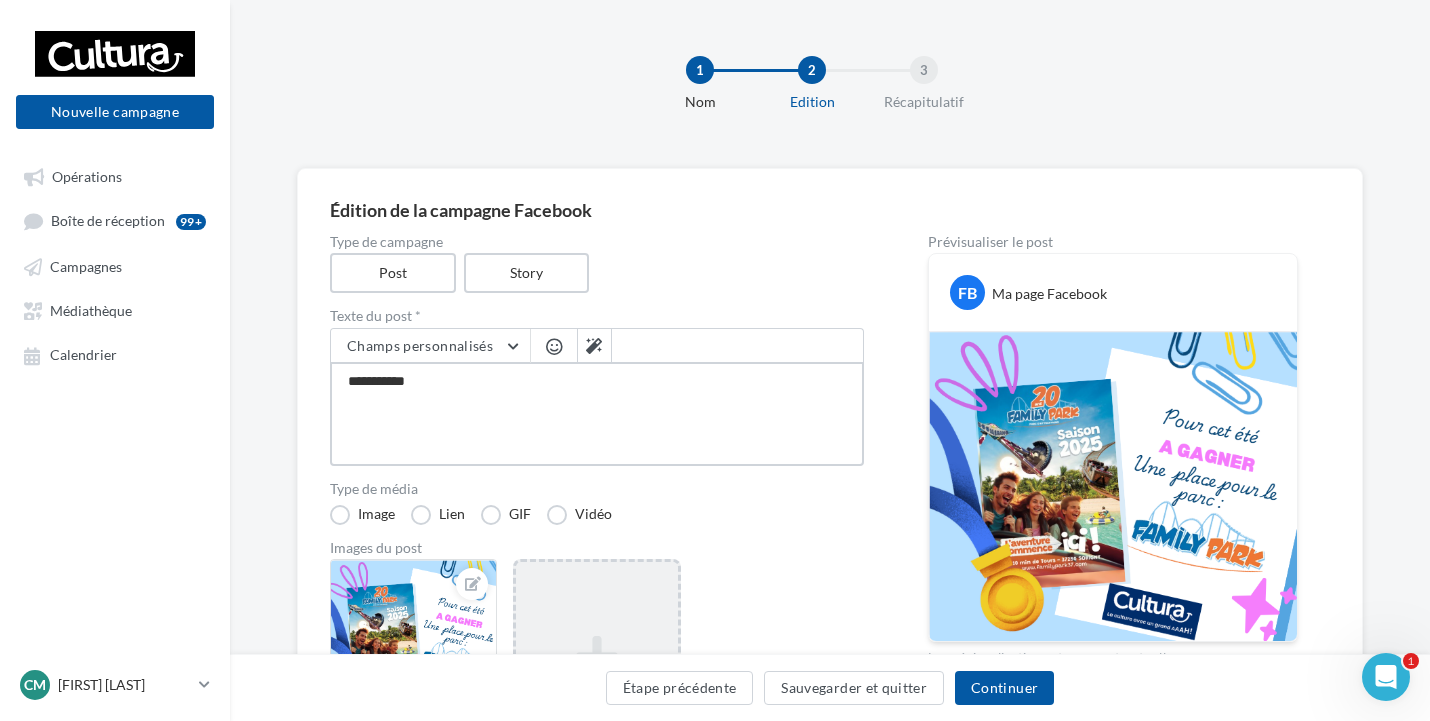 type on "**********" 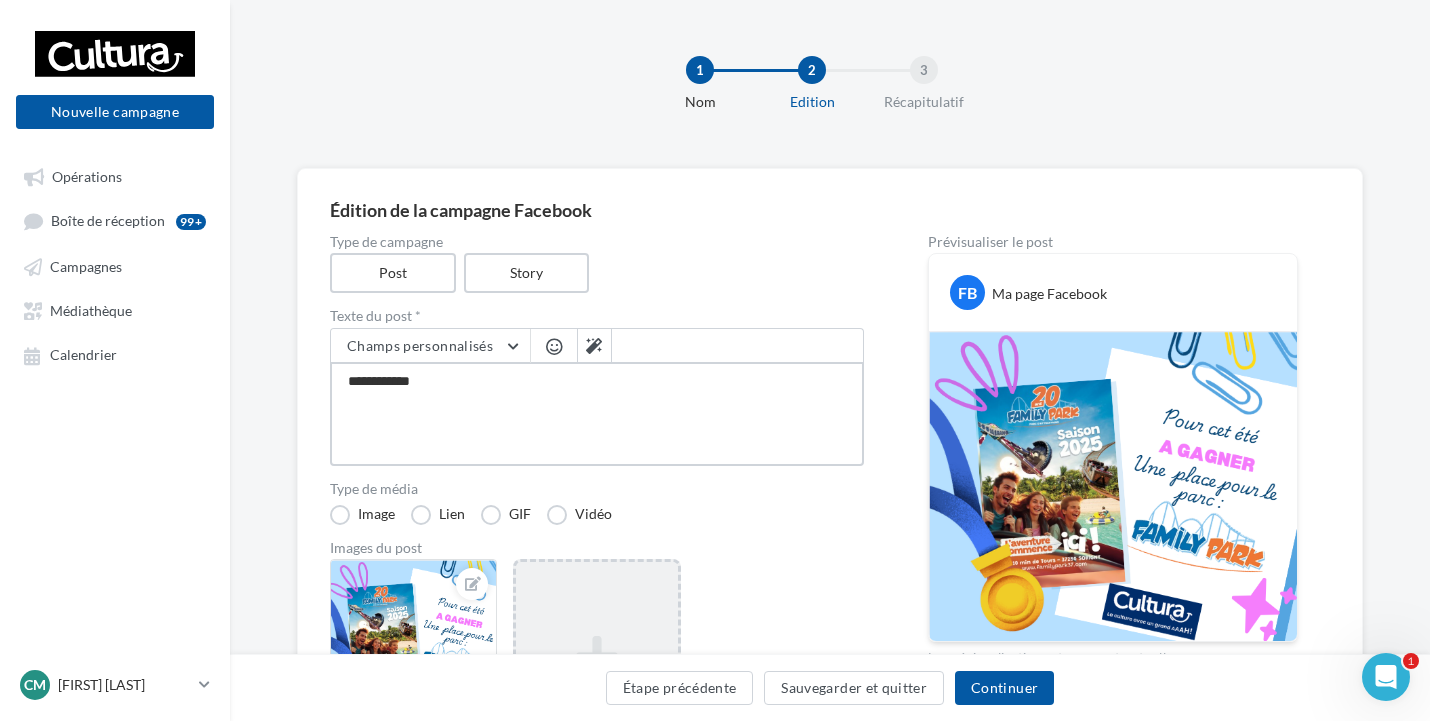 type on "**********" 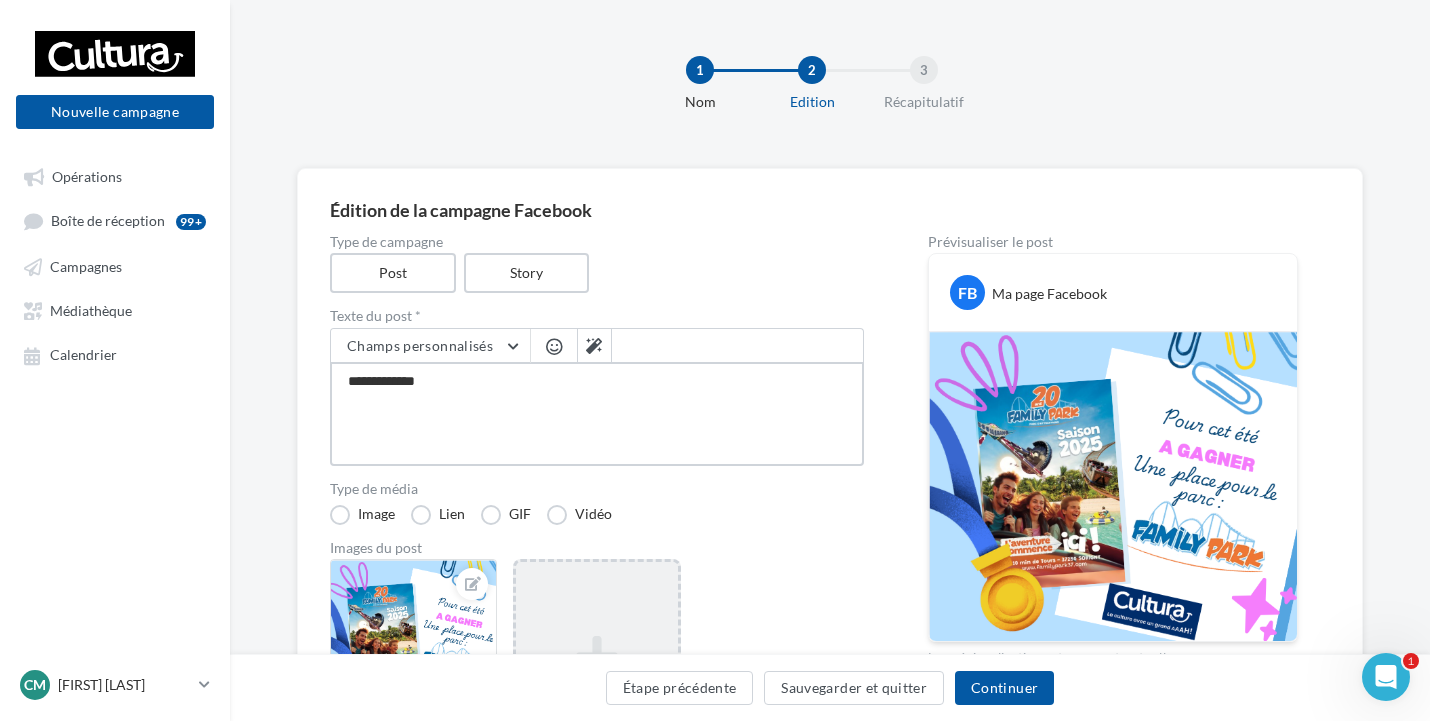type on "**********" 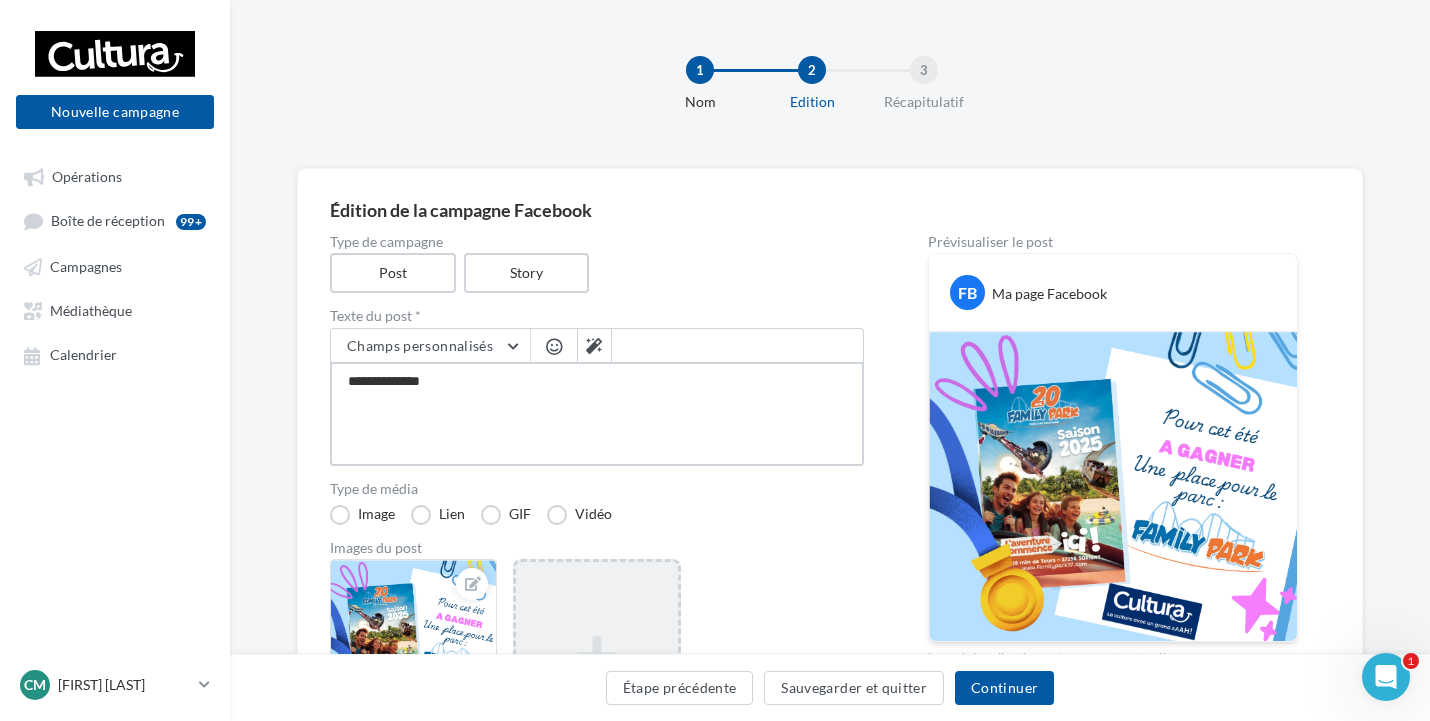 type on "**********" 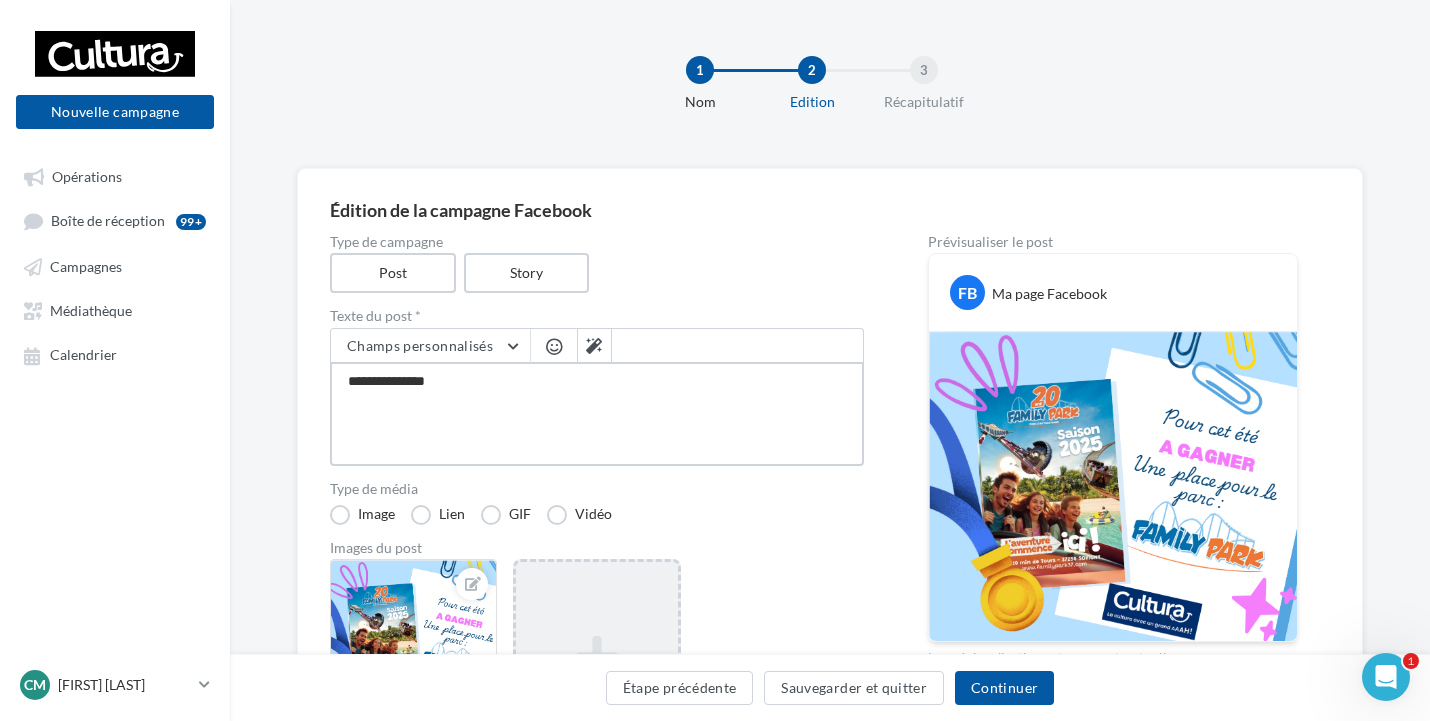 type on "**********" 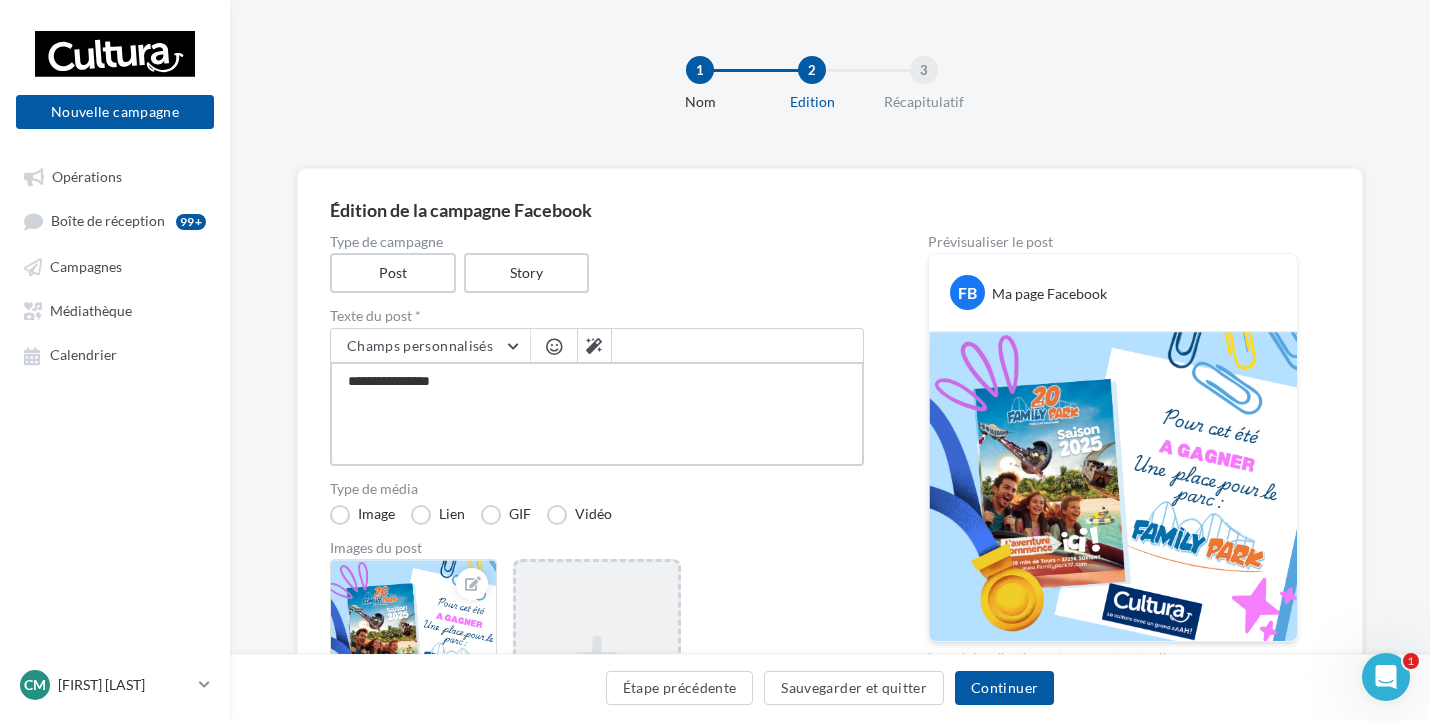 type on "**********" 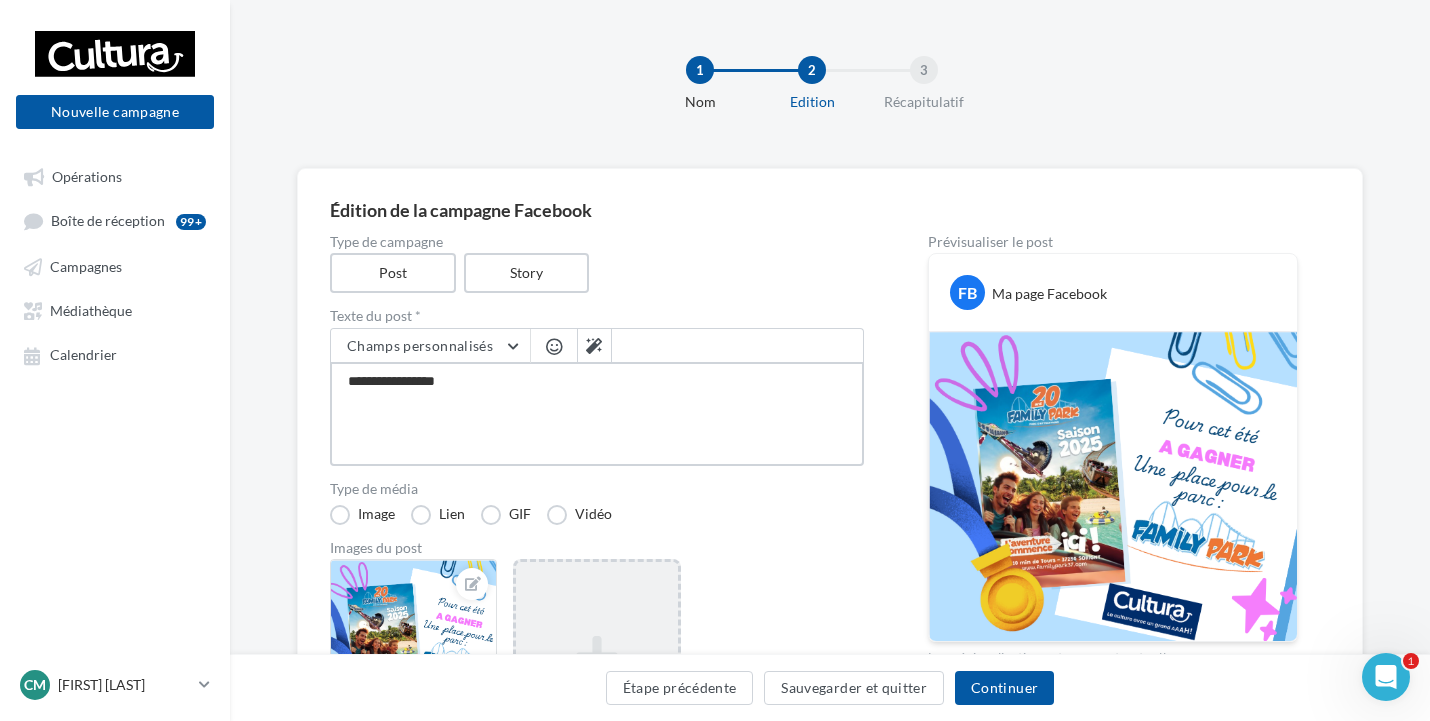type on "**********" 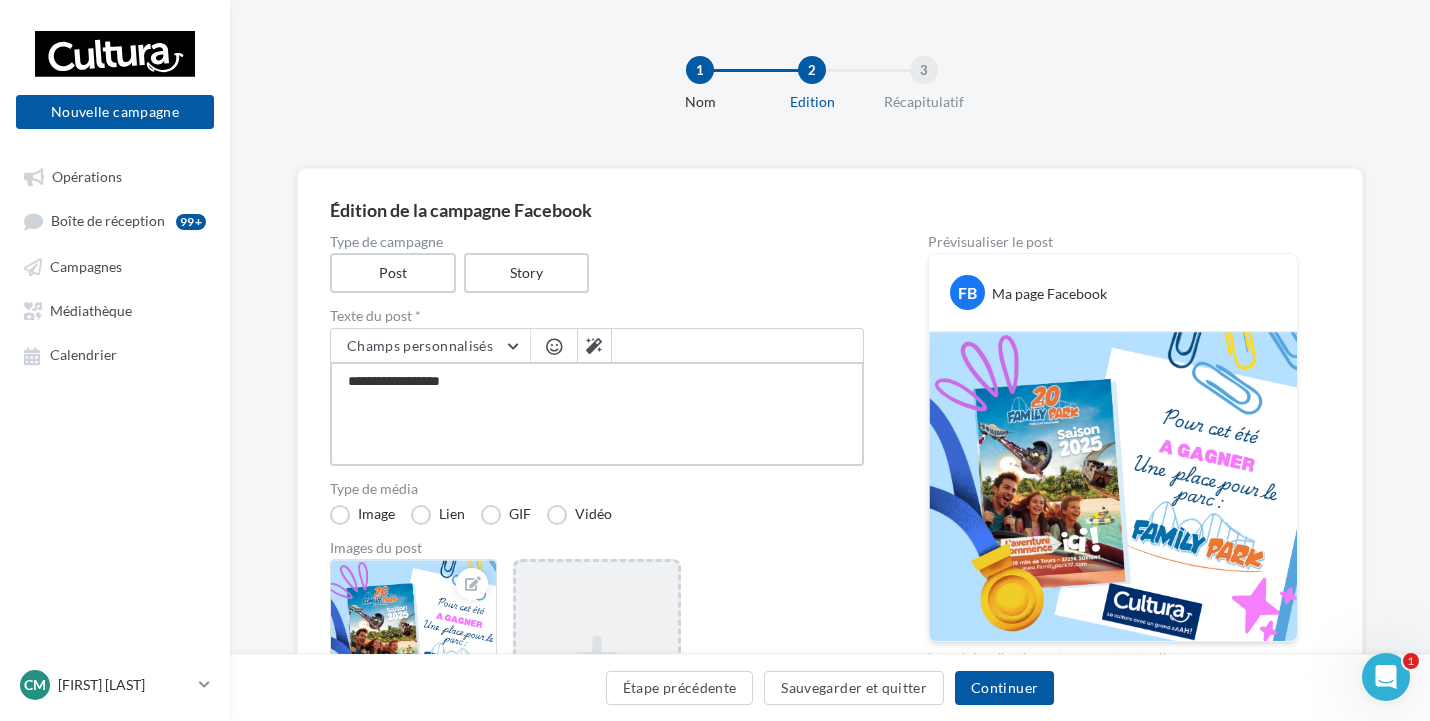 type on "**********" 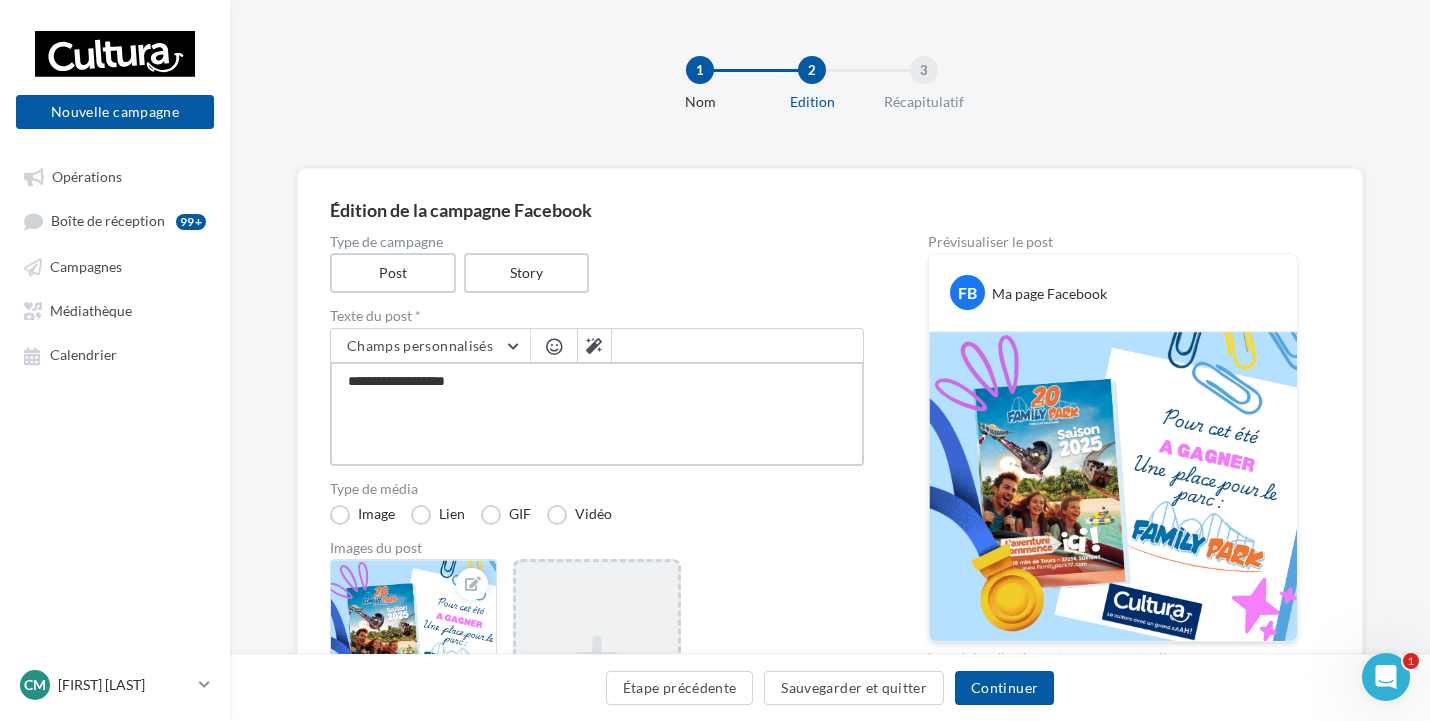 type on "**********" 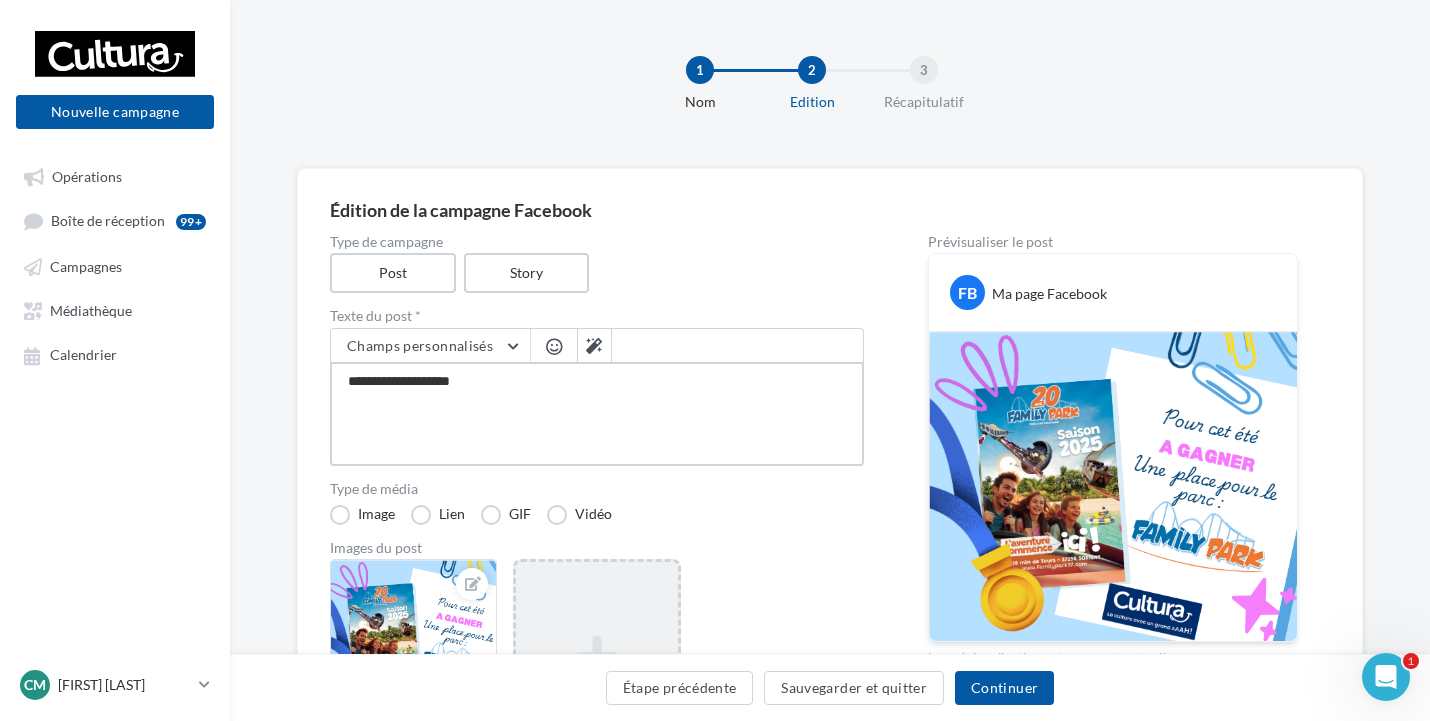 type on "**********" 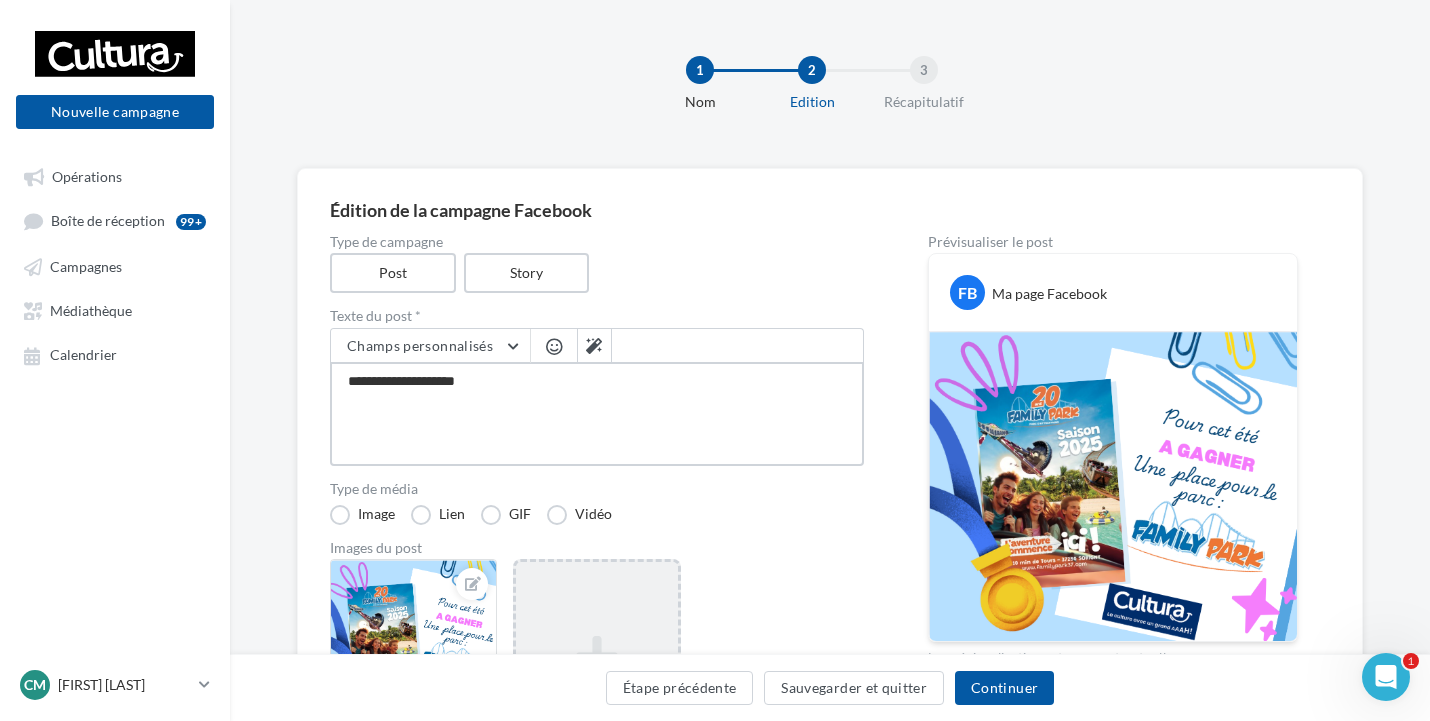 type on "**********" 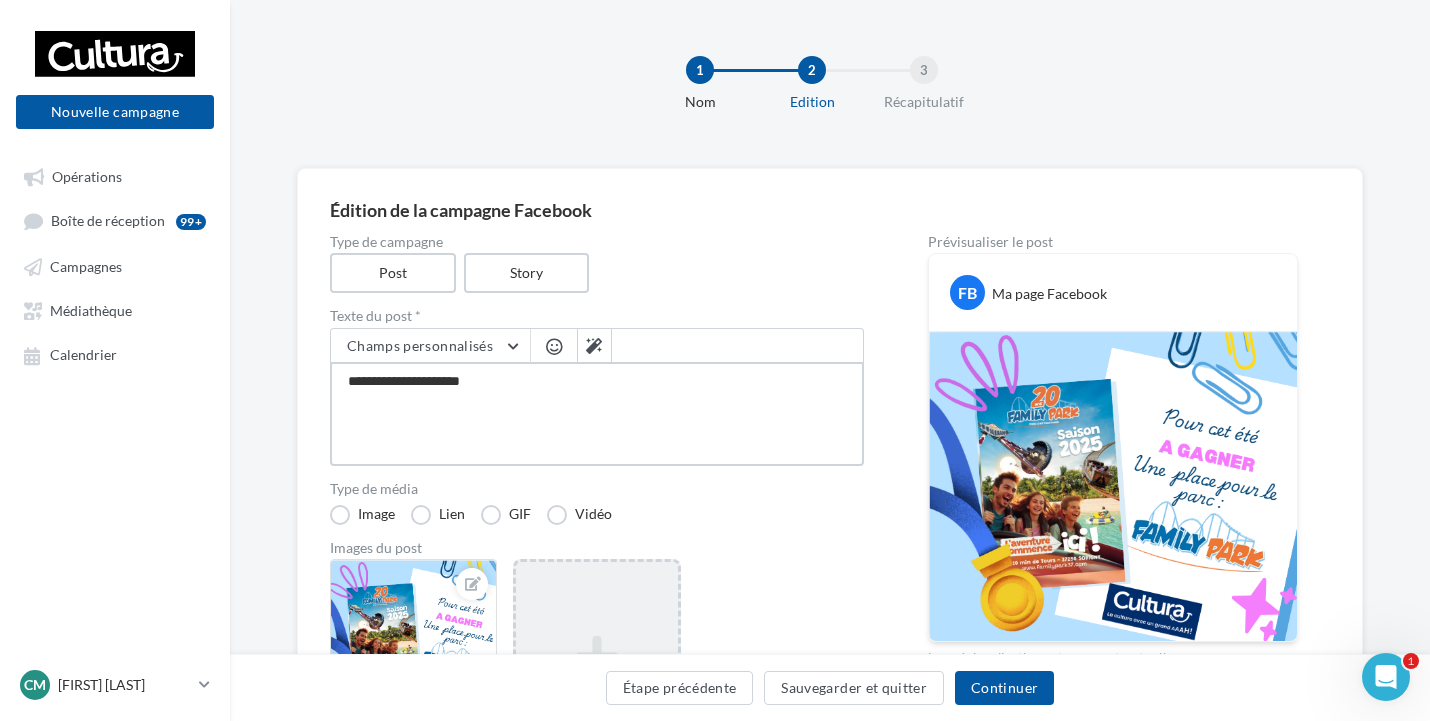 type on "**********" 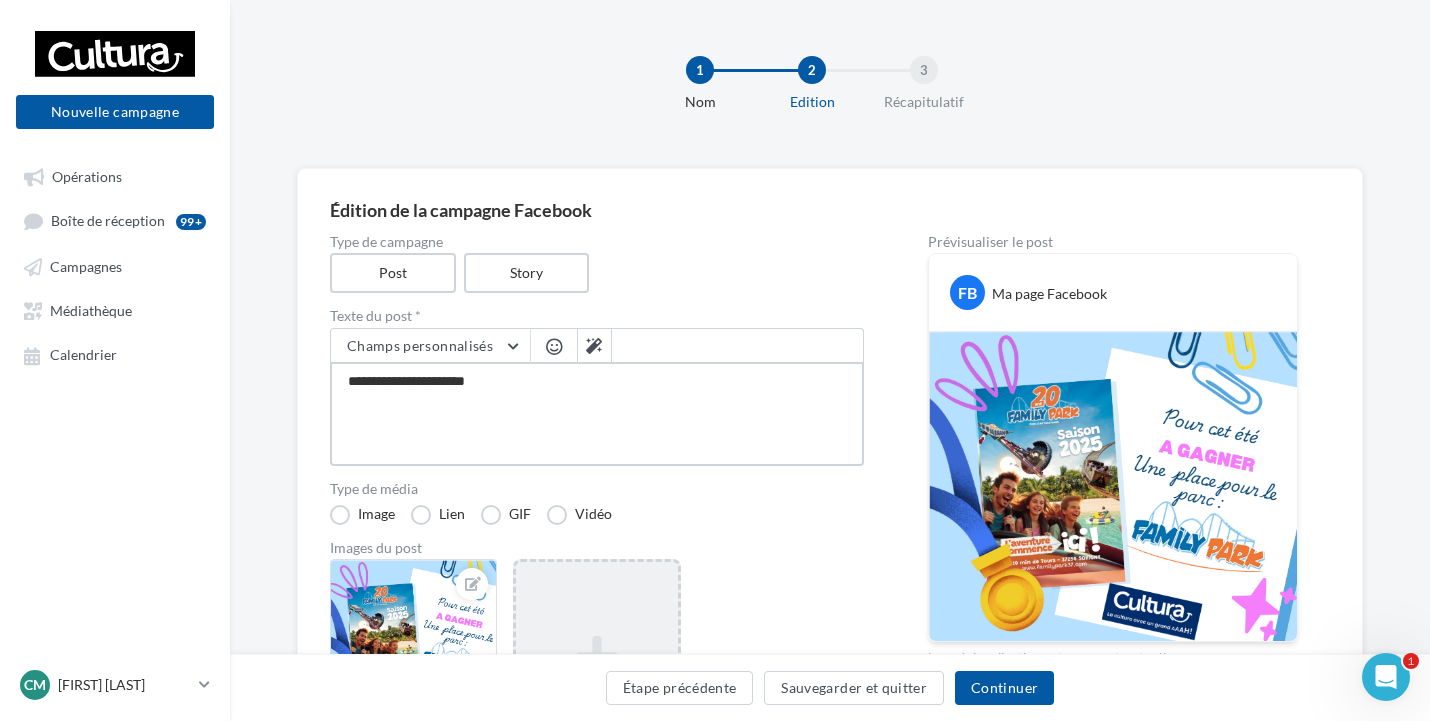 type on "**********" 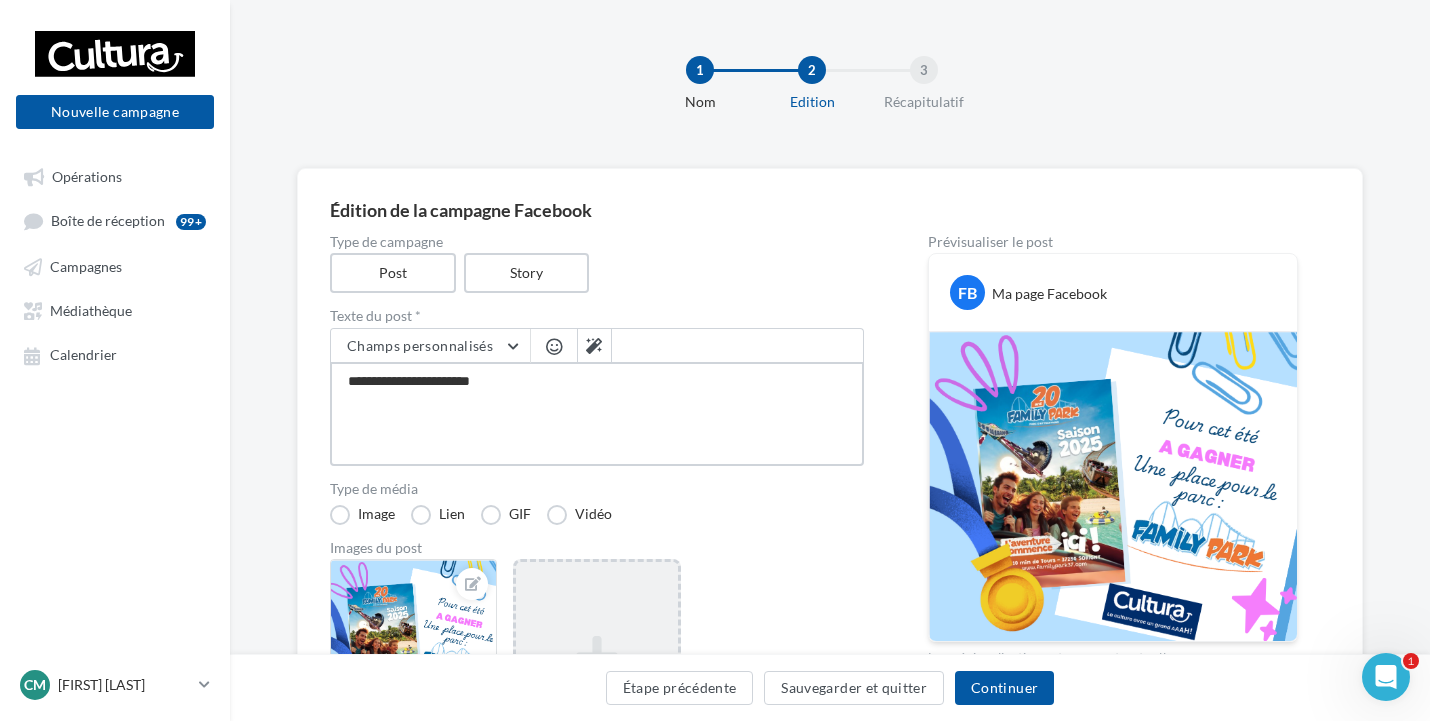 type on "**********" 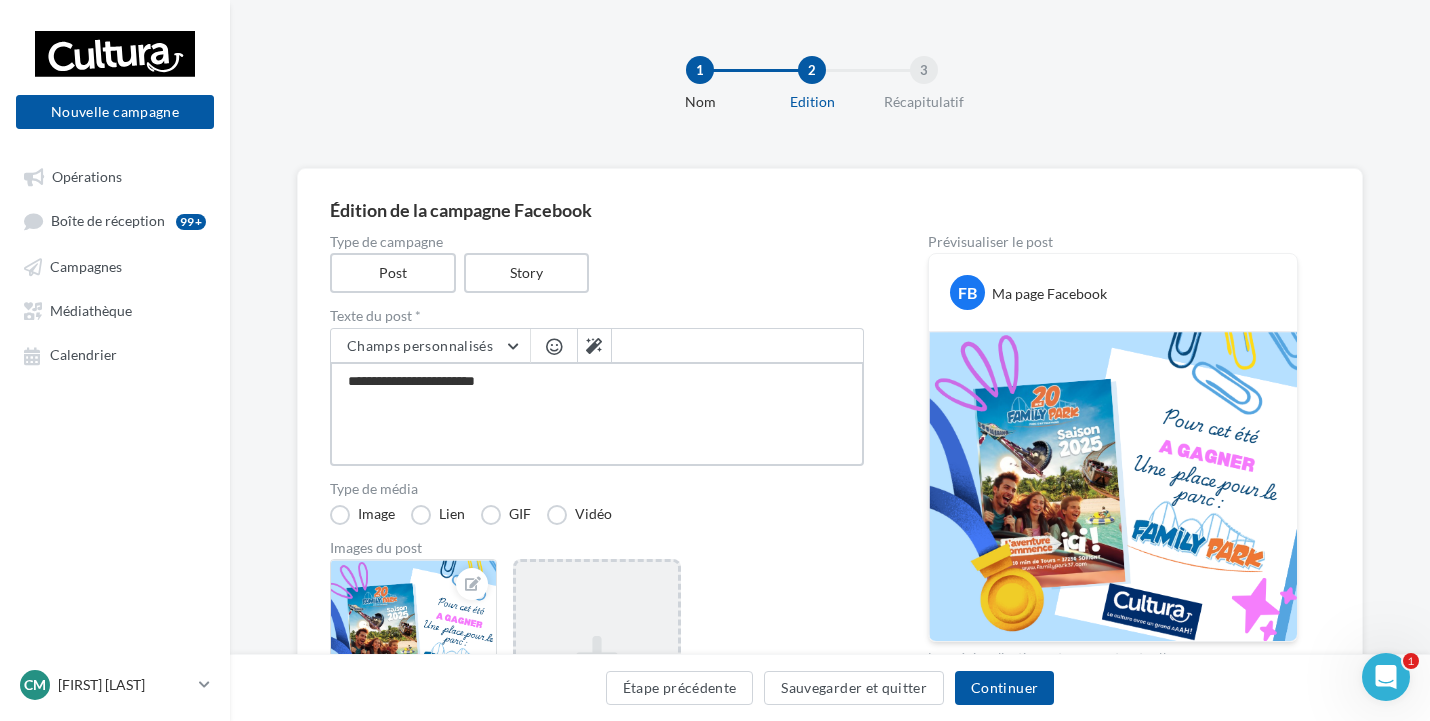 type on "**********" 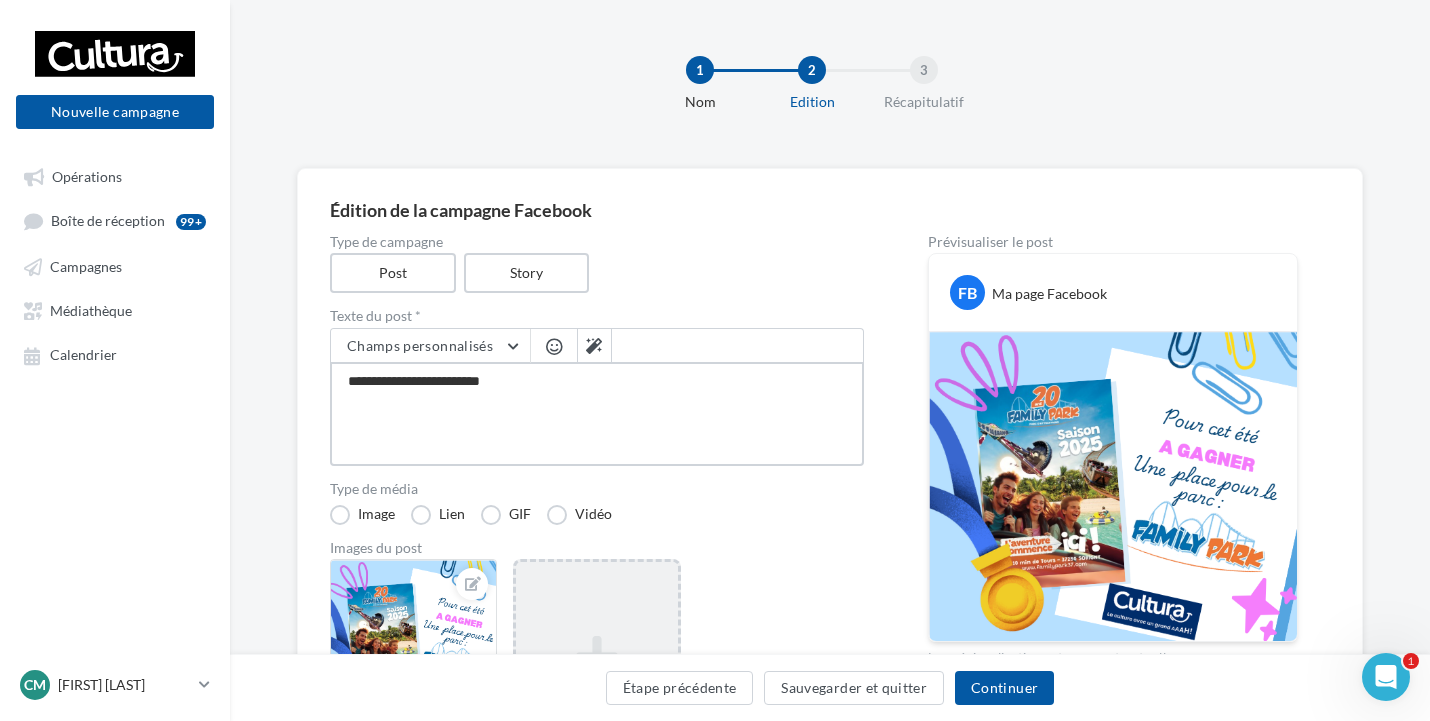 type on "**********" 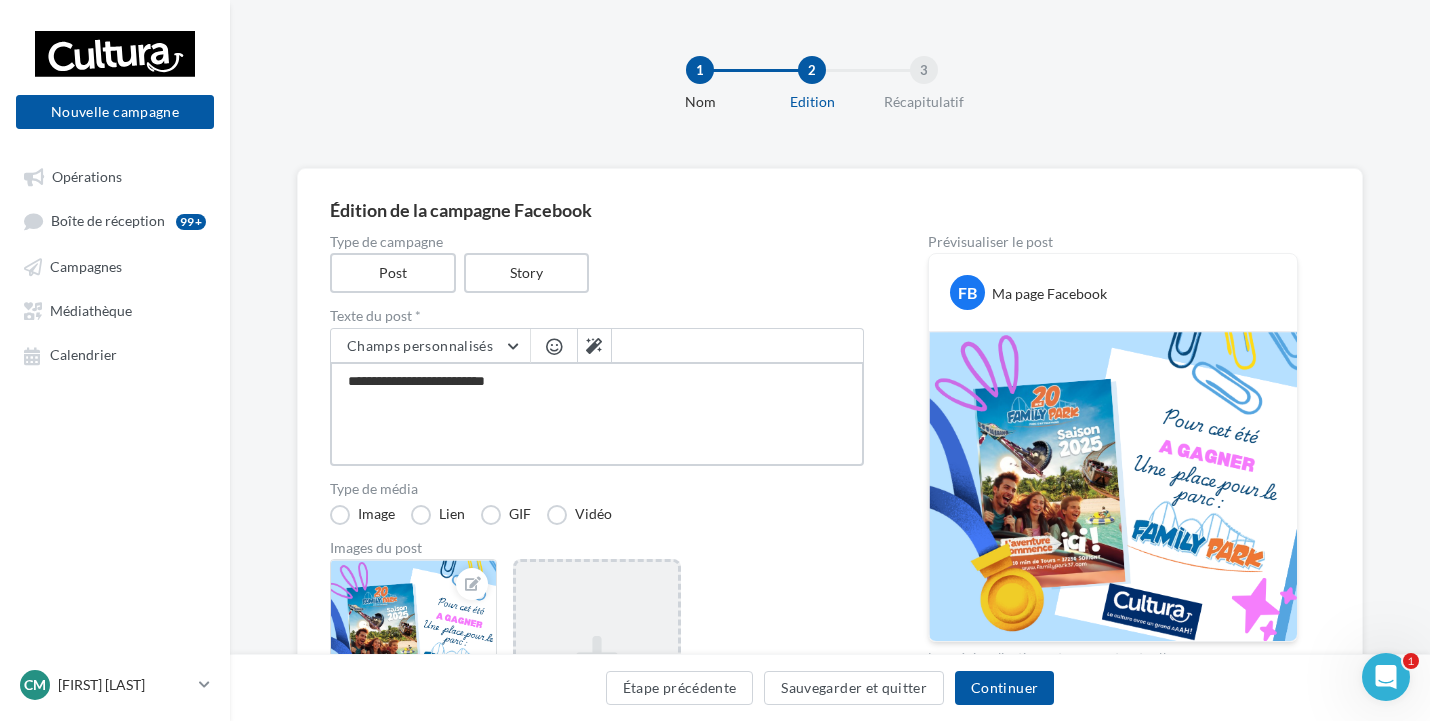 type on "**********" 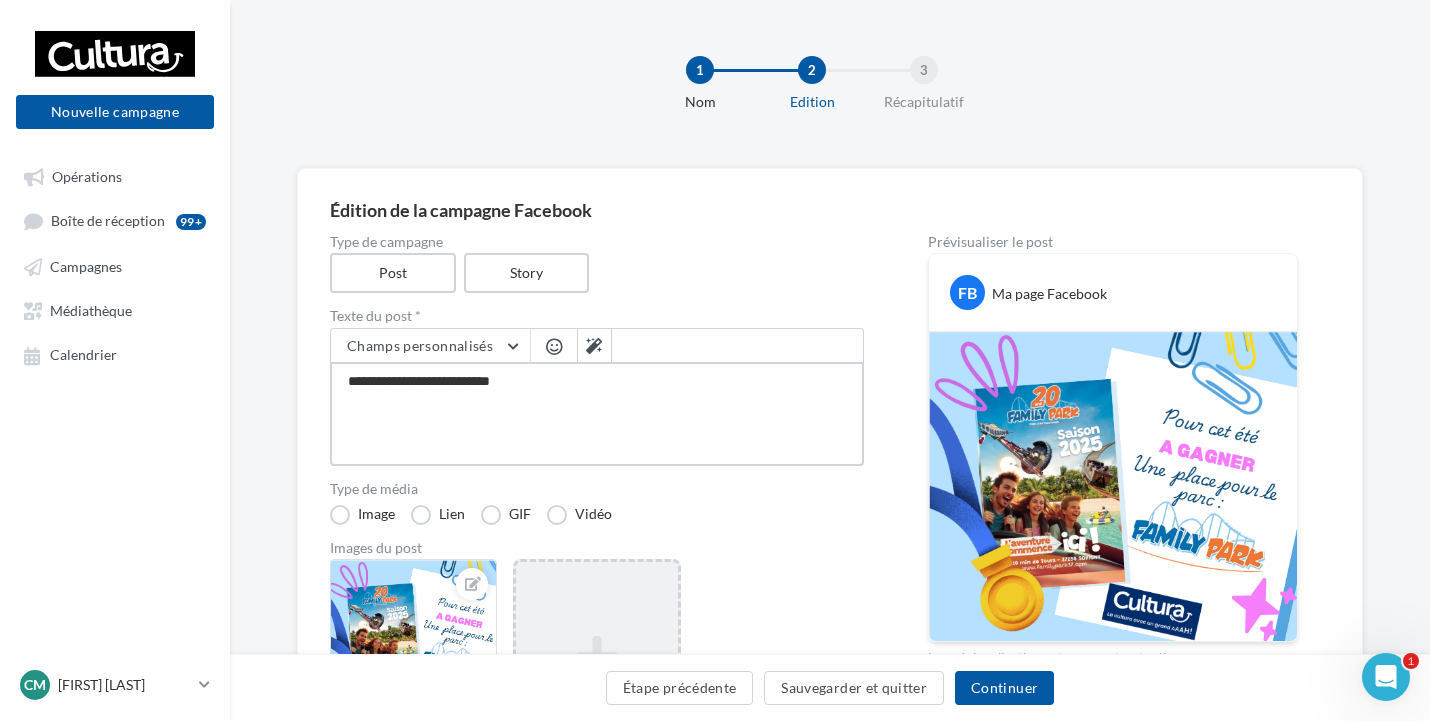 type on "**********" 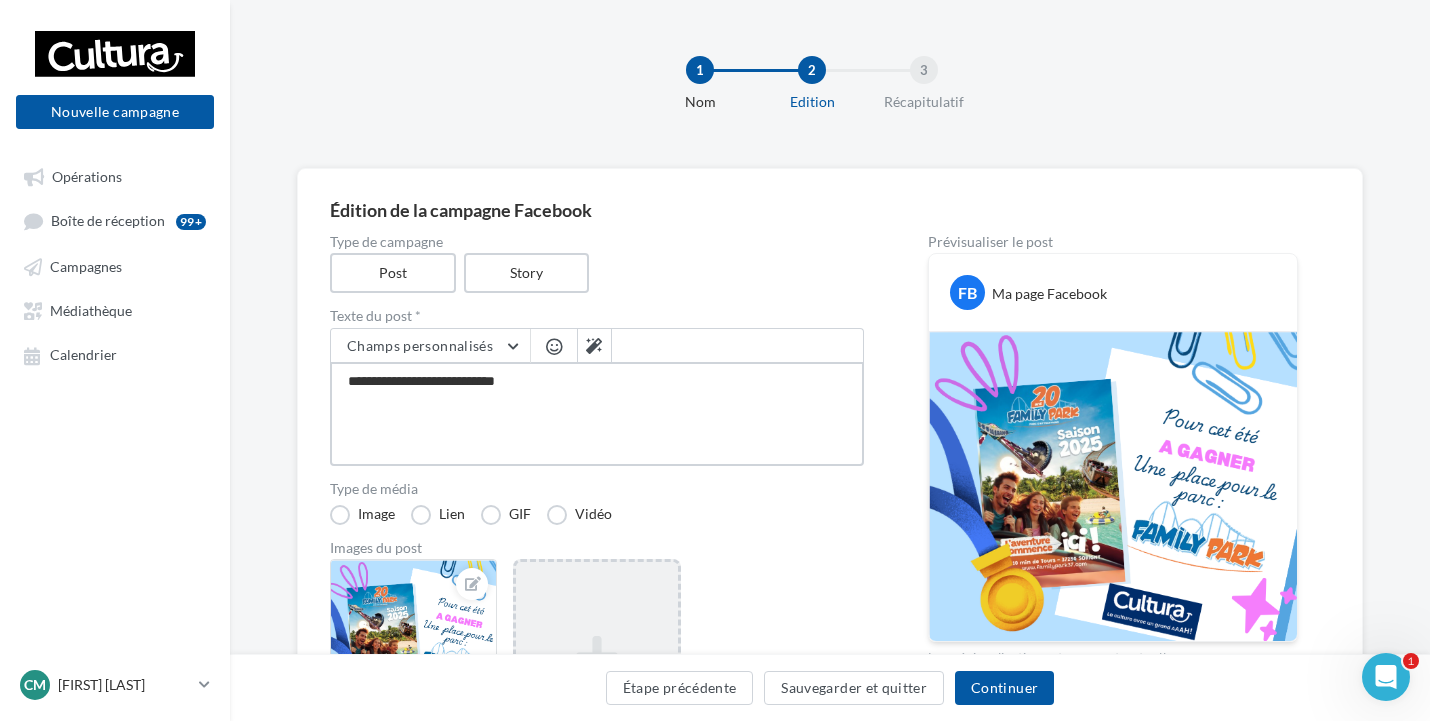 type on "**********" 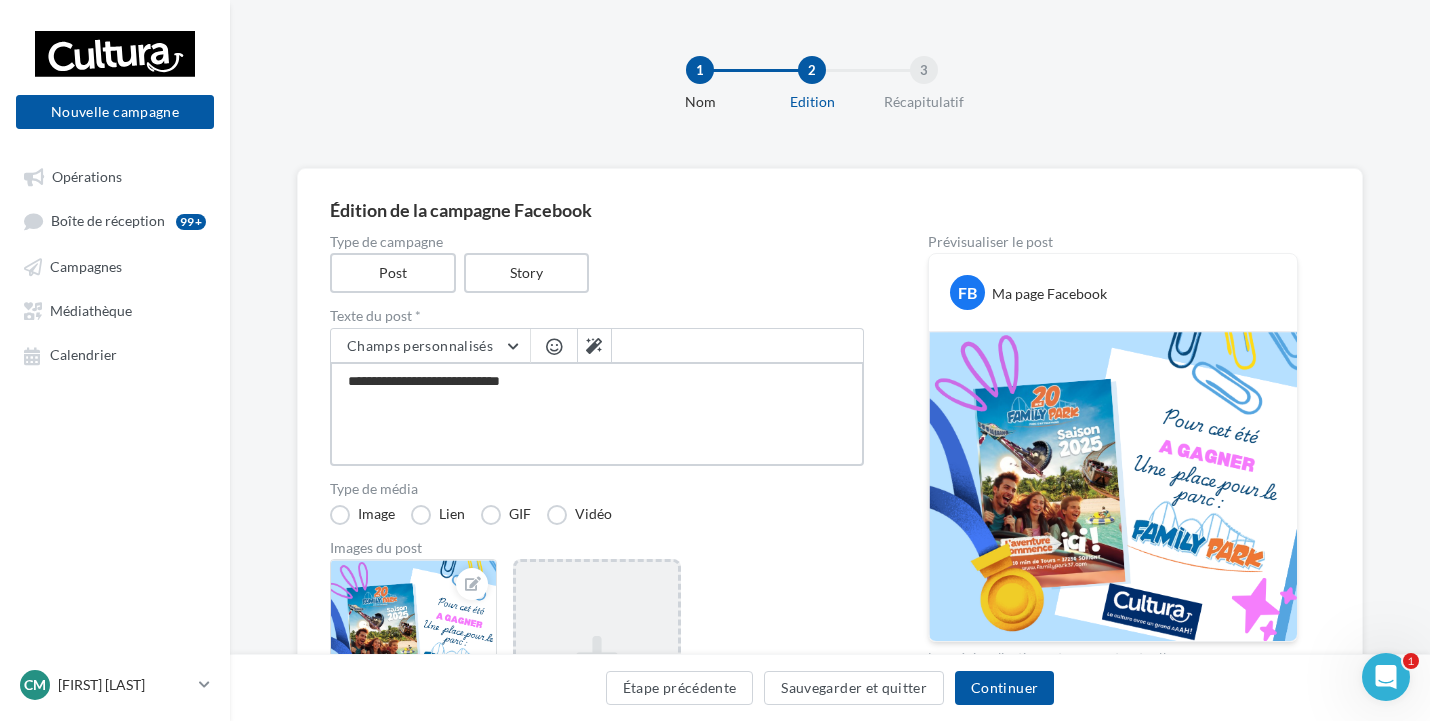 type on "**********" 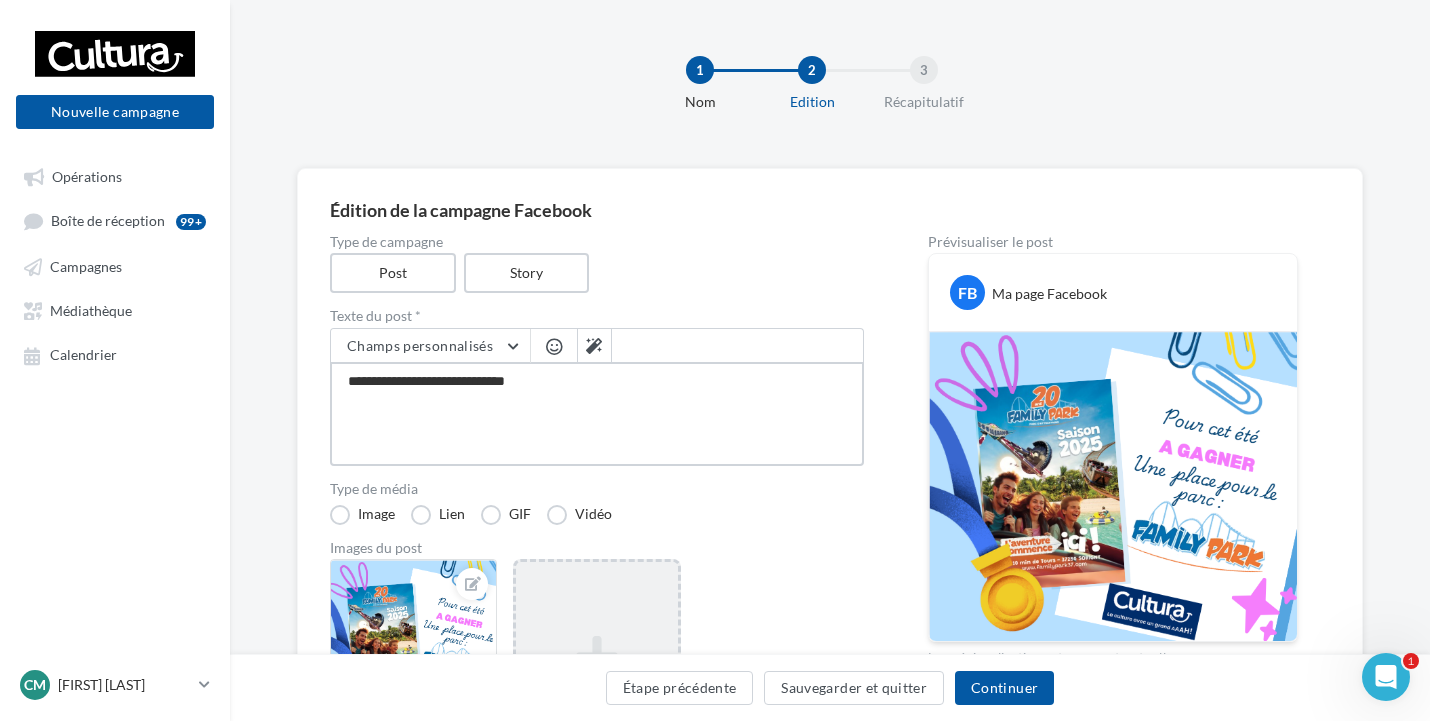 type on "**********" 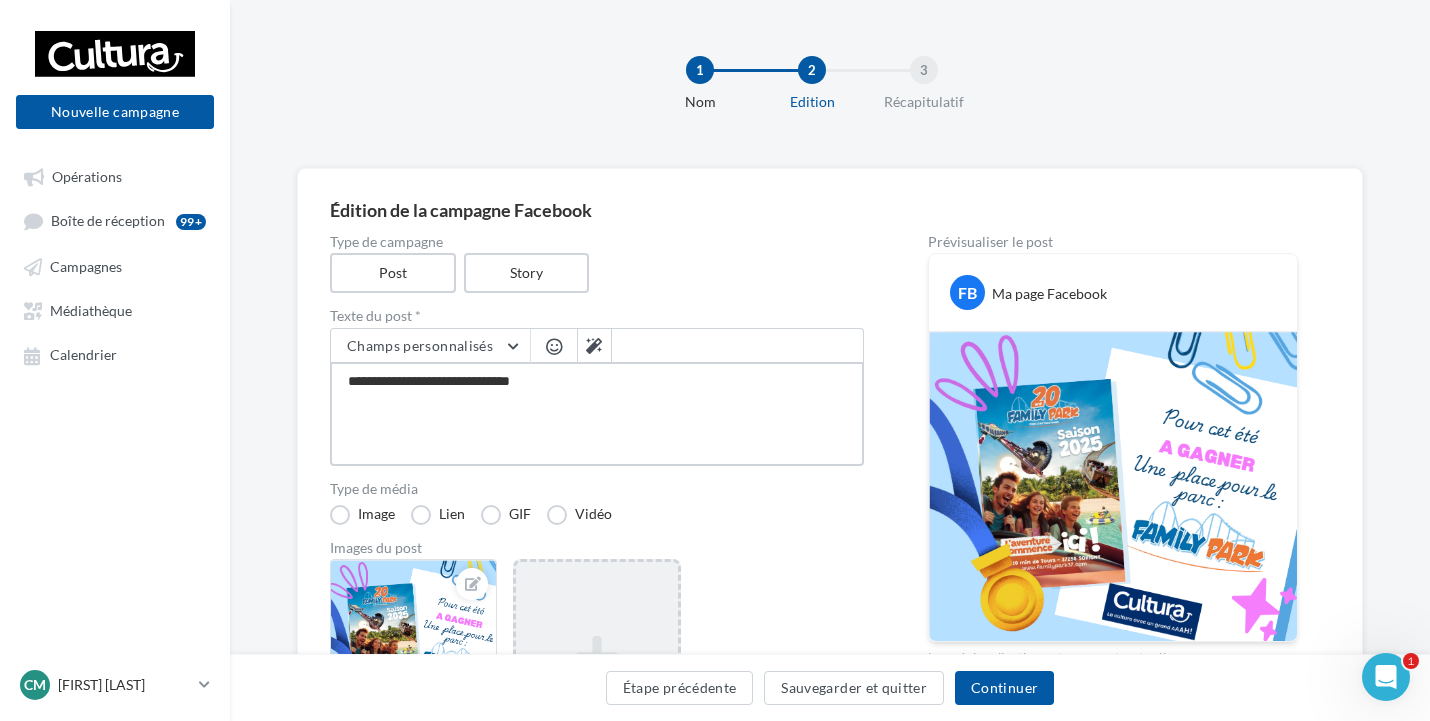 type on "**********" 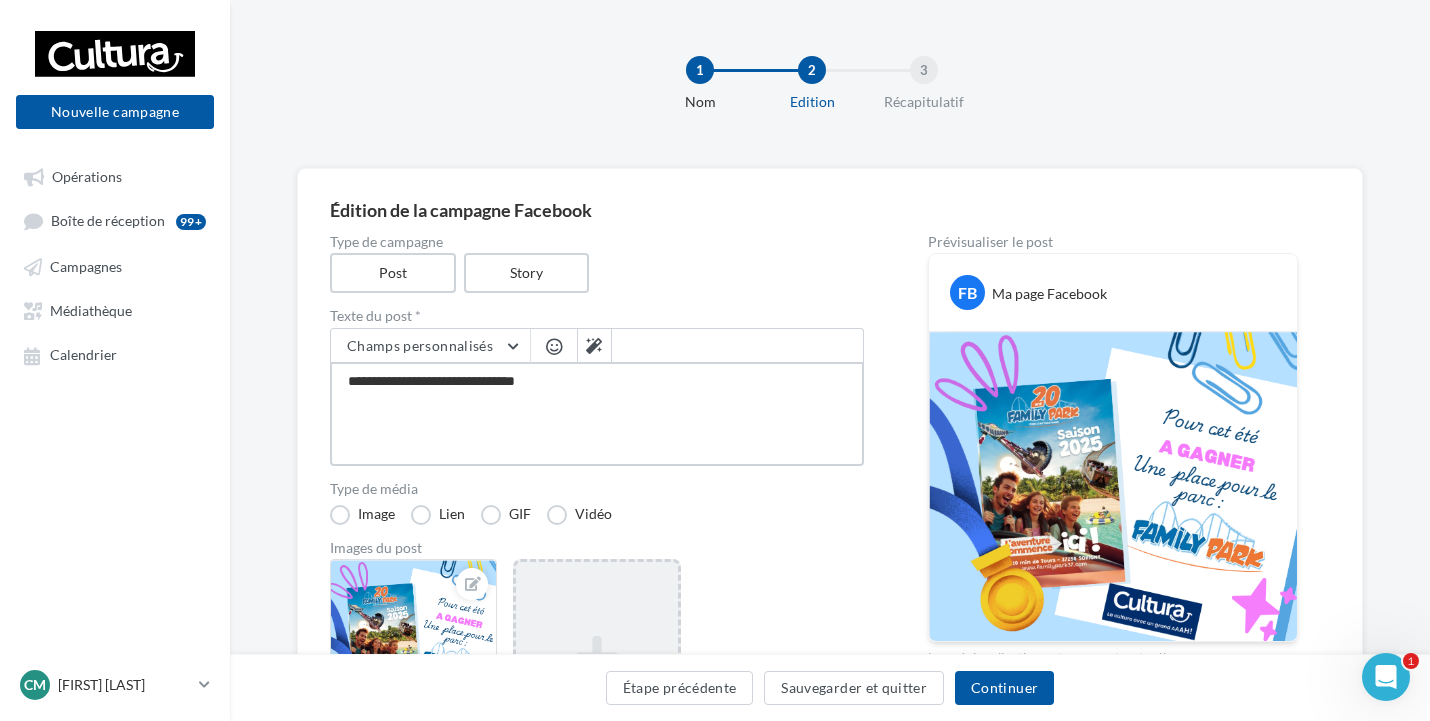 type on "**********" 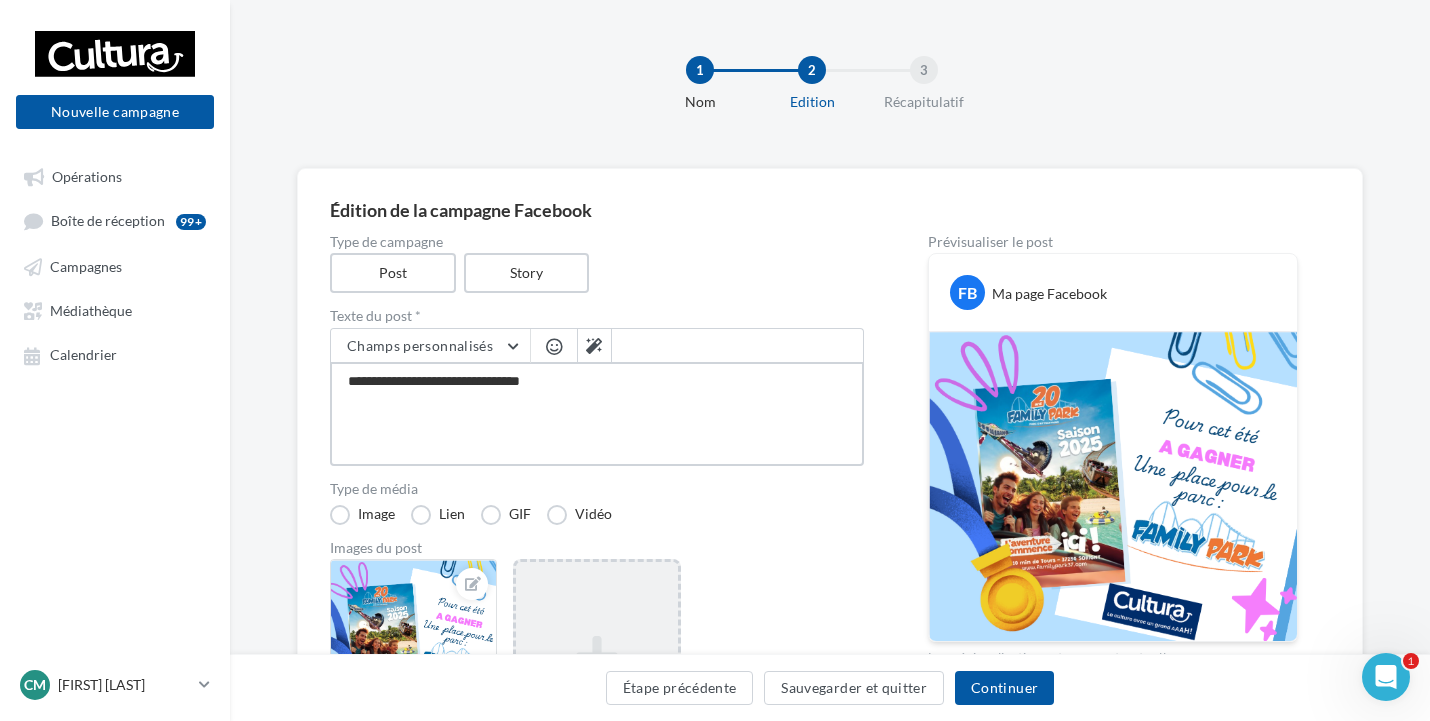 type on "**********" 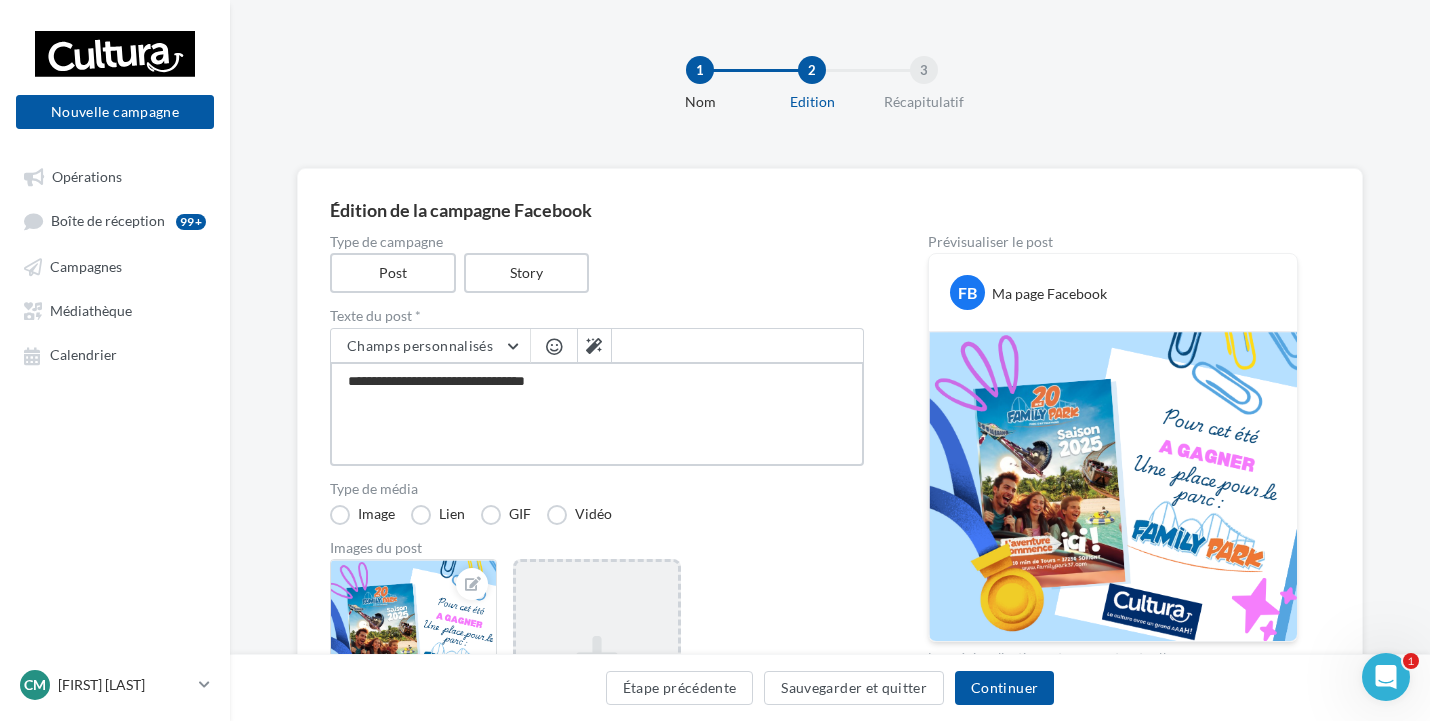 type on "**********" 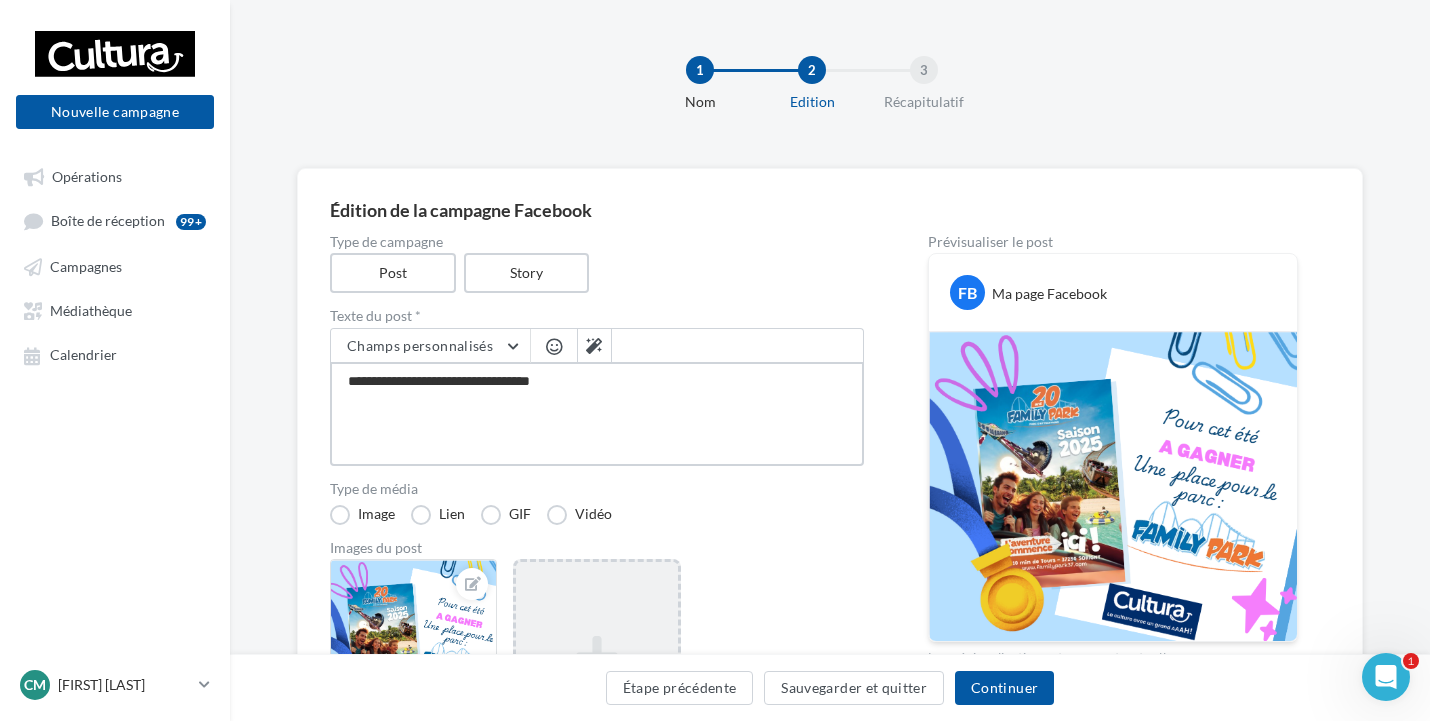 type on "**********" 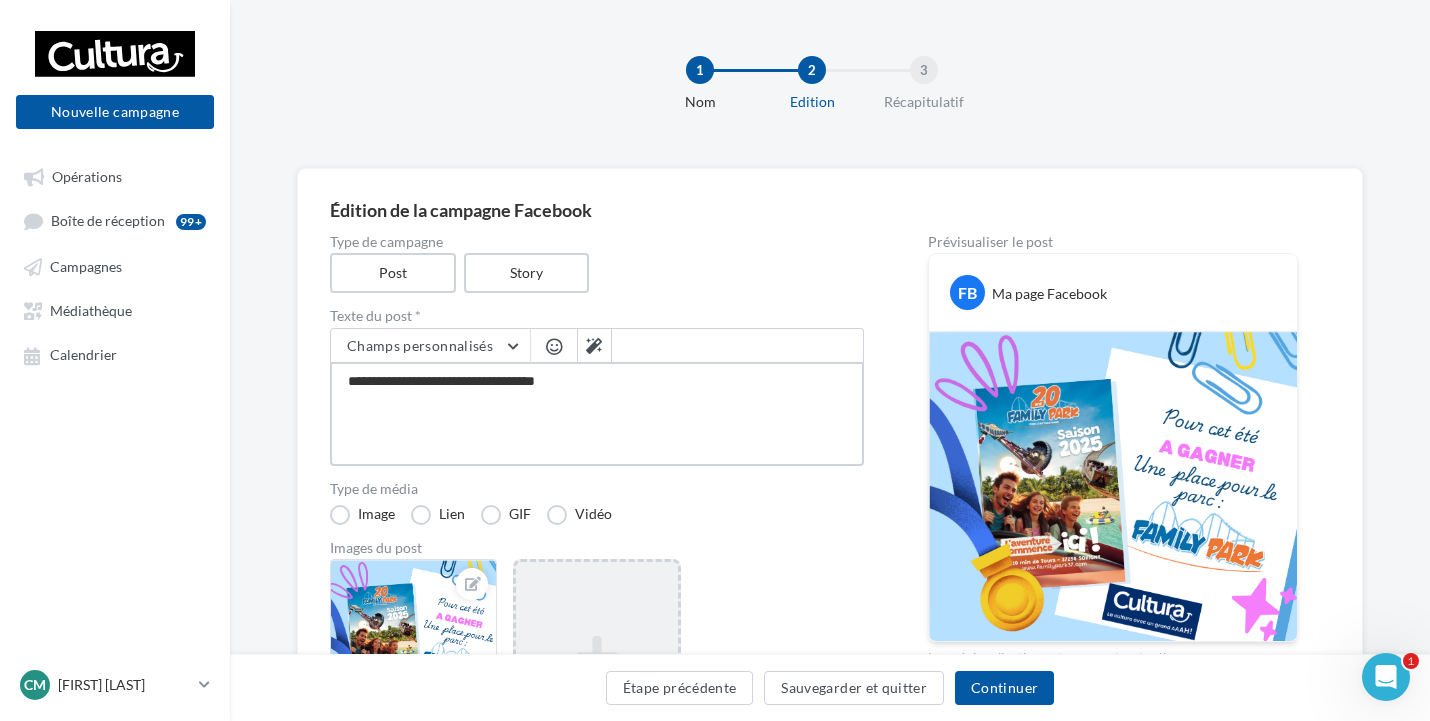 type on "**********" 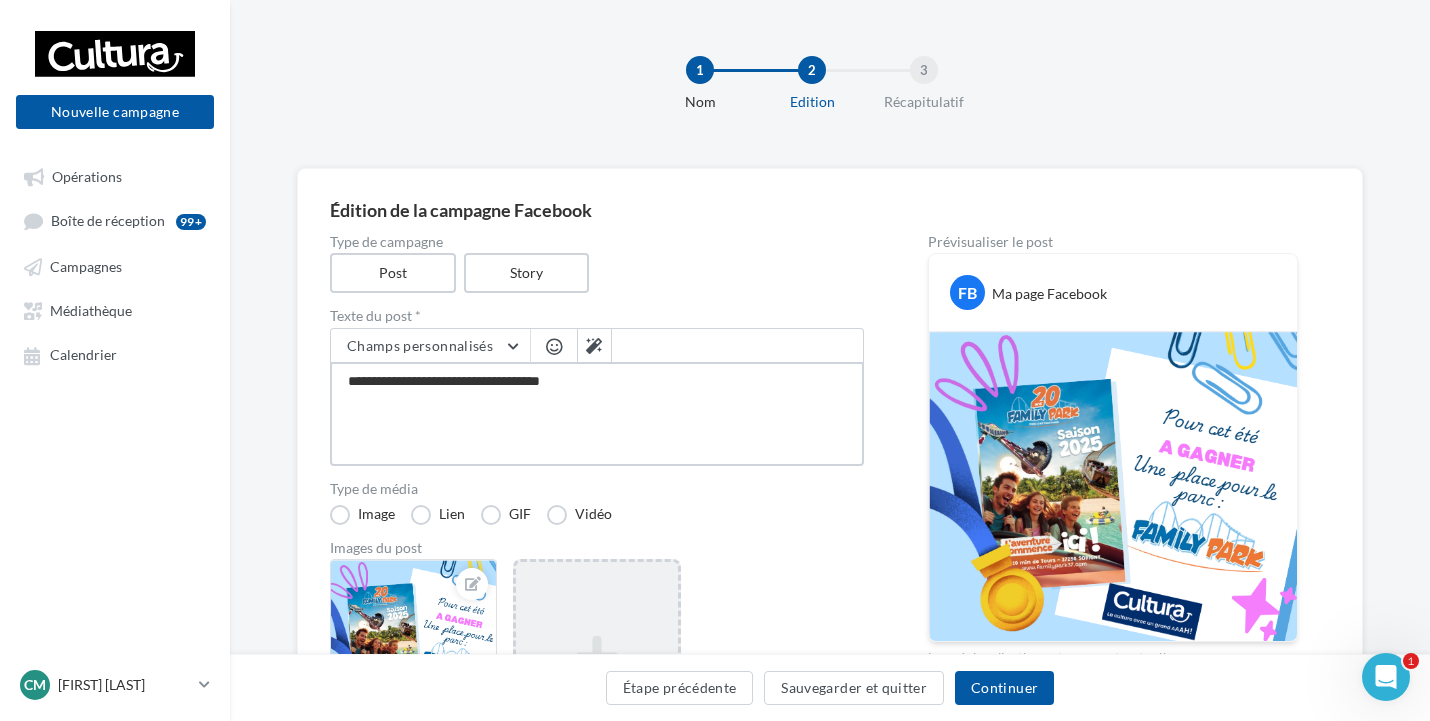 type on "**********" 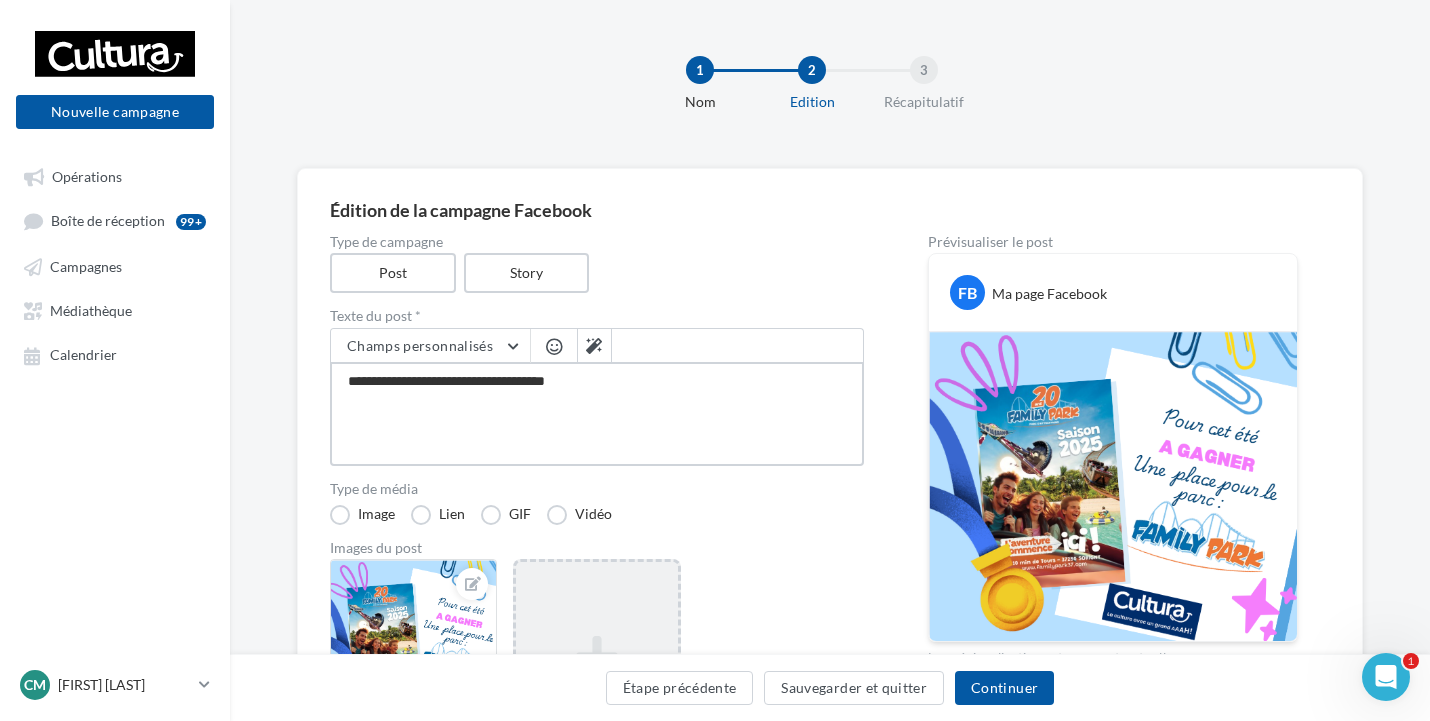 type on "**********" 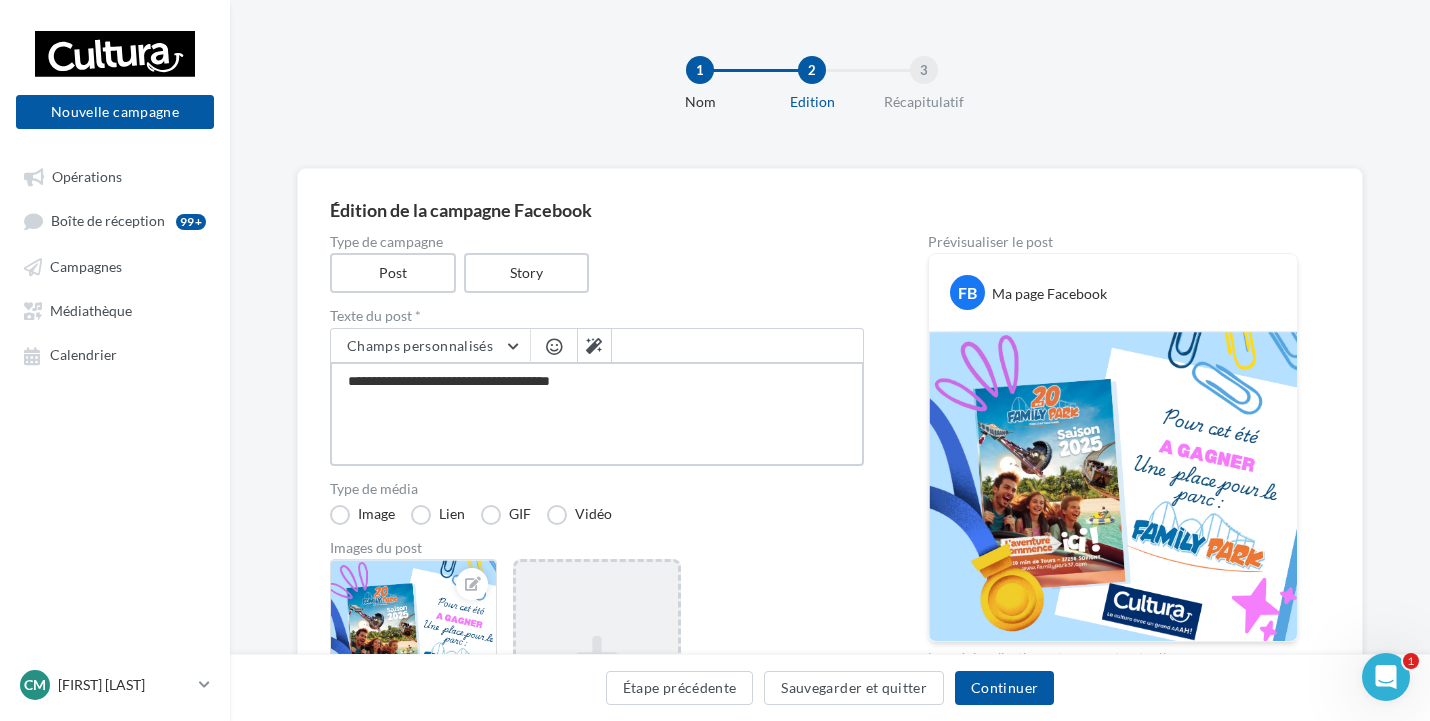 type on "**********" 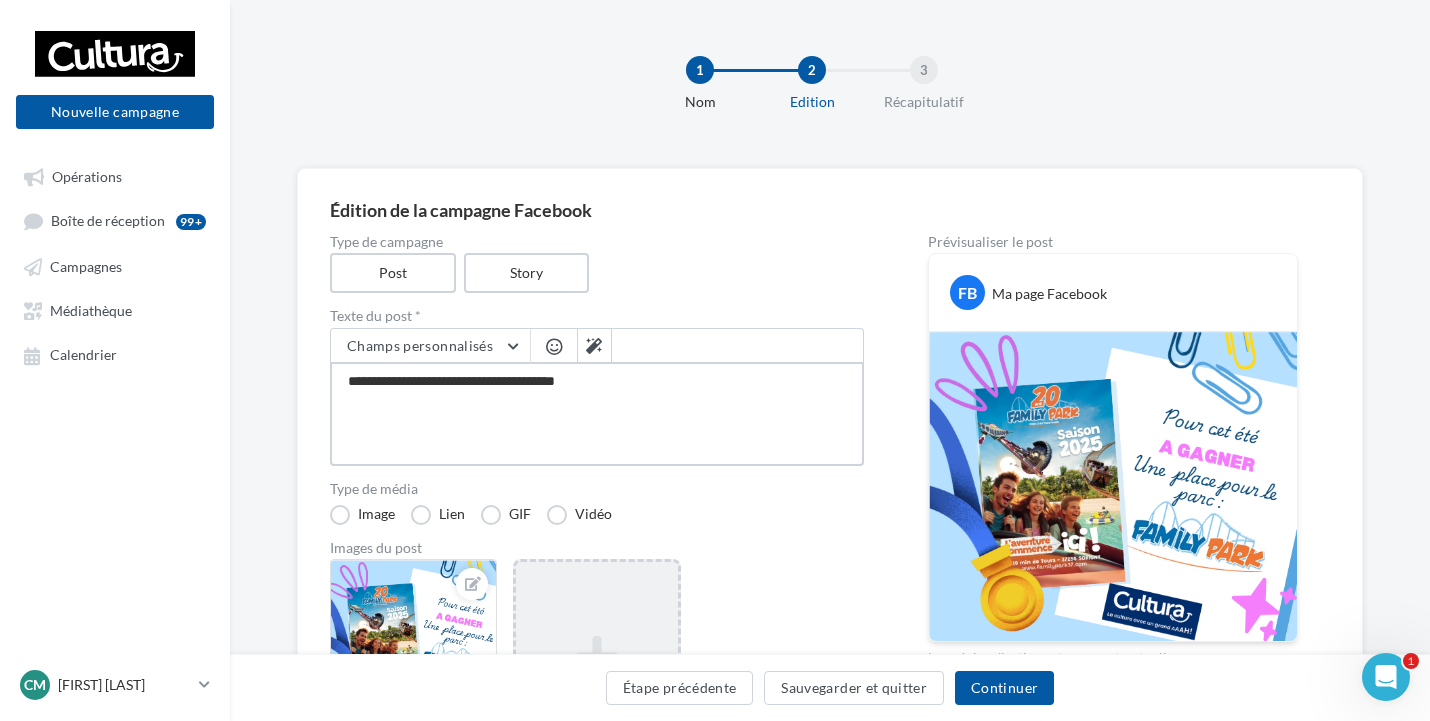 type on "**********" 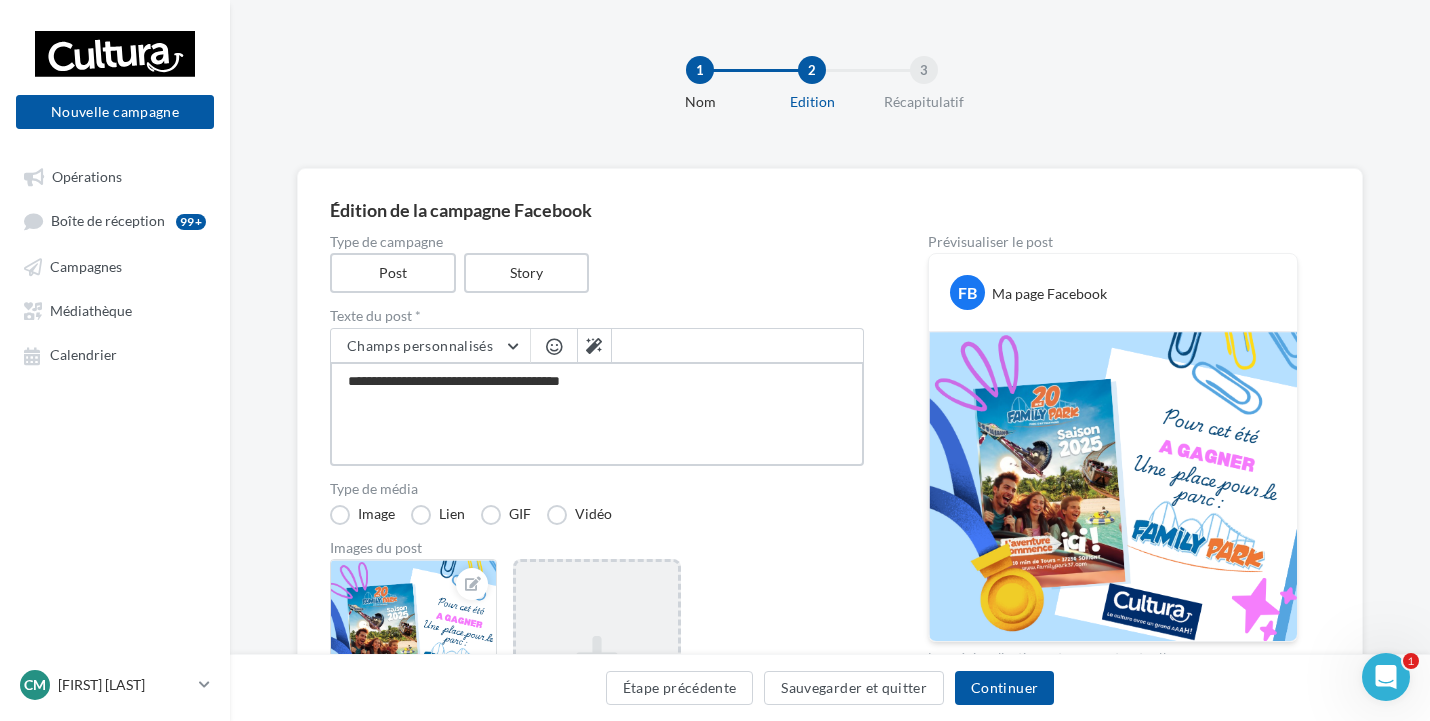 type on "**********" 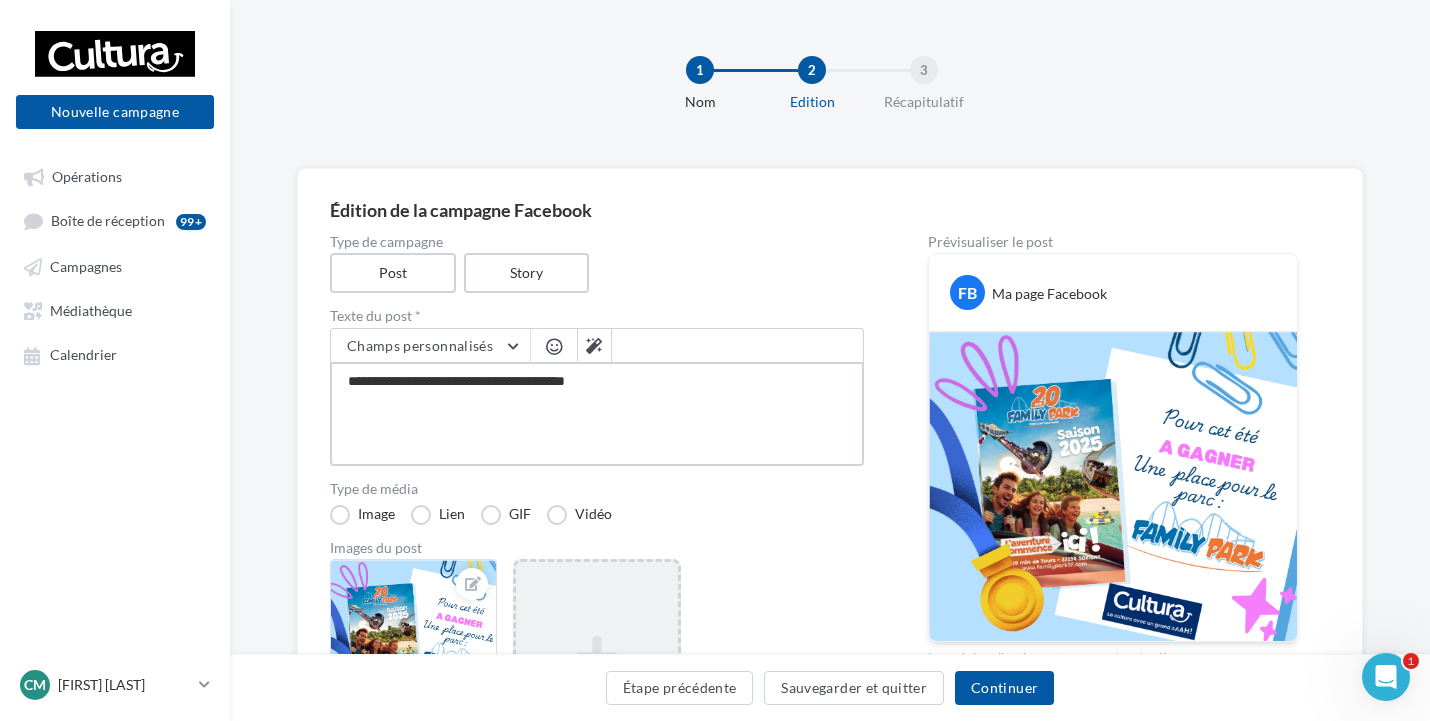 type on "**********" 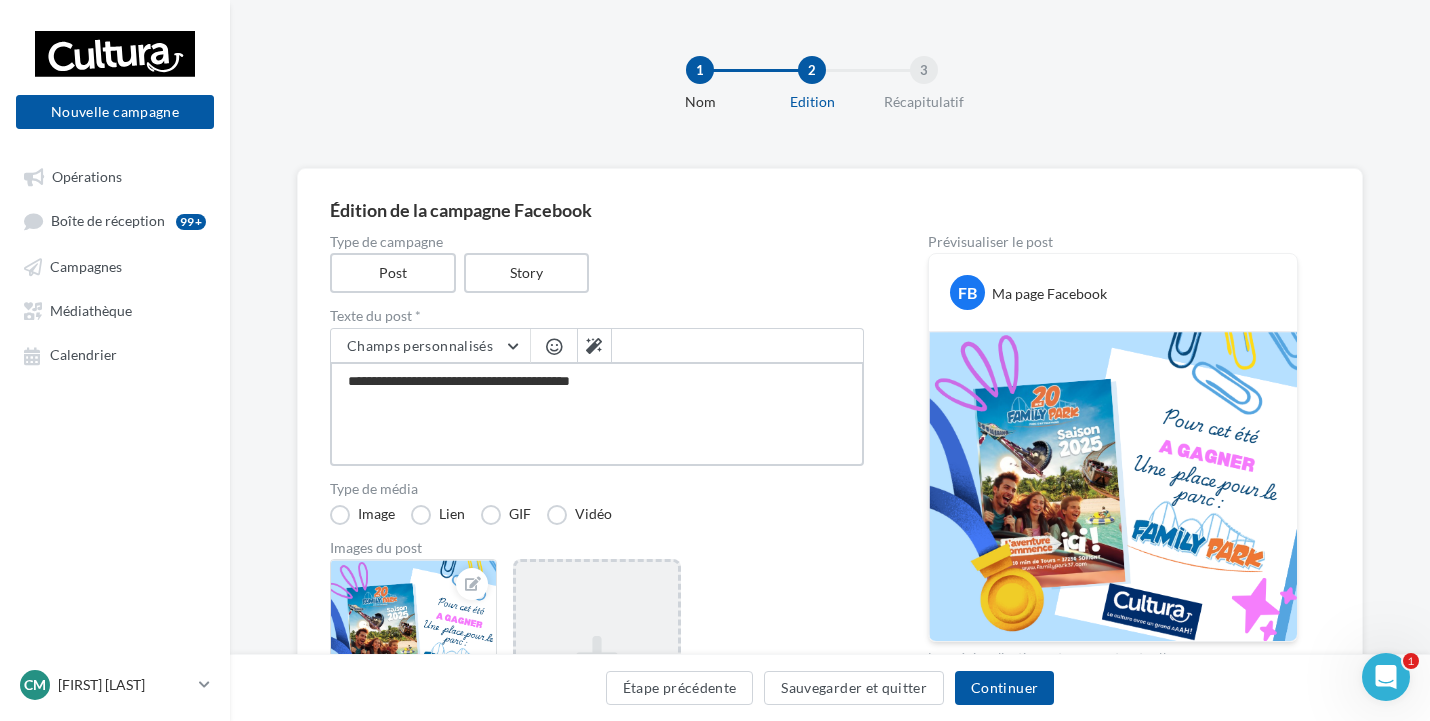 type on "**********" 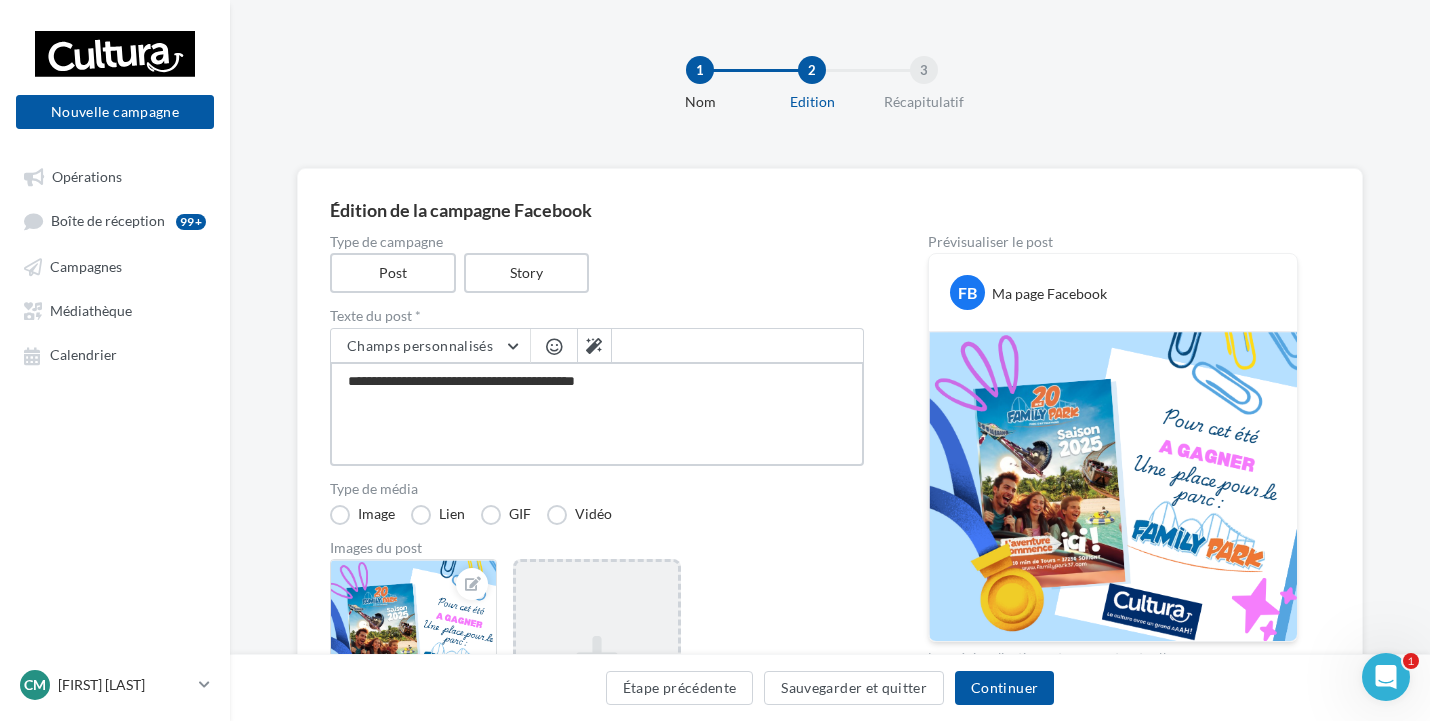 type on "**********" 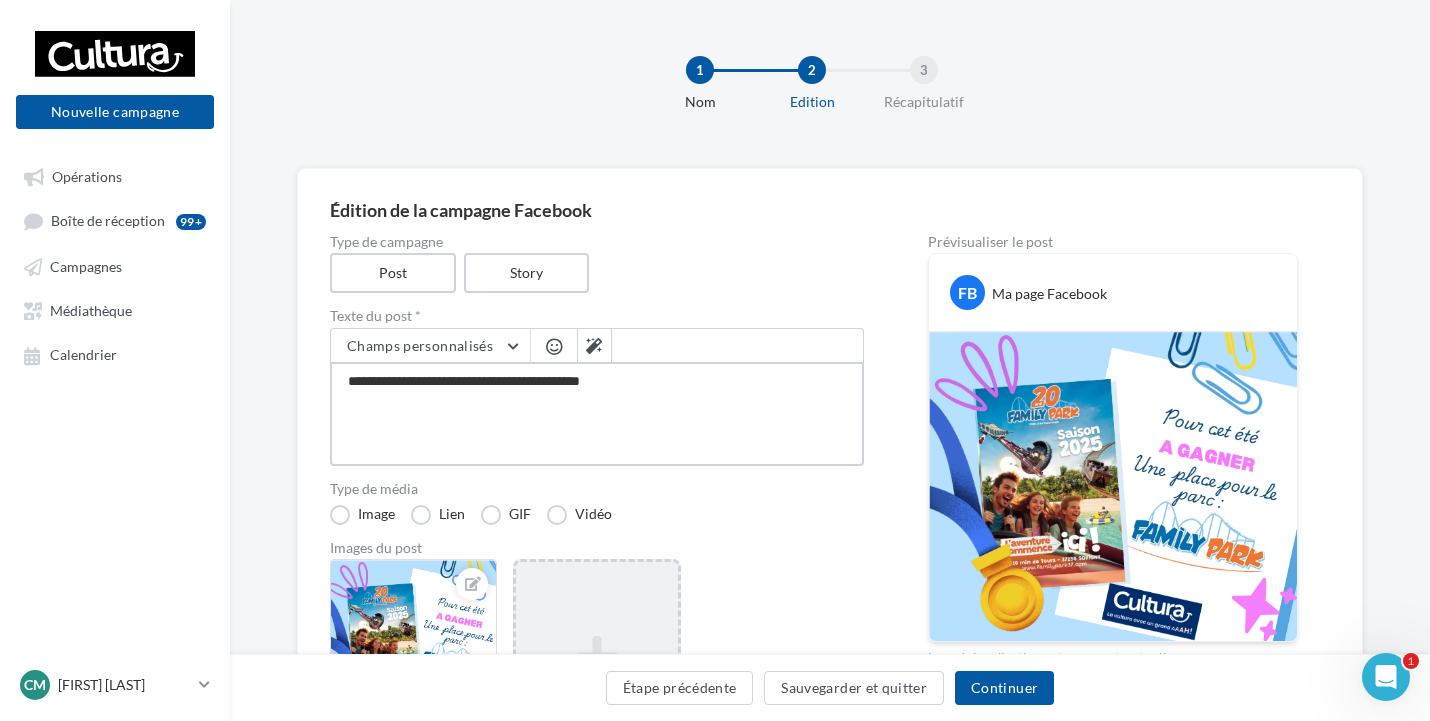 type on "**********" 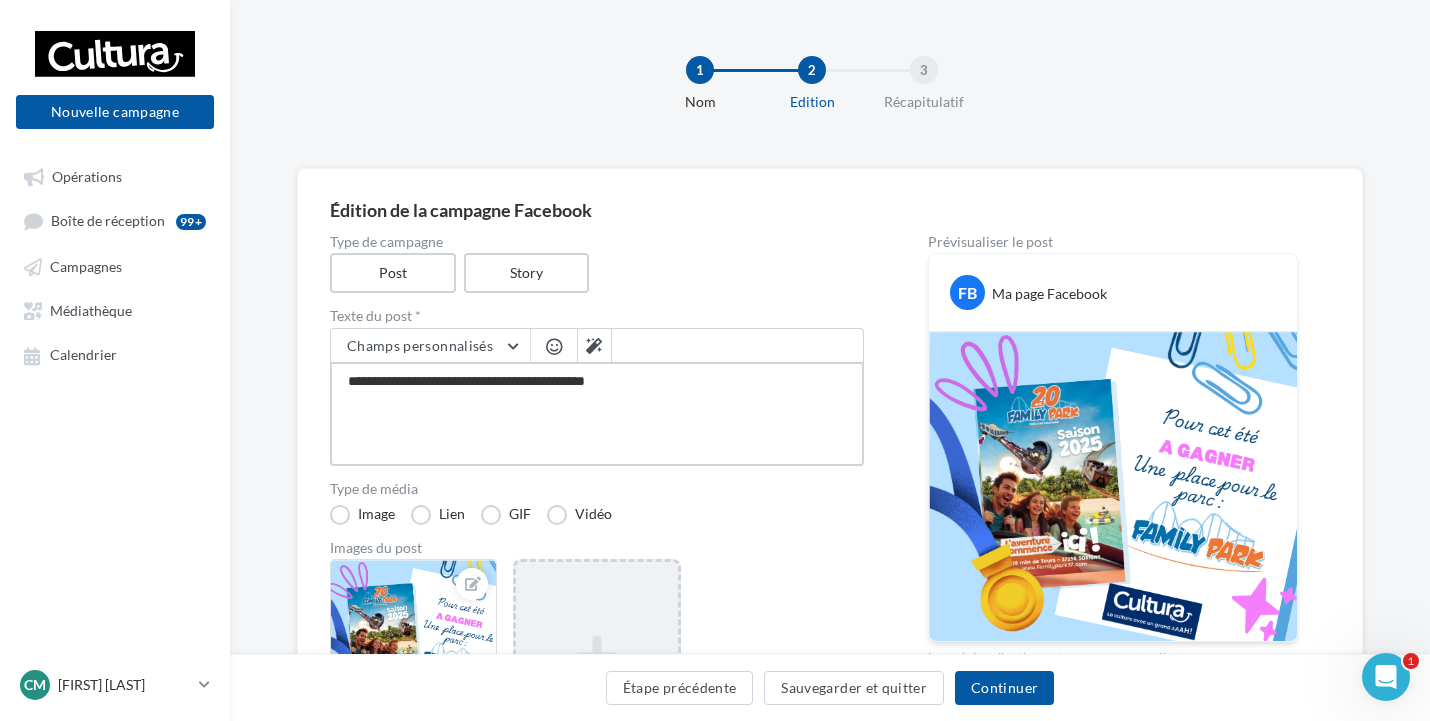type on "**********" 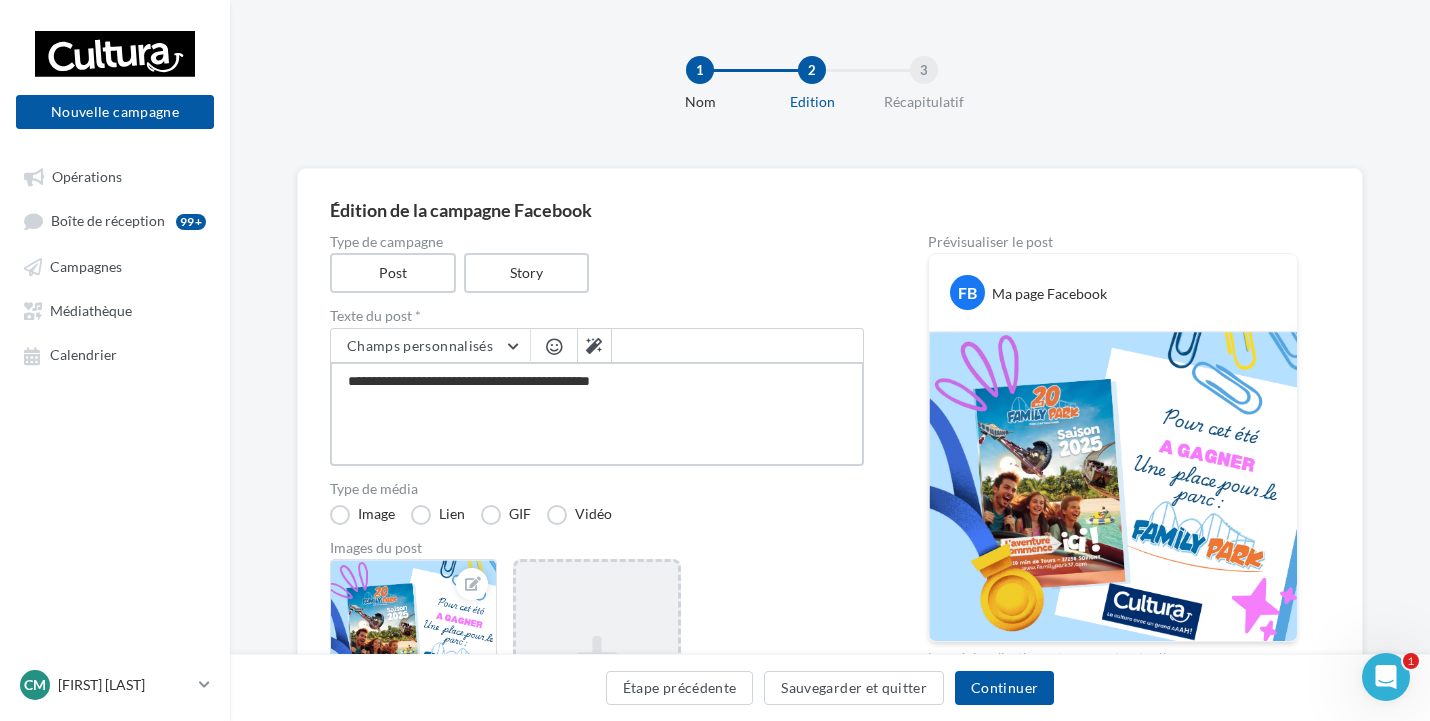 type on "**********" 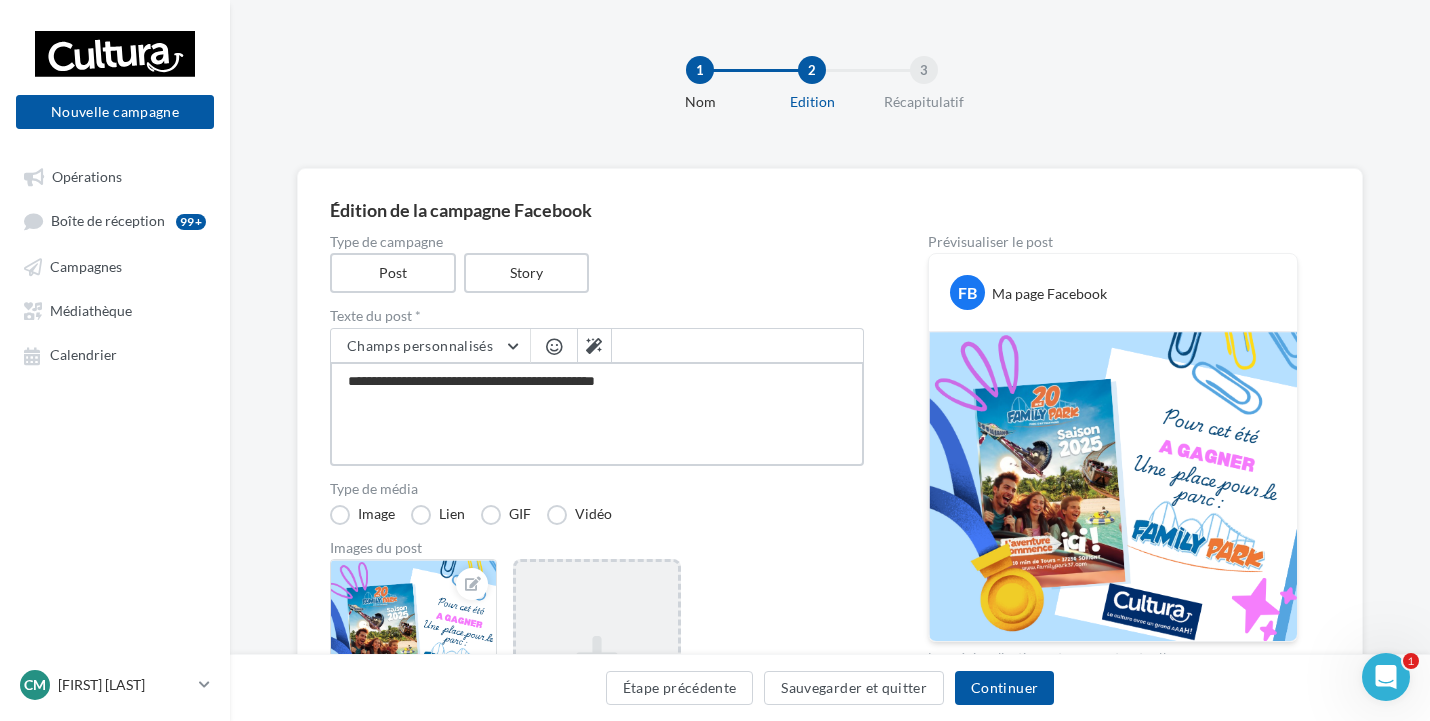 type on "**********" 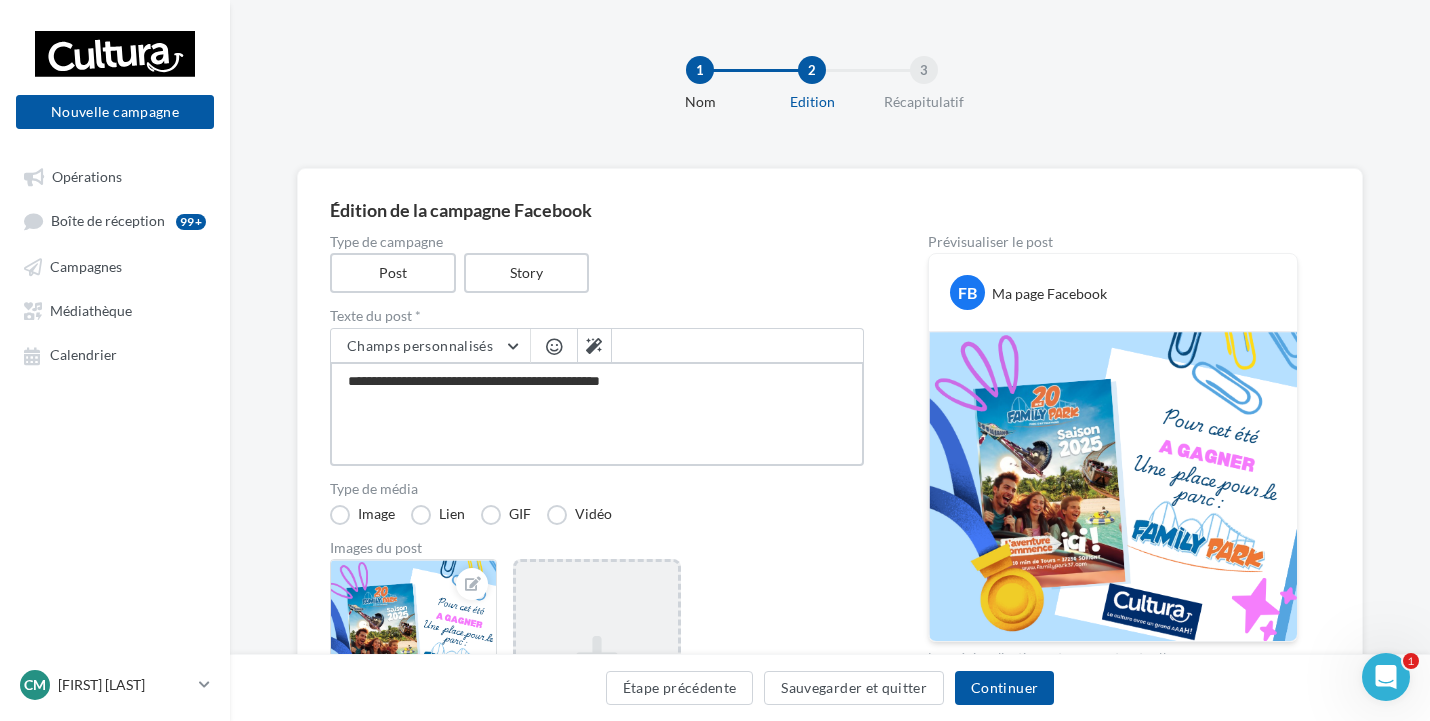type on "**********" 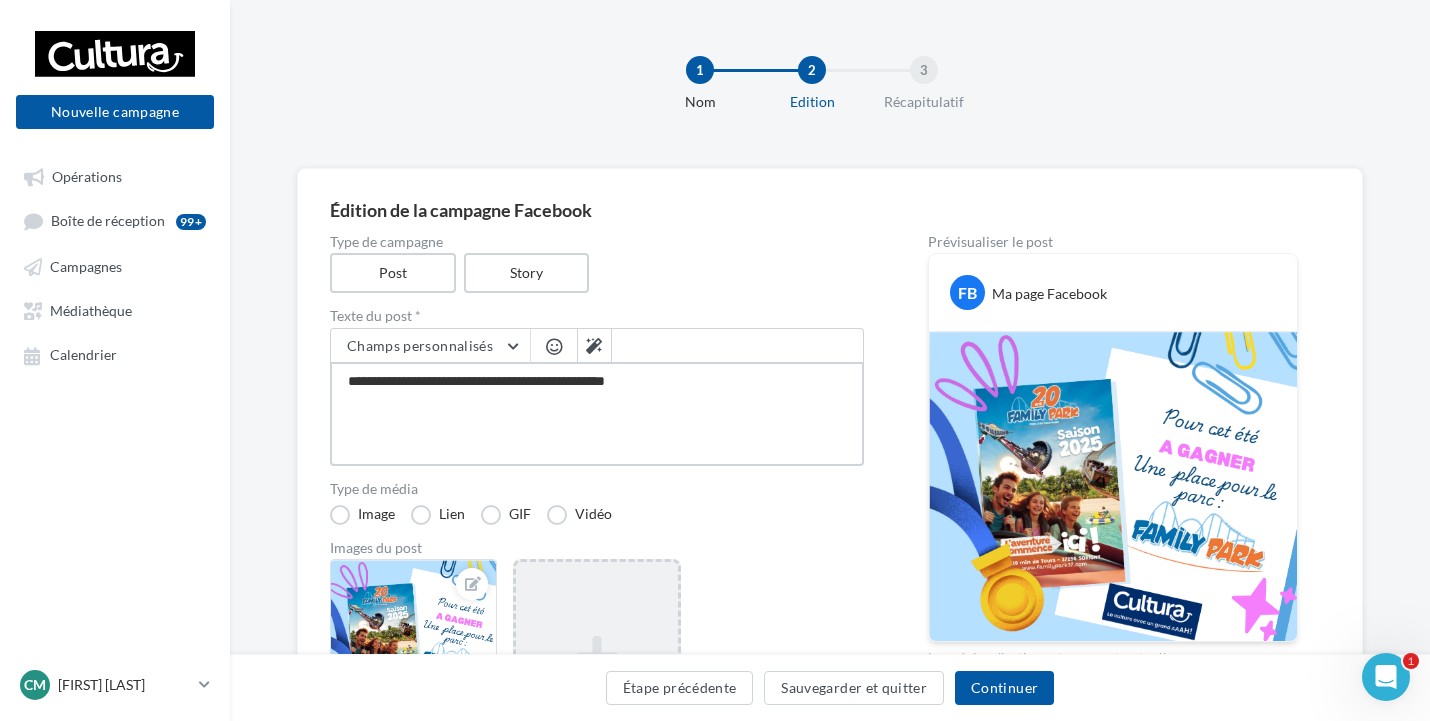type on "**********" 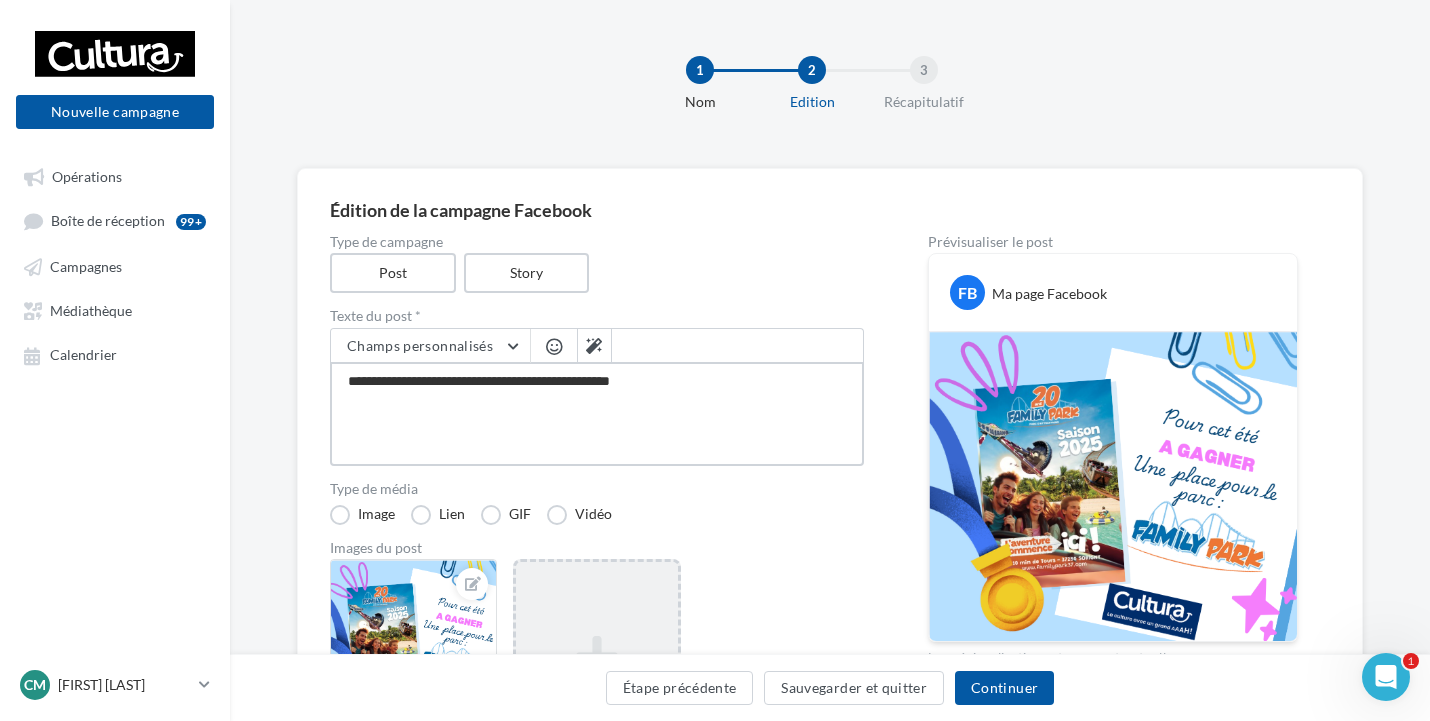 type on "**********" 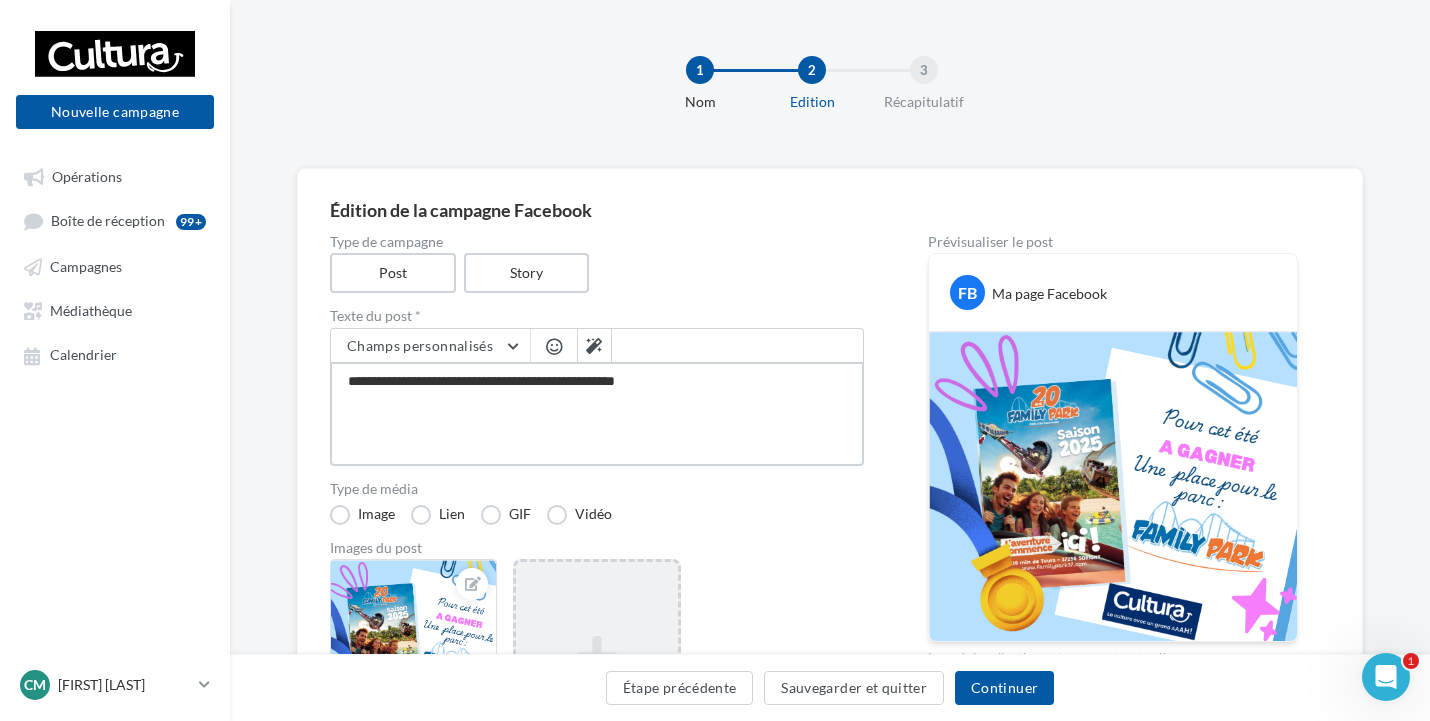 type on "**********" 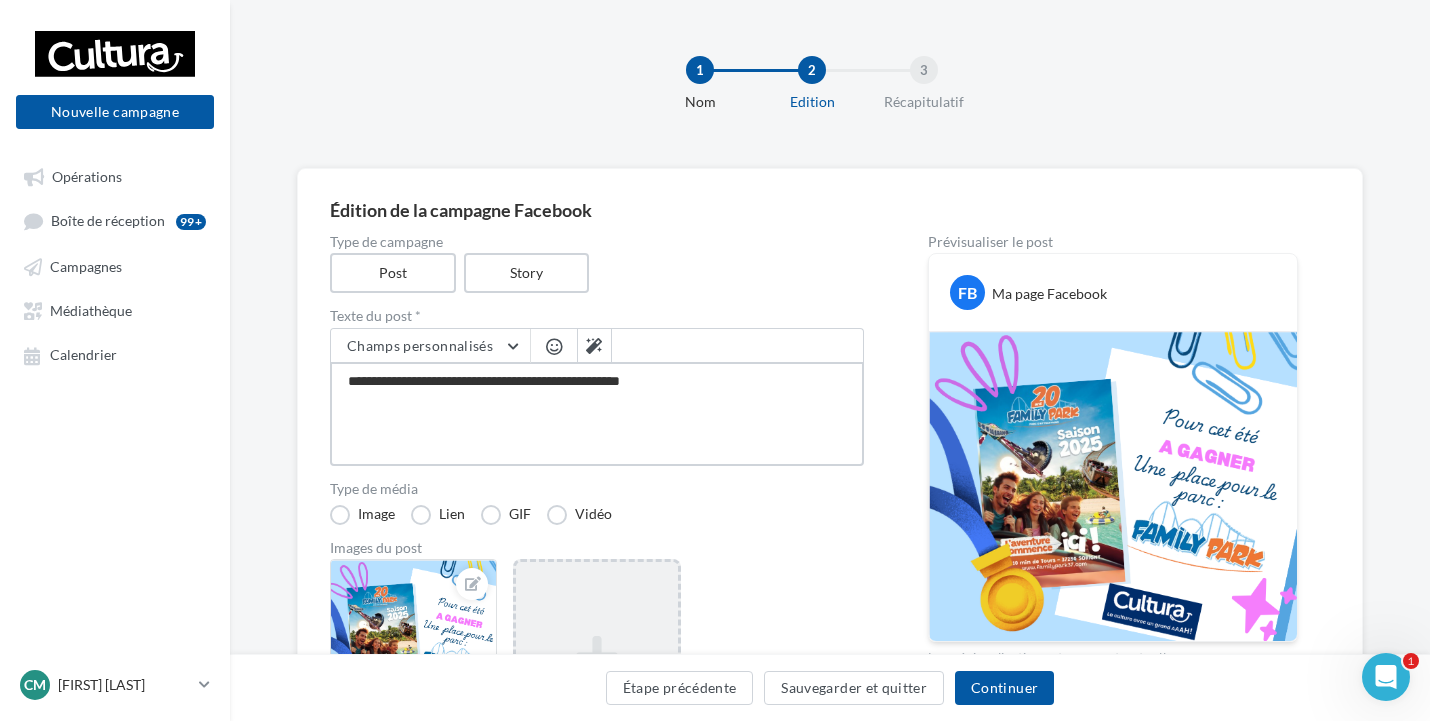 type on "**********" 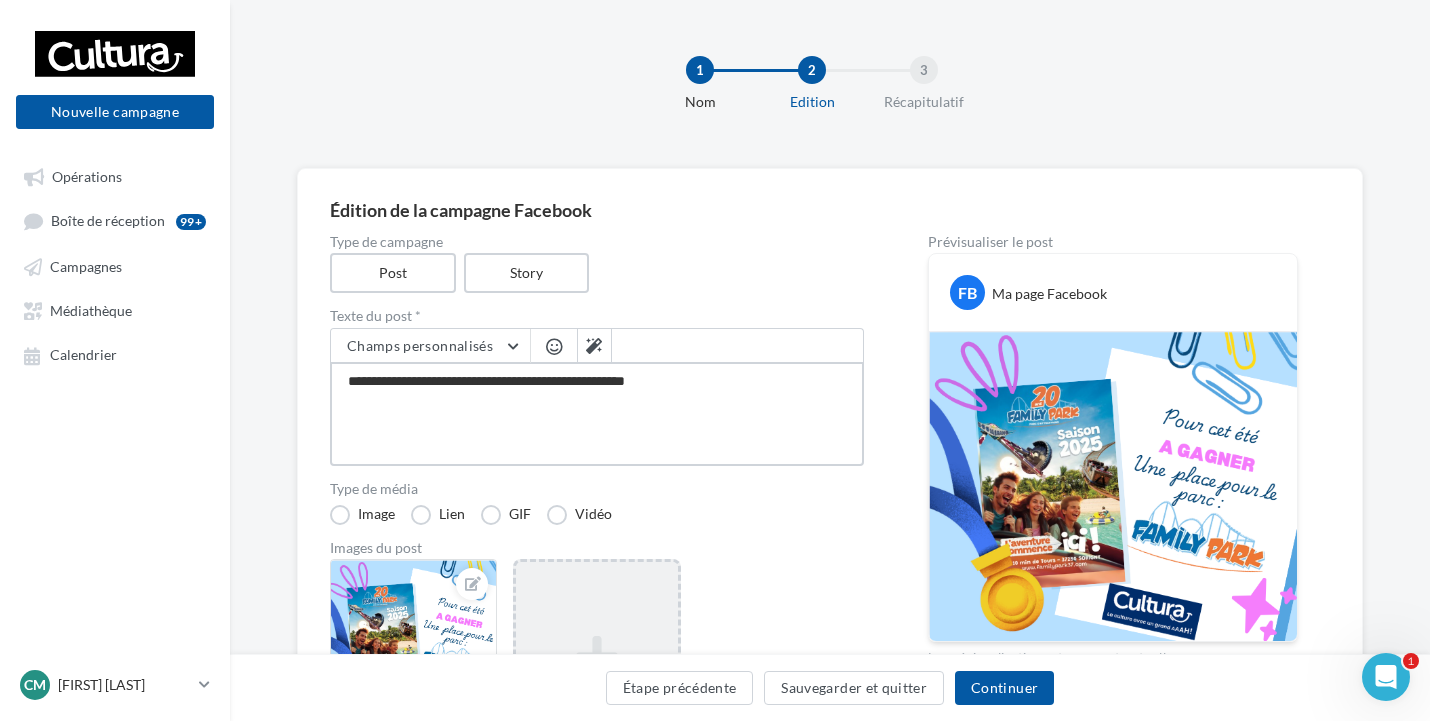 type on "**********" 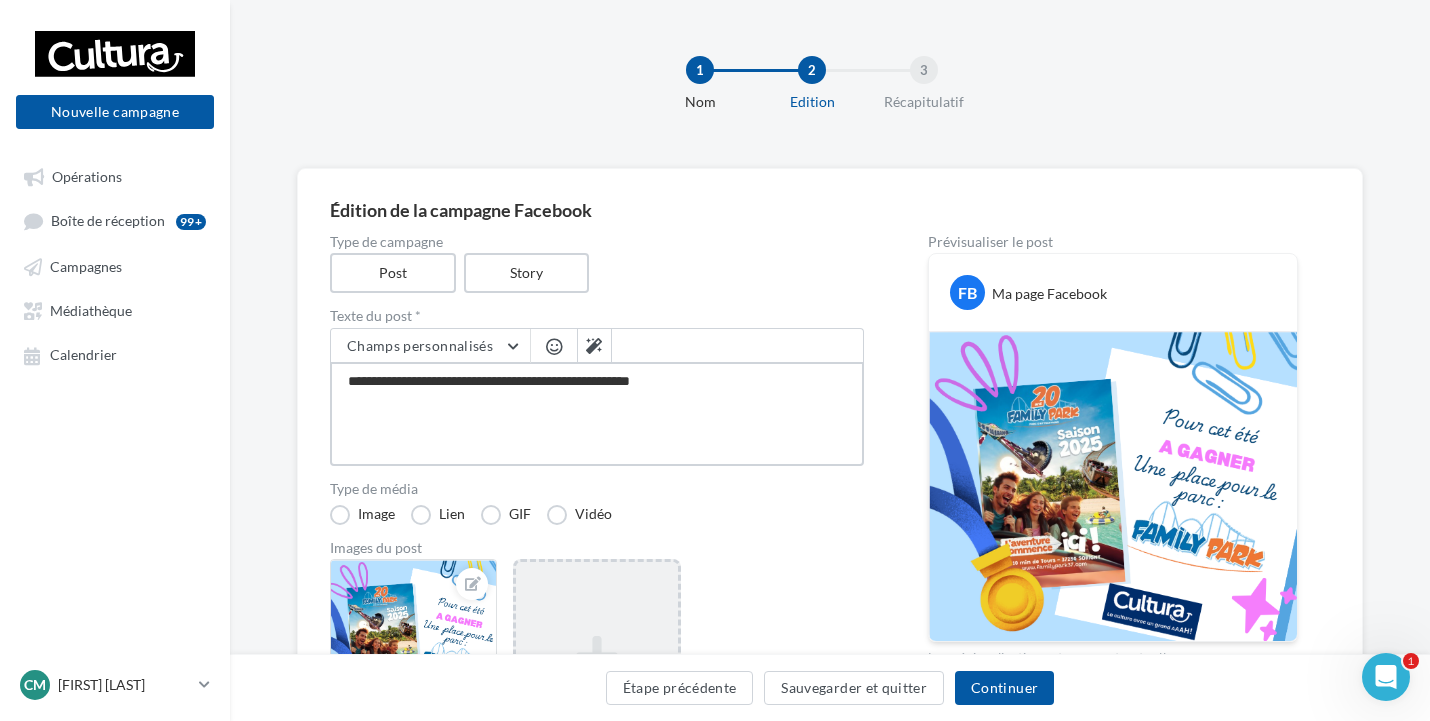 type on "**********" 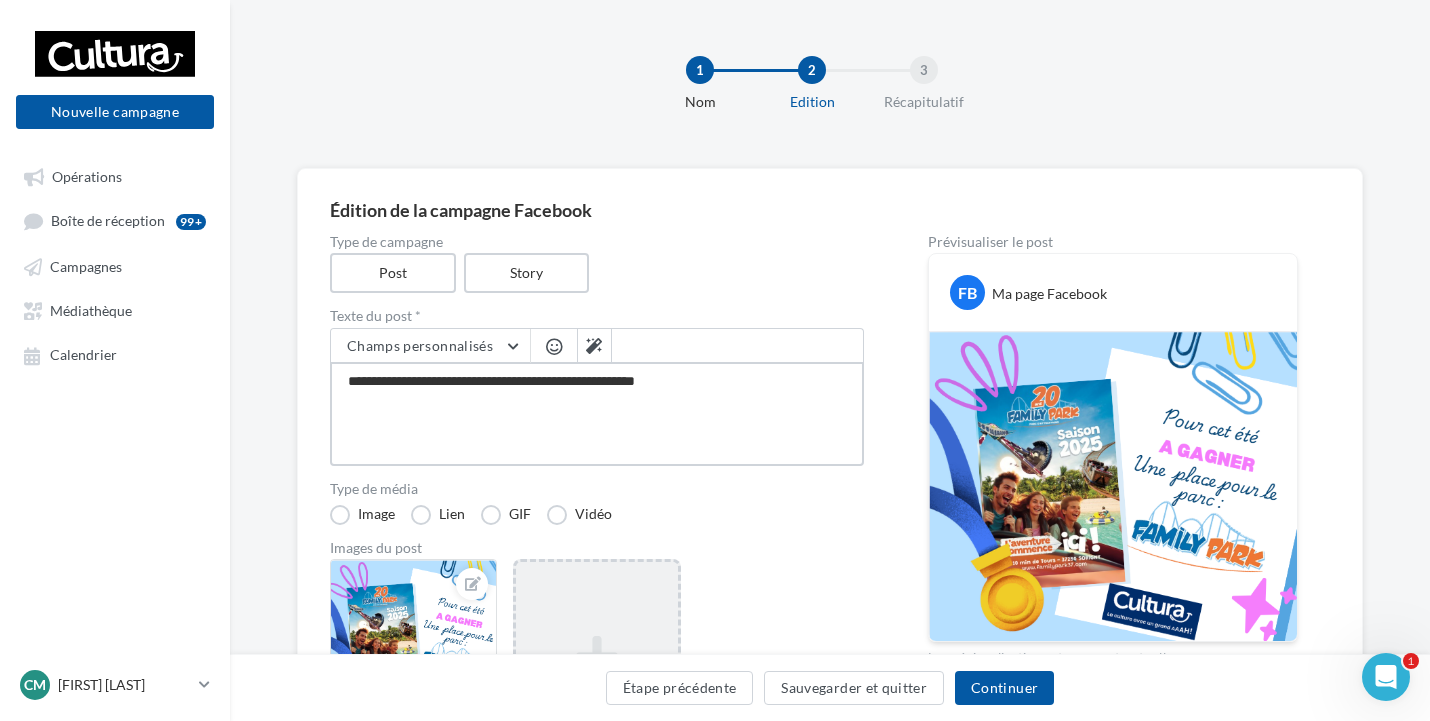 type on "**********" 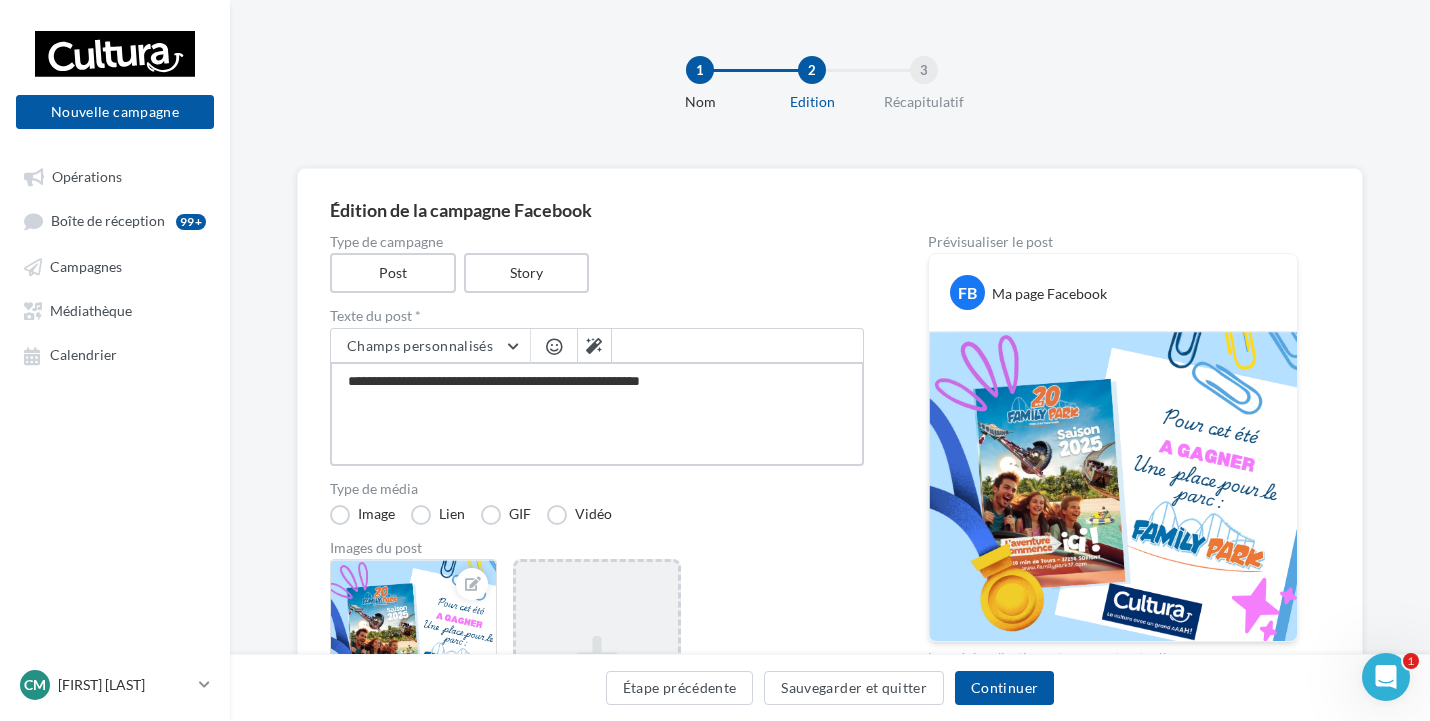 type on "**********" 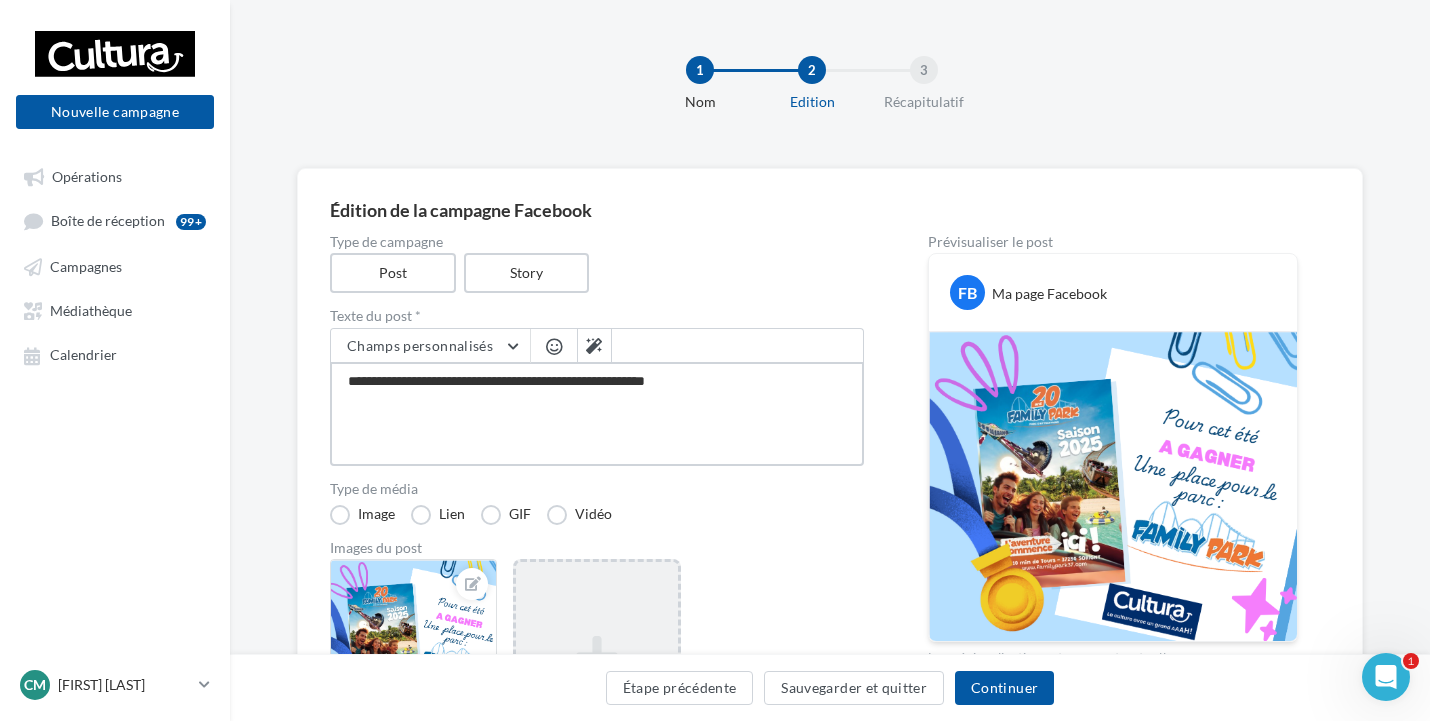 type on "**********" 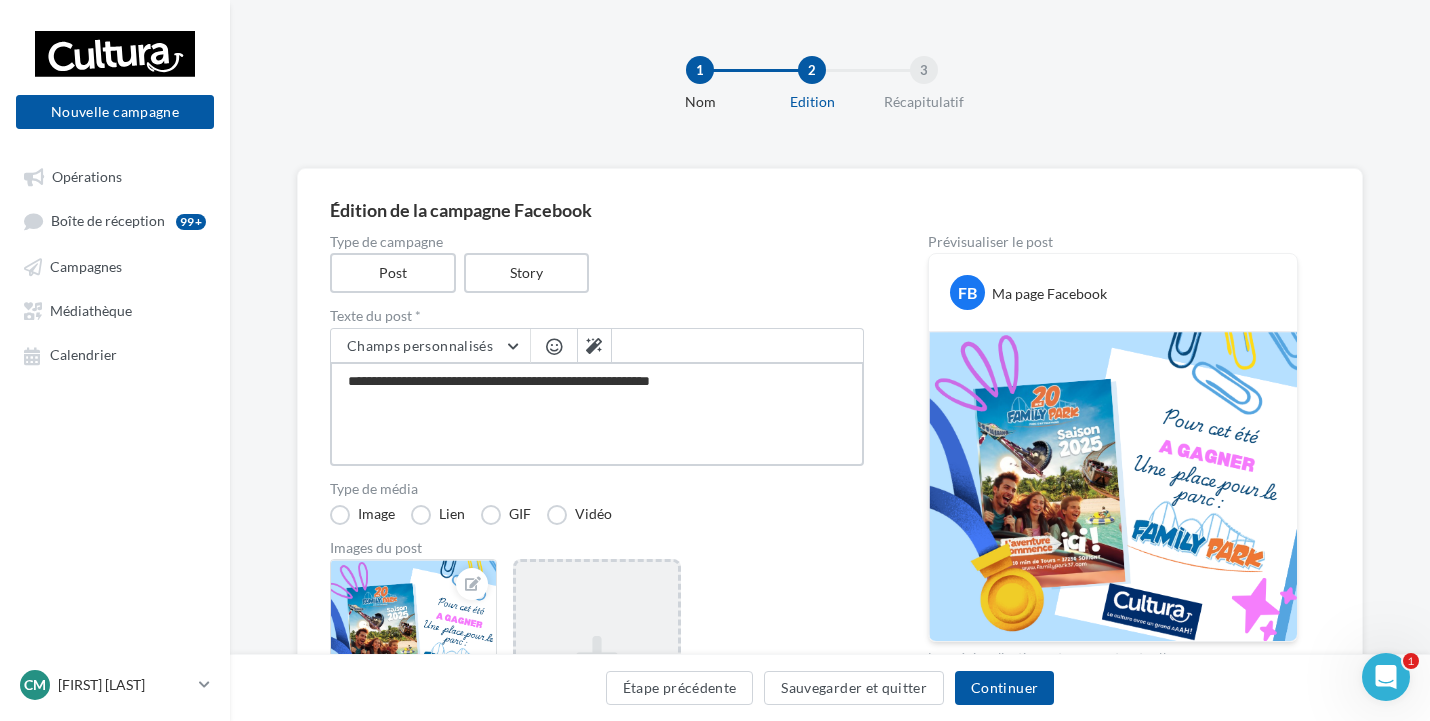 type on "**********" 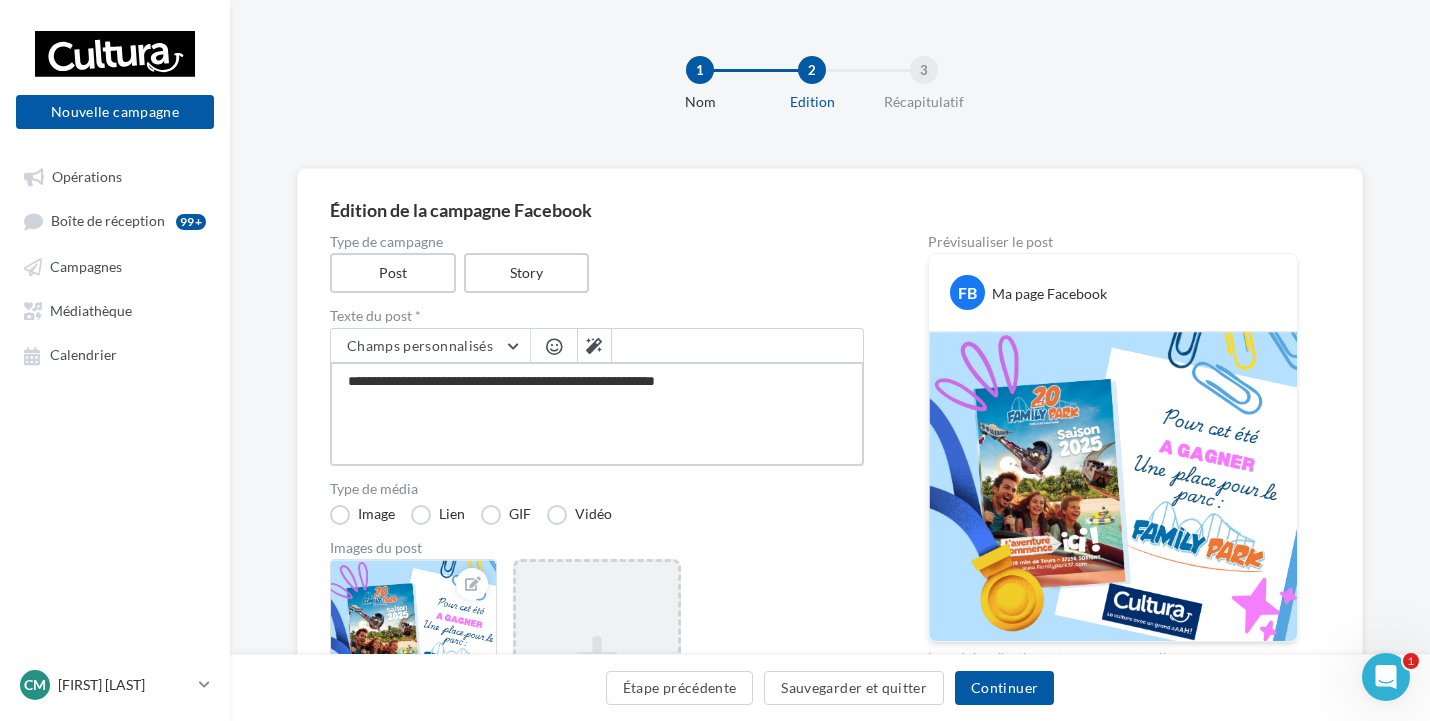 type on "**********" 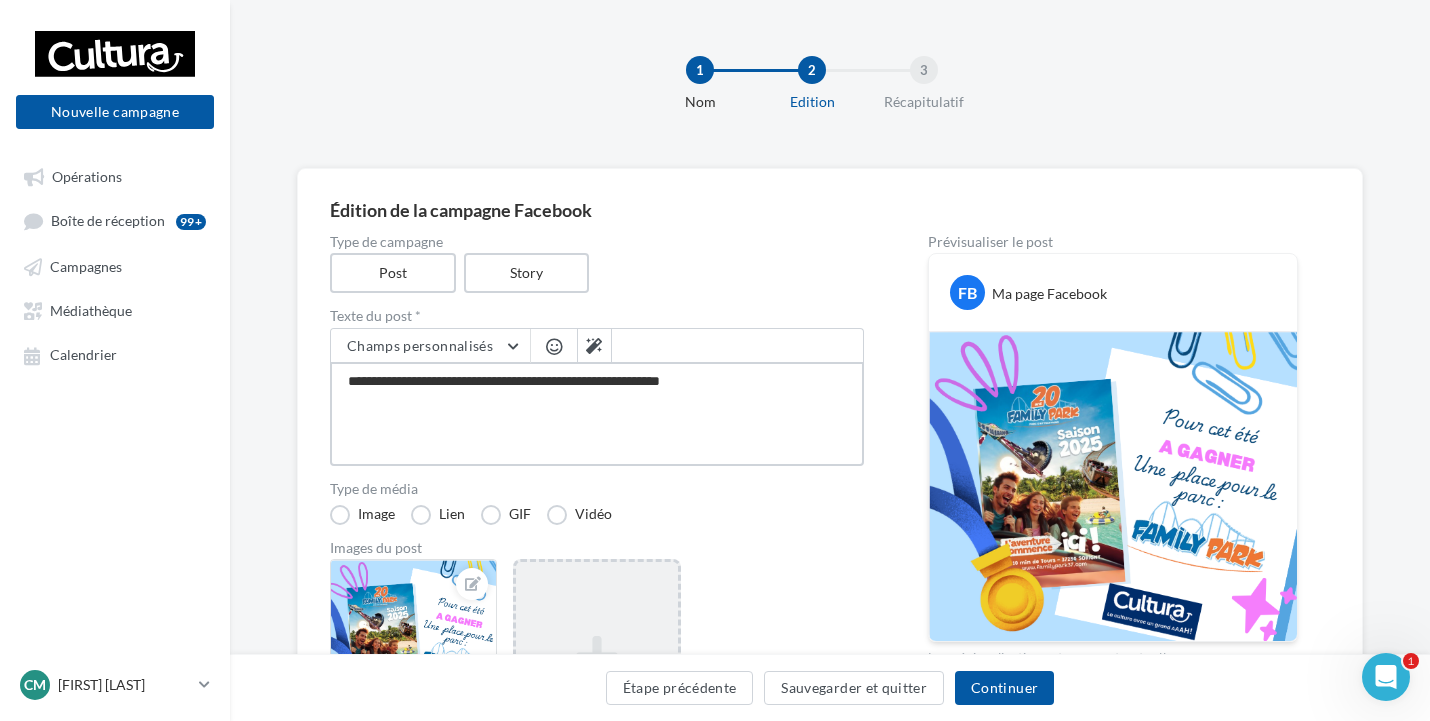 type on "**********" 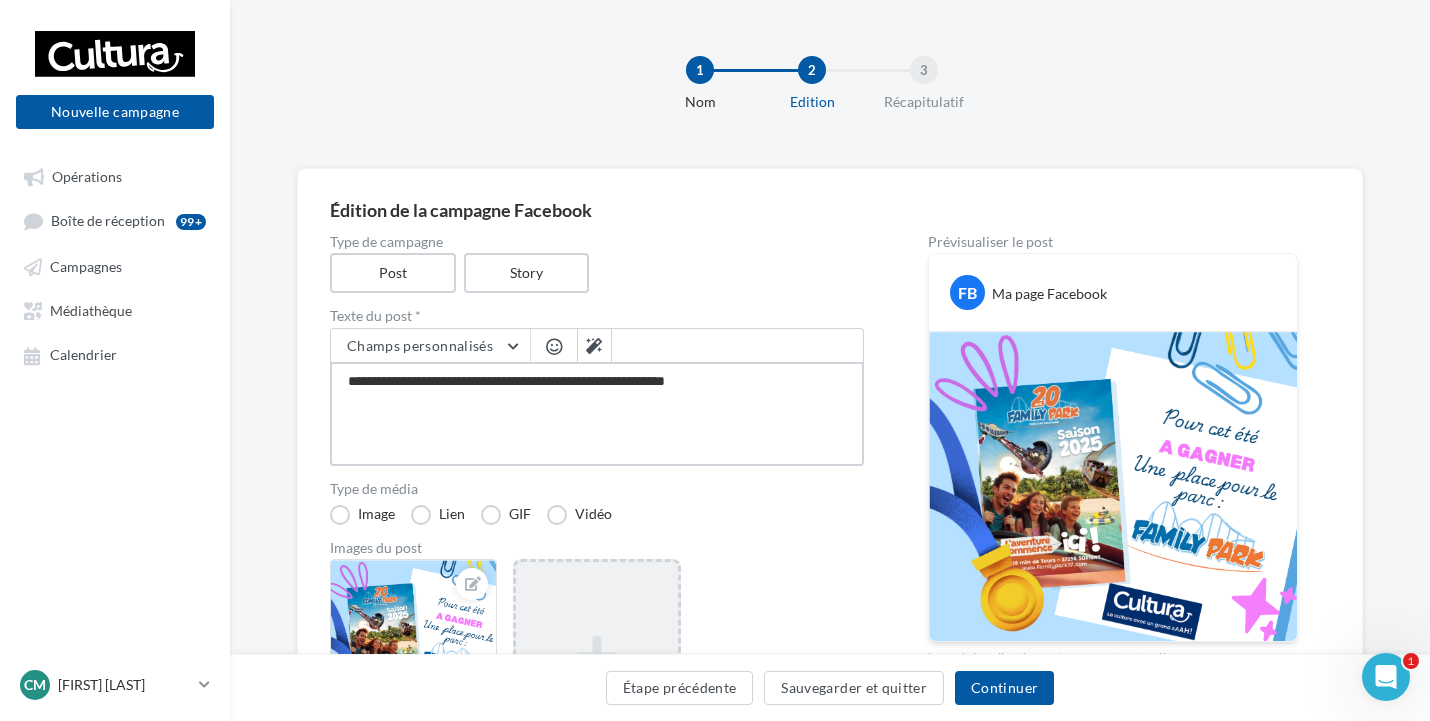 type on "**********" 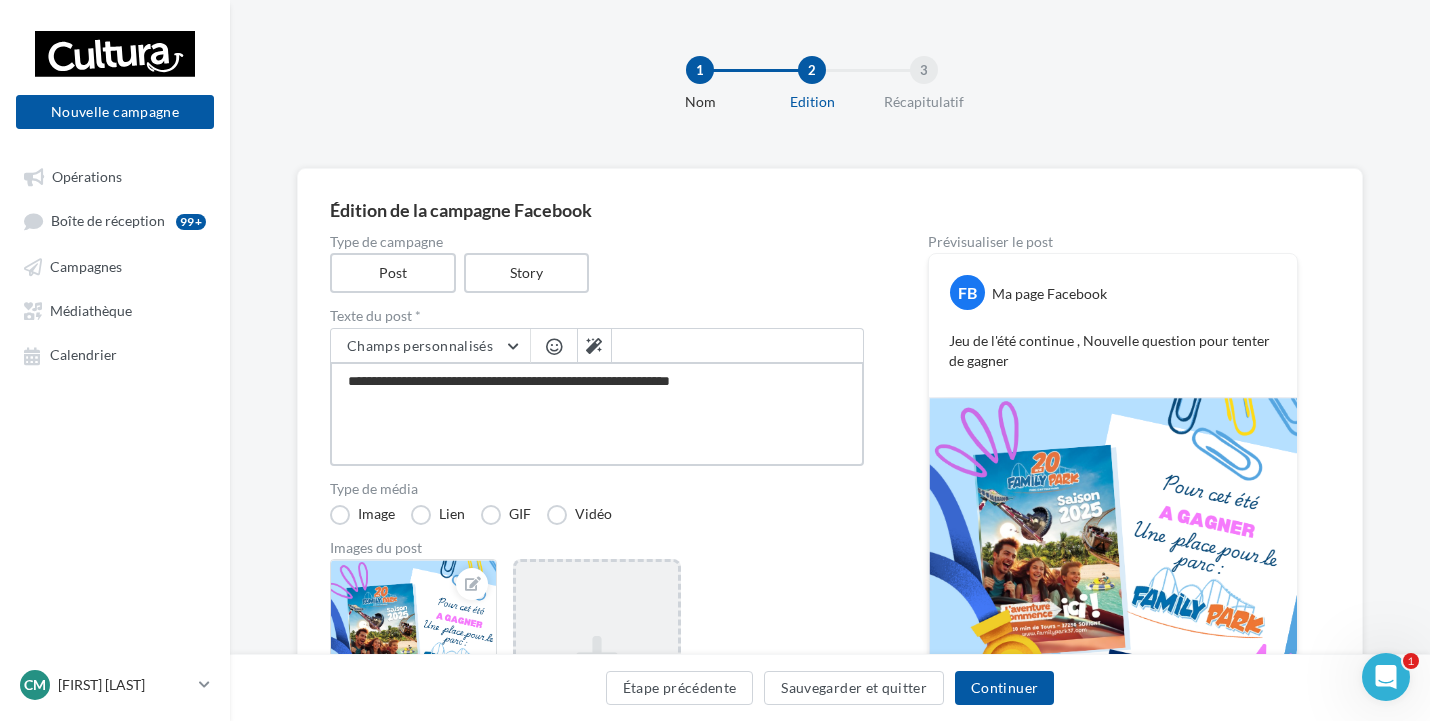 type on "**********" 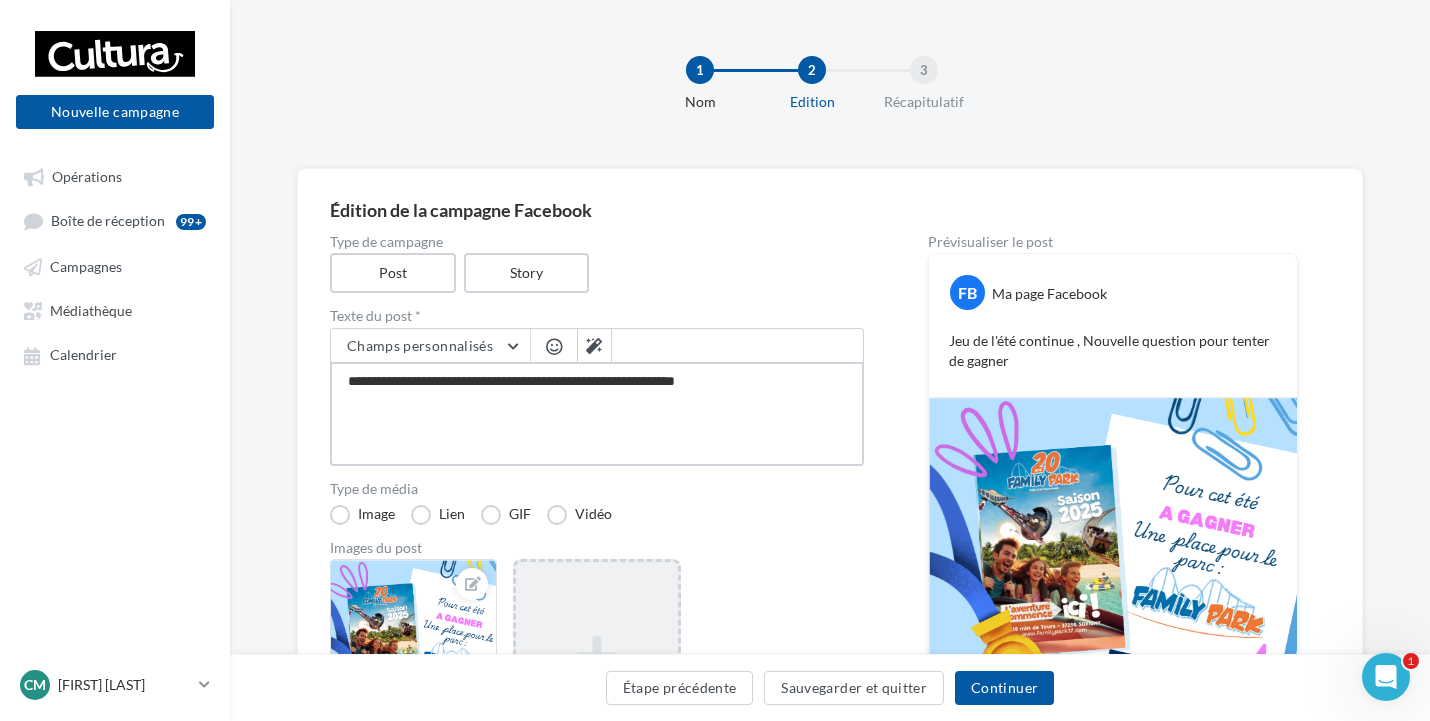 type on "**********" 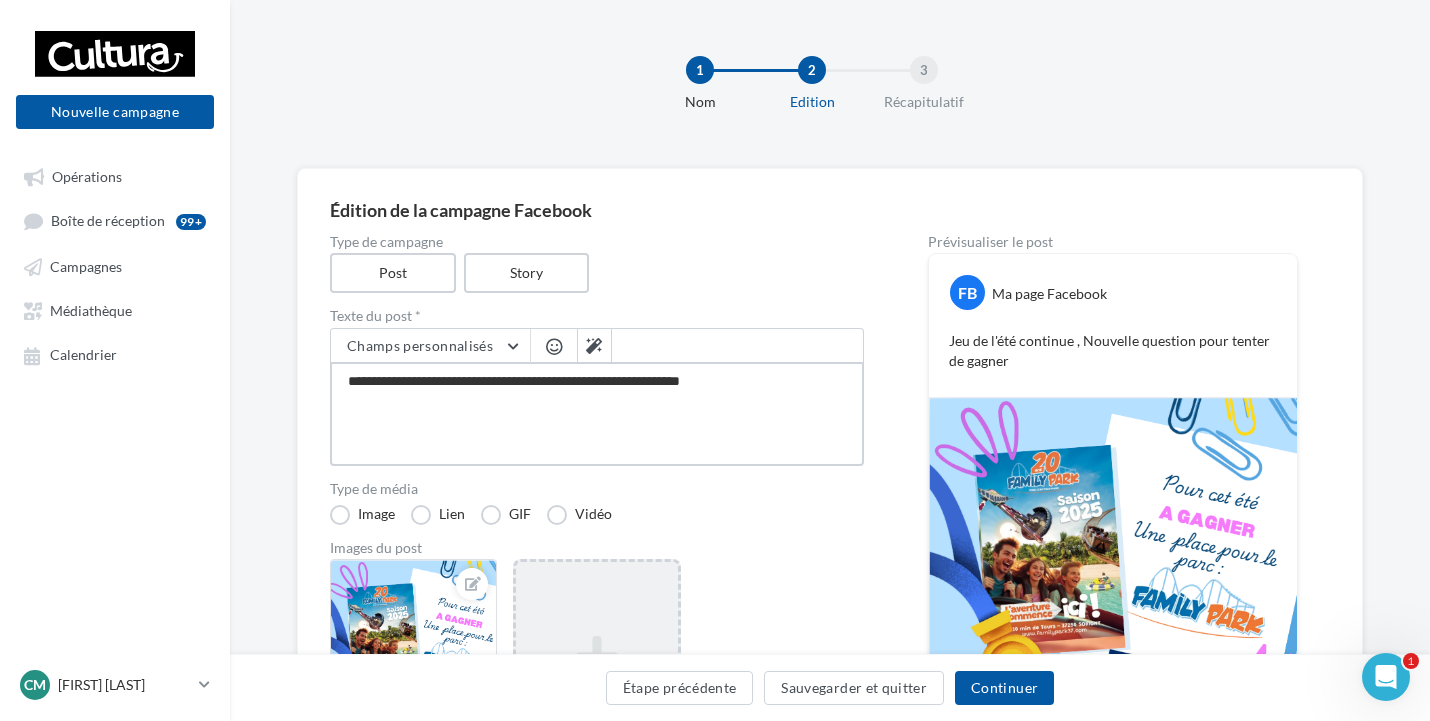 type on "**********" 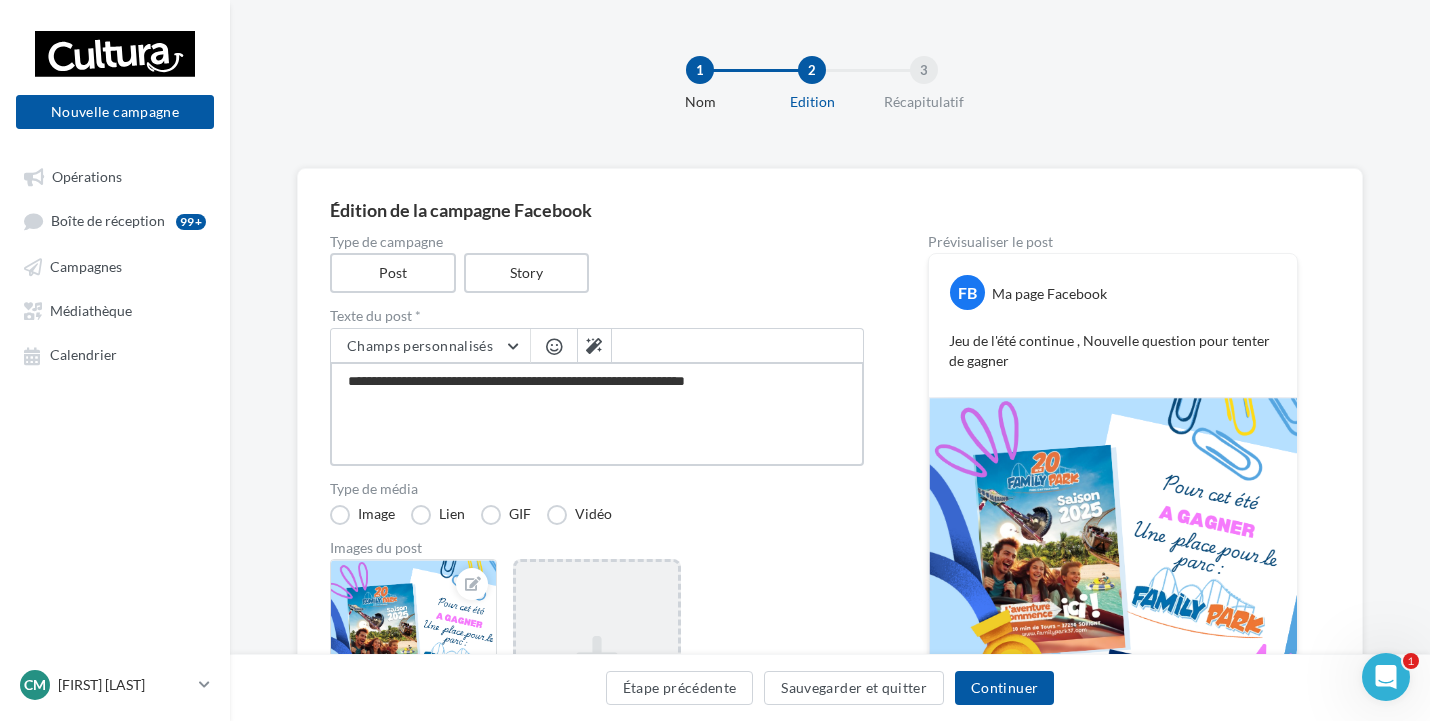 type on "**********" 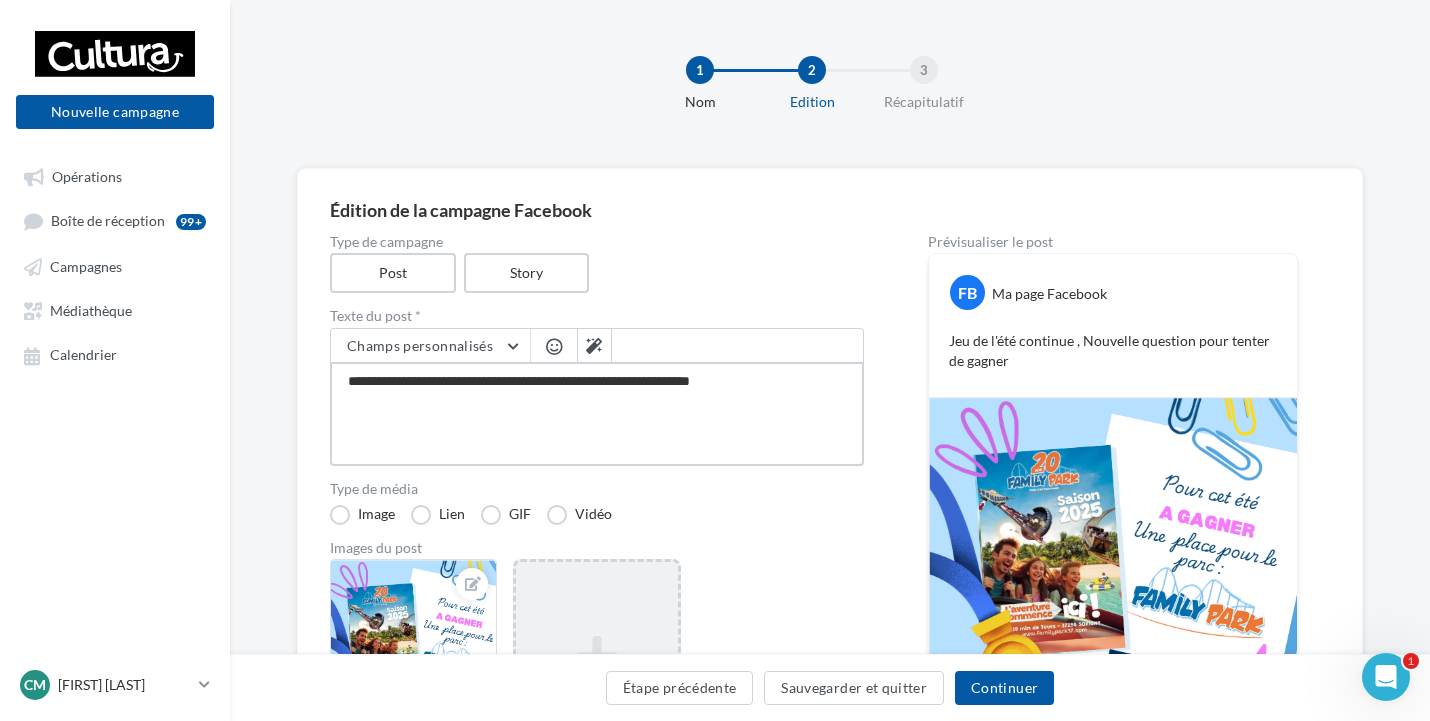 type on "**********" 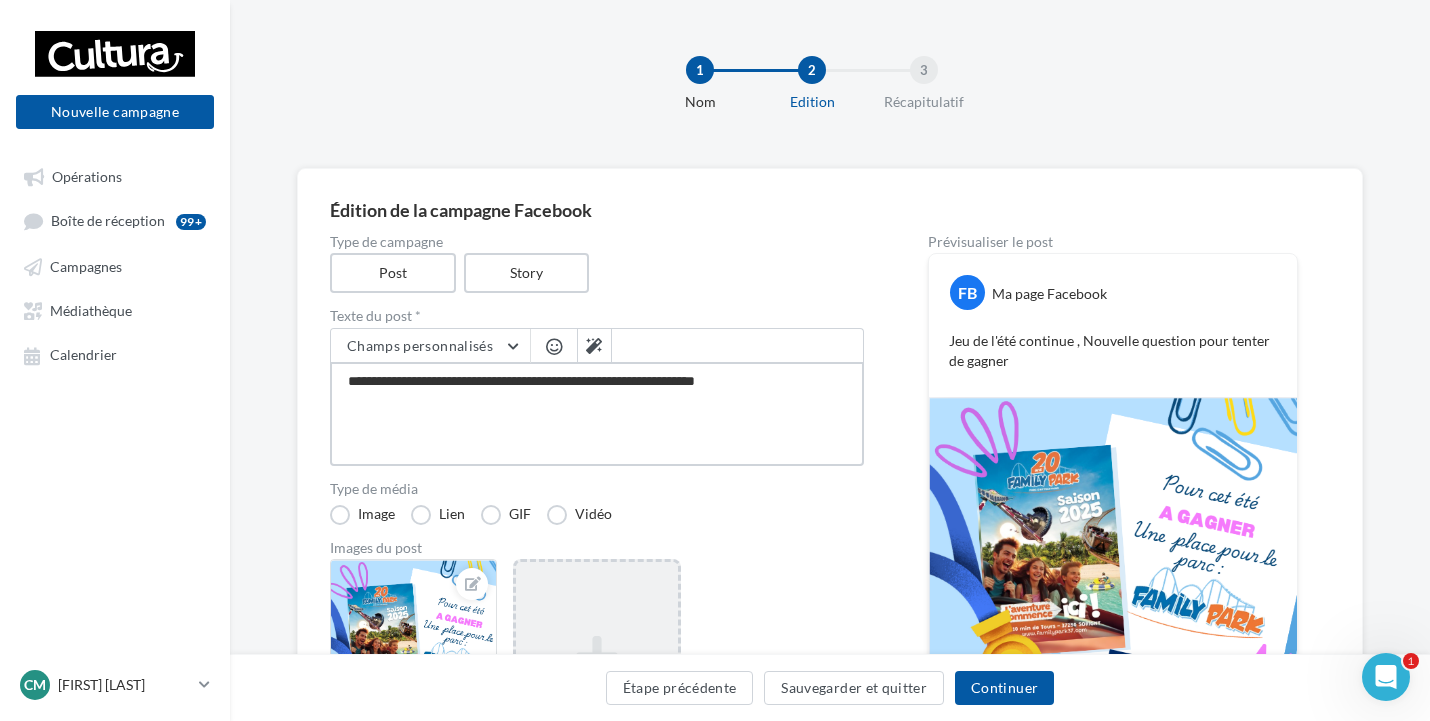 type on "**********" 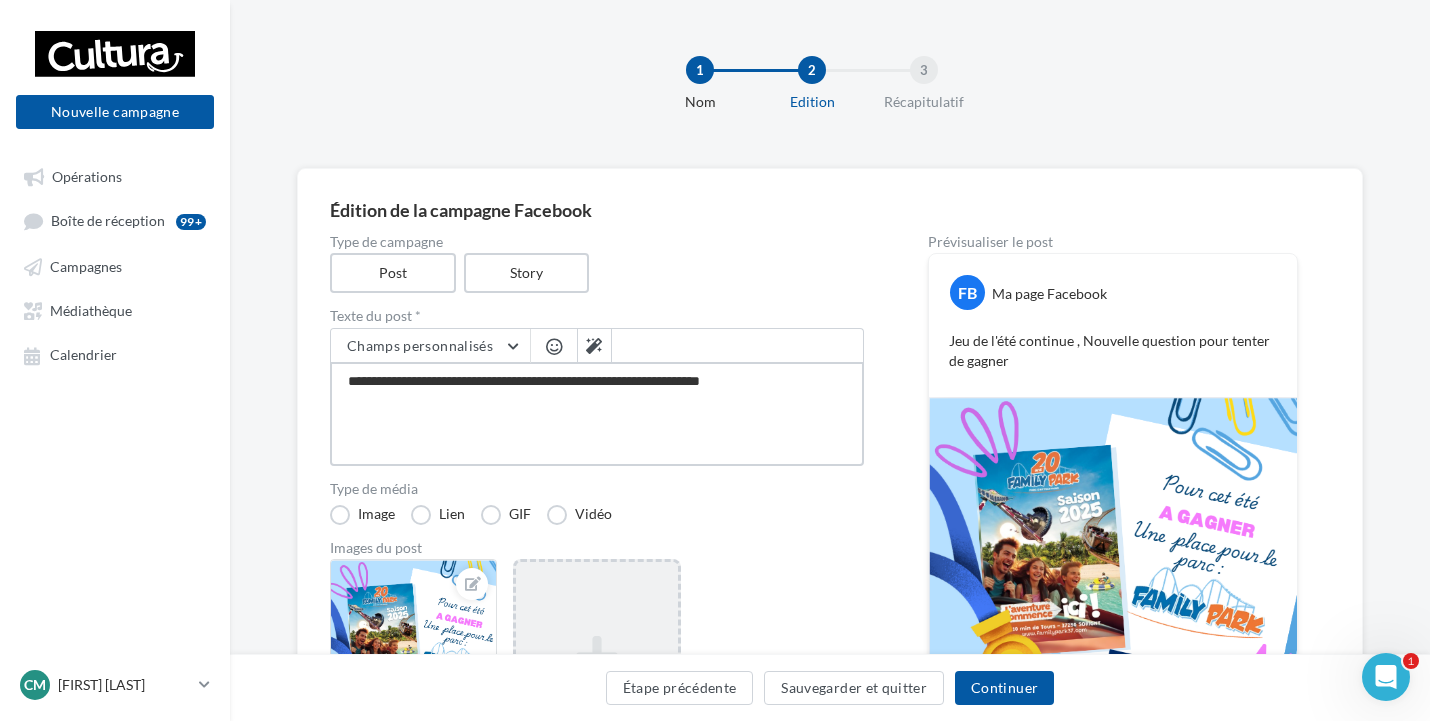 type on "**********" 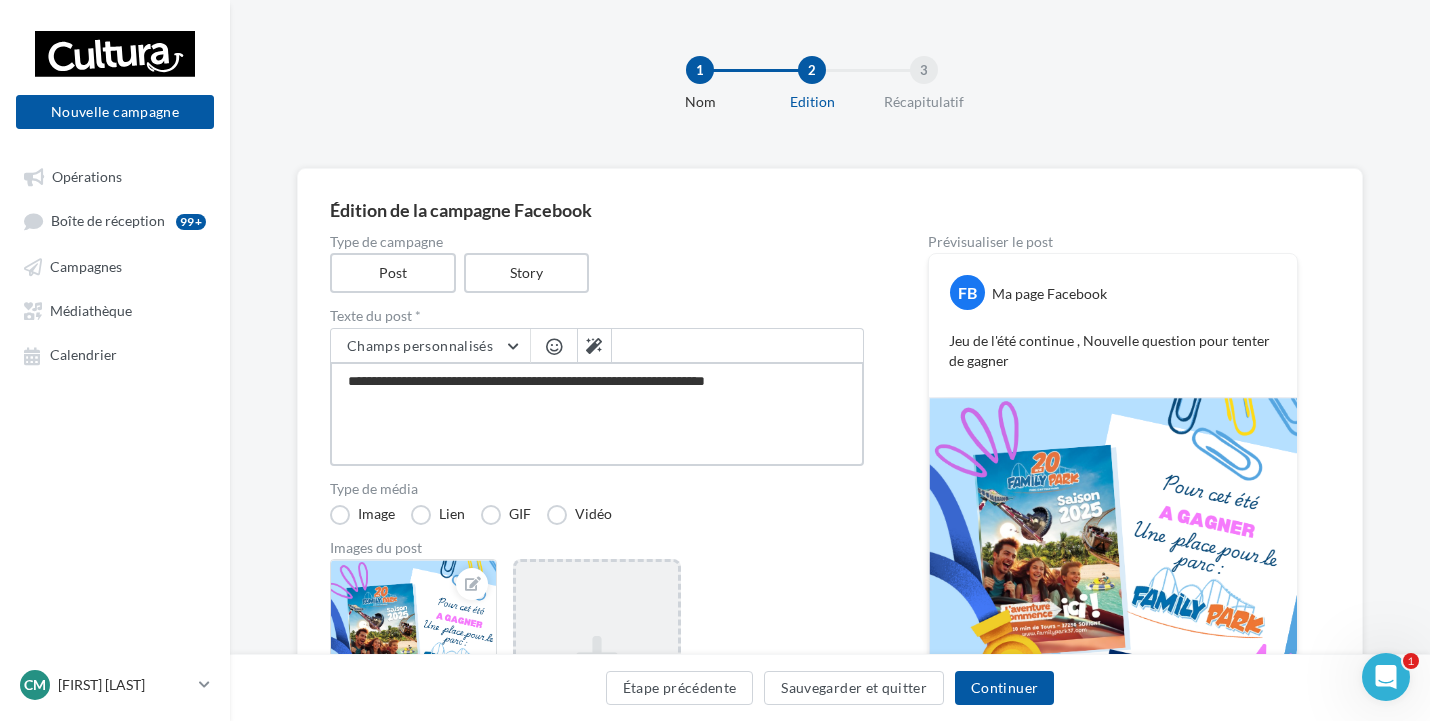 type on "**********" 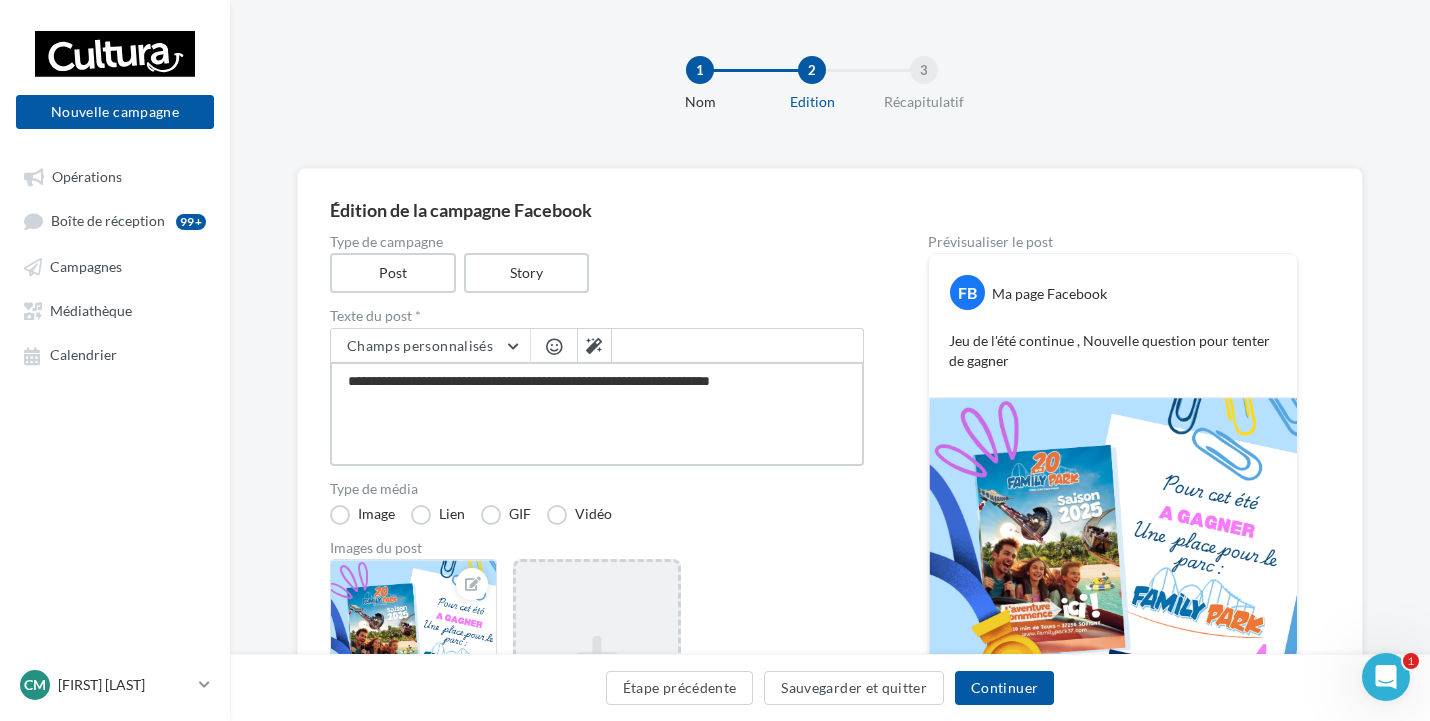 type on "**********" 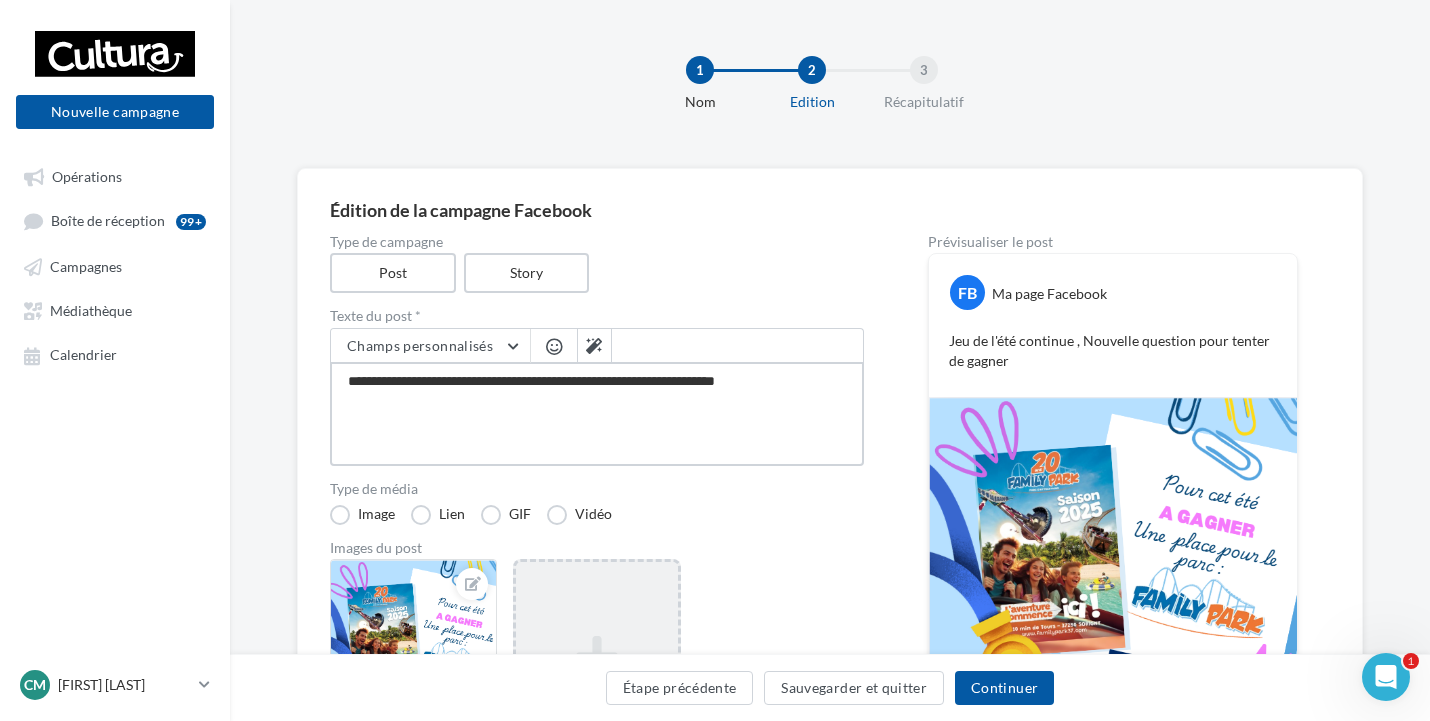 type on "**********" 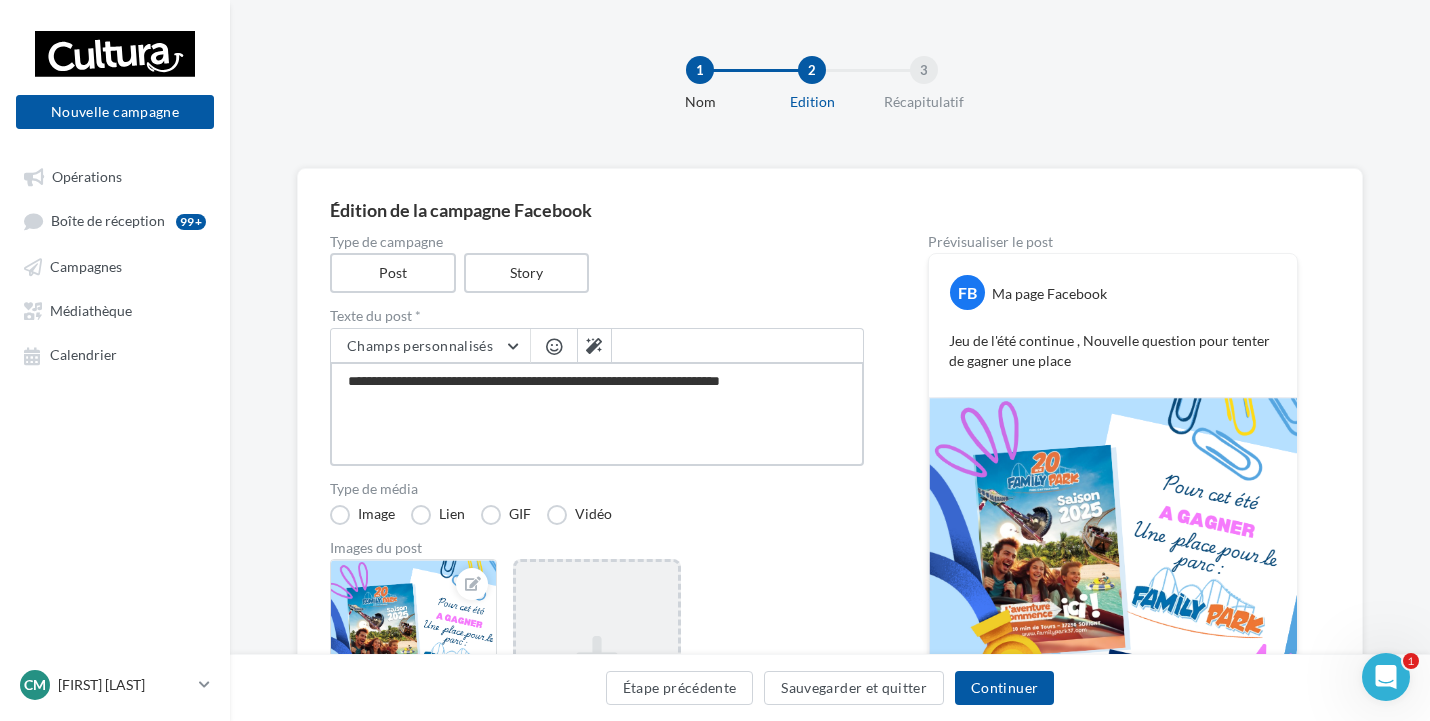 type on "**********" 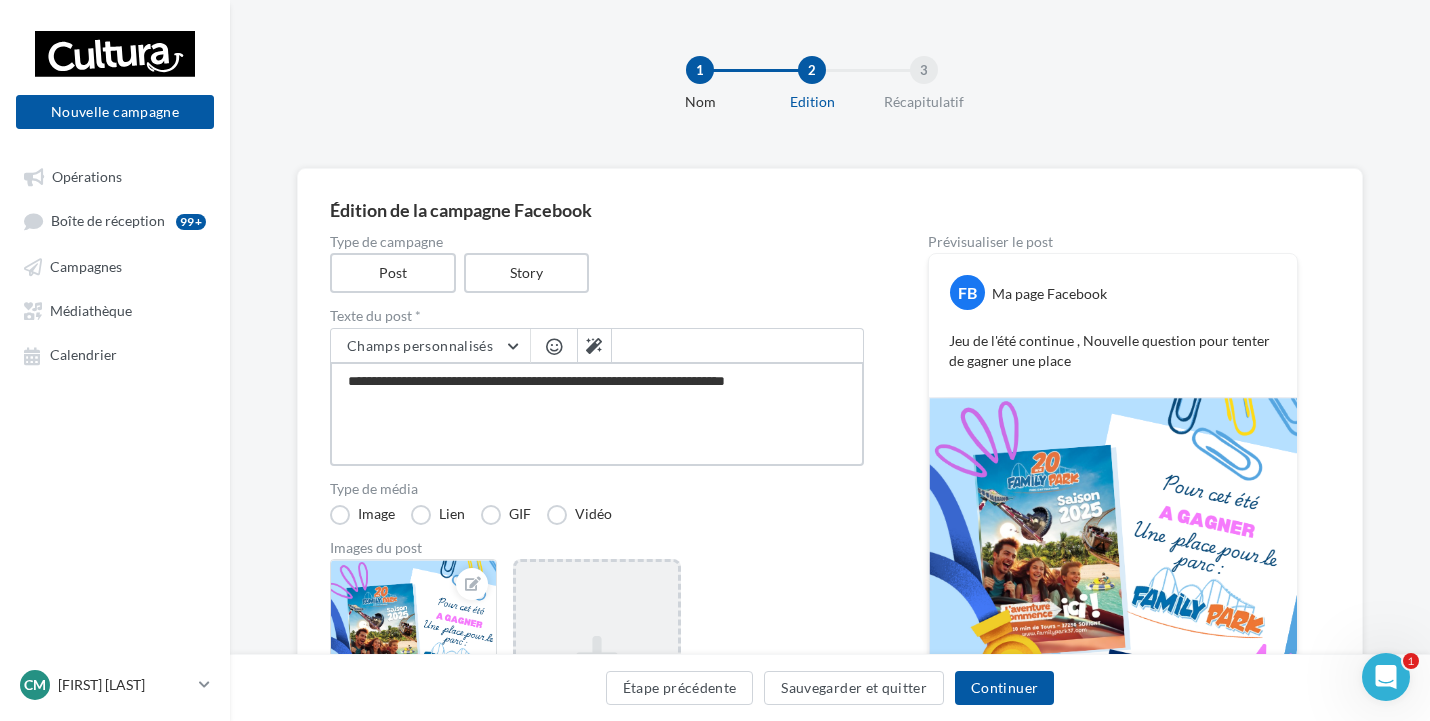 type on "**********" 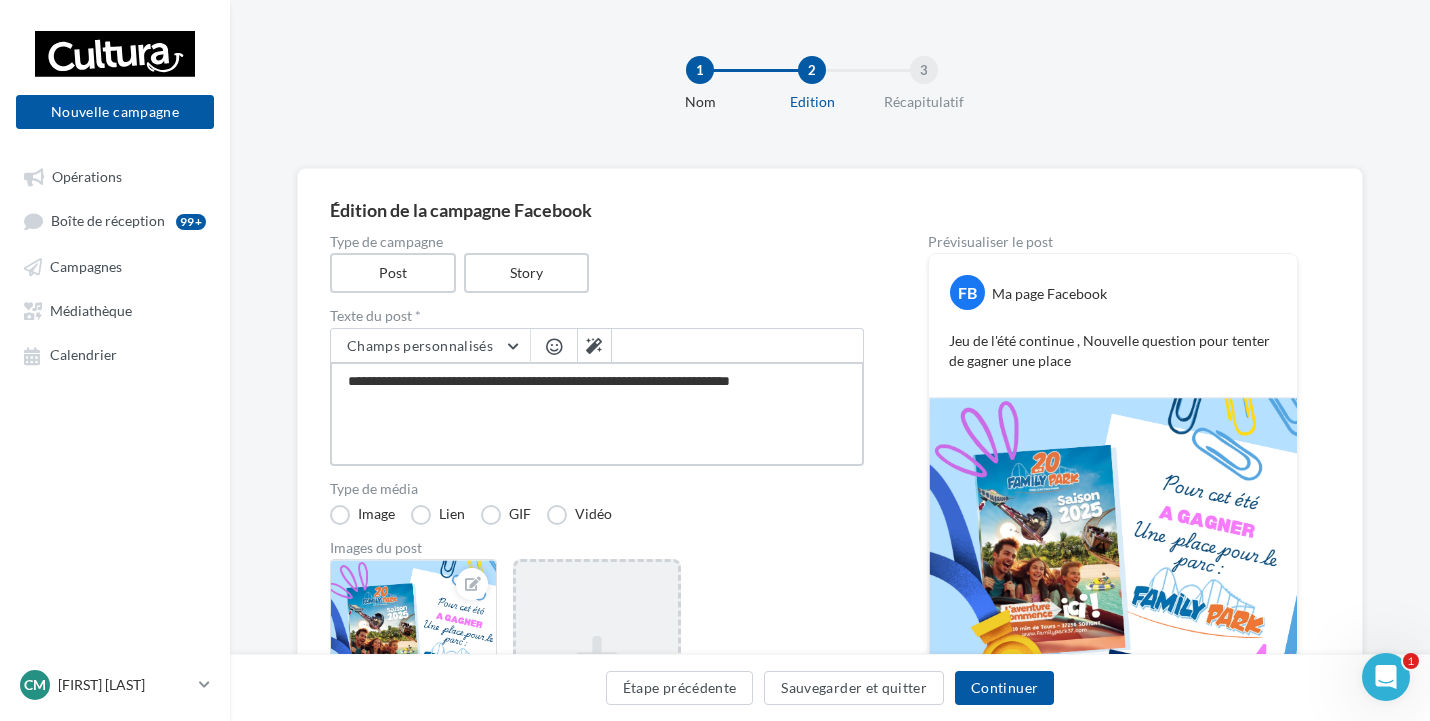 type on "**********" 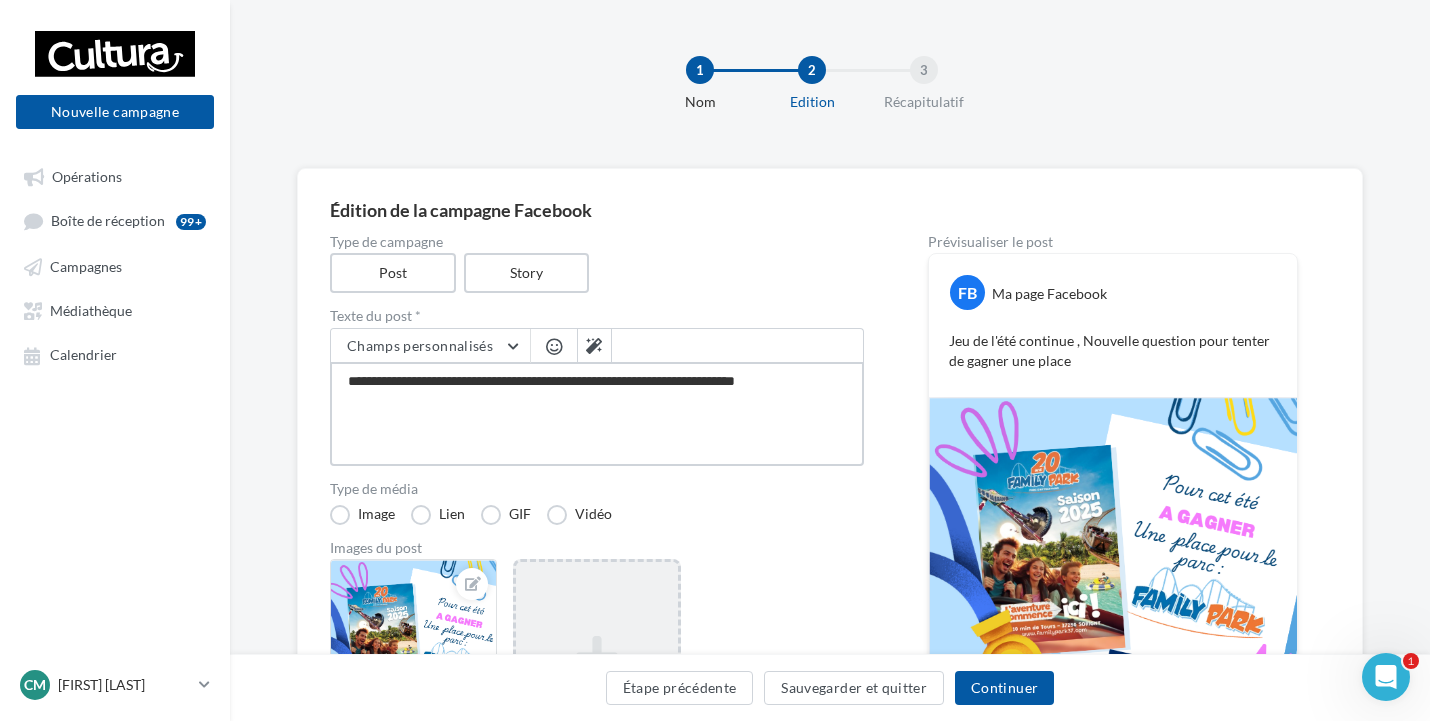 type on "**********" 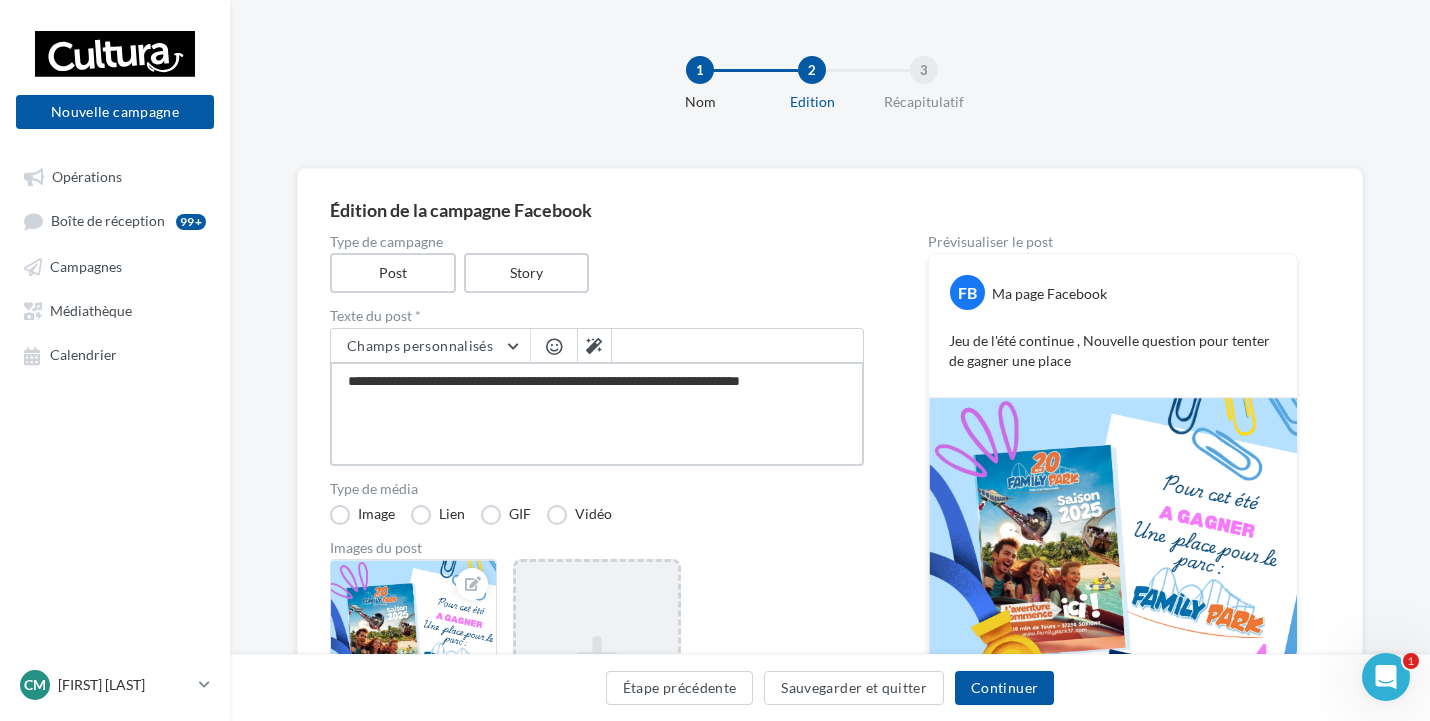 type on "**********" 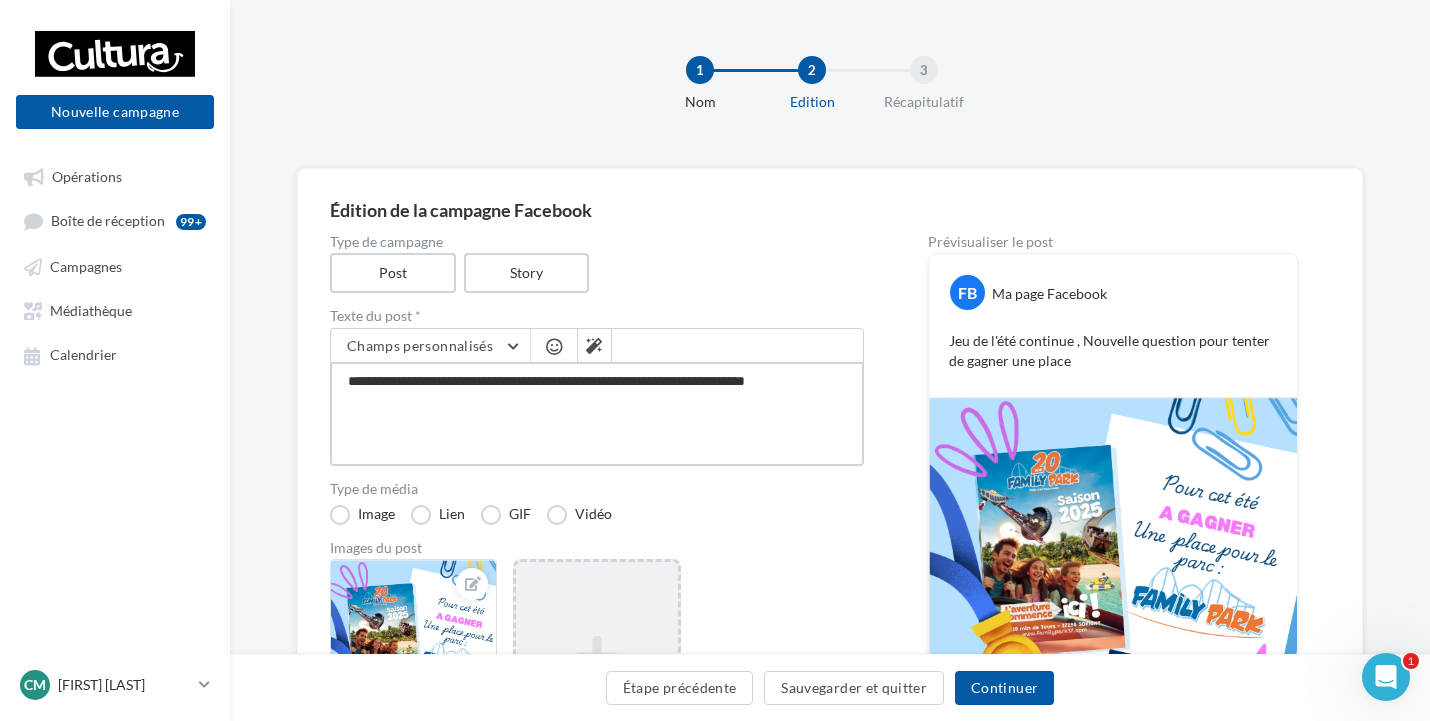 type on "**********" 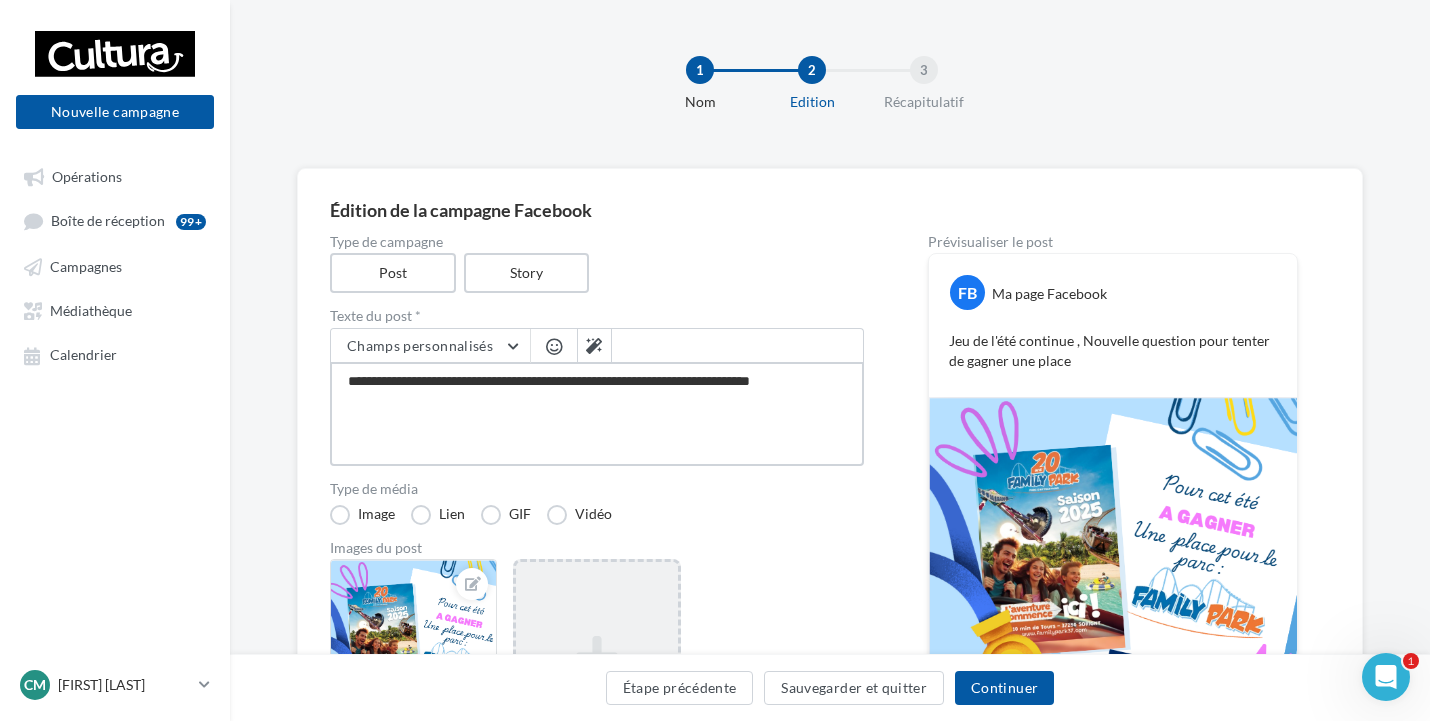 type on "**********" 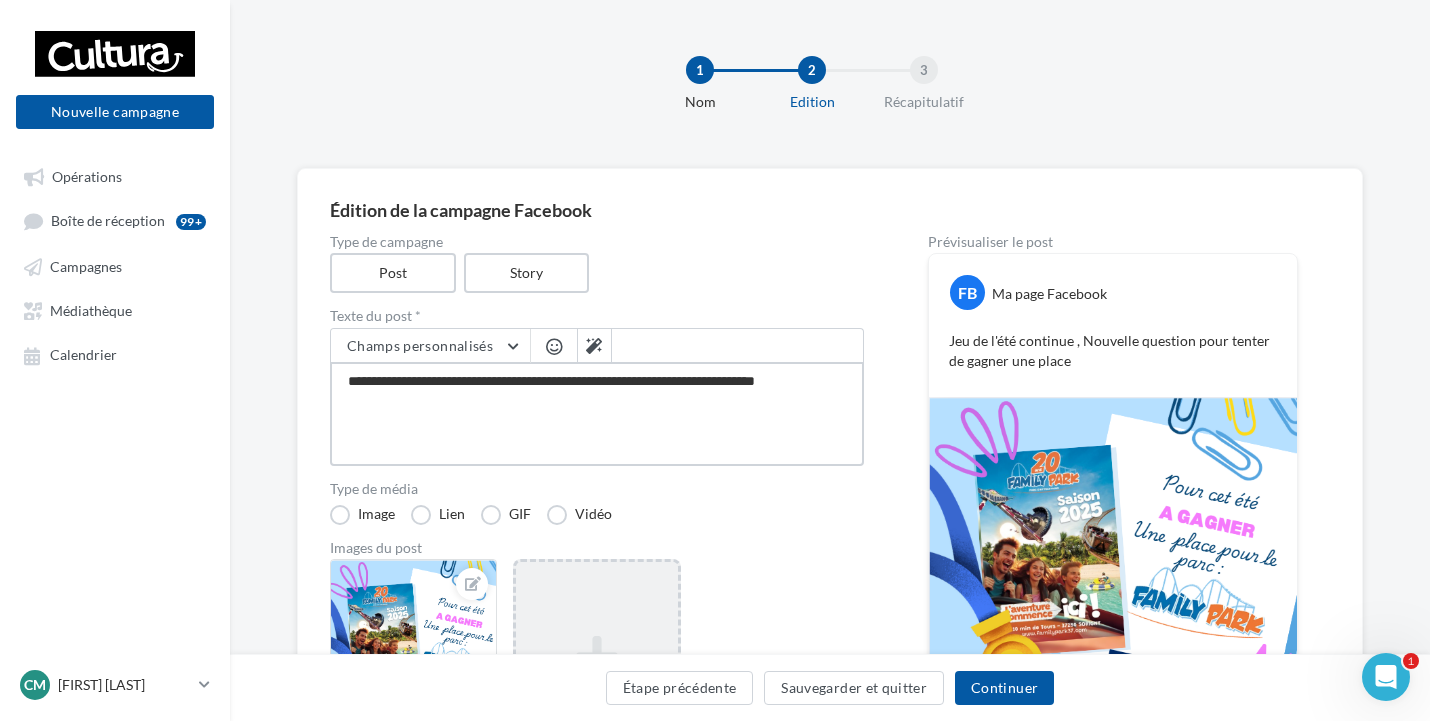 type on "**********" 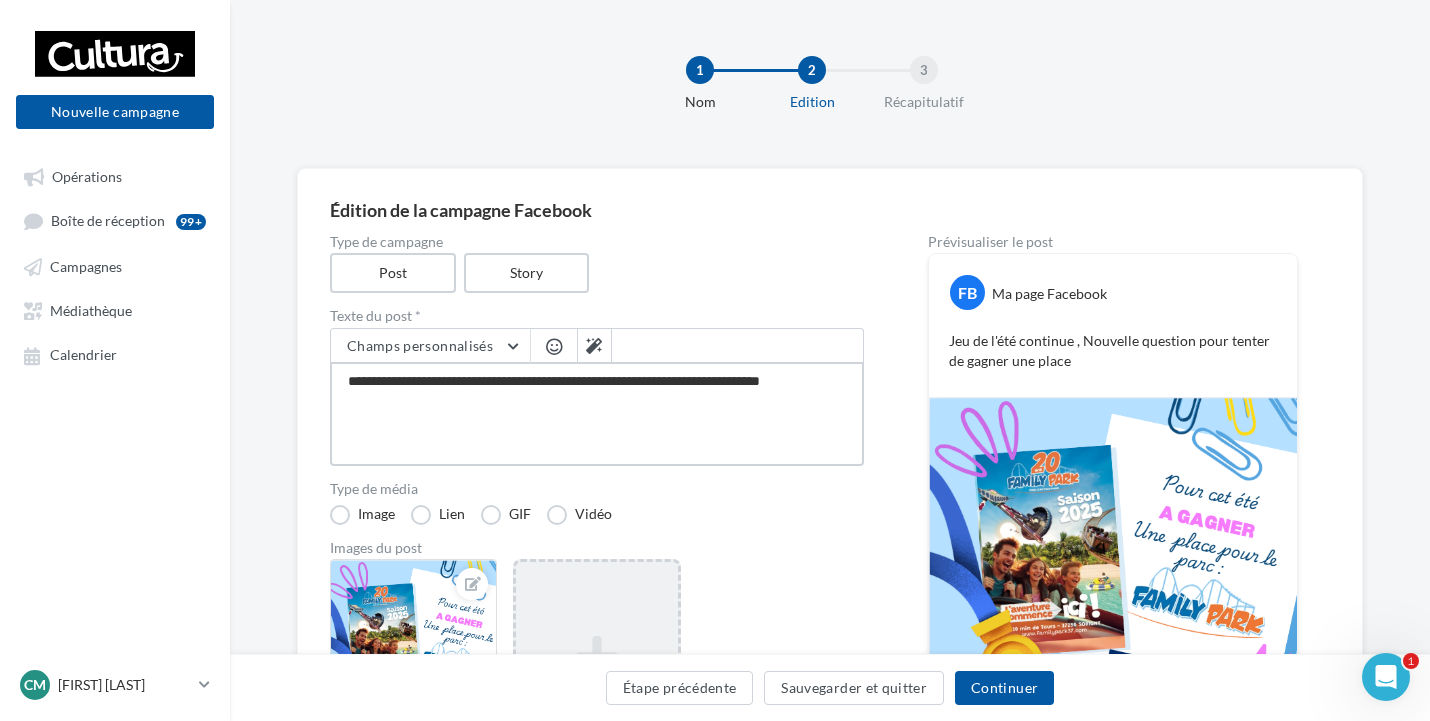 type on "**********" 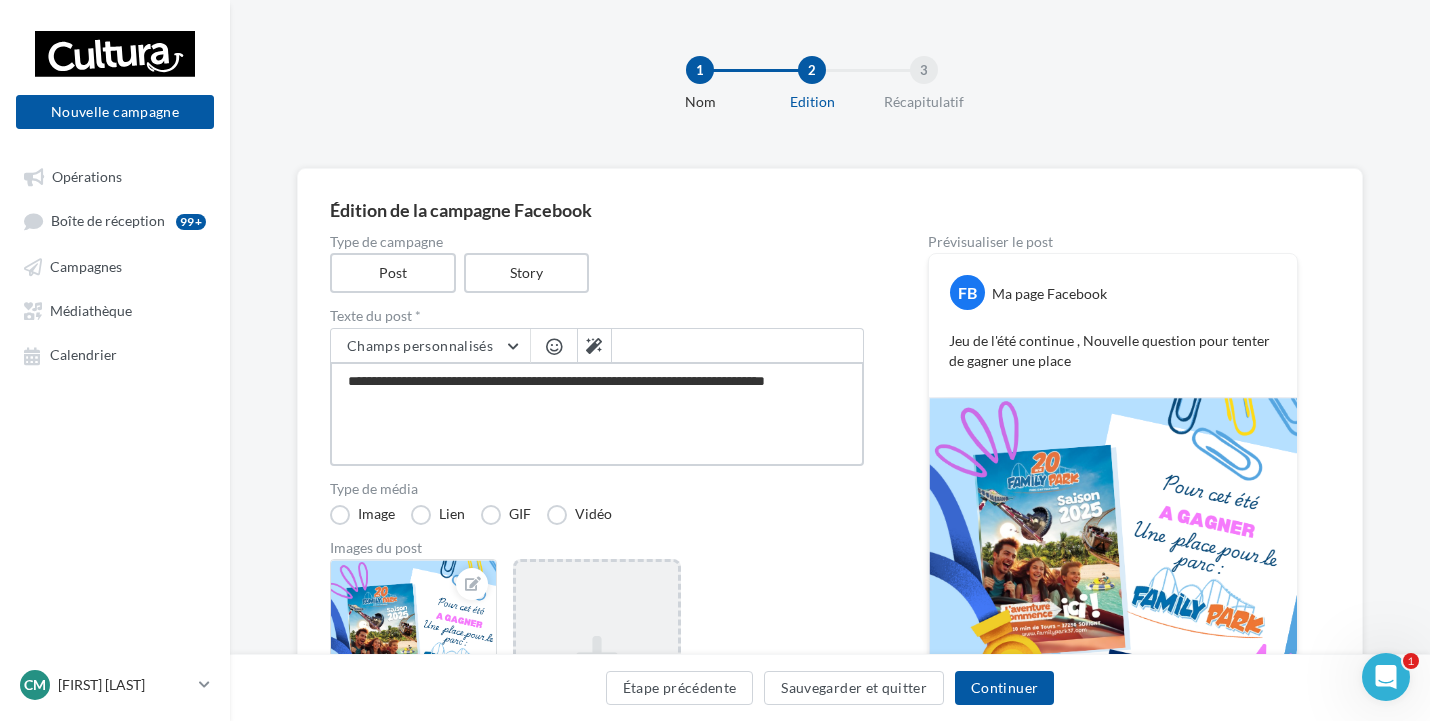 type on "**********" 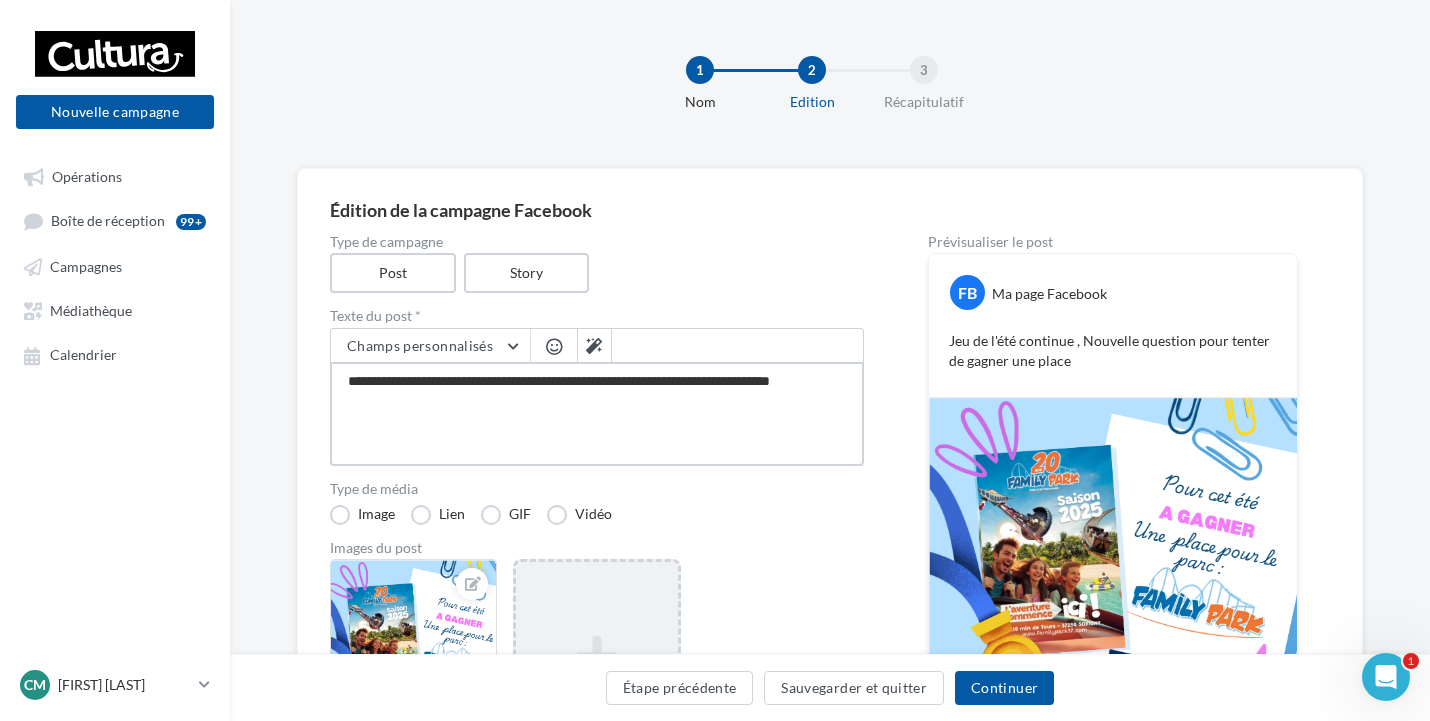 type on "**********" 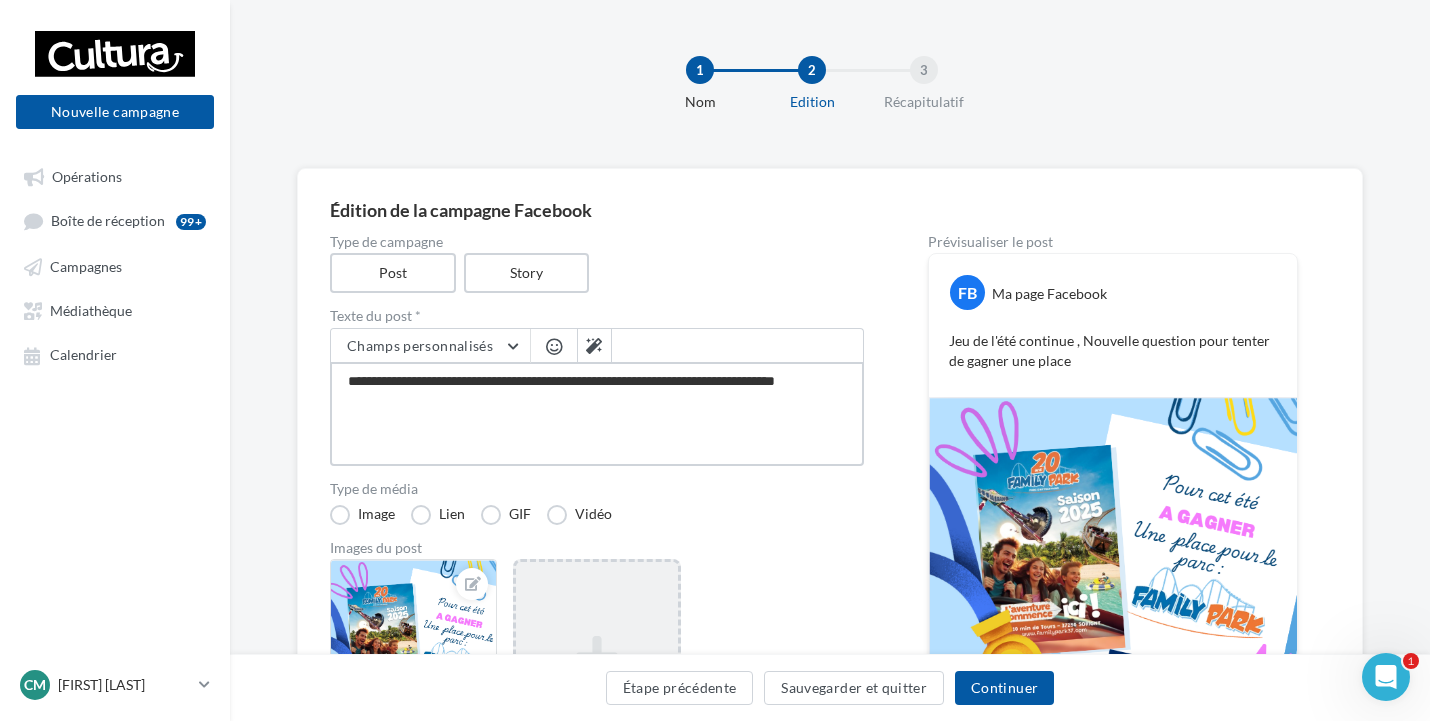 type on "**********" 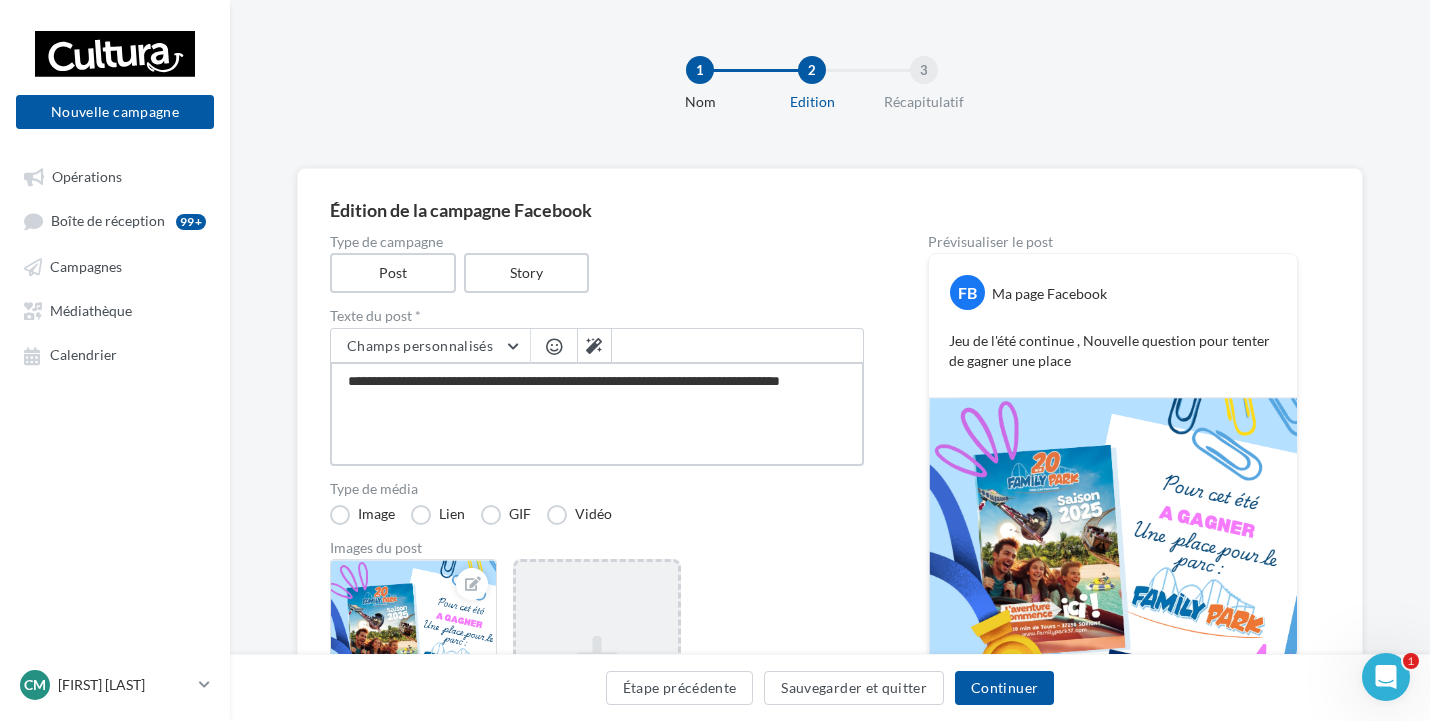 type on "**********" 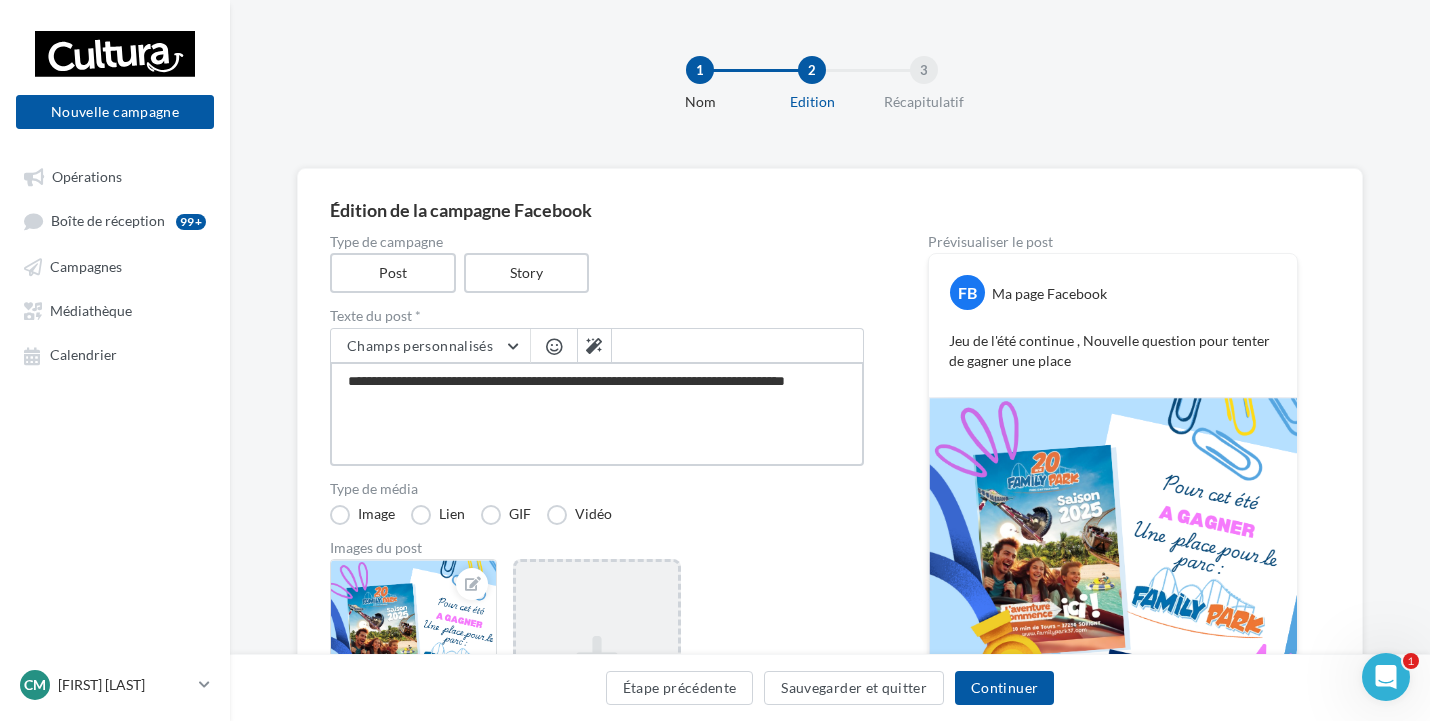 type on "**********" 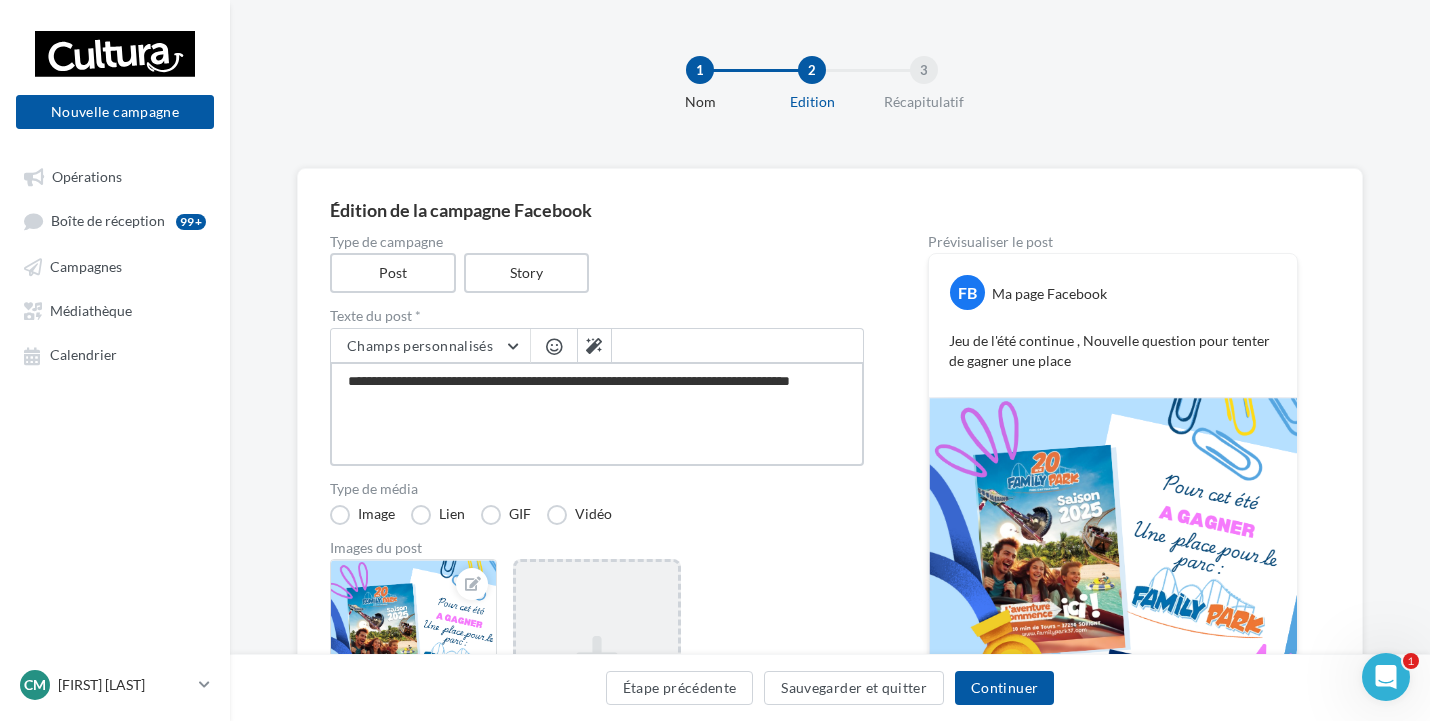 type on "**********" 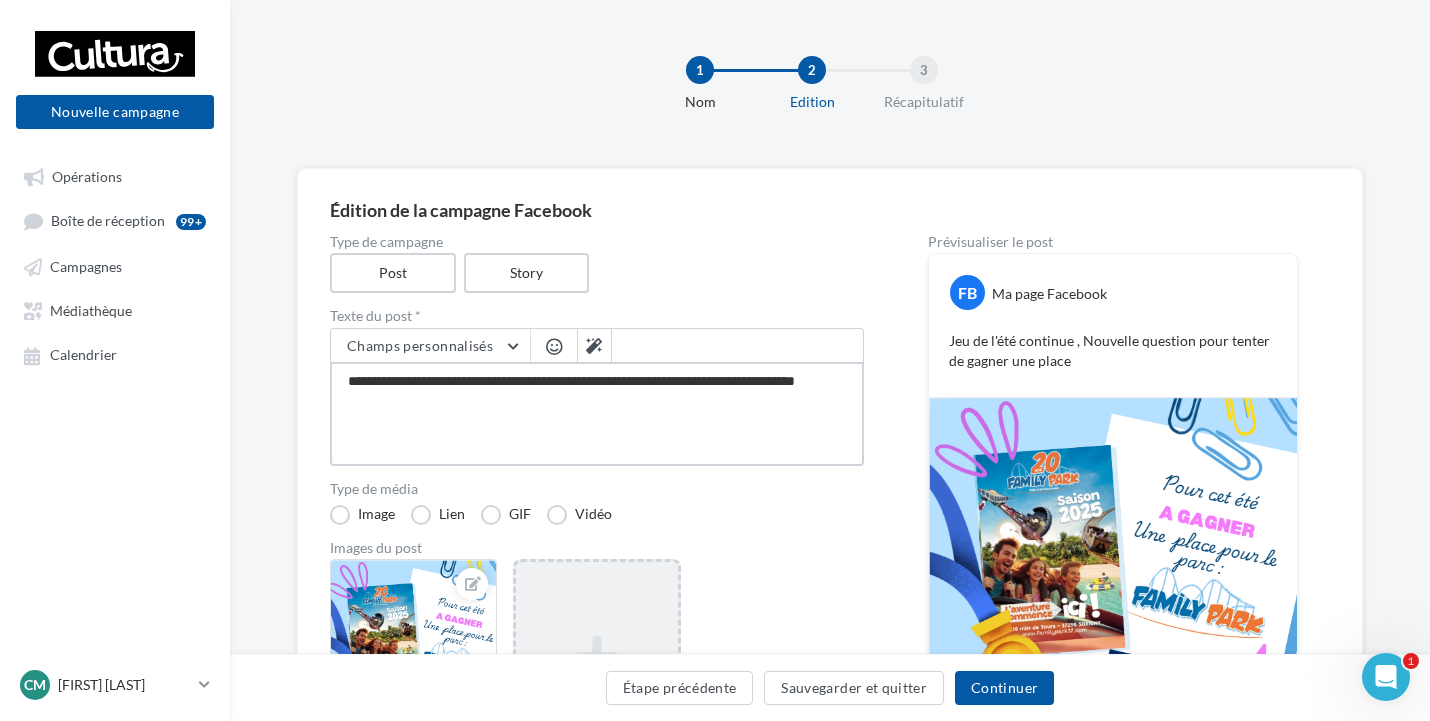 type on "**********" 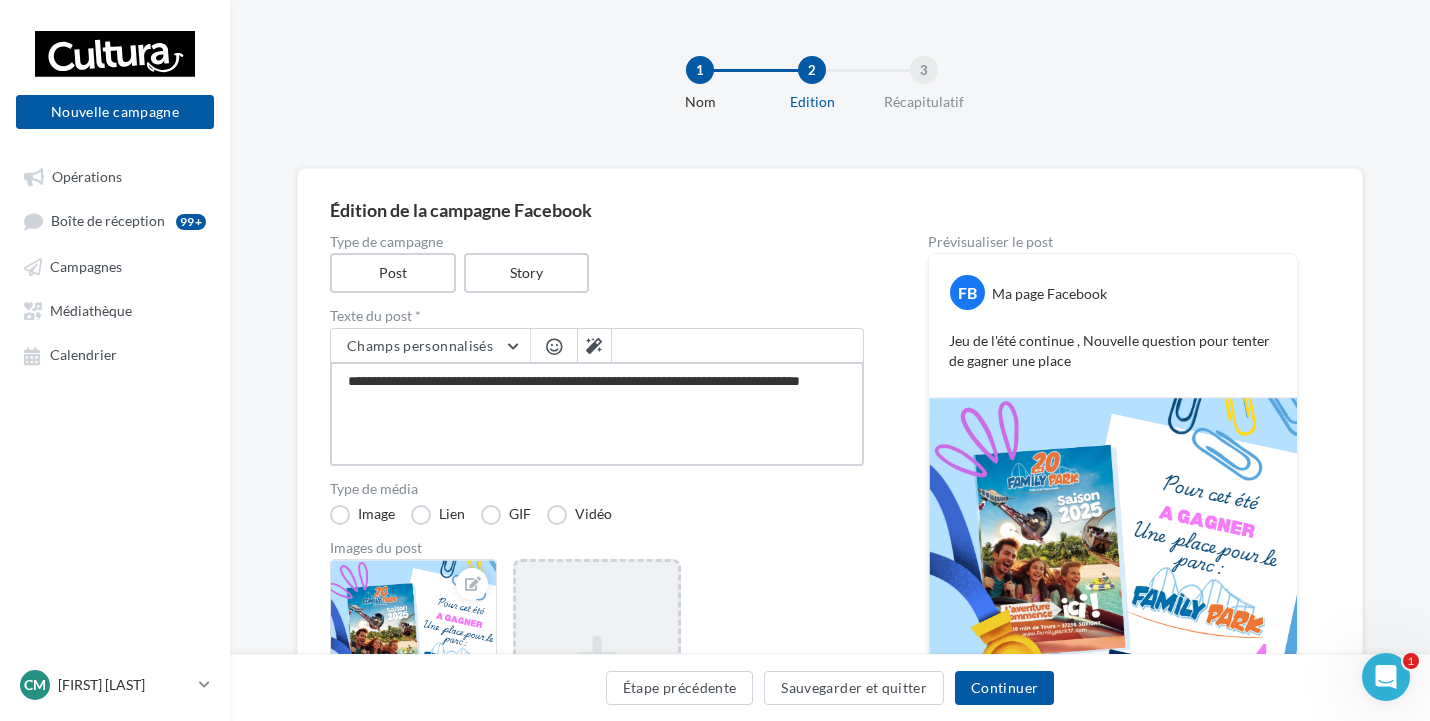 type on "**********" 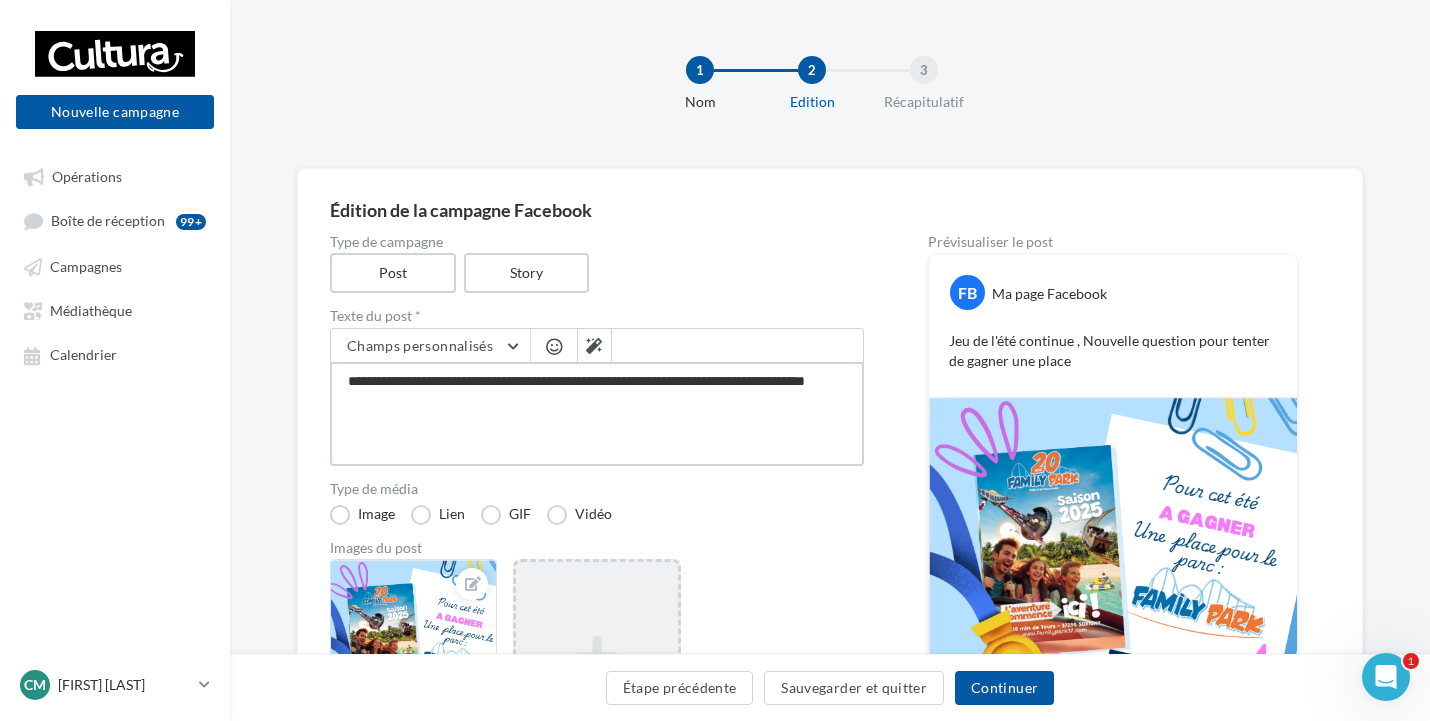type on "**********" 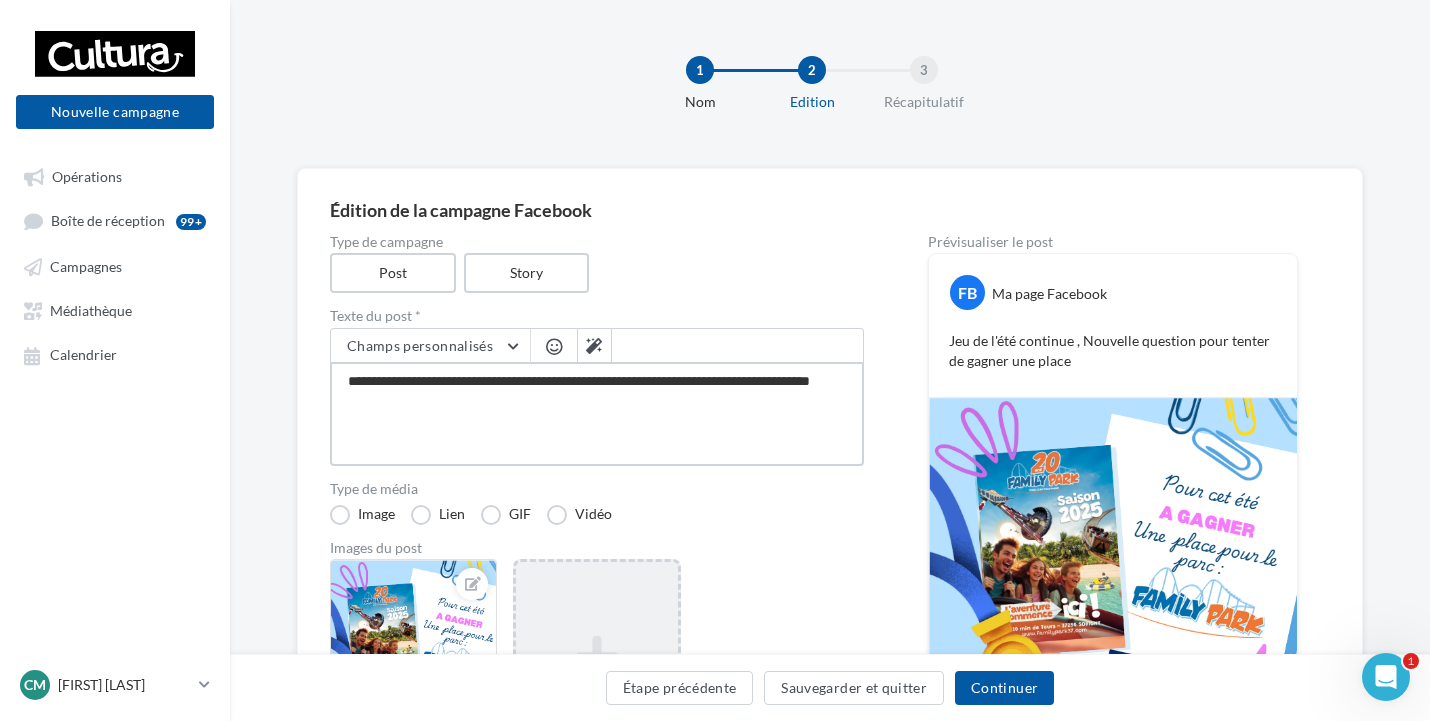 type on "**********" 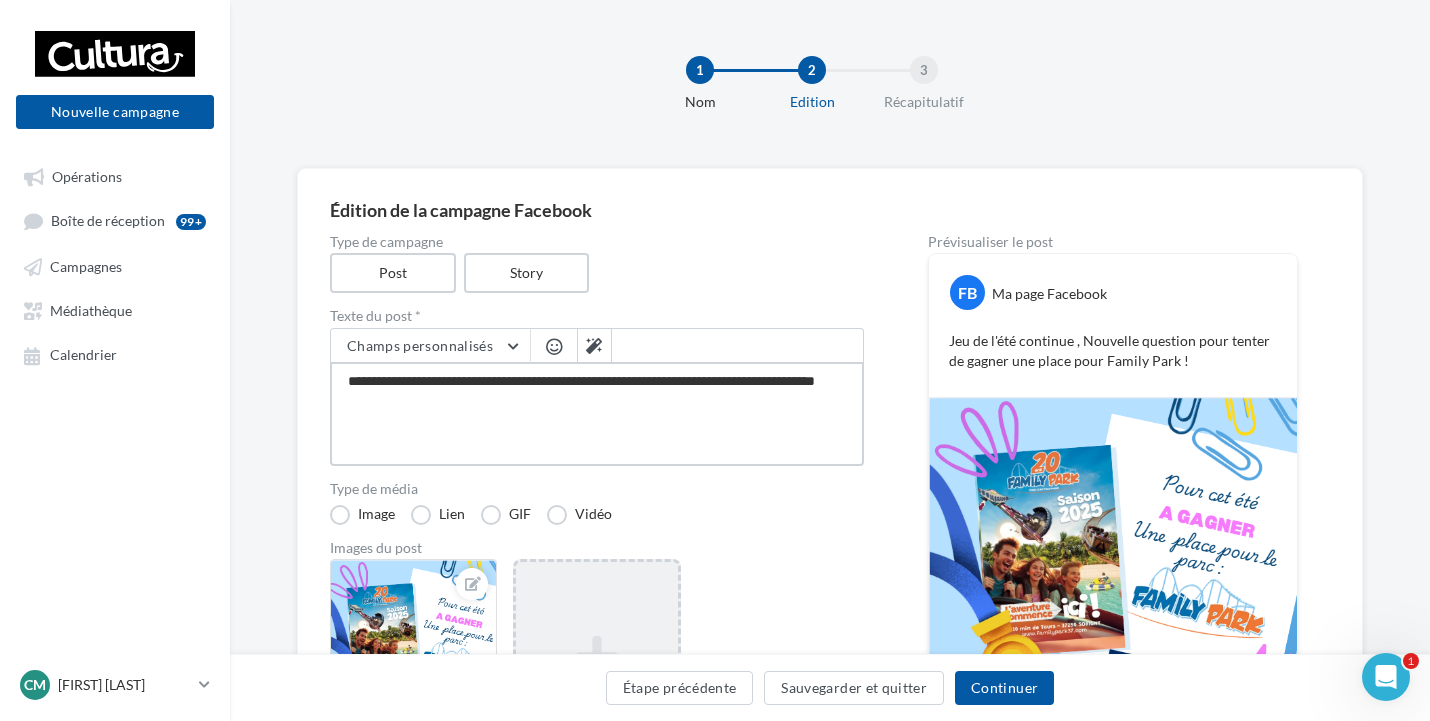 click on "**********" at bounding box center (597, 414) 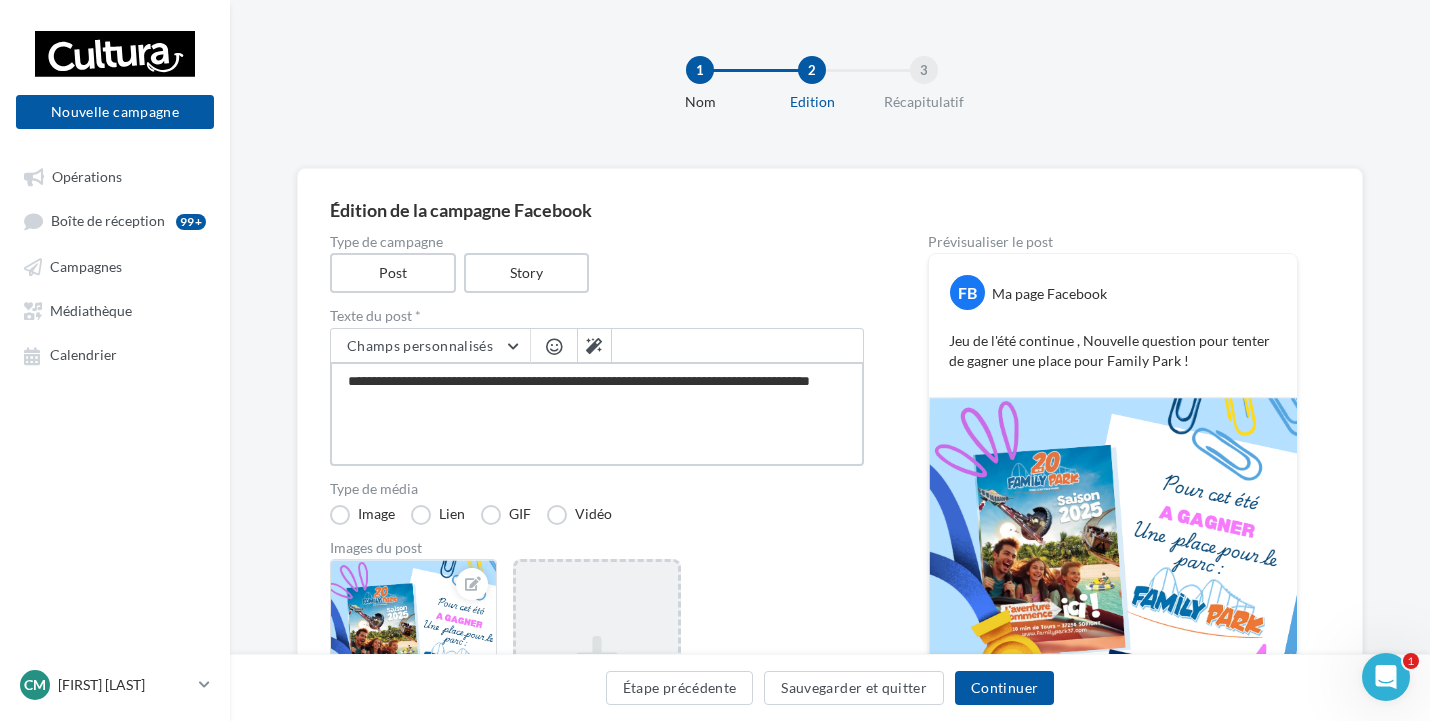 type on "**********" 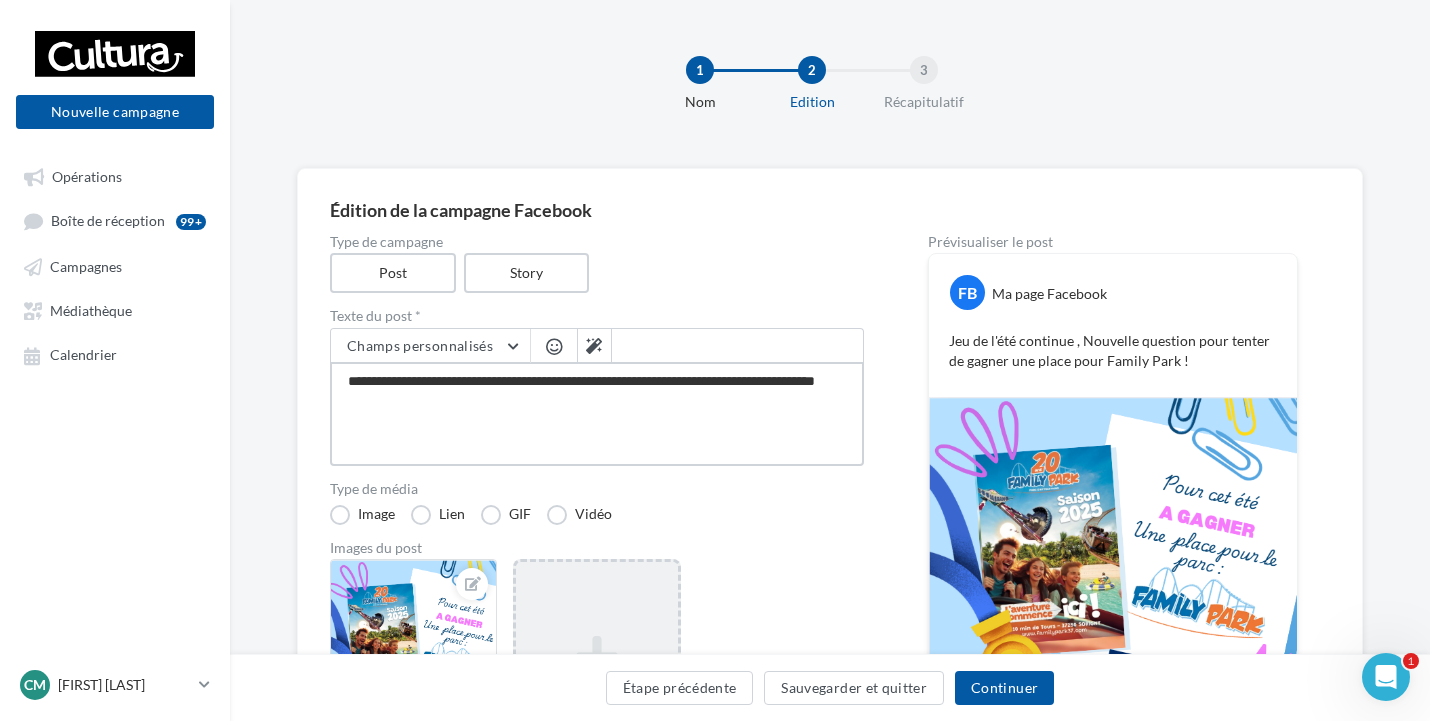 type on "**********" 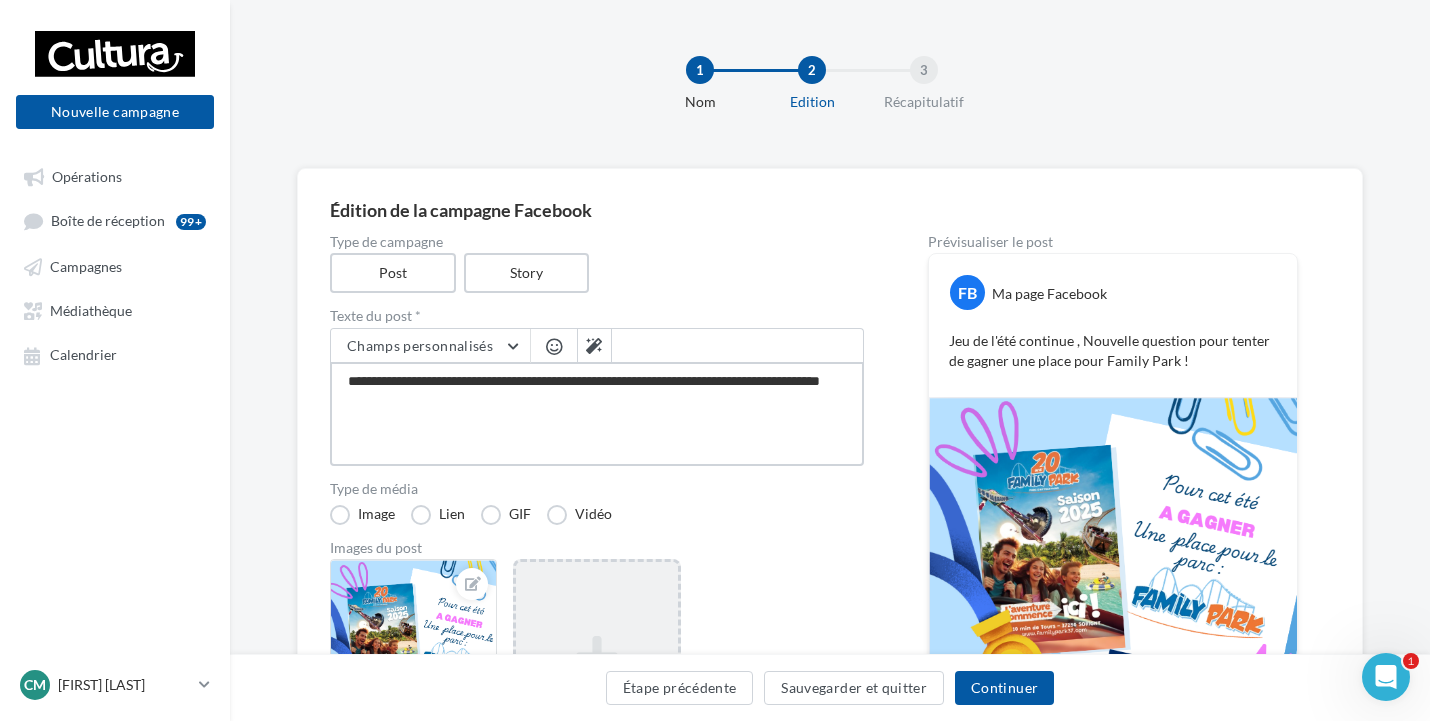 type on "**********" 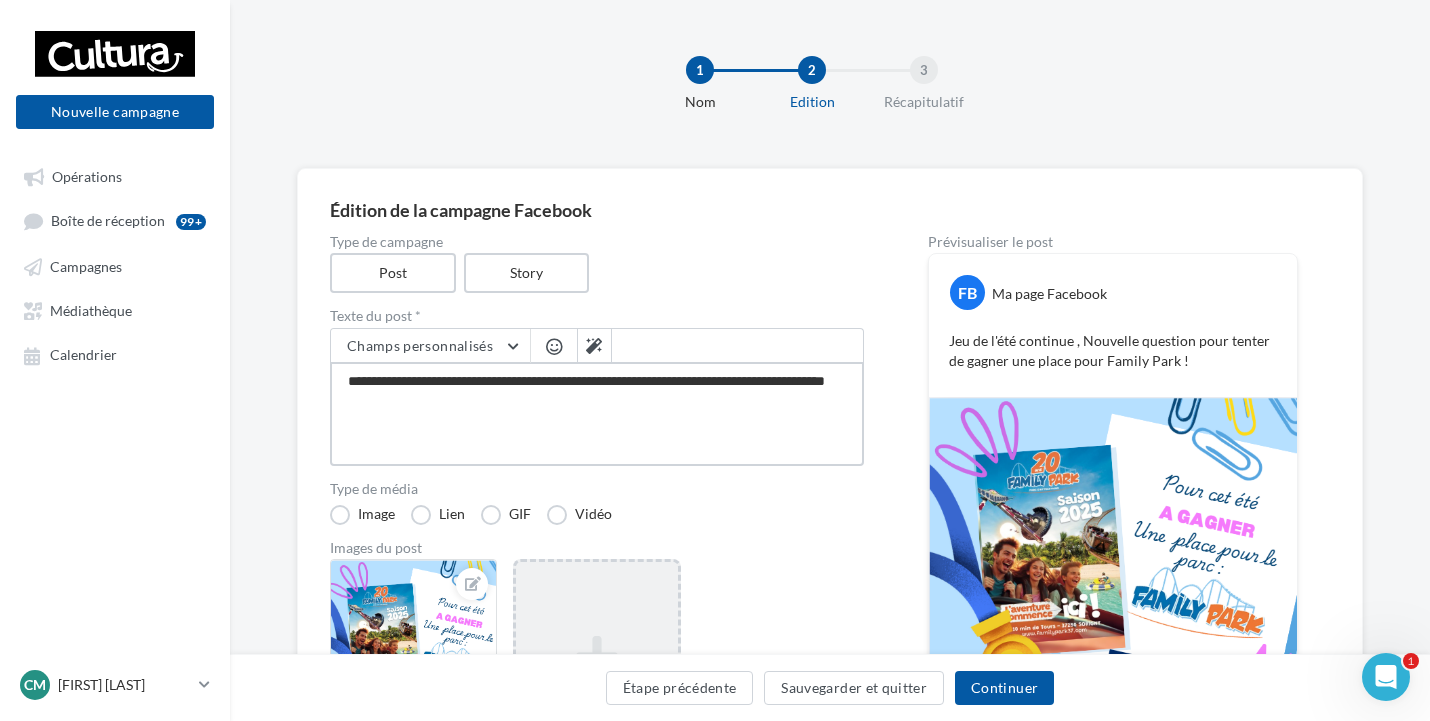 type on "**********" 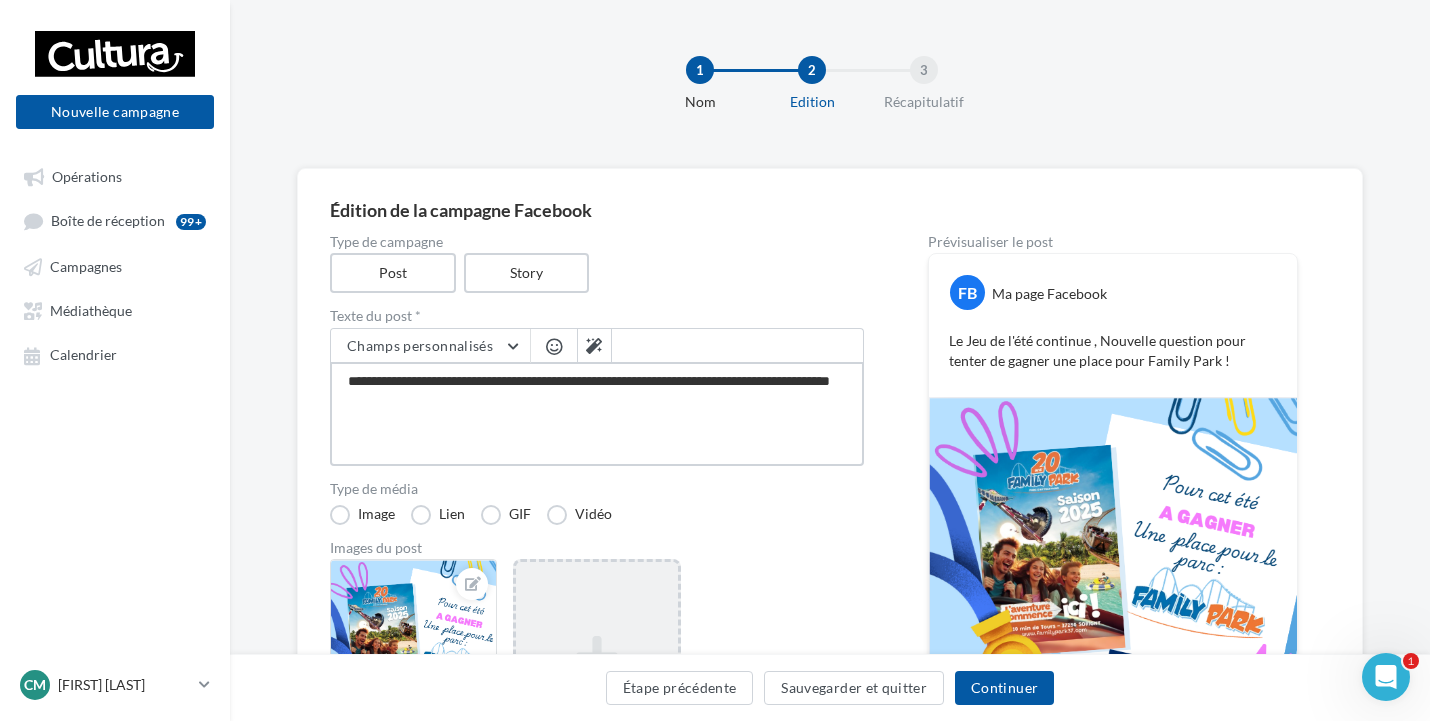 click on "**********" at bounding box center [597, 414] 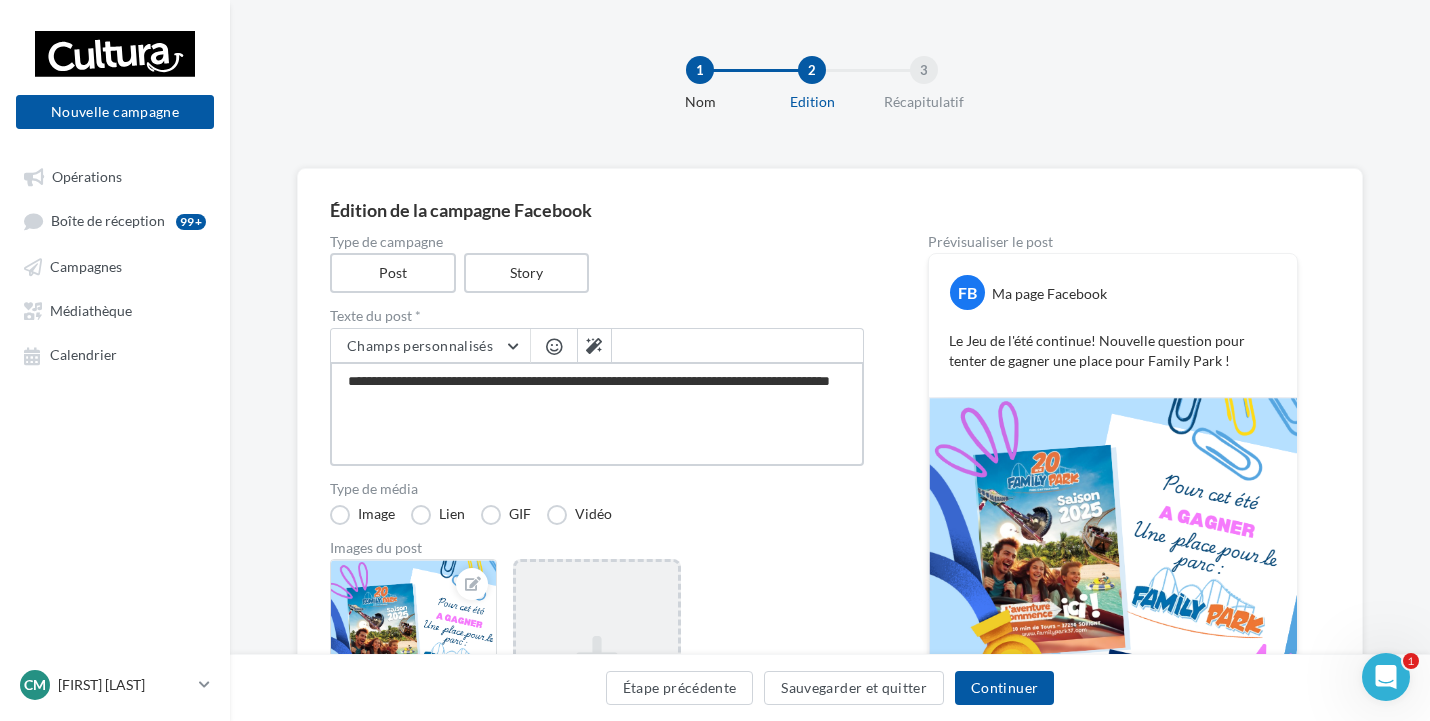 click on "**********" at bounding box center [597, 414] 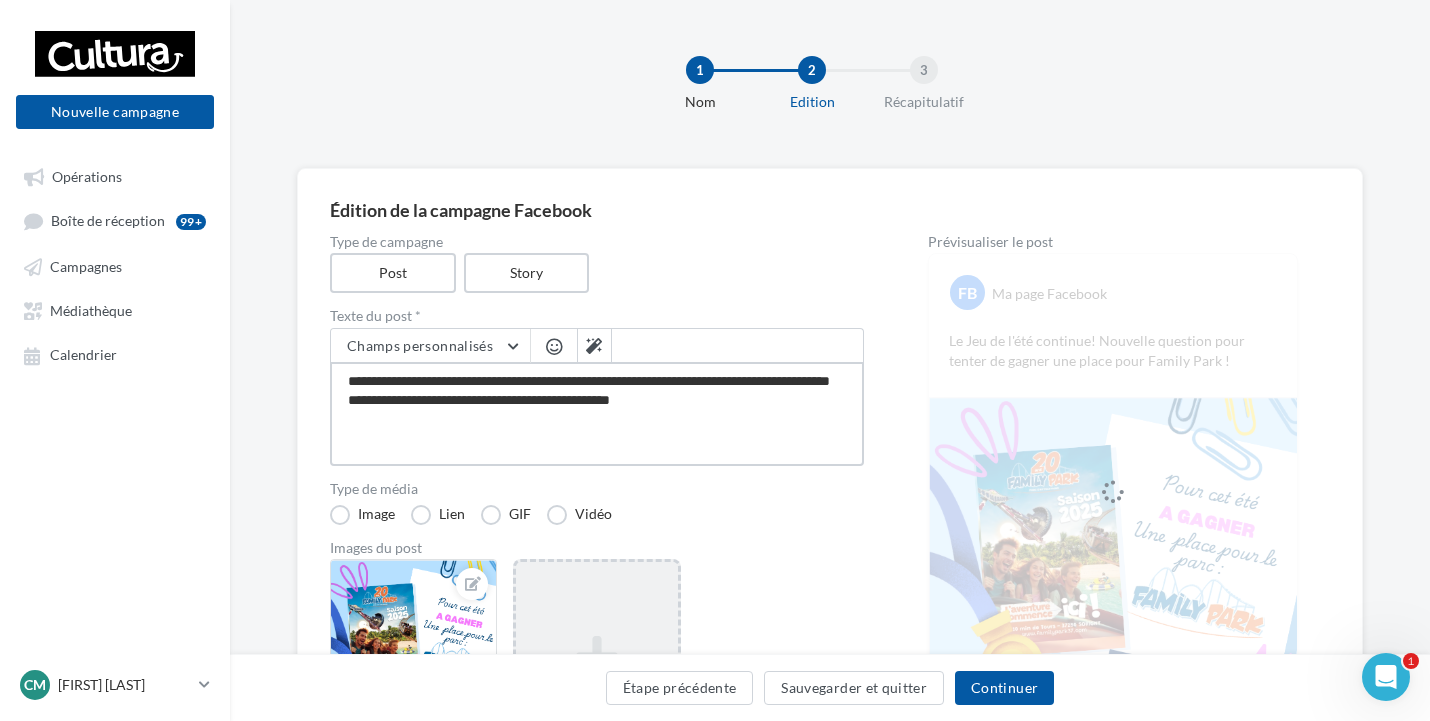 click on "**********" at bounding box center (597, 414) 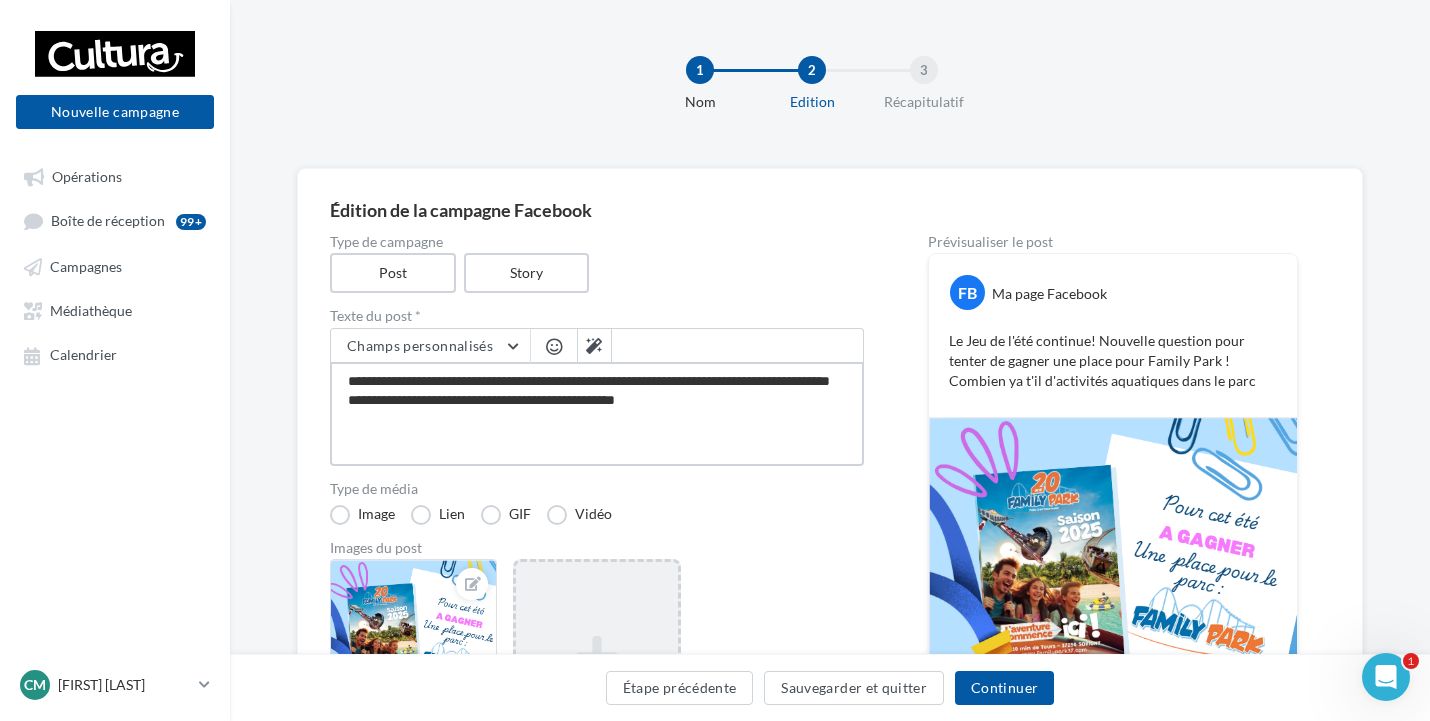 click on "**********" at bounding box center [597, 414] 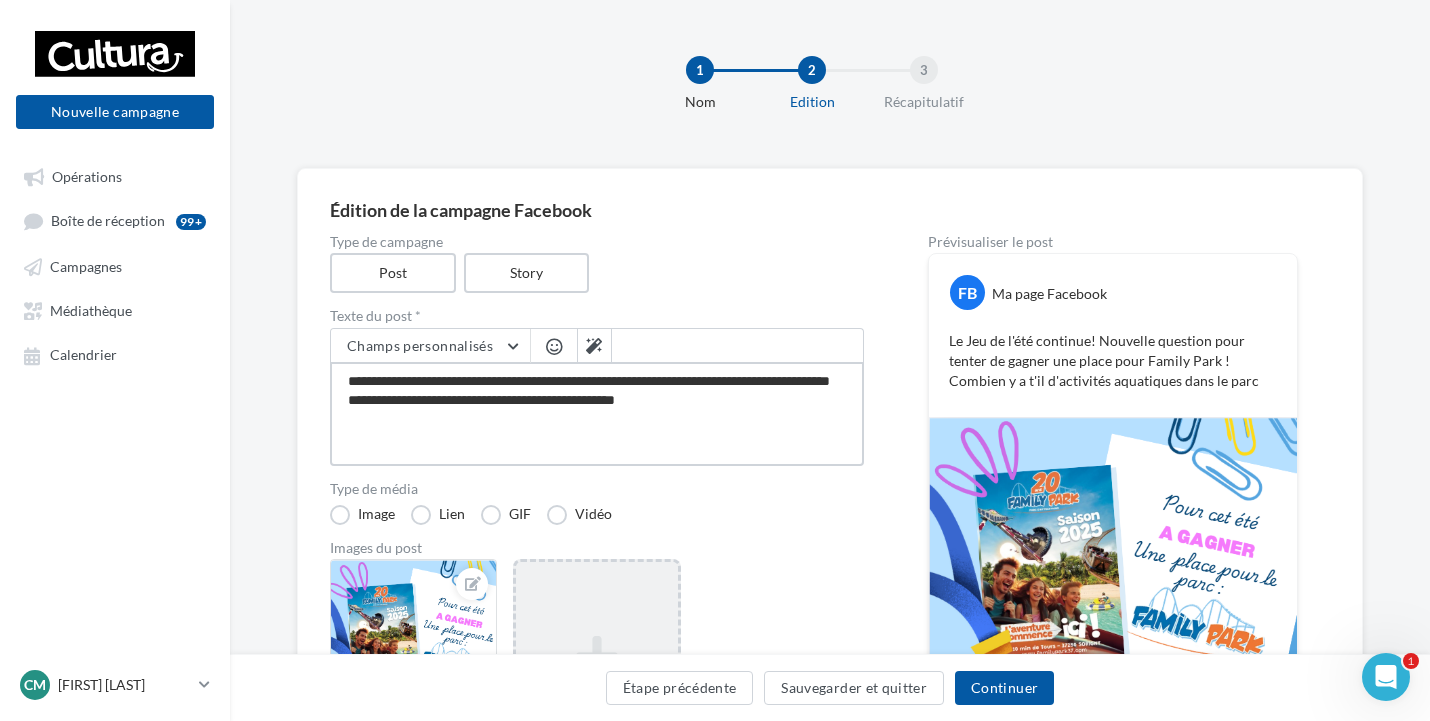 click on "**********" at bounding box center [597, 414] 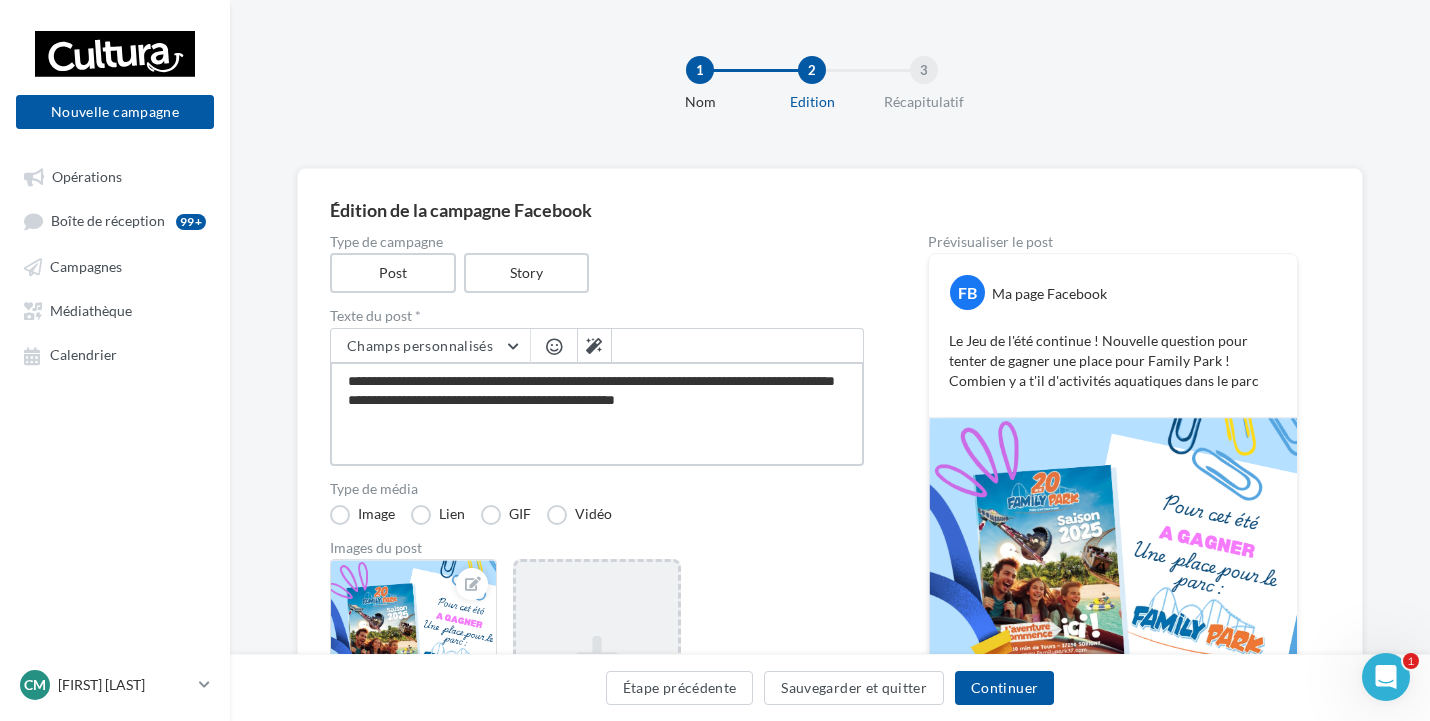 scroll, scrollTop: 100, scrollLeft: 0, axis: vertical 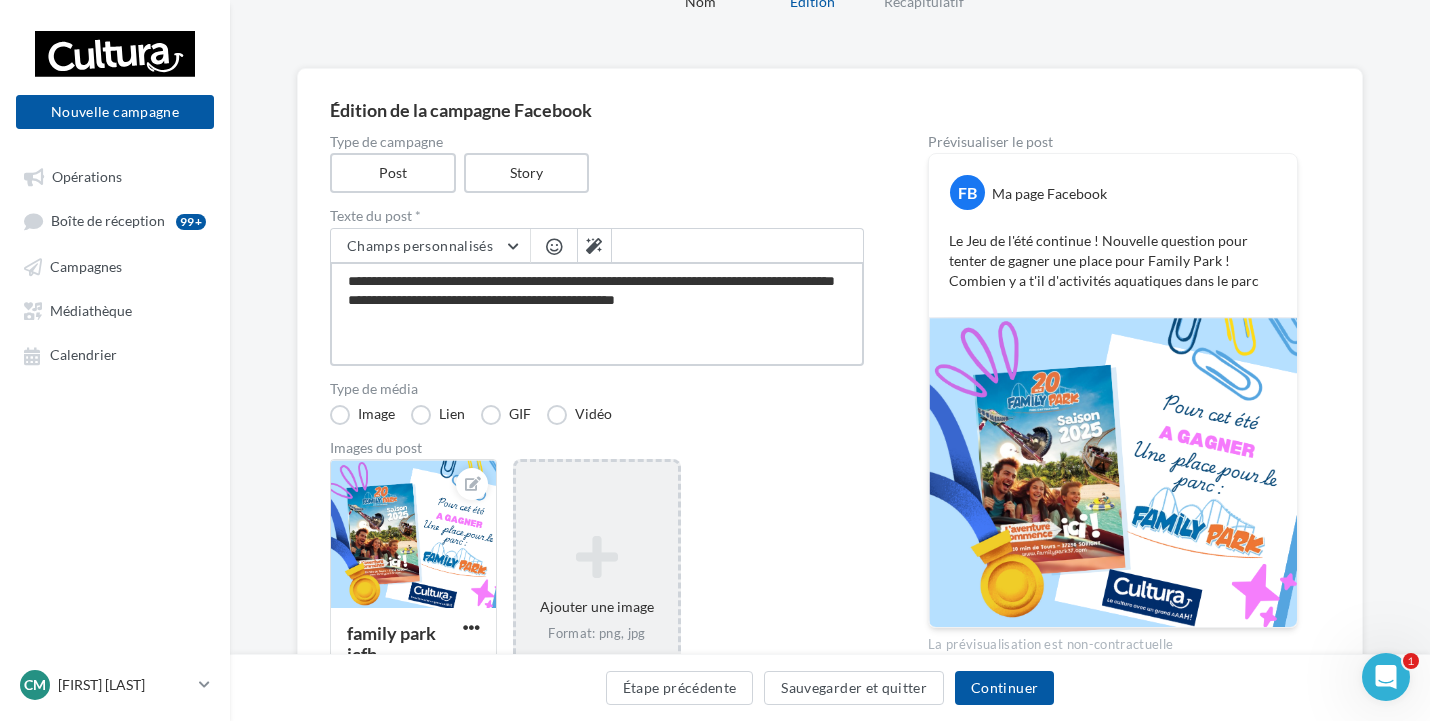 click on "**********" at bounding box center [597, 314] 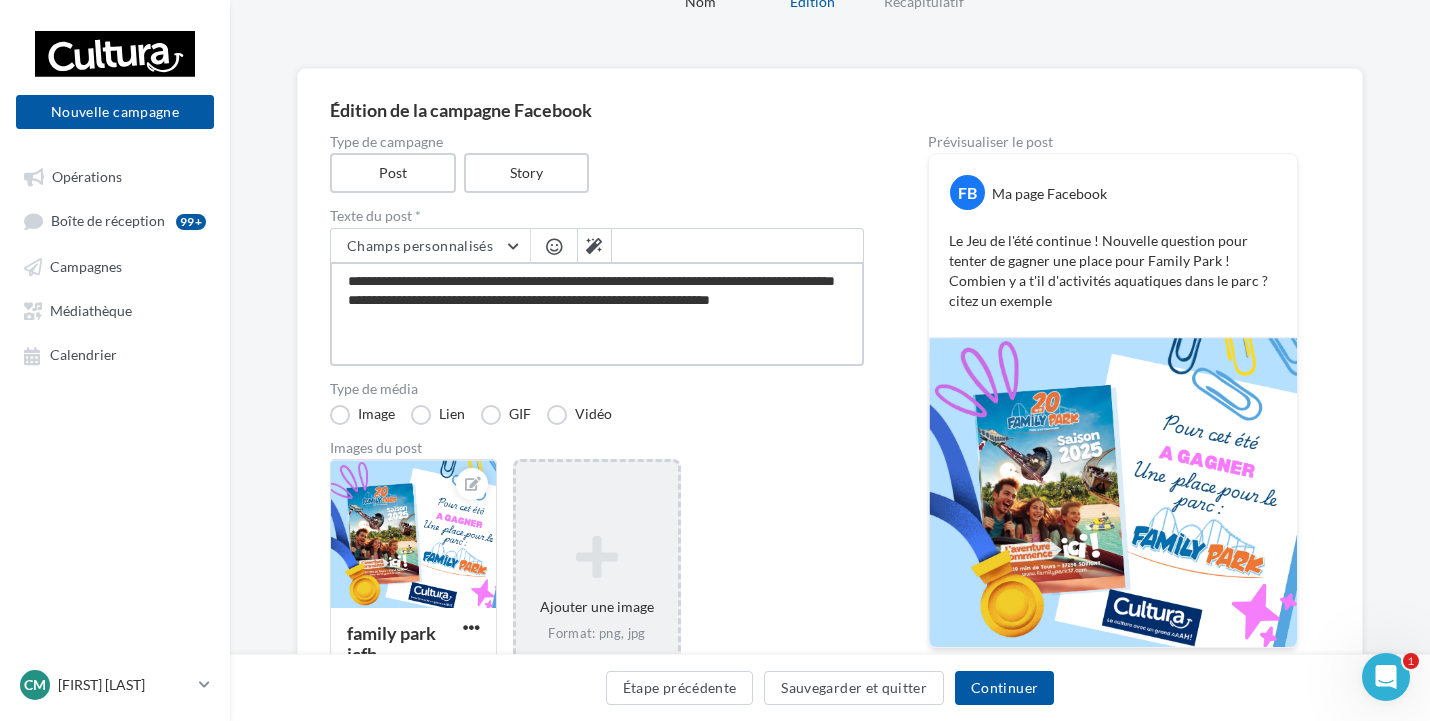 click on "**********" at bounding box center [597, 314] 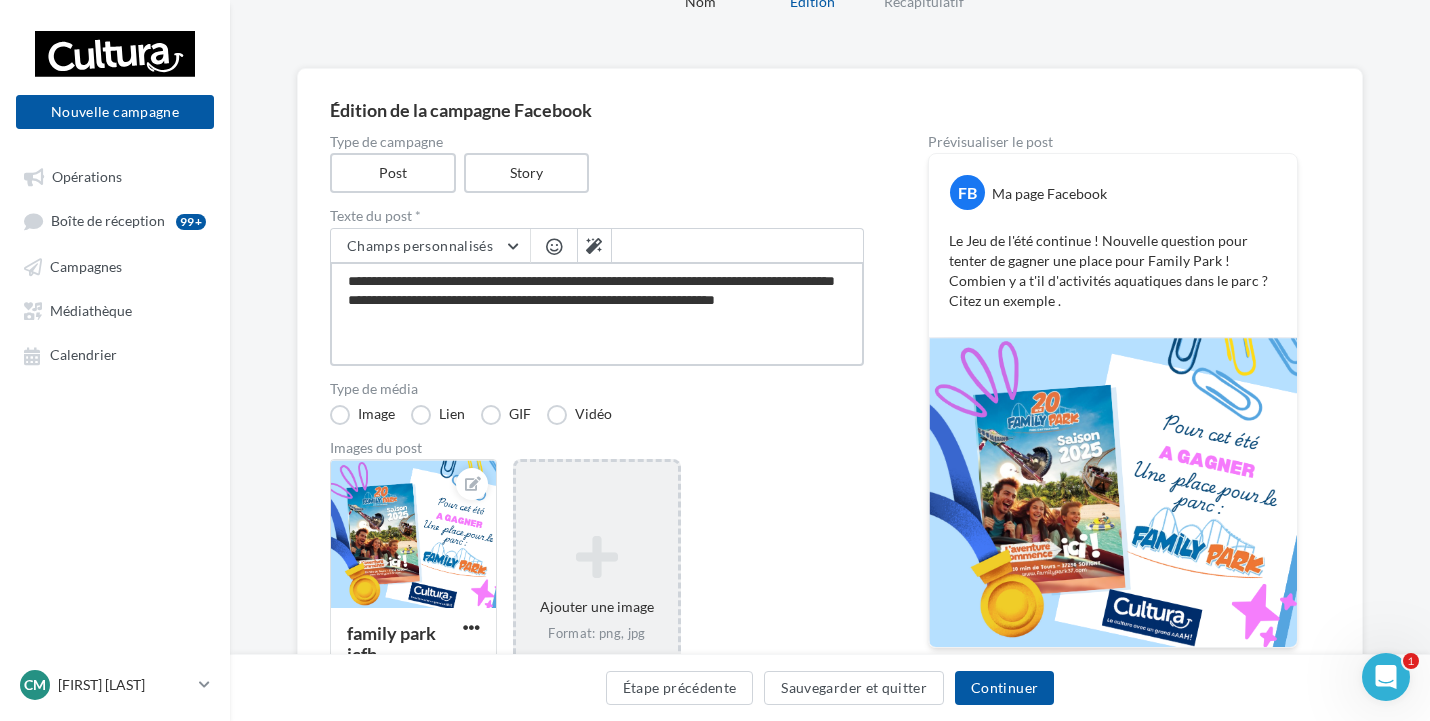 click on "**********" at bounding box center (597, 314) 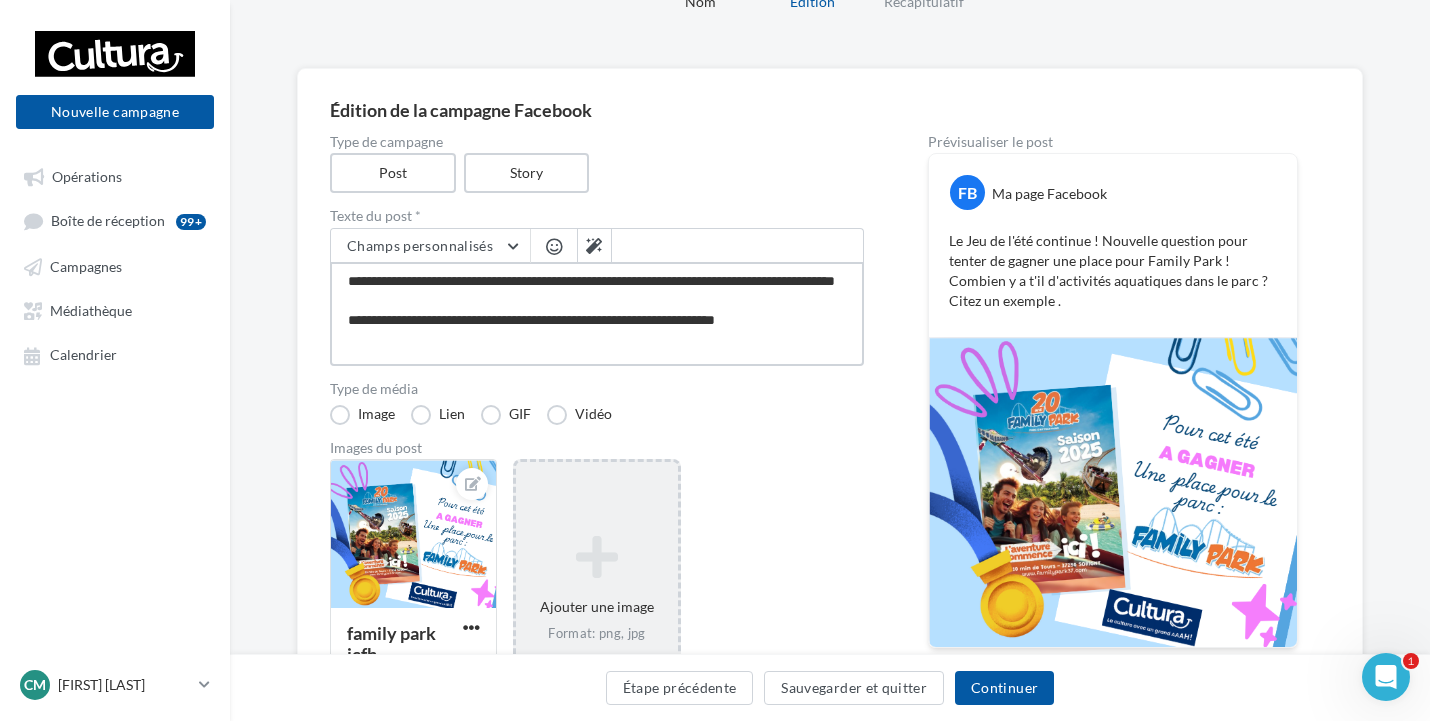 click on "**********" at bounding box center (597, 314) 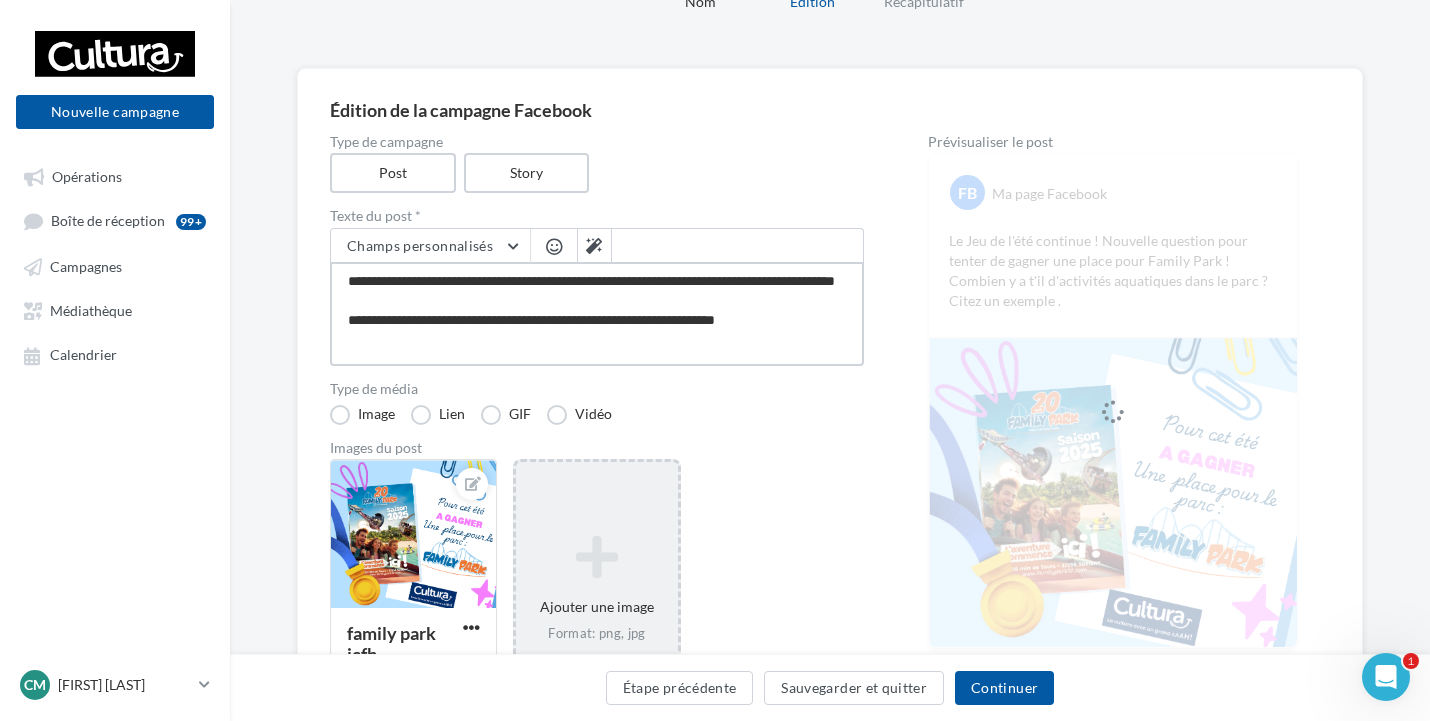 click on "**********" at bounding box center (597, 314) 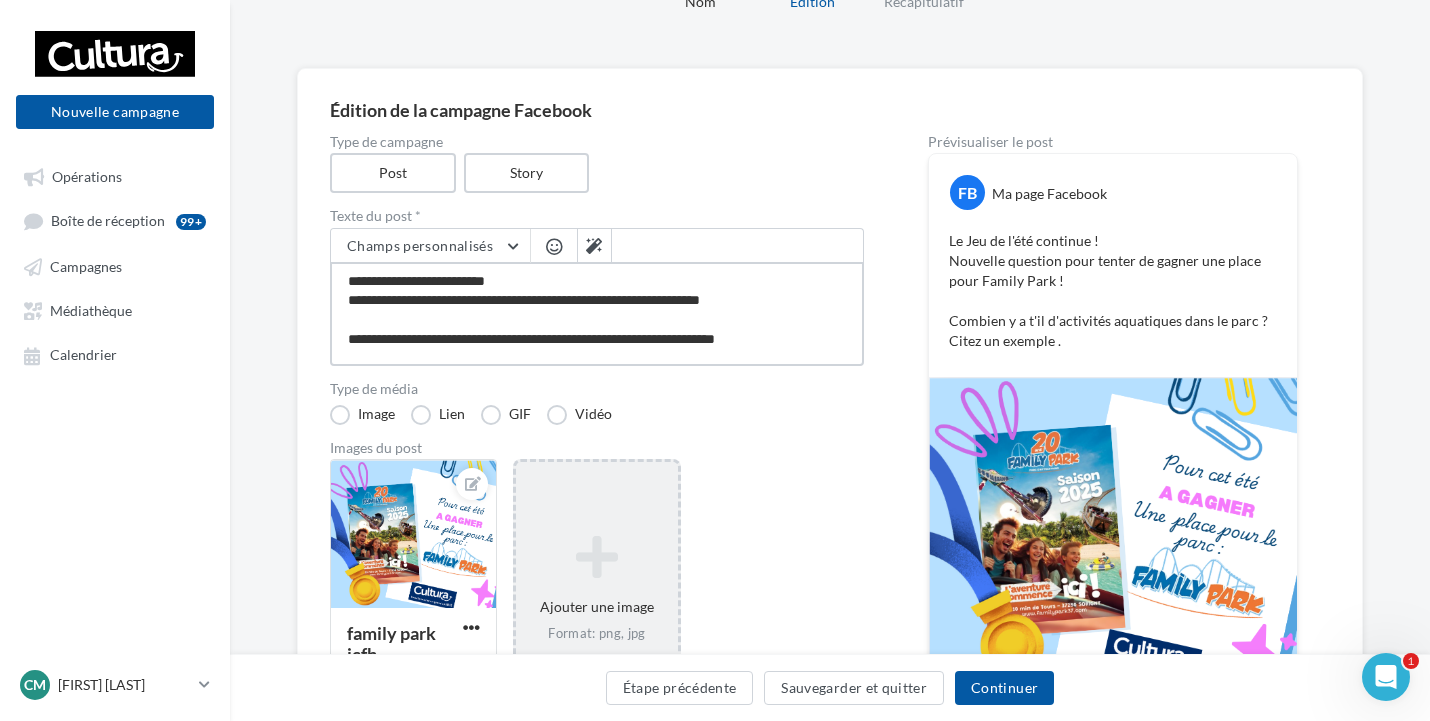 click on "**********" at bounding box center (597, 314) 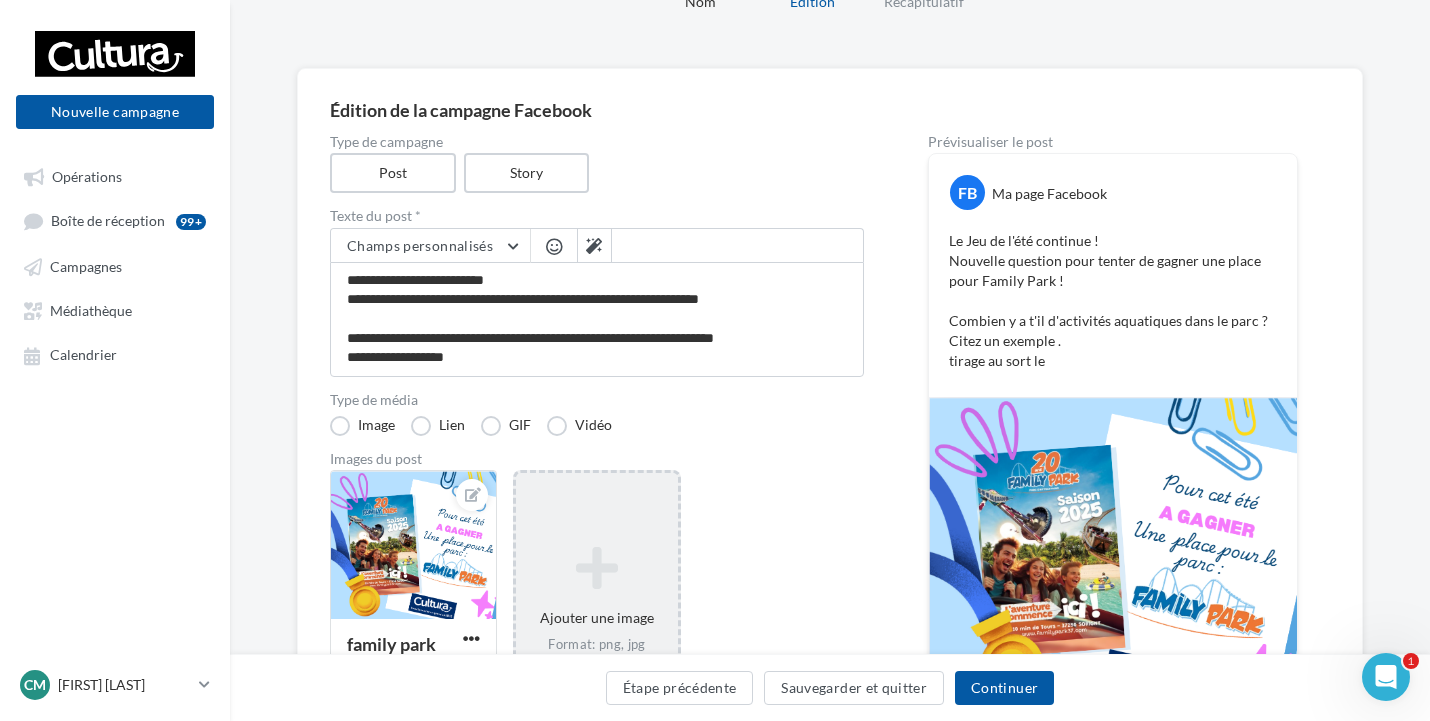 click on "family park jcfb
Ajouter une image     Format: png, jpg" at bounding box center [605, 610] 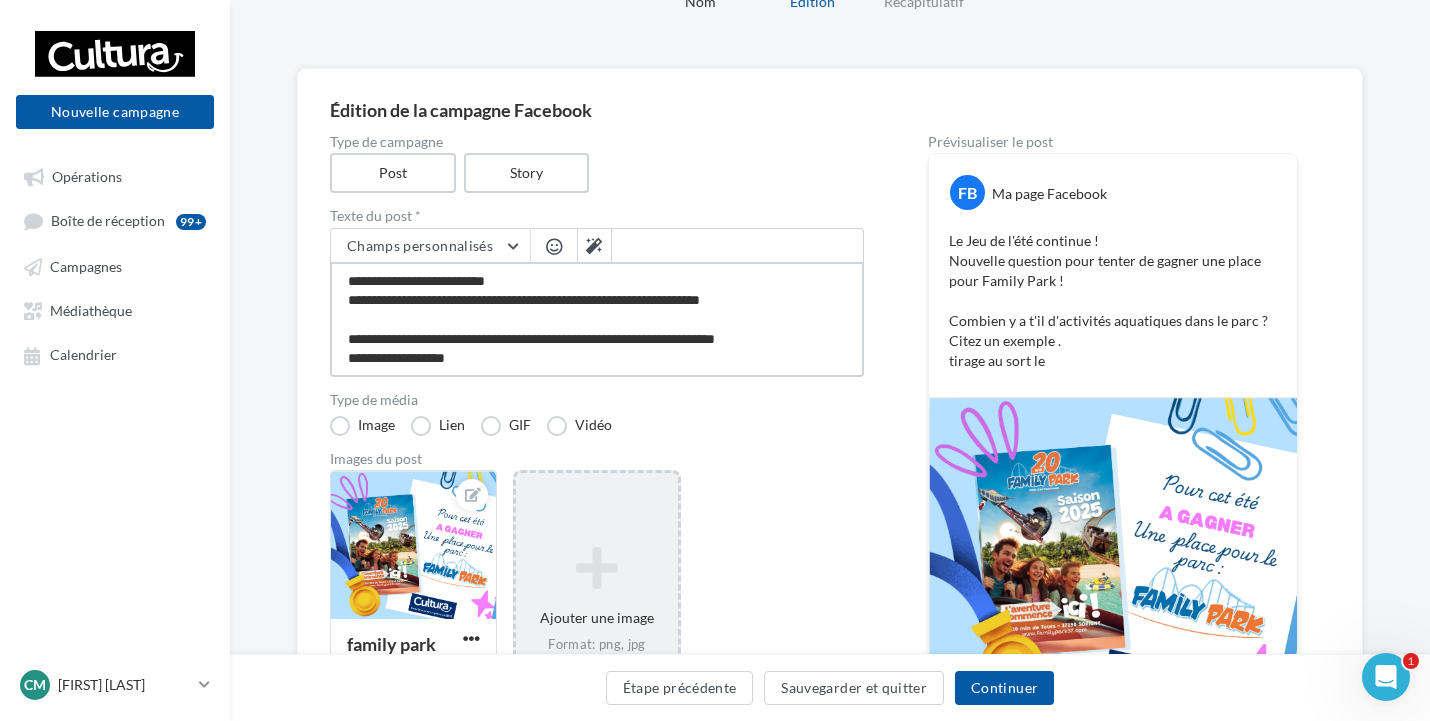 click on "**********" at bounding box center [597, 319] 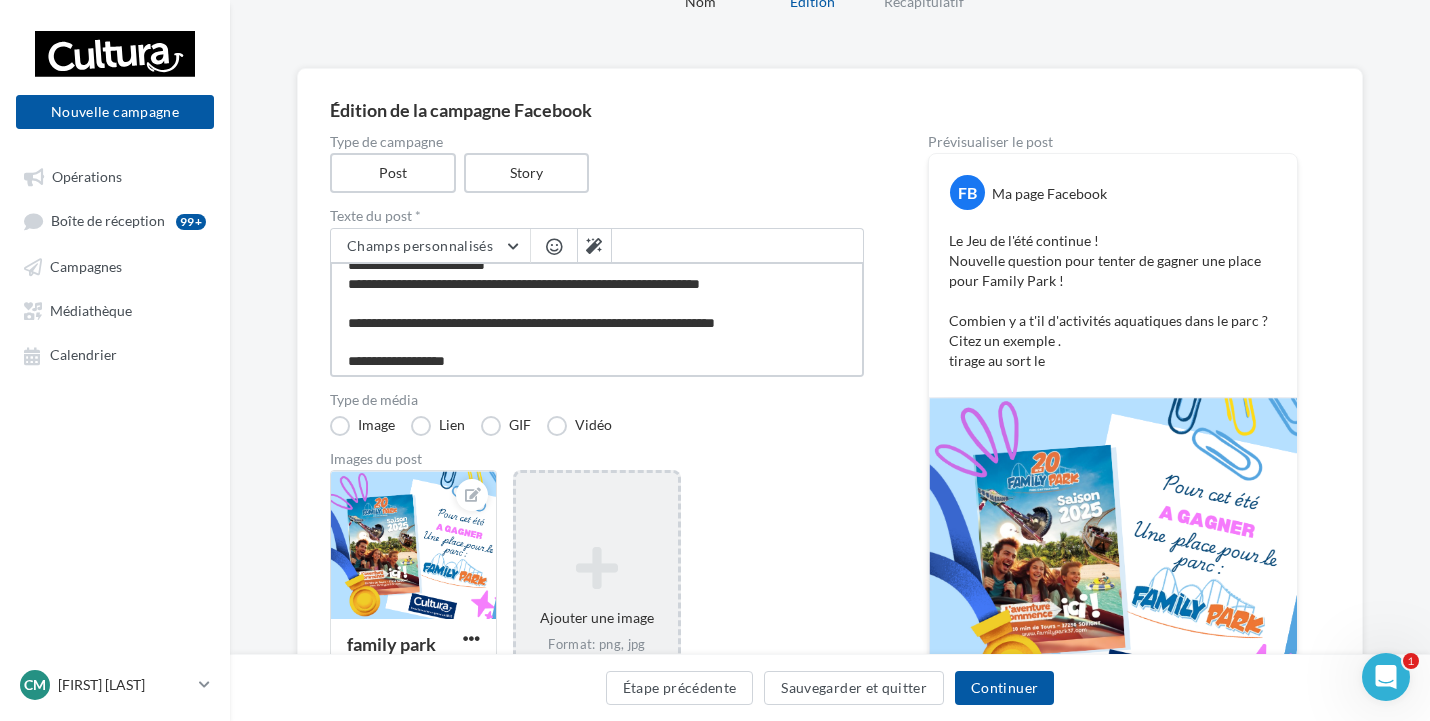 scroll, scrollTop: 21, scrollLeft: 0, axis: vertical 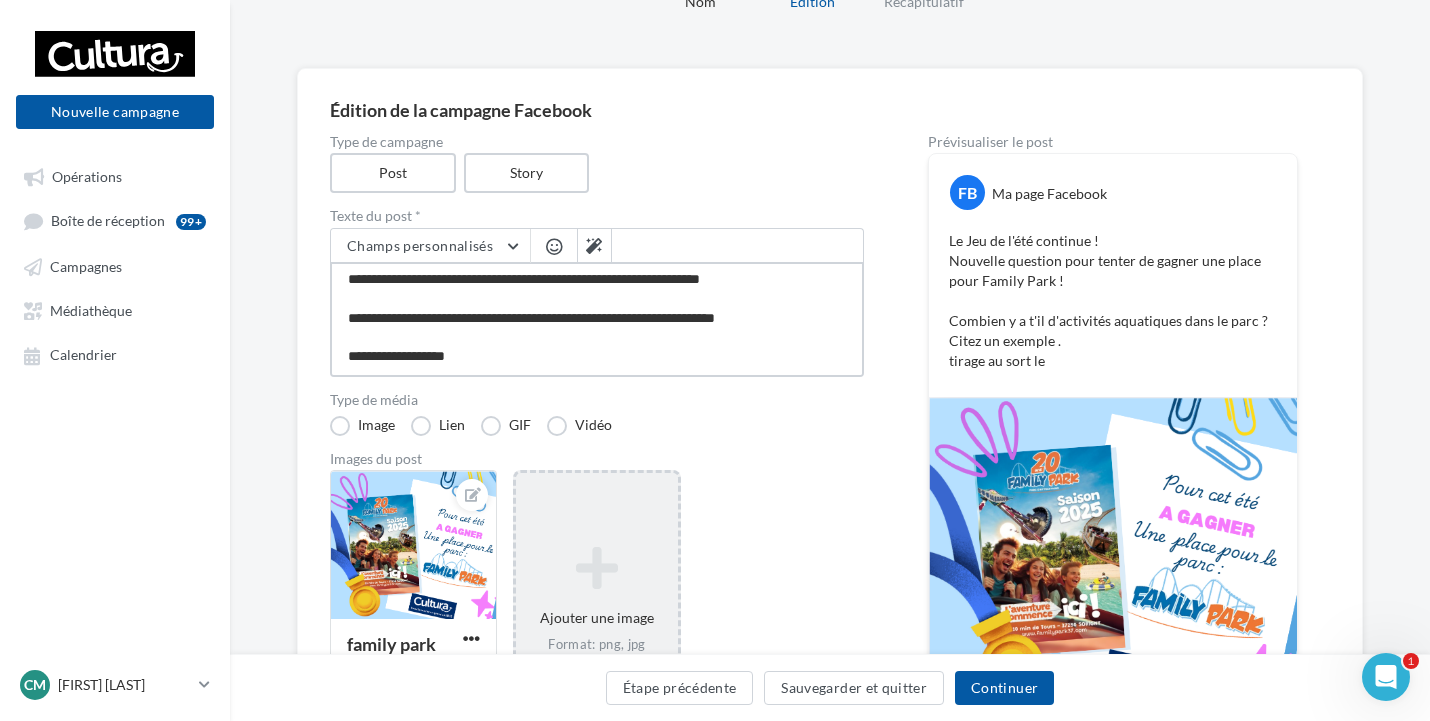 click on "**********" at bounding box center (597, 319) 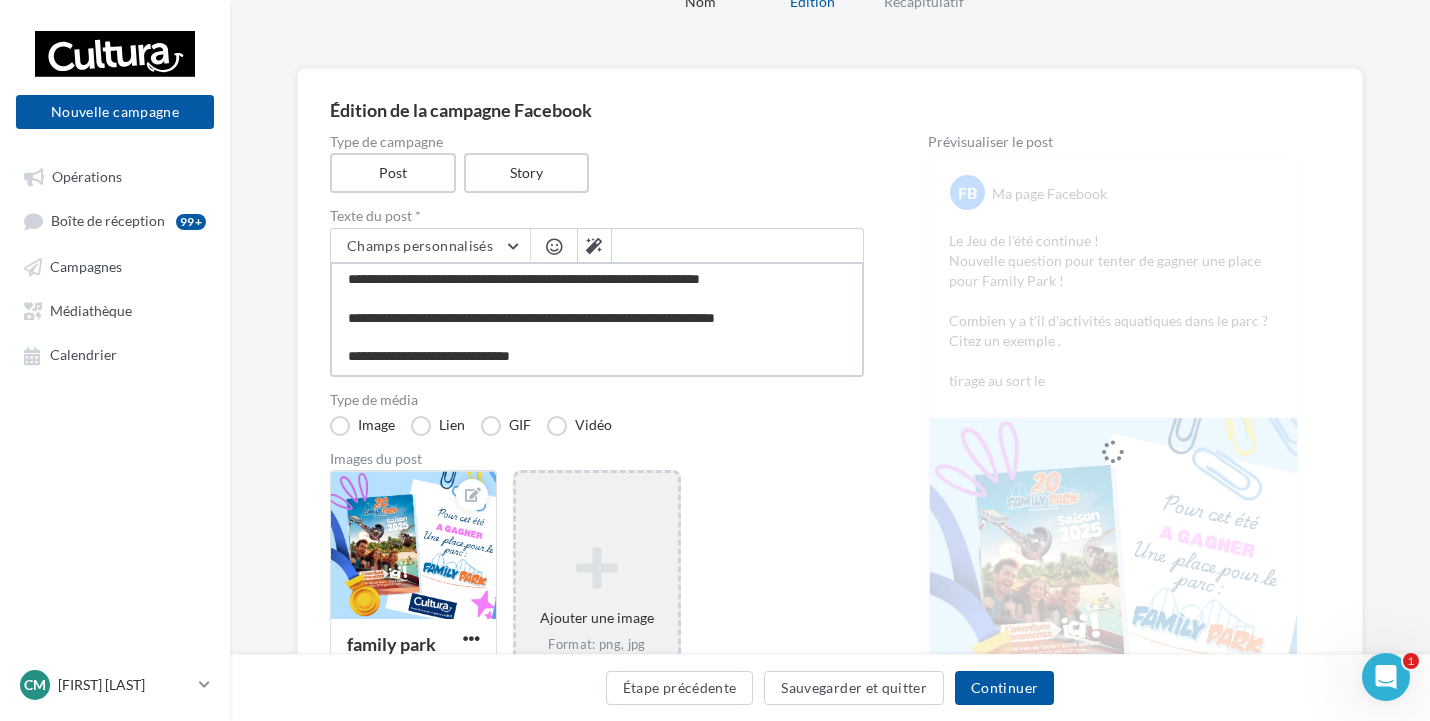 click on "**********" at bounding box center [597, 319] 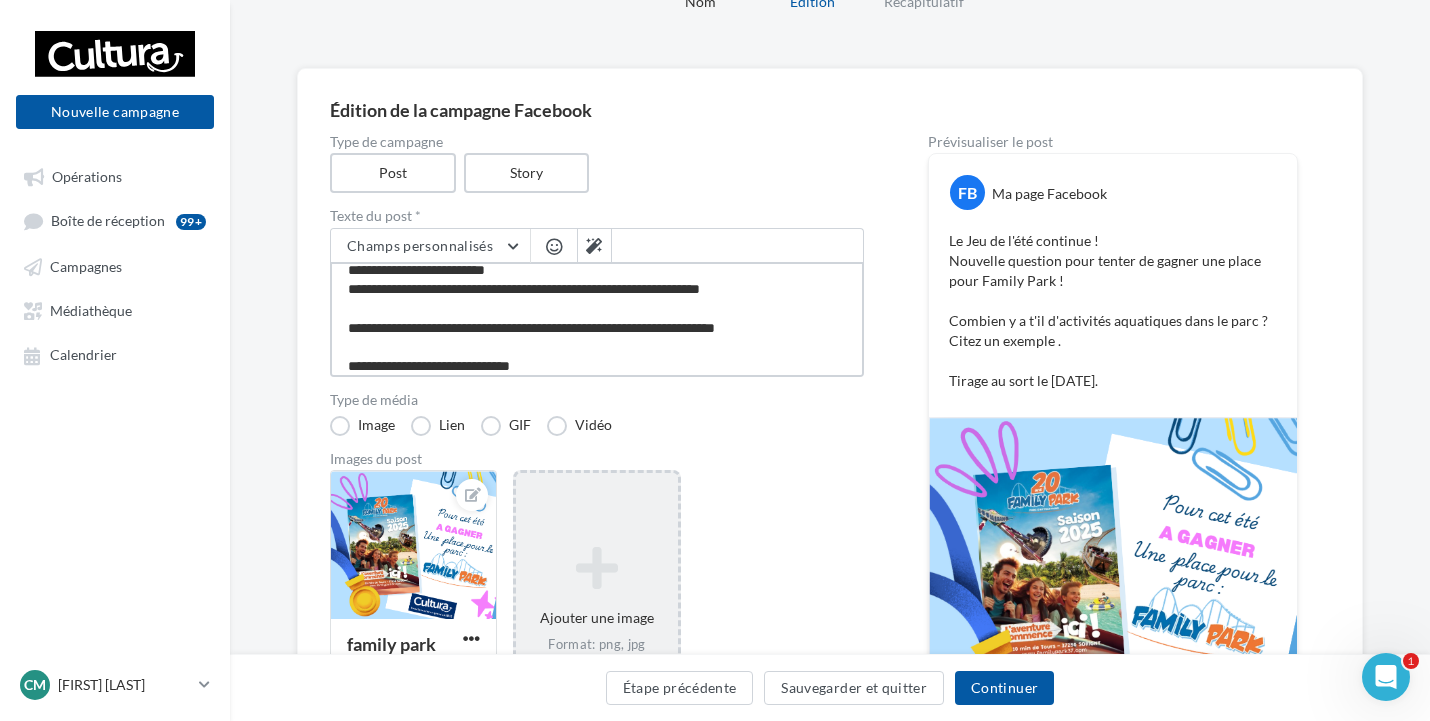 scroll, scrollTop: 21, scrollLeft: 0, axis: vertical 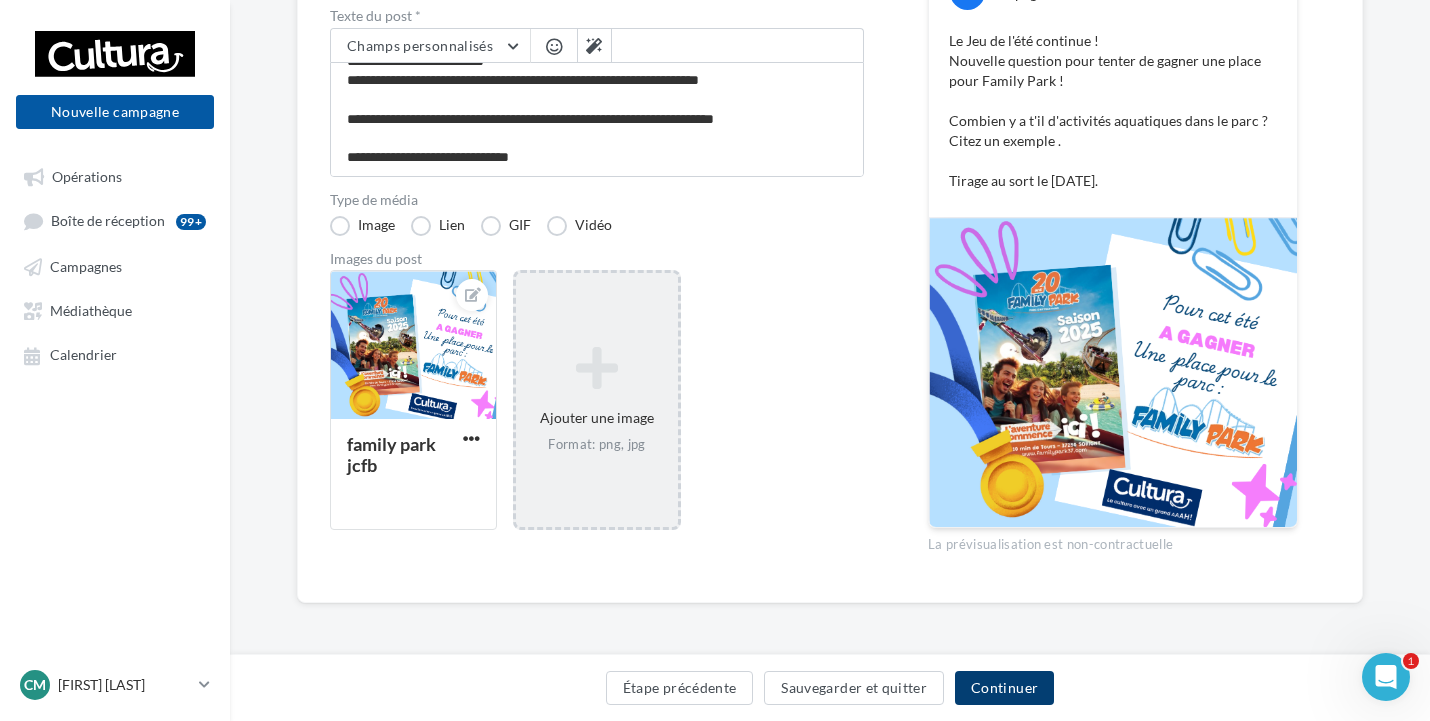 click on "Continuer" at bounding box center [1004, 688] 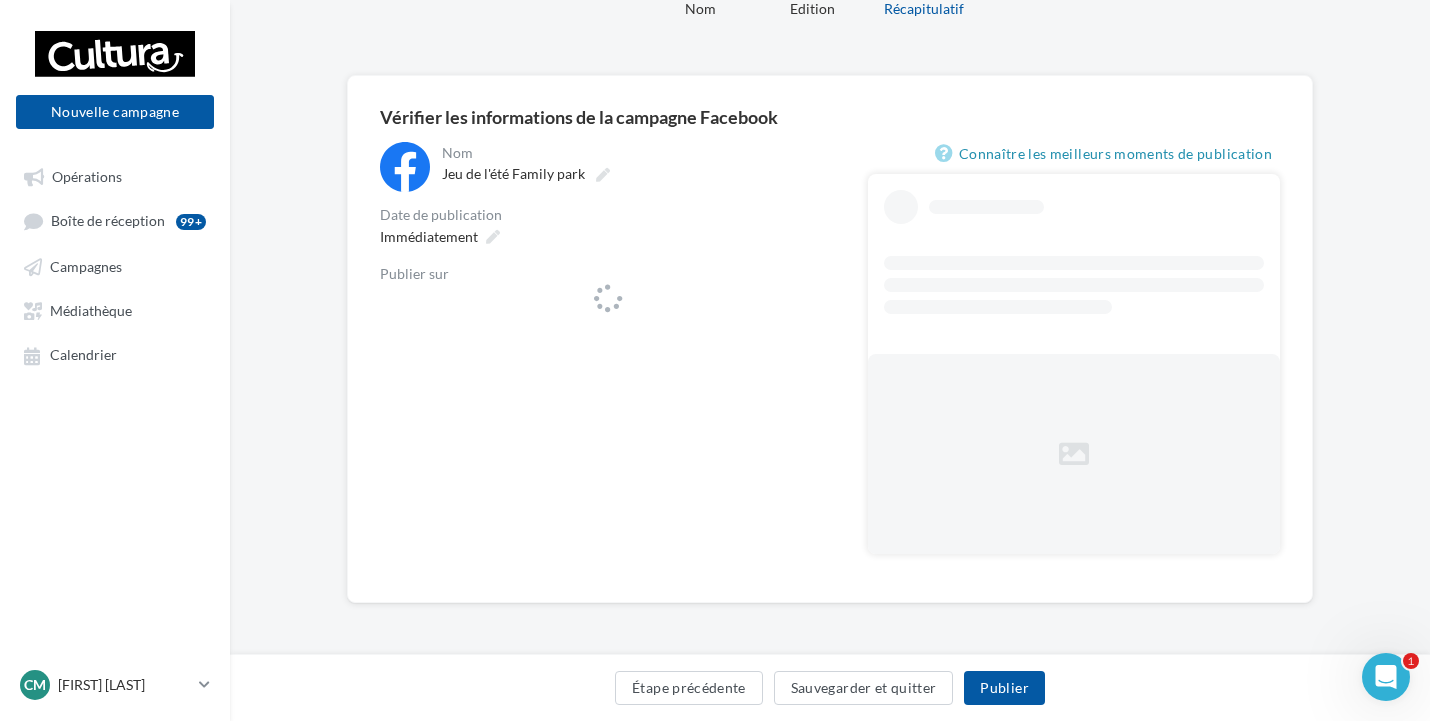 scroll, scrollTop: 0, scrollLeft: 0, axis: both 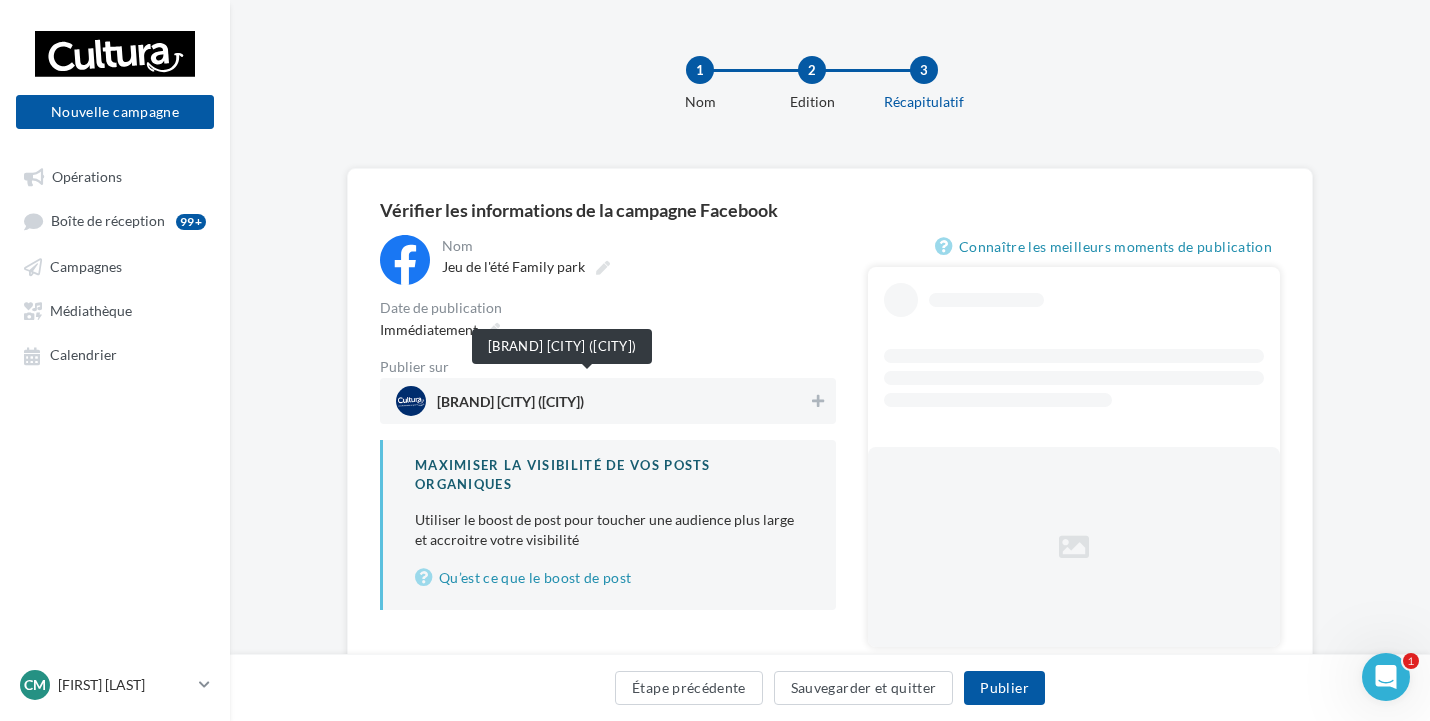 click on "Cultura Chambray-Lès-Tours (Chambray-lès-Tours)" at bounding box center [510, 406] 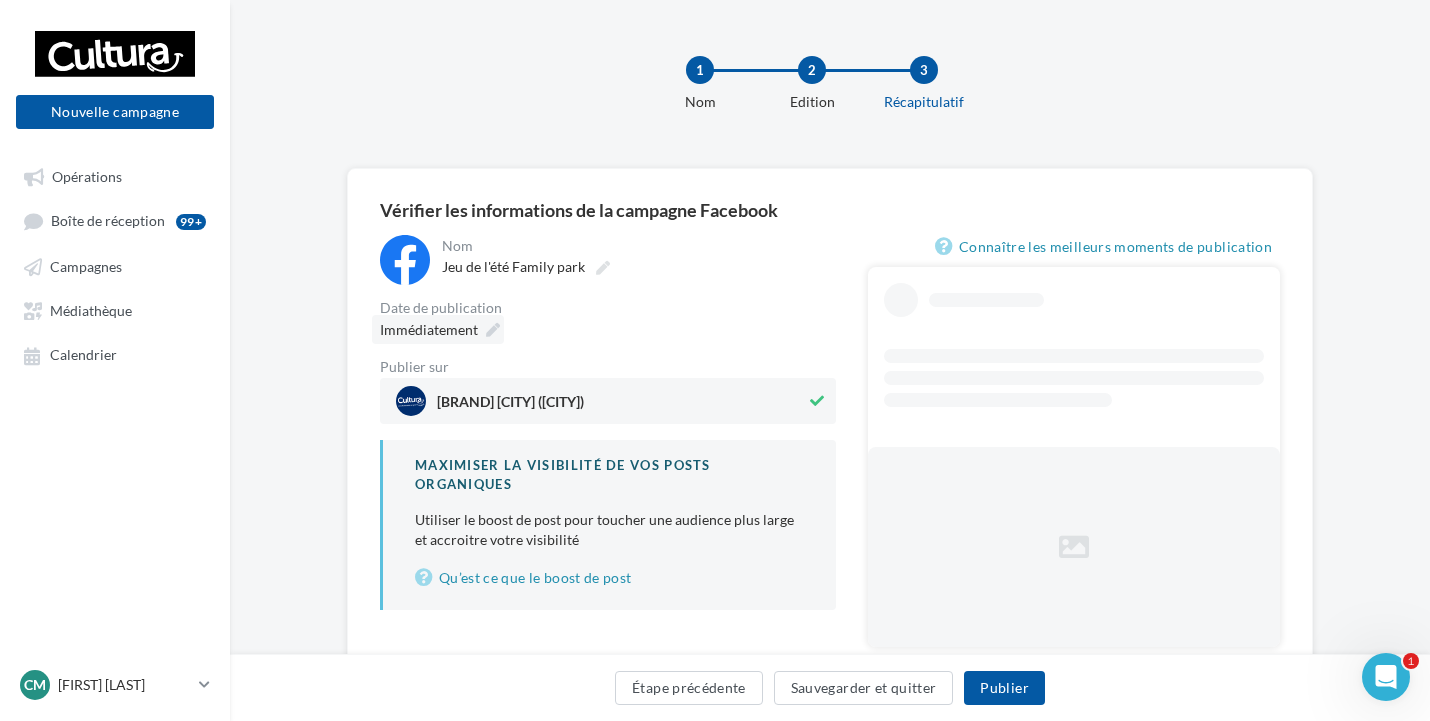 click on "Immédiatement" at bounding box center (429, 329) 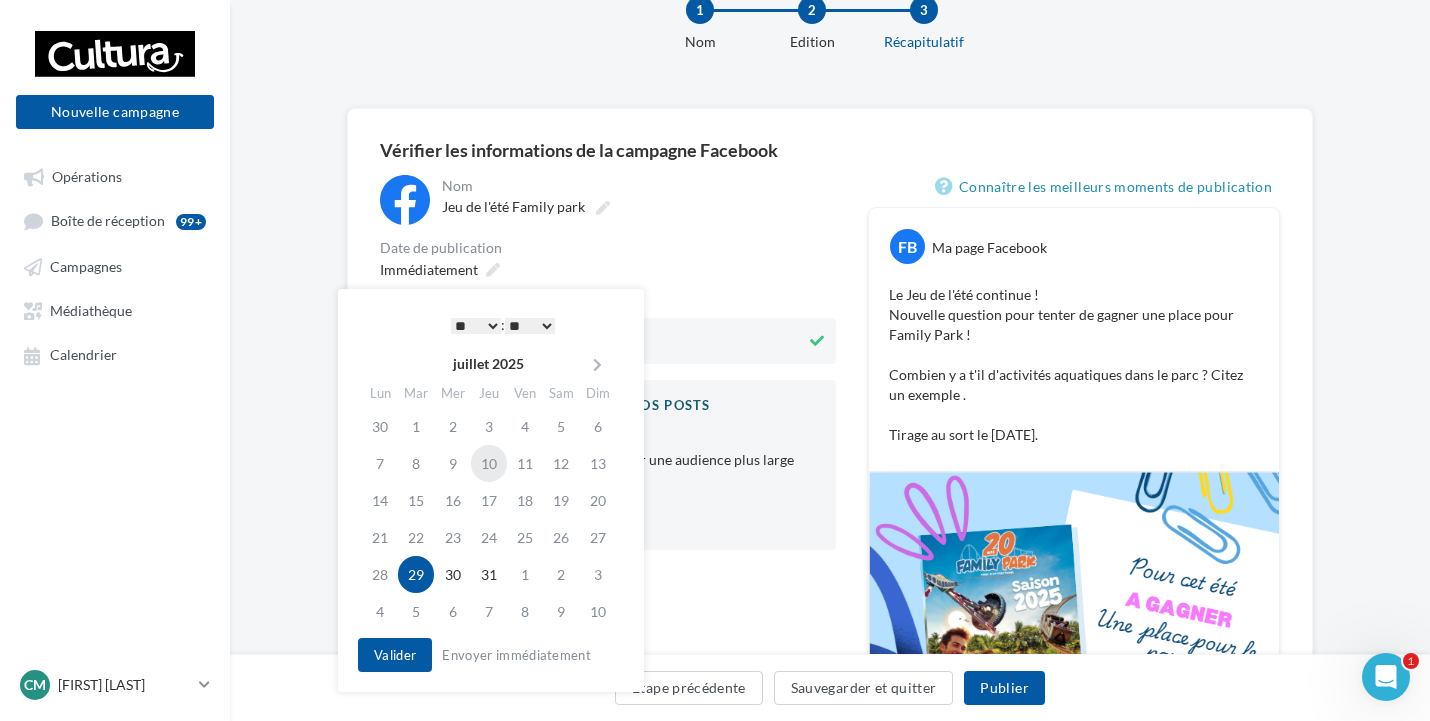 scroll, scrollTop: 93, scrollLeft: 0, axis: vertical 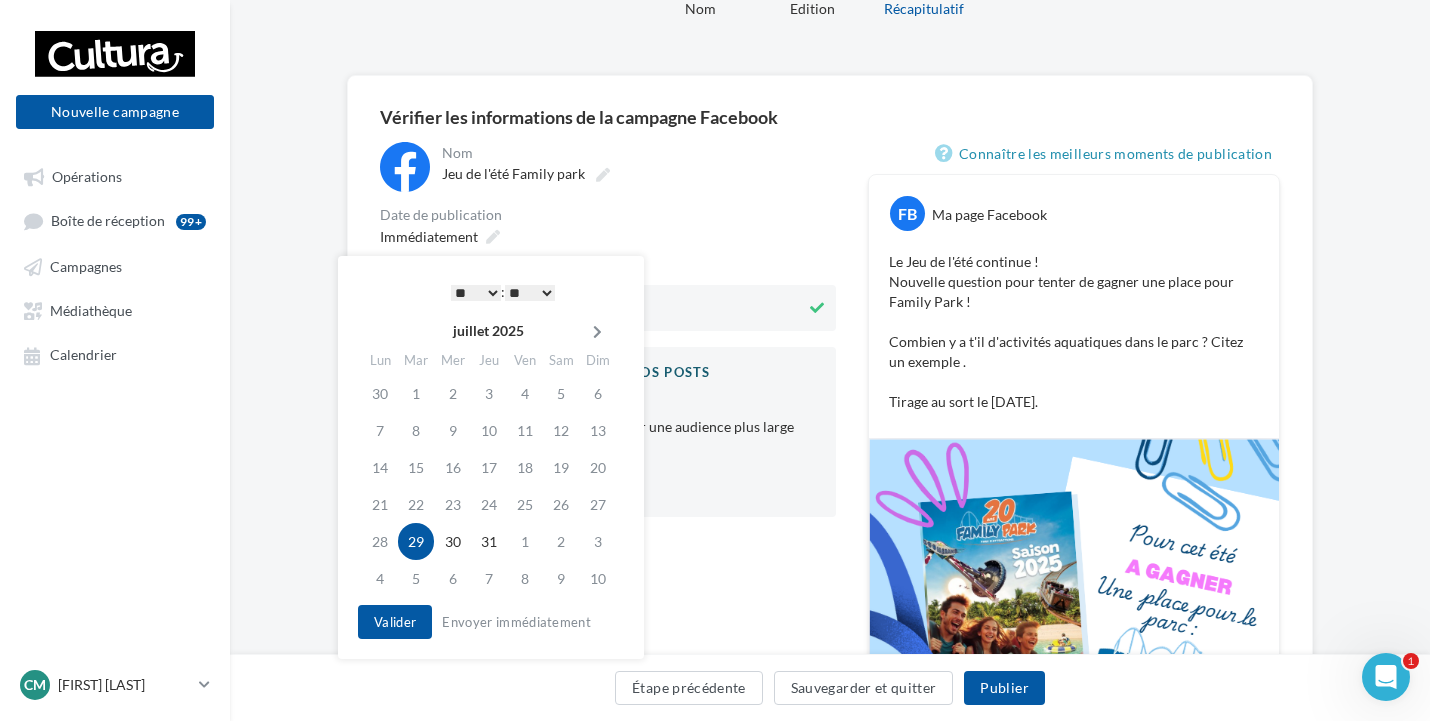 click at bounding box center (597, 331) 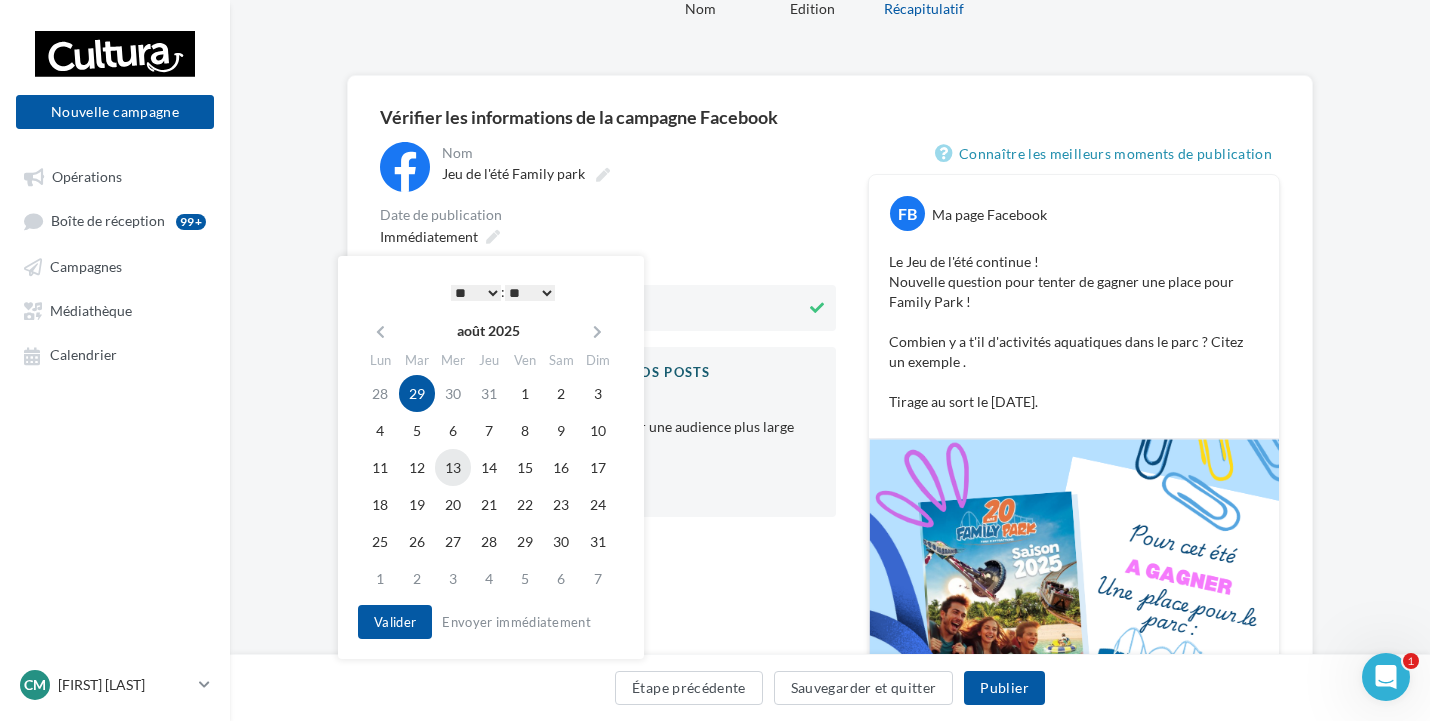 click on "13" at bounding box center (453, 467) 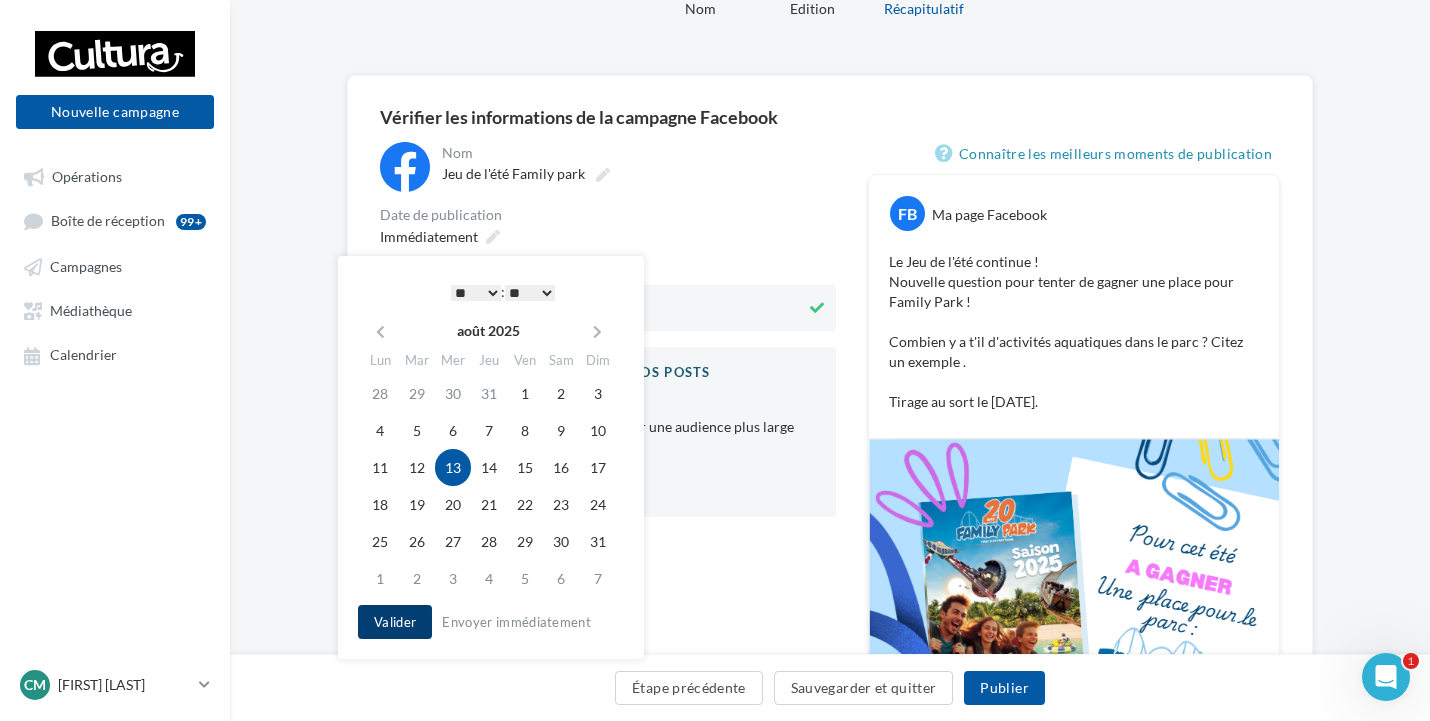 click on "Valider" at bounding box center [395, 622] 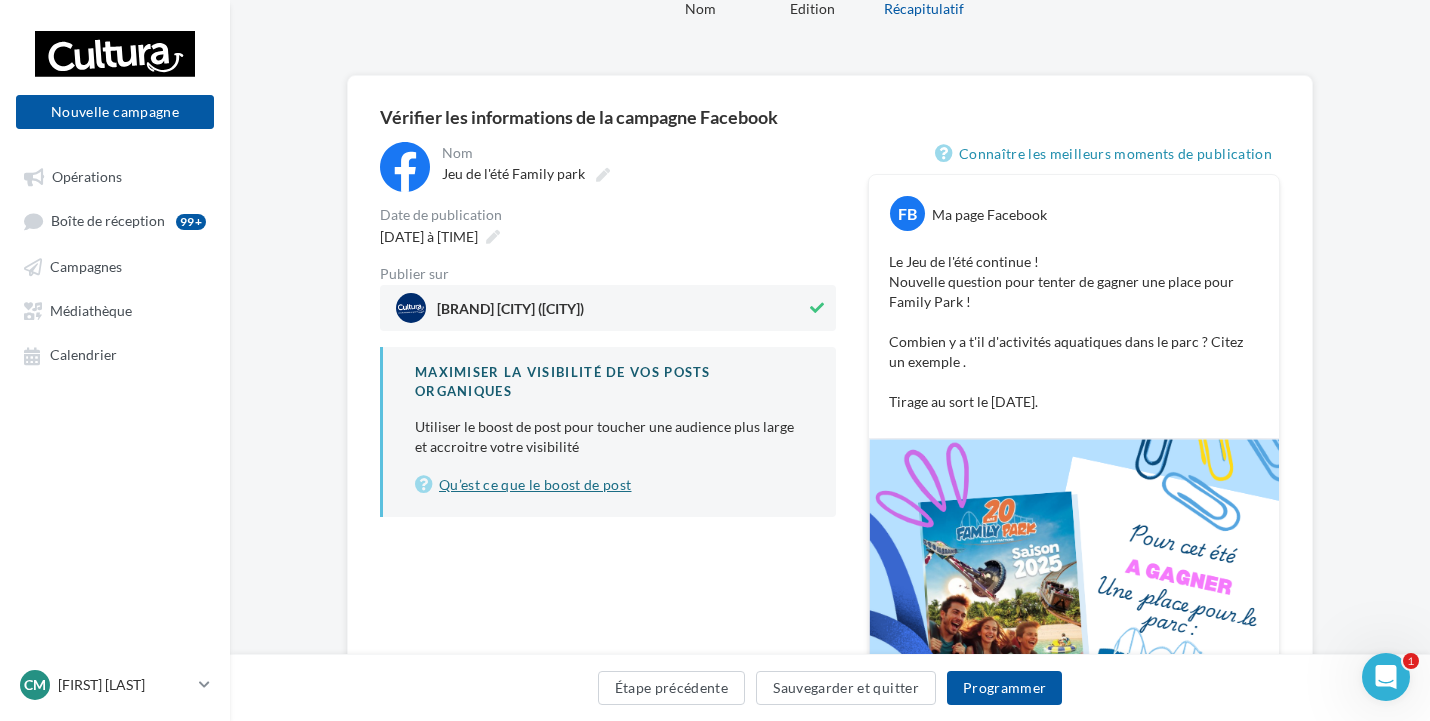 scroll, scrollTop: 193, scrollLeft: 0, axis: vertical 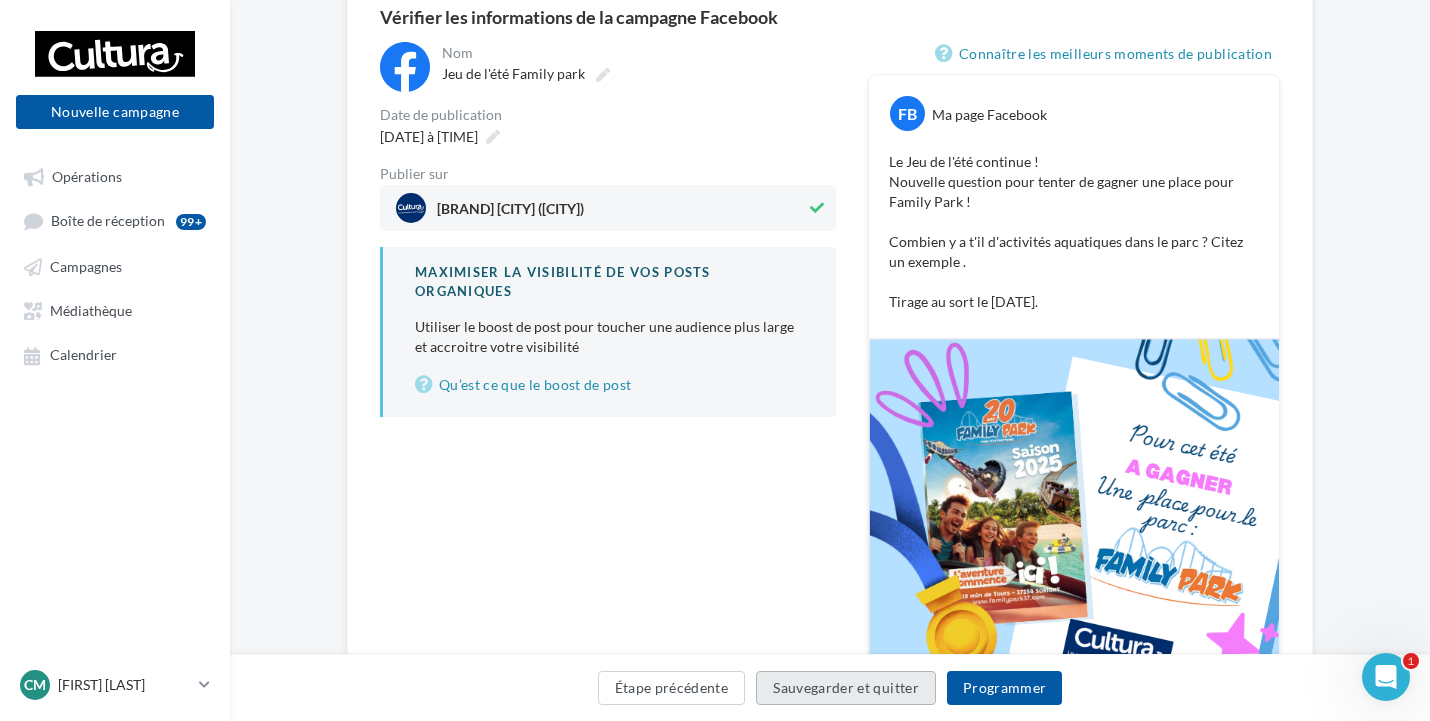click on "Sauvegarder et quitter" at bounding box center [846, 688] 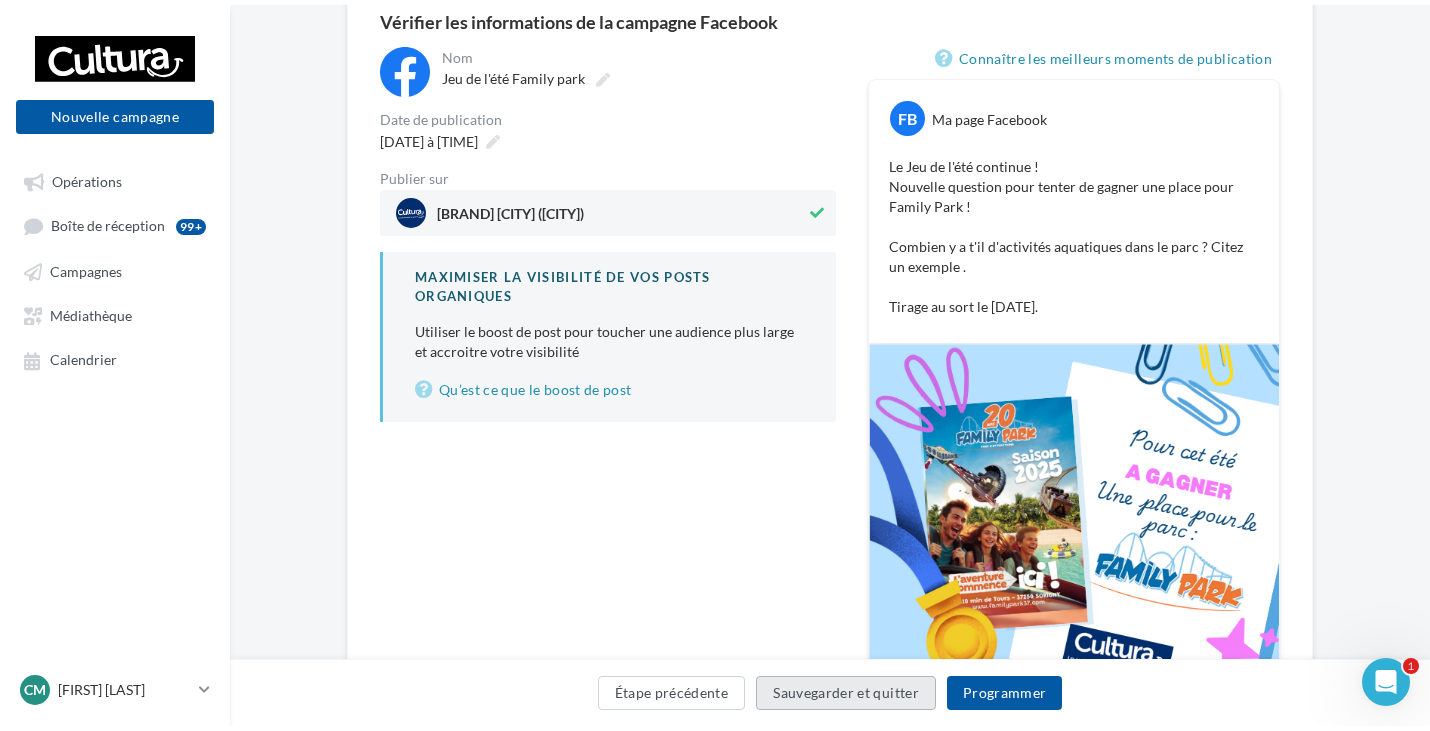 scroll, scrollTop: 32, scrollLeft: 0, axis: vertical 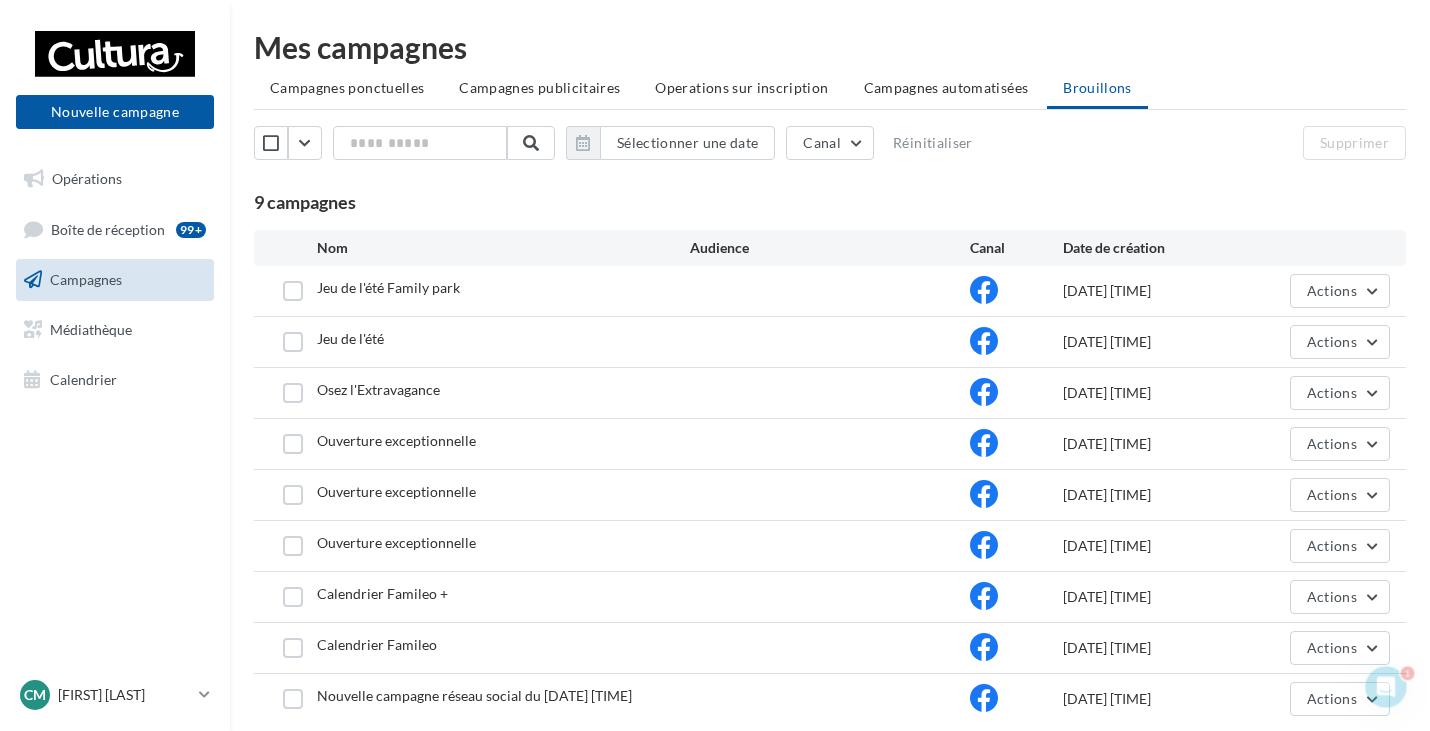 click at bounding box center (830, 342) 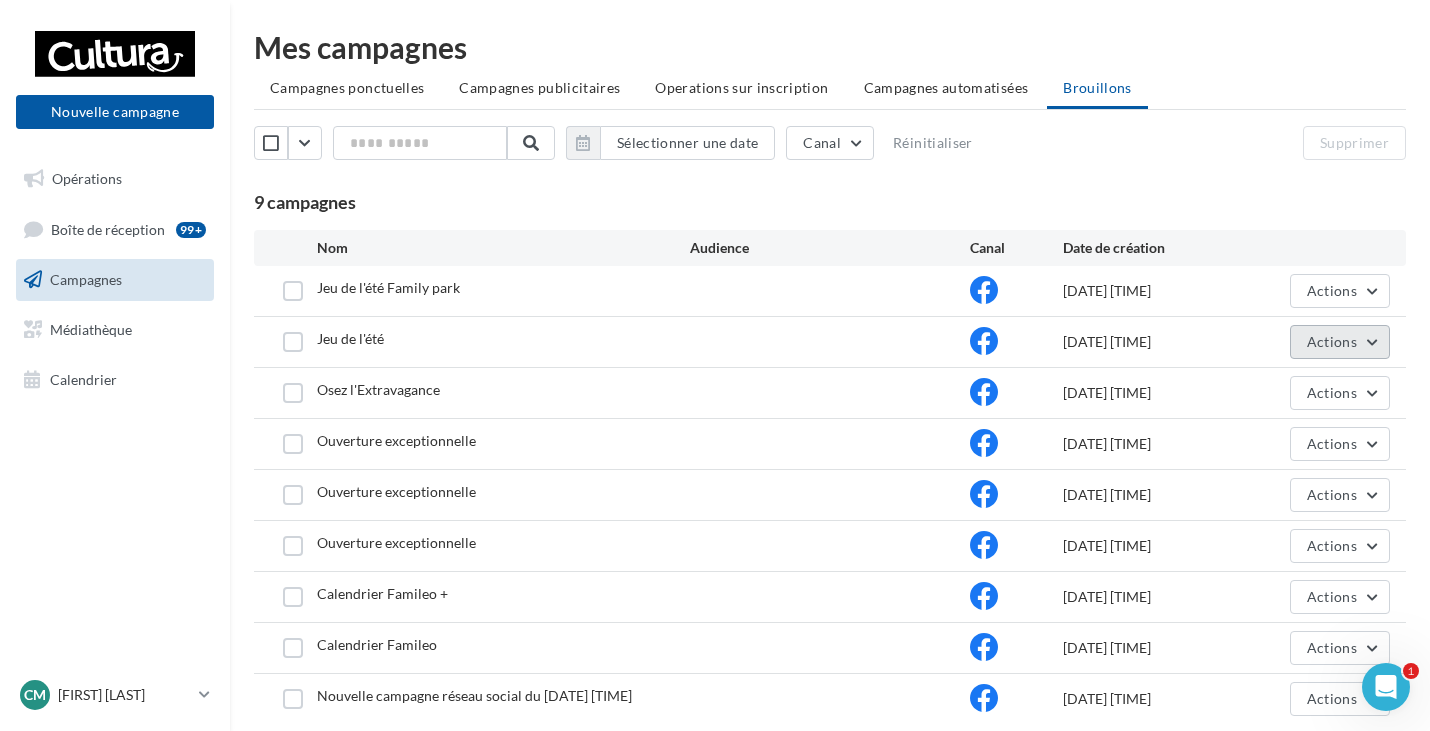 click on "Actions" at bounding box center [1332, 341] 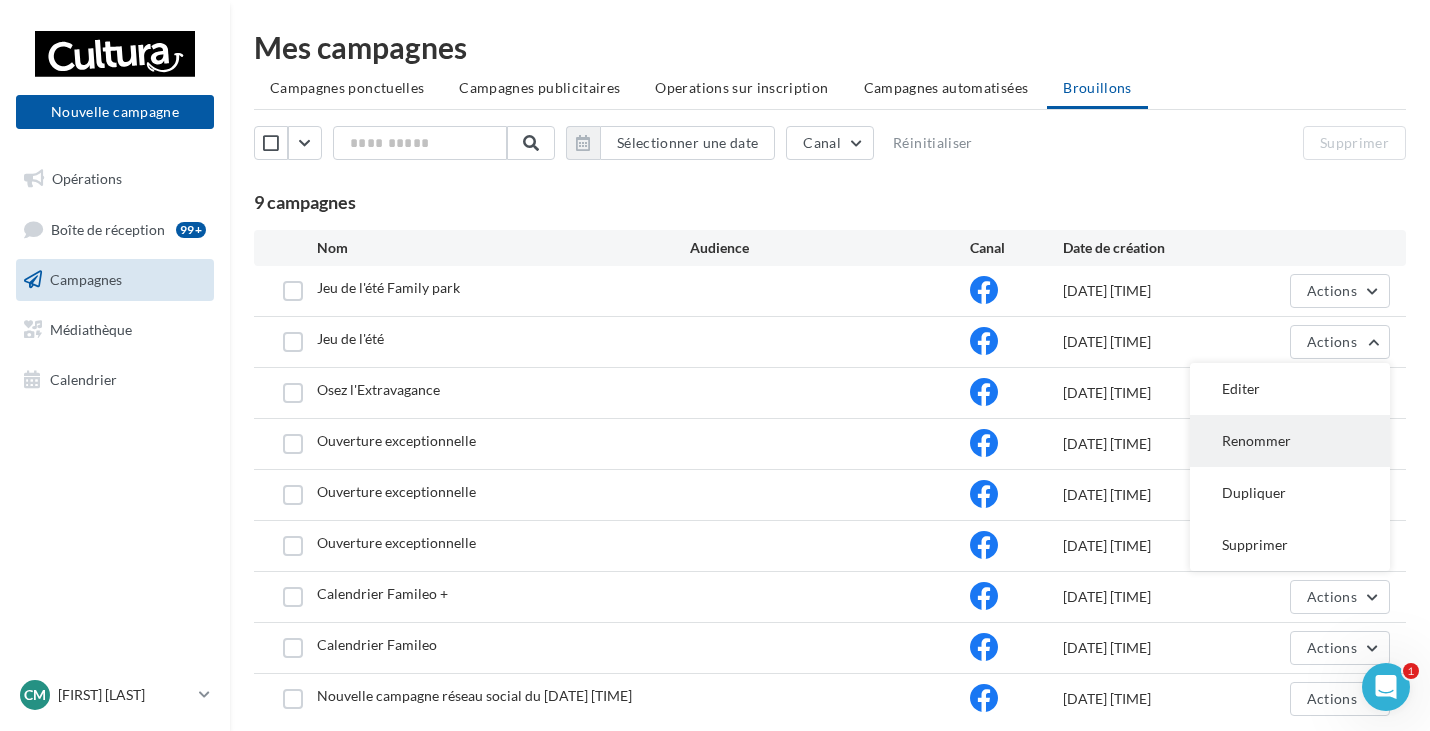 click on "Renommer" at bounding box center (1290, 441) 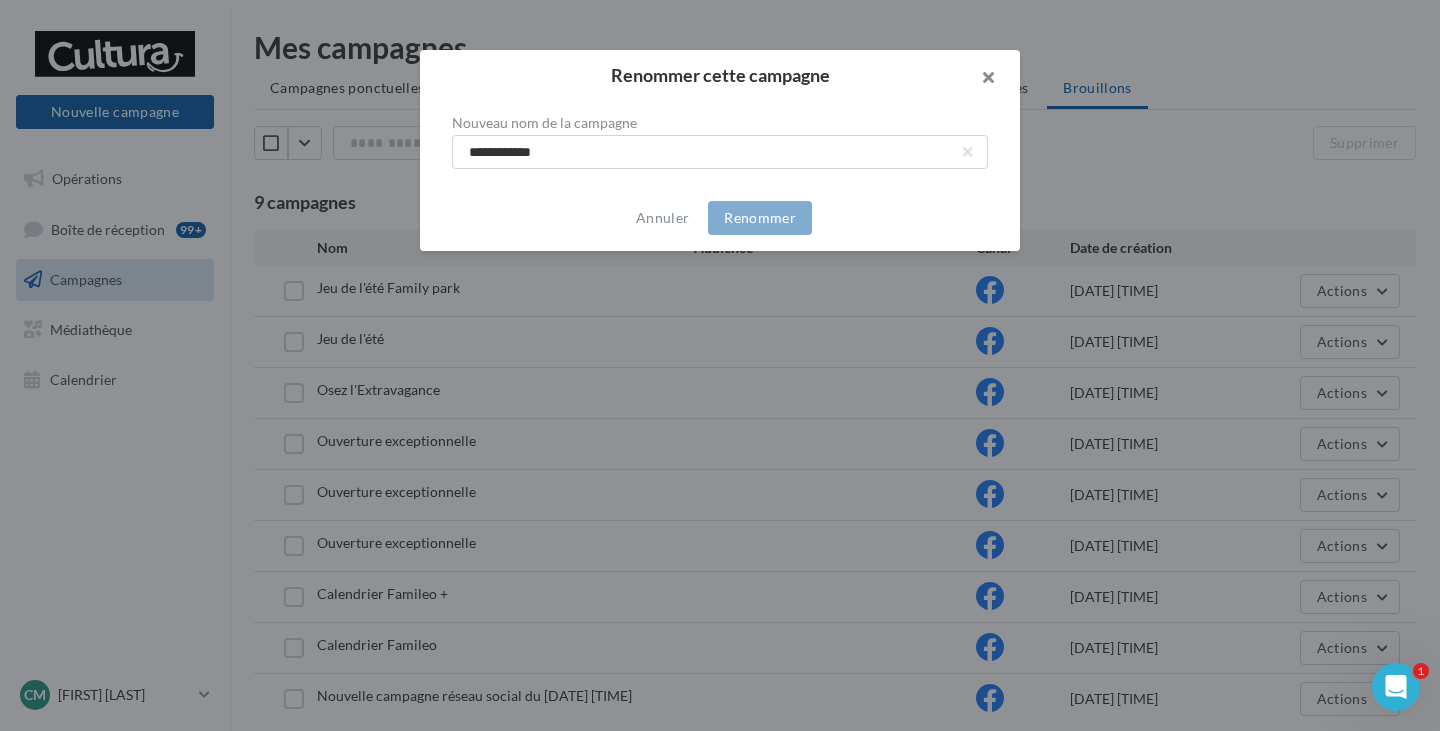 click at bounding box center [980, 80] 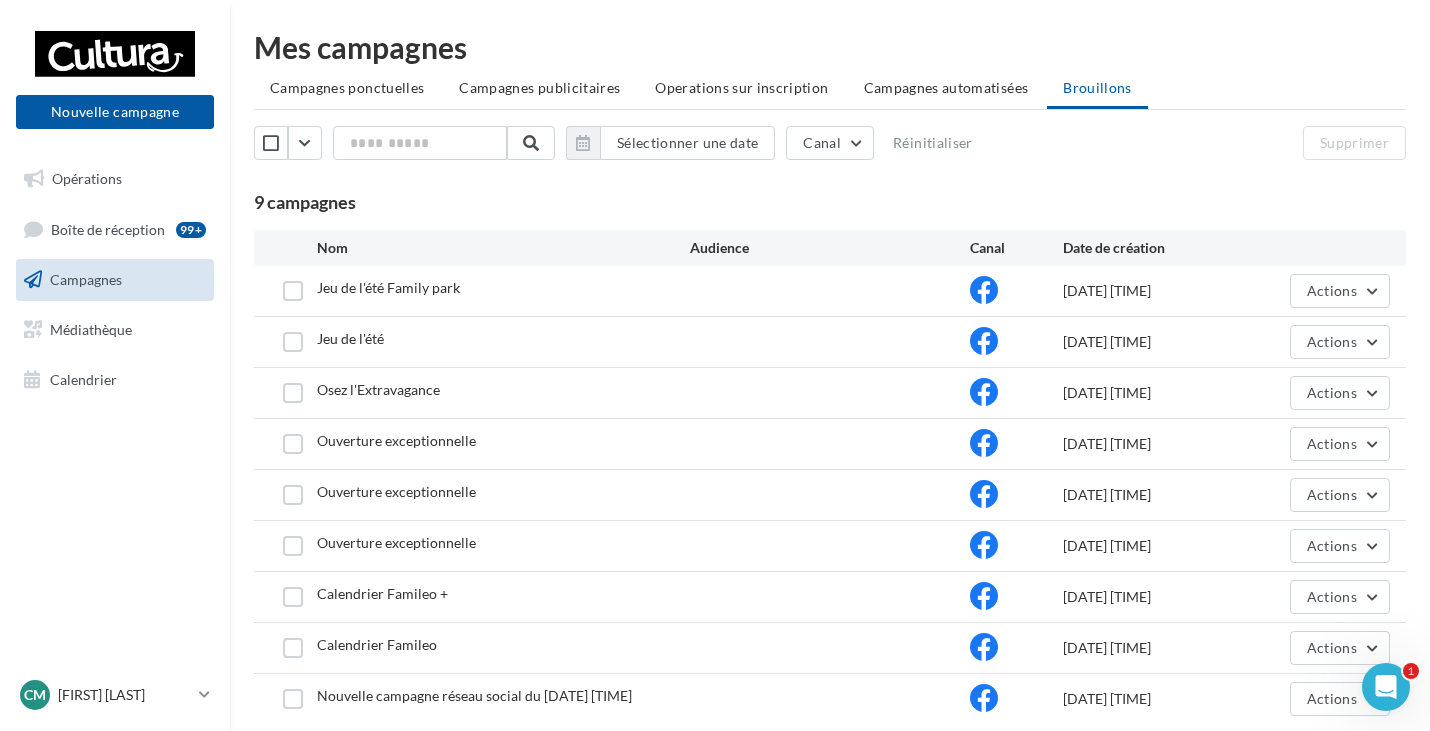 click on "Jeu de l'été" at bounding box center (503, 341) 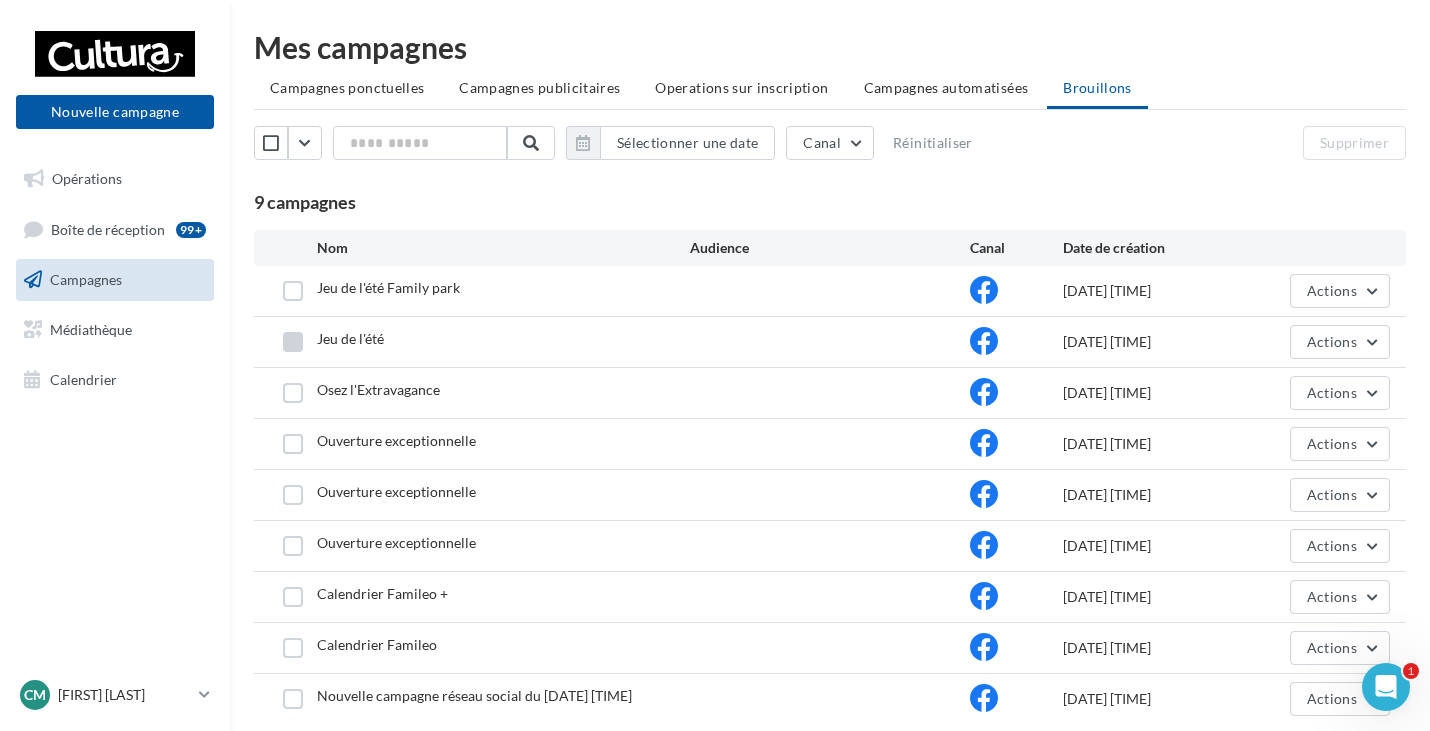 click at bounding box center [293, 342] 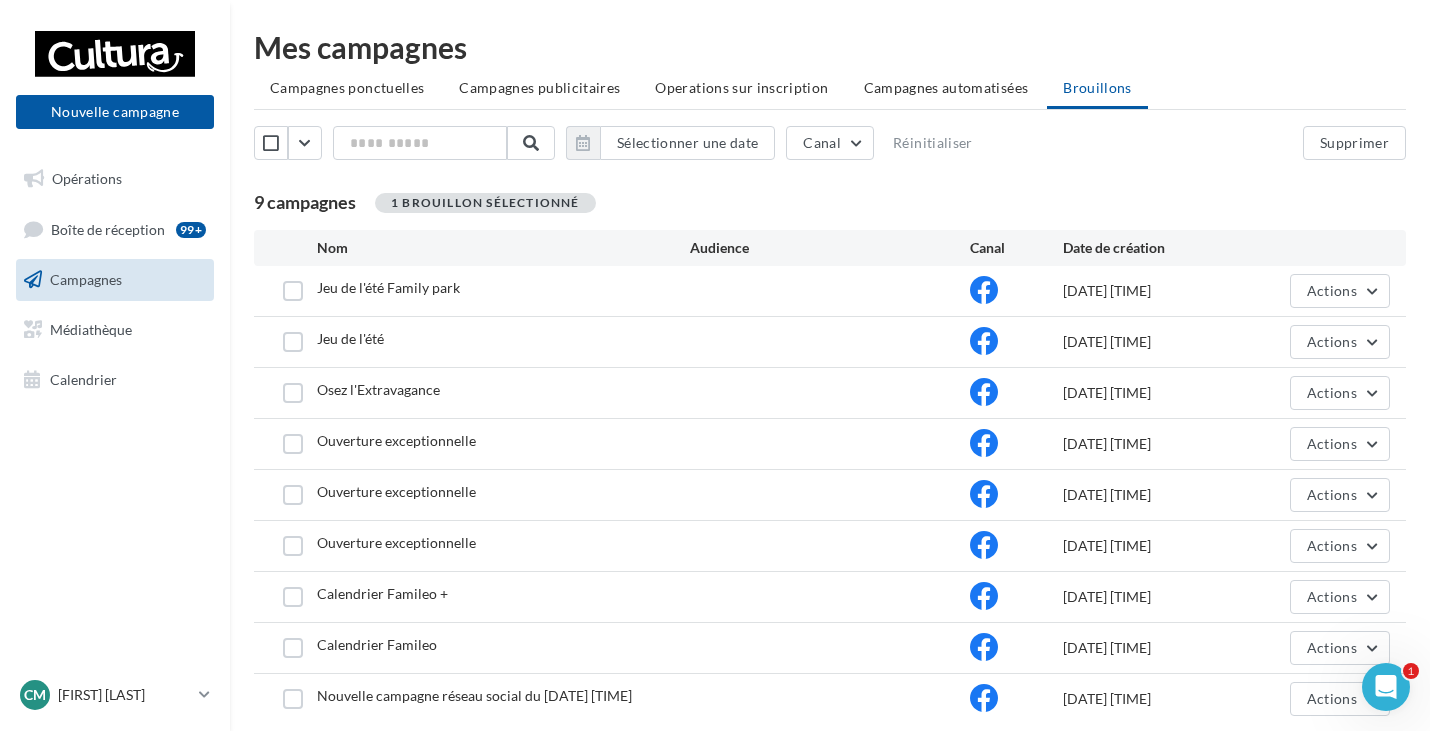 drag, startPoint x: 289, startPoint y: 339, endPoint x: 692, endPoint y: 339, distance: 403 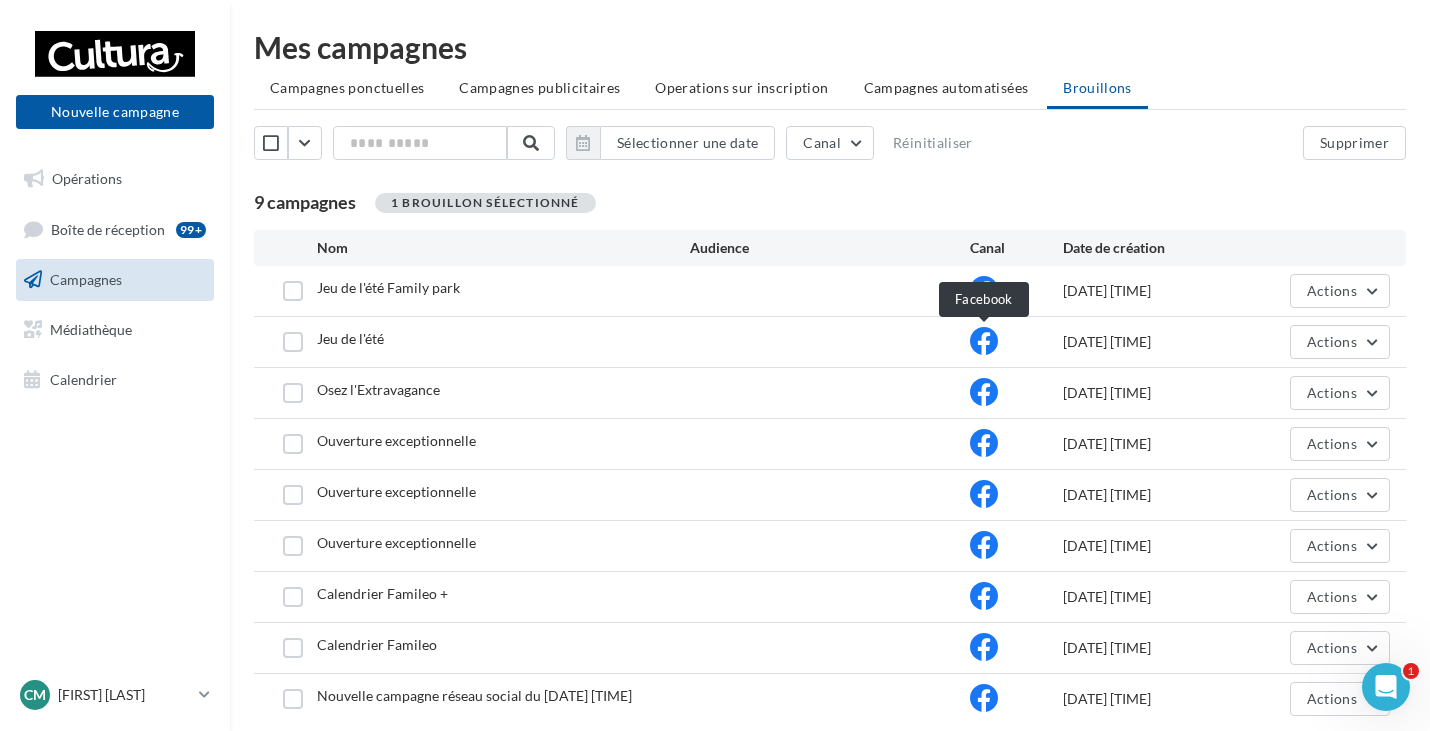 click at bounding box center (984, 341) 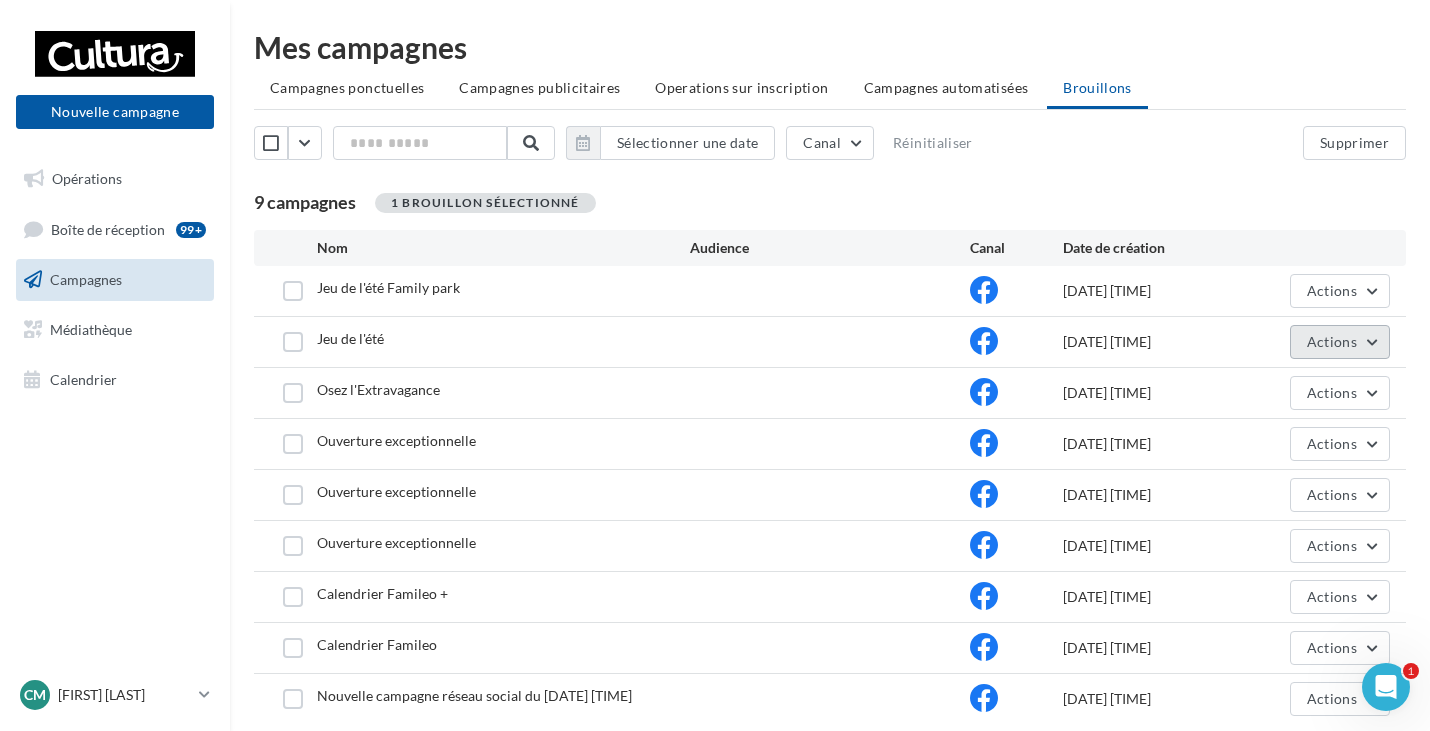 click on "Actions" at bounding box center [1340, 342] 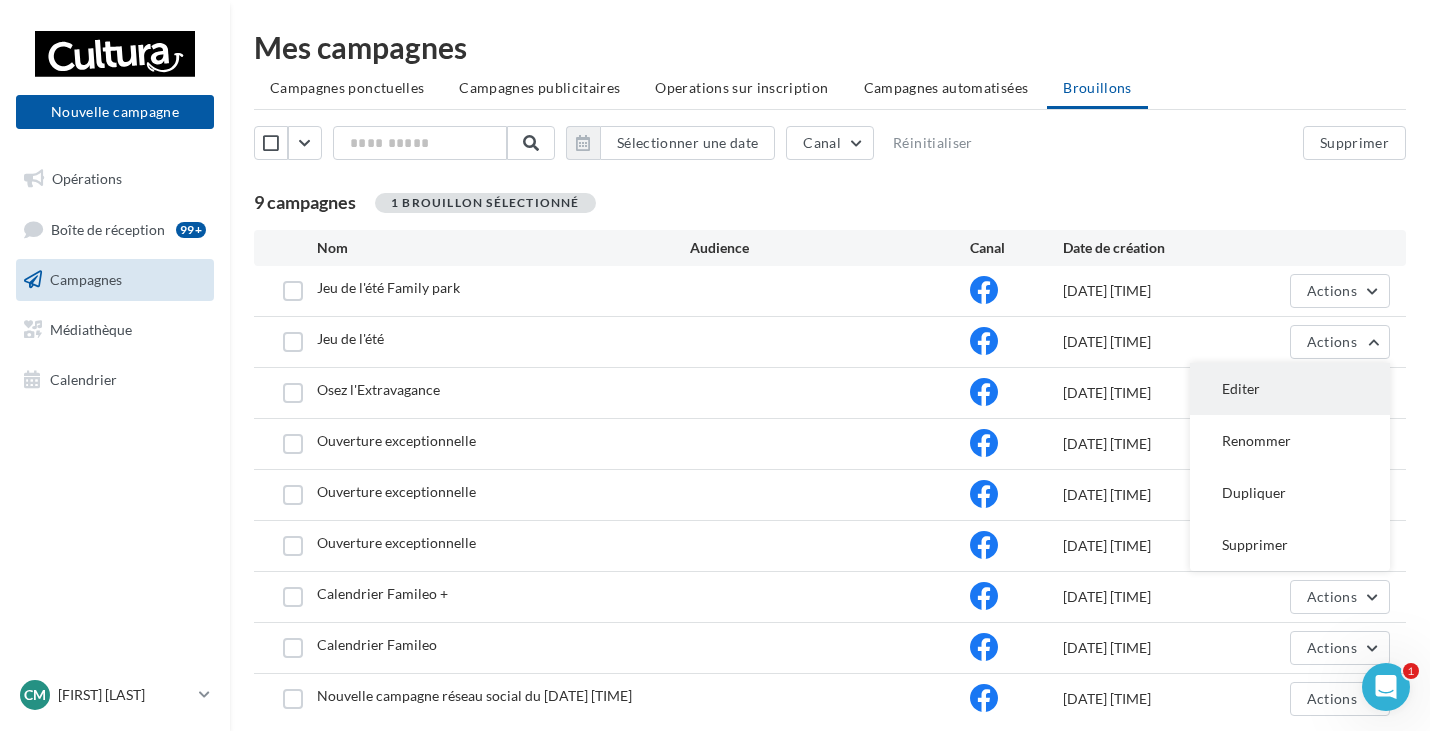 click on "Editer" at bounding box center (1290, 389) 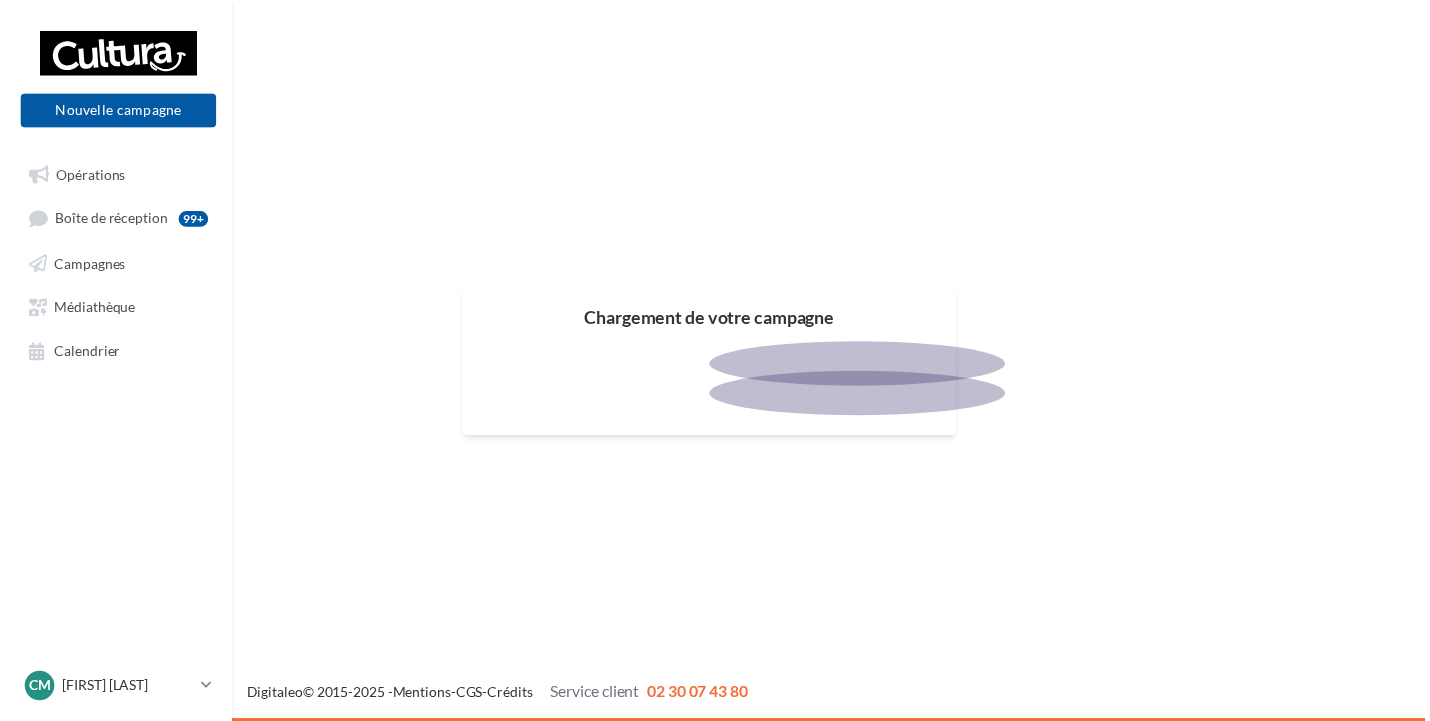 scroll, scrollTop: 0, scrollLeft: 0, axis: both 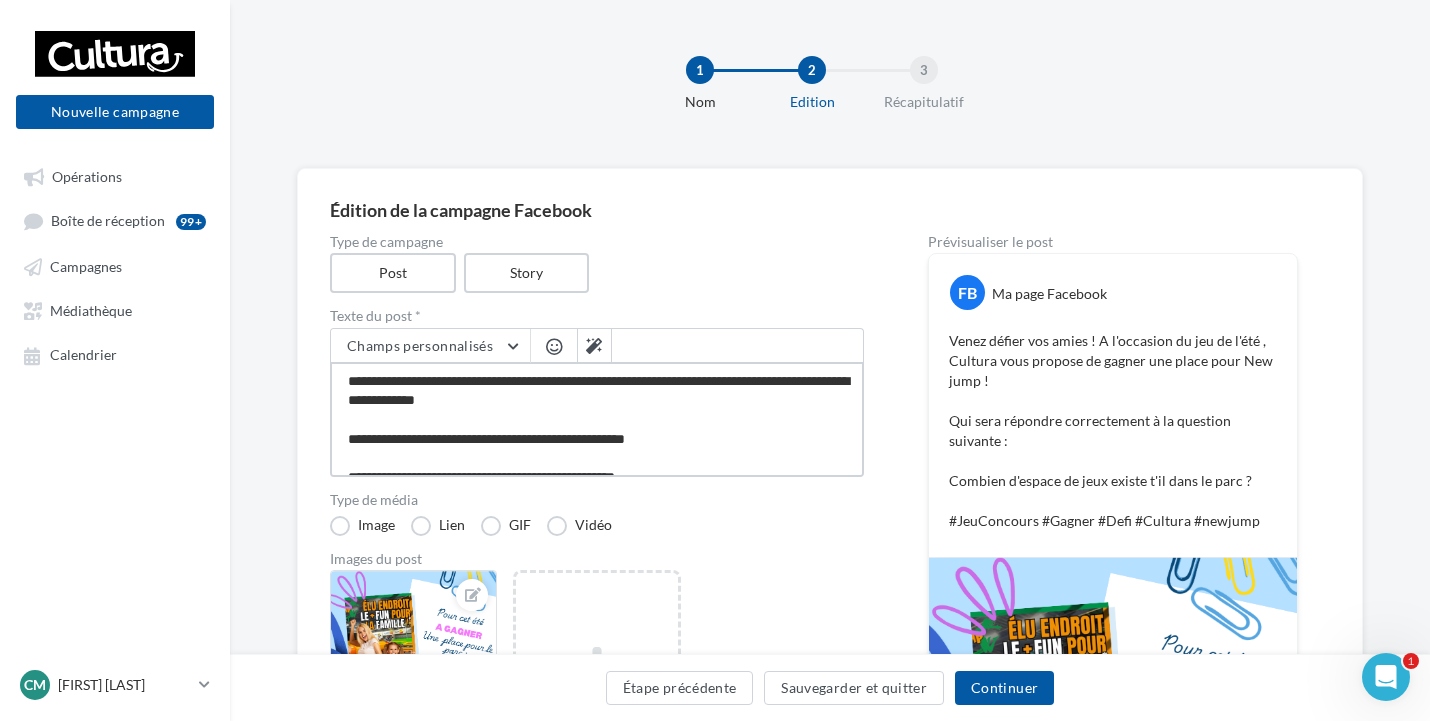 drag, startPoint x: 493, startPoint y: 378, endPoint x: 329, endPoint y: 369, distance: 164.24677 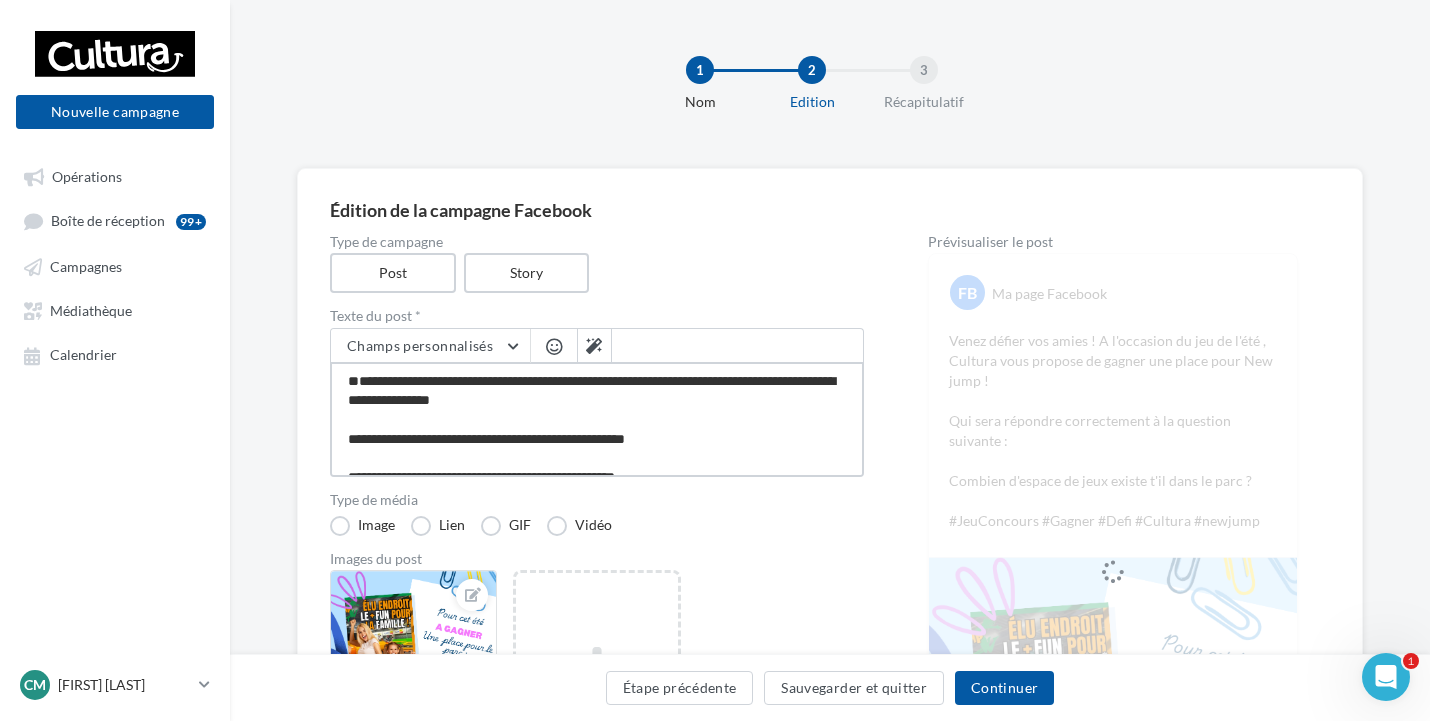 click on "**********" at bounding box center [597, 419] 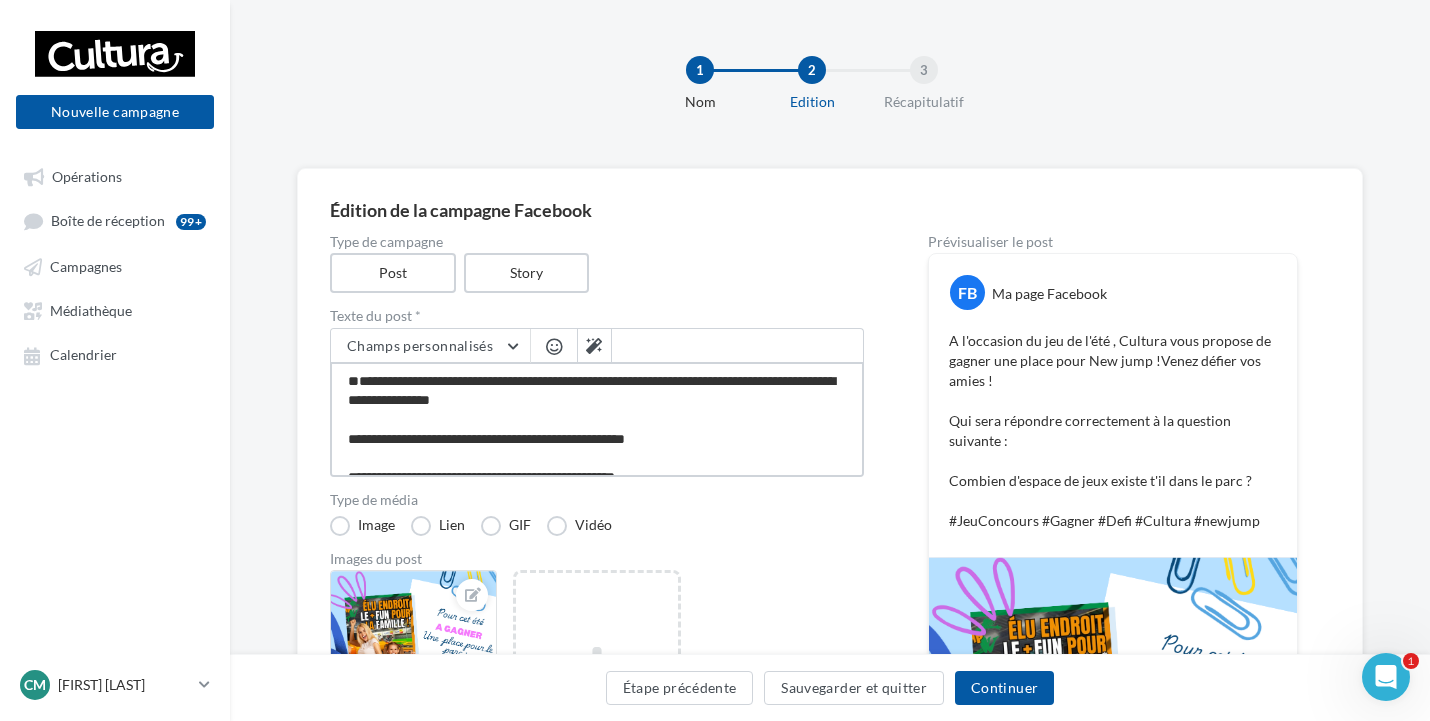 type on "**********" 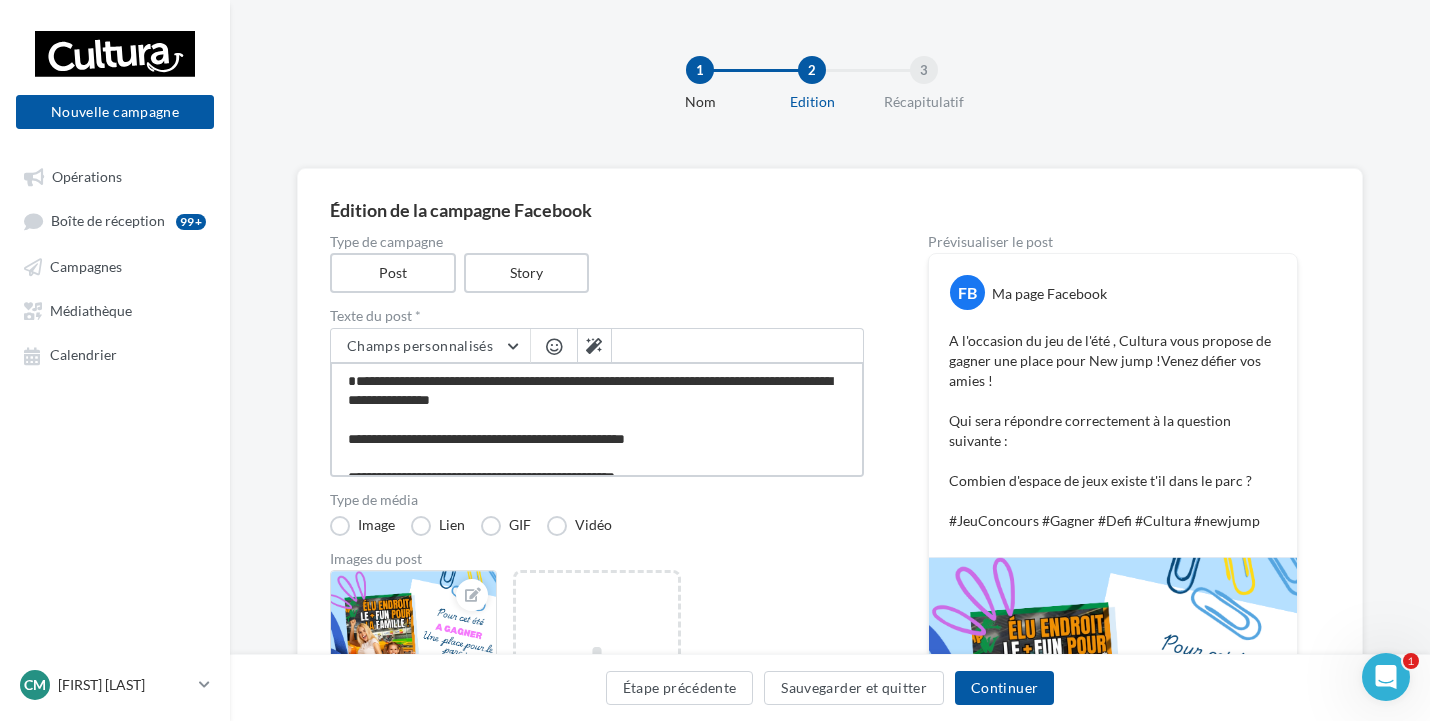 click on "**********" at bounding box center [597, 419] 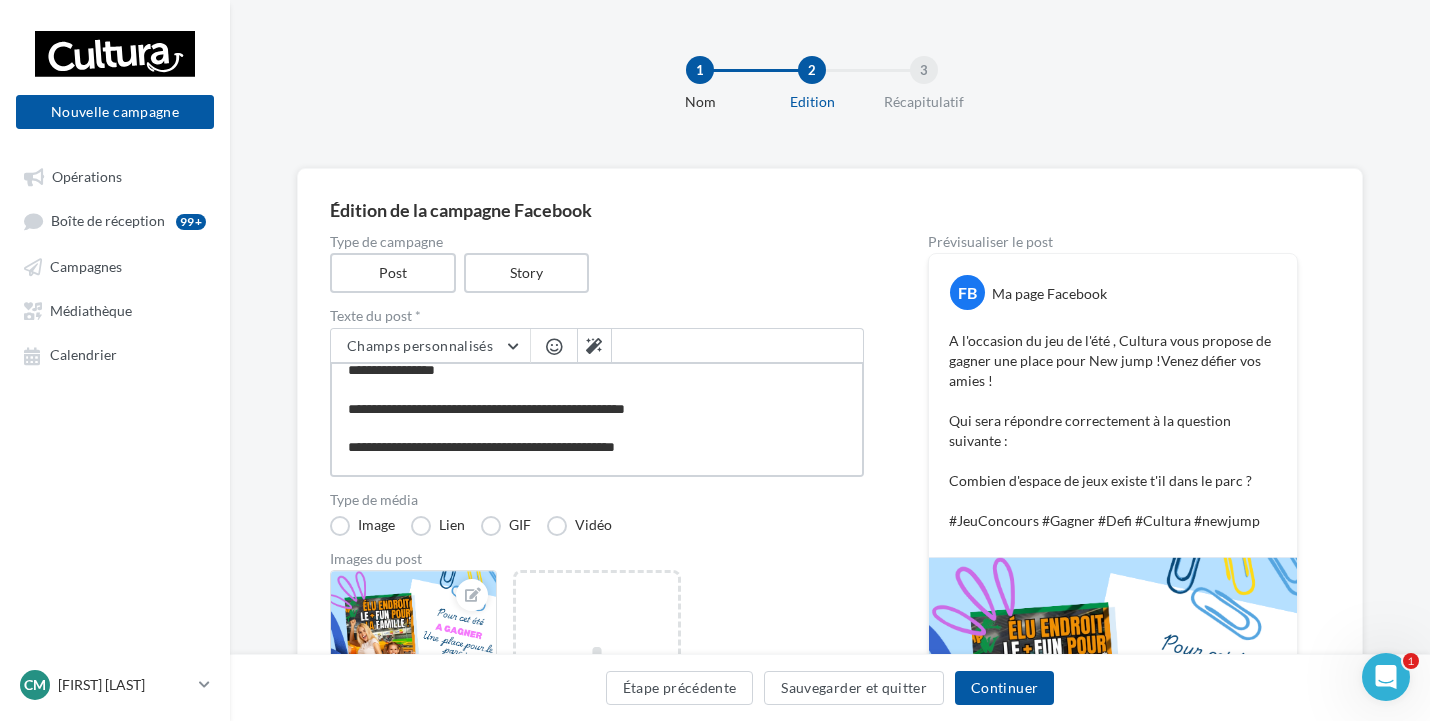 scroll, scrollTop: 59, scrollLeft: 0, axis: vertical 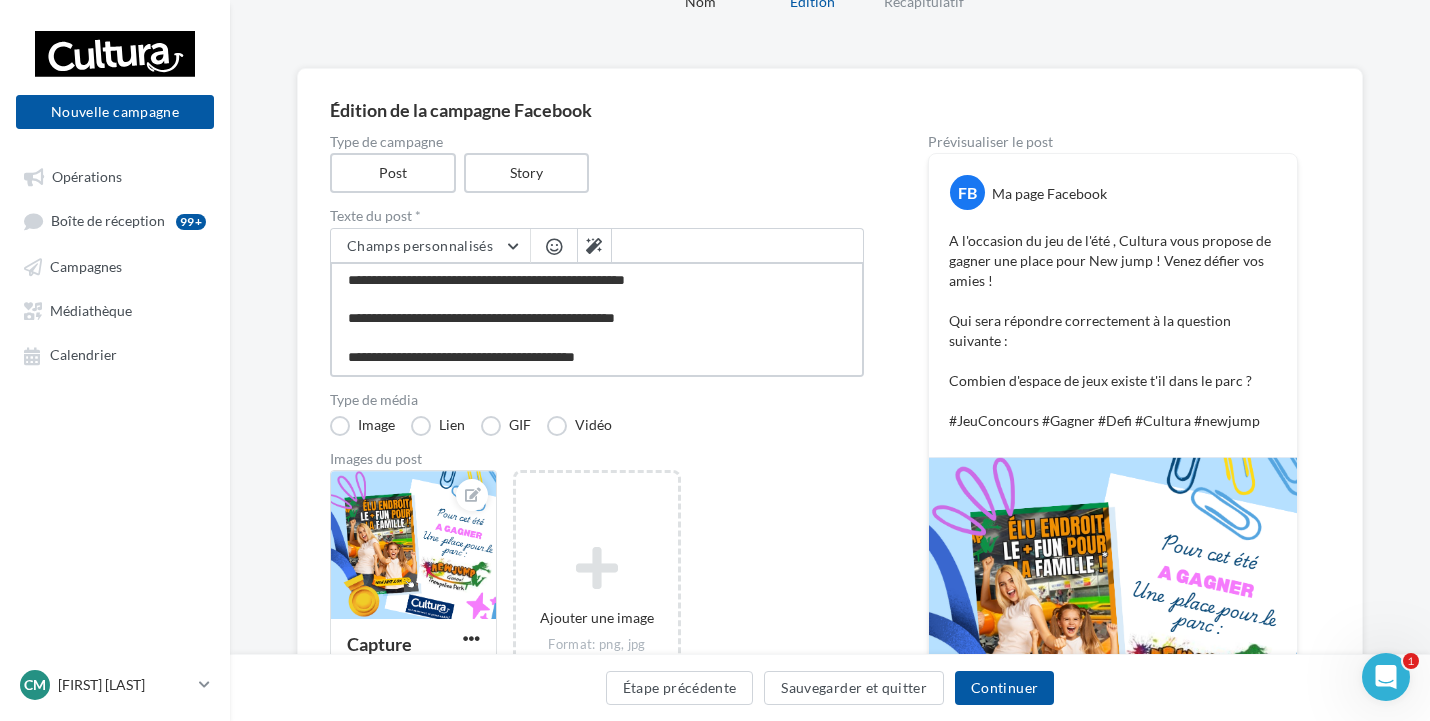 click on "**********" at bounding box center [597, 319] 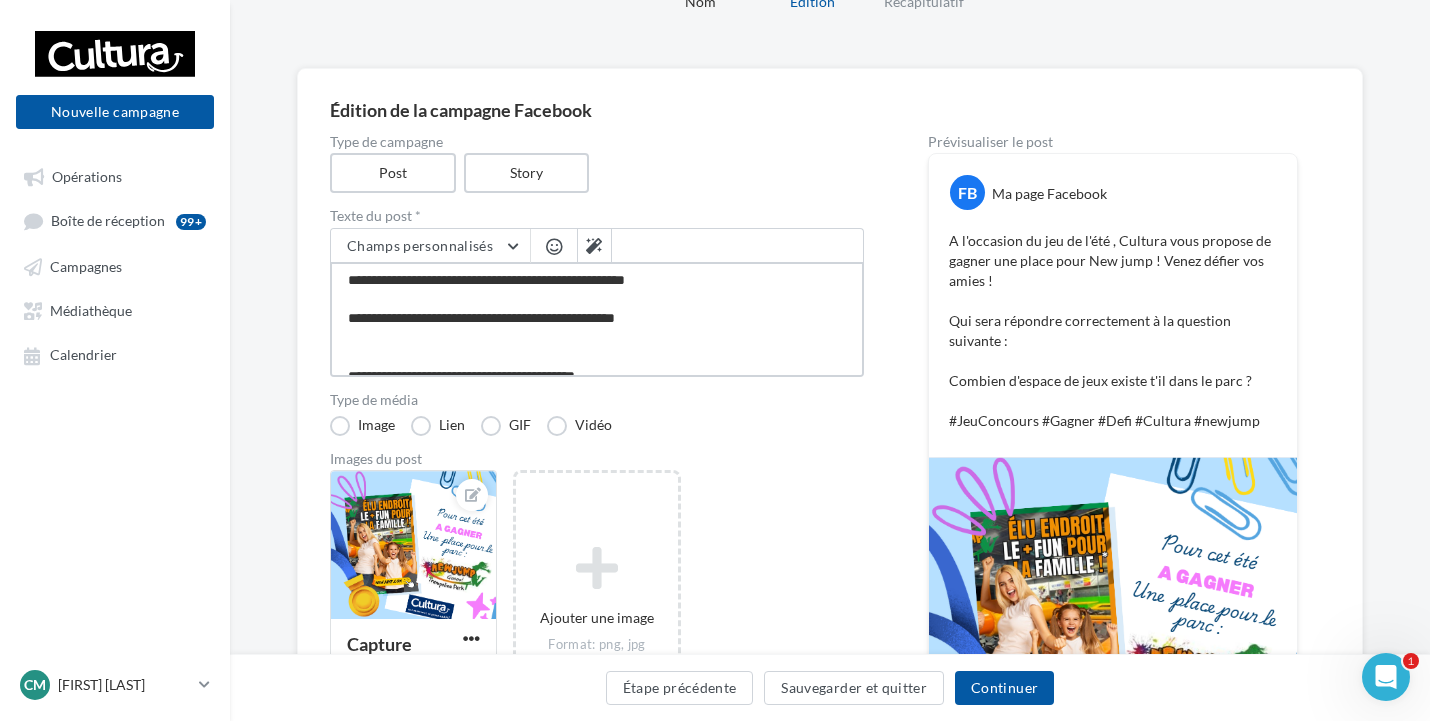 type on "**********" 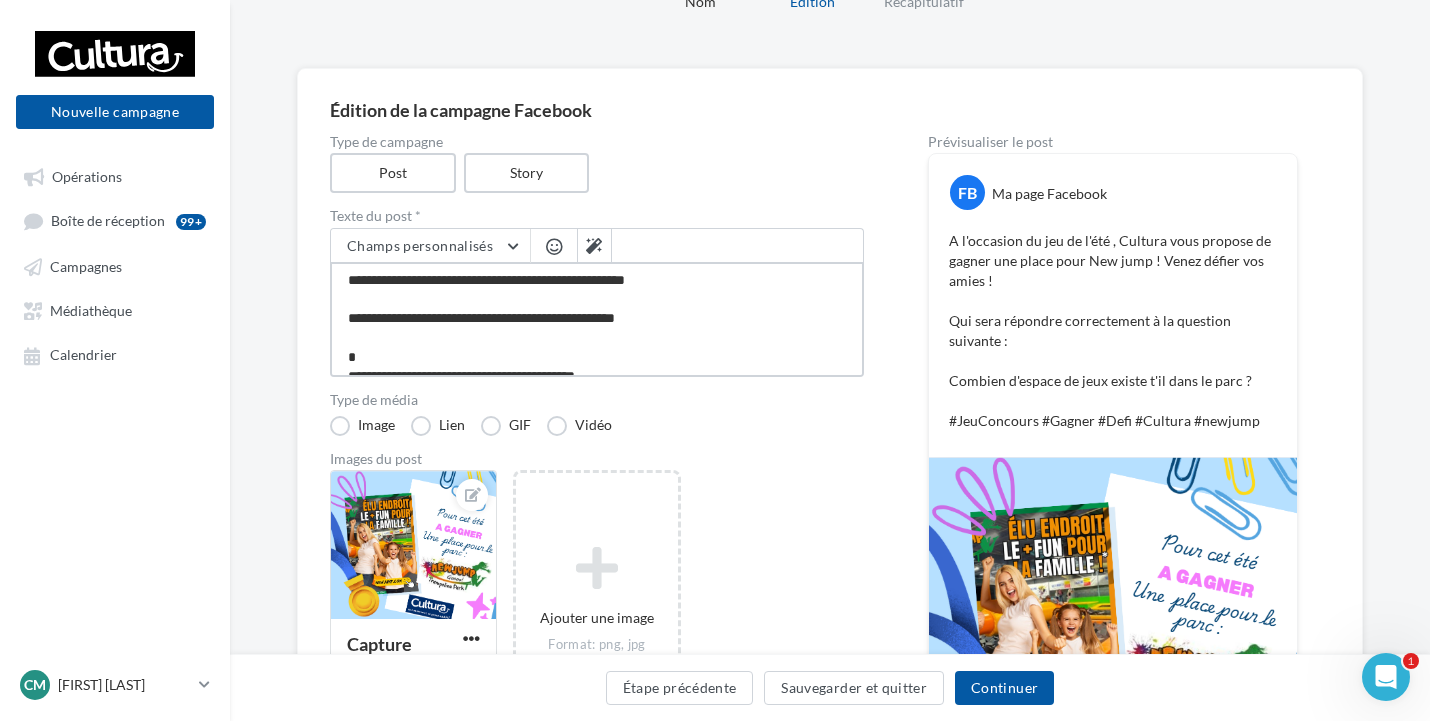 type on "**********" 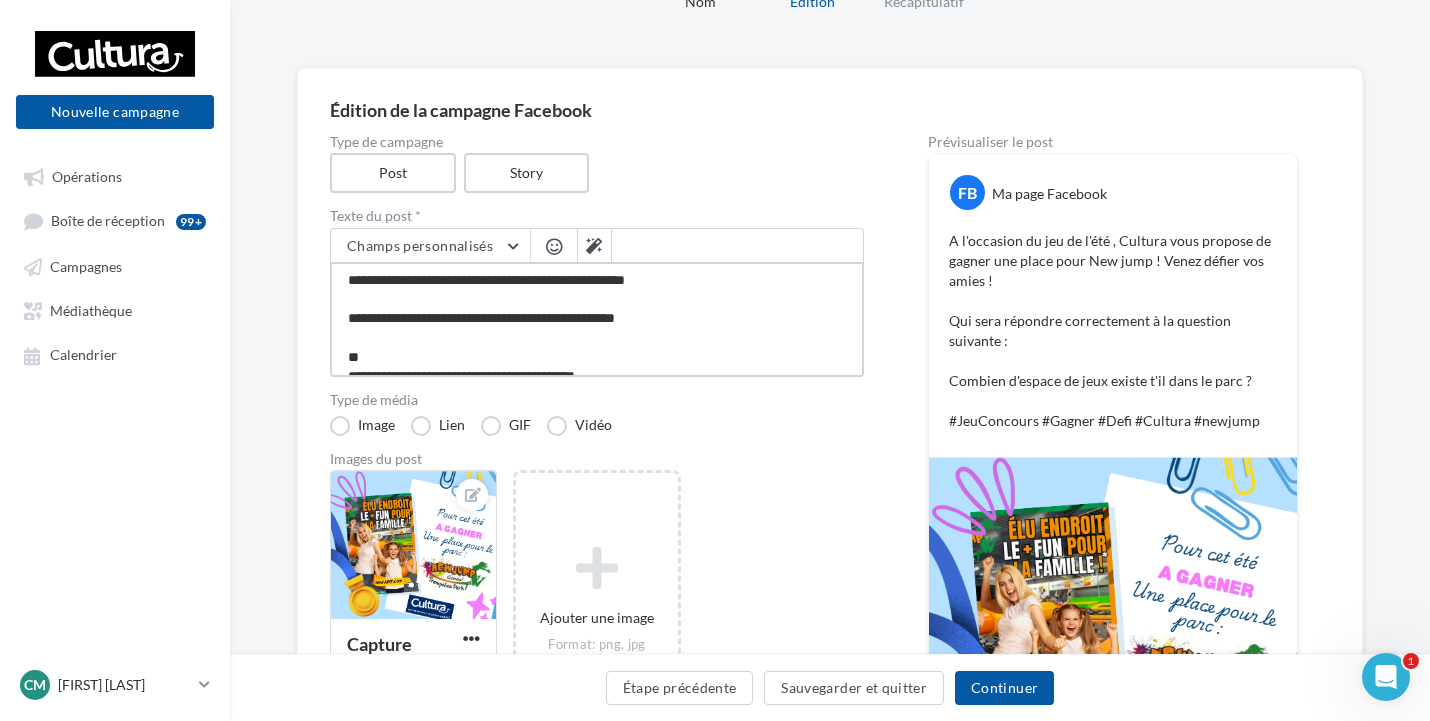 type on "**********" 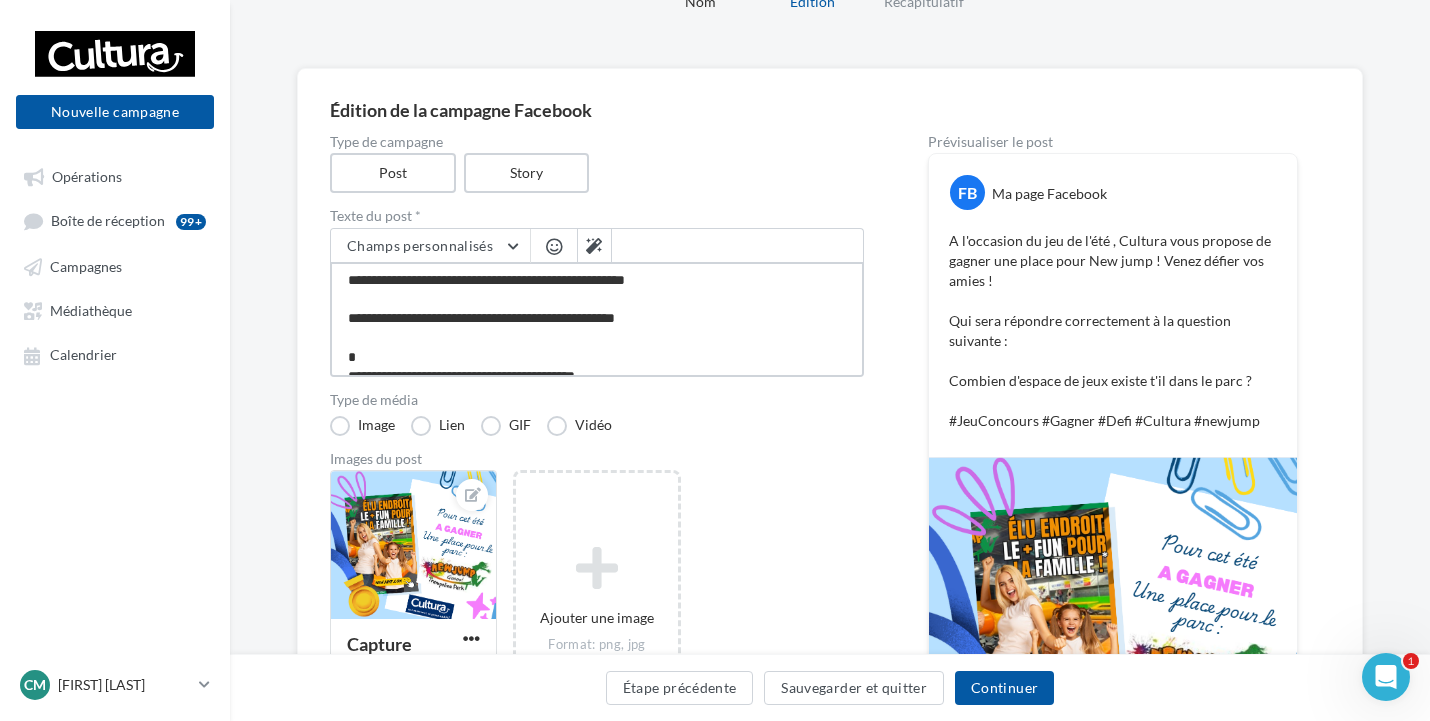 type on "**********" 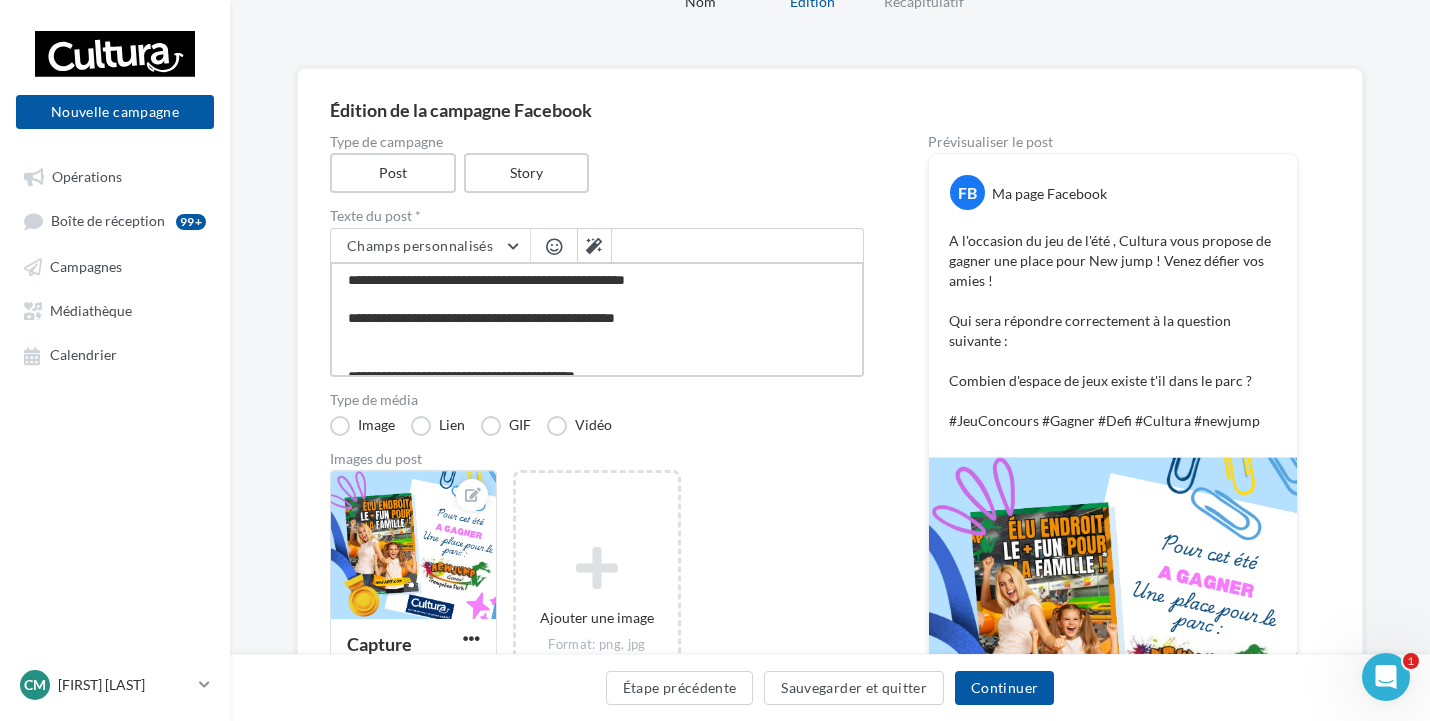 type on "**********" 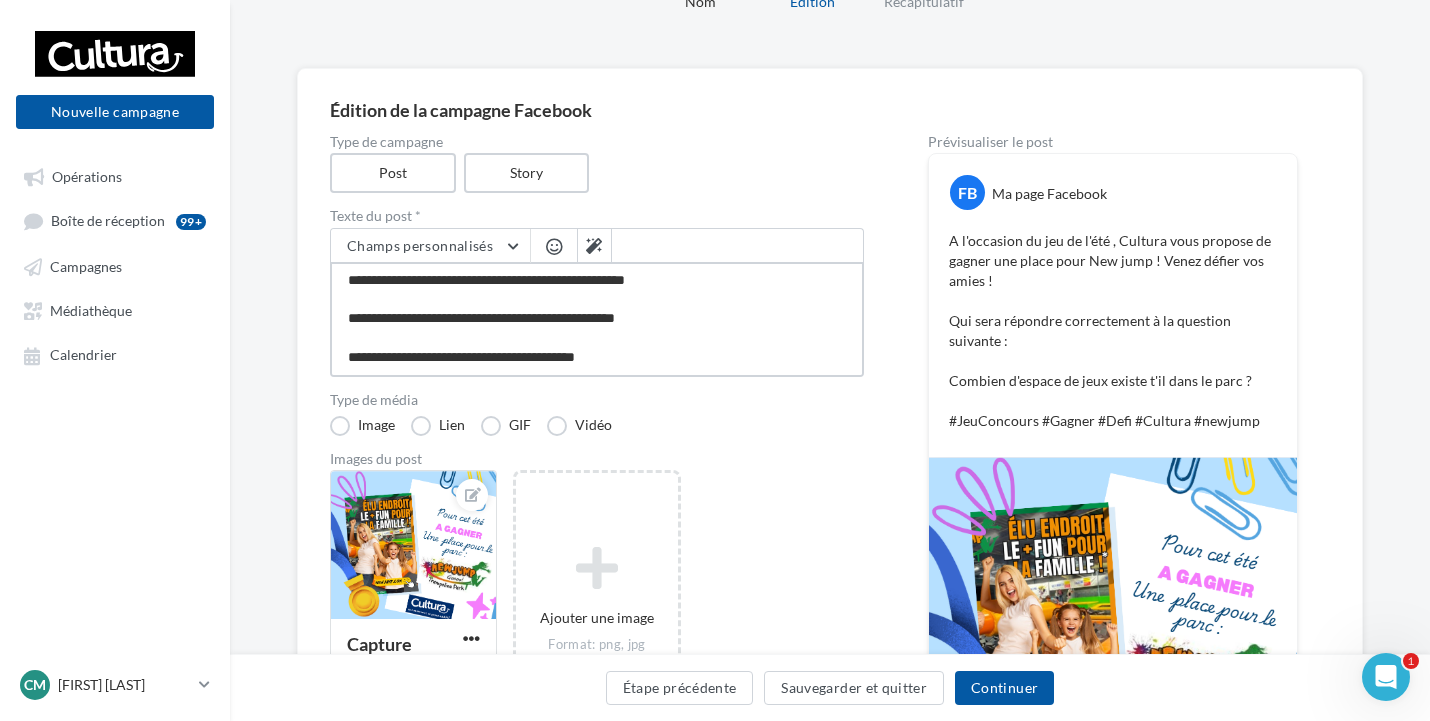 type on "**********" 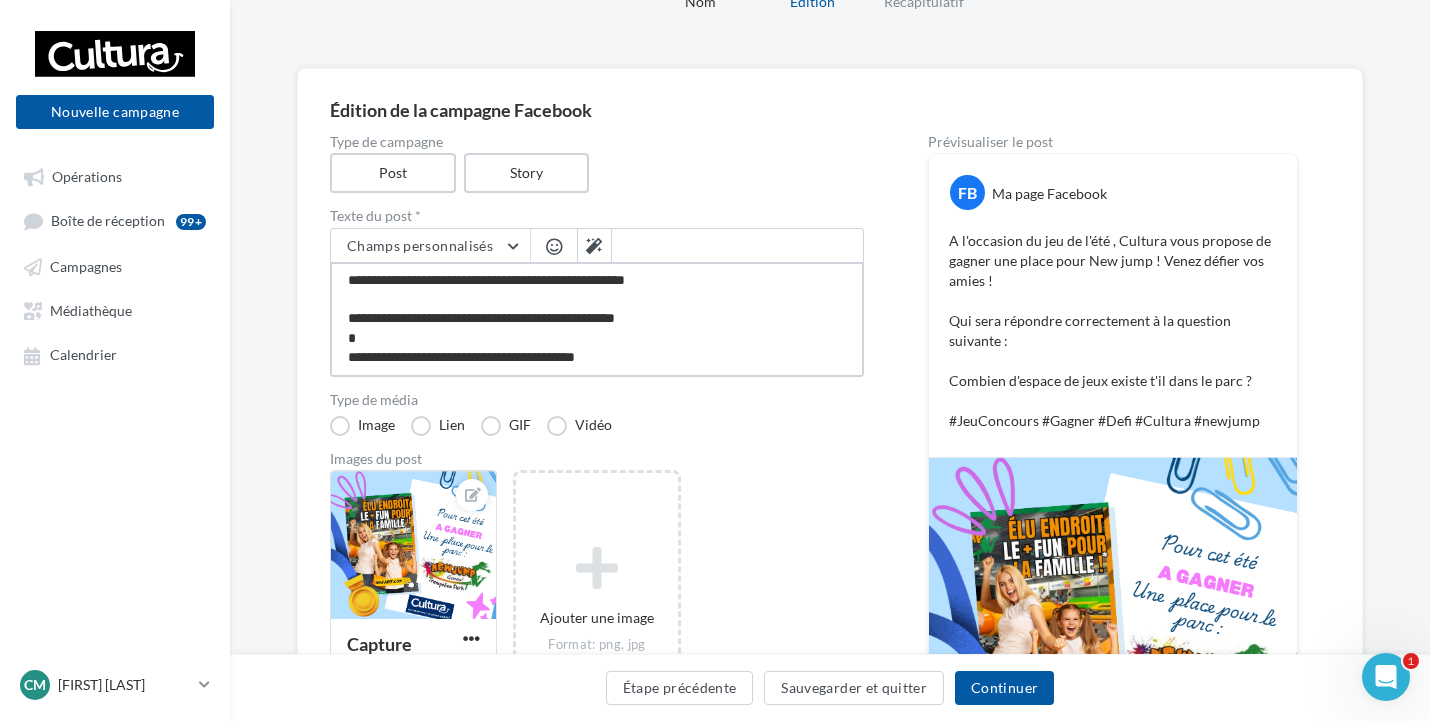 type on "**********" 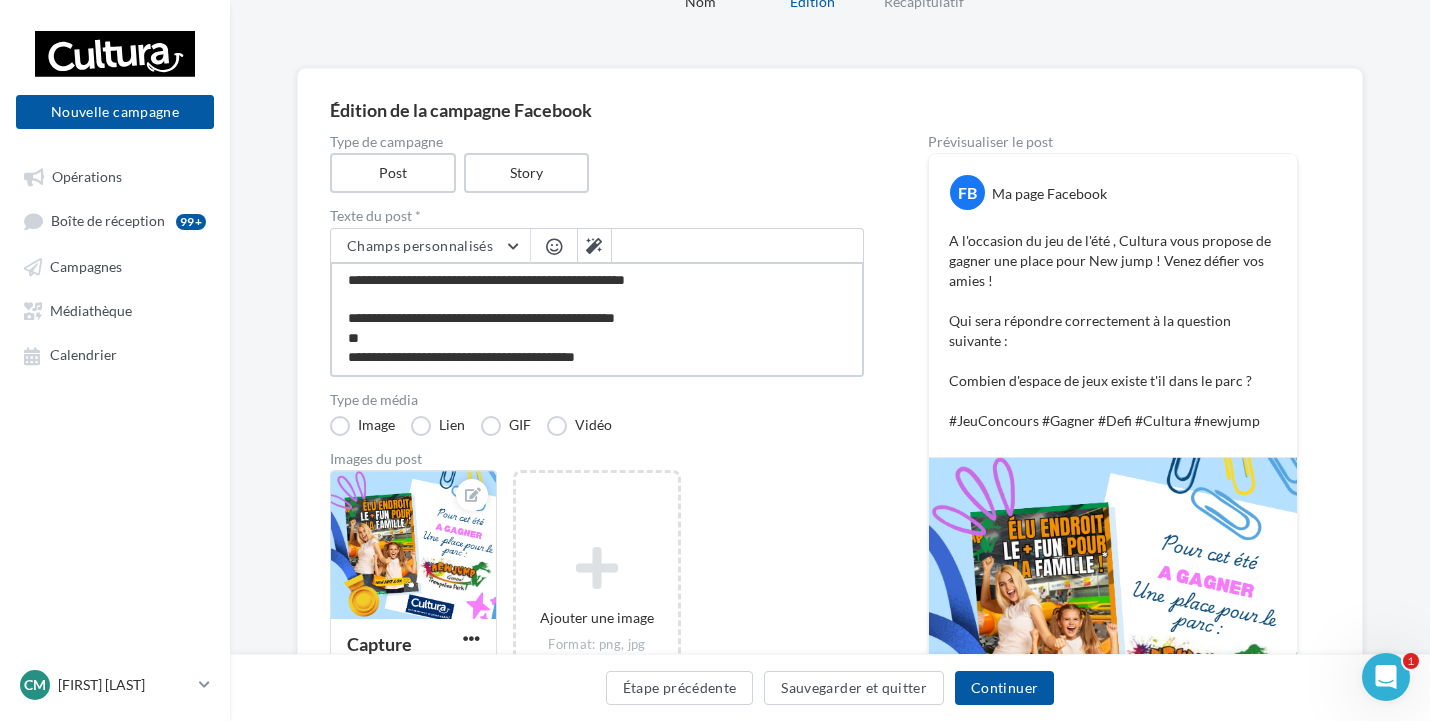 type on "**********" 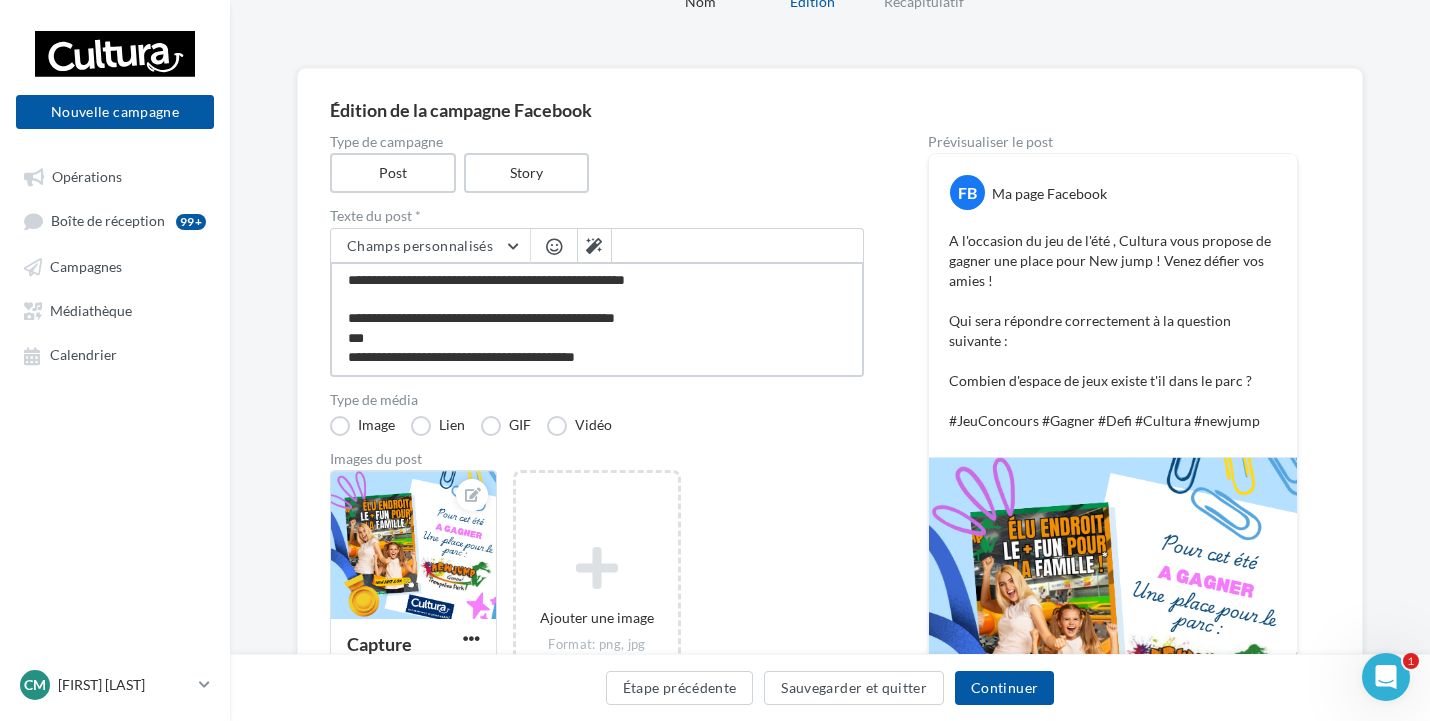 type on "**********" 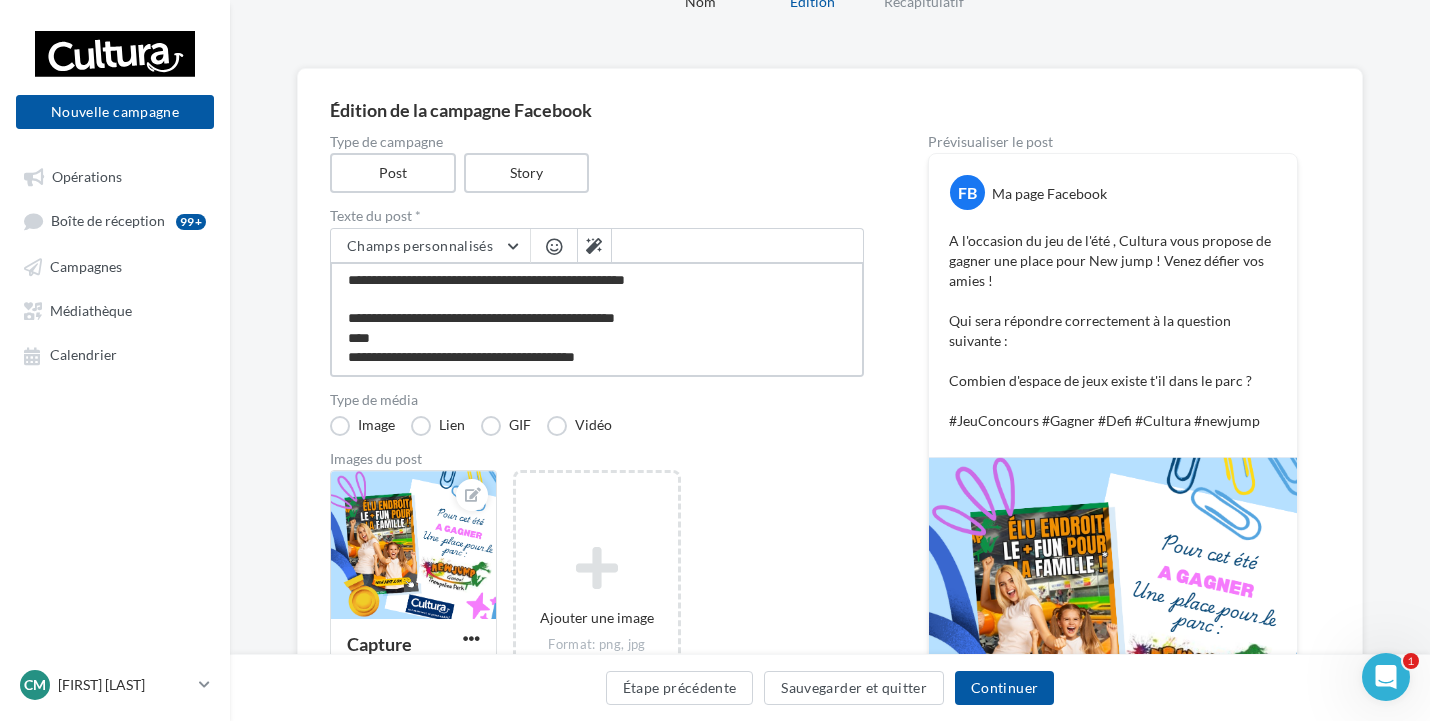 type on "**********" 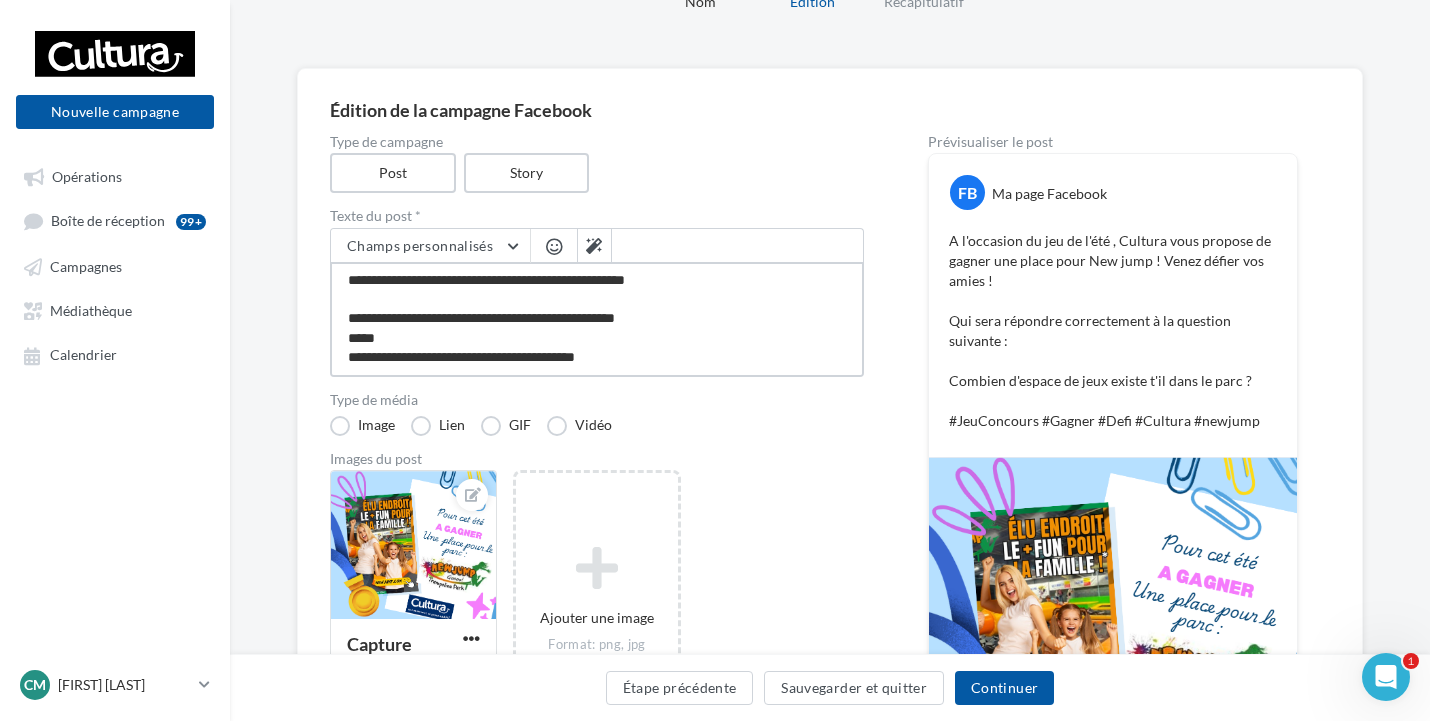 type on "**********" 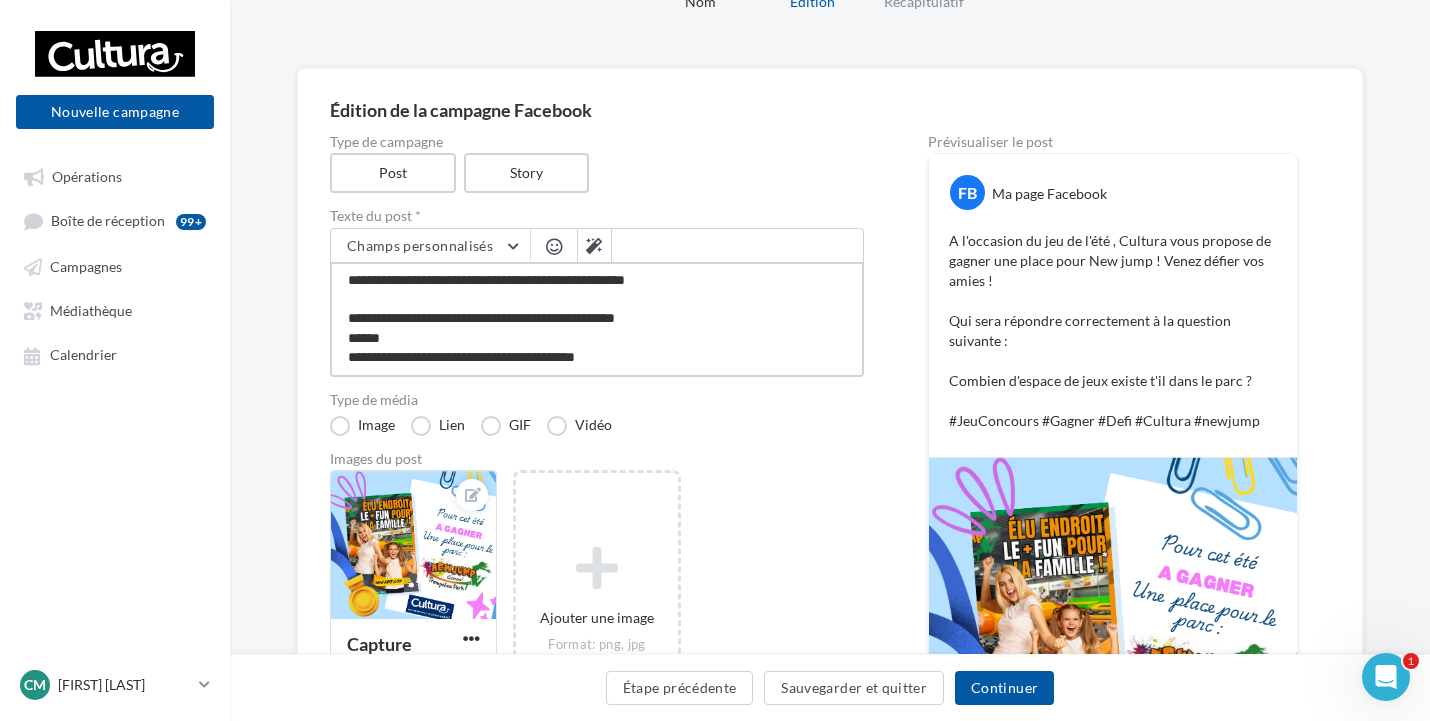 type on "**********" 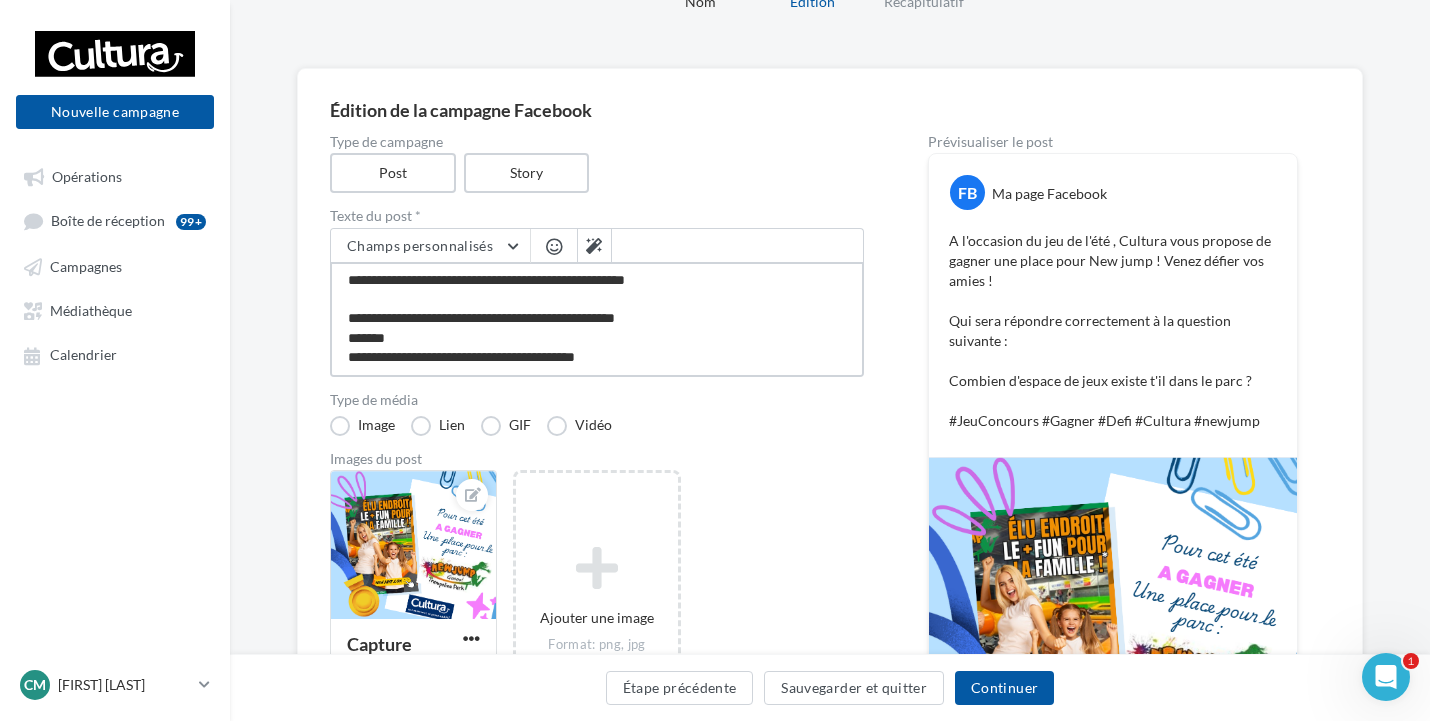type on "**********" 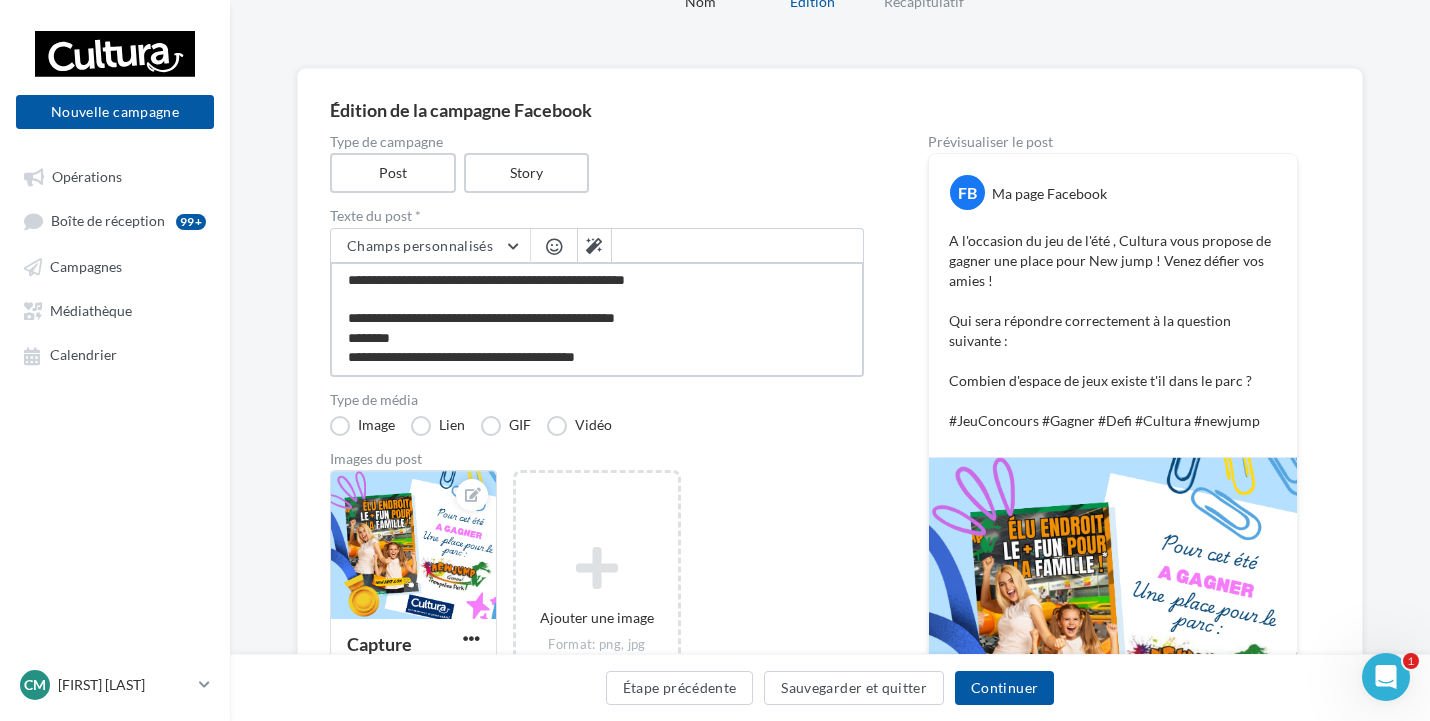 type on "**********" 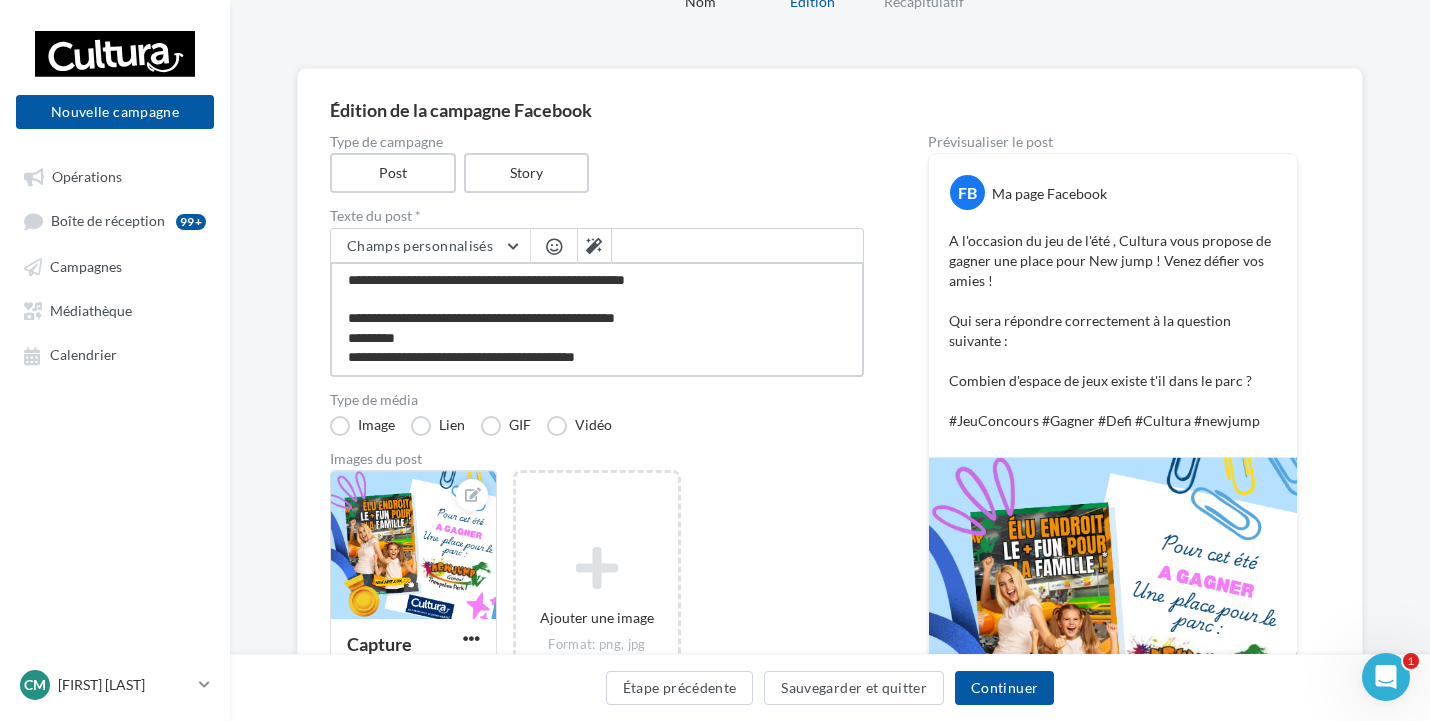 type on "**********" 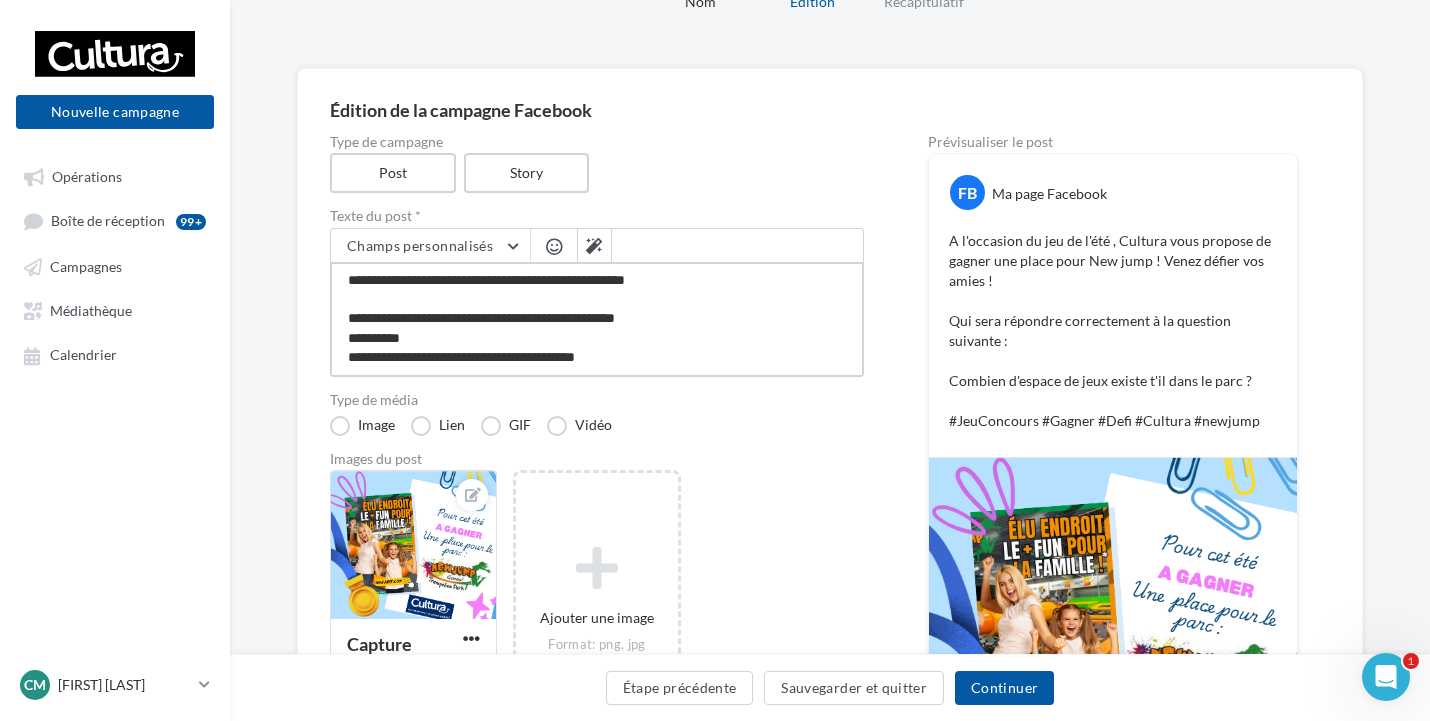type on "**********" 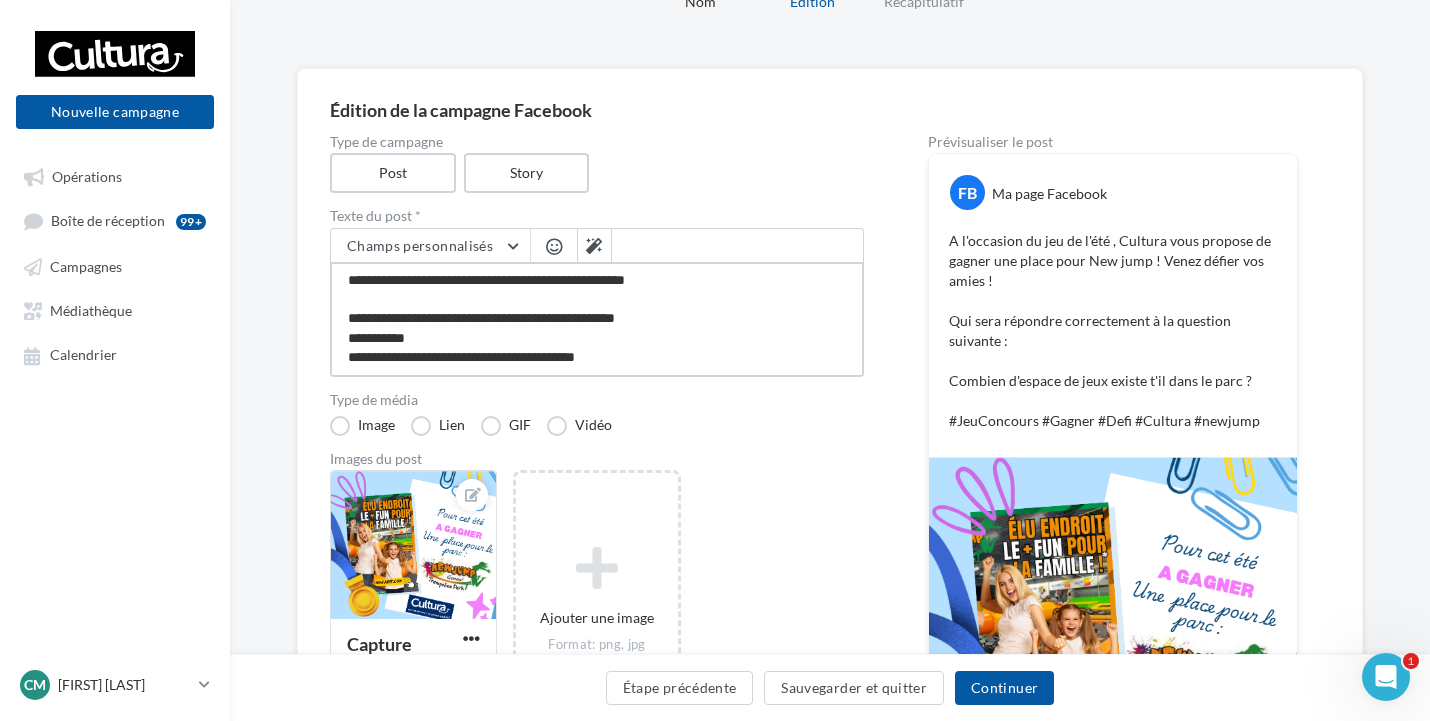 type on "**********" 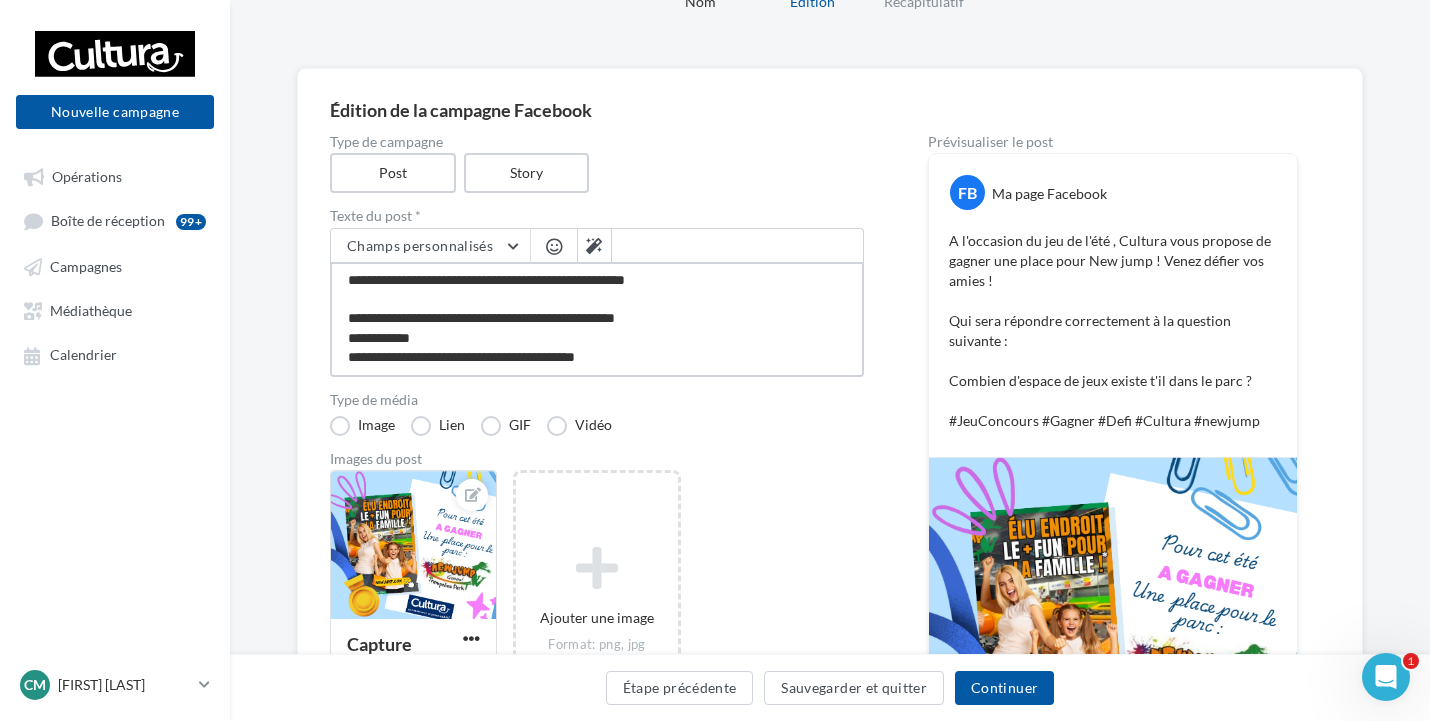 type on "**********" 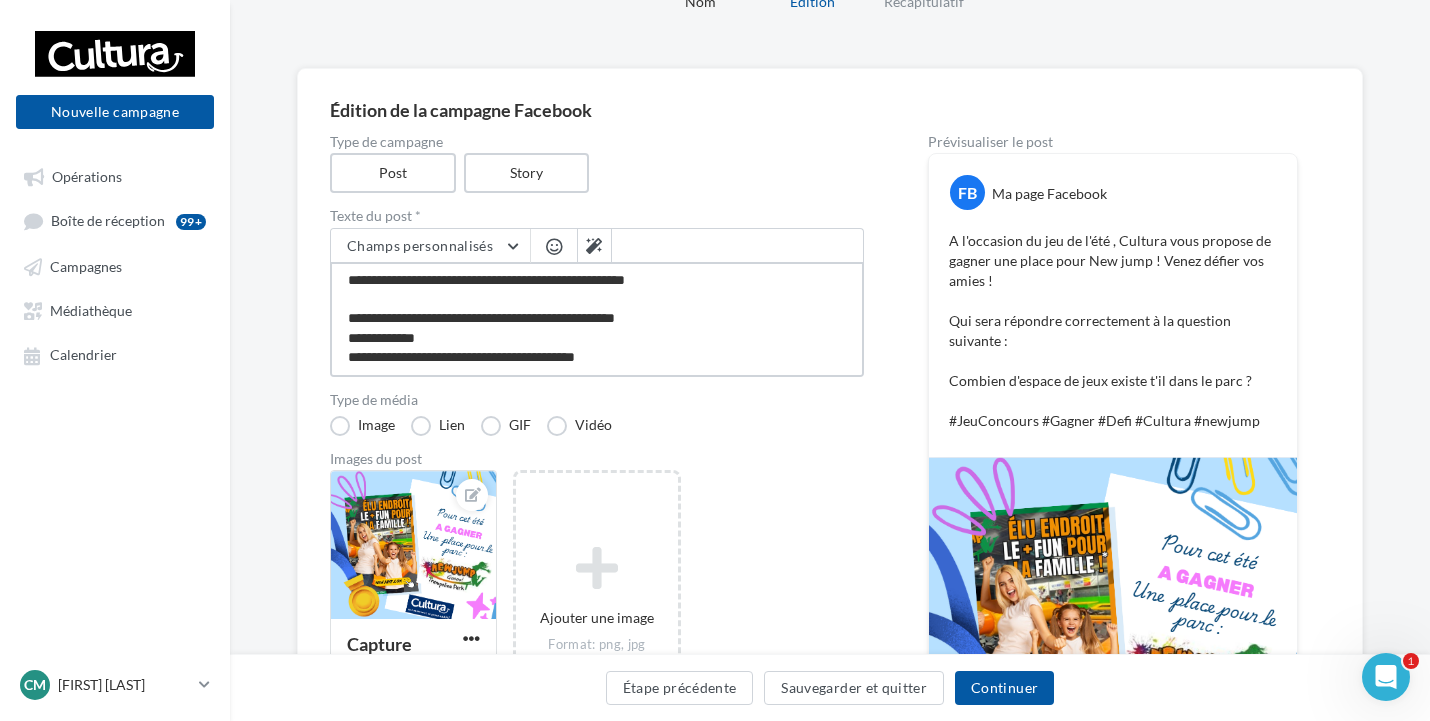 type on "**********" 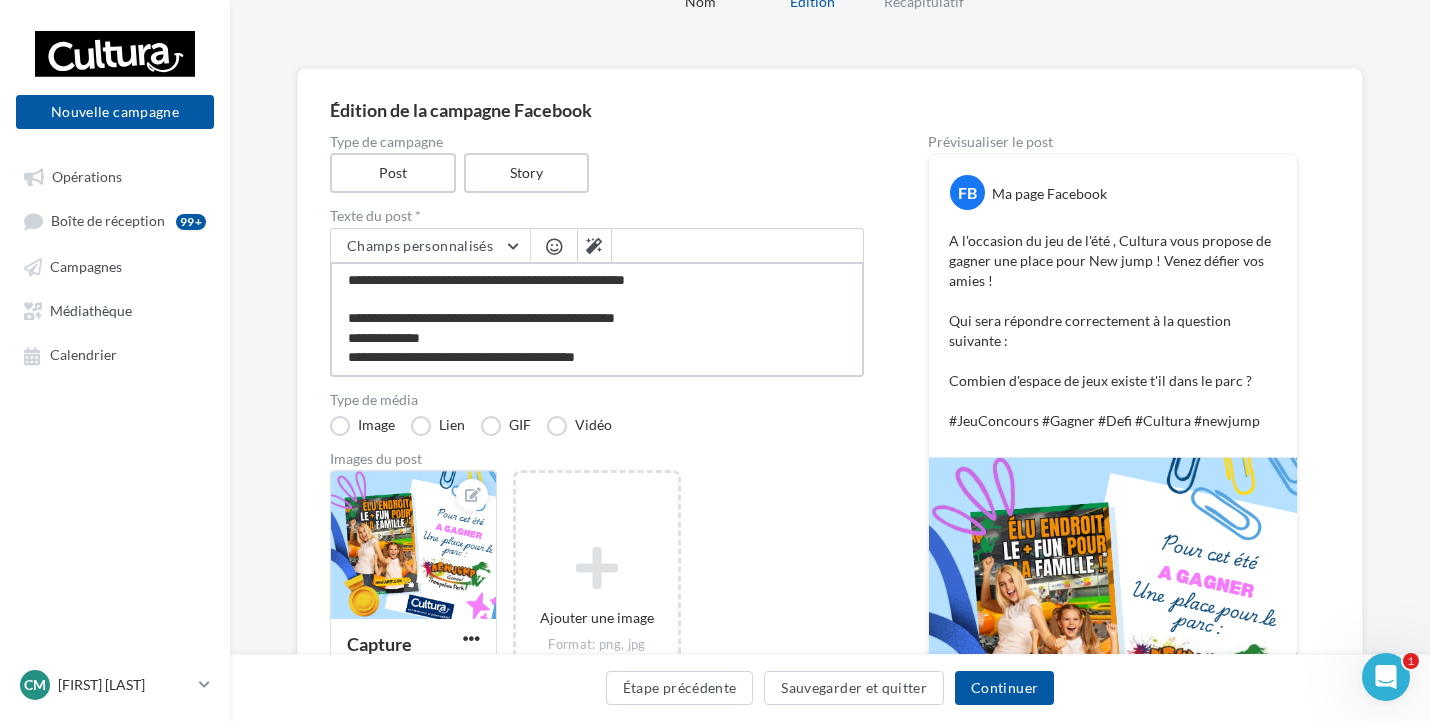 type on "**********" 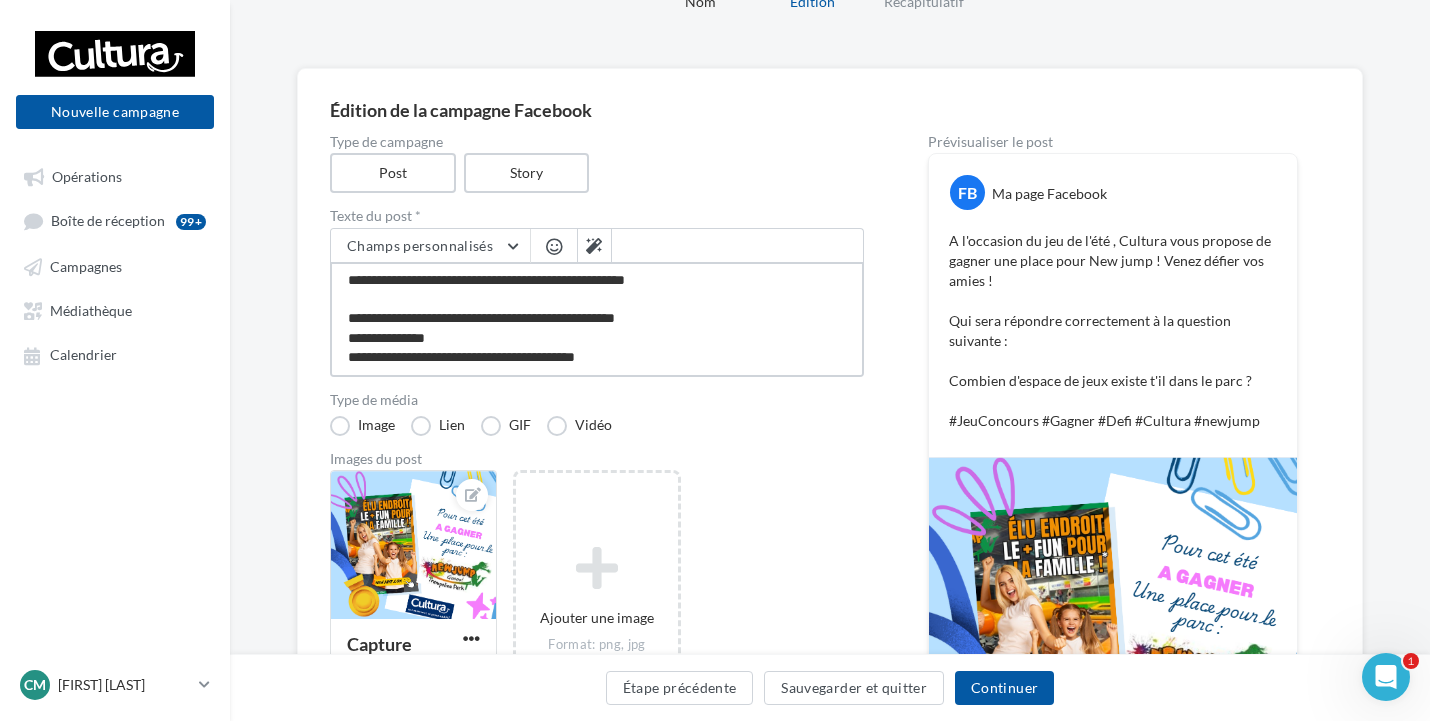 type on "**********" 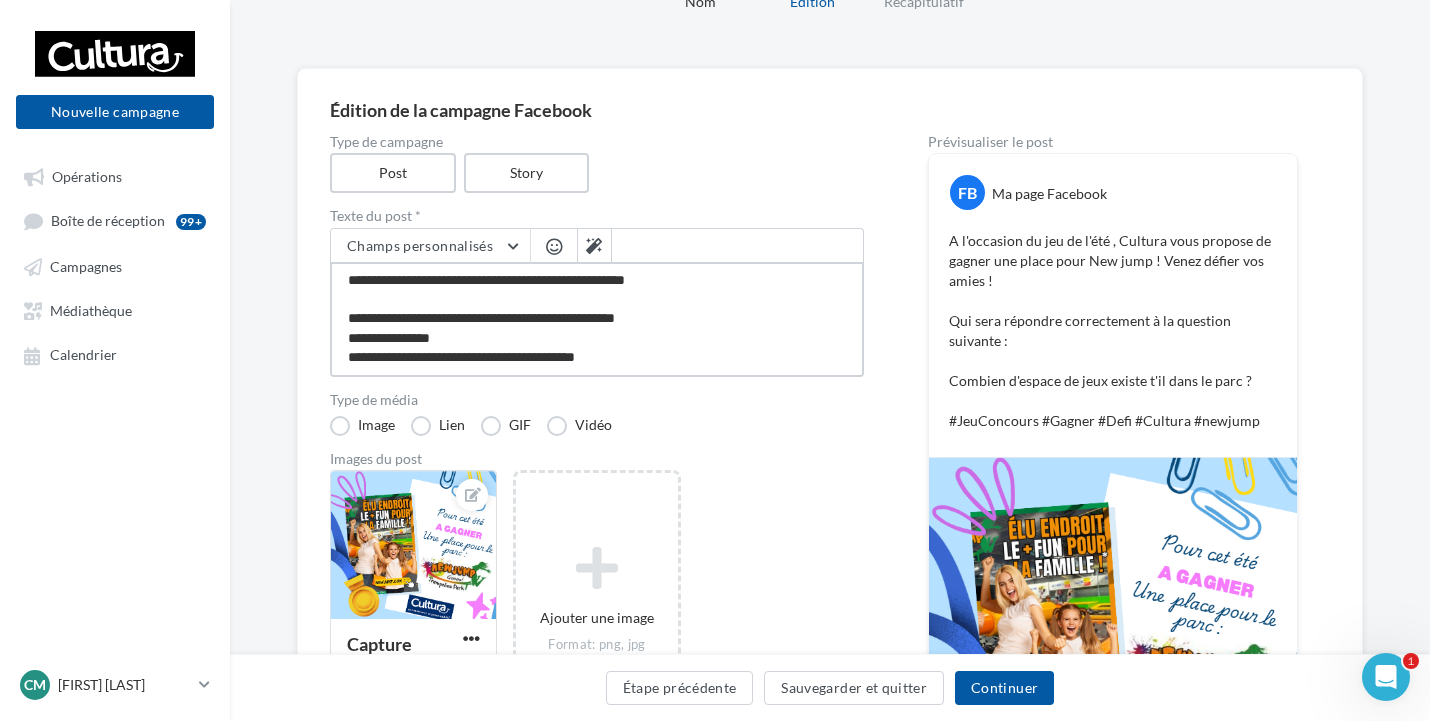 type on "**********" 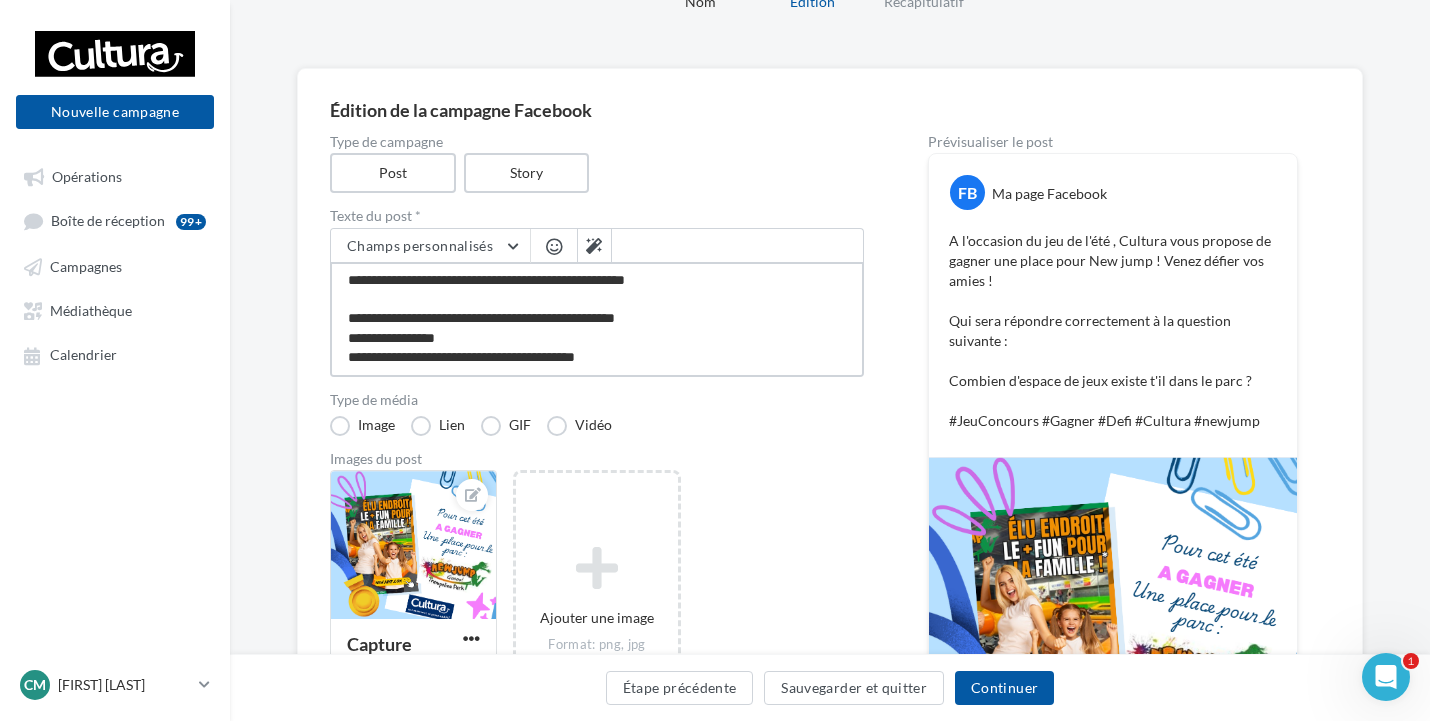 type on "**********" 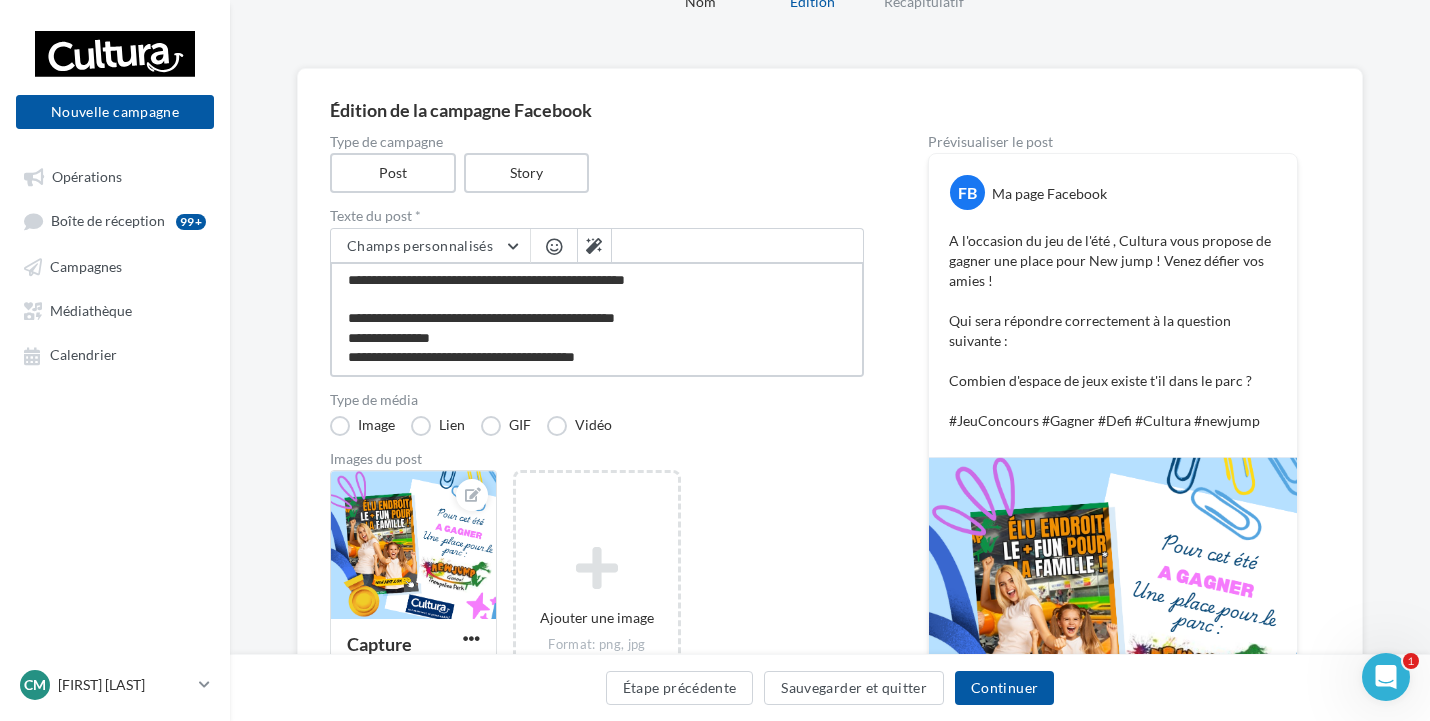 type on "**********" 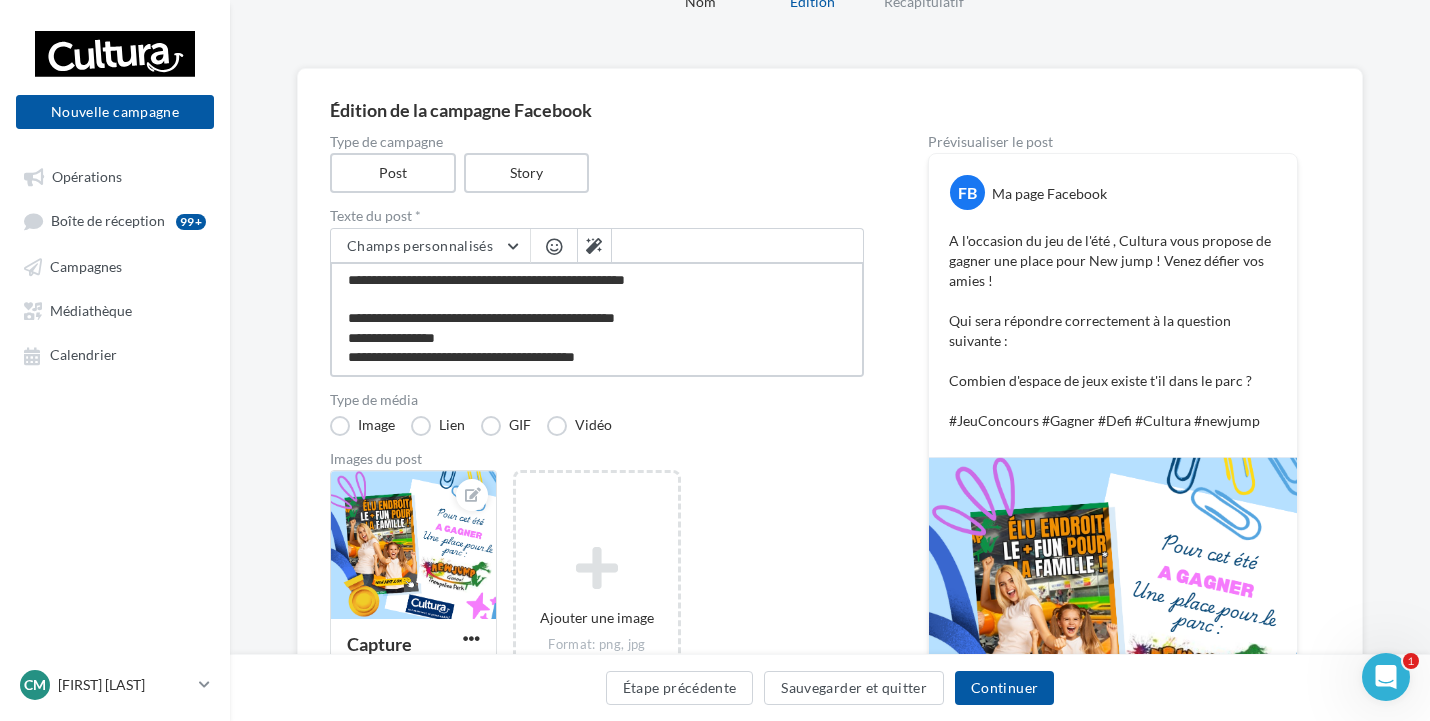 type on "**********" 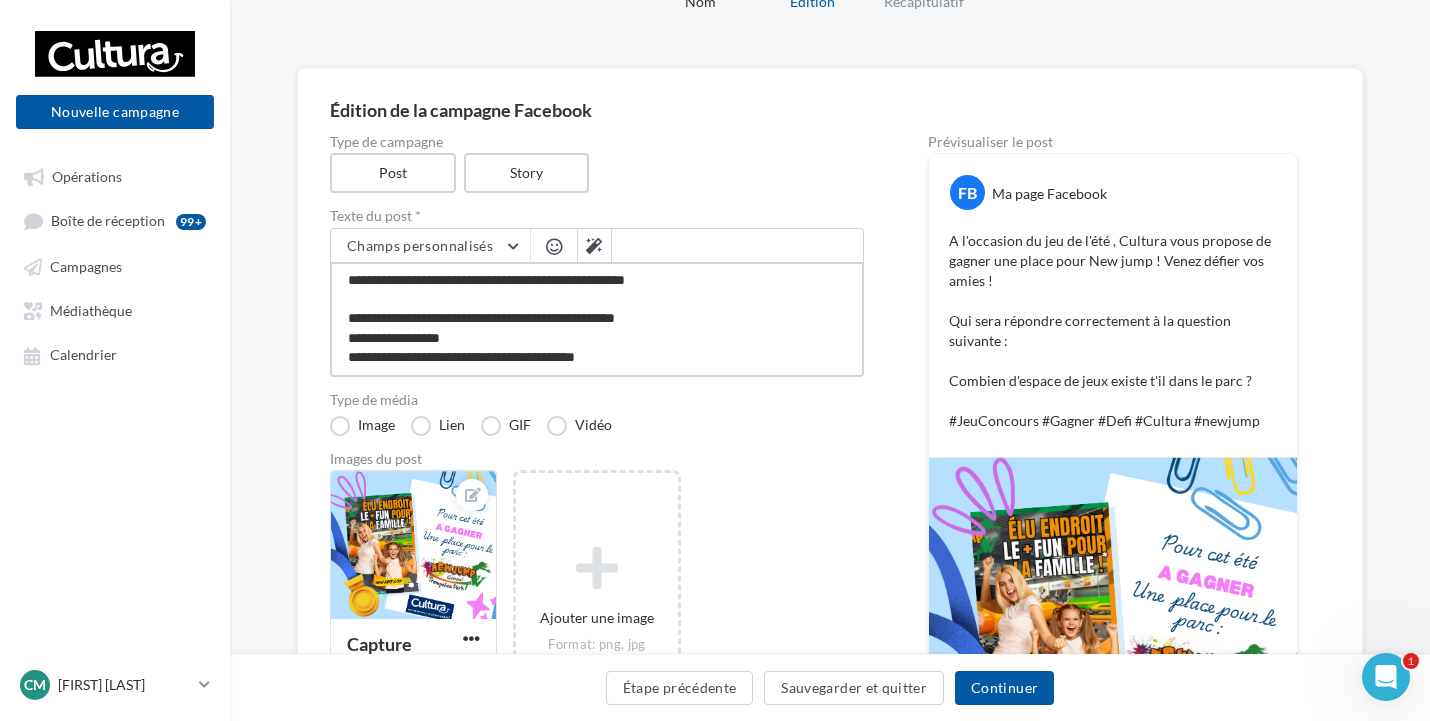 click on "**********" at bounding box center (597, 319) 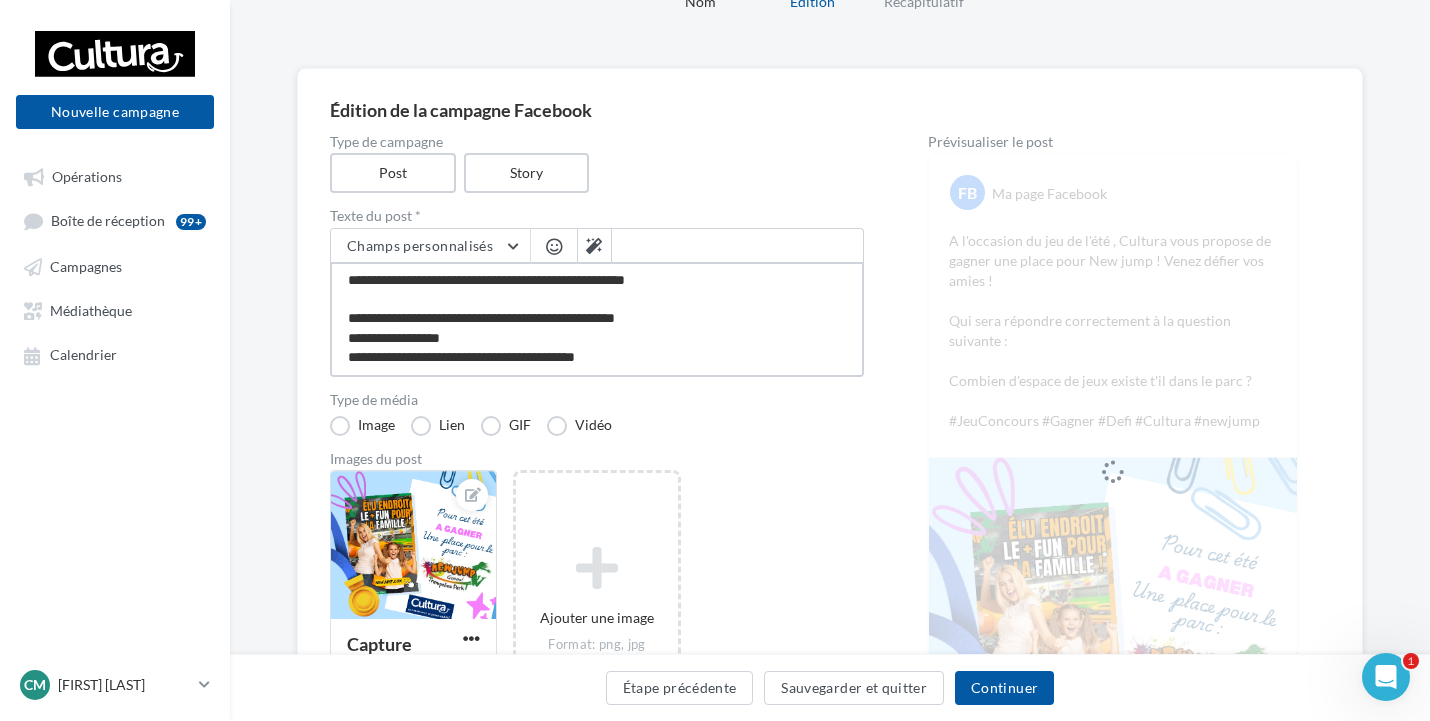 type on "**********" 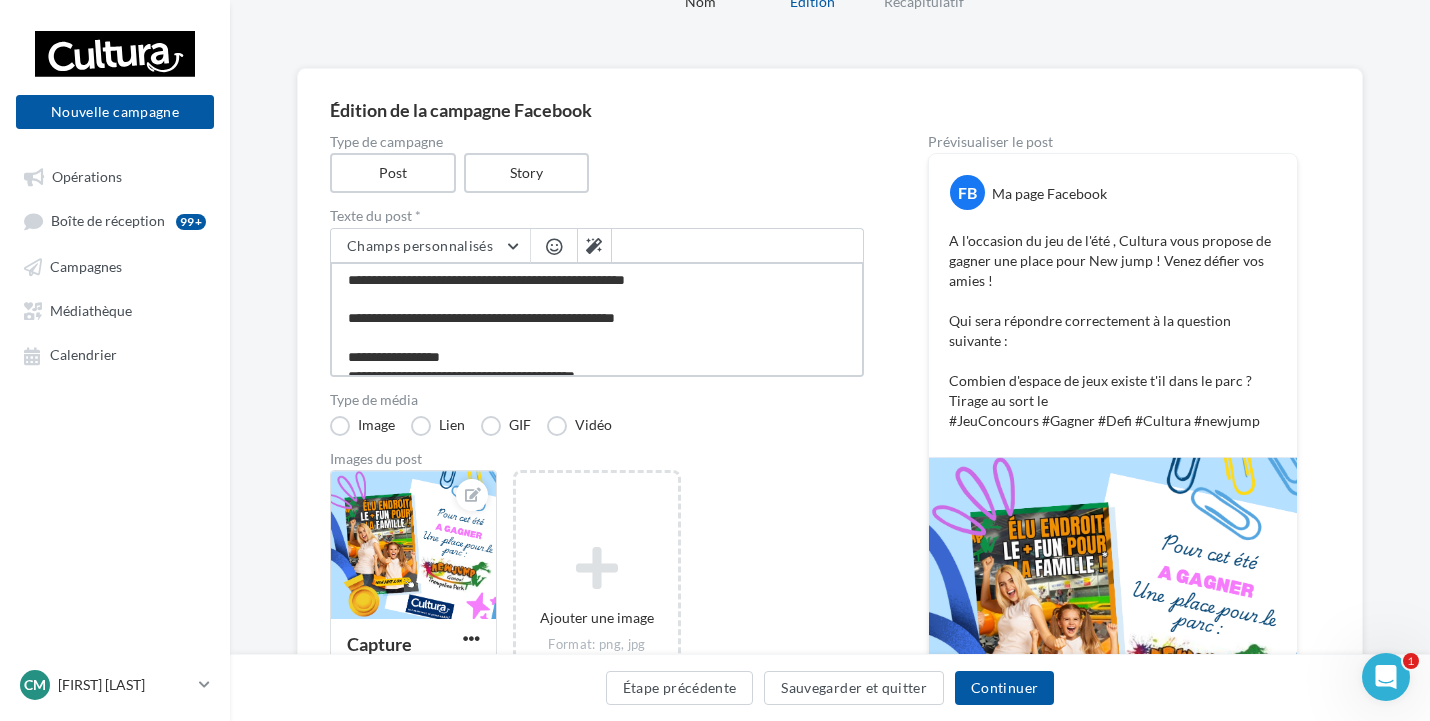 click on "**********" at bounding box center (597, 319) 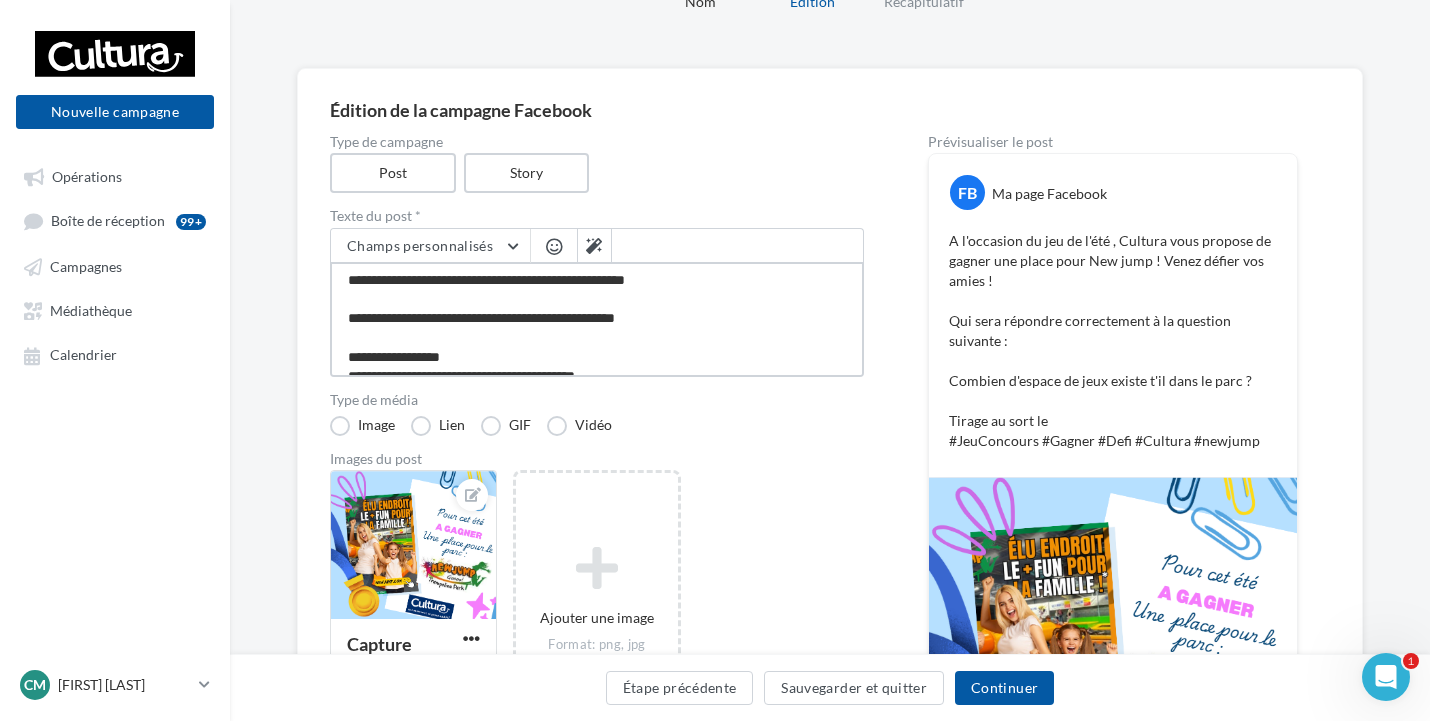 type on "**********" 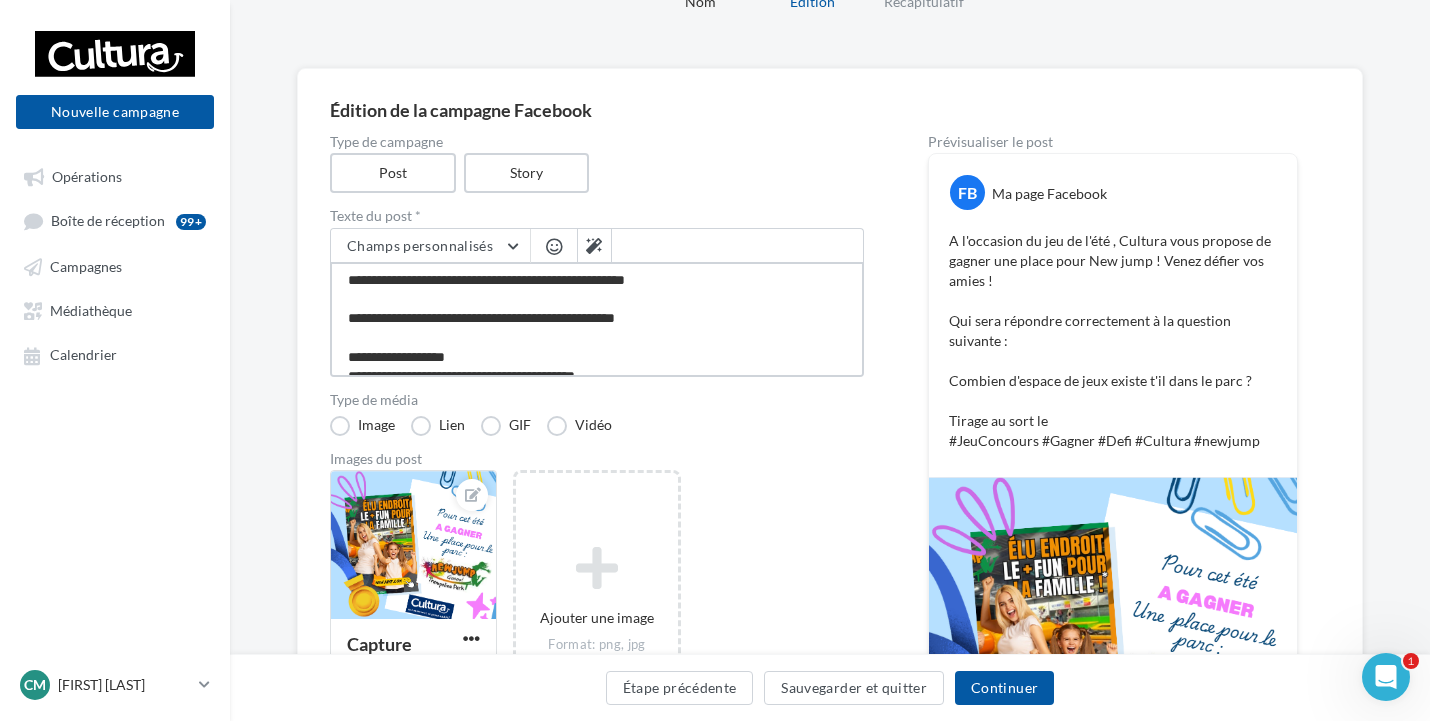 type on "**********" 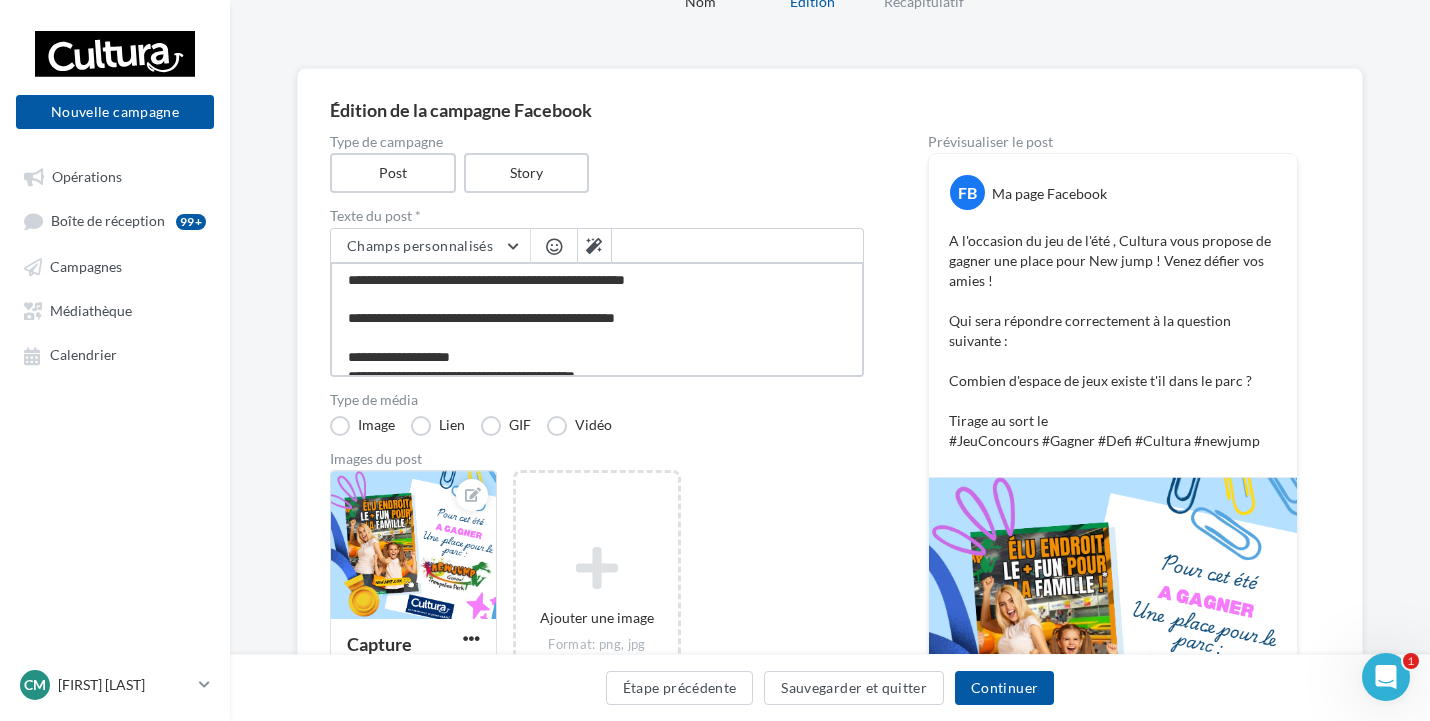 type on "**********" 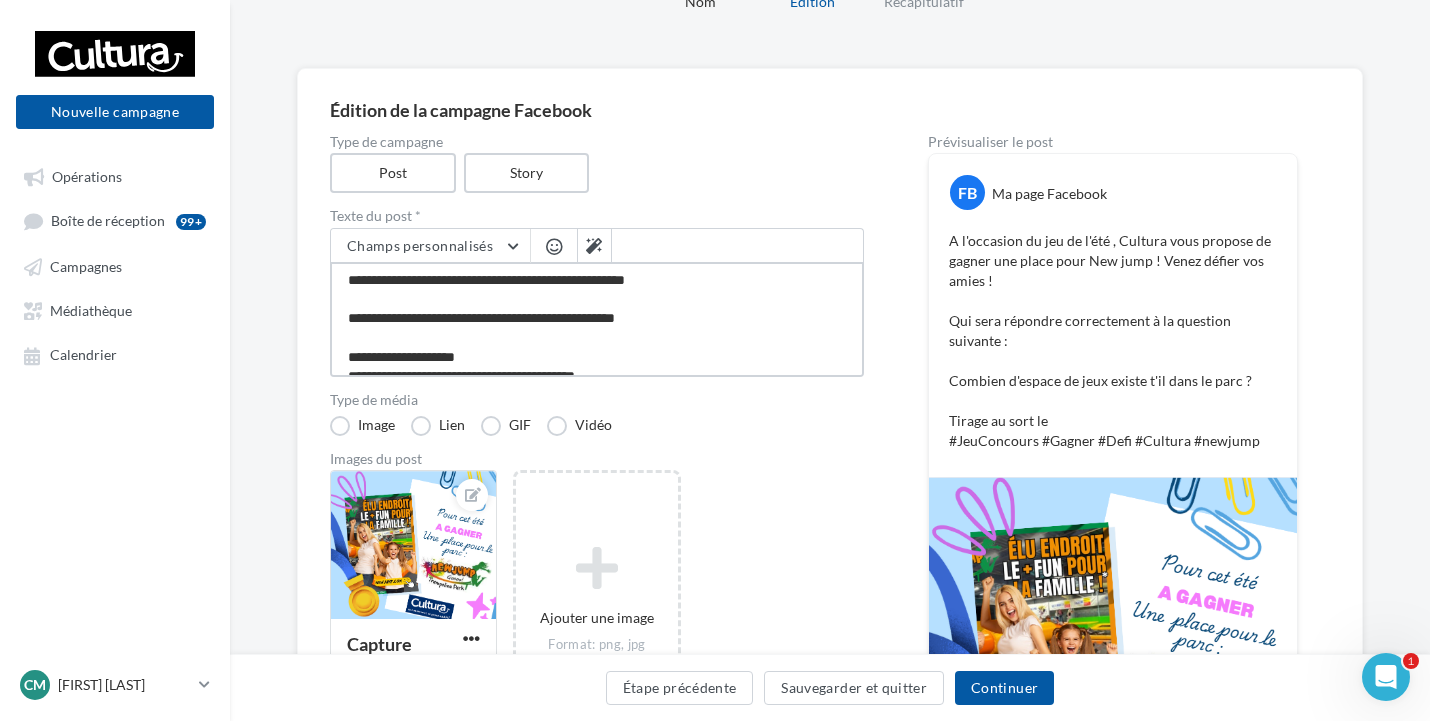 type on "**********" 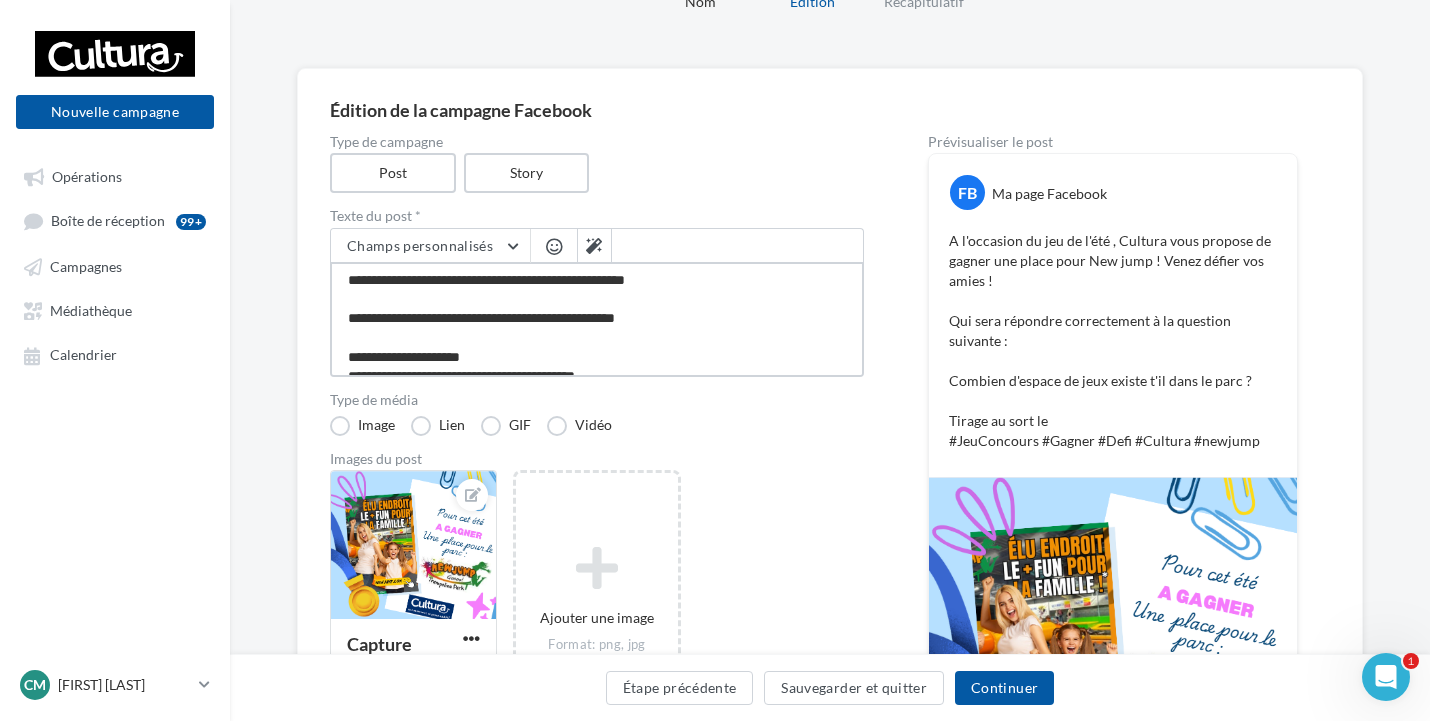 type on "**********" 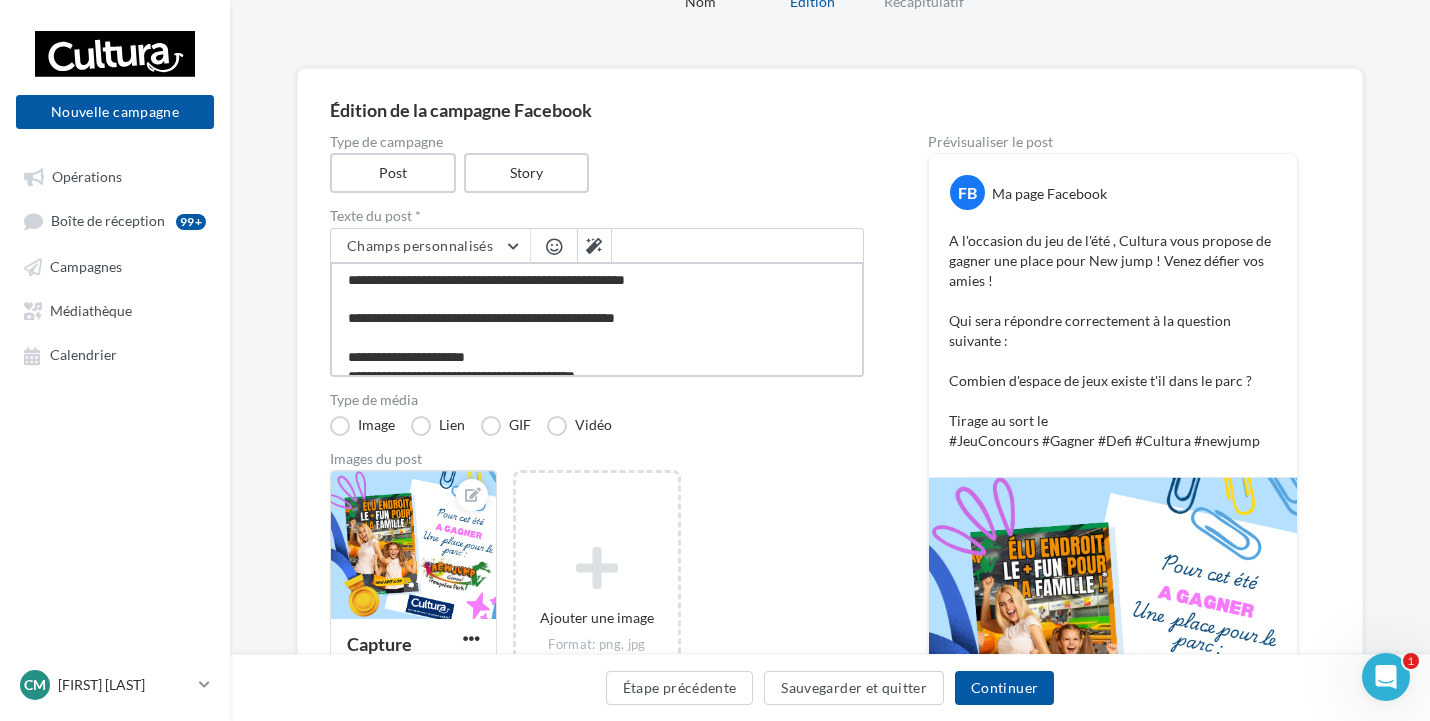 type on "**********" 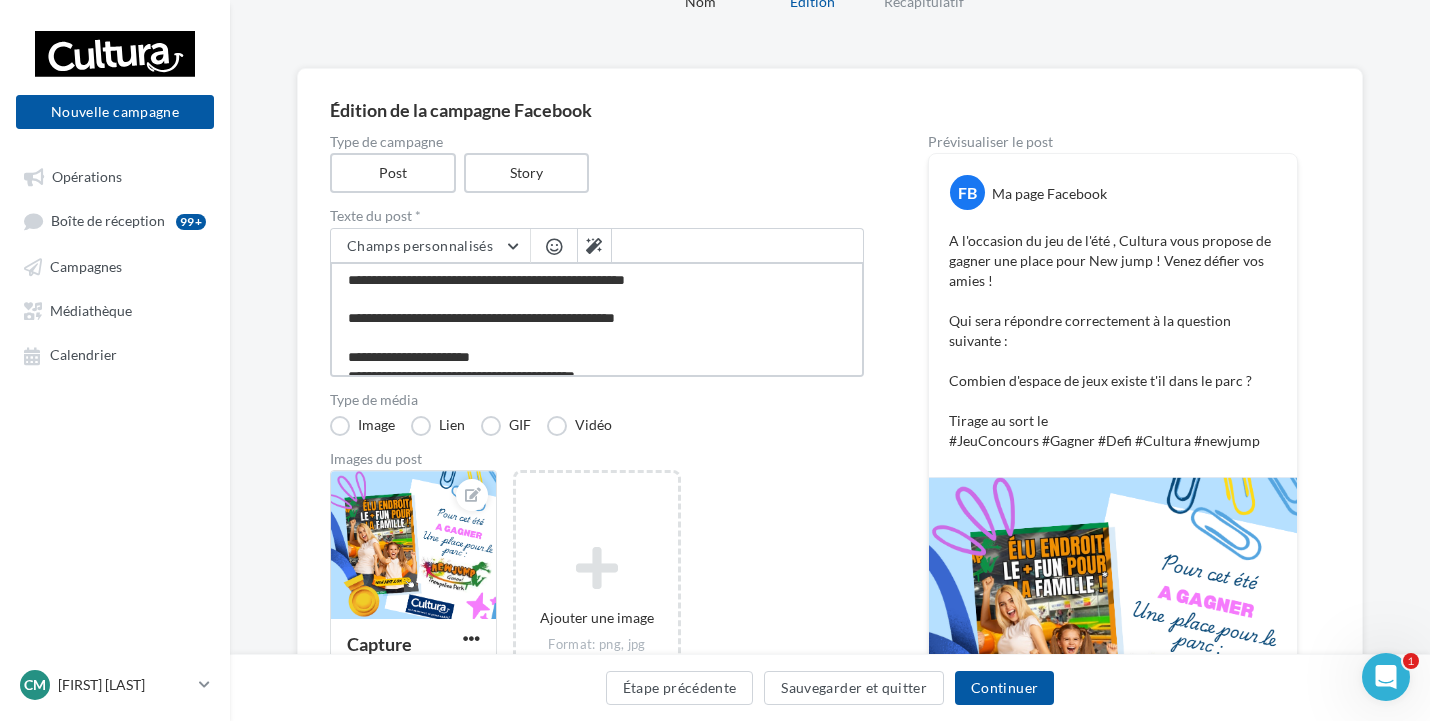 type on "**********" 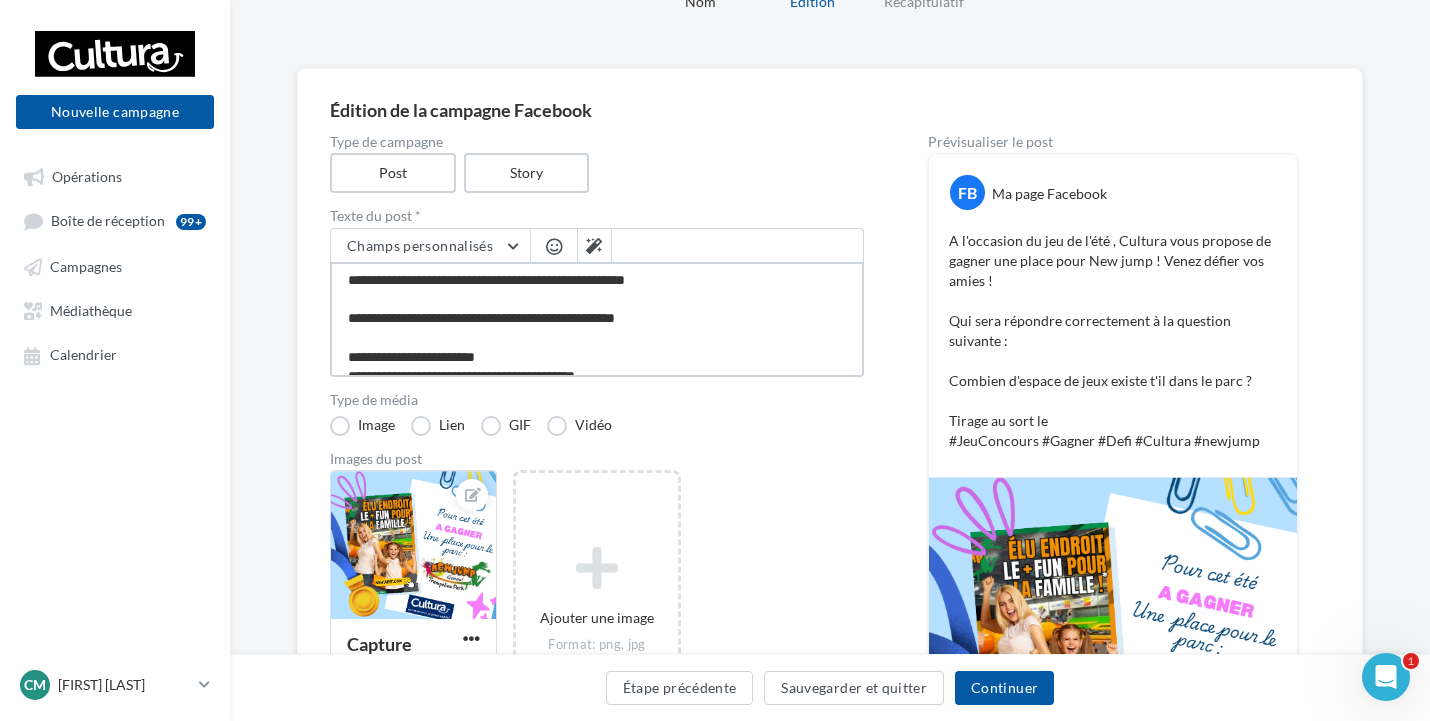 type on "**********" 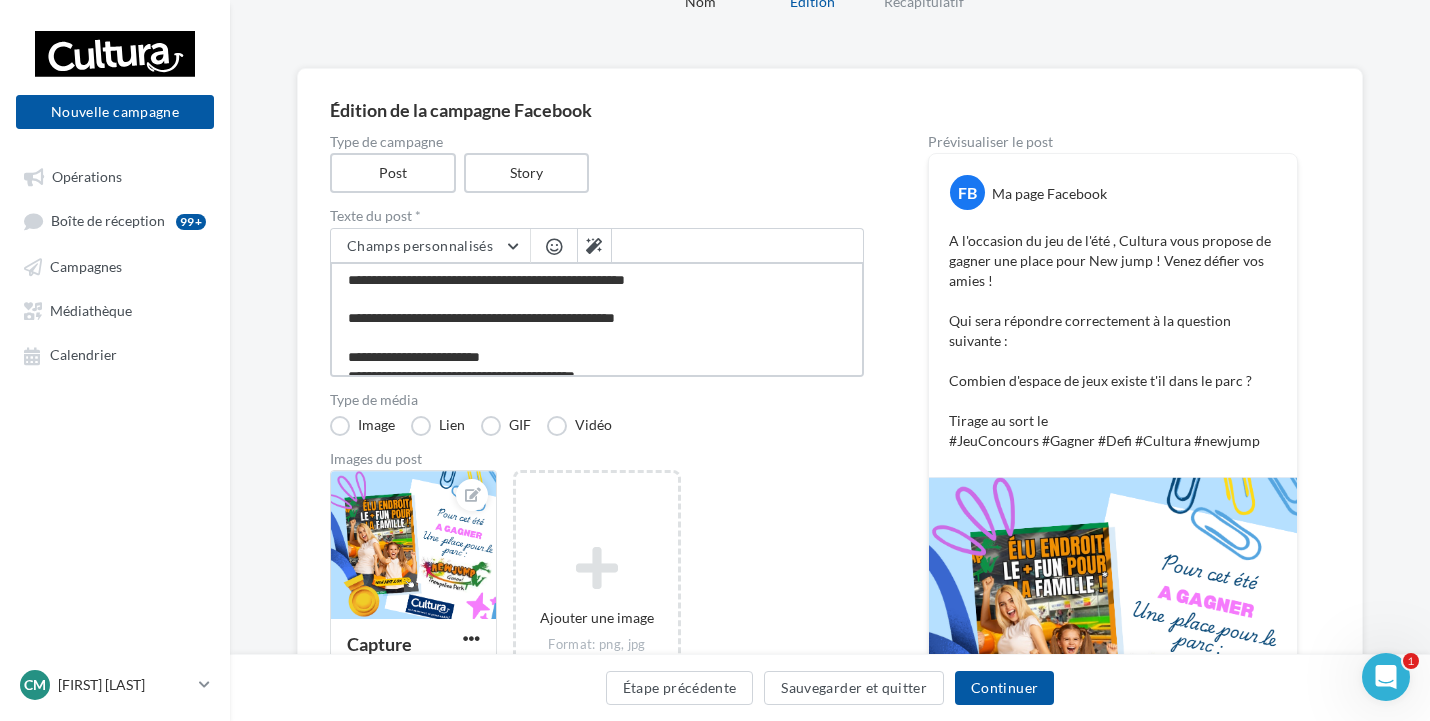 type on "**********" 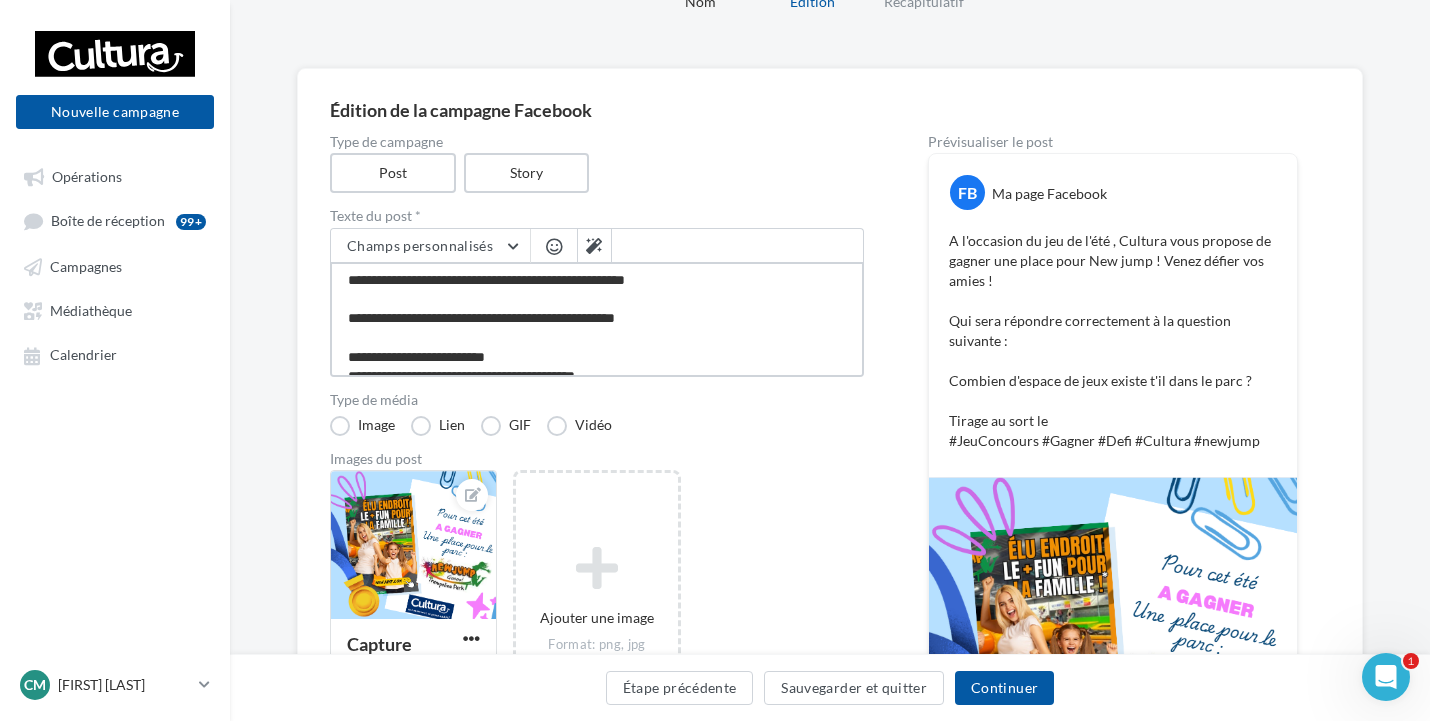 type on "**********" 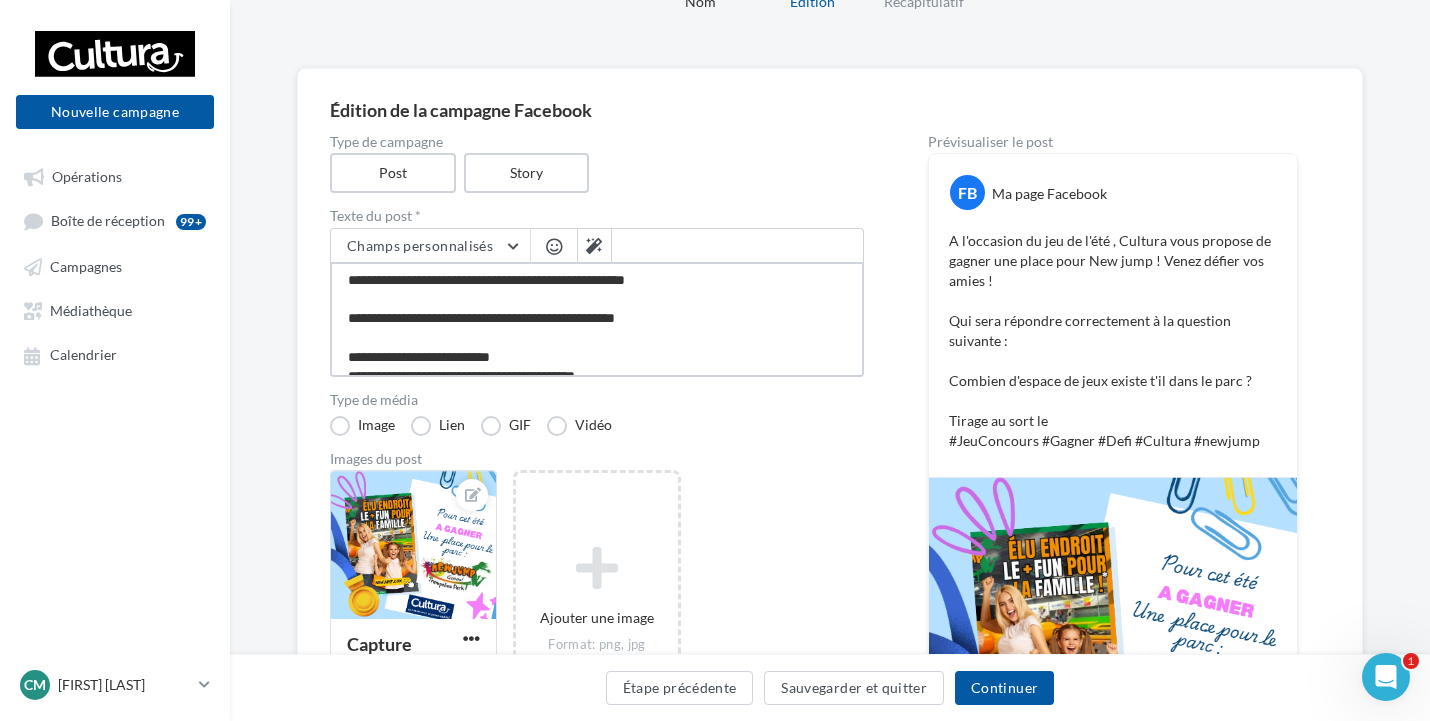 type on "**********" 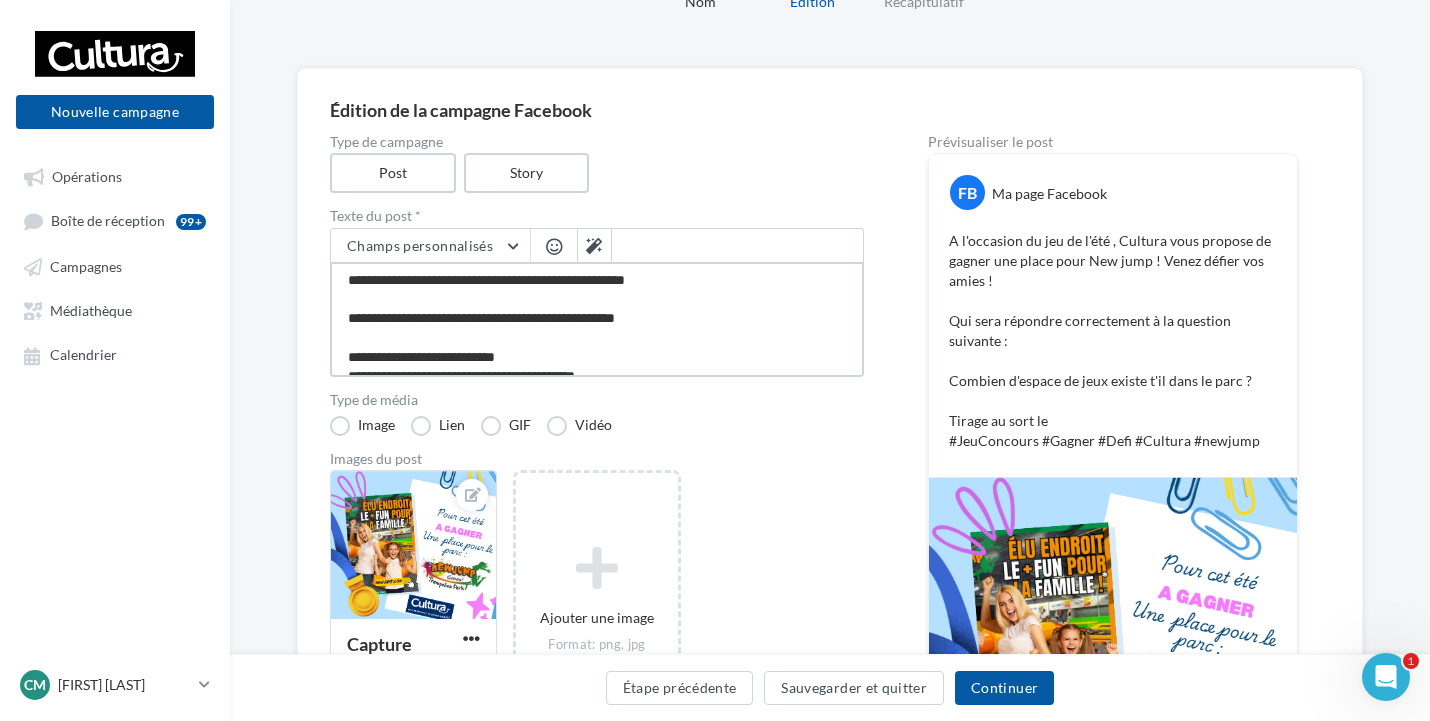 type on "**********" 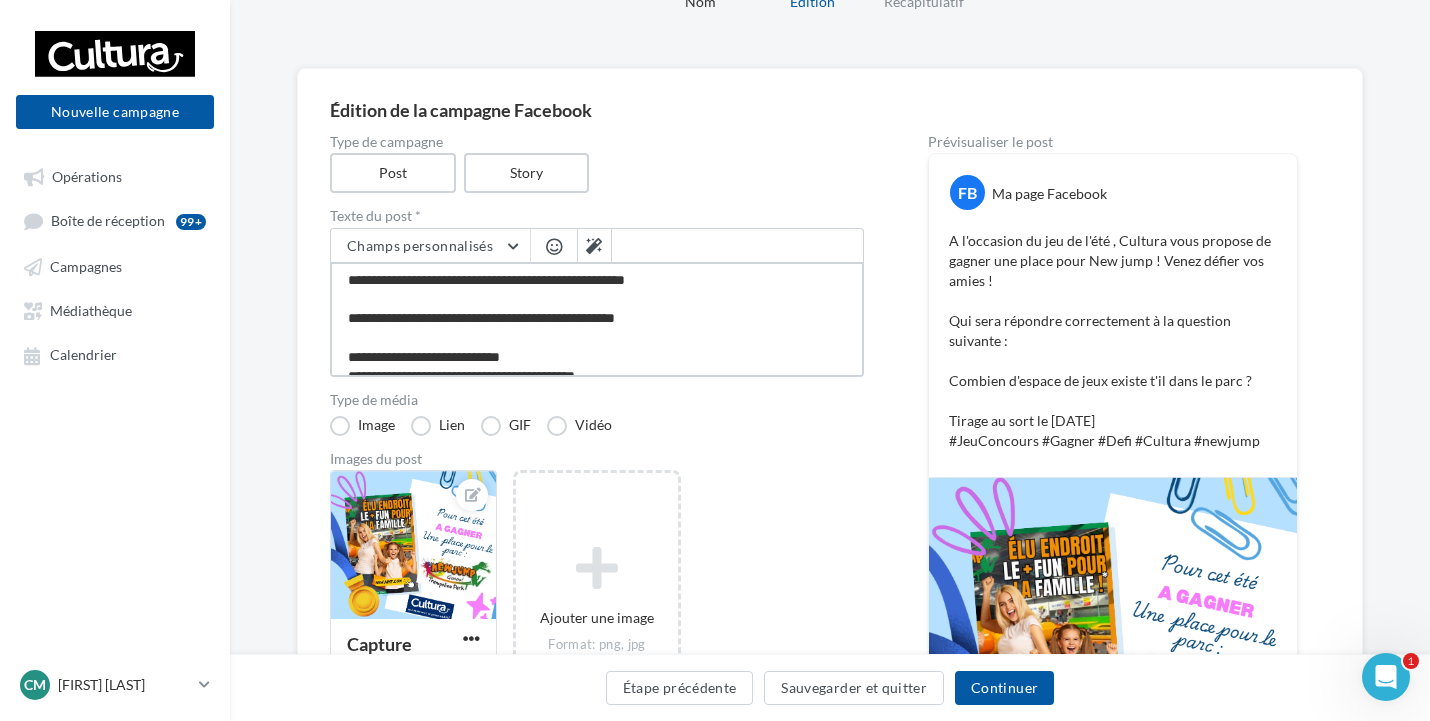 type on "**********" 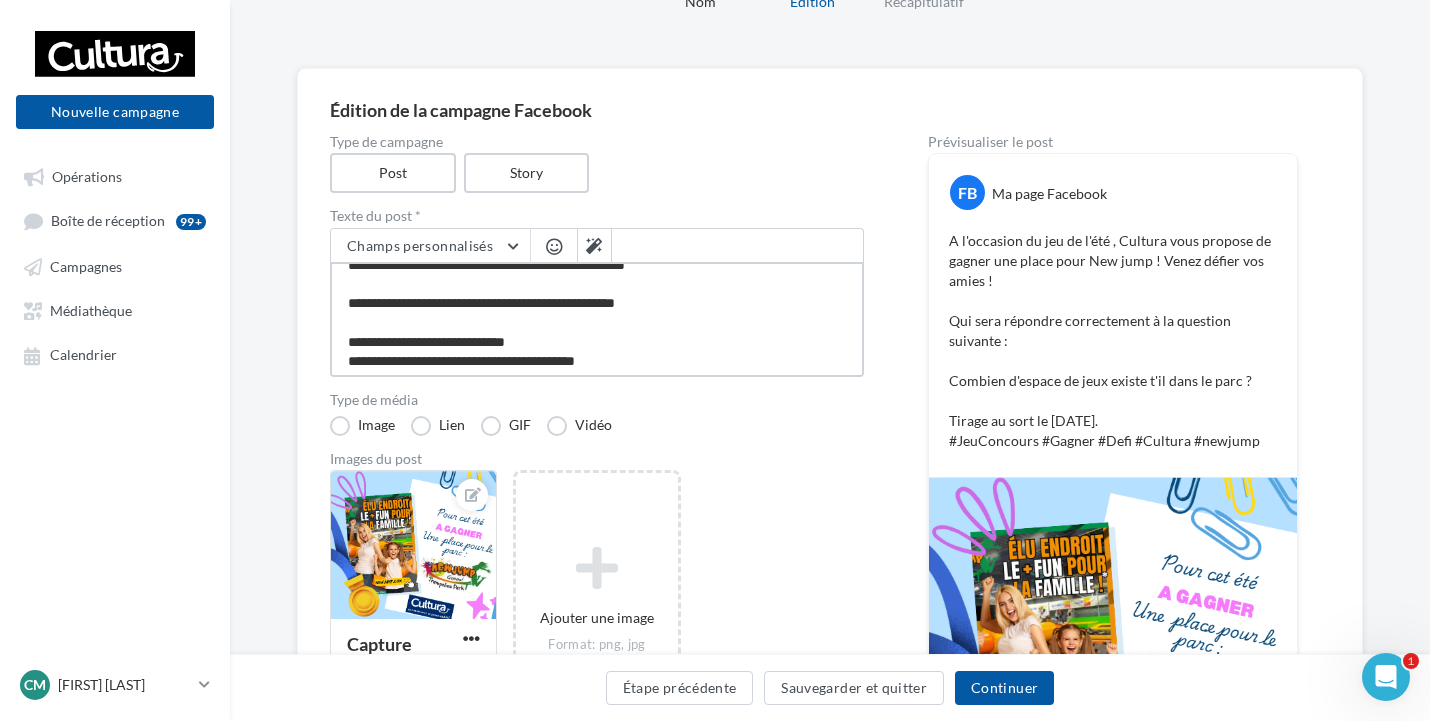 scroll, scrollTop: 78, scrollLeft: 0, axis: vertical 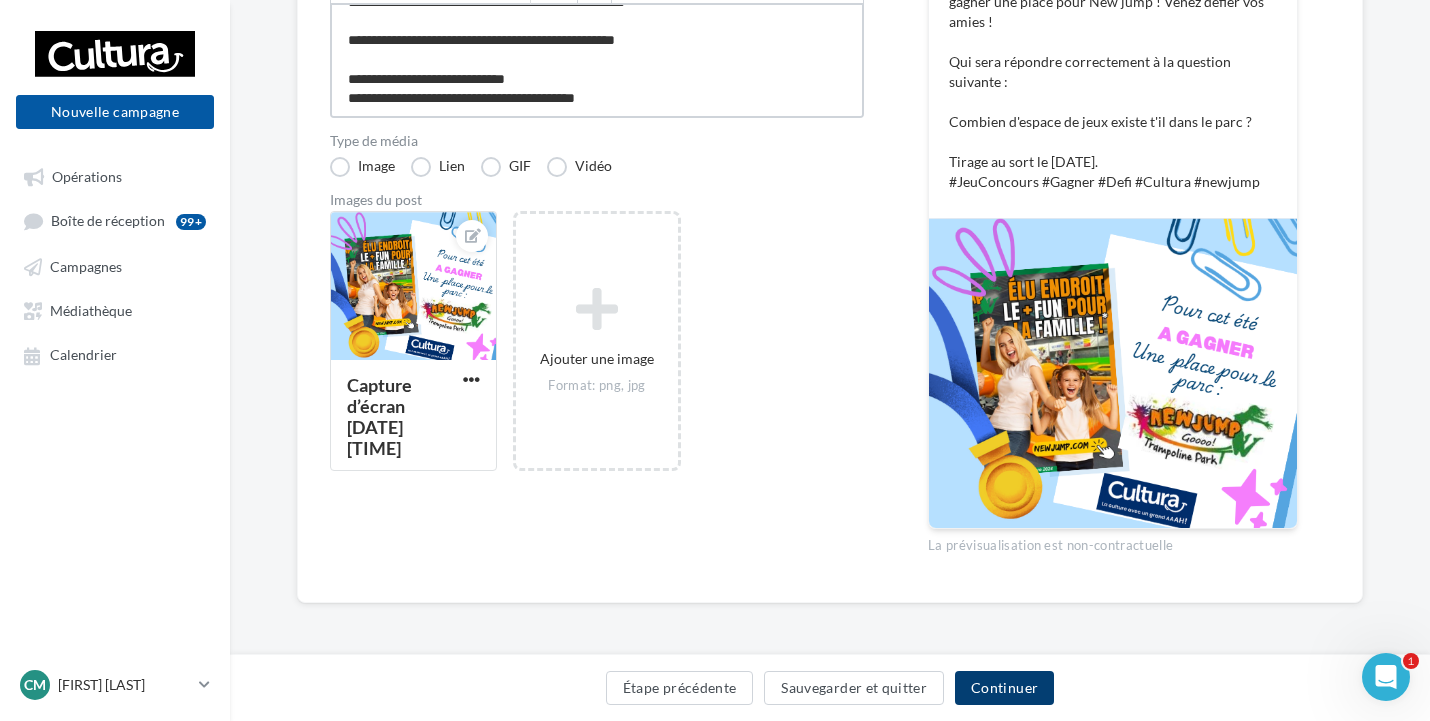 type on "**********" 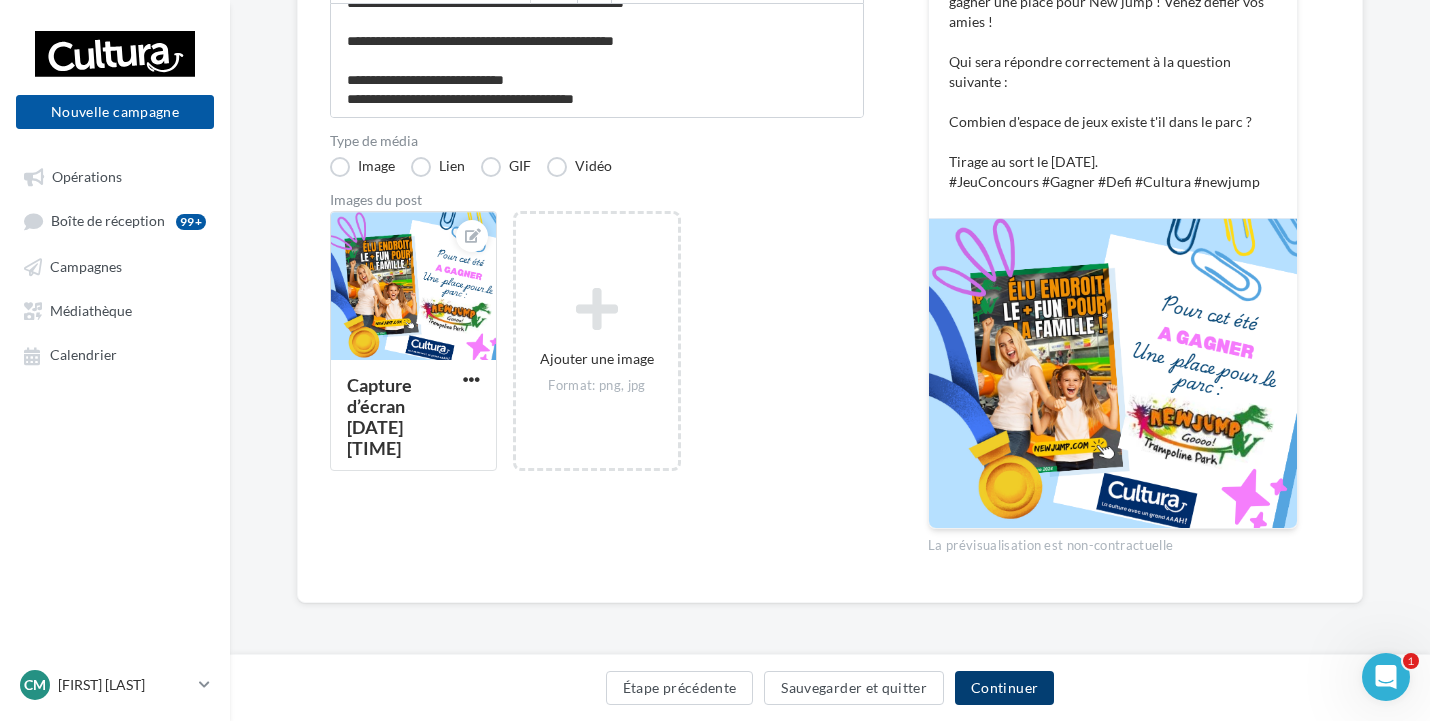 scroll, scrollTop: 76, scrollLeft: 0, axis: vertical 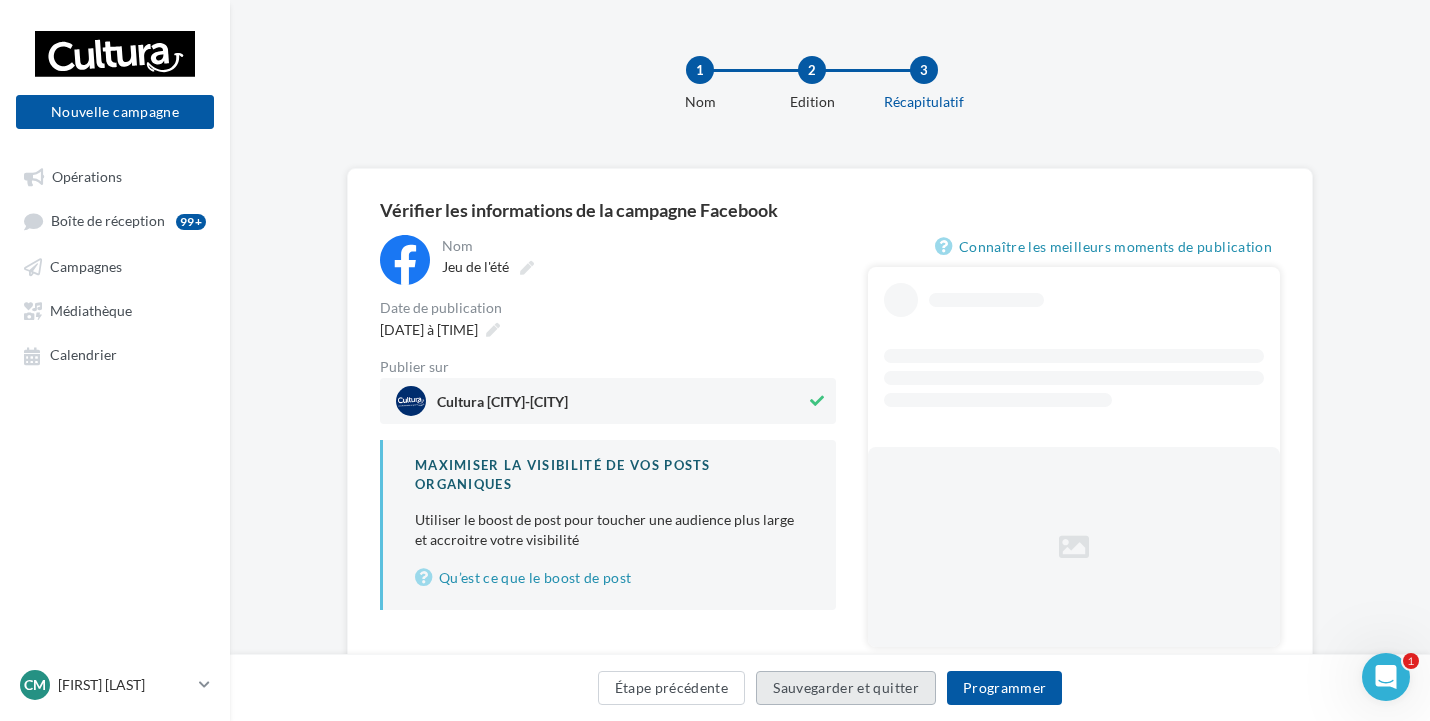 click on "Sauvegarder et quitter" at bounding box center [846, 688] 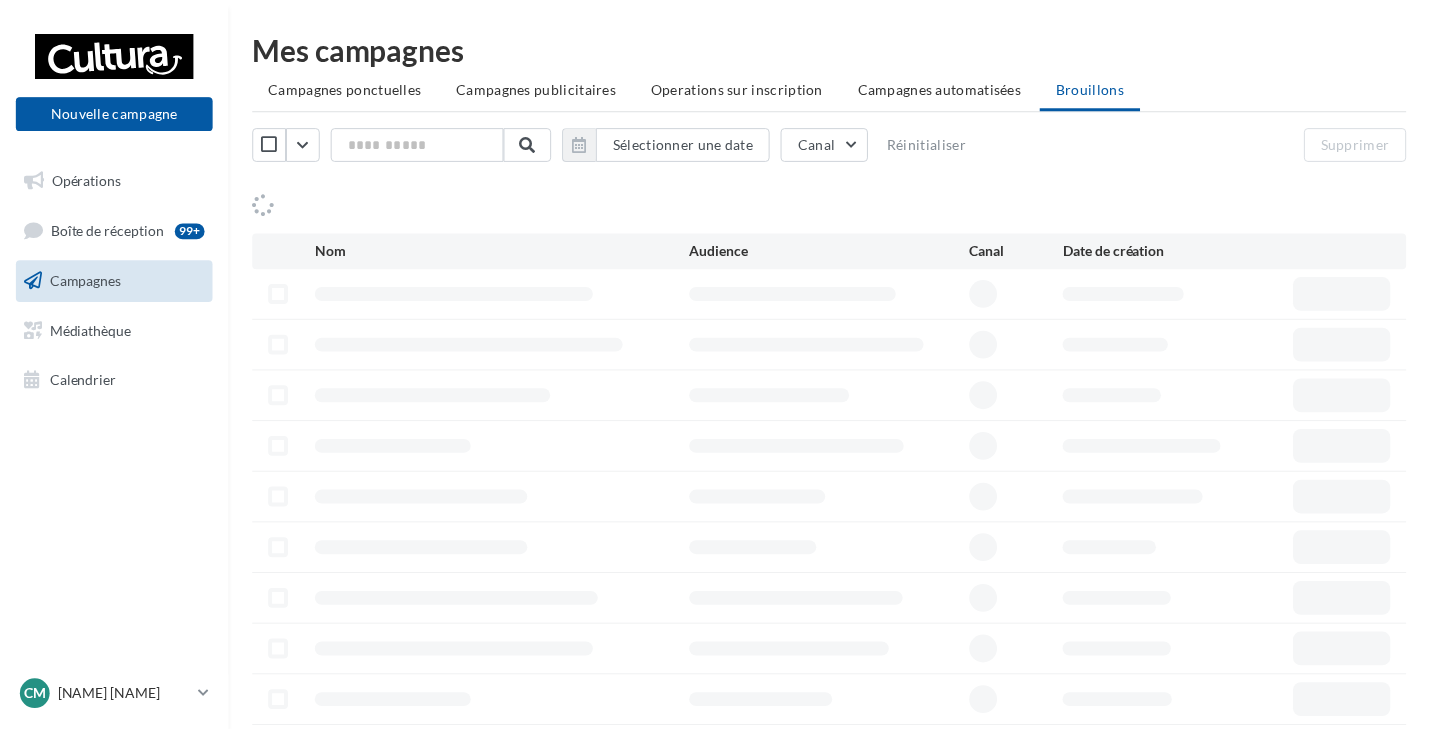 scroll, scrollTop: 0, scrollLeft: 0, axis: both 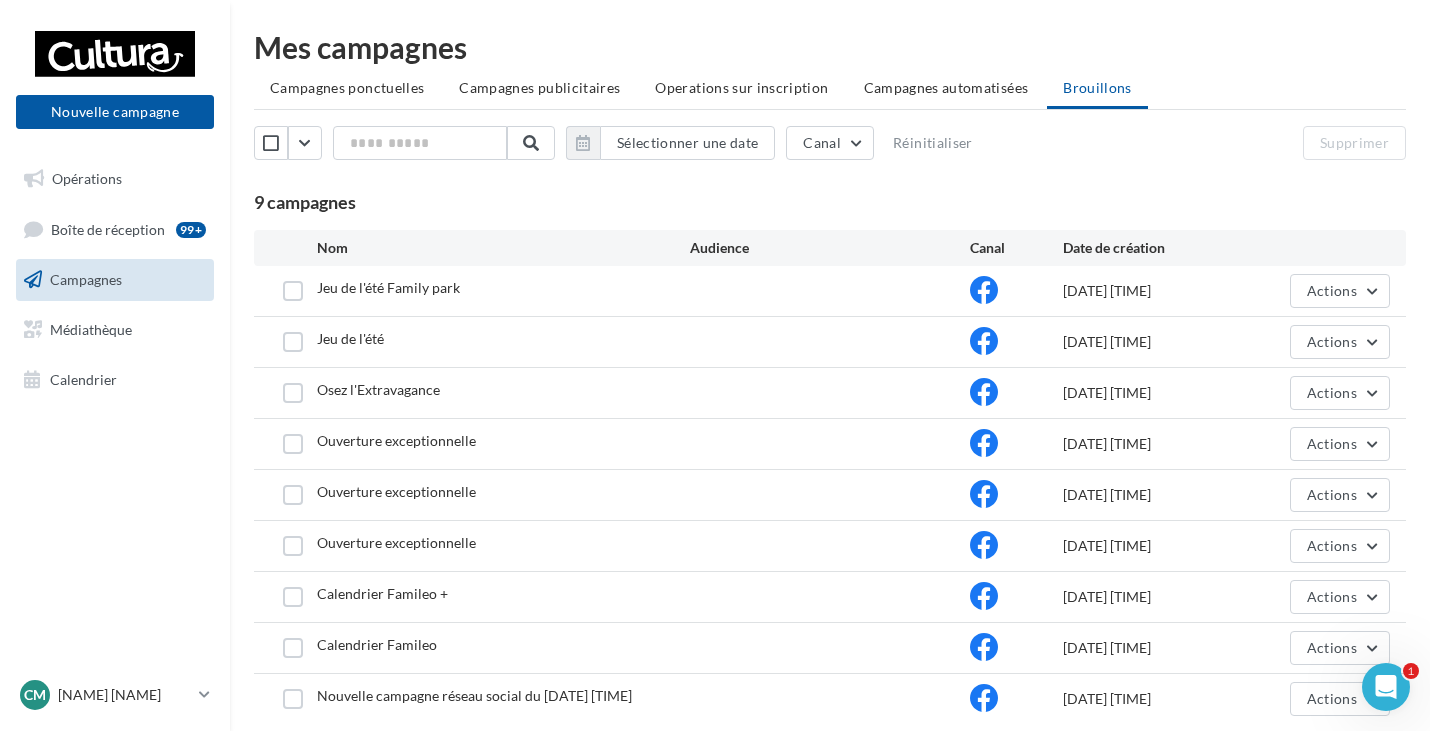 click on "Jeu de l'été" at bounding box center (350, 338) 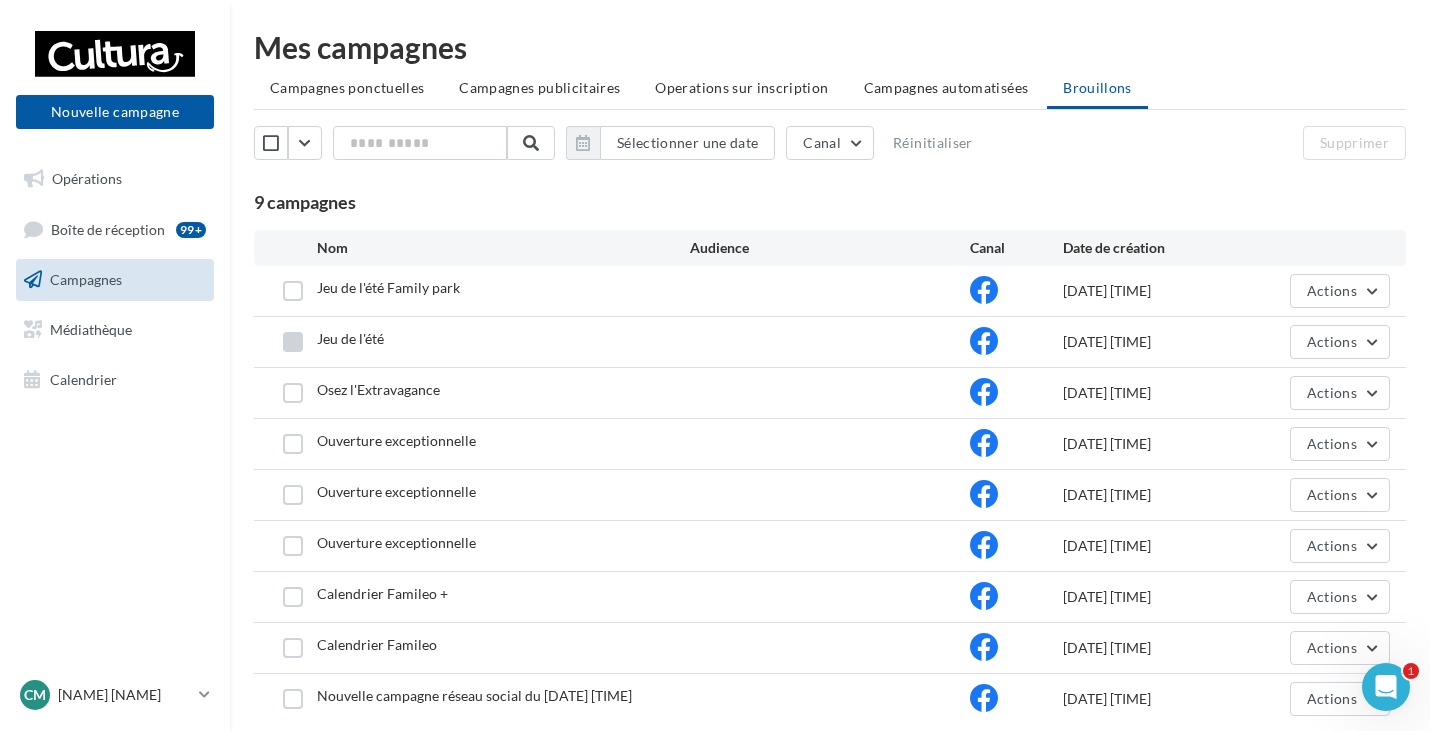click at bounding box center [293, 342] 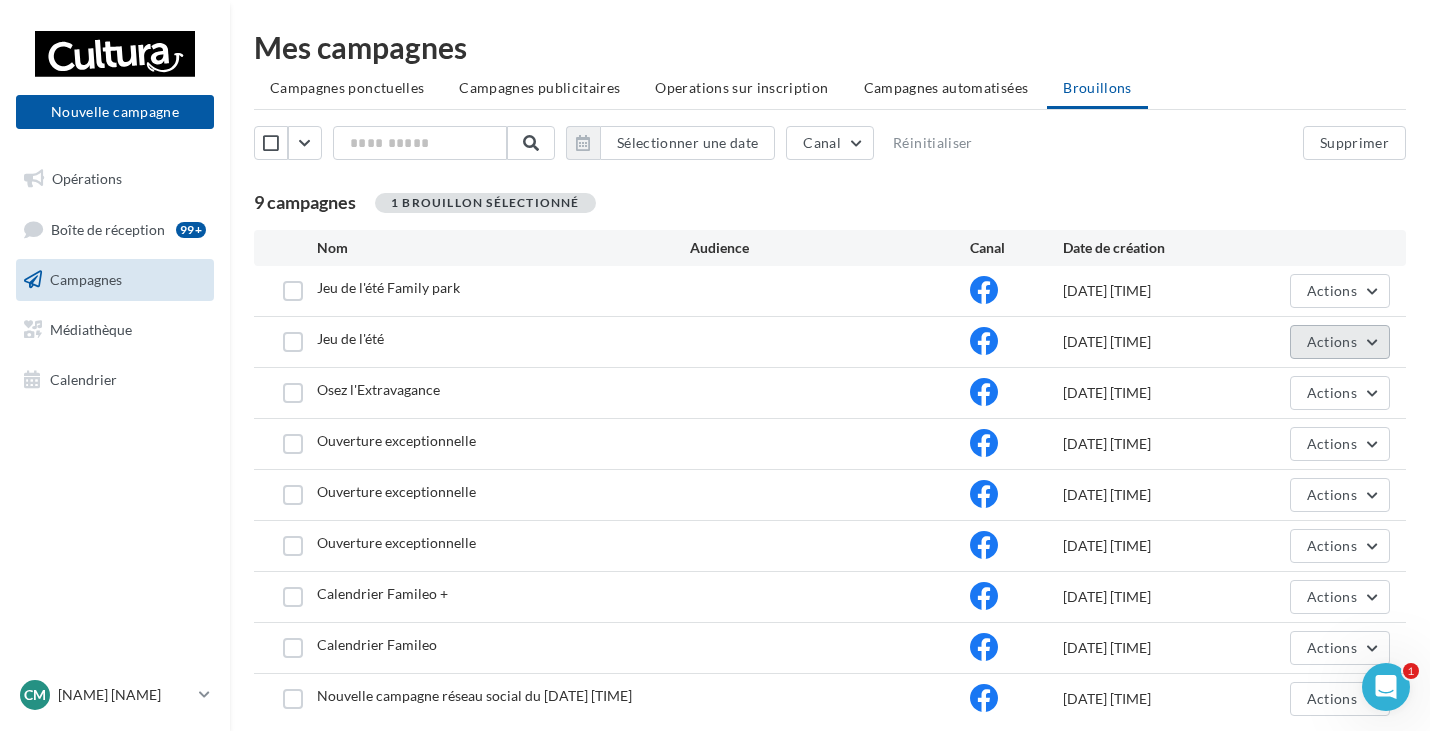 click on "Actions" at bounding box center [1340, 342] 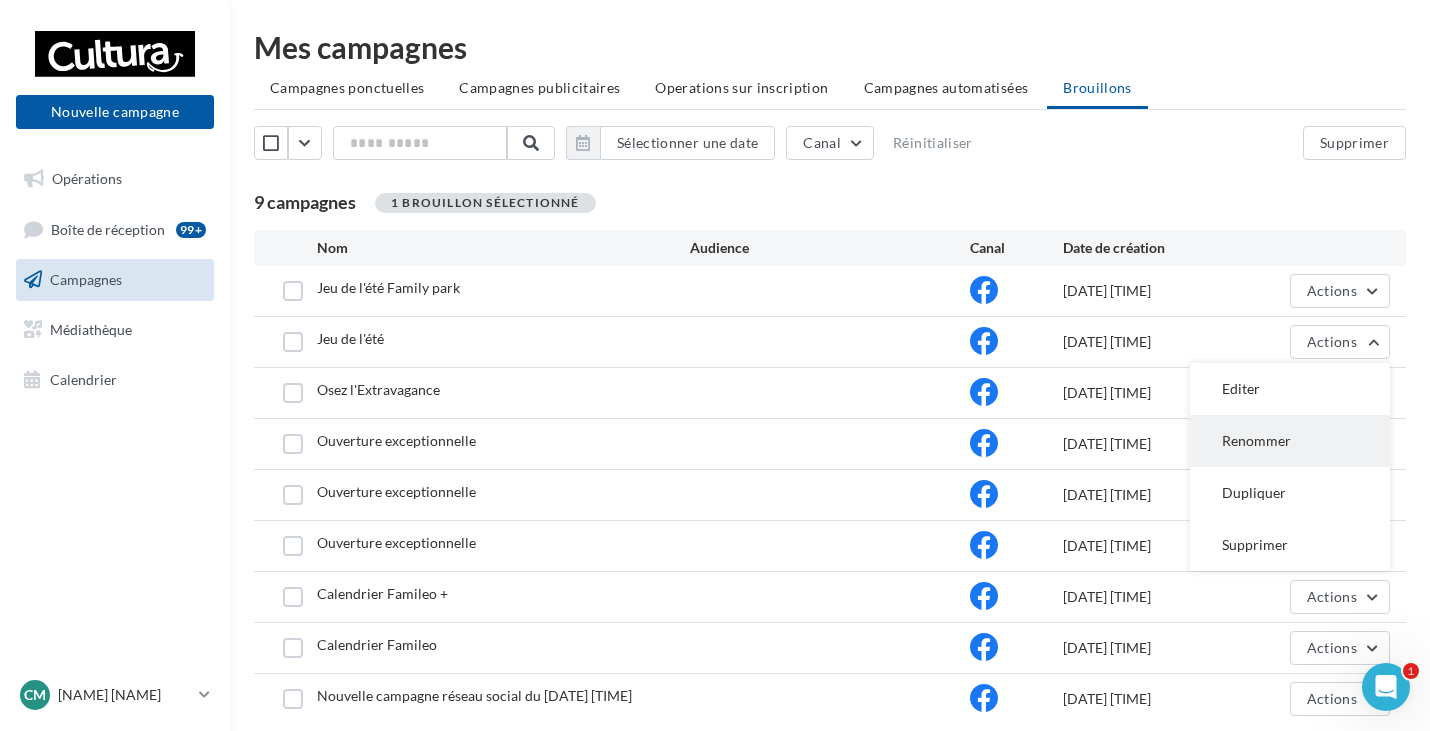 click on "Renommer" at bounding box center [1290, 441] 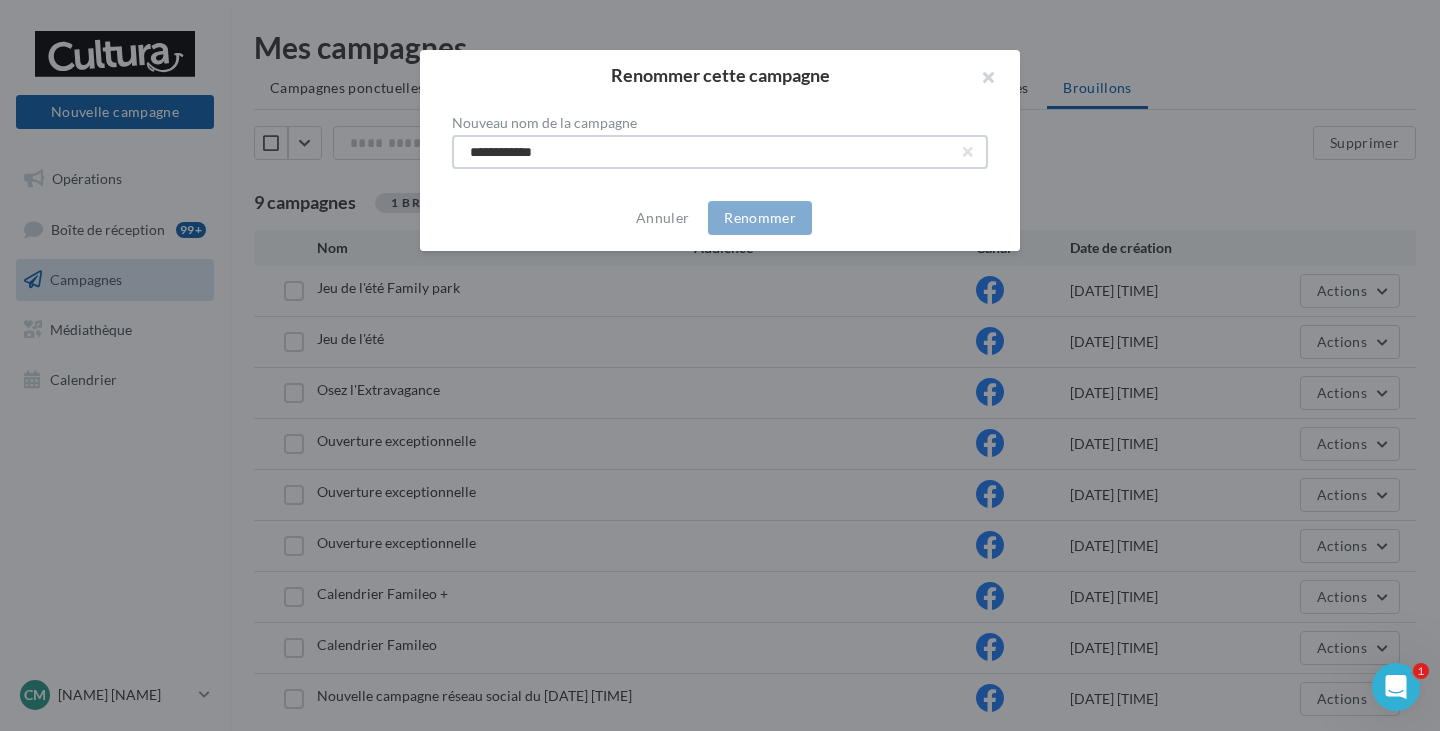 click on "**********" at bounding box center [720, 152] 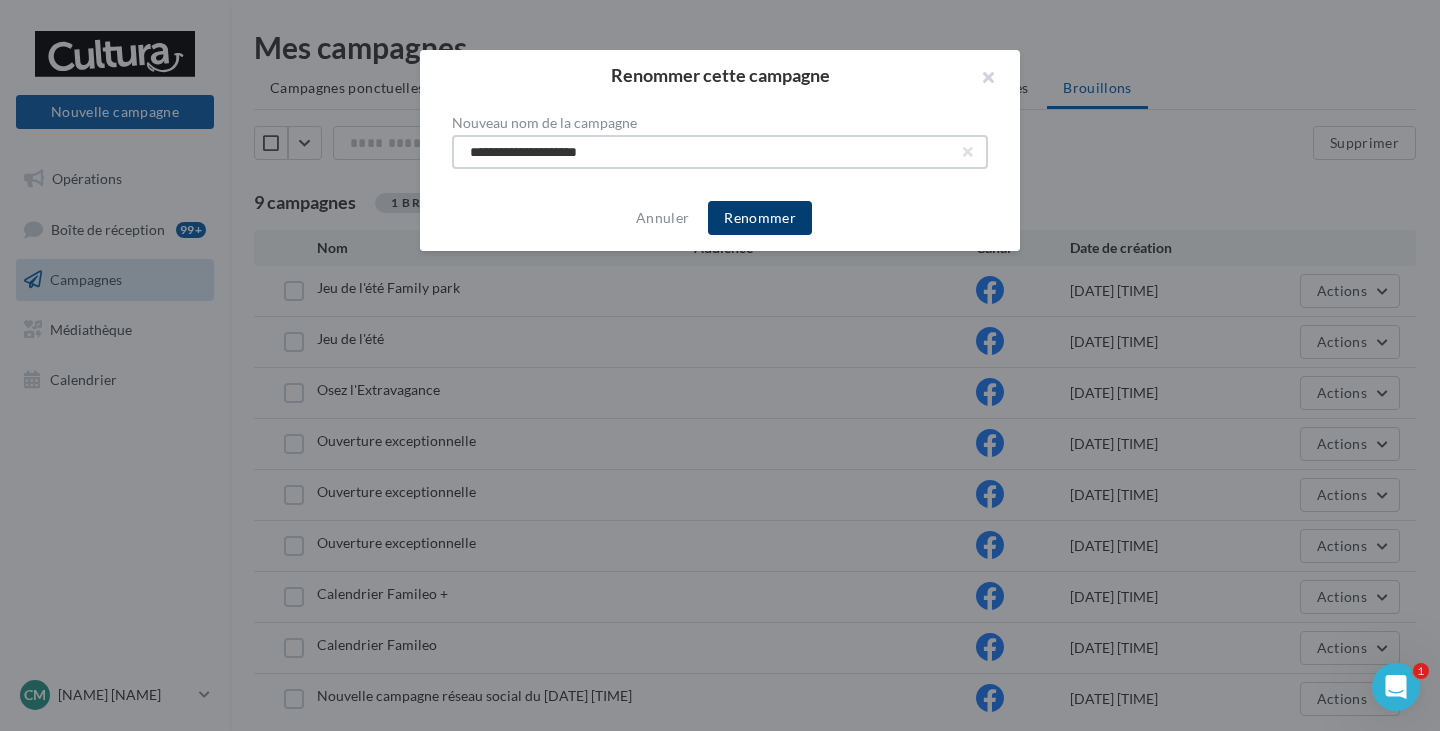 type on "**********" 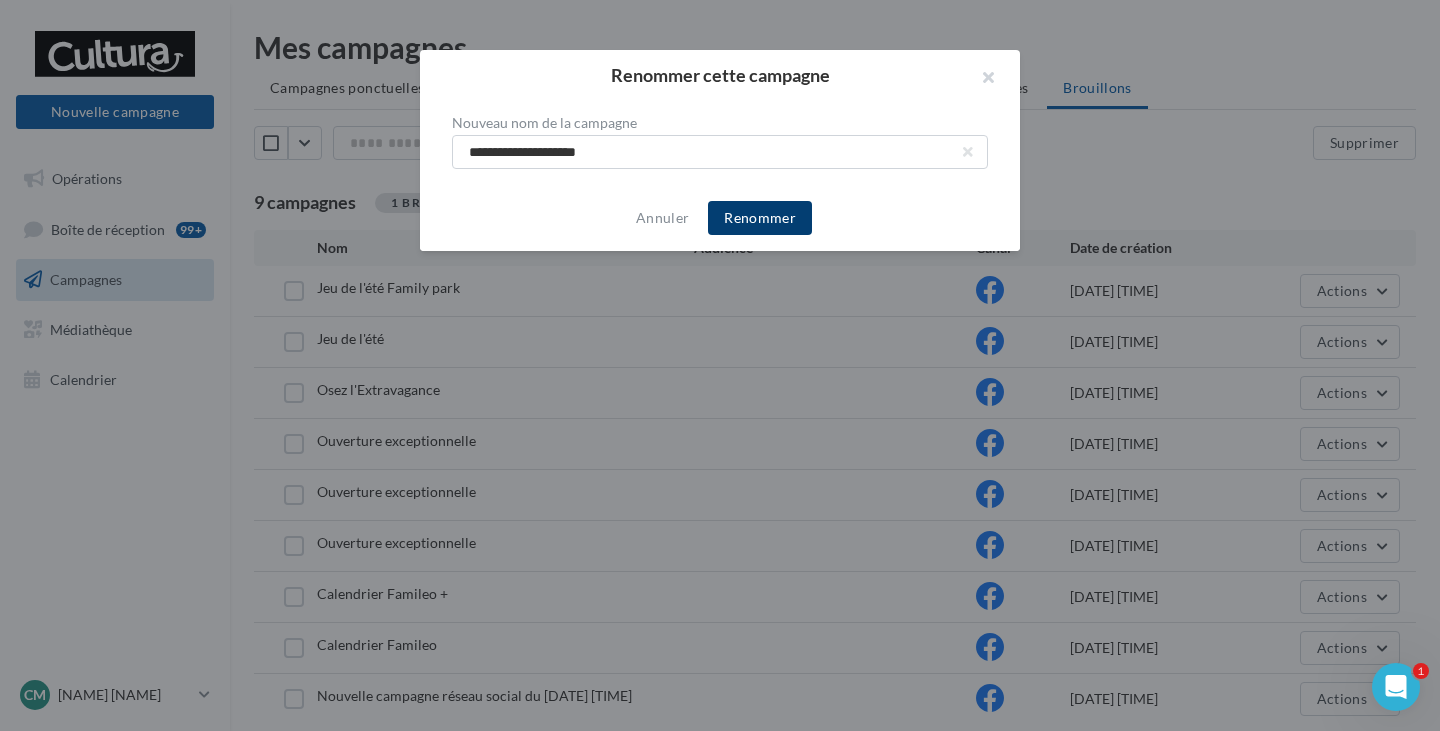 click on "Renommer" at bounding box center (760, 218) 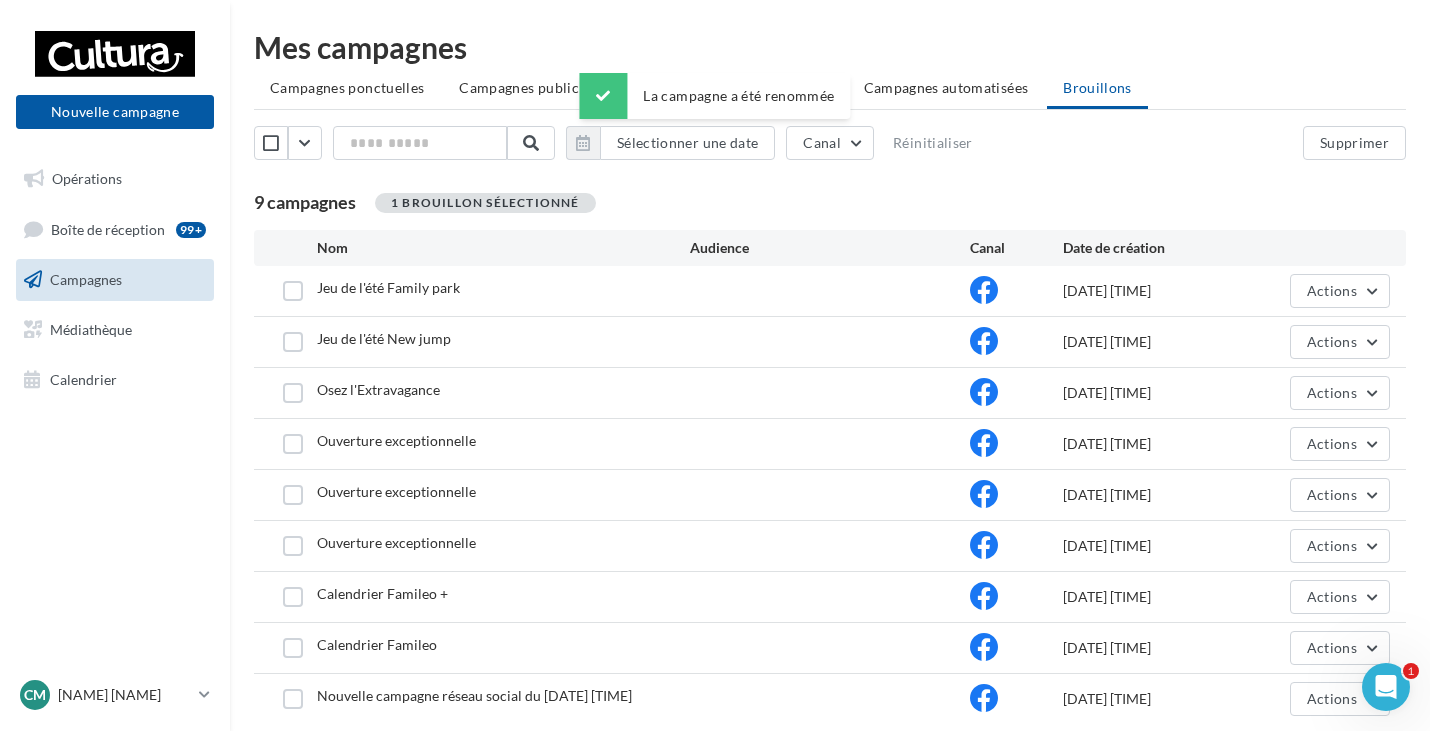 click at bounding box center [830, 291] 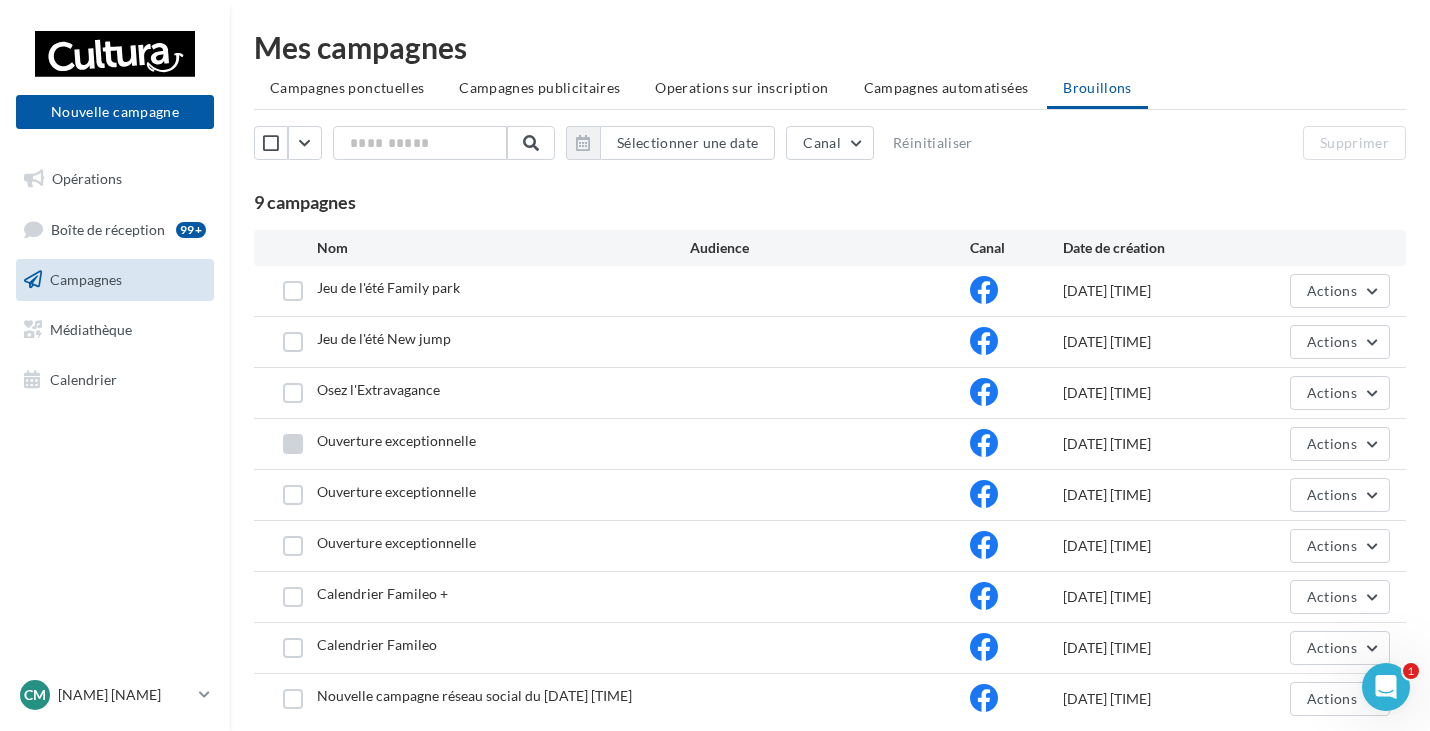 click at bounding box center [293, 444] 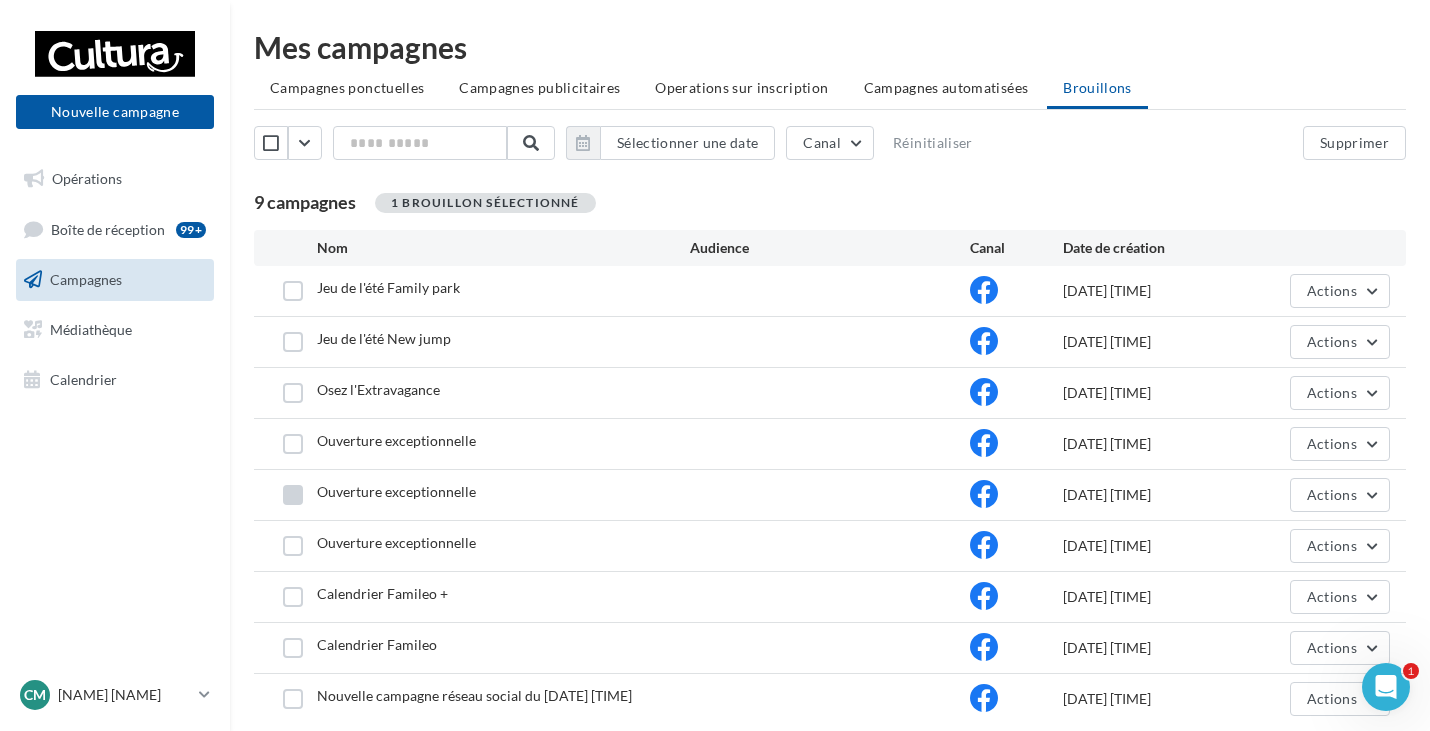 click at bounding box center (293, 495) 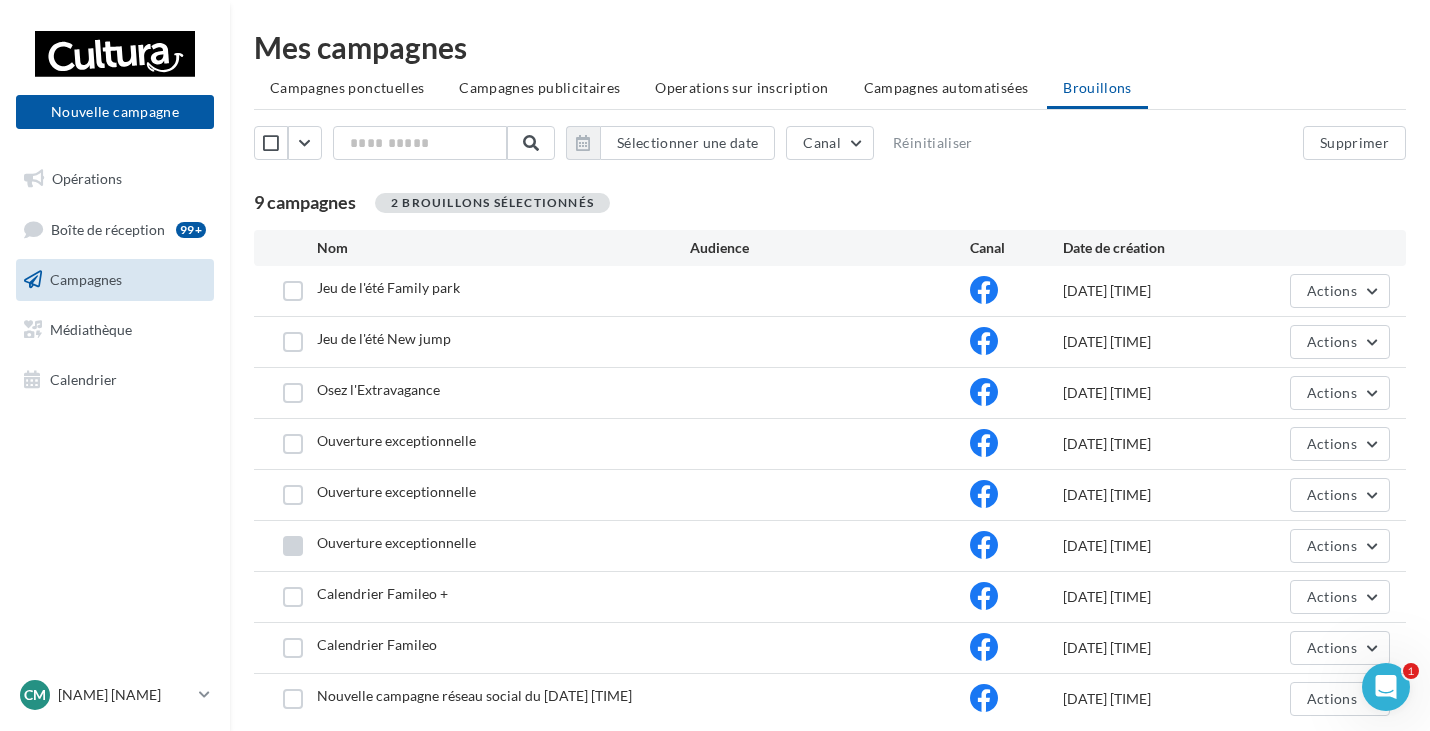 click at bounding box center [293, 546] 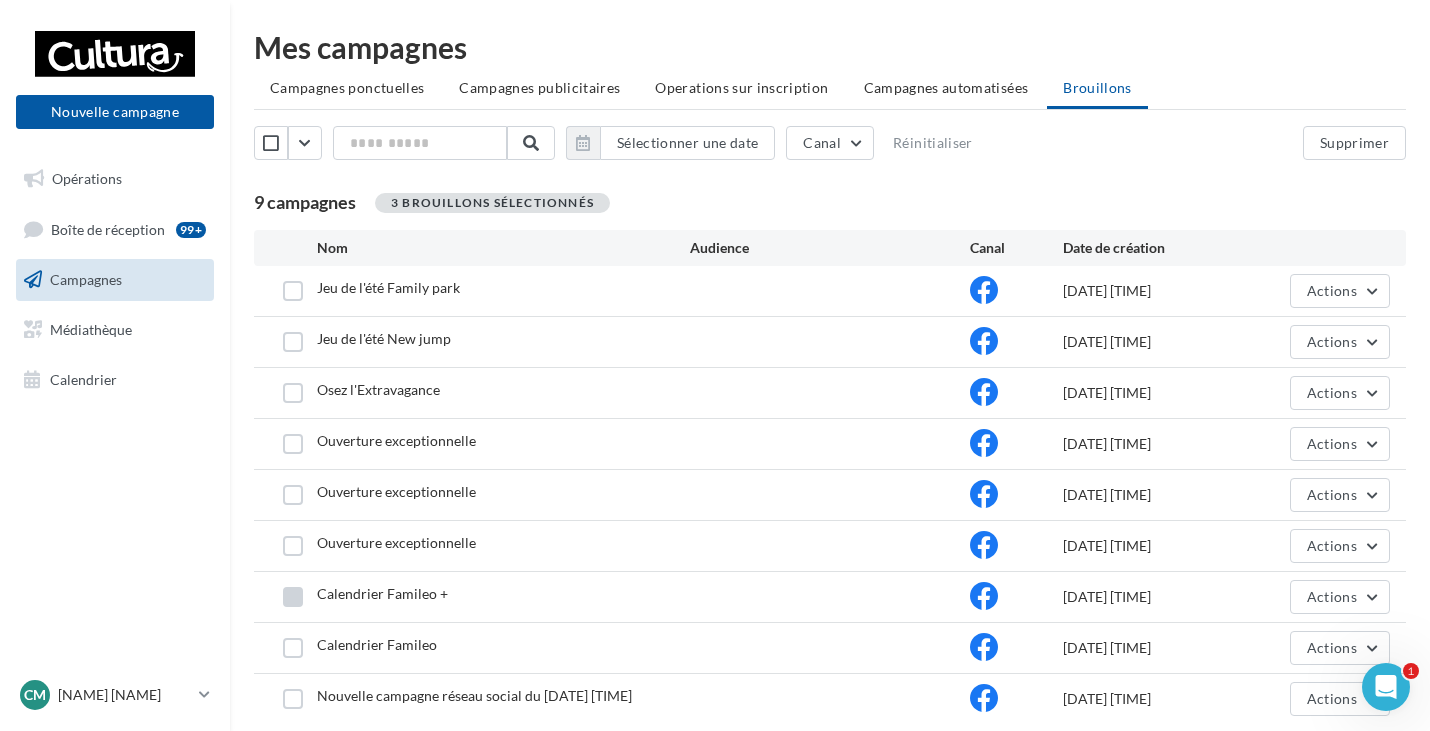 click at bounding box center (293, 597) 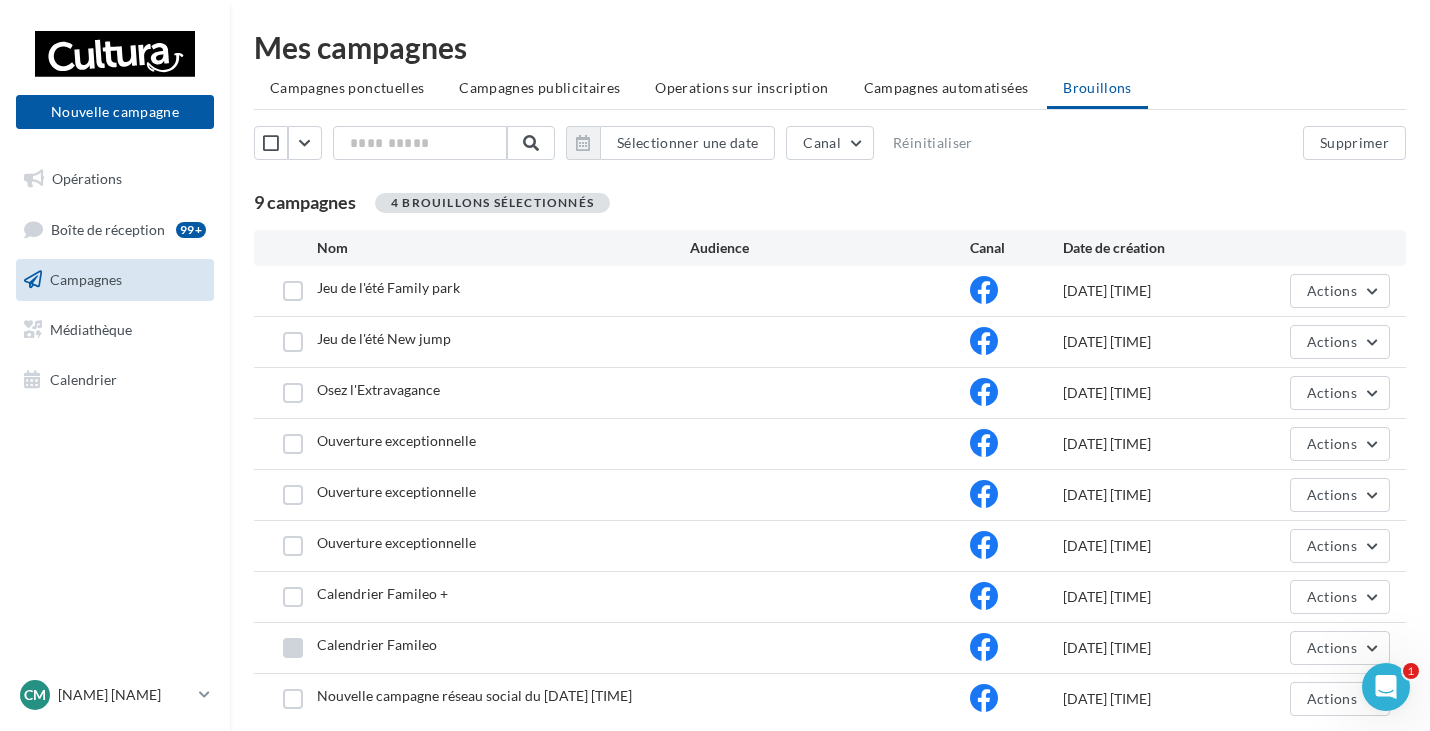 click at bounding box center [293, 648] 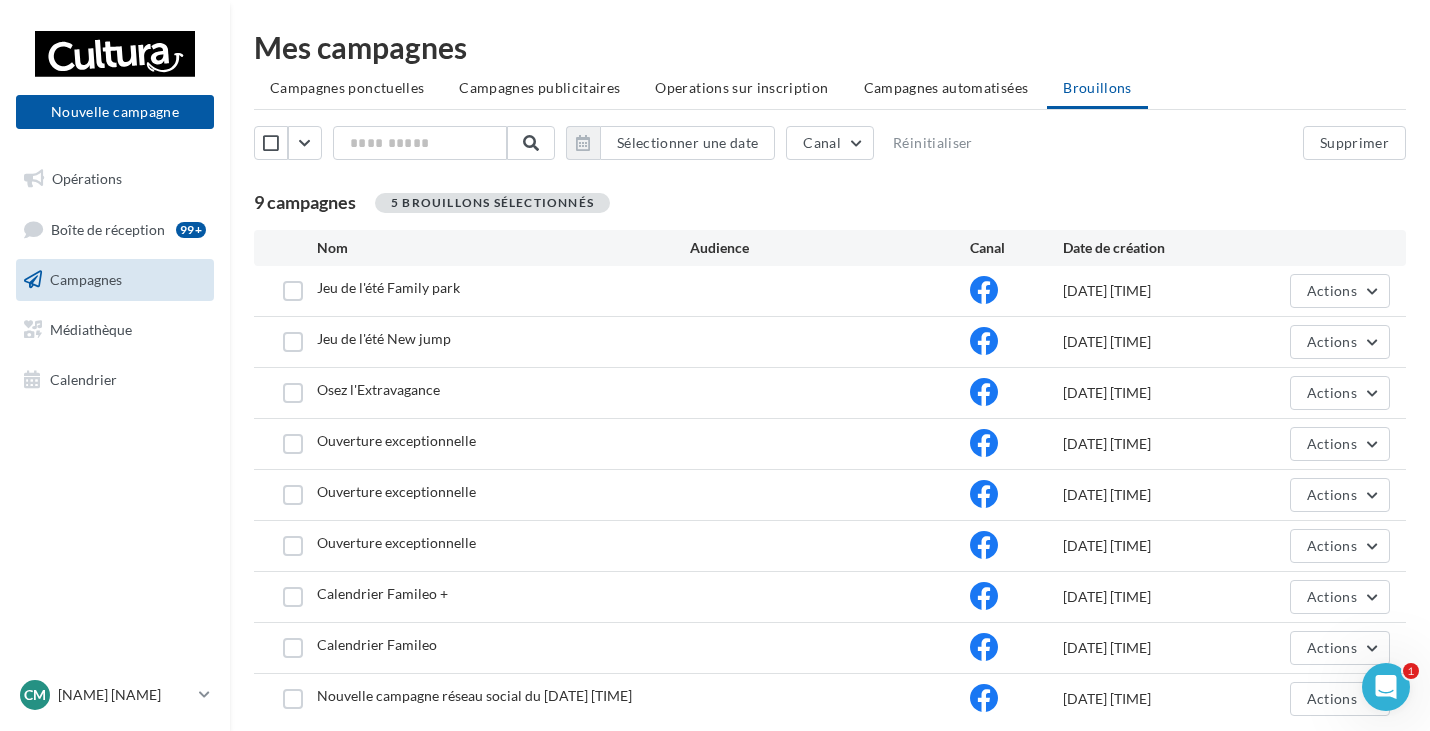 scroll, scrollTop: 87, scrollLeft: 0, axis: vertical 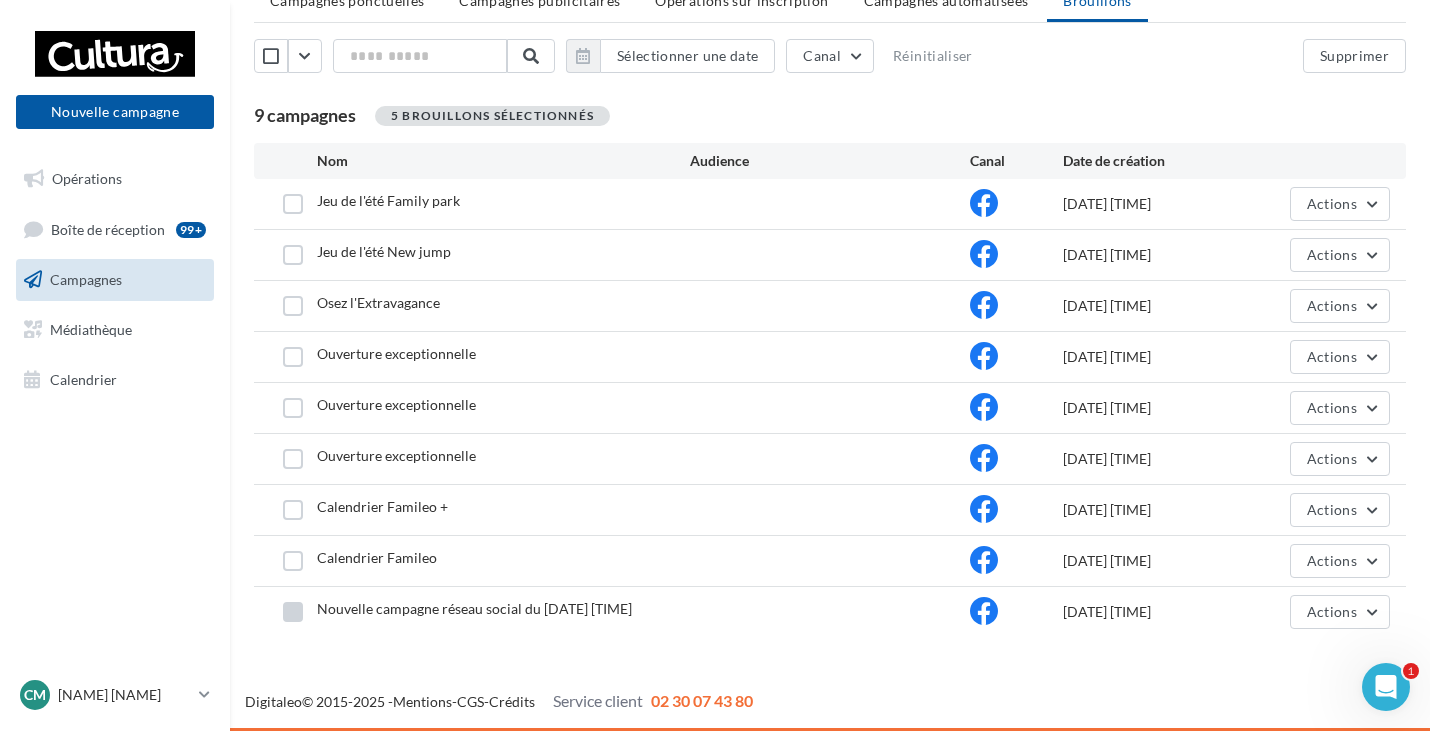 click at bounding box center (293, 612) 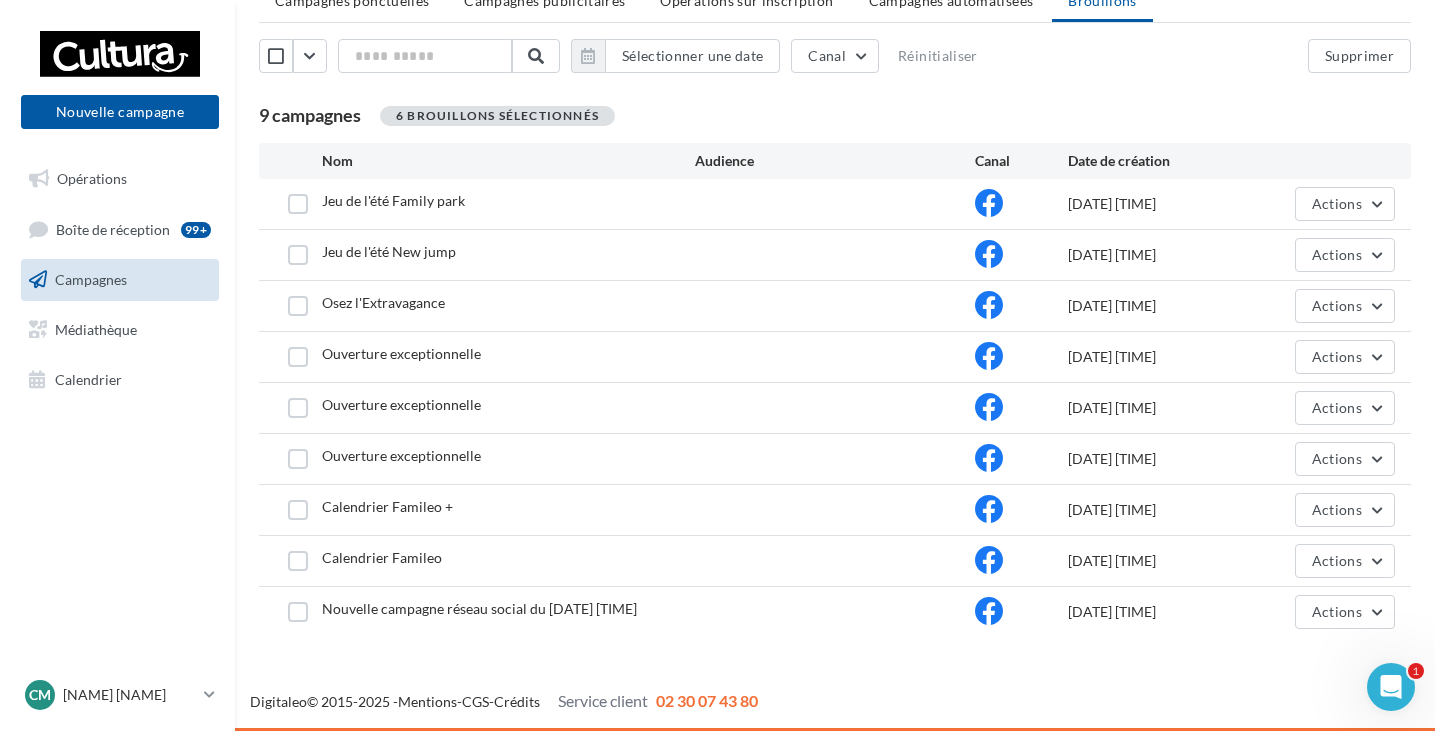 scroll, scrollTop: 0, scrollLeft: 0, axis: both 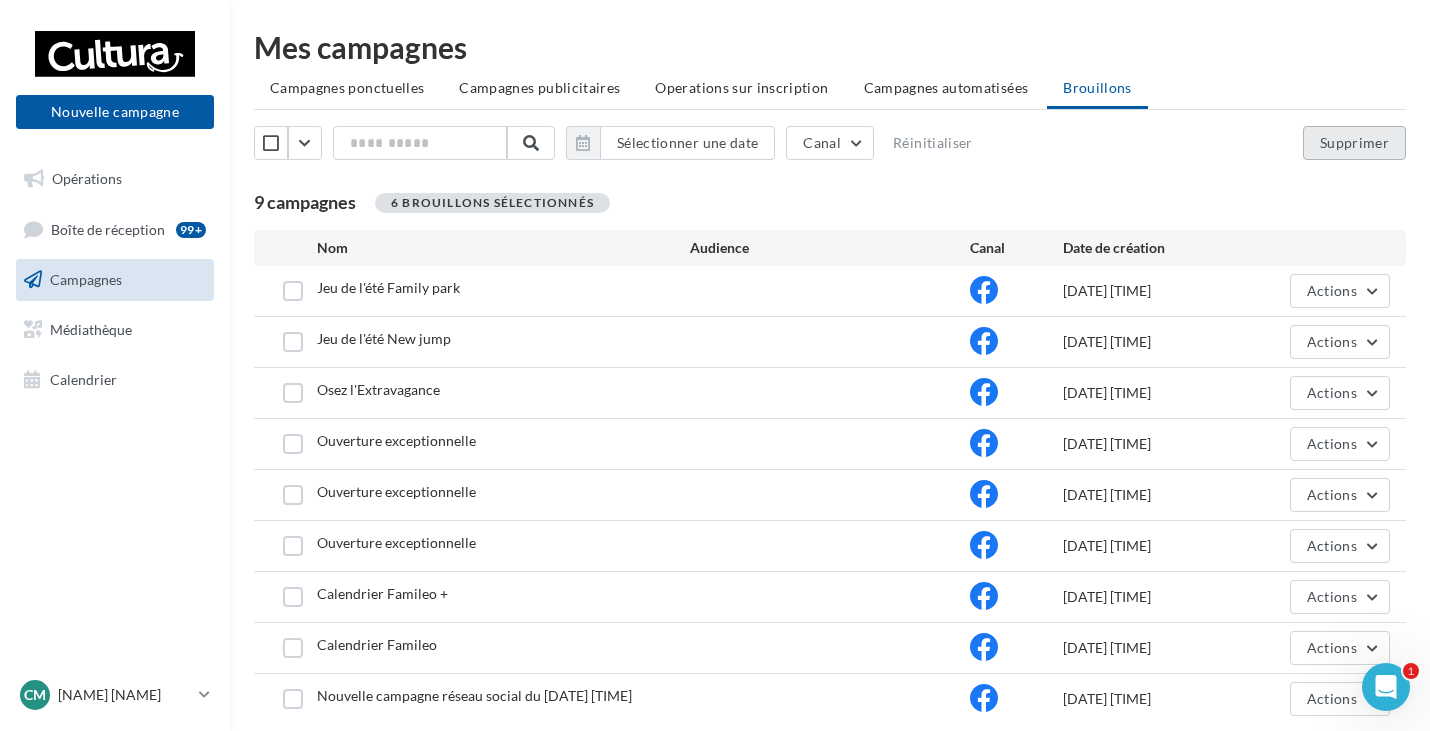 click on "Supprimer" at bounding box center (1354, 143) 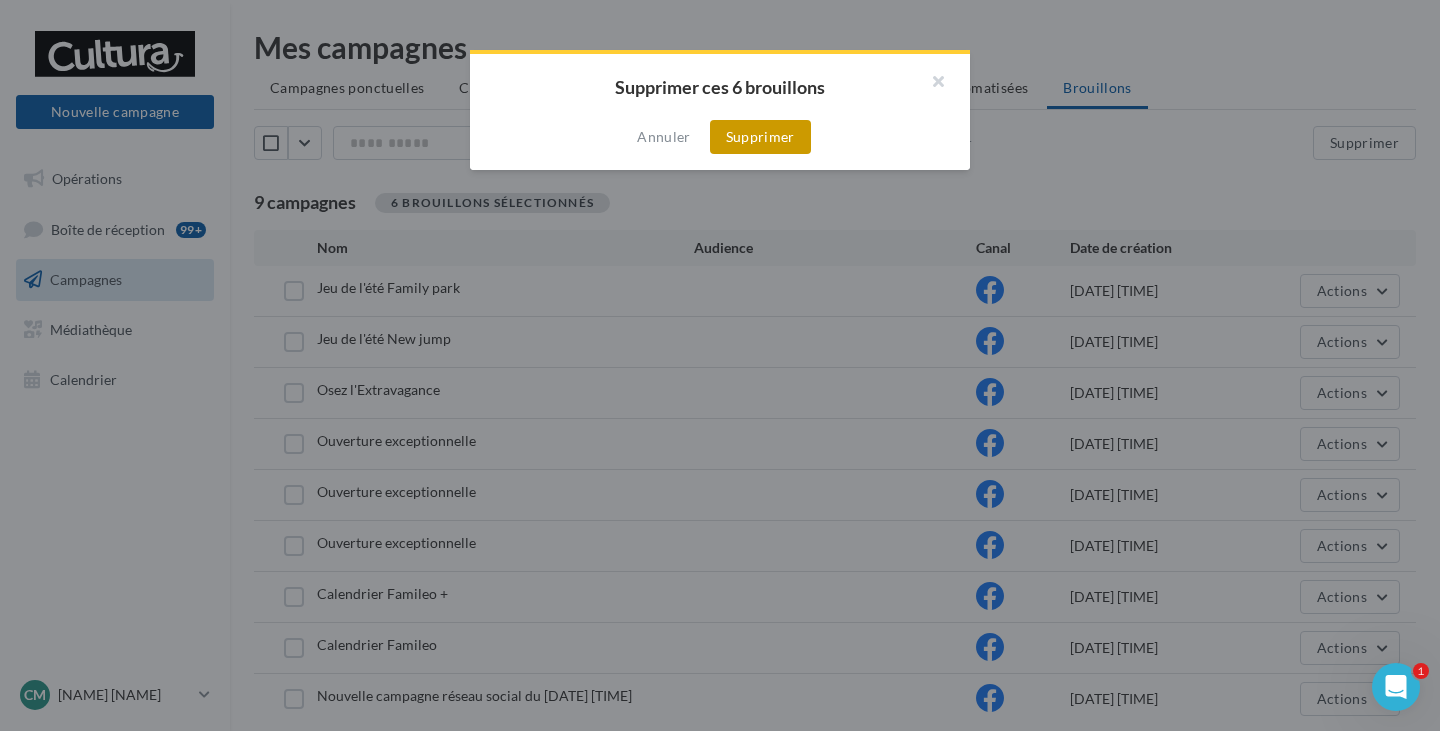 click on "Supprimer" at bounding box center [760, 137] 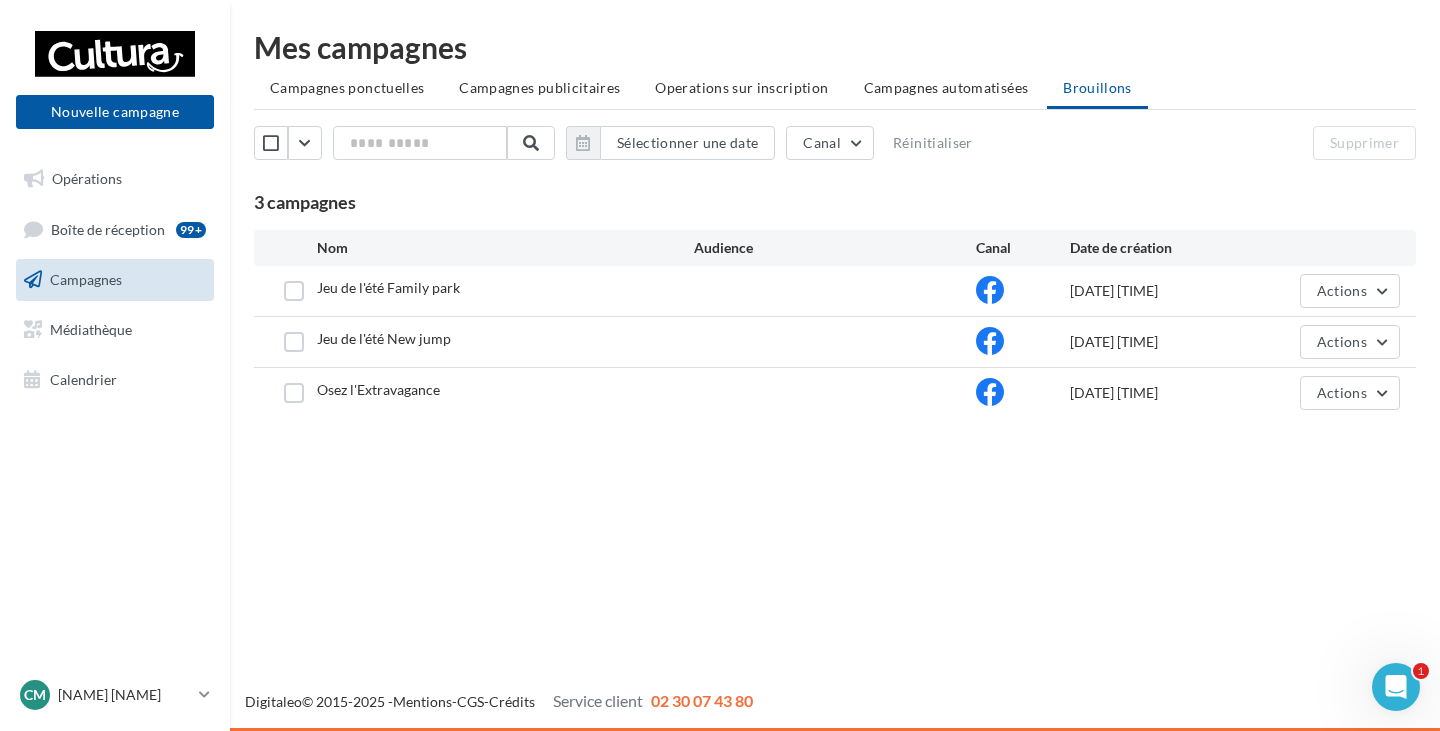 click on "Nouvelle campagne
Nouvelle campagne
Opérations
Boîte de réception
99+
Campagnes
Médiathèque
Calendrier" at bounding box center [720, 365] 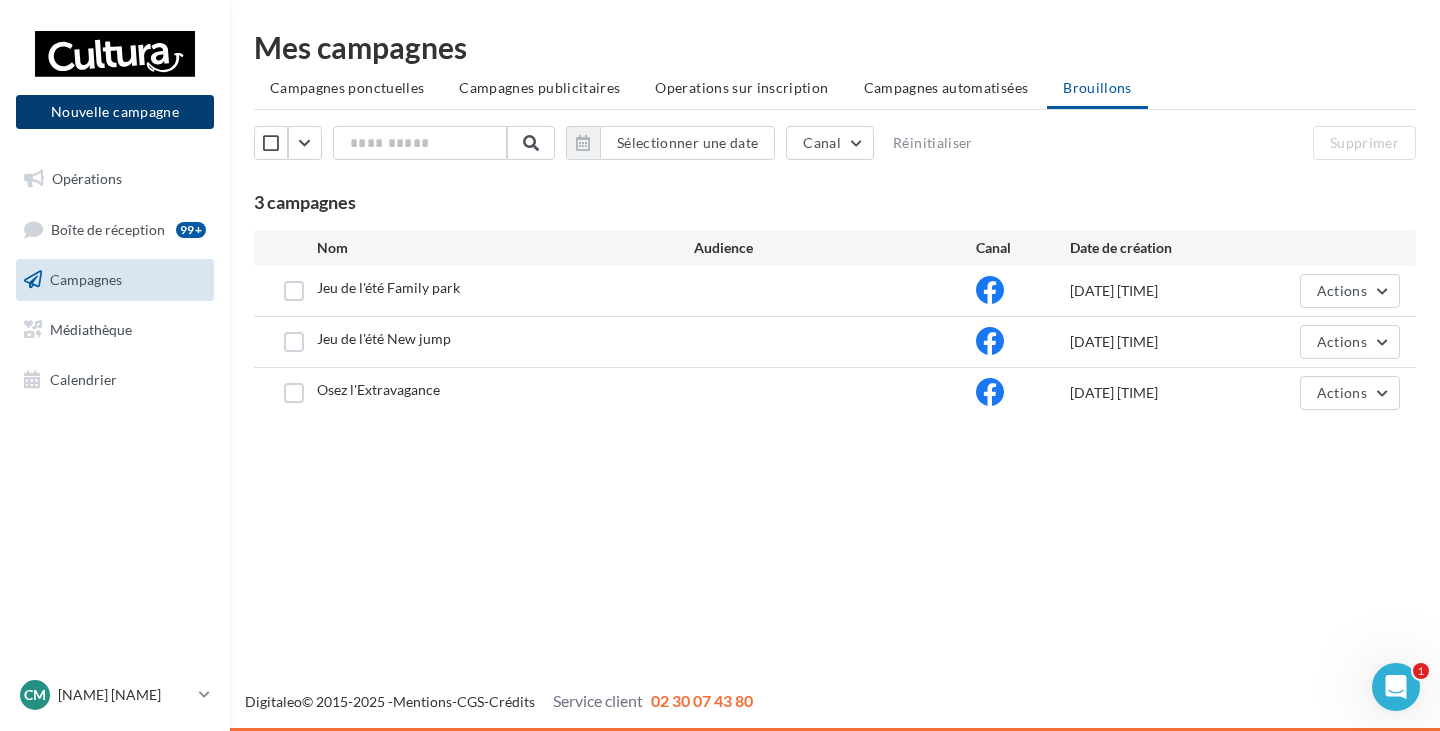 click on "Nouvelle campagne" at bounding box center [115, 112] 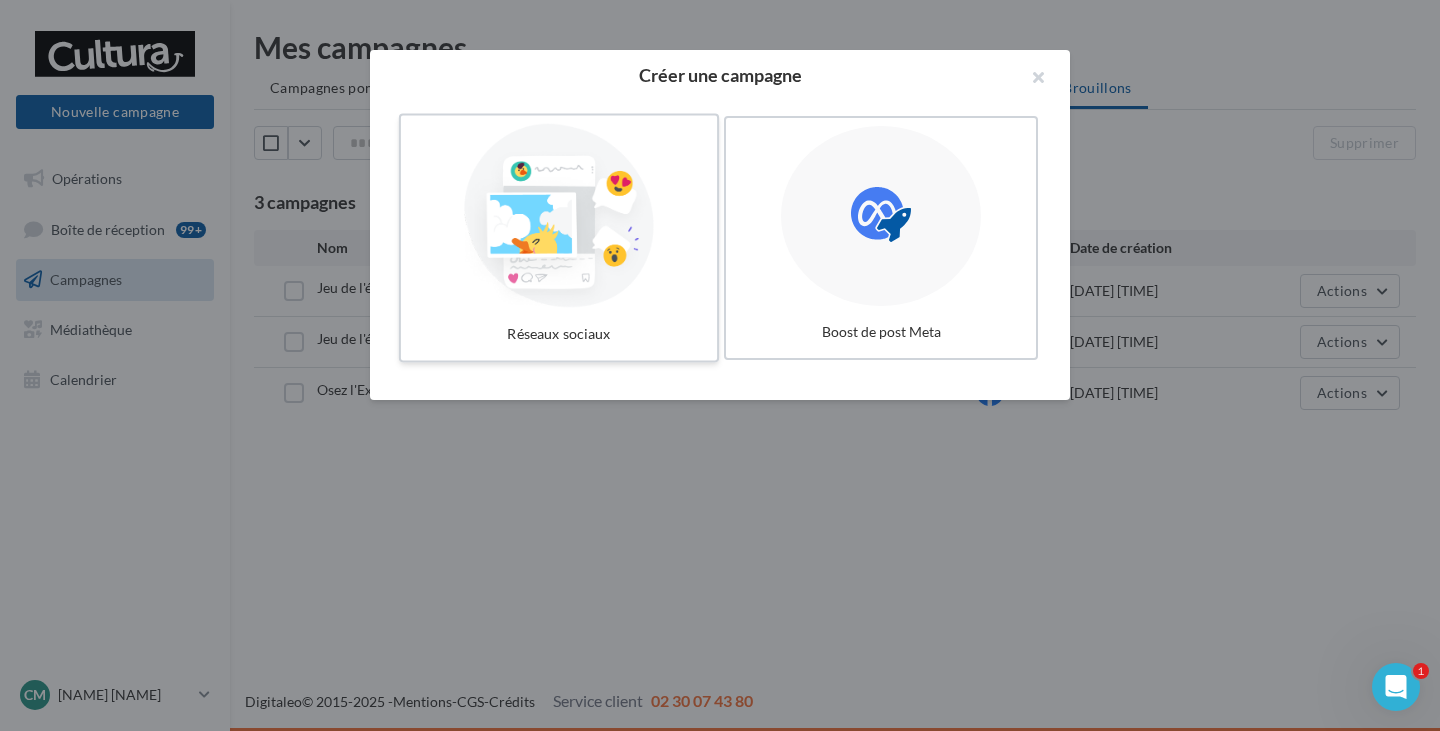 click at bounding box center [559, 216] 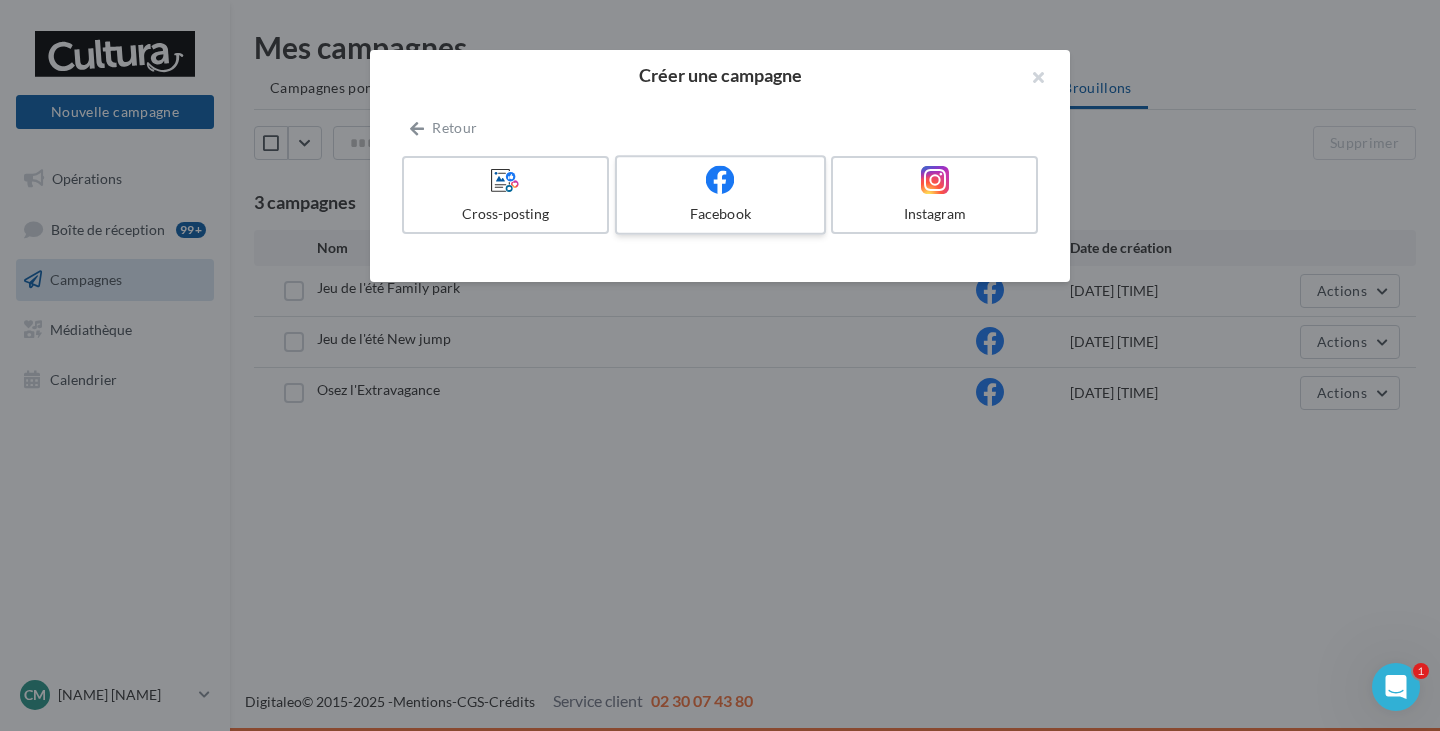click at bounding box center (720, 180) 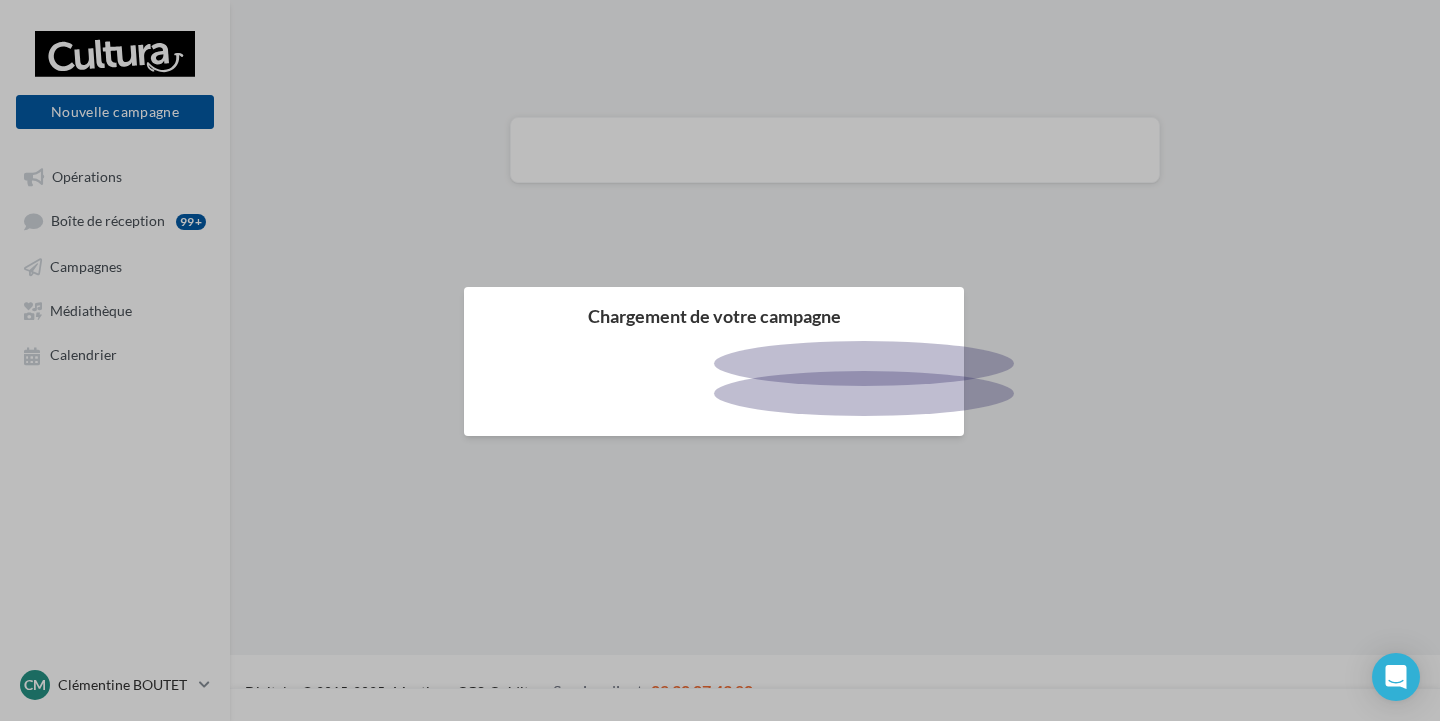 scroll, scrollTop: 0, scrollLeft: 0, axis: both 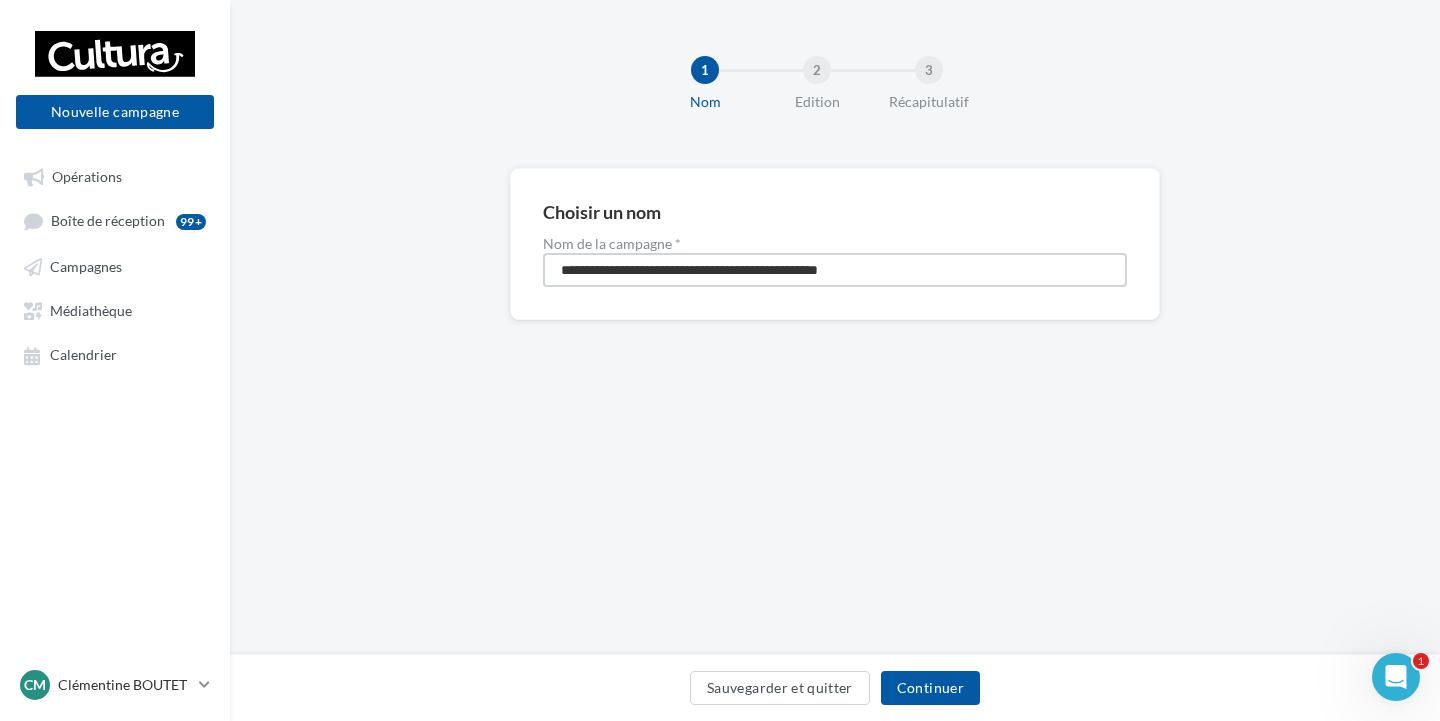 drag, startPoint x: 910, startPoint y: 278, endPoint x: 461, endPoint y: 222, distance: 452.47873 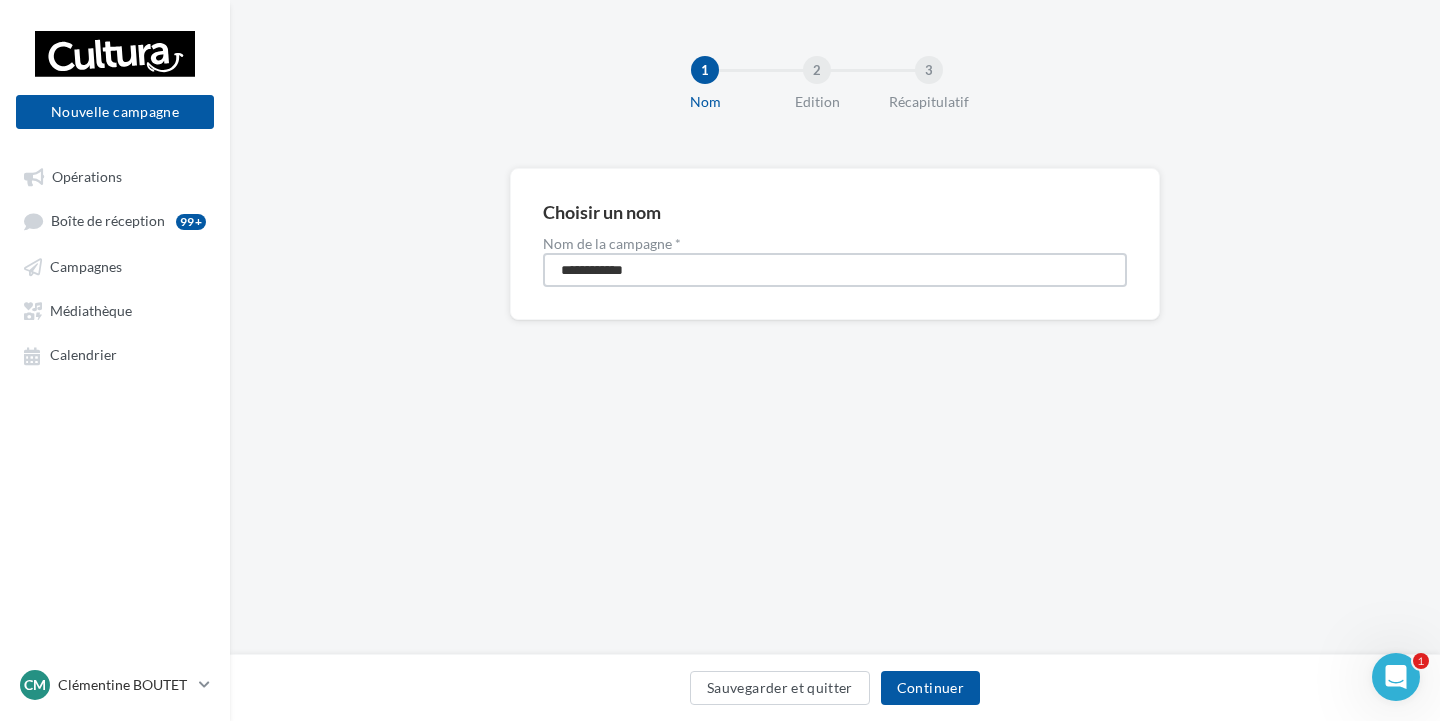 click on "**********" at bounding box center [835, 270] 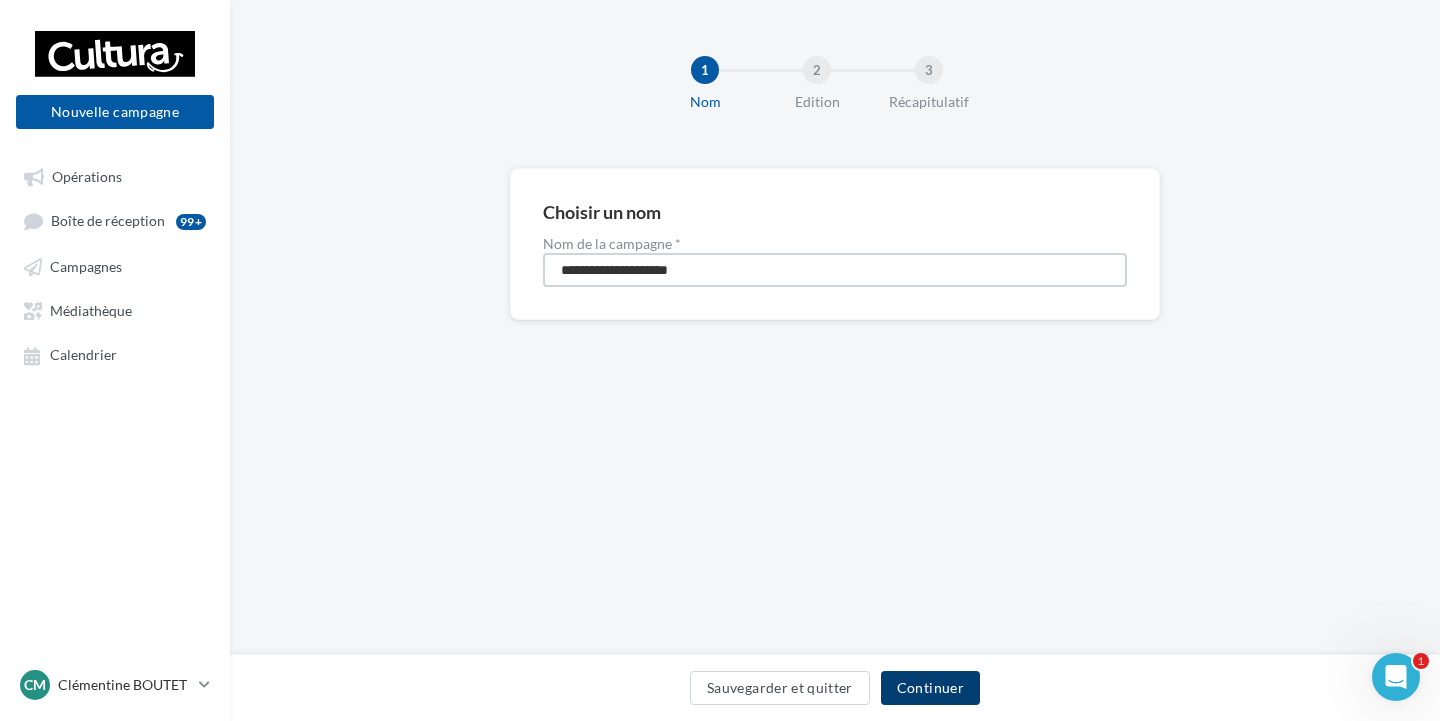 type on "**********" 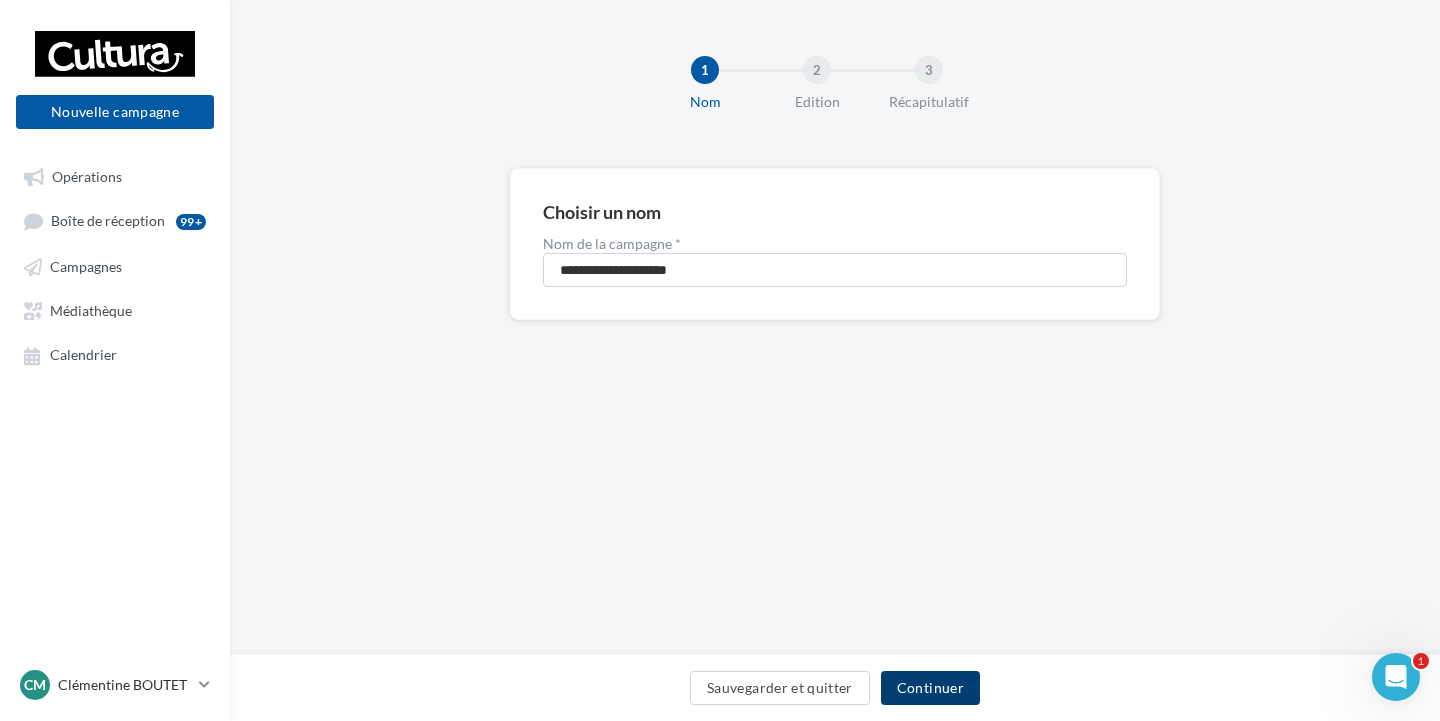 click on "Continuer" at bounding box center (930, 688) 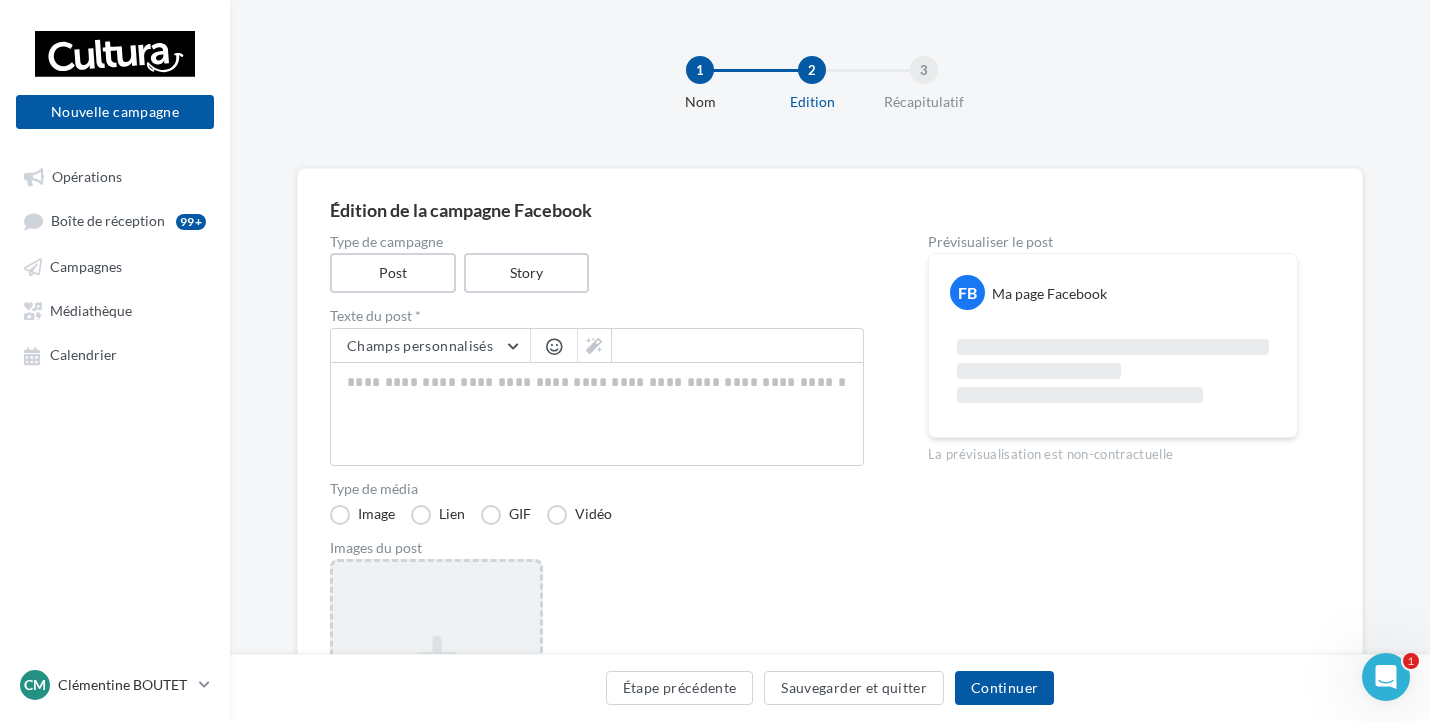 click on "Ajouter une image     Format: png, jpg" at bounding box center [436, 689] 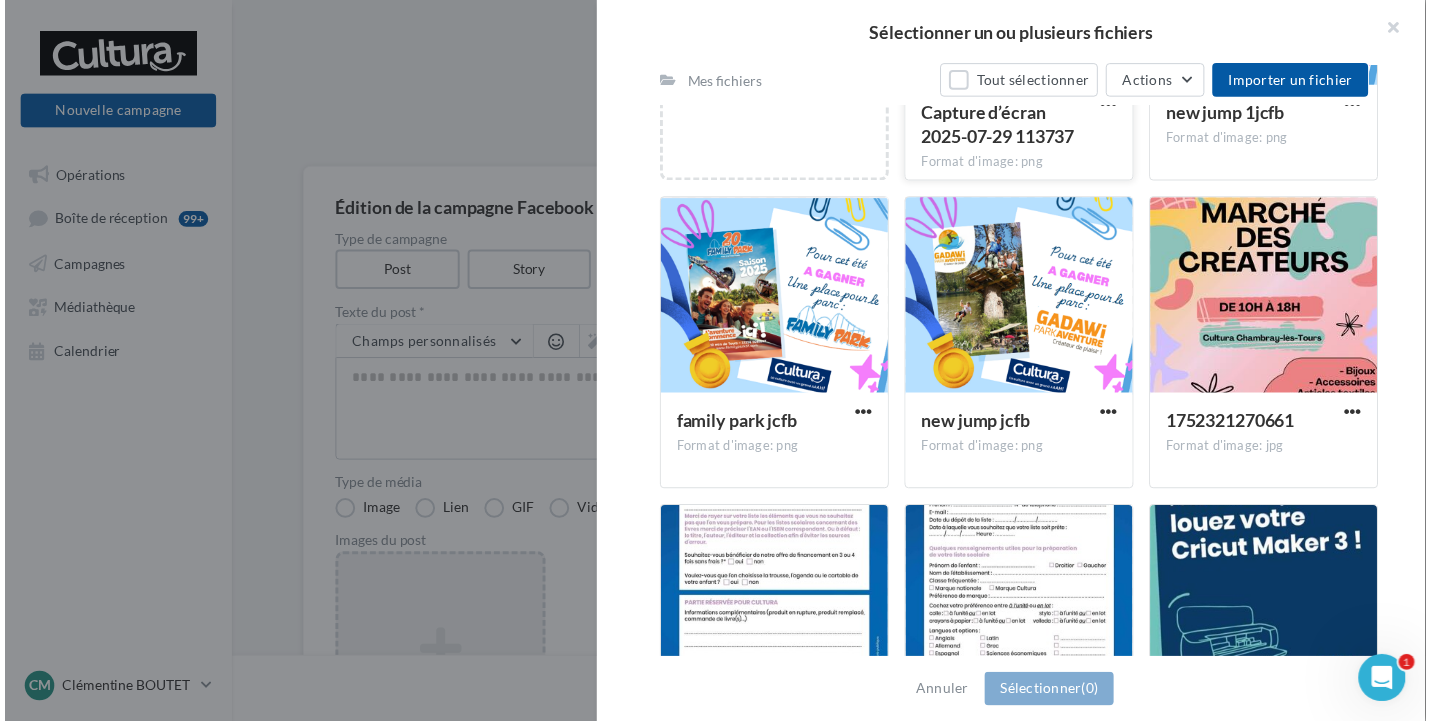 scroll, scrollTop: 500, scrollLeft: 0, axis: vertical 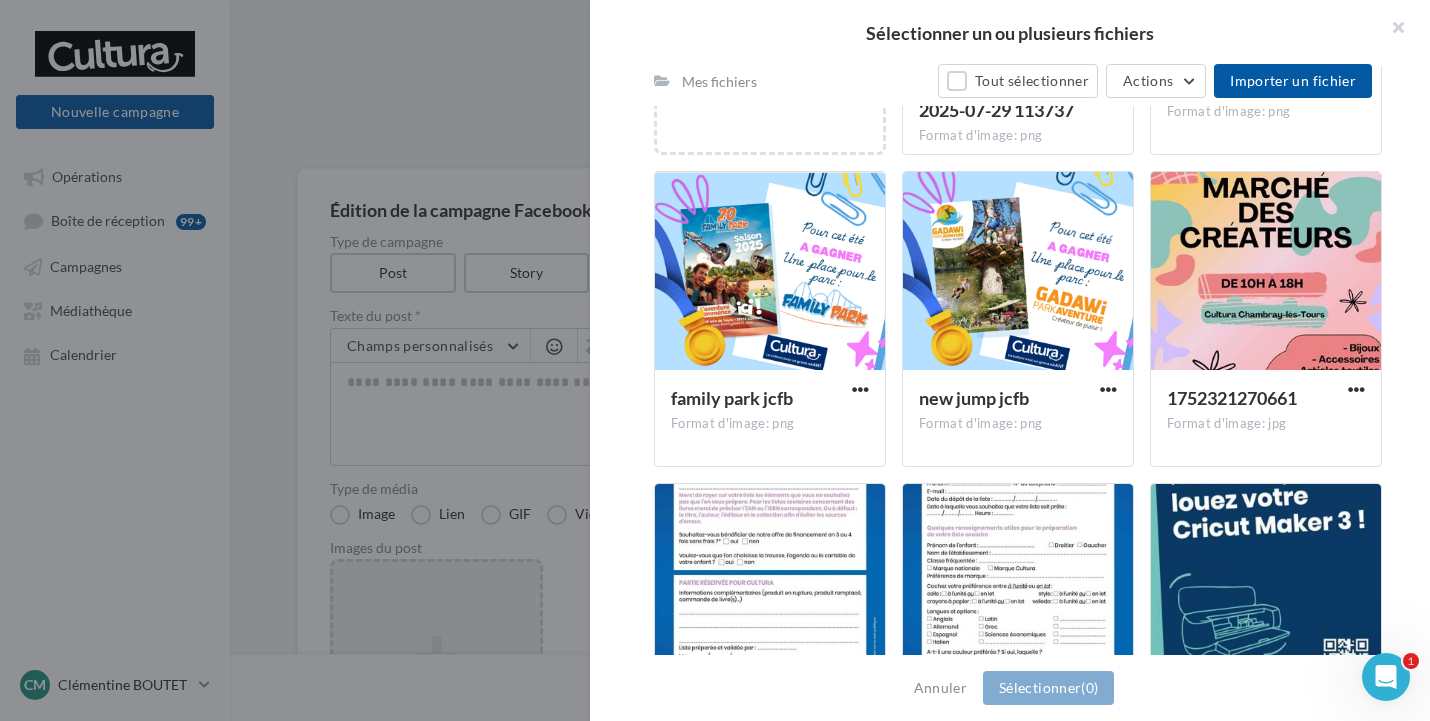 click at bounding box center (715, 360) 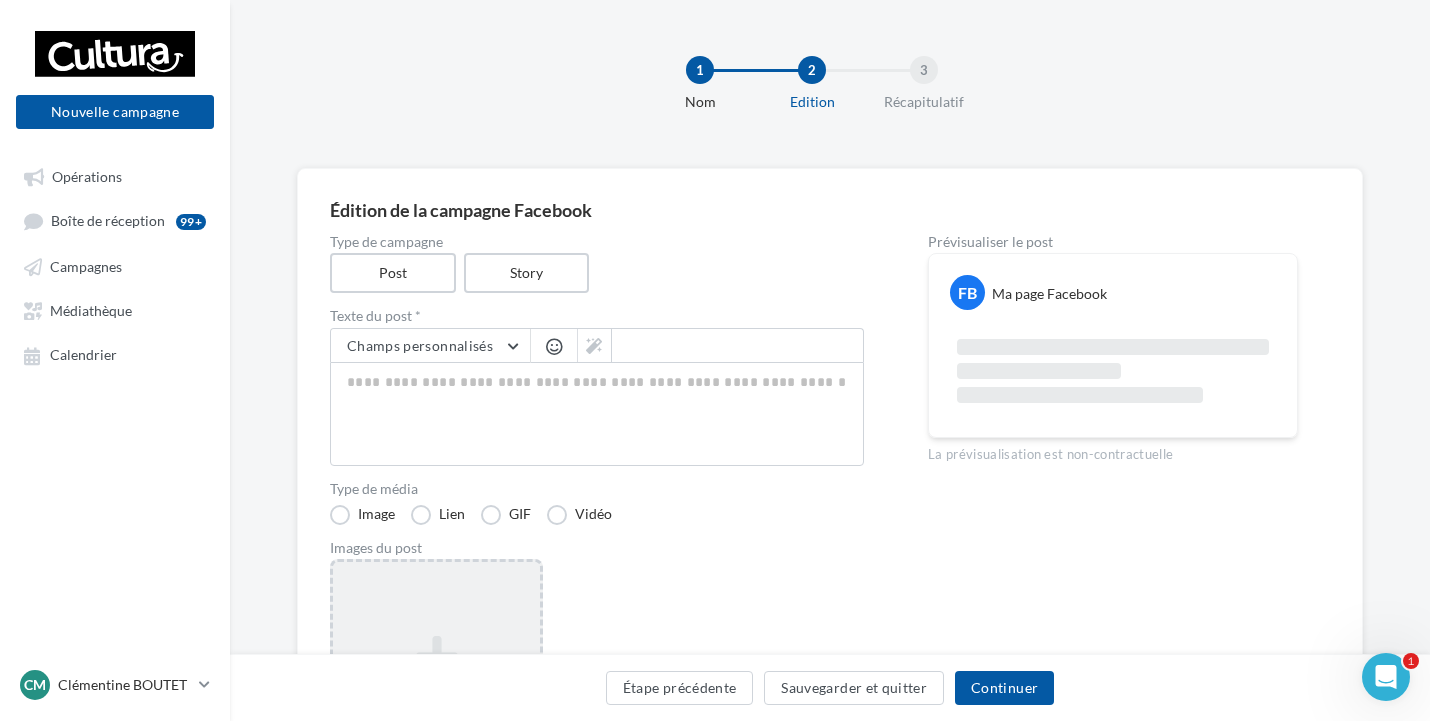 click on "Ajouter une image     Format: png, jpg" at bounding box center (436, 689) 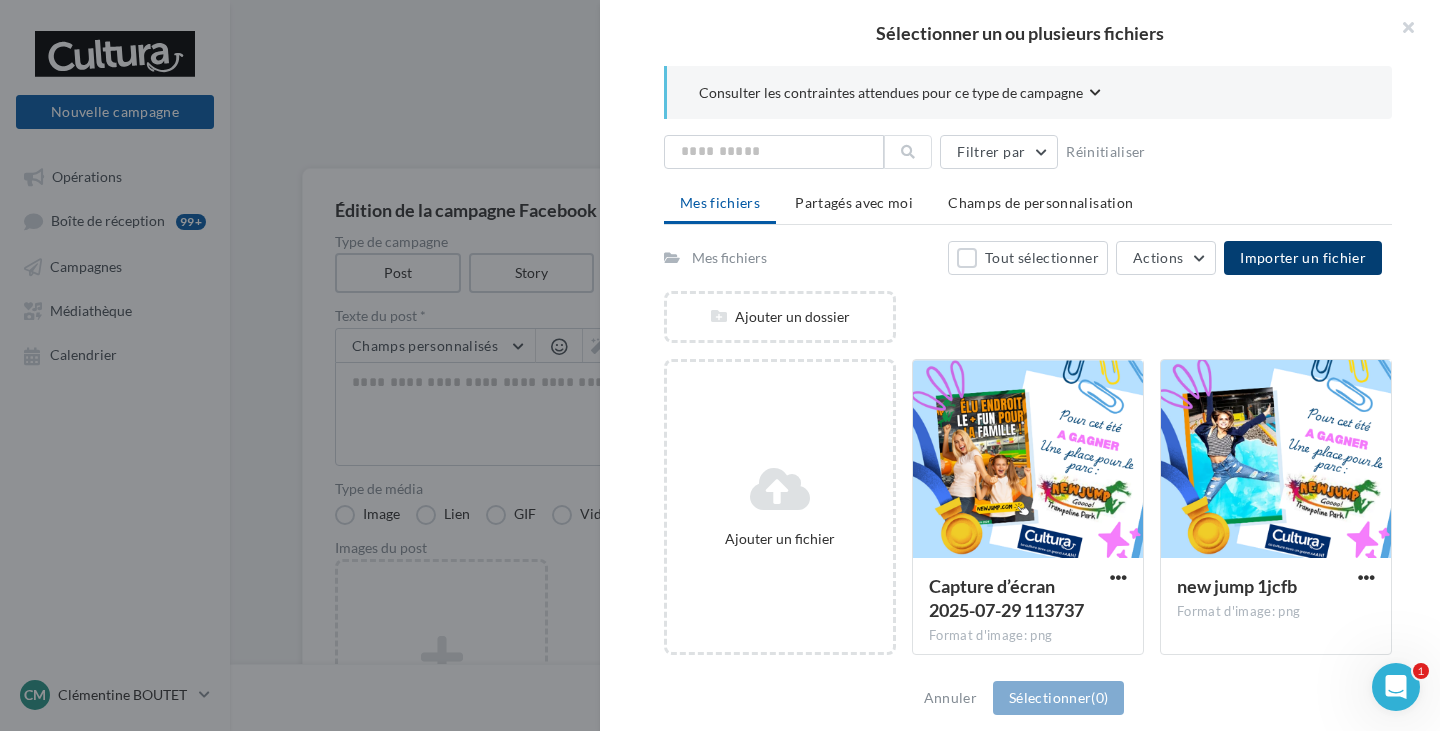 click on "Importer un fichier" at bounding box center [1303, 257] 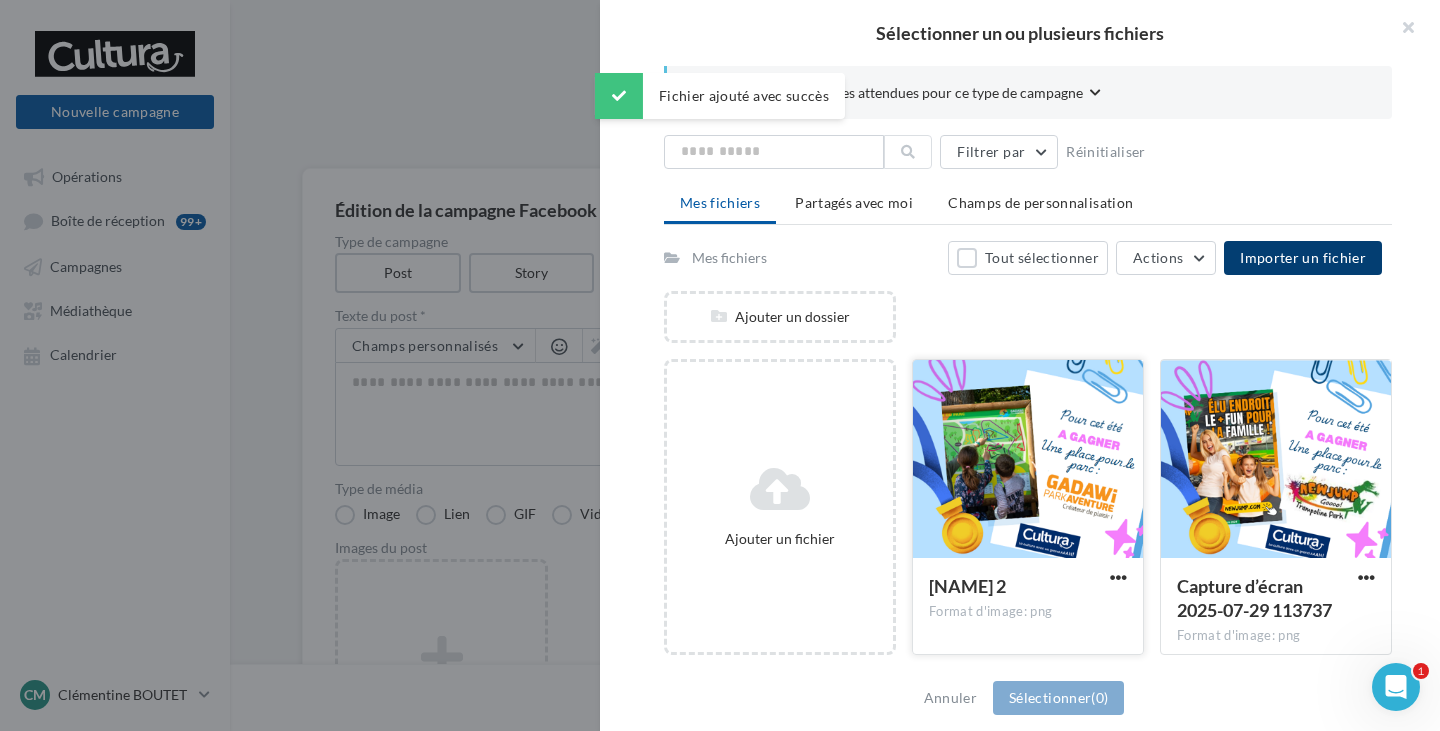 click at bounding box center [1028, 460] 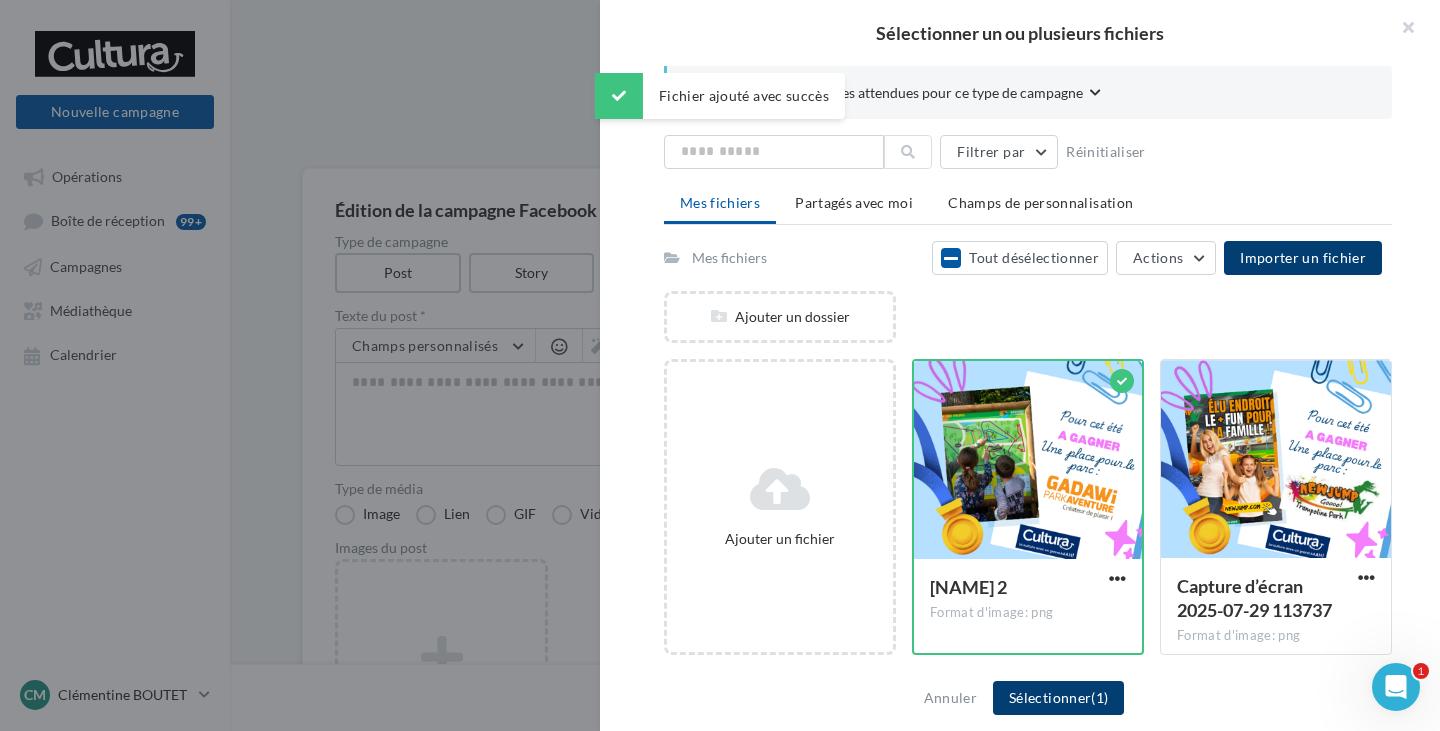 click on "Sélectionner   (1)" at bounding box center [1058, 698] 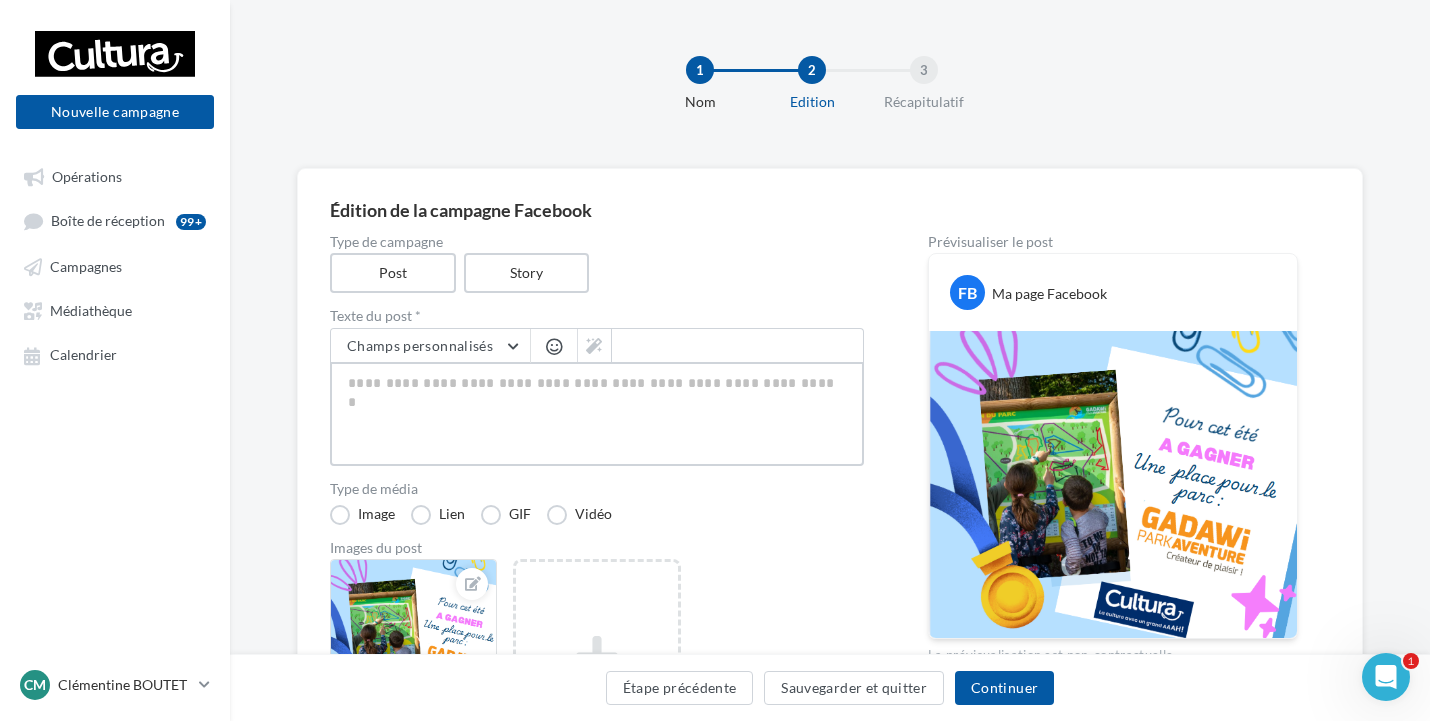 click at bounding box center [597, 414] 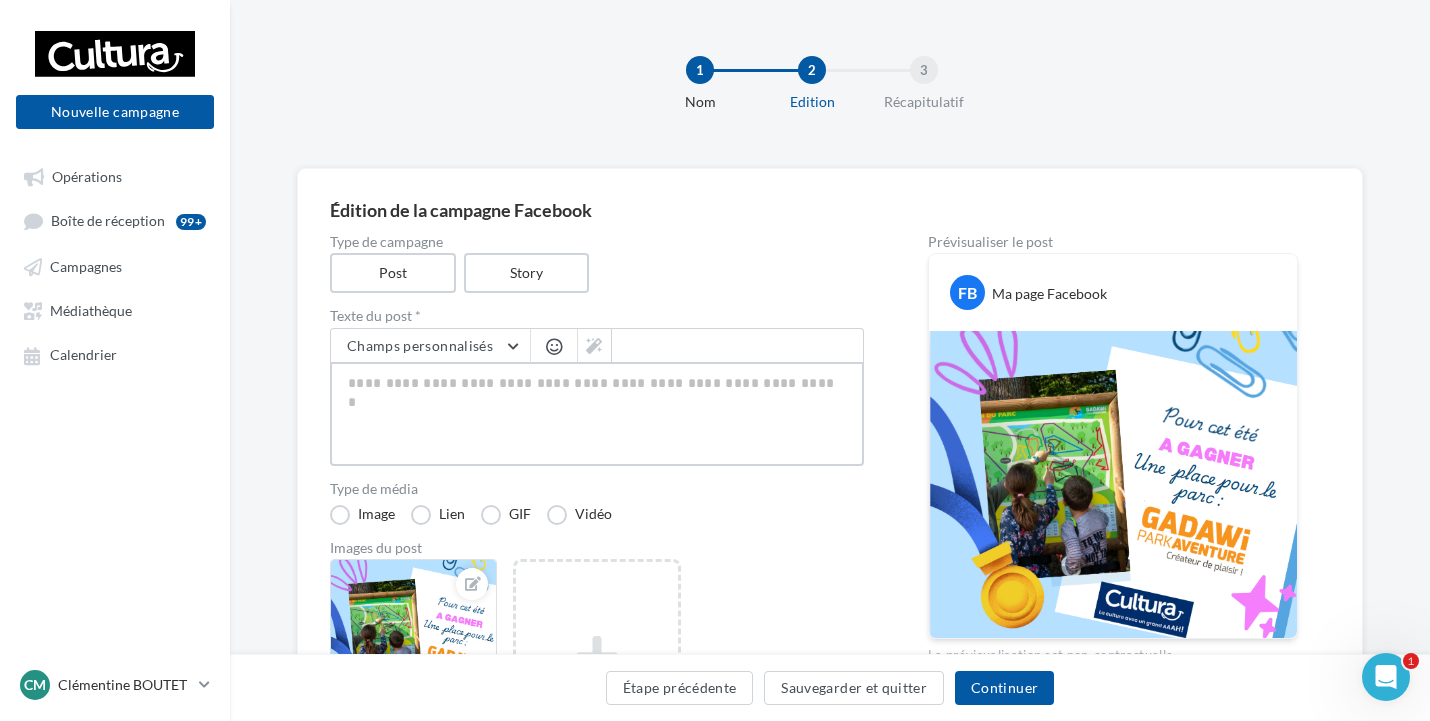 type on "*" 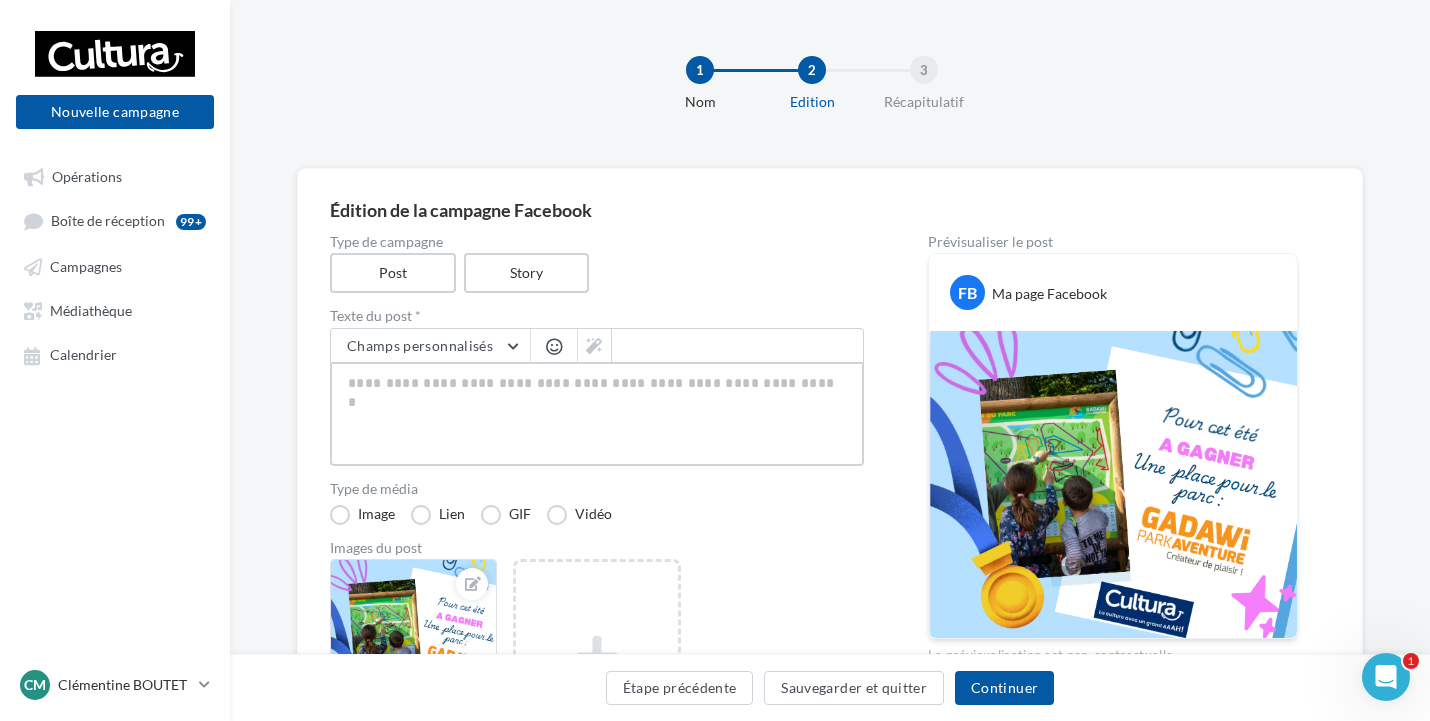 type on "*" 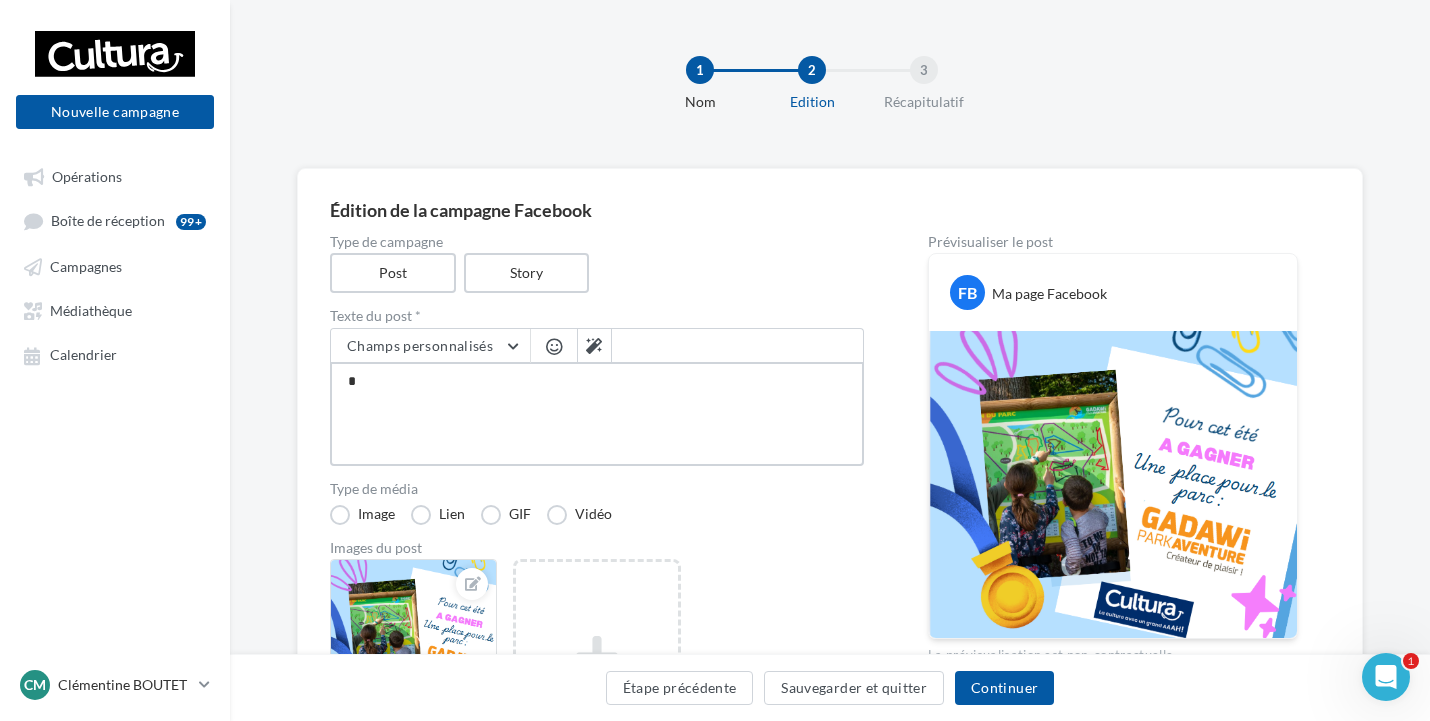 type on "**" 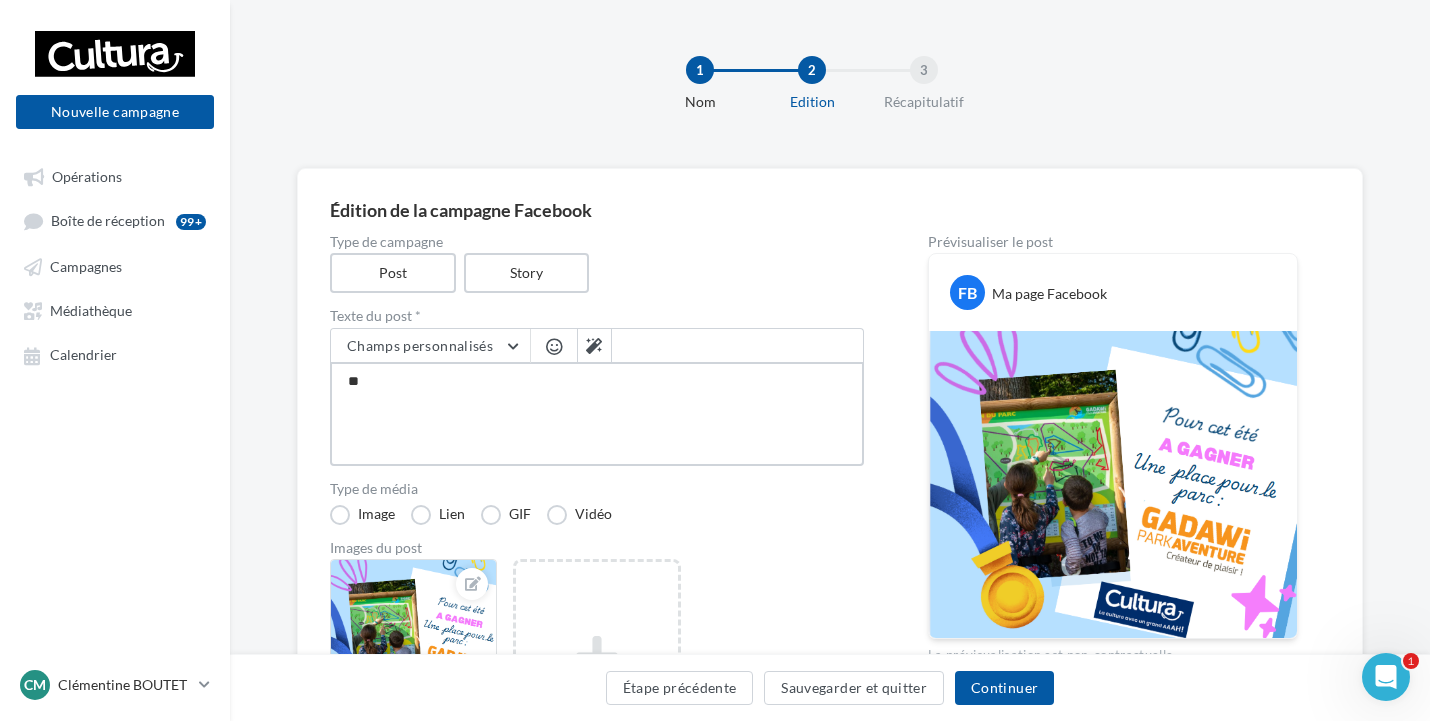 type on "***" 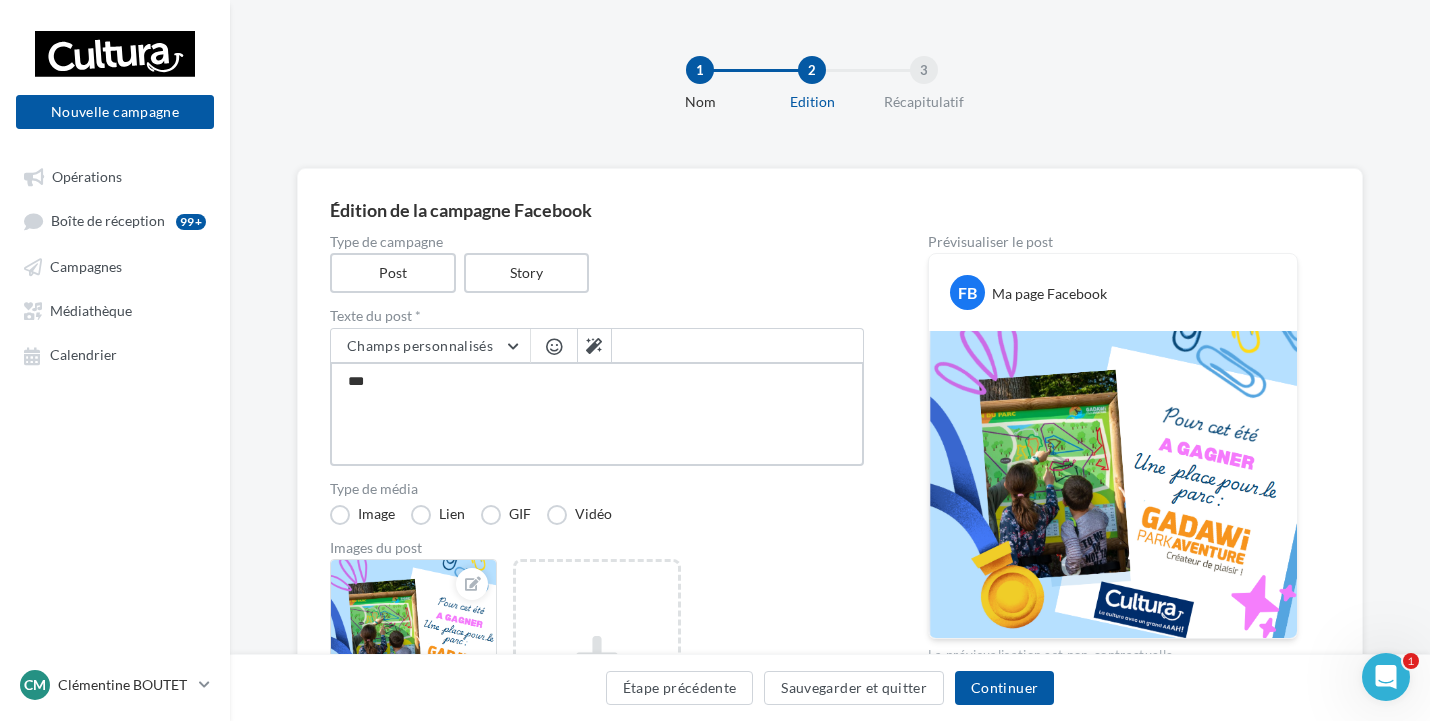 type on "****" 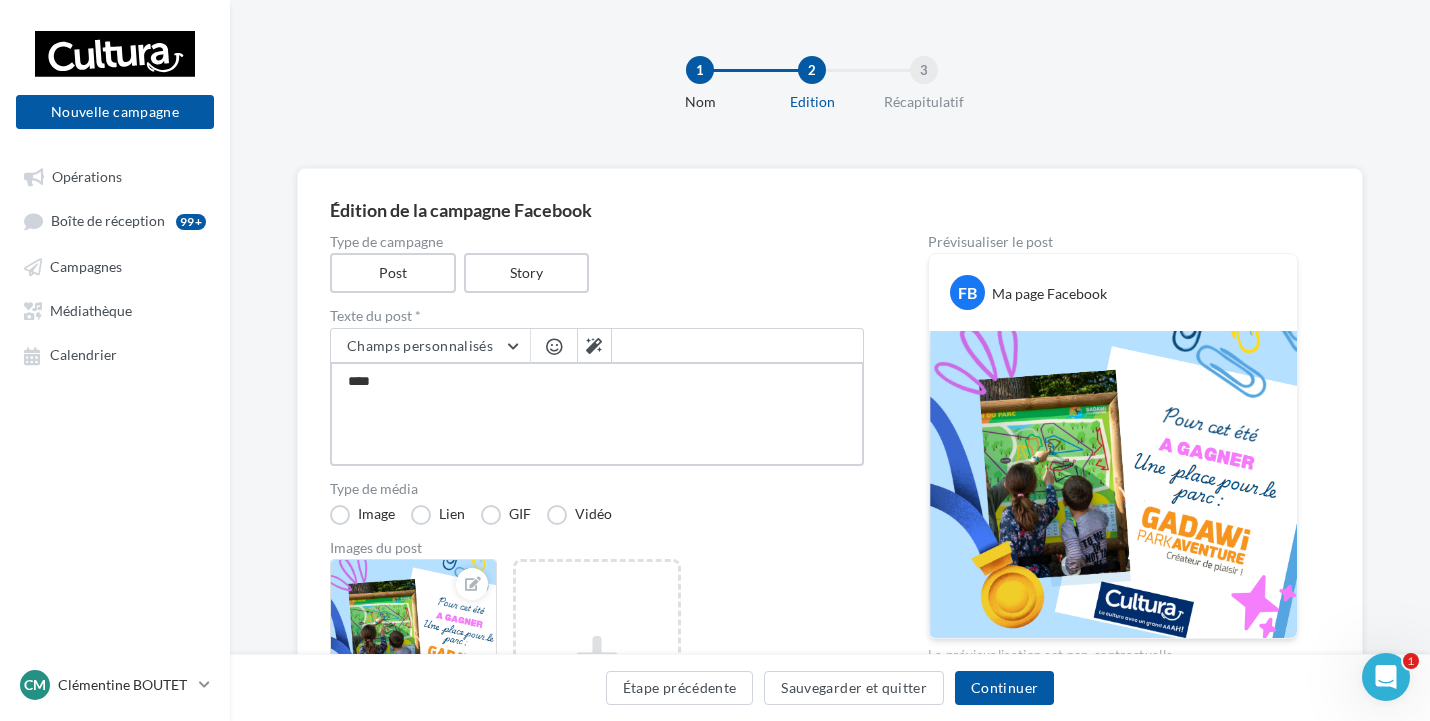 type on "*****" 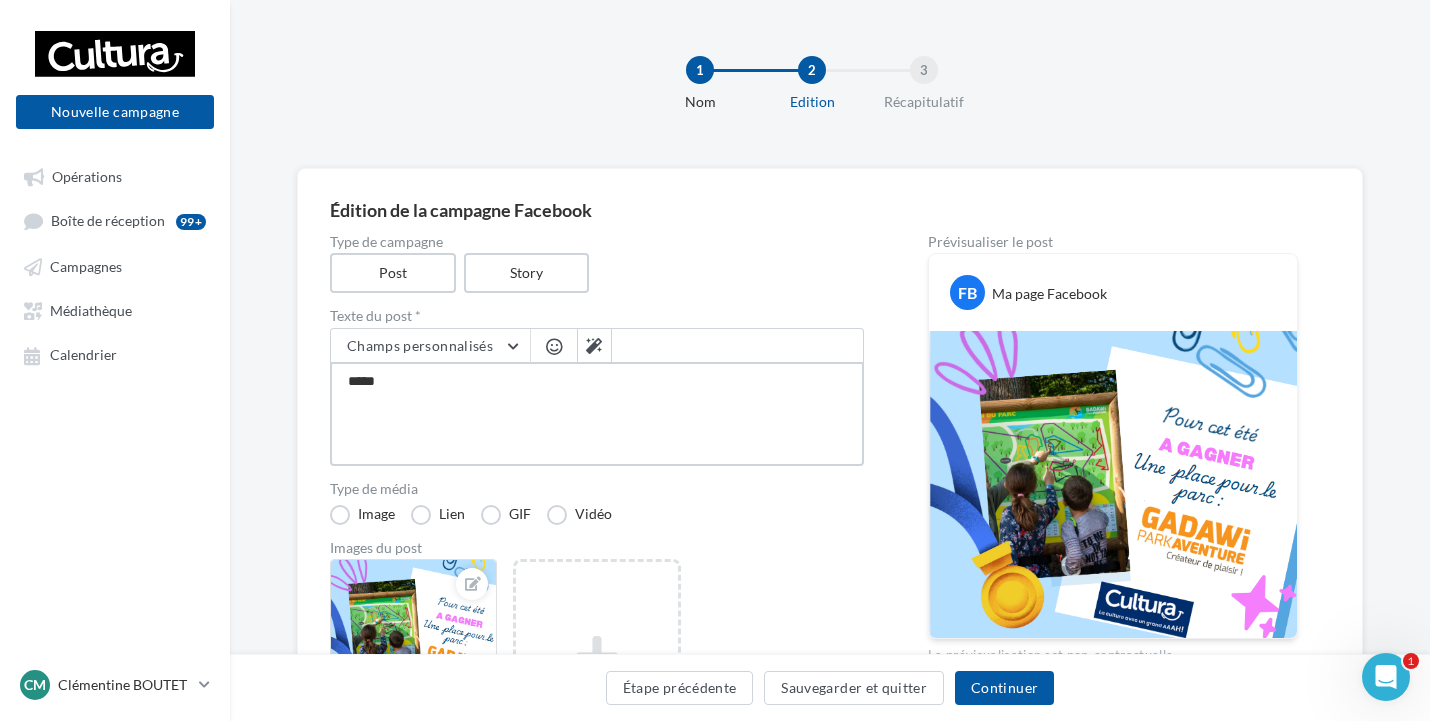 type on "******" 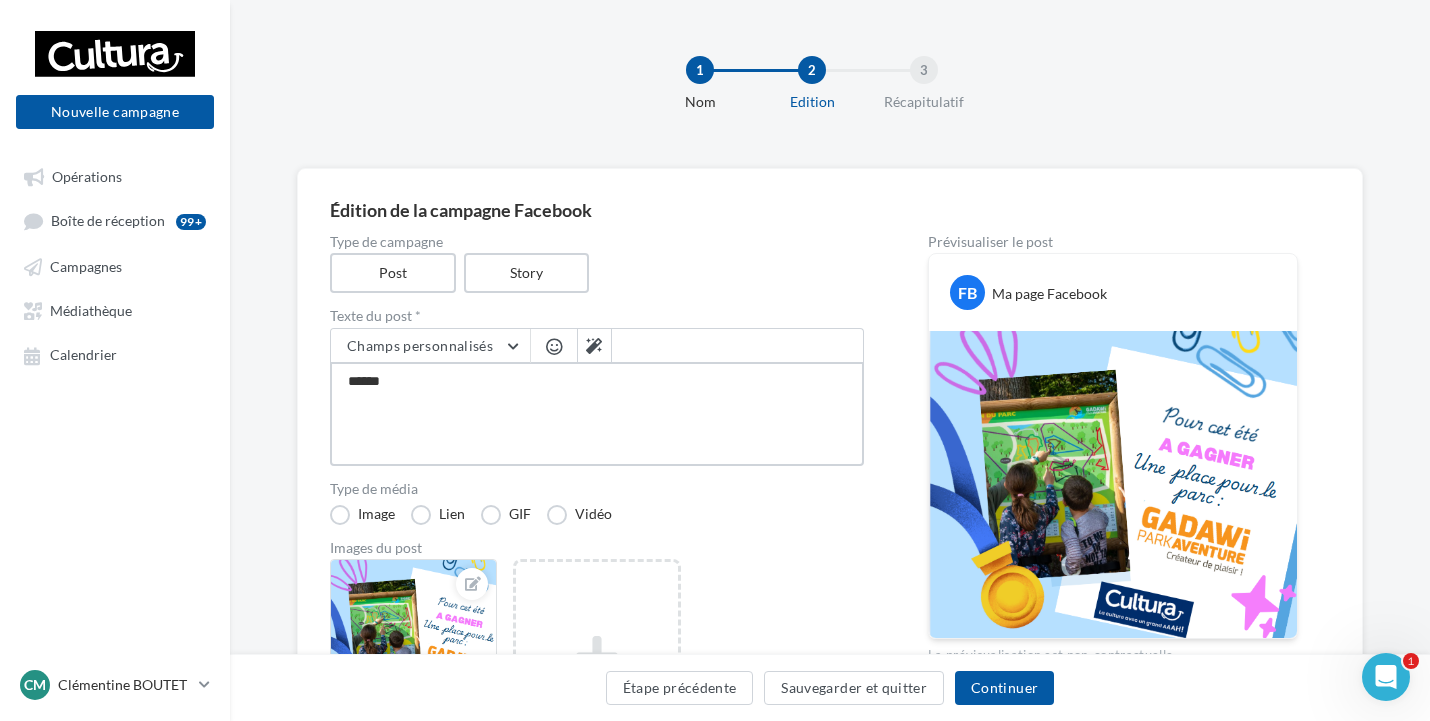 type on "*******" 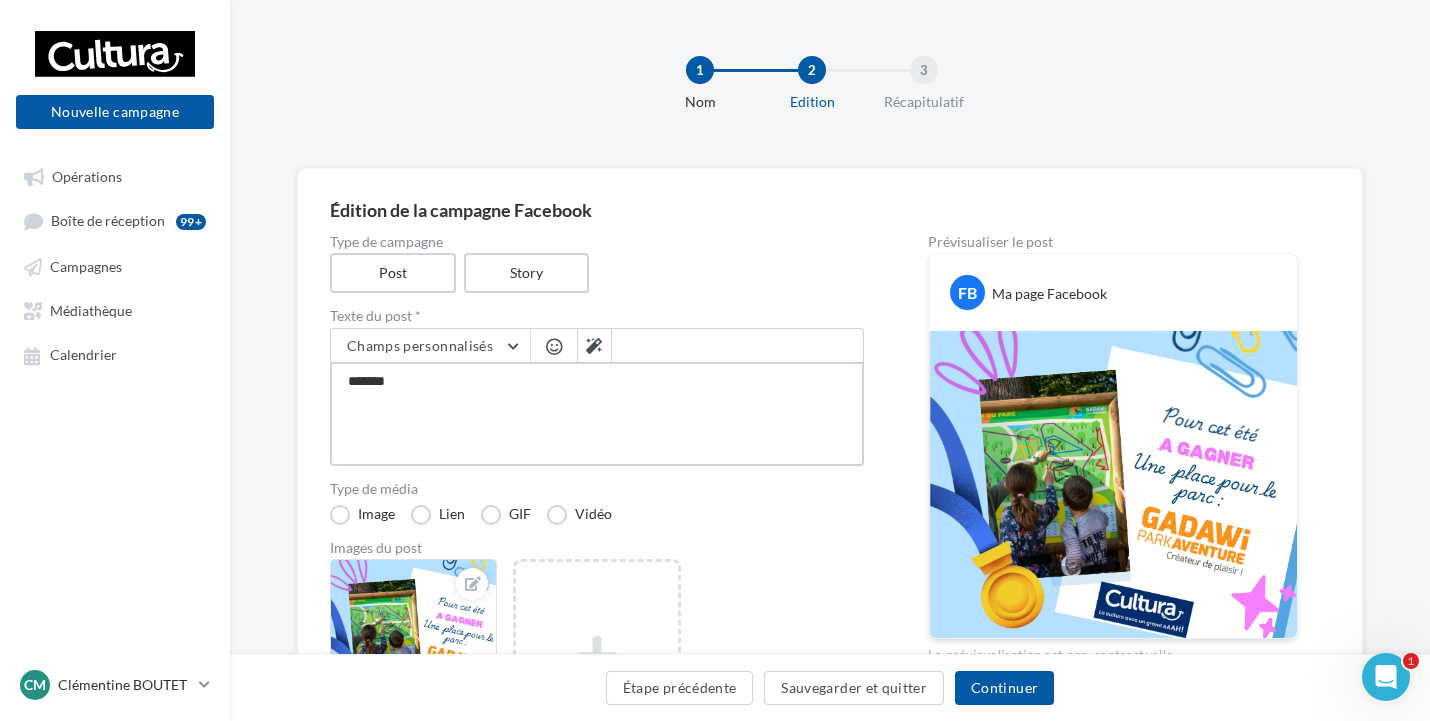 type on "********" 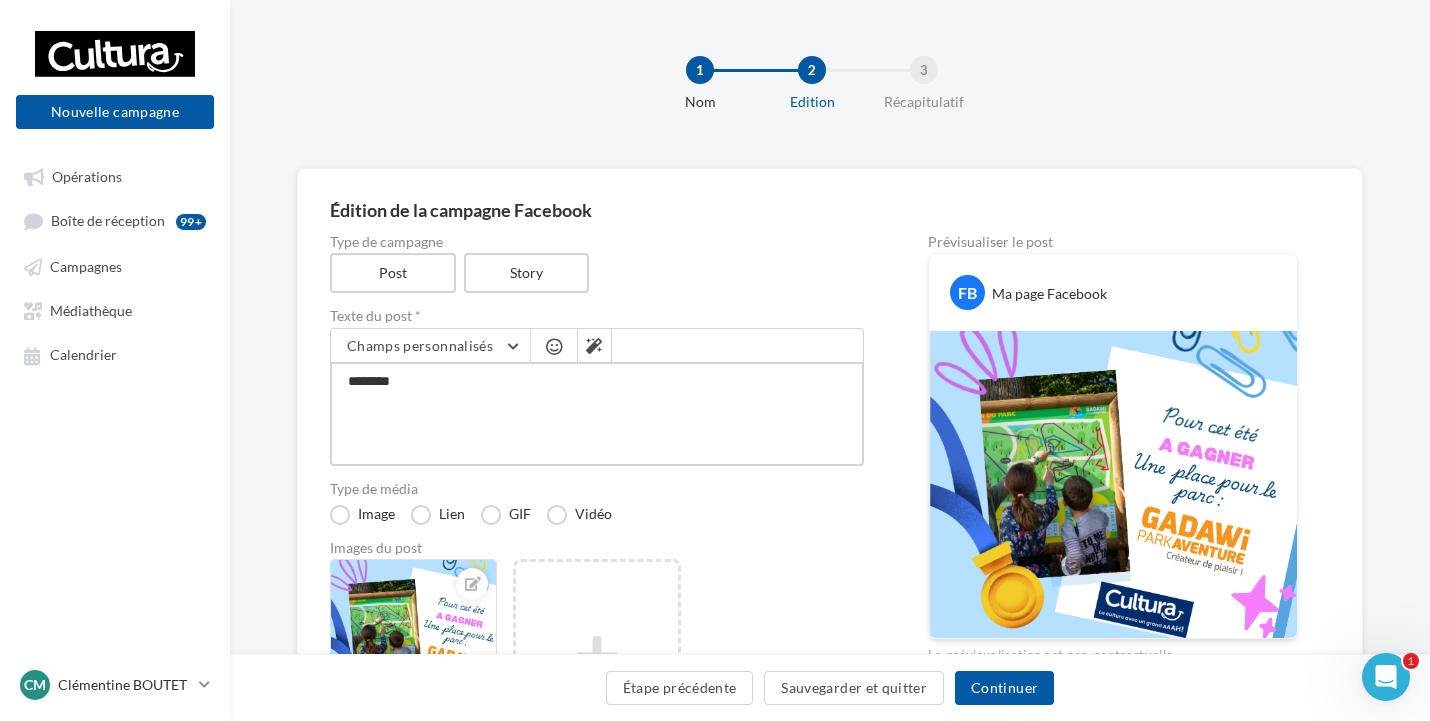 type on "********" 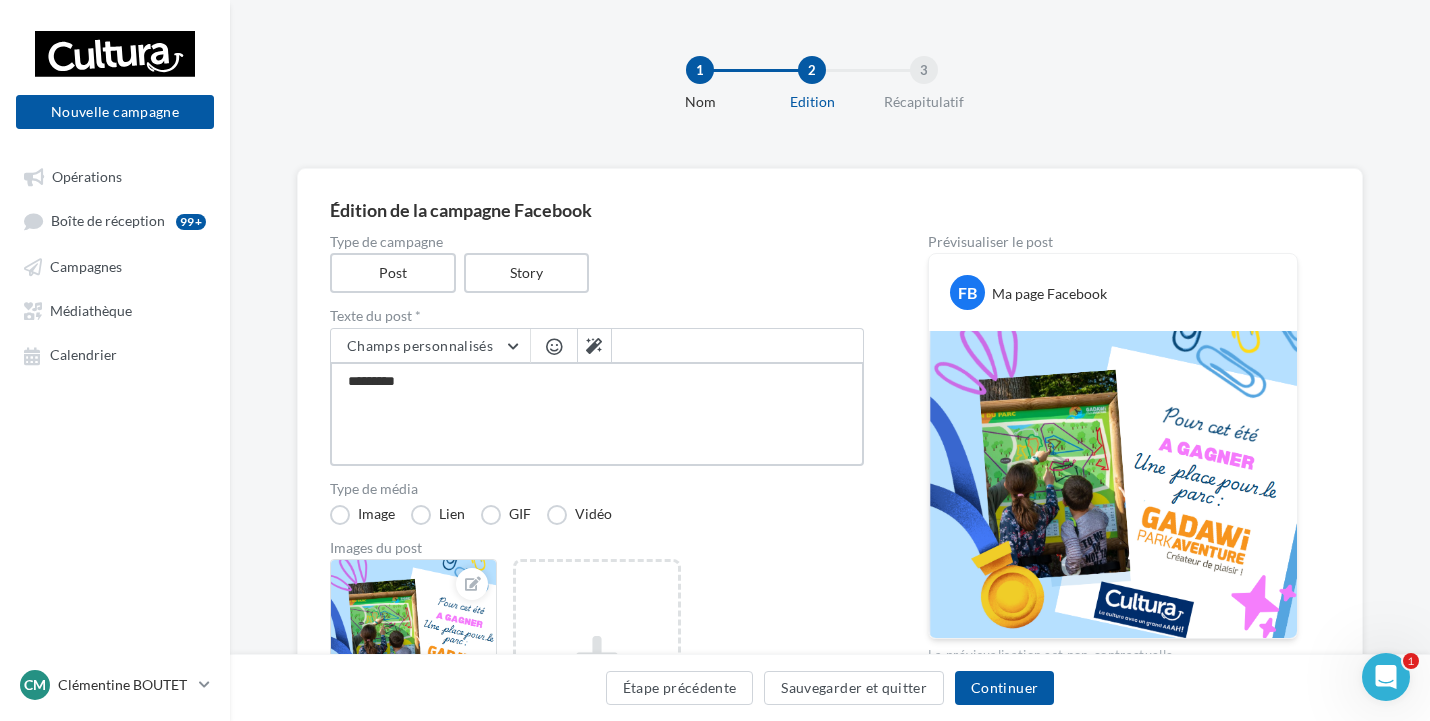 type on "**********" 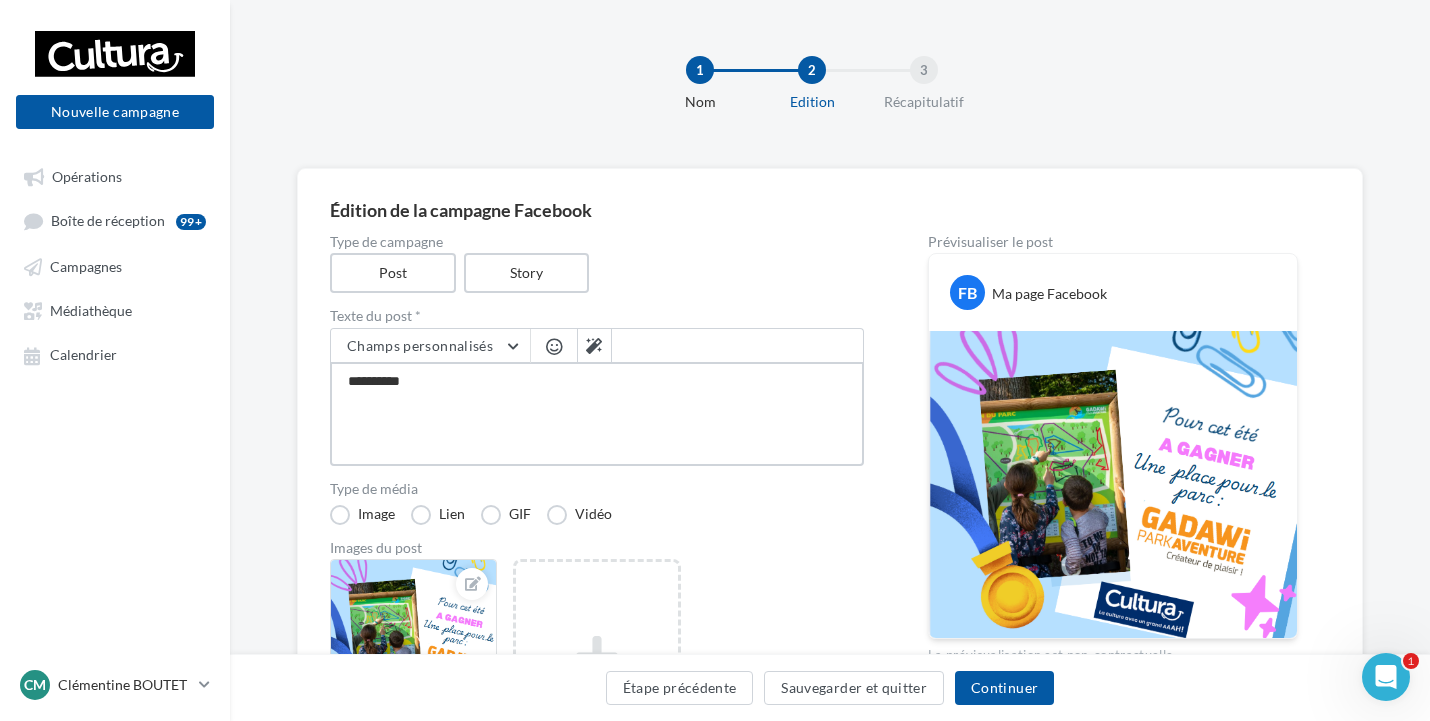 type on "**********" 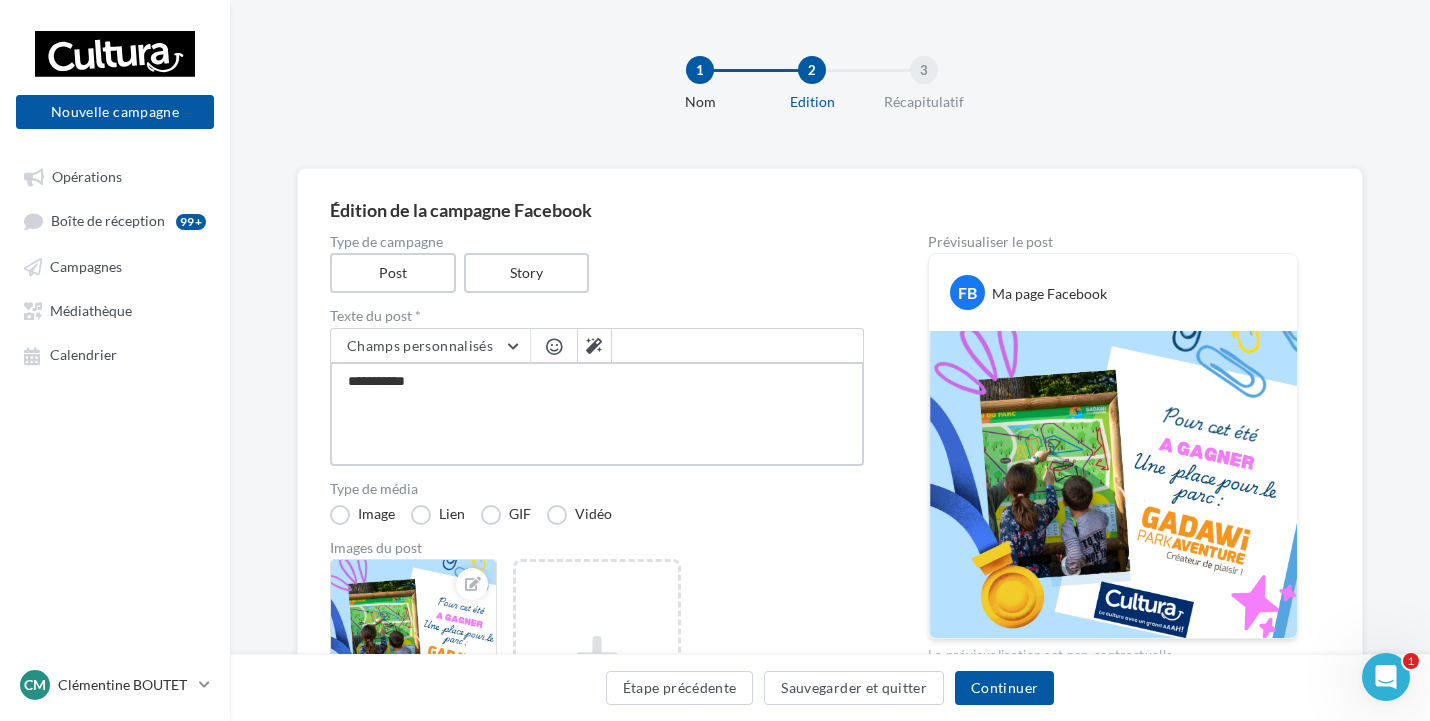 type on "**********" 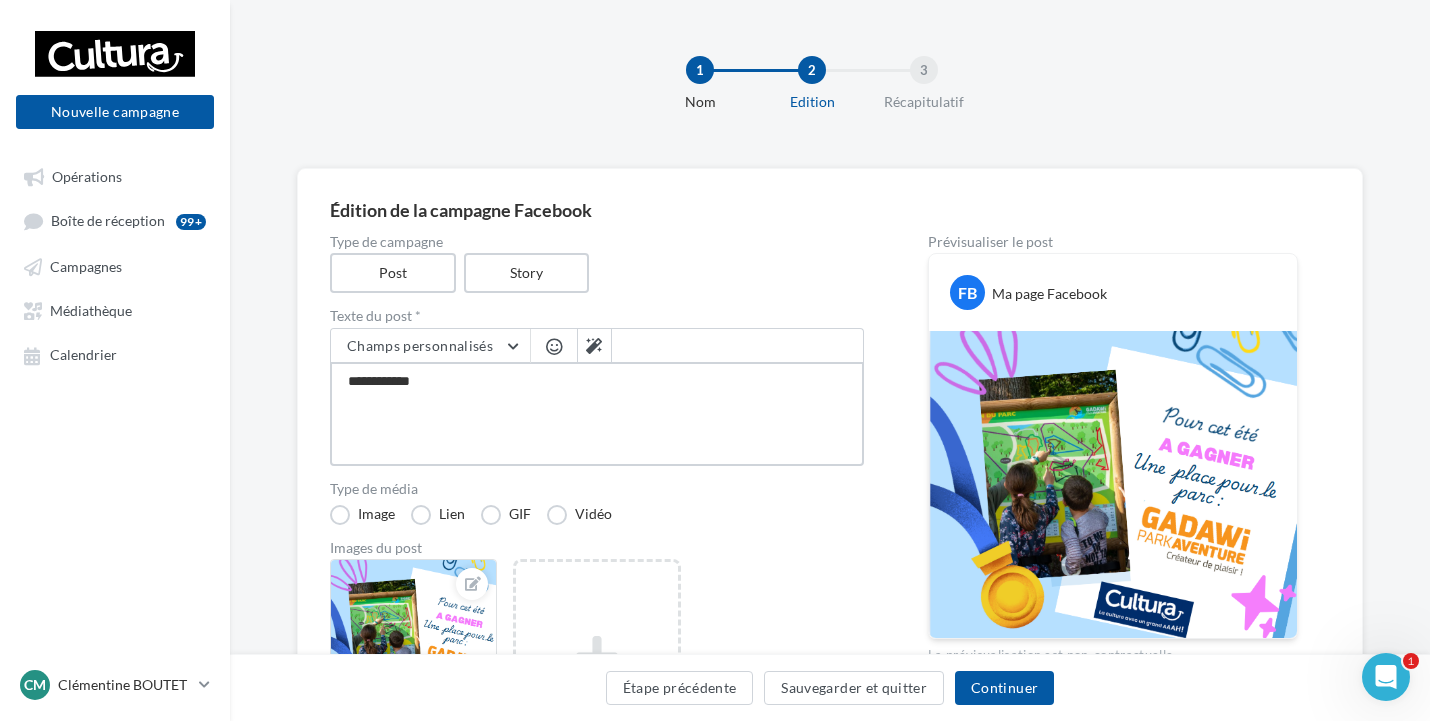 type on "**********" 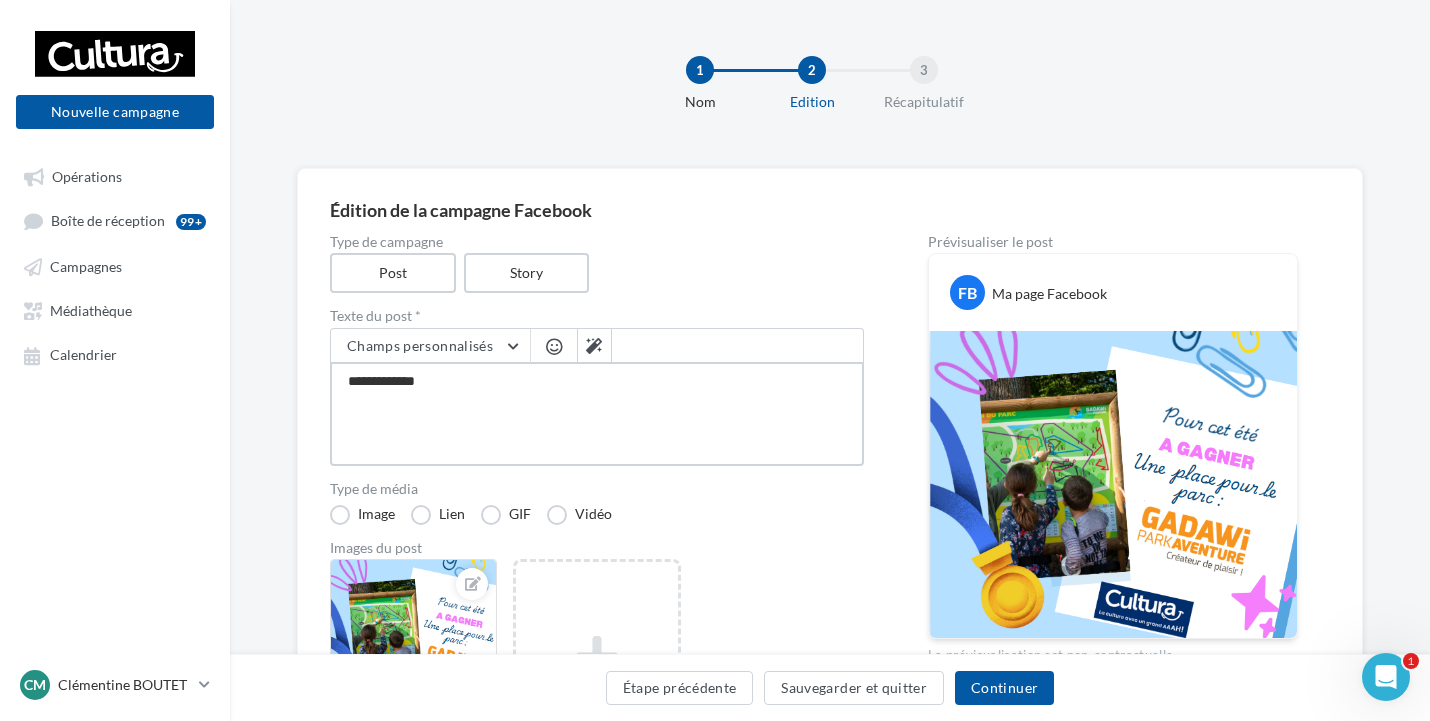 type on "**********" 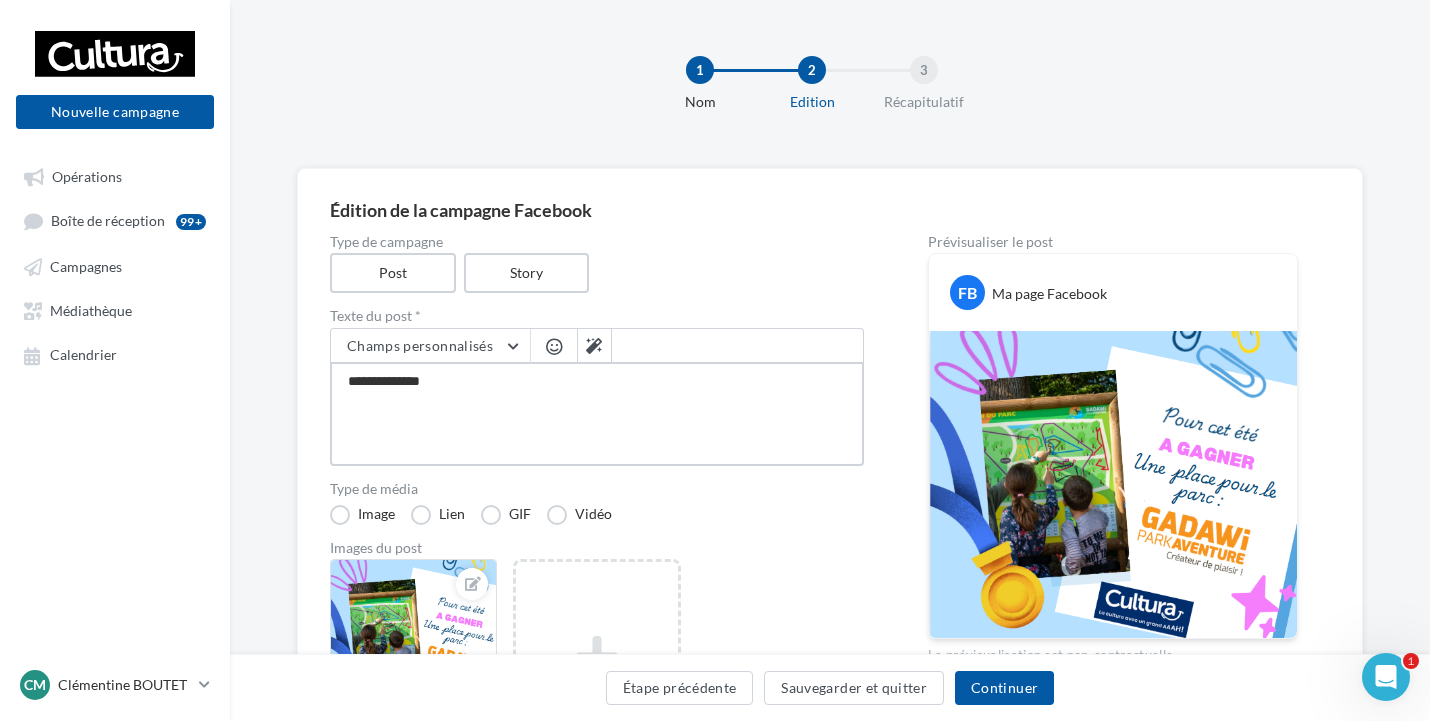 type on "**********" 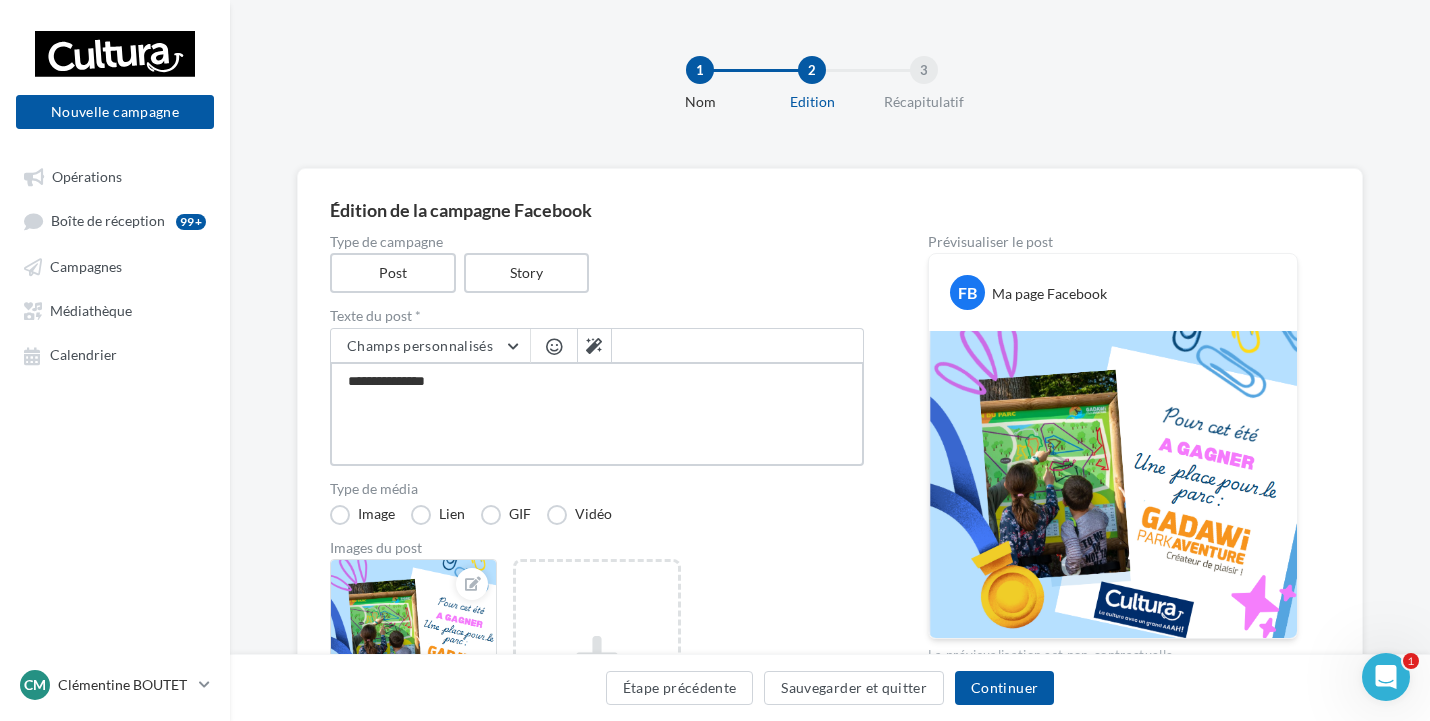 type on "**********" 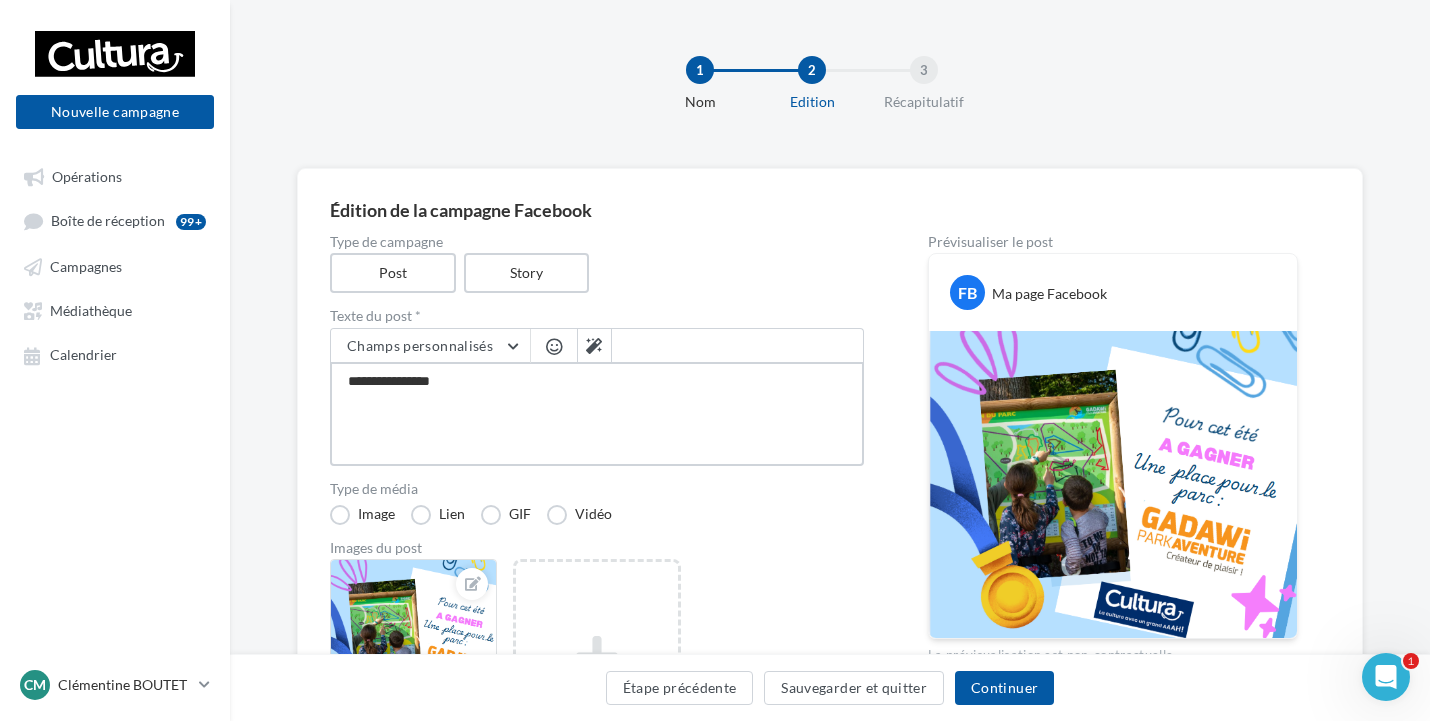 type on "**********" 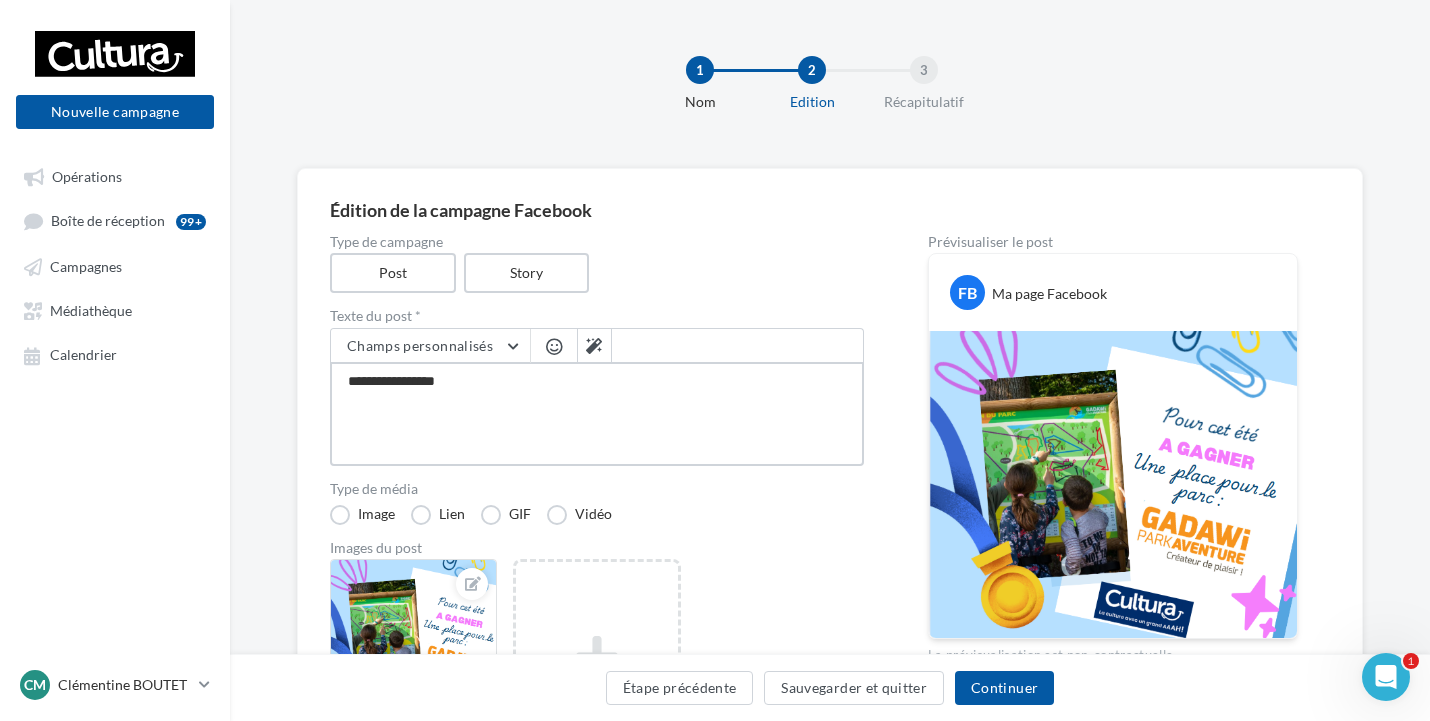 type on "**********" 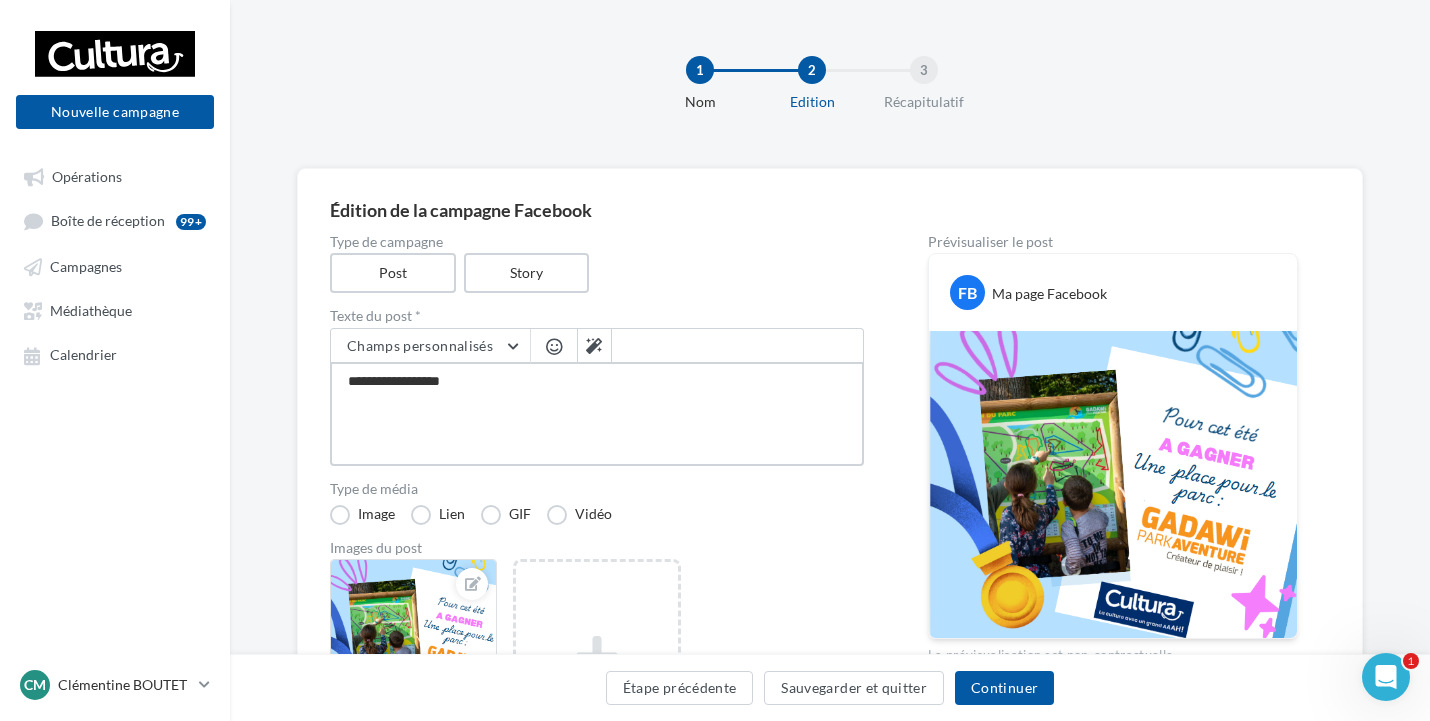 type on "**********" 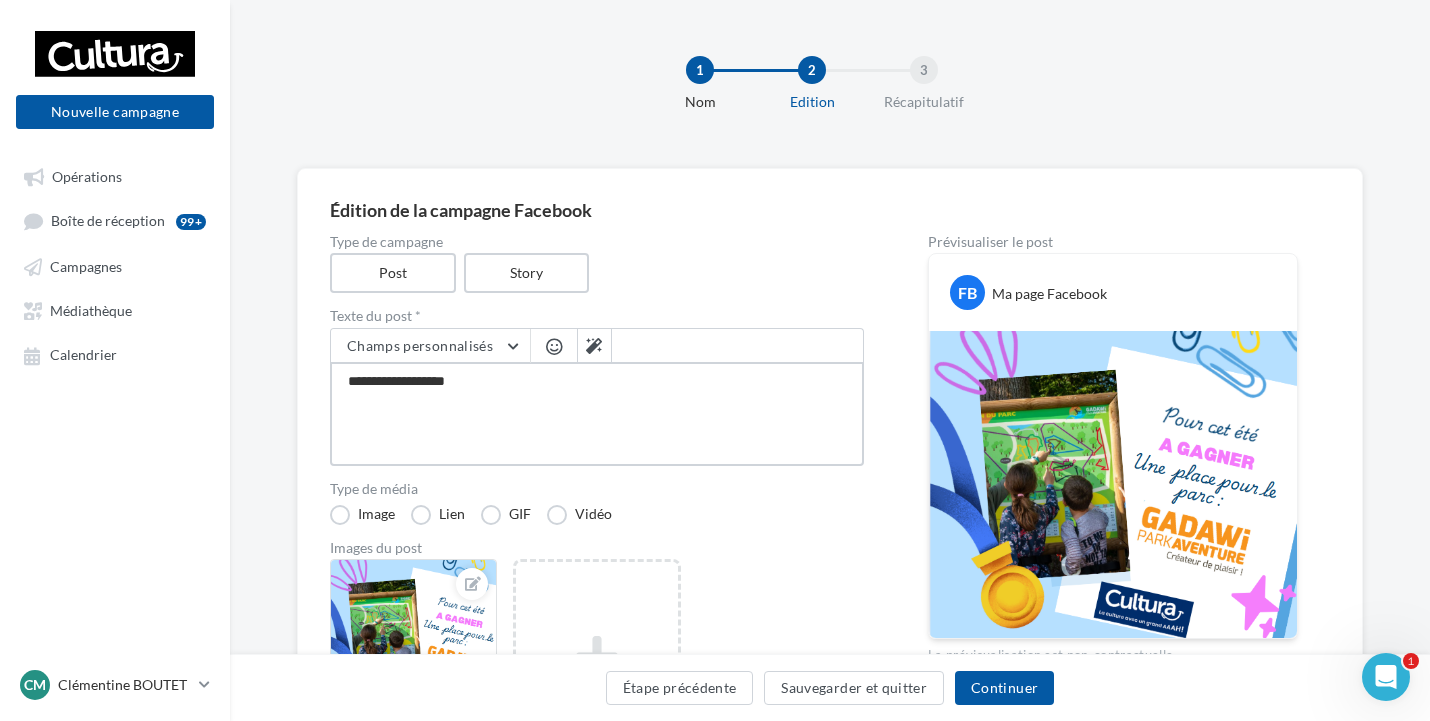 type on "**********" 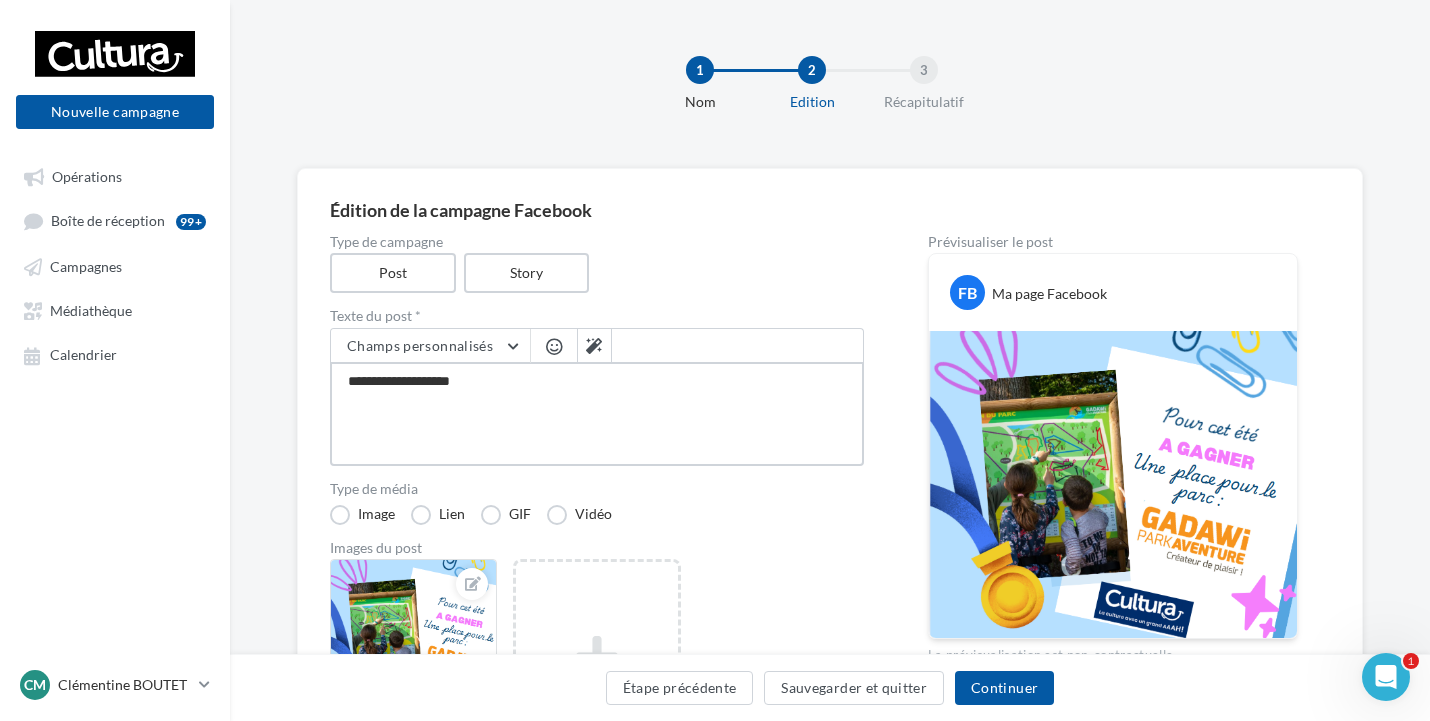 type on "**********" 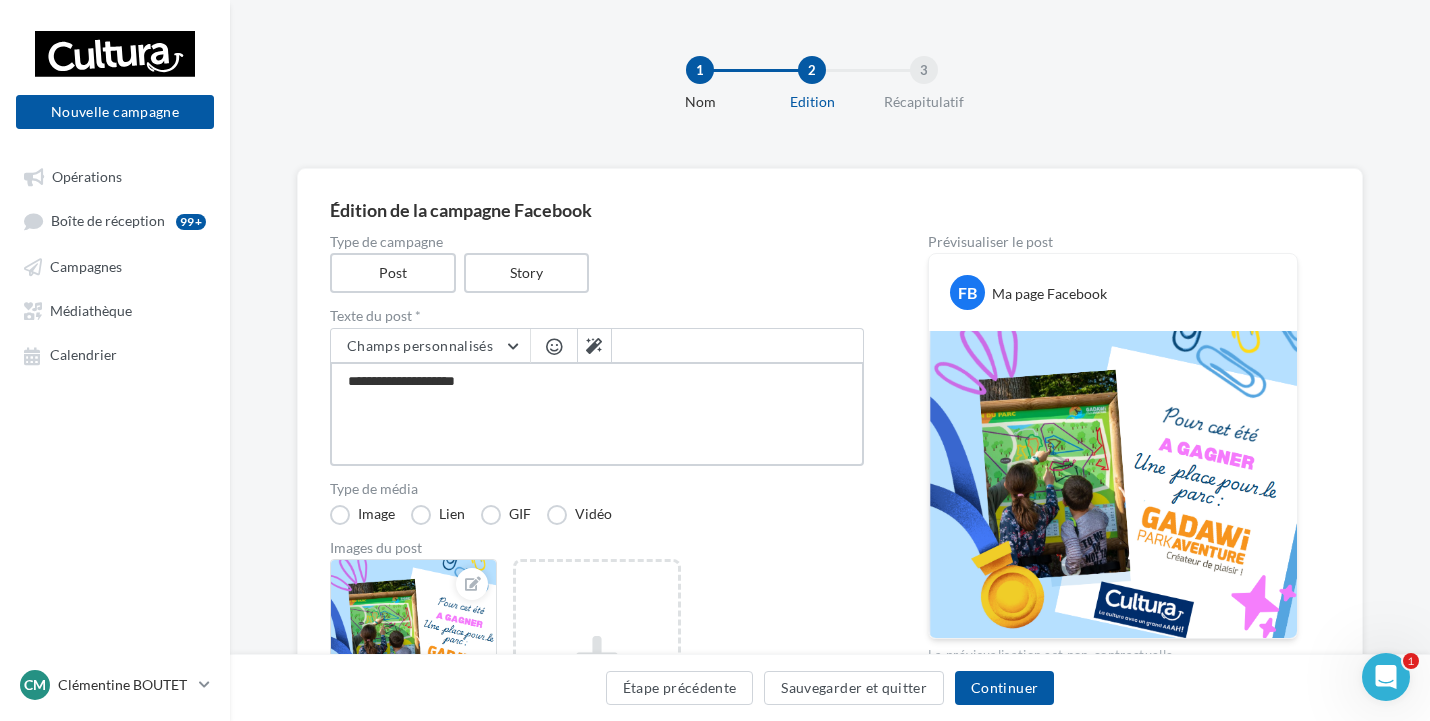 type on "**********" 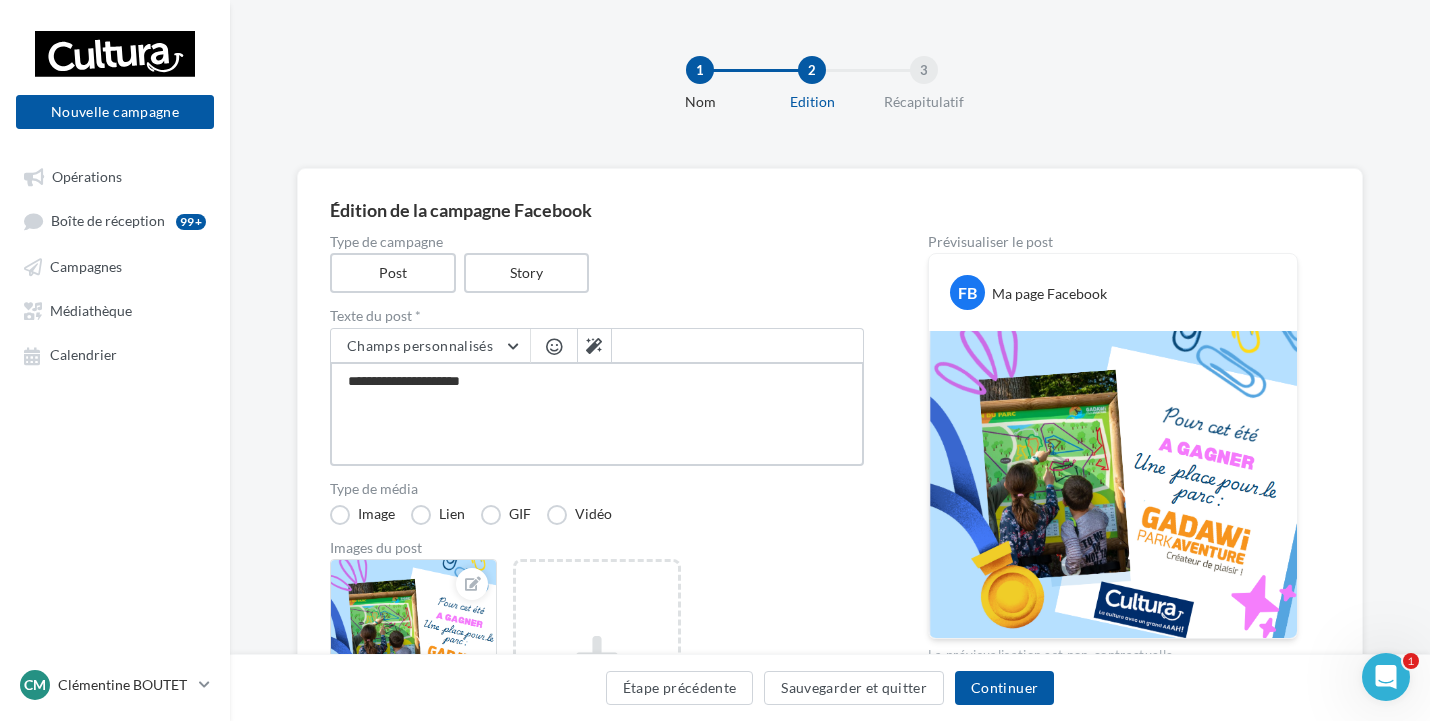type on "**********" 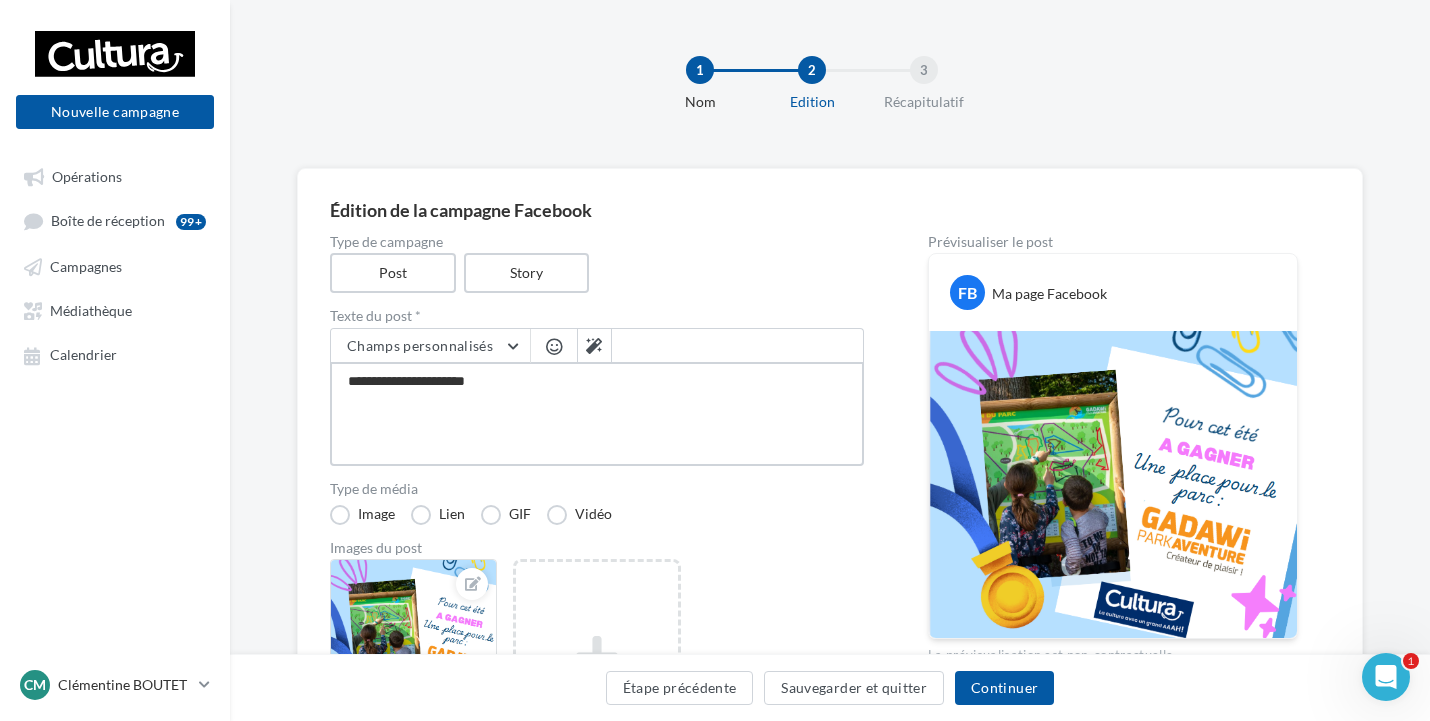 type on "**********" 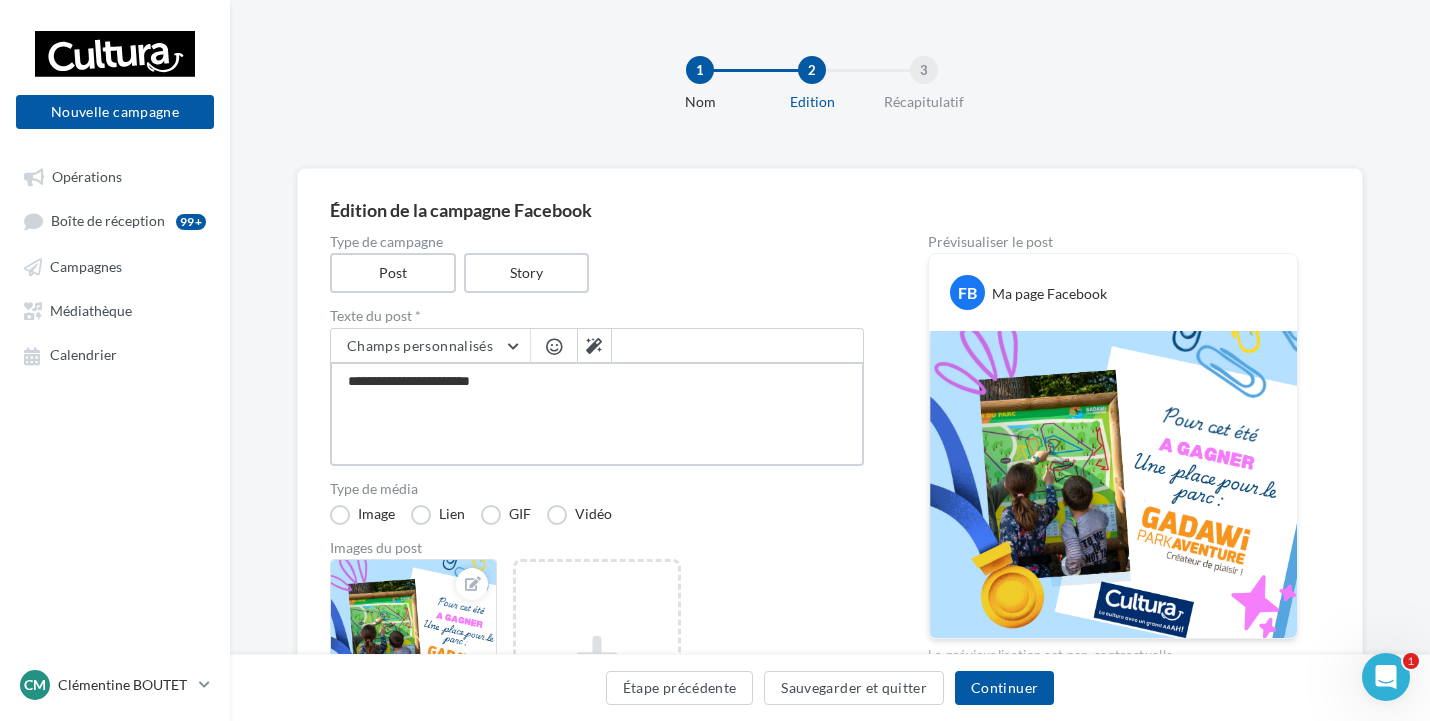 type on "**********" 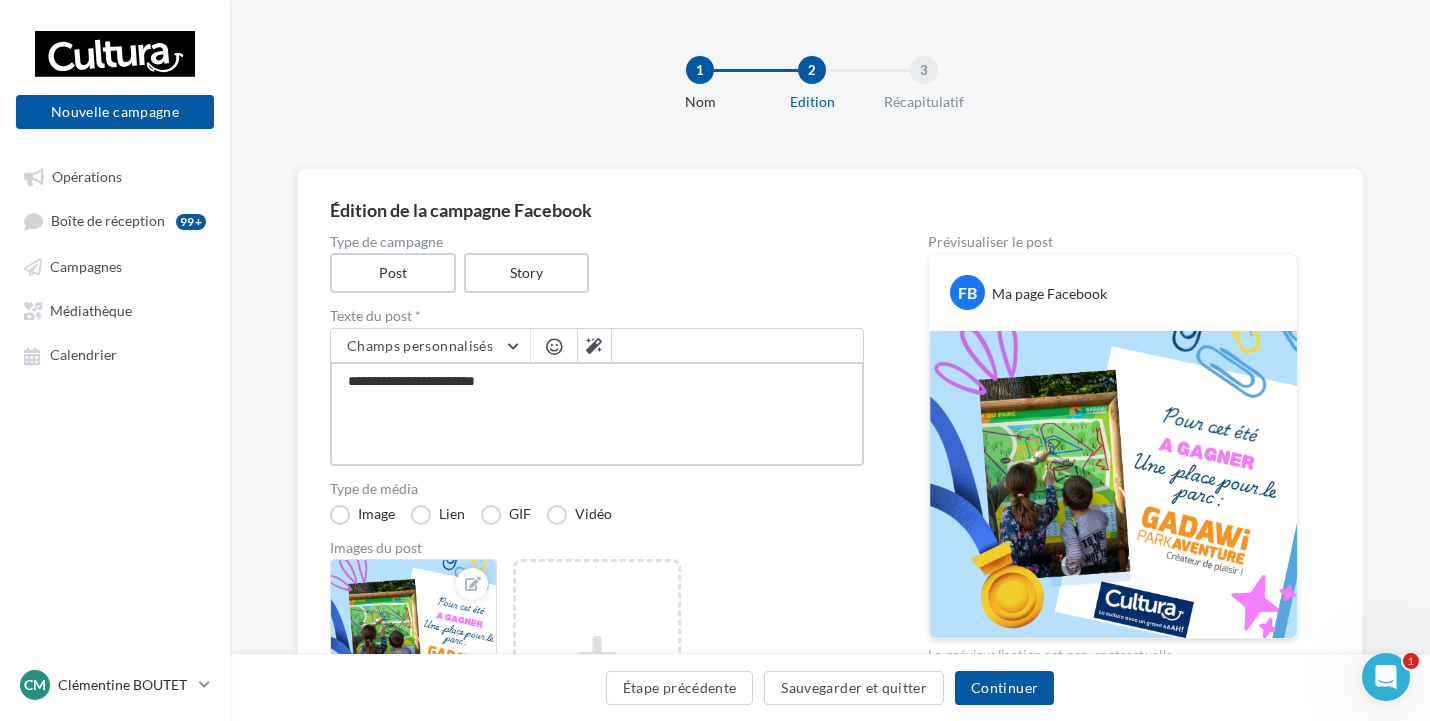 type on "**********" 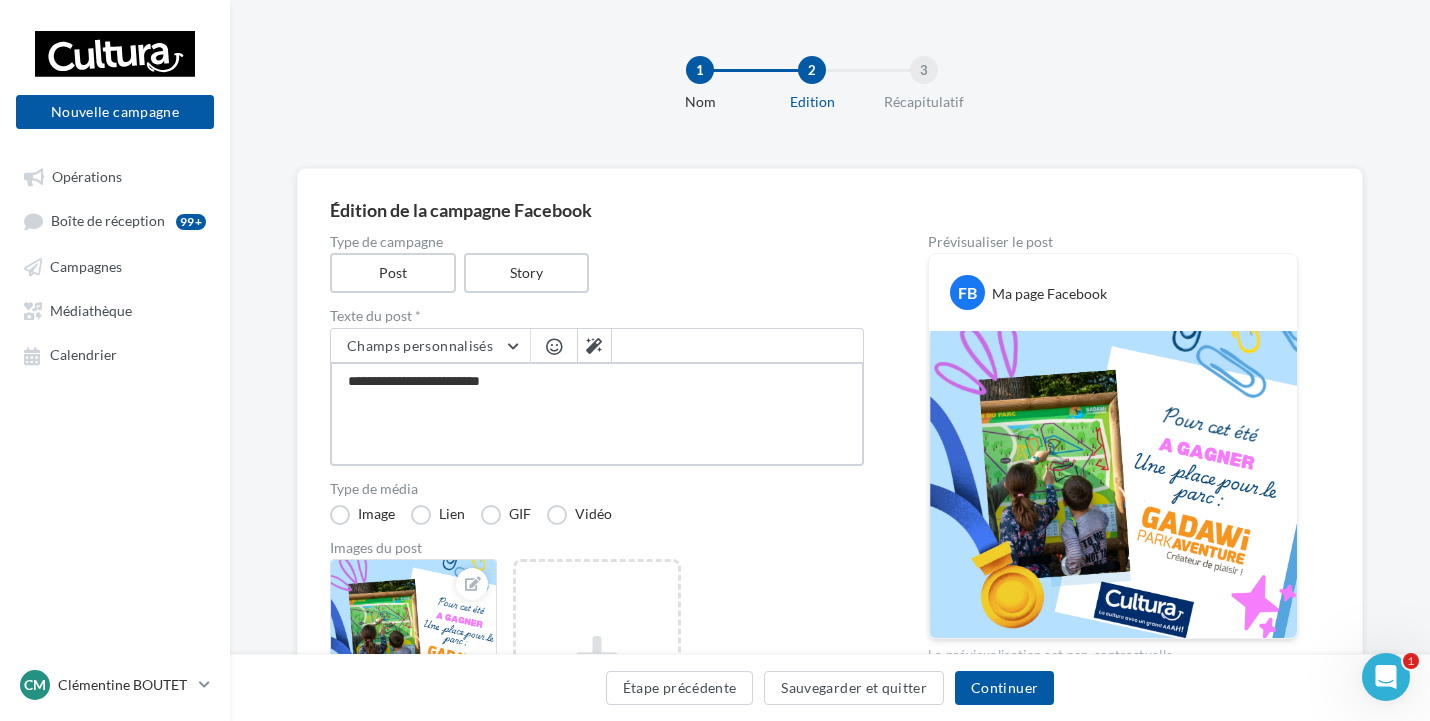 type on "**********" 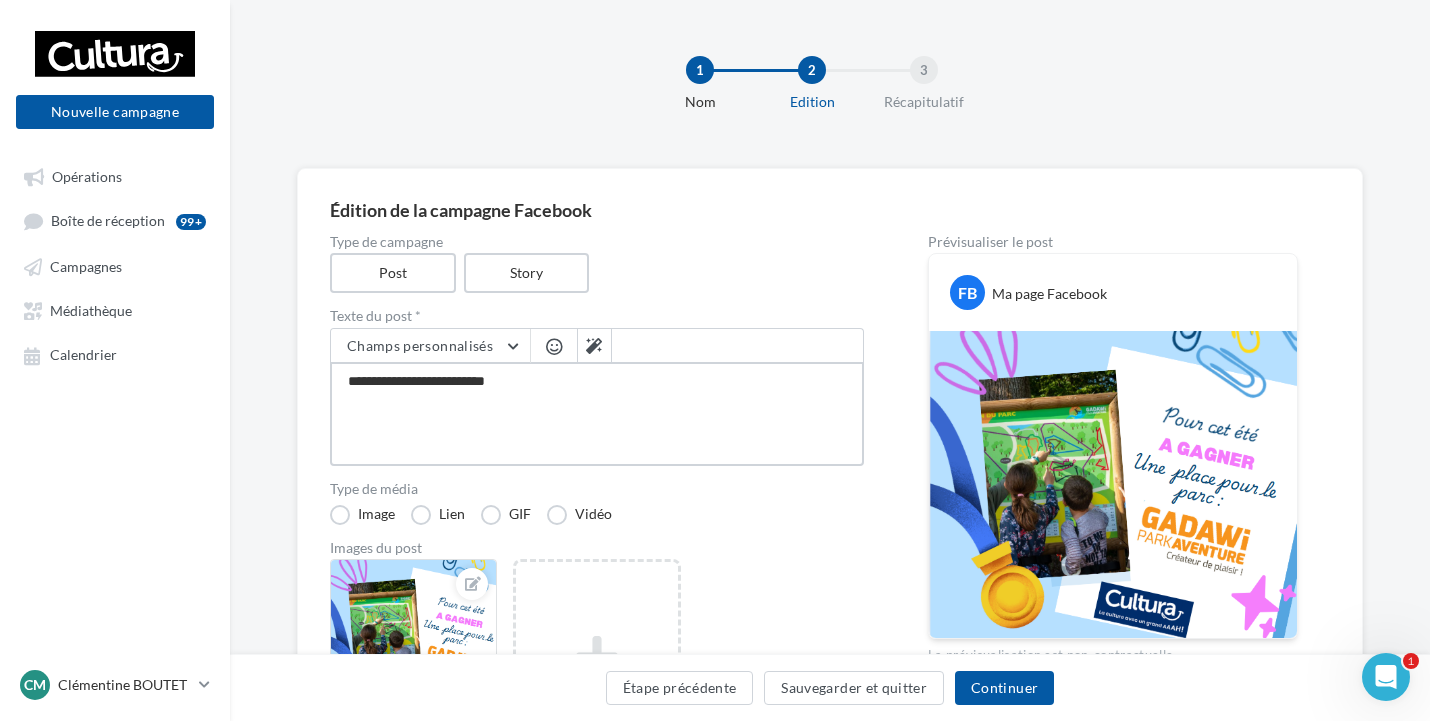 type on "**********" 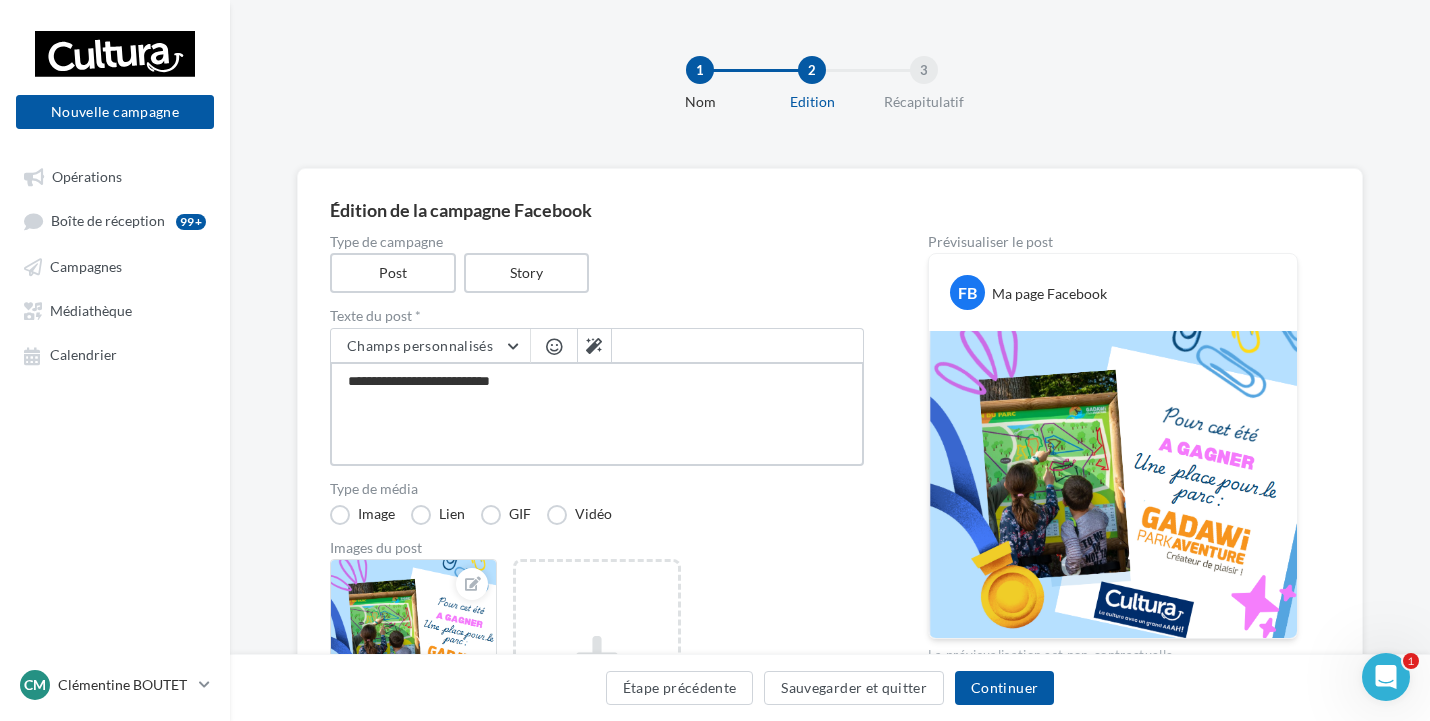 type on "**********" 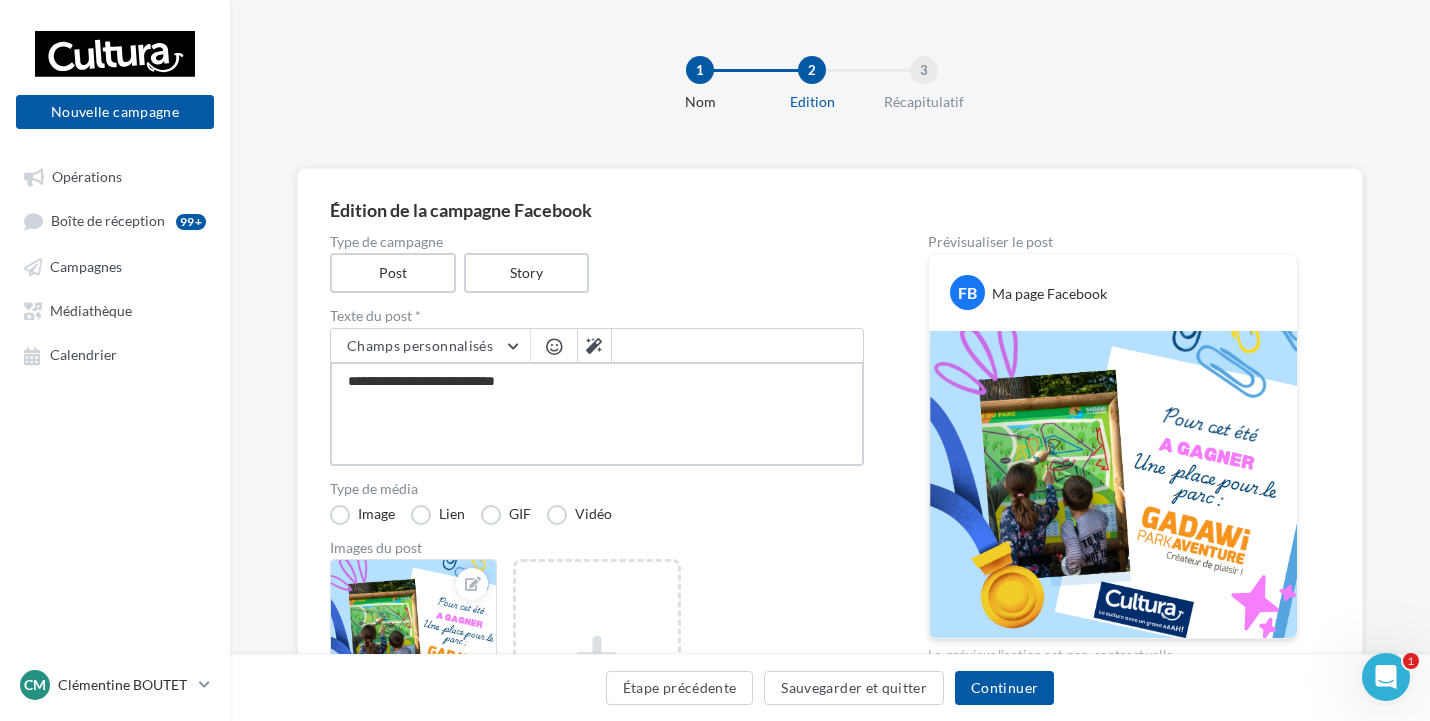 type on "**********" 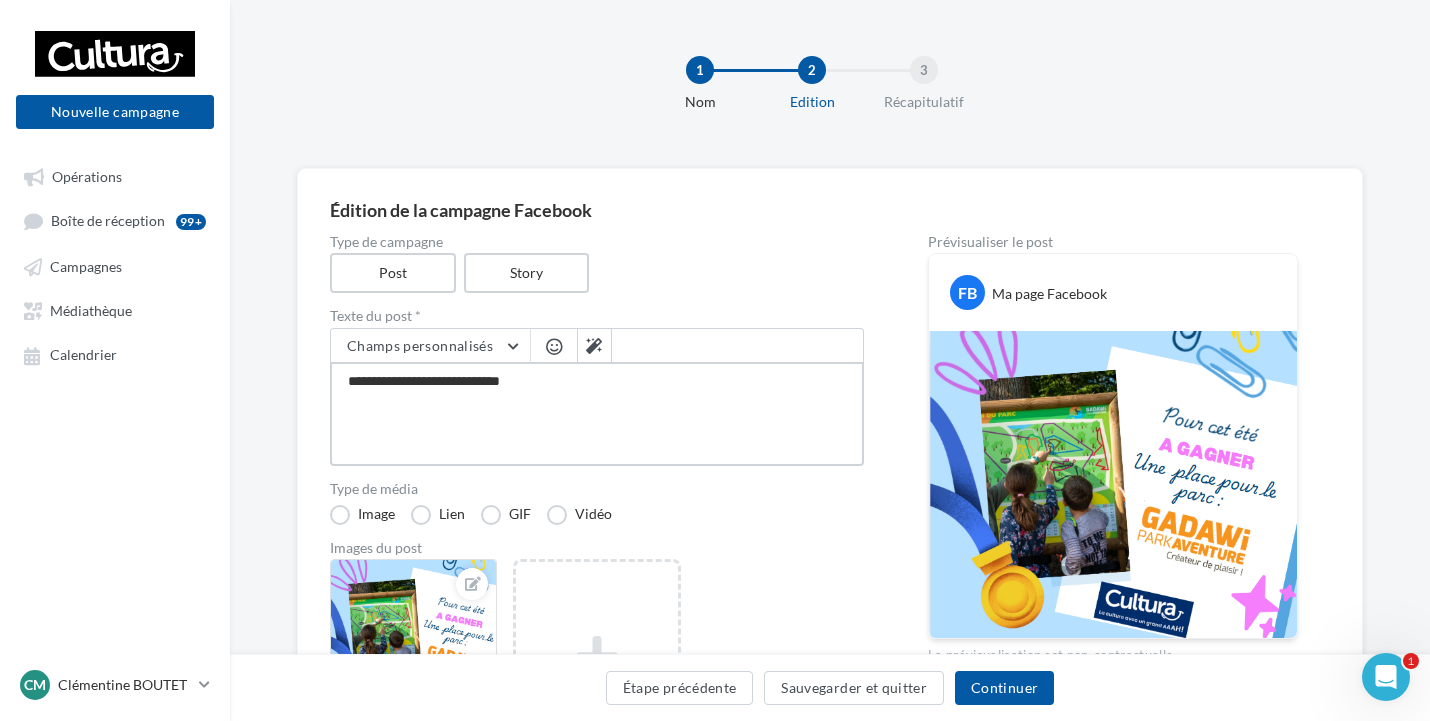 type on "**********" 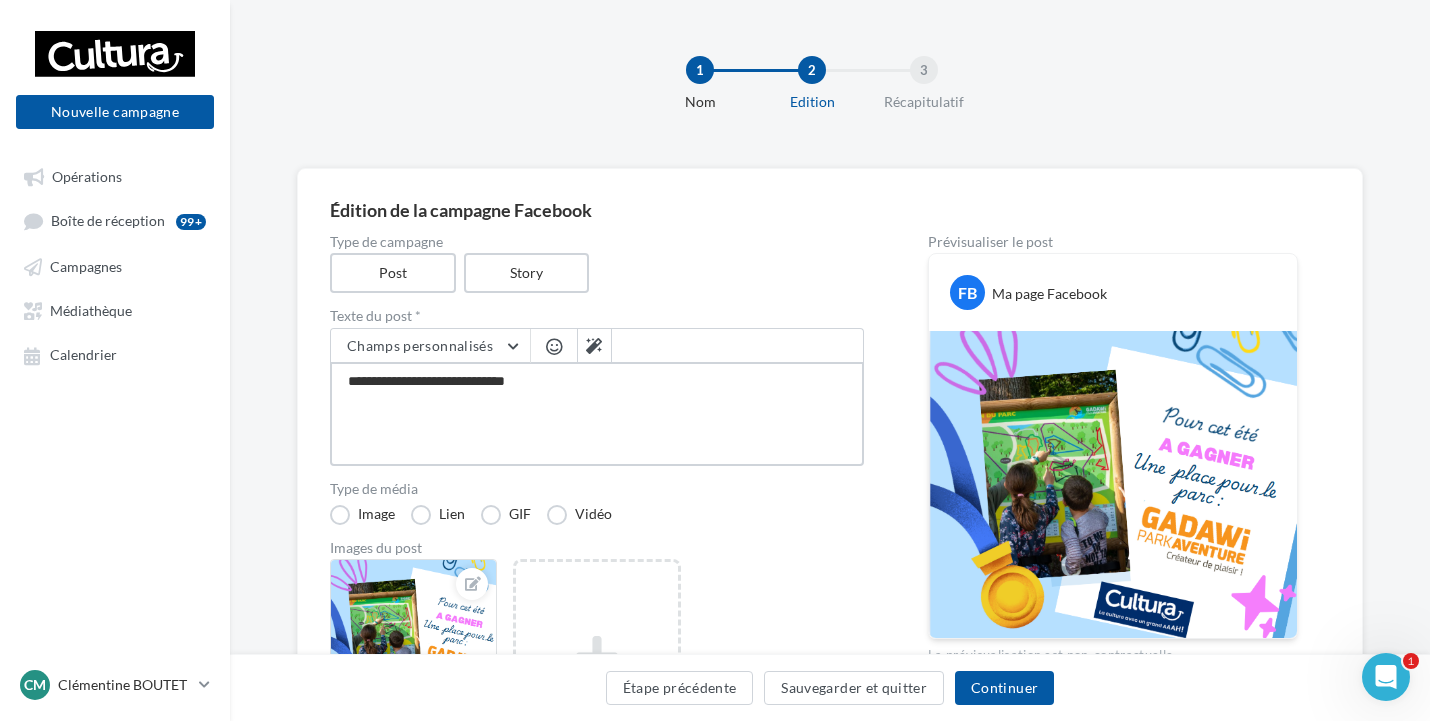 type on "**********" 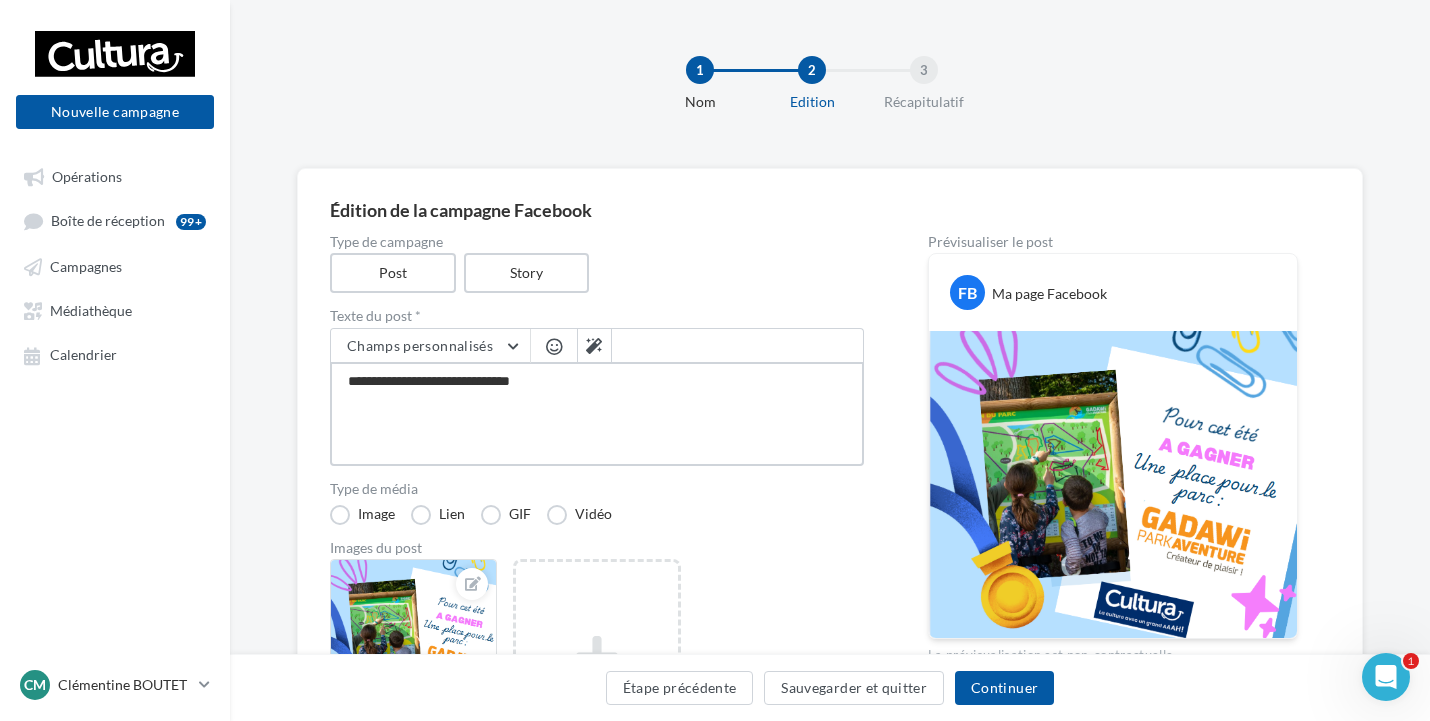 type on "**********" 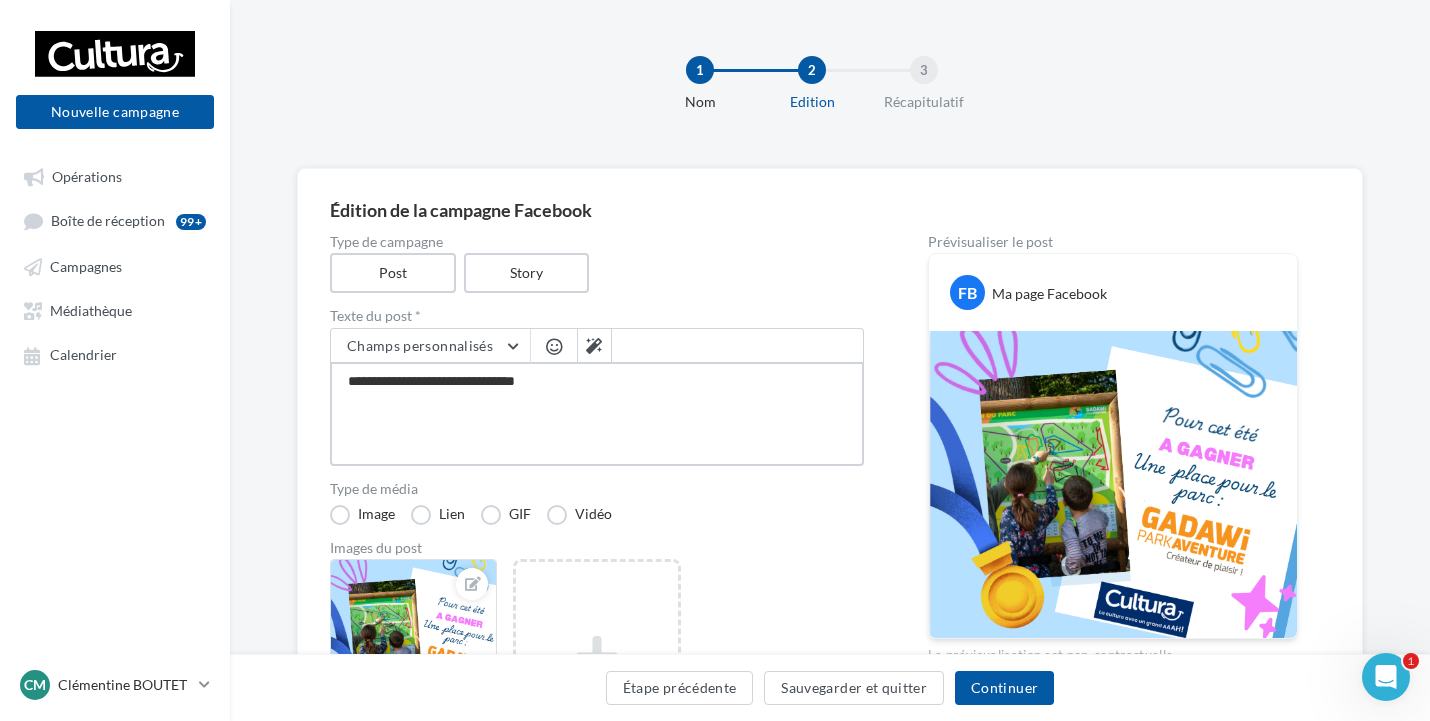 type on "**********" 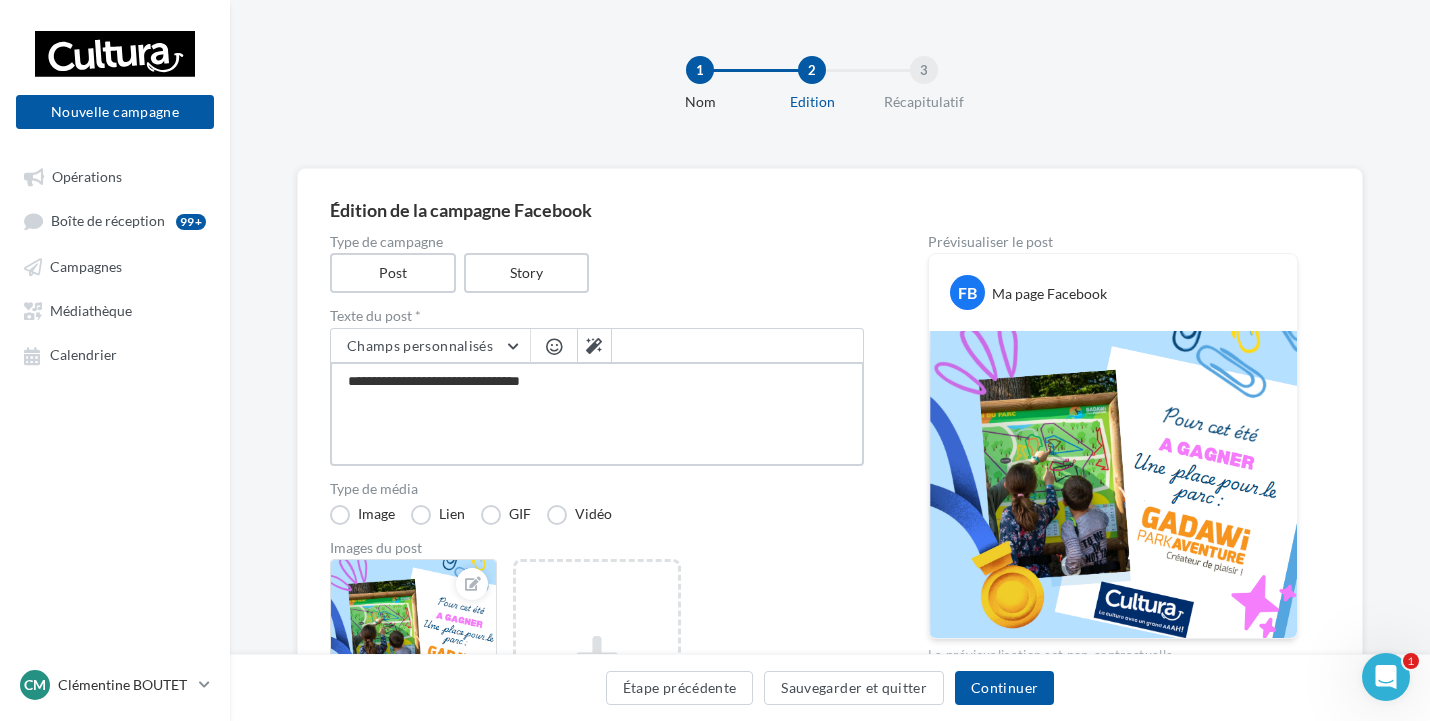 type on "**********" 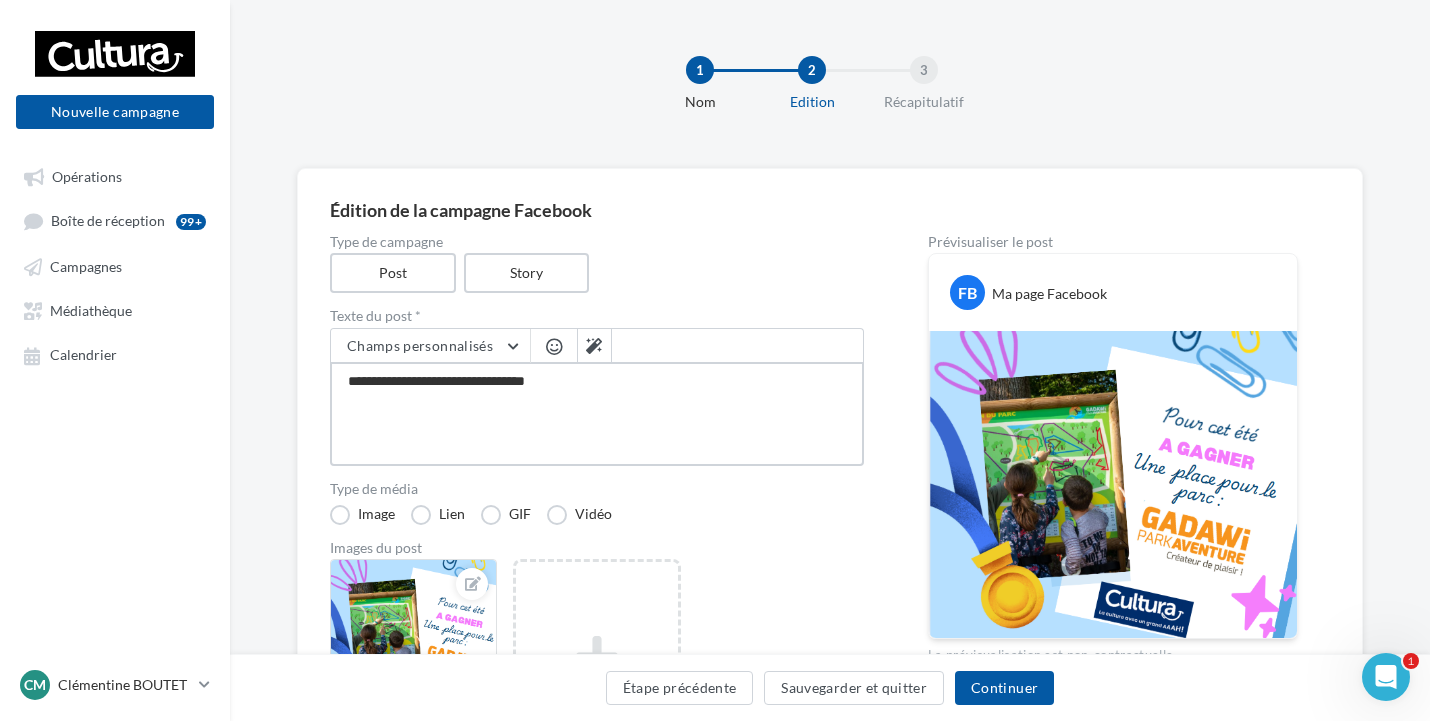 type on "**********" 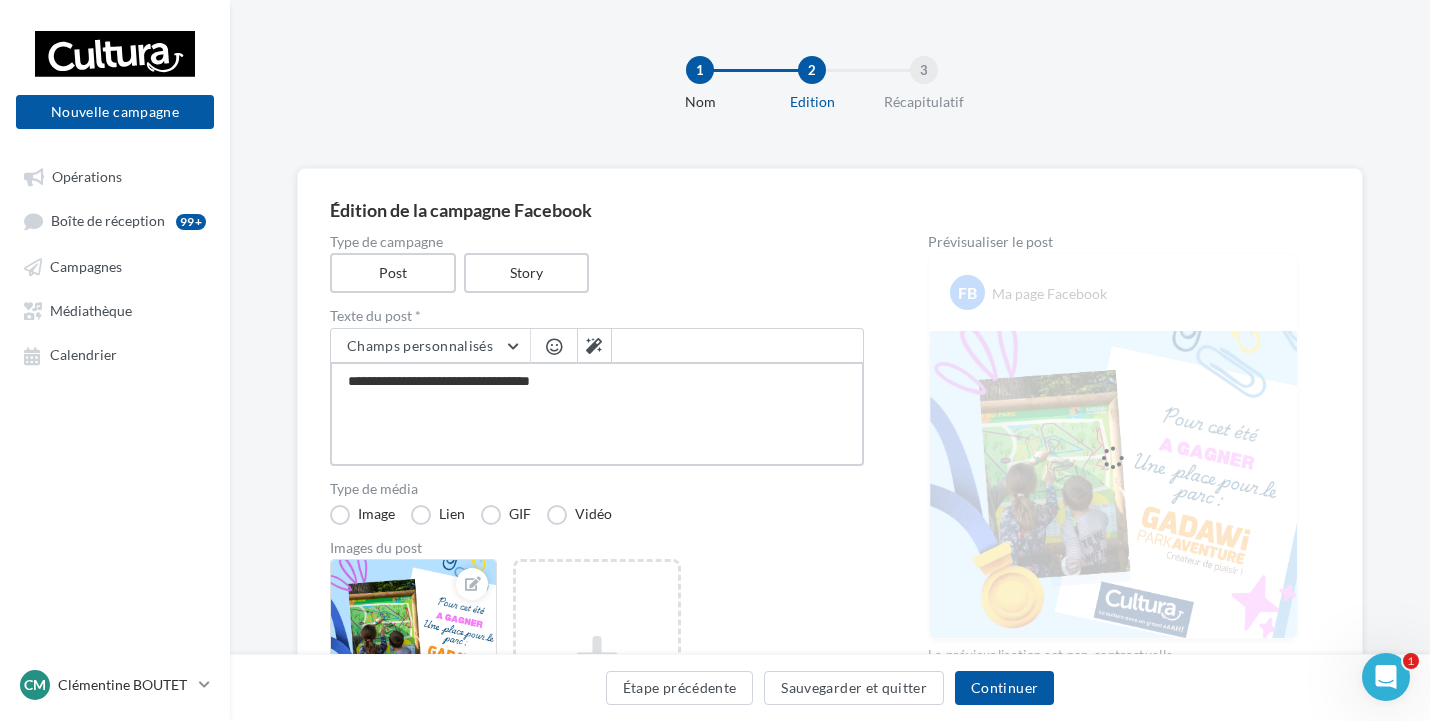 type on "**********" 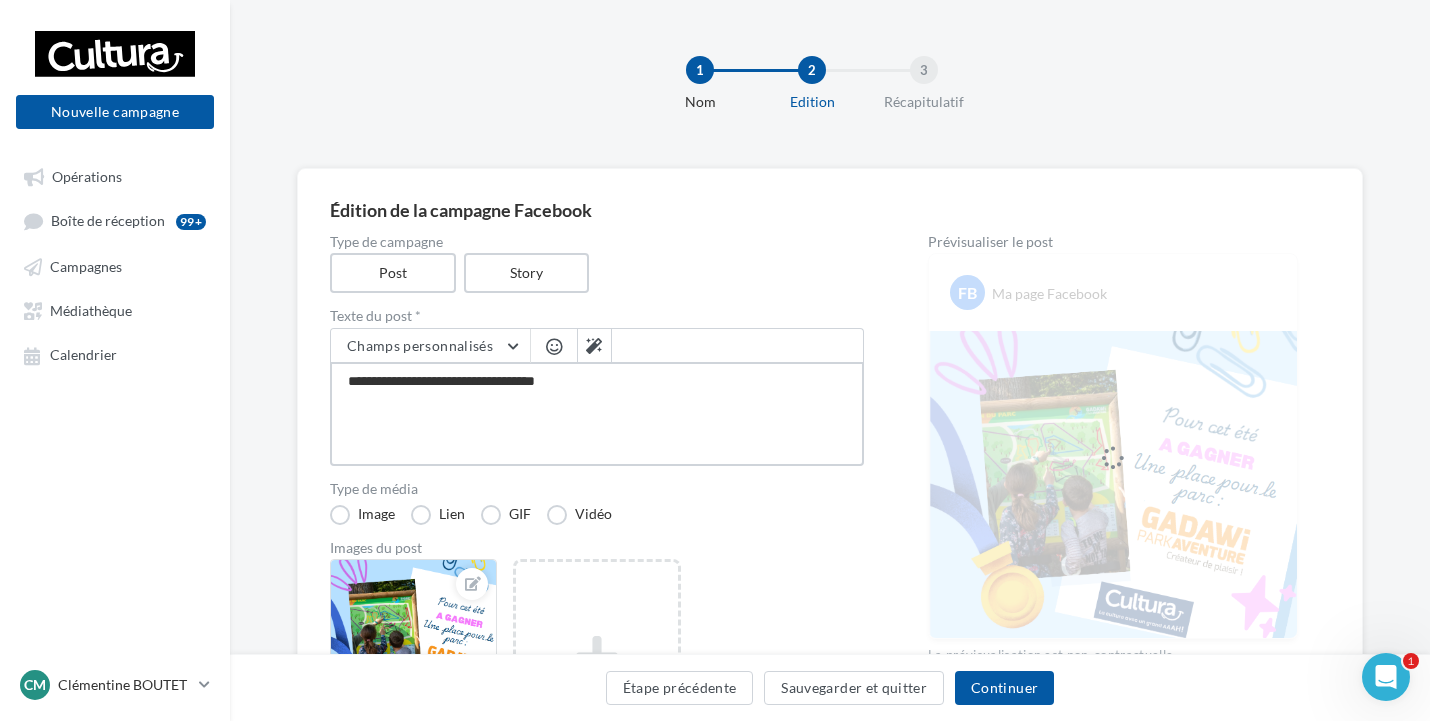type on "**********" 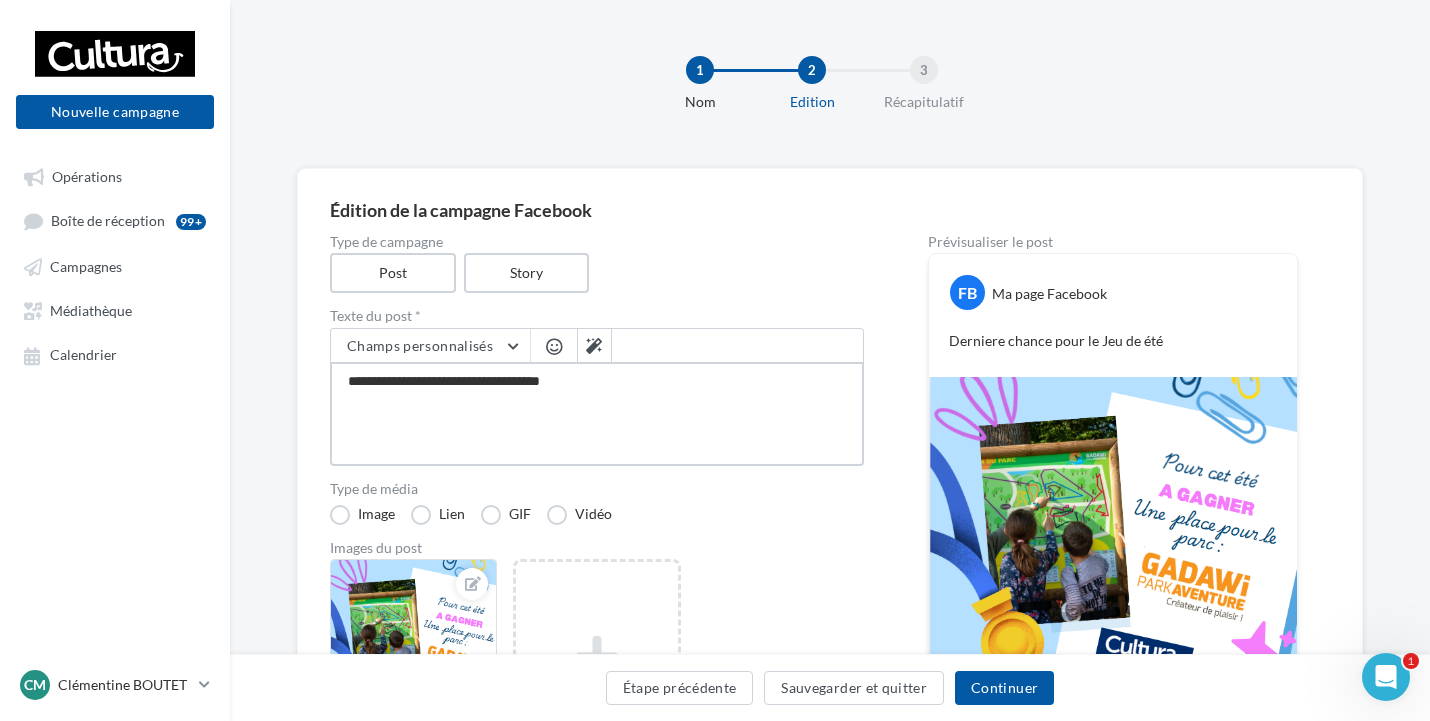 type on "**********" 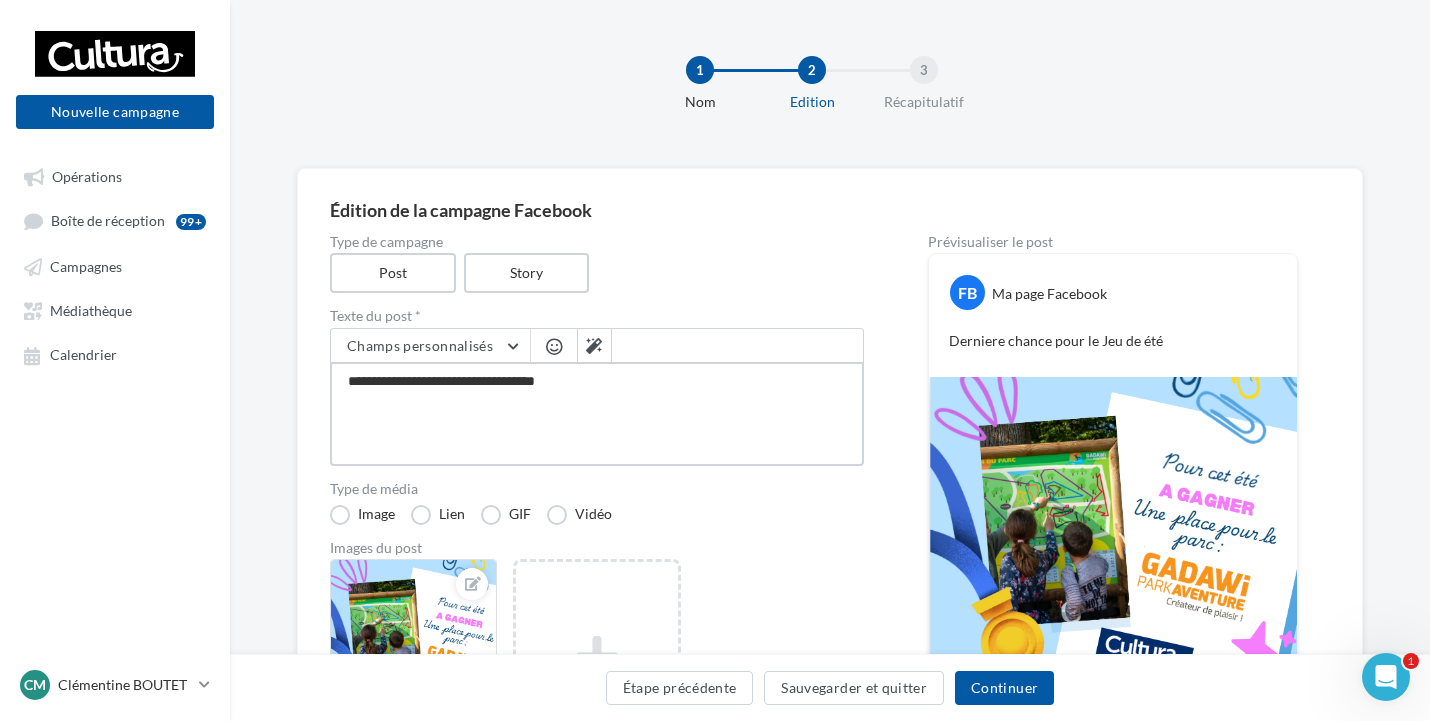 type on "**********" 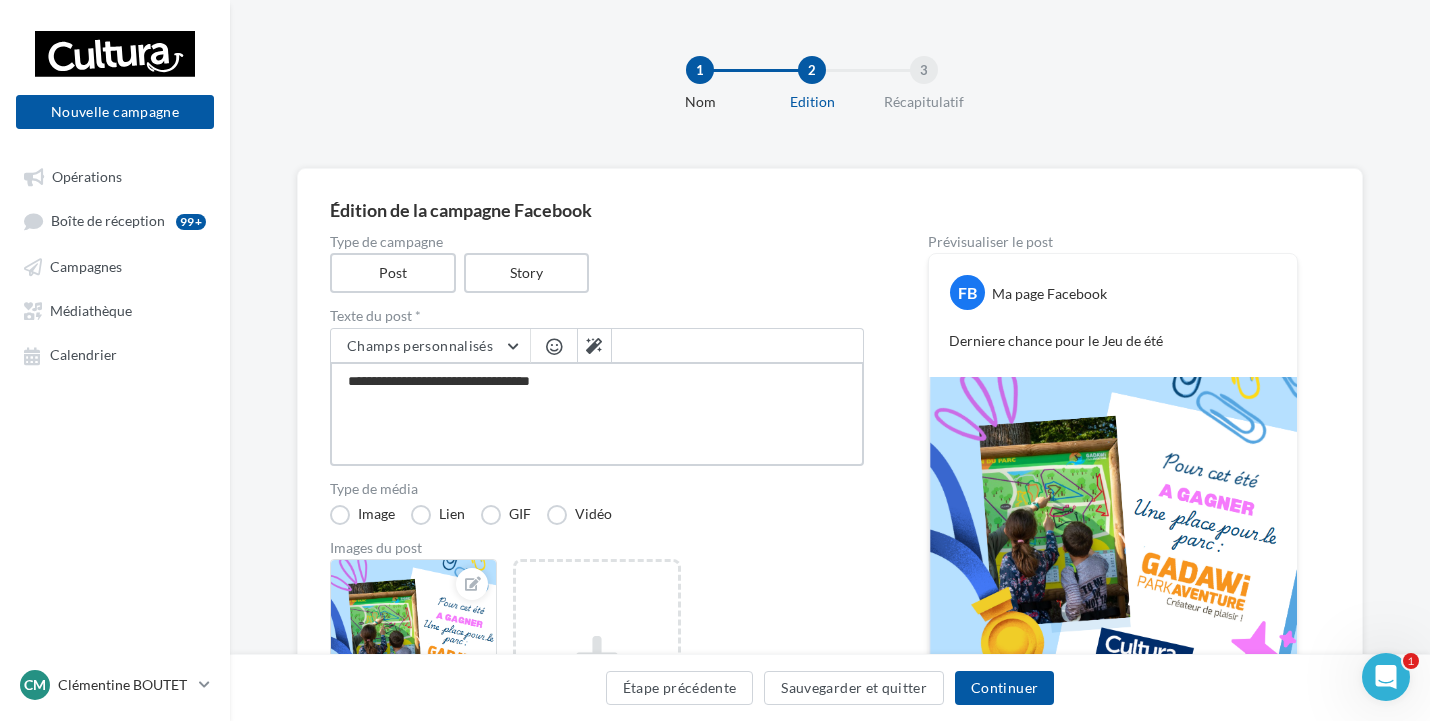 type on "**********" 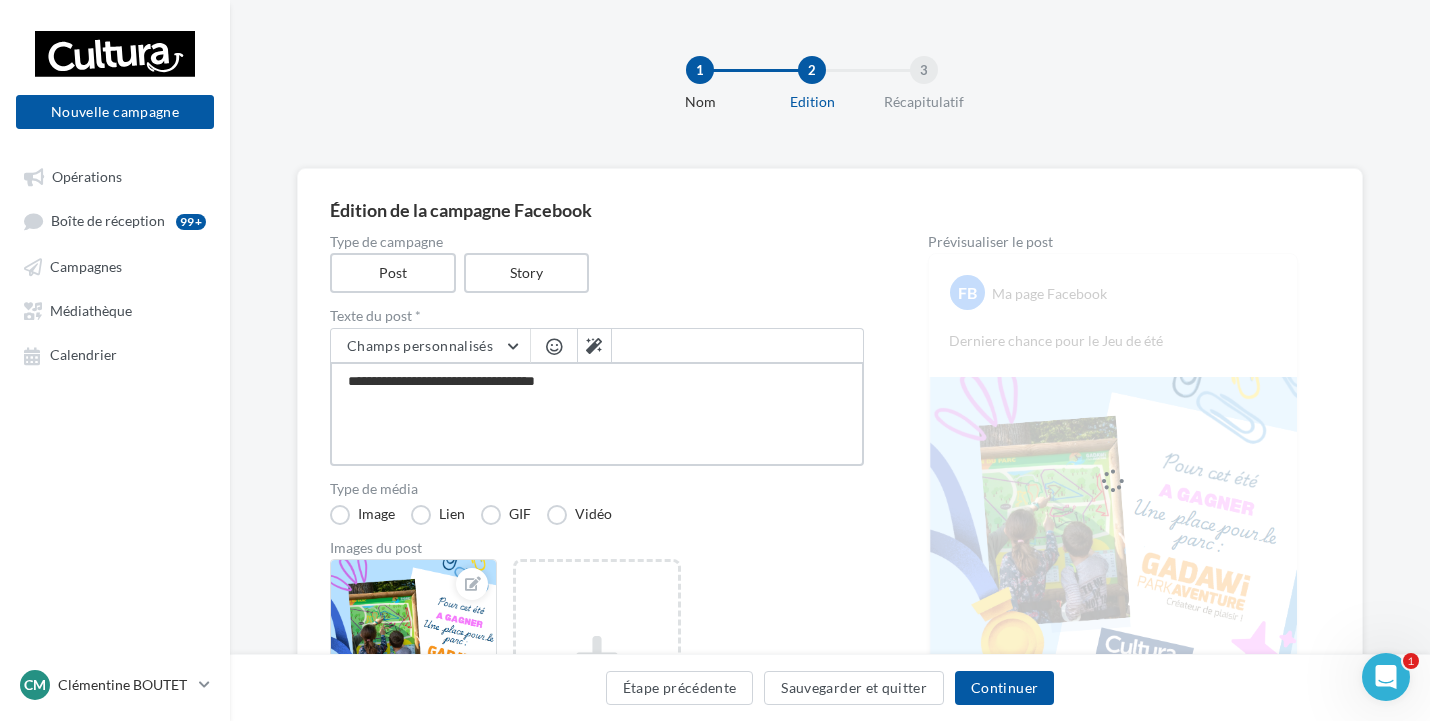 click on "**********" at bounding box center (597, 414) 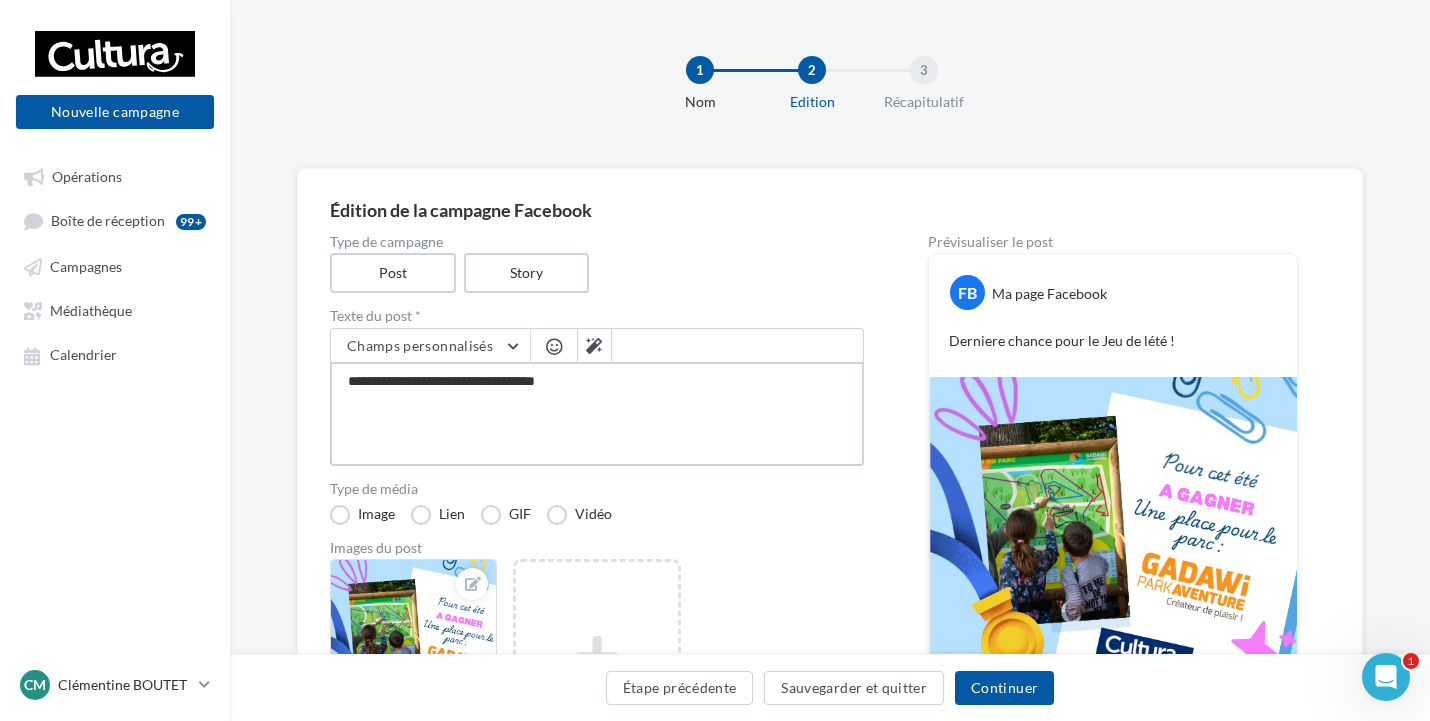 type on "**********" 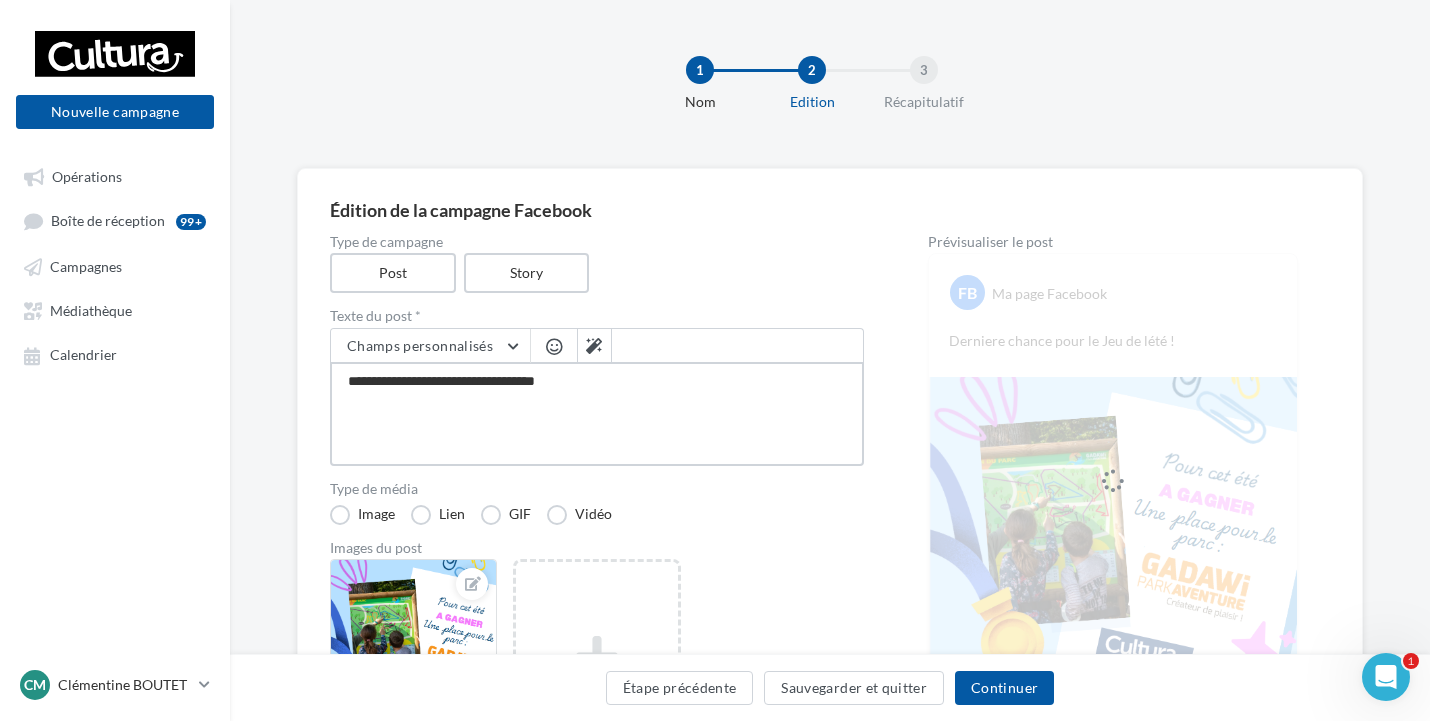 type on "**********" 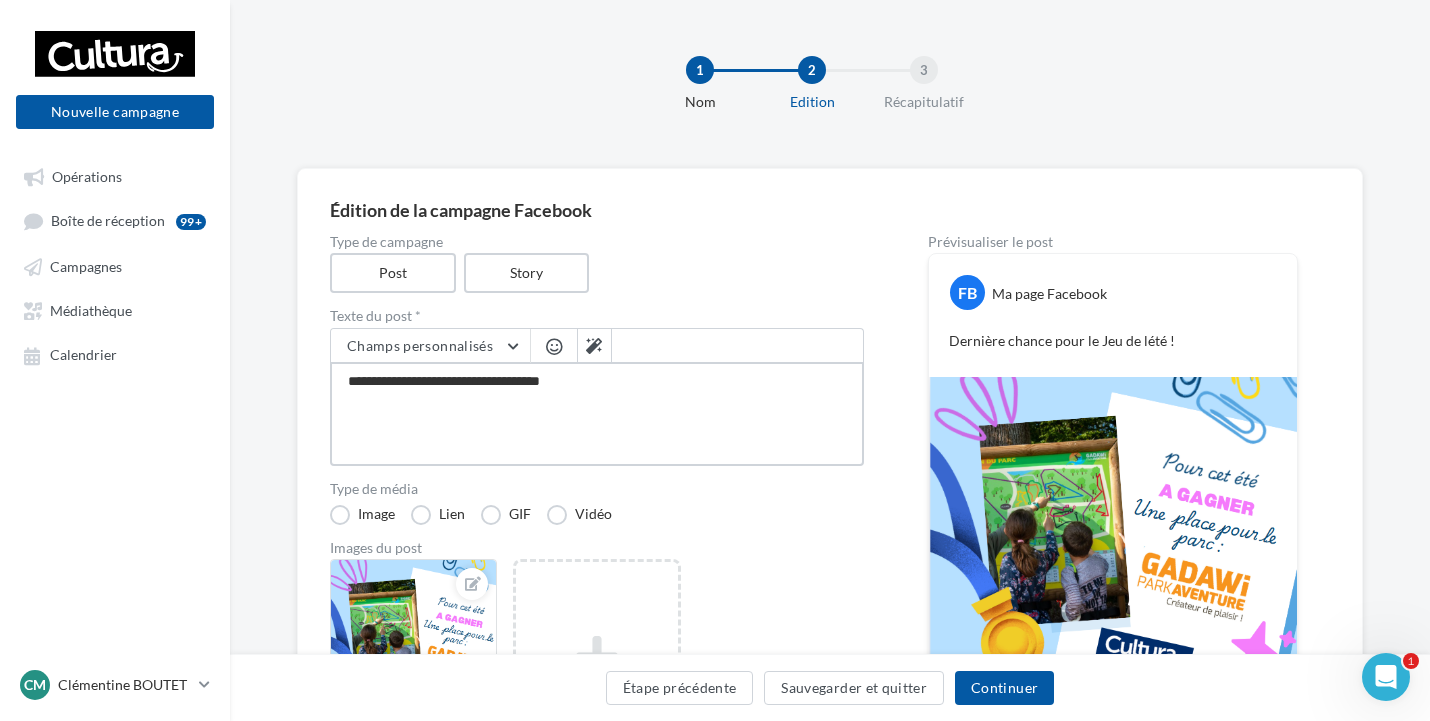 click on "**********" at bounding box center (597, 414) 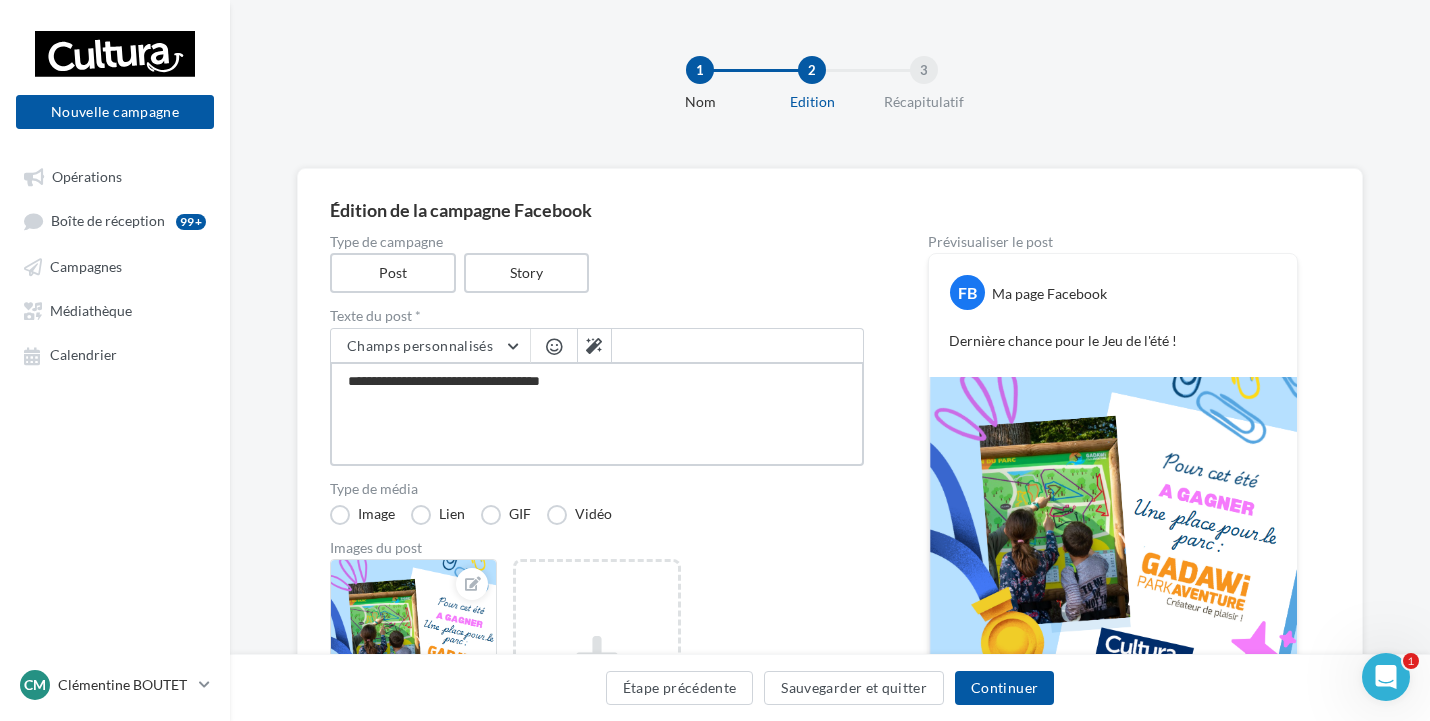 type on "**********" 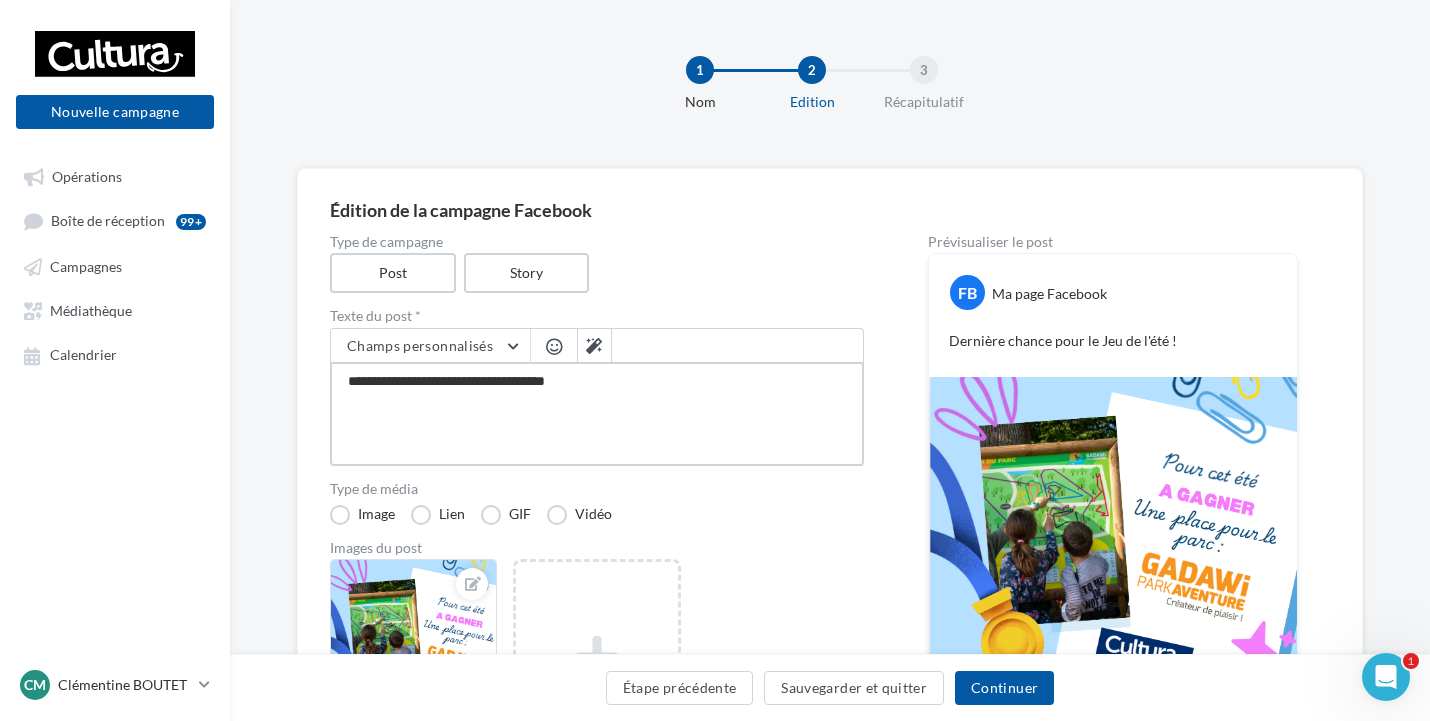 type on "**********" 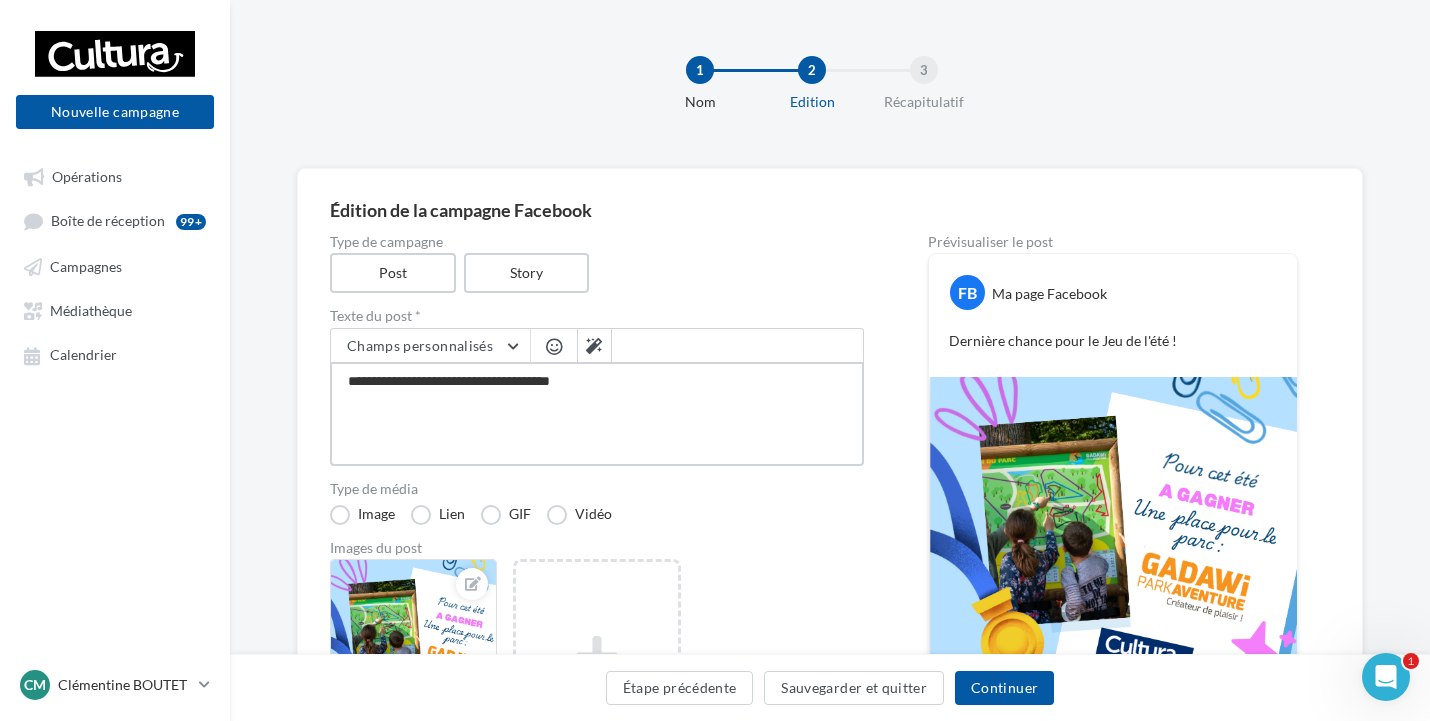 type on "**********" 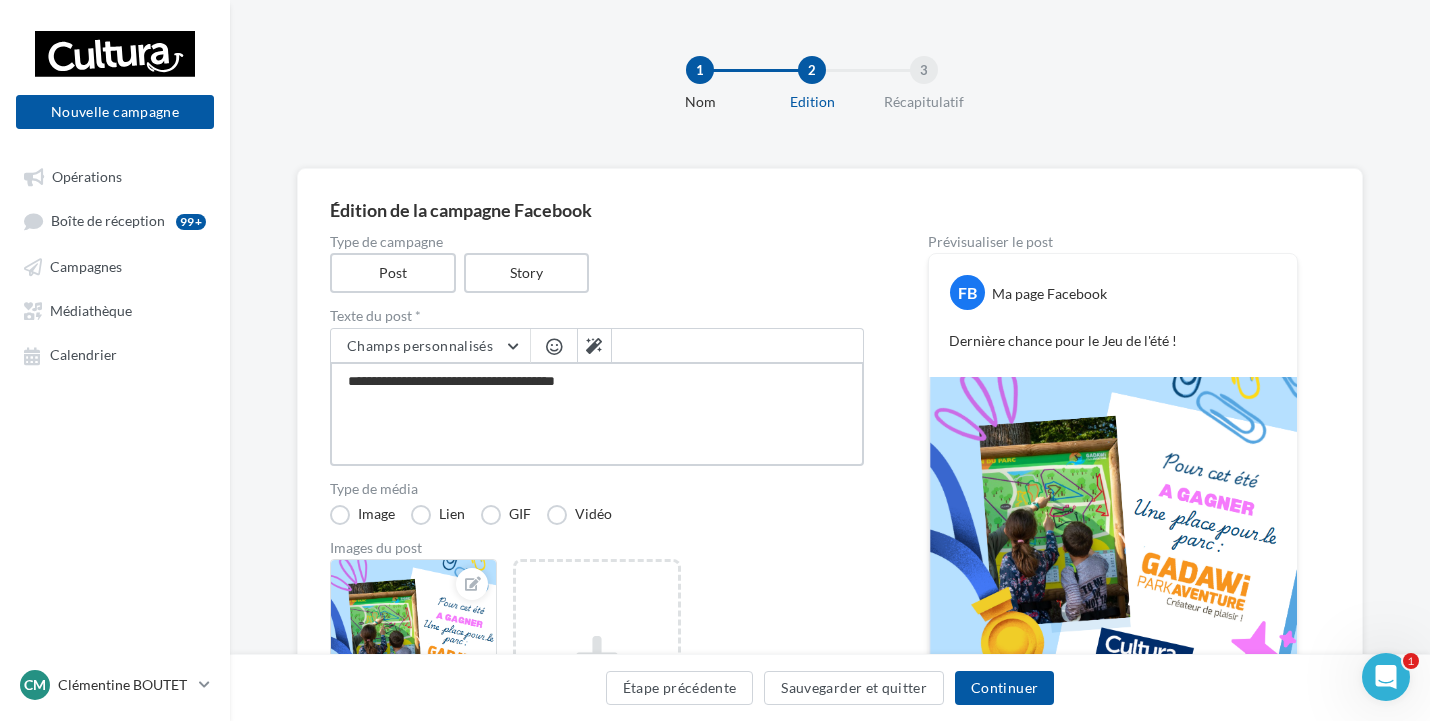 type on "**********" 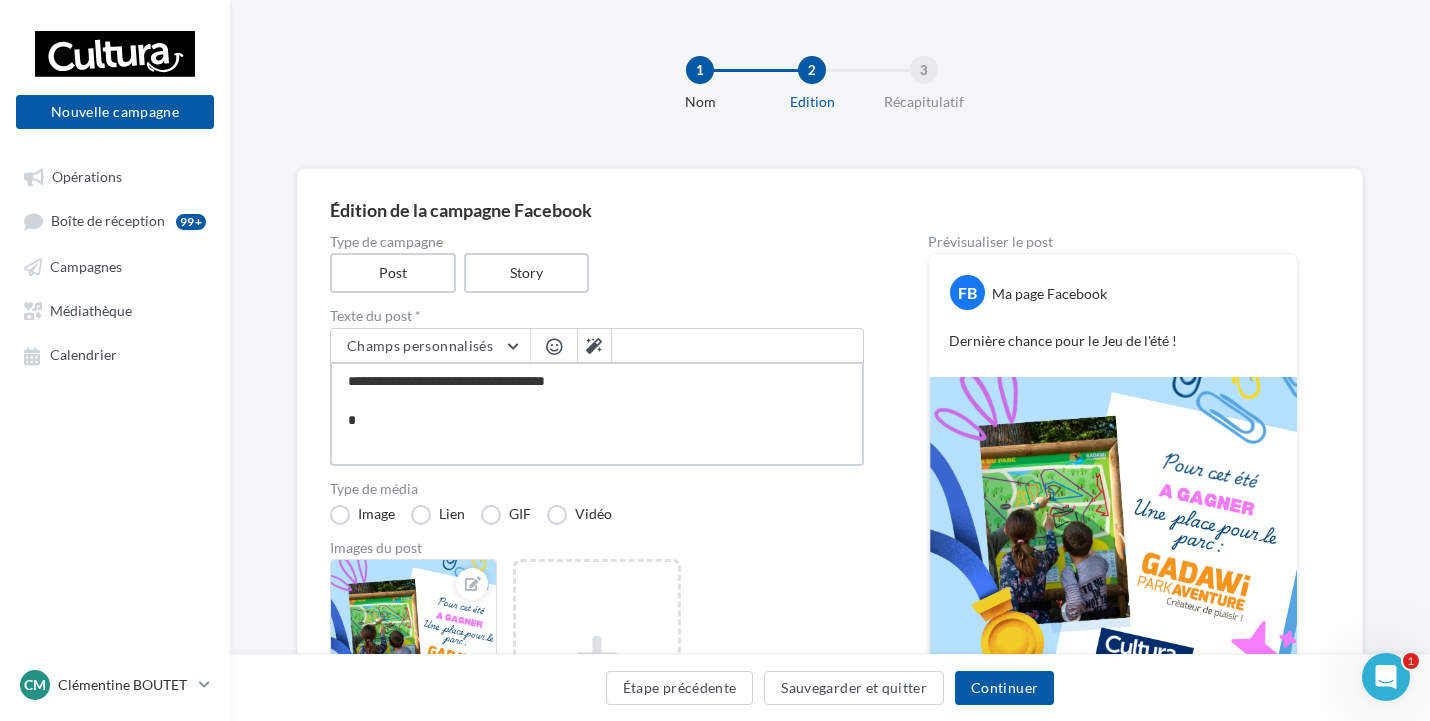 type on "**********" 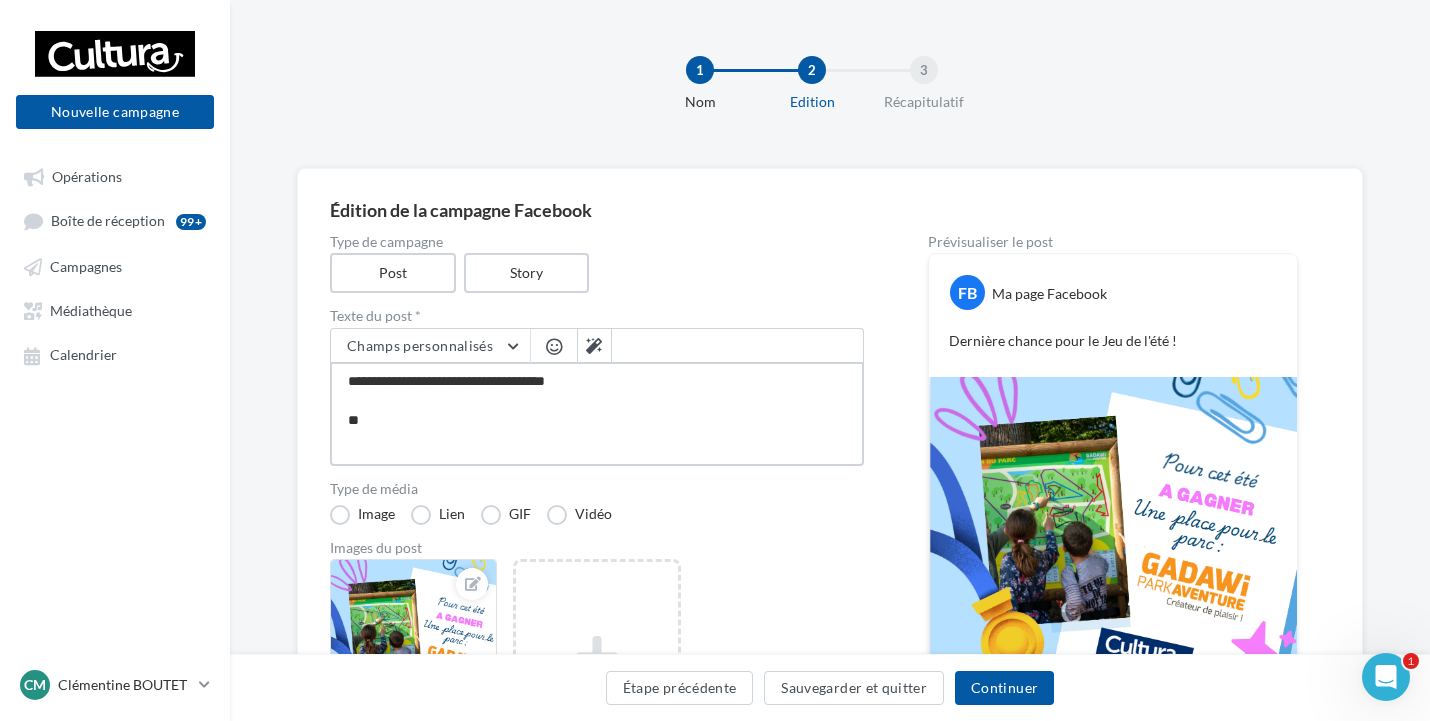 type on "**********" 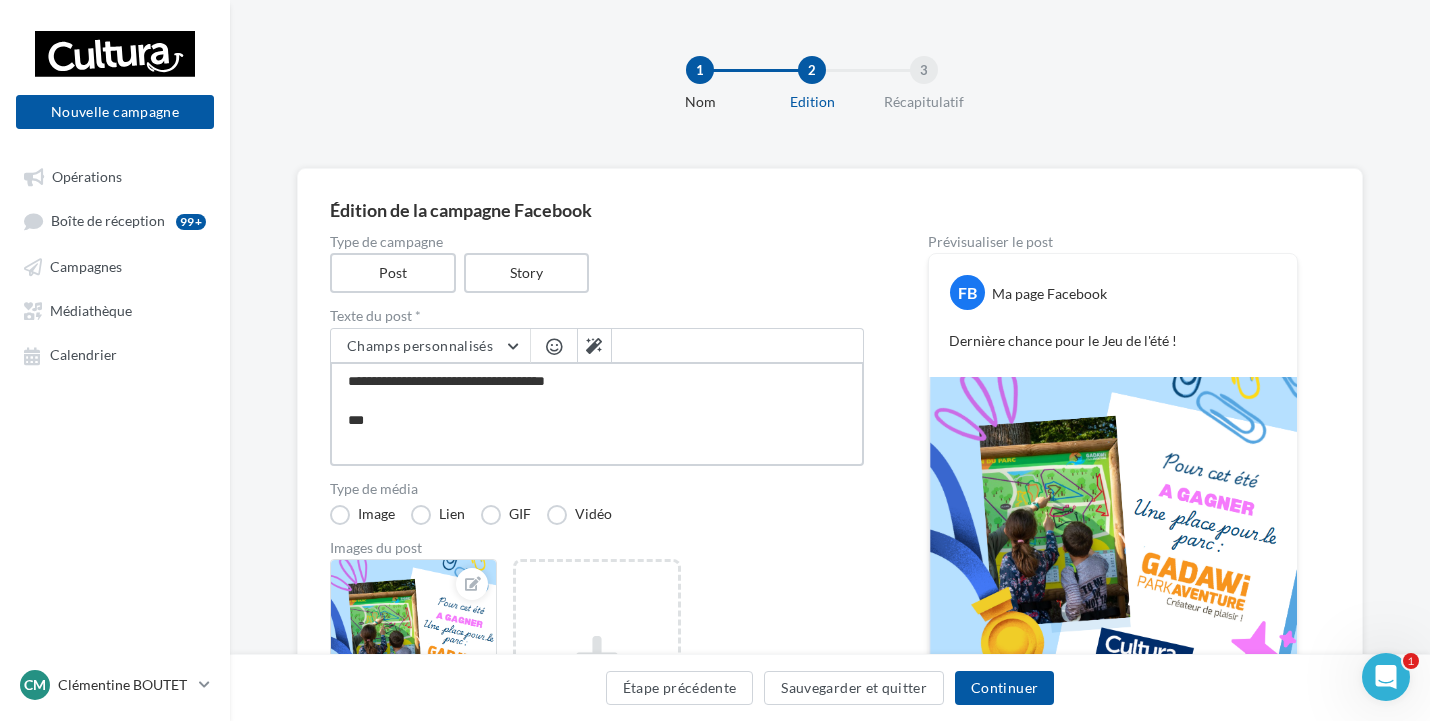 type on "**********" 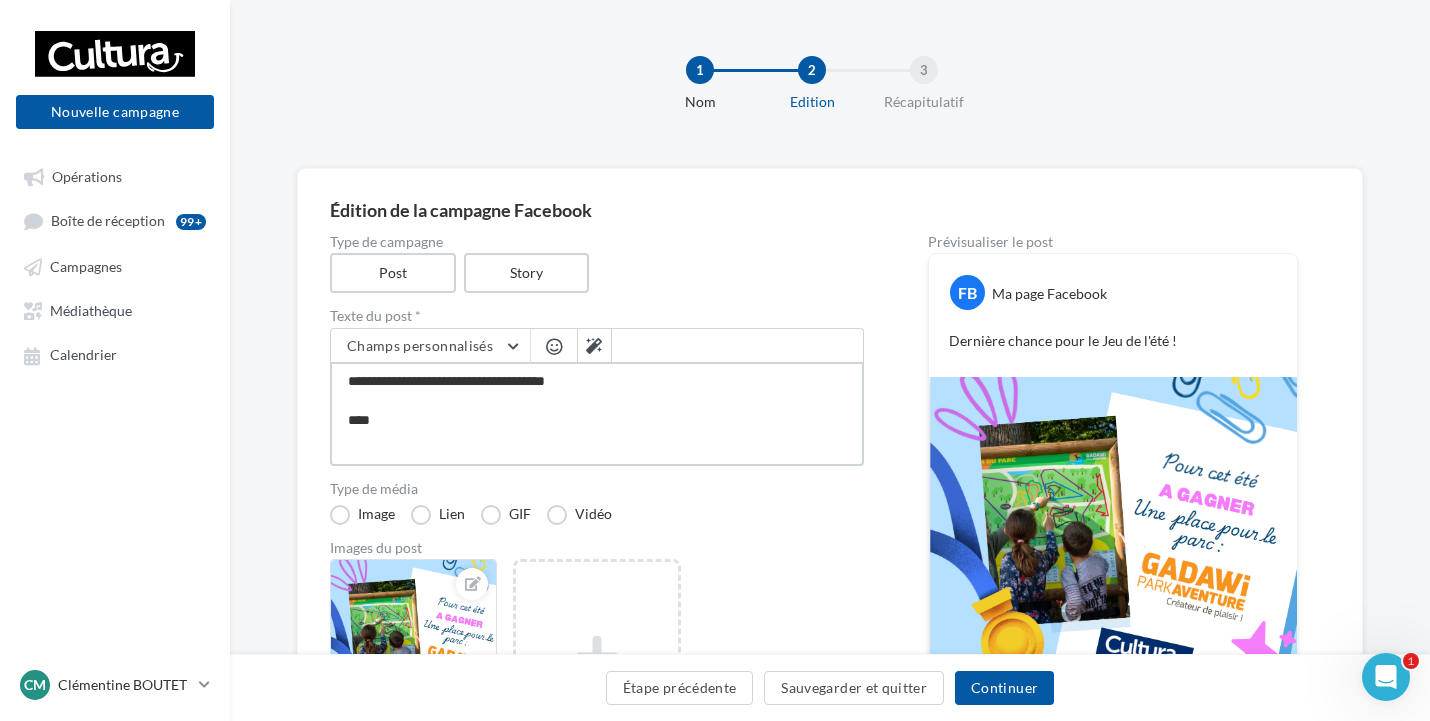 type on "**********" 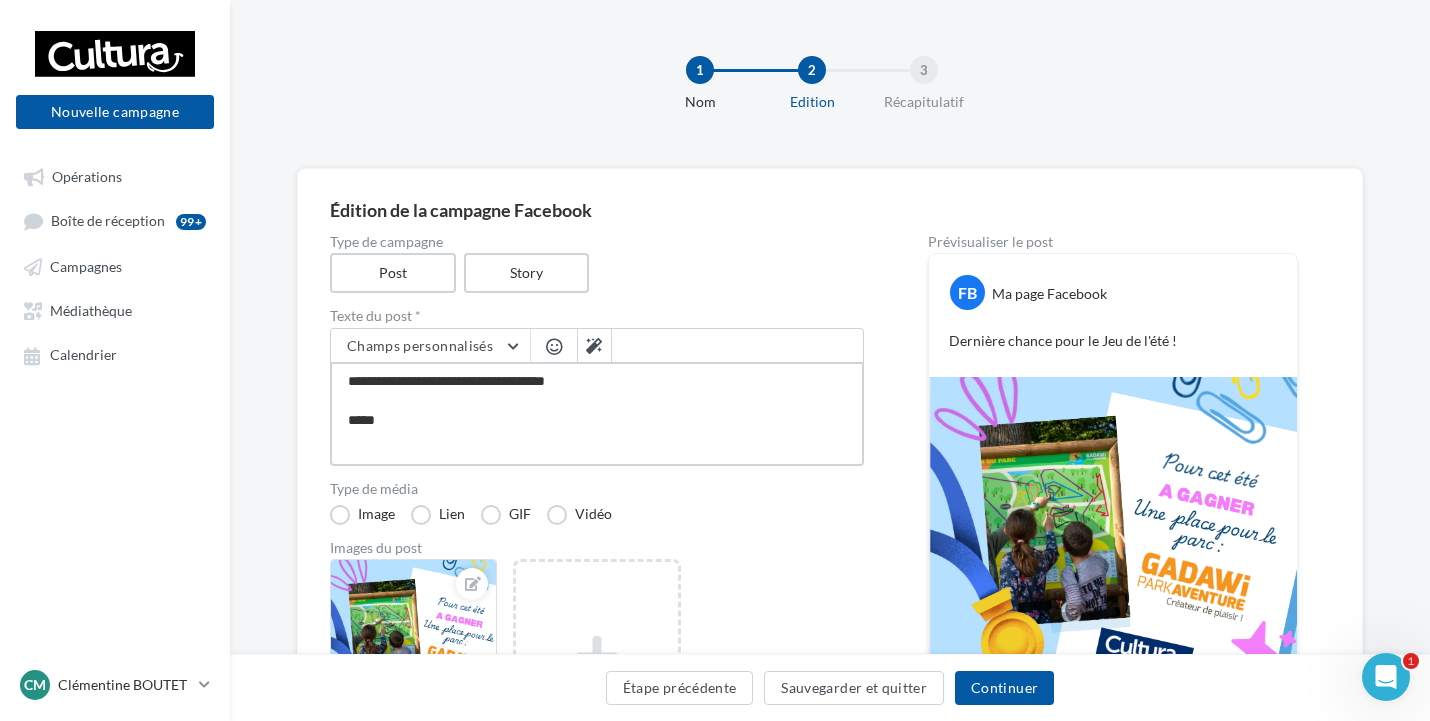 type on "**********" 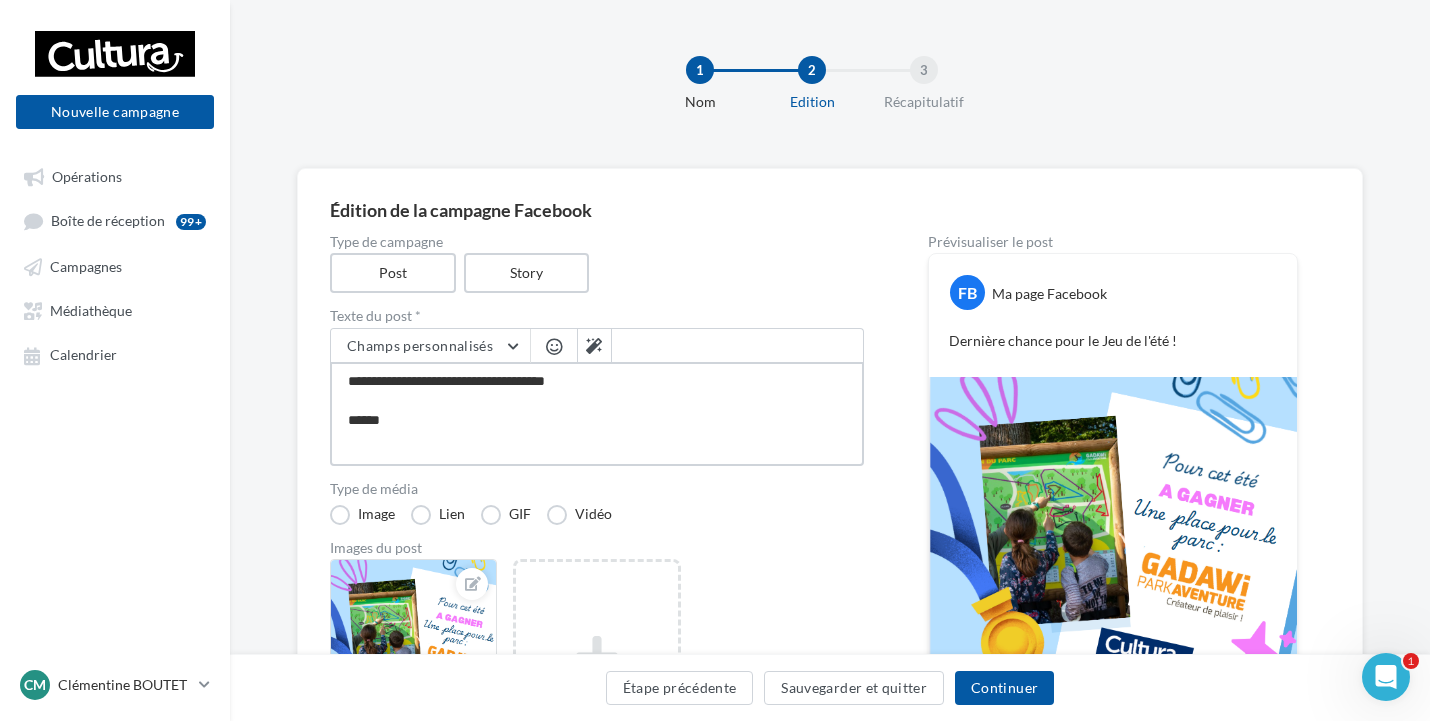 type on "**********" 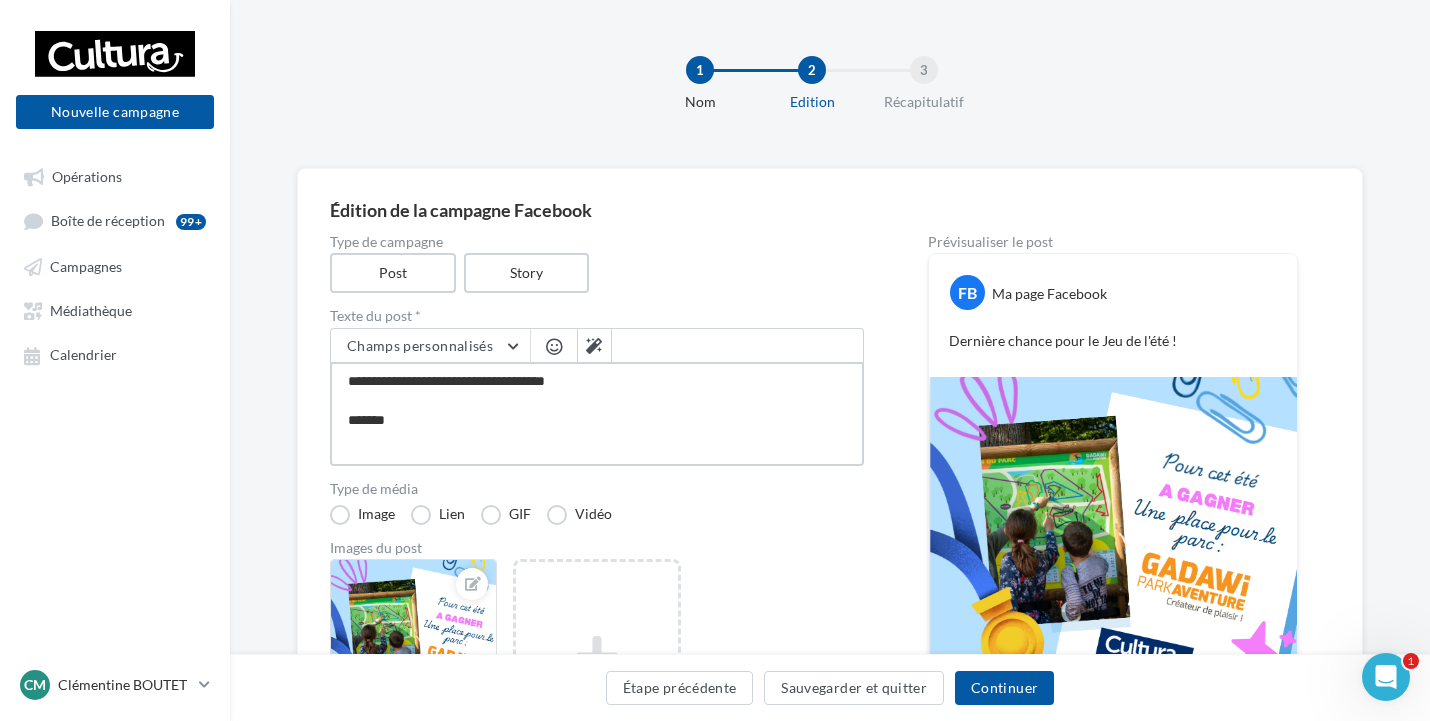 type on "**********" 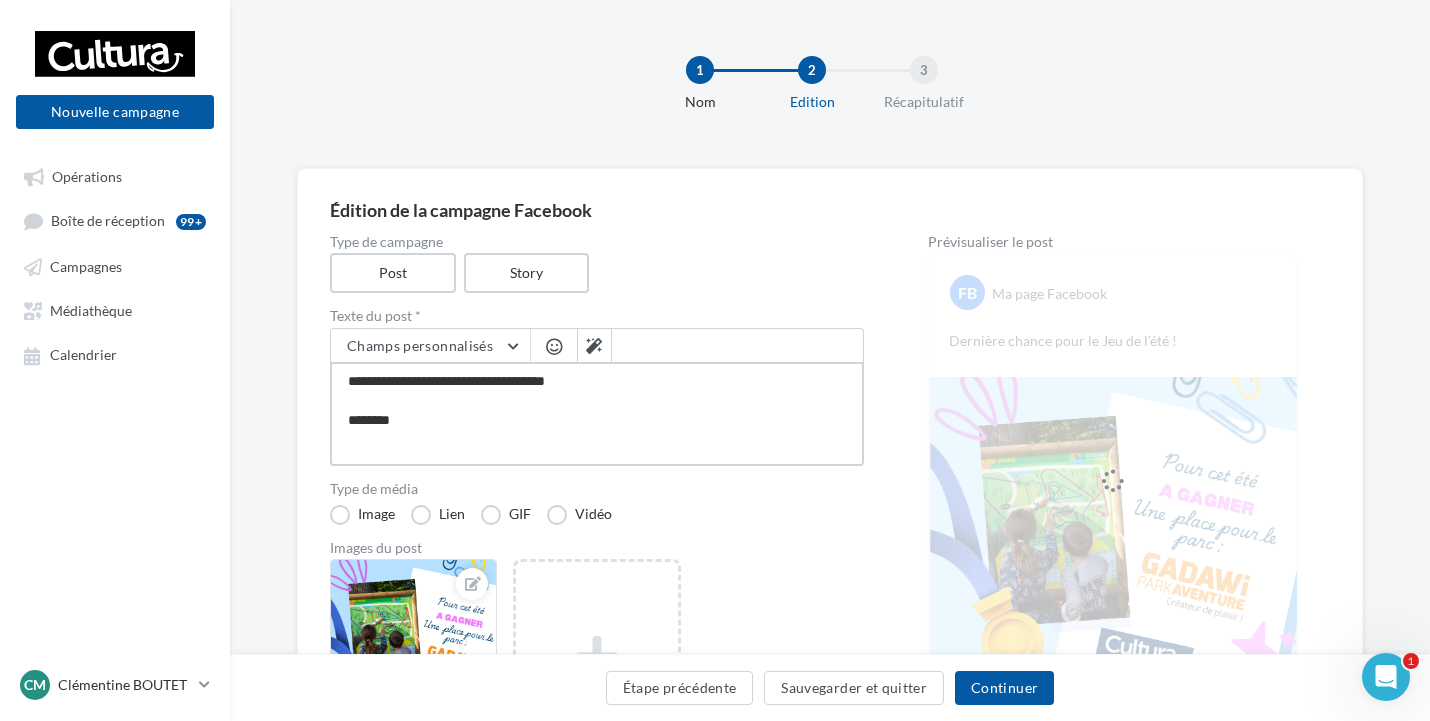 type on "**********" 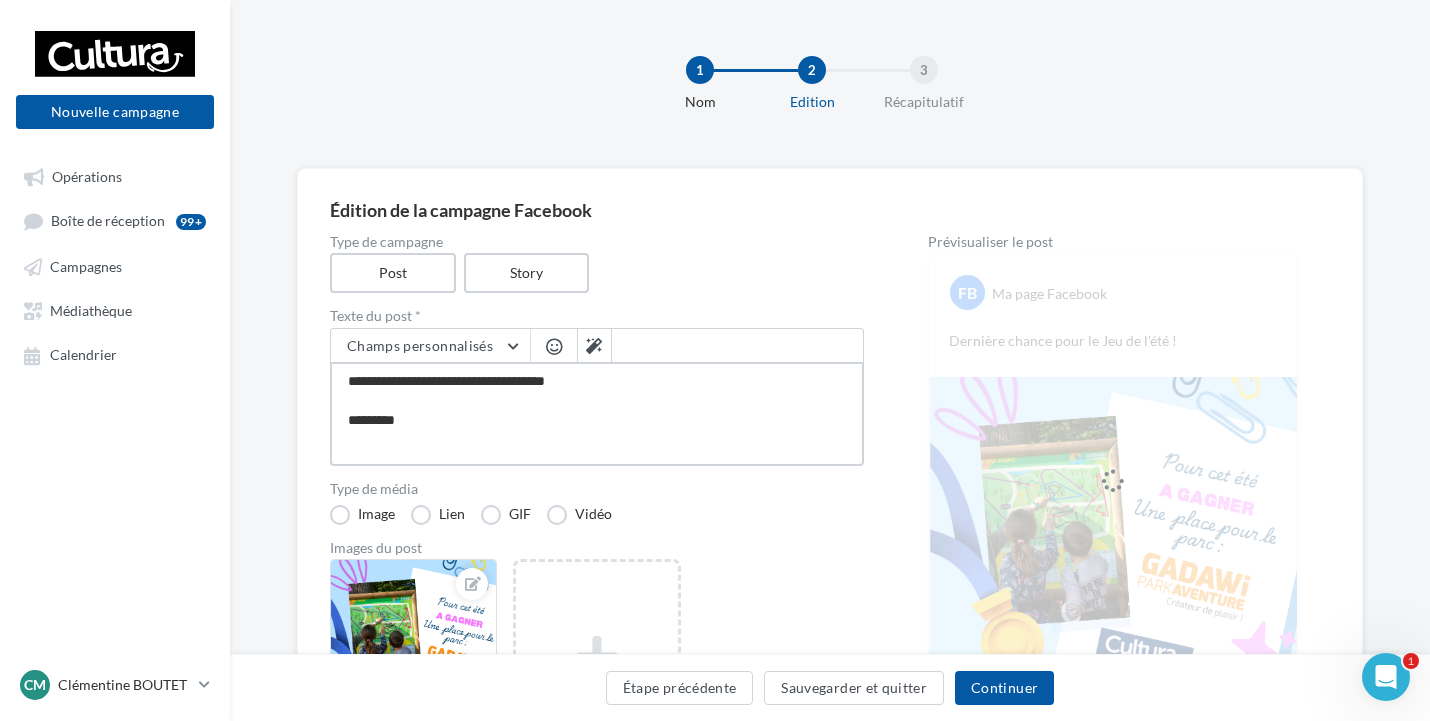 type on "**********" 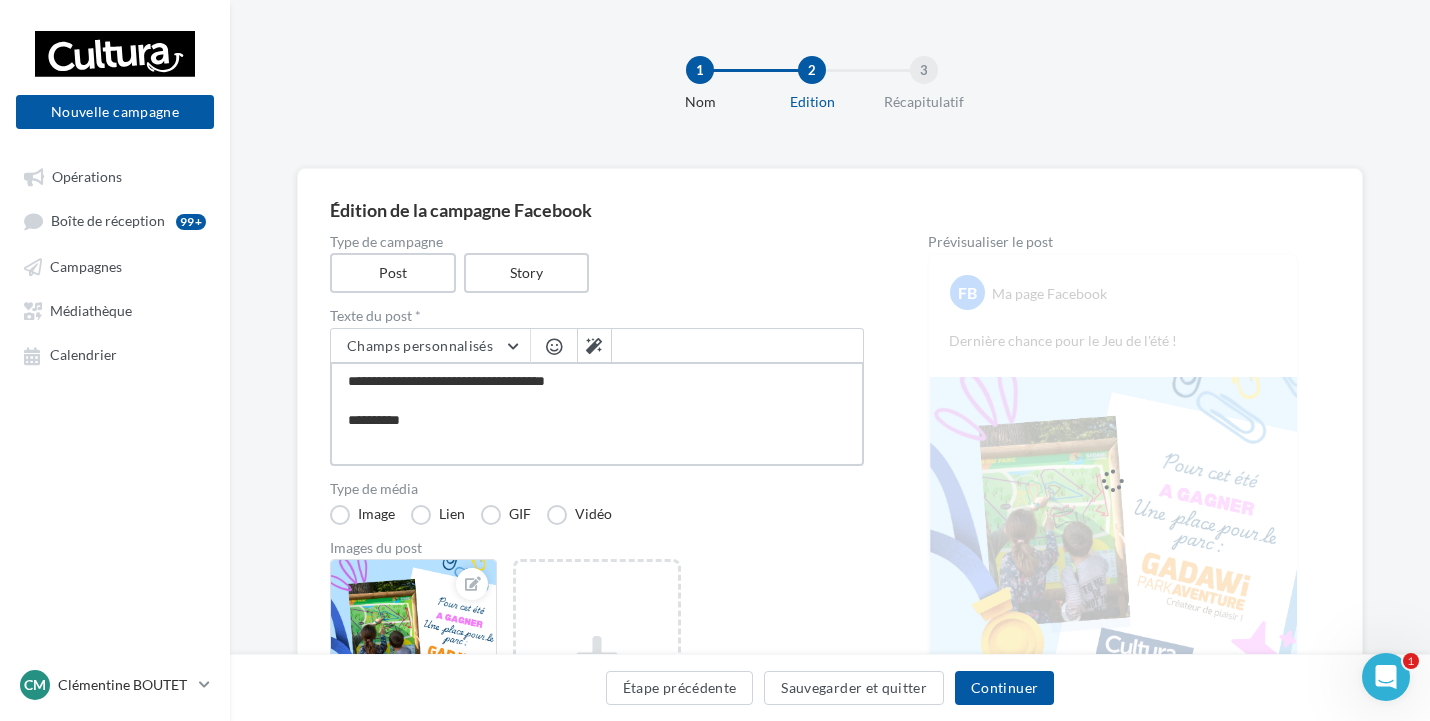 type on "**********" 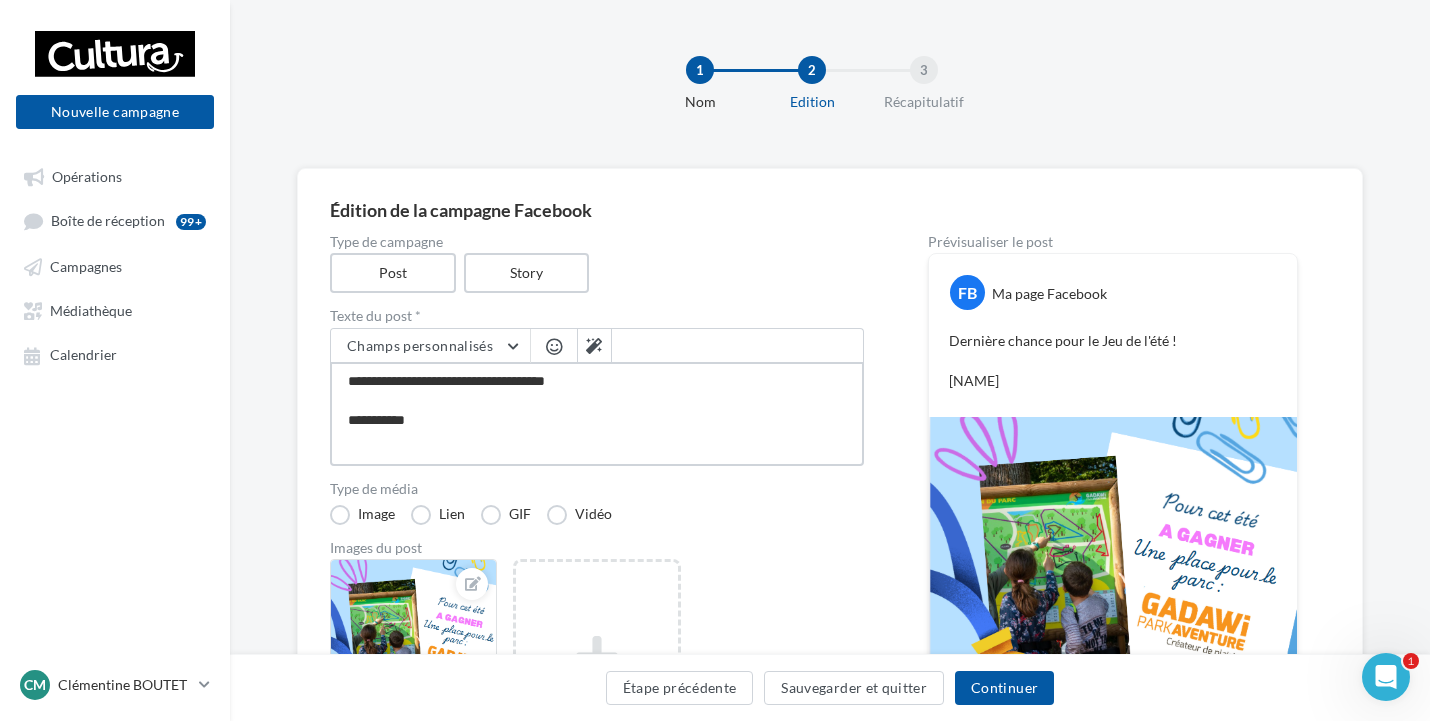 type on "**********" 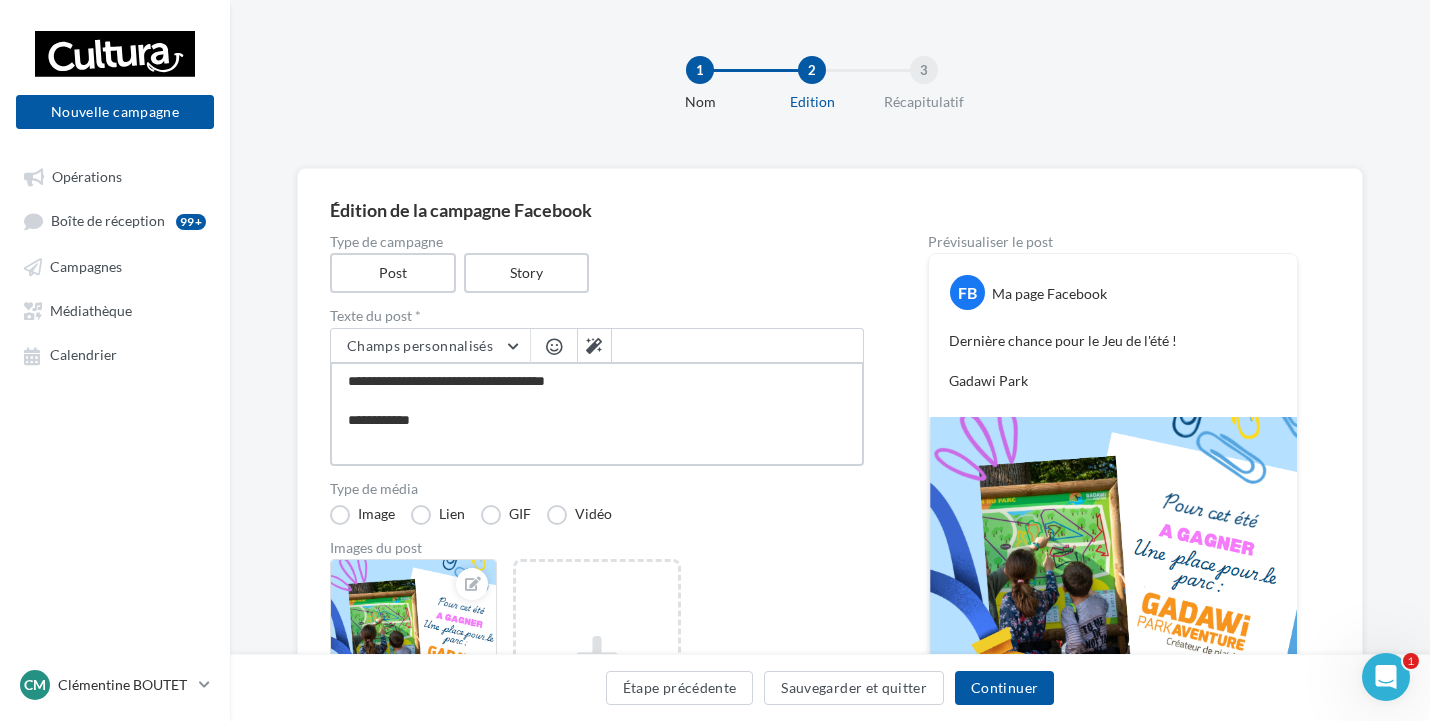 type on "**********" 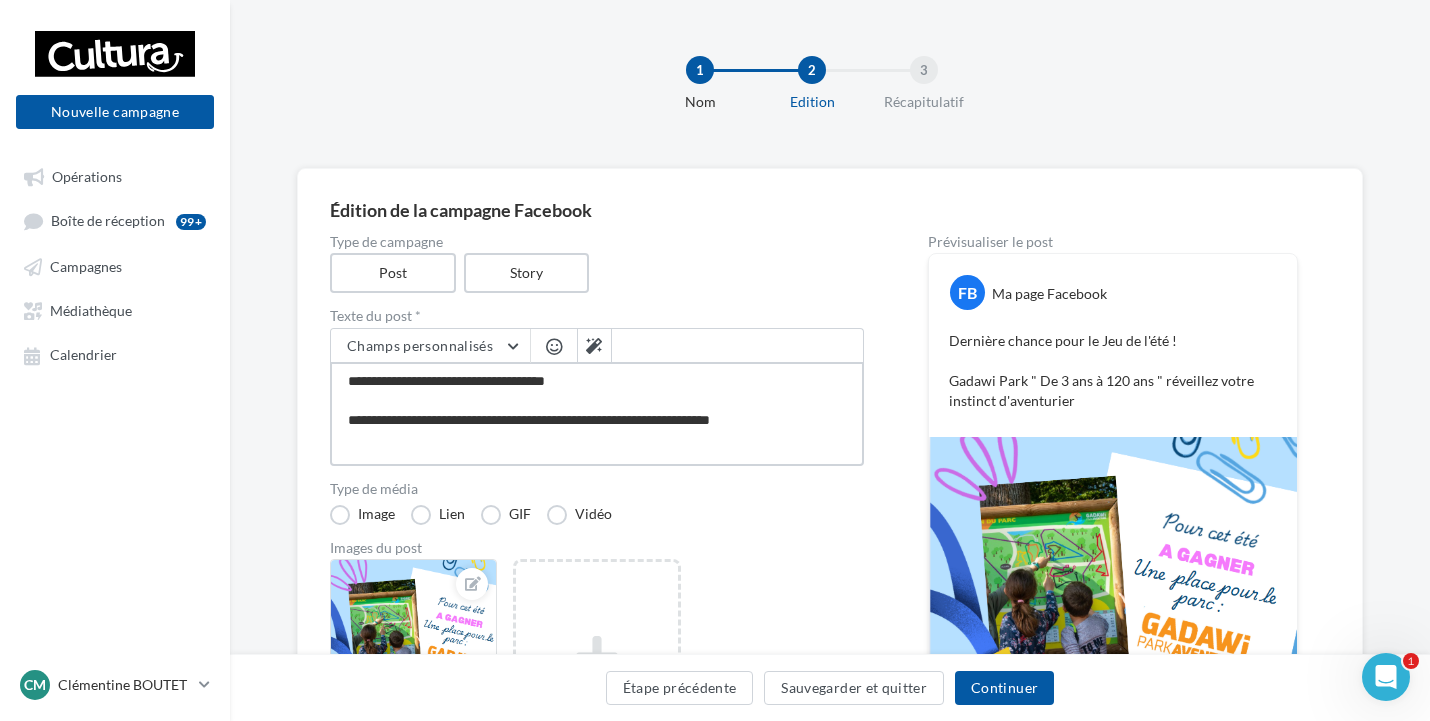 click on "**********" at bounding box center (597, 414) 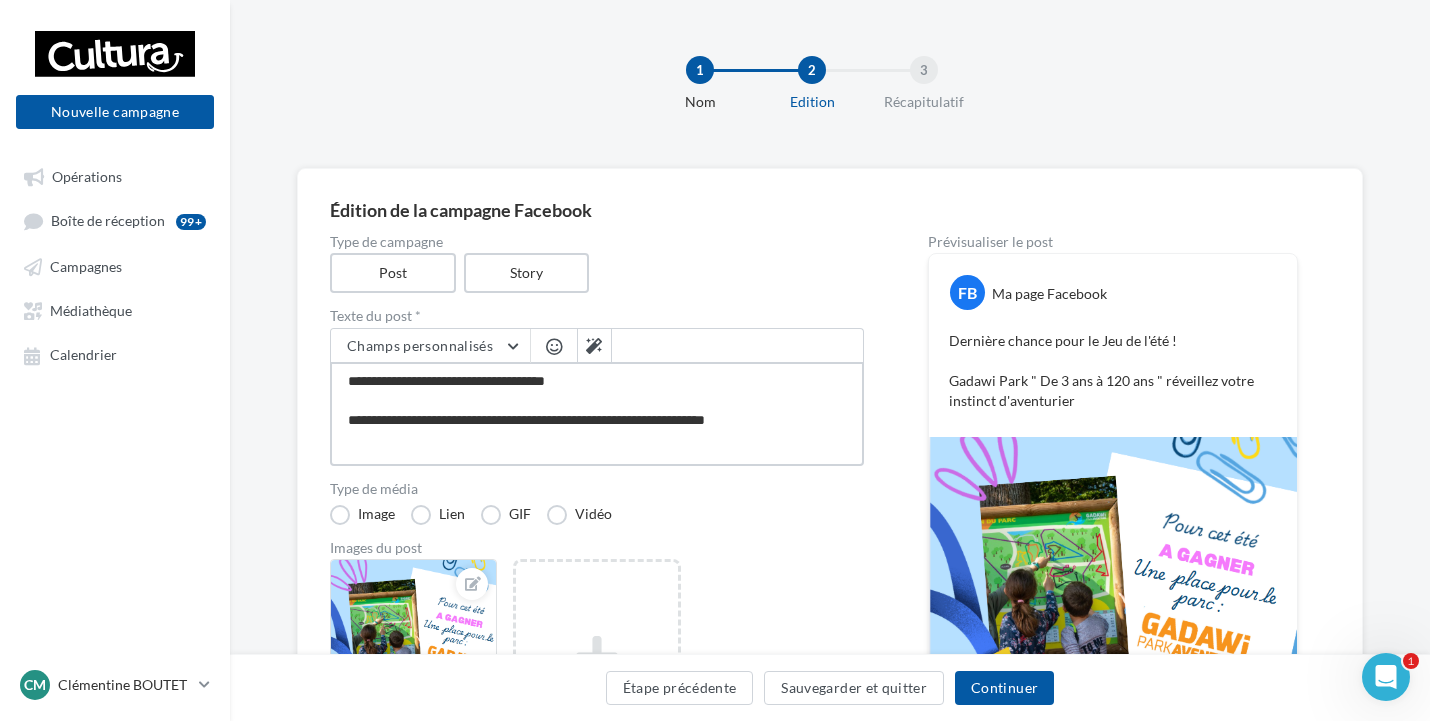 type on "**********" 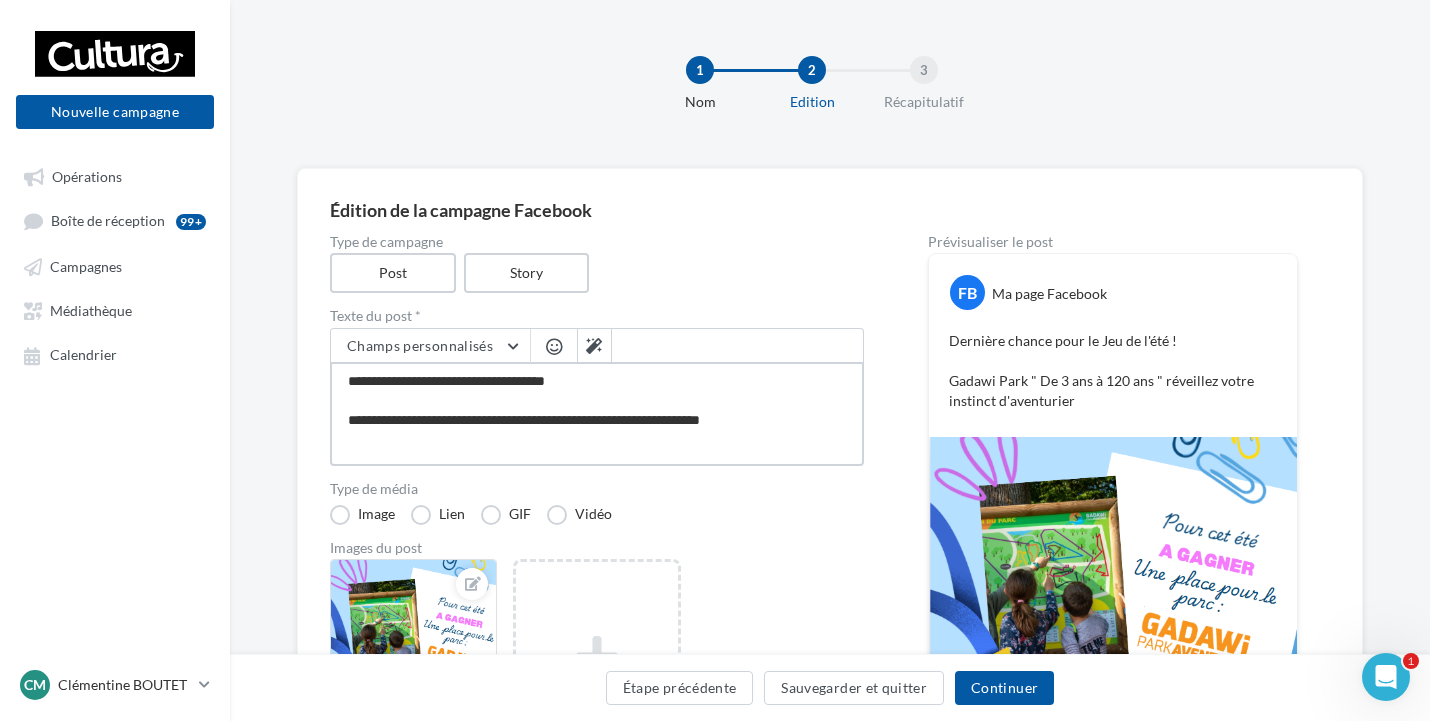 type on "**********" 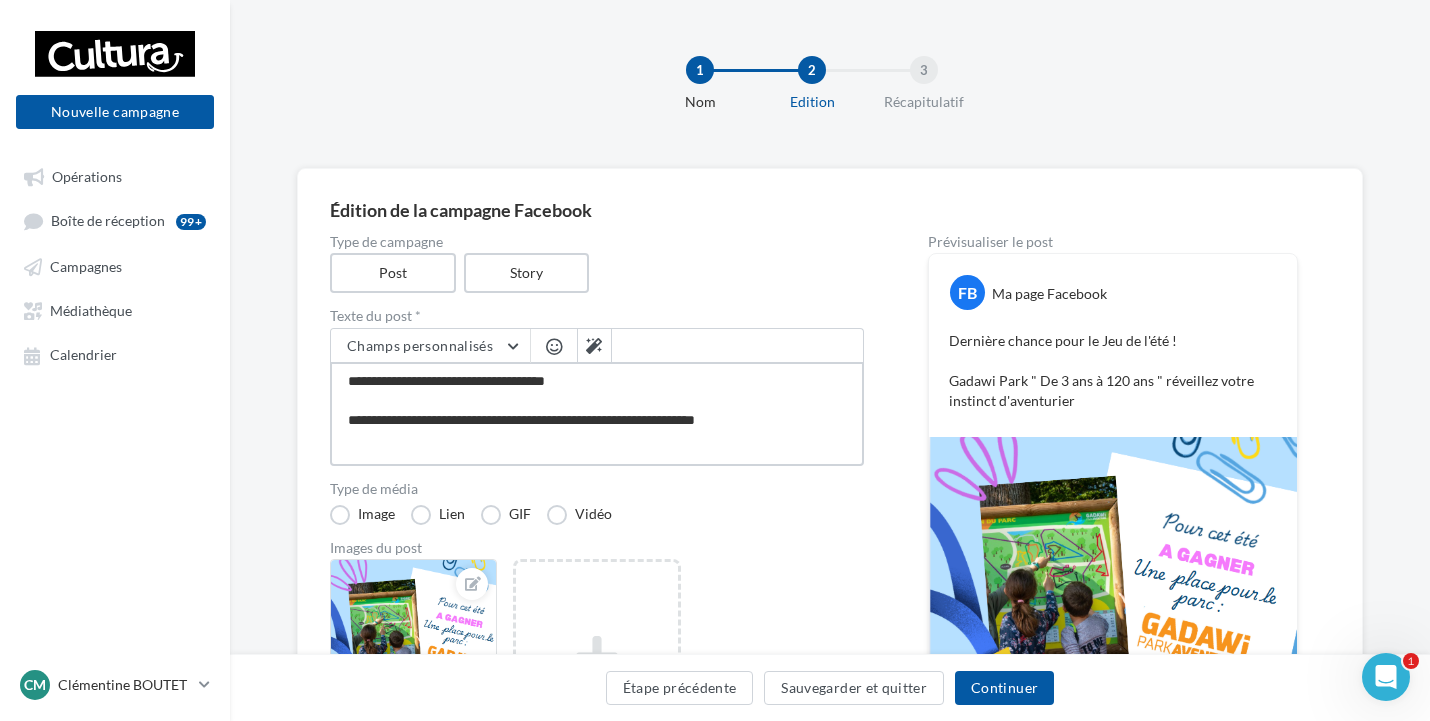 type on "**********" 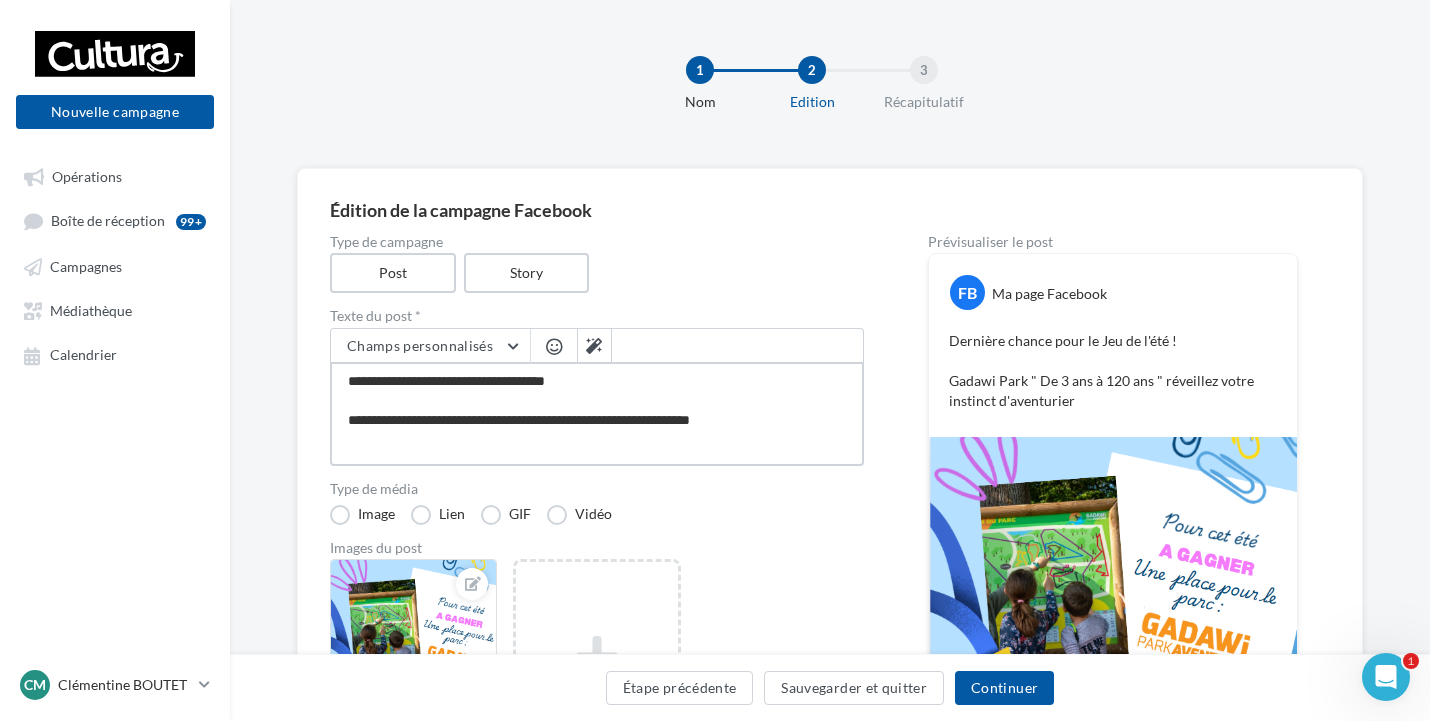 type on "**********" 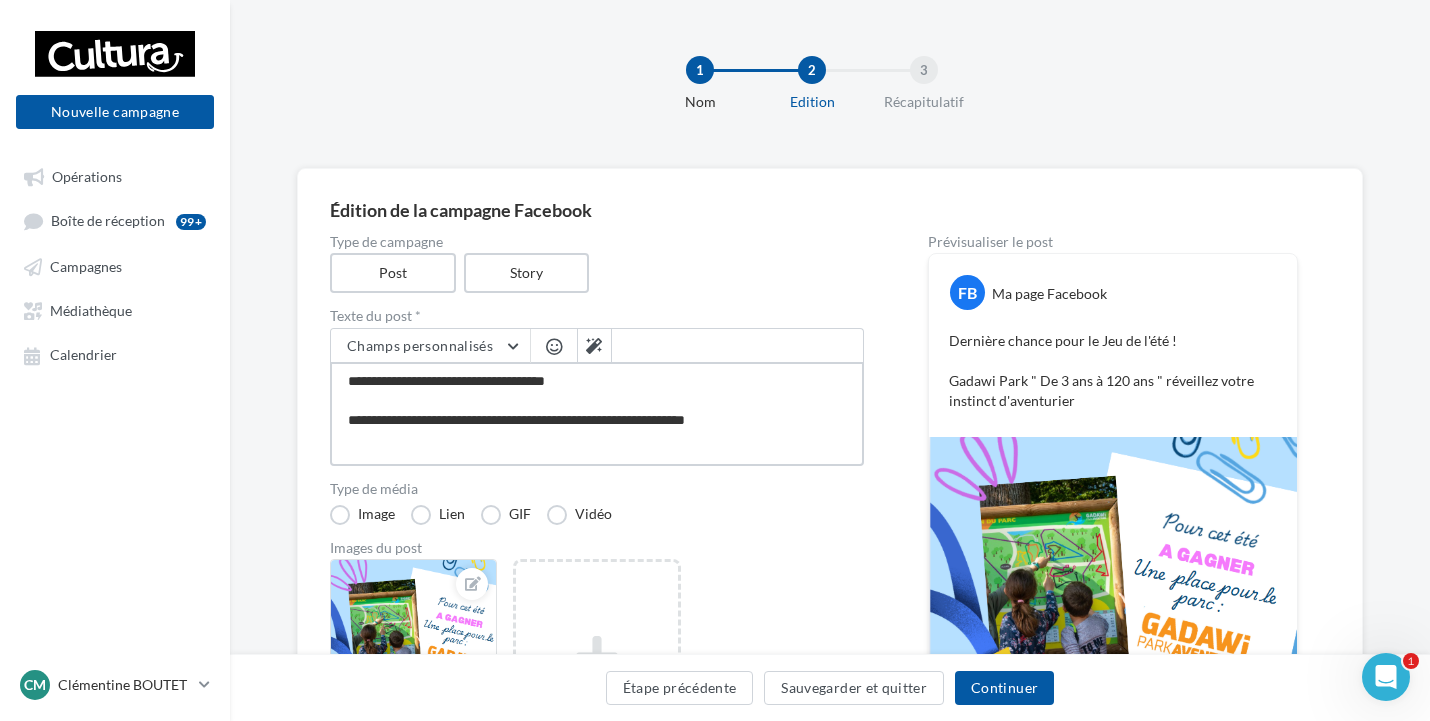 type on "**********" 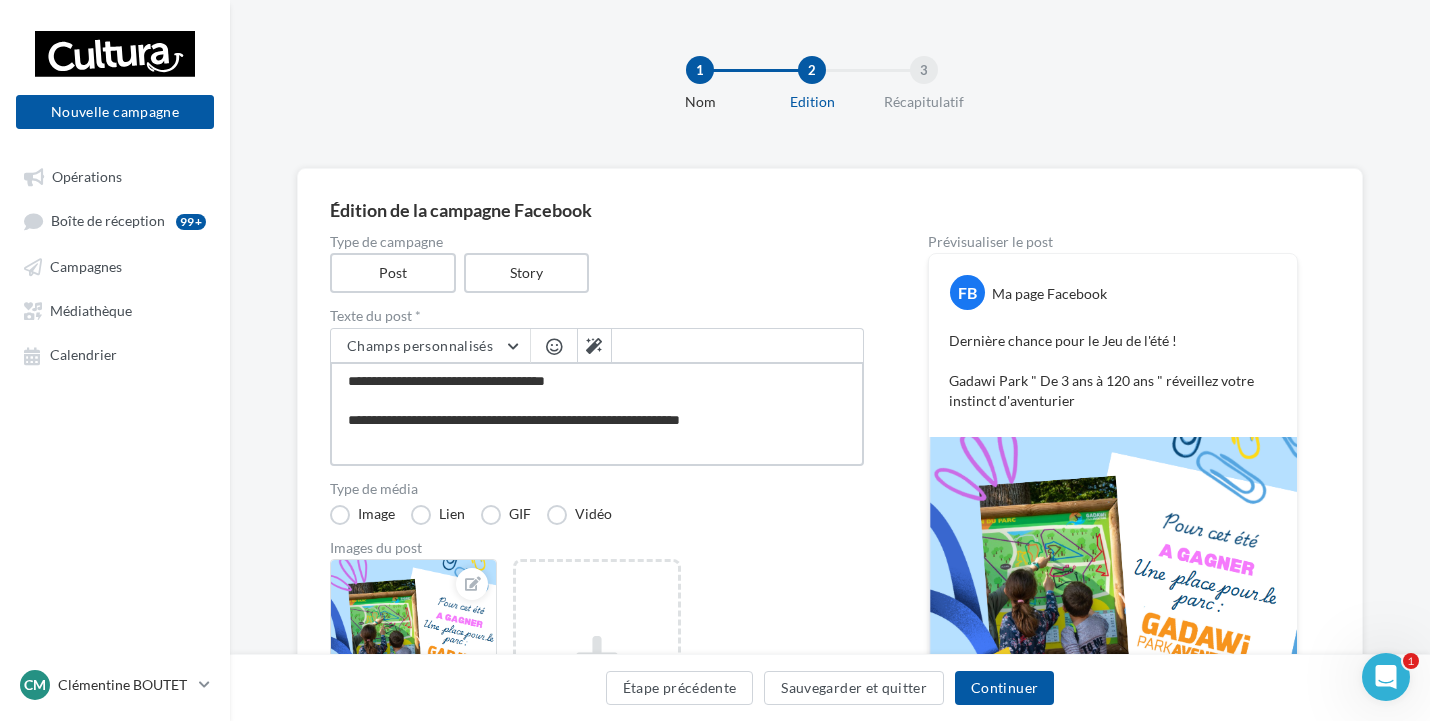 type on "**********" 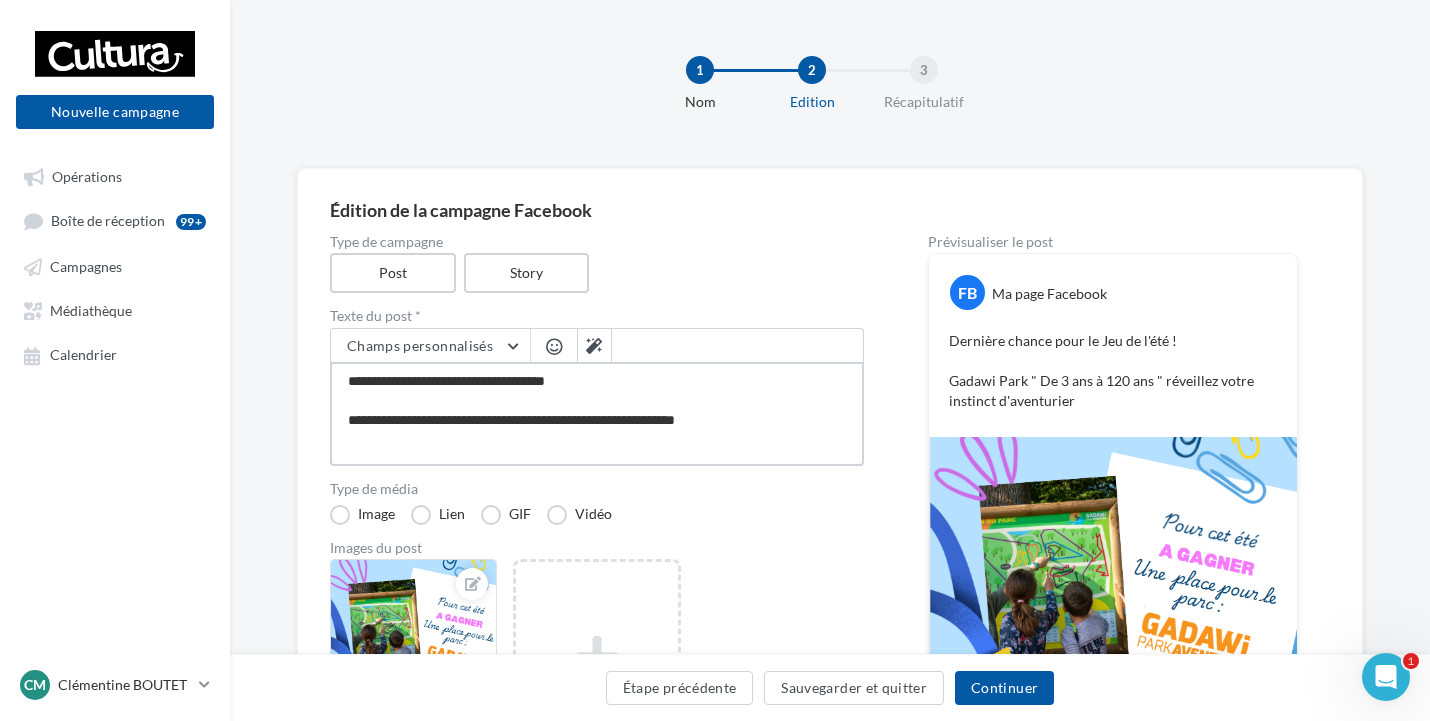 type on "**********" 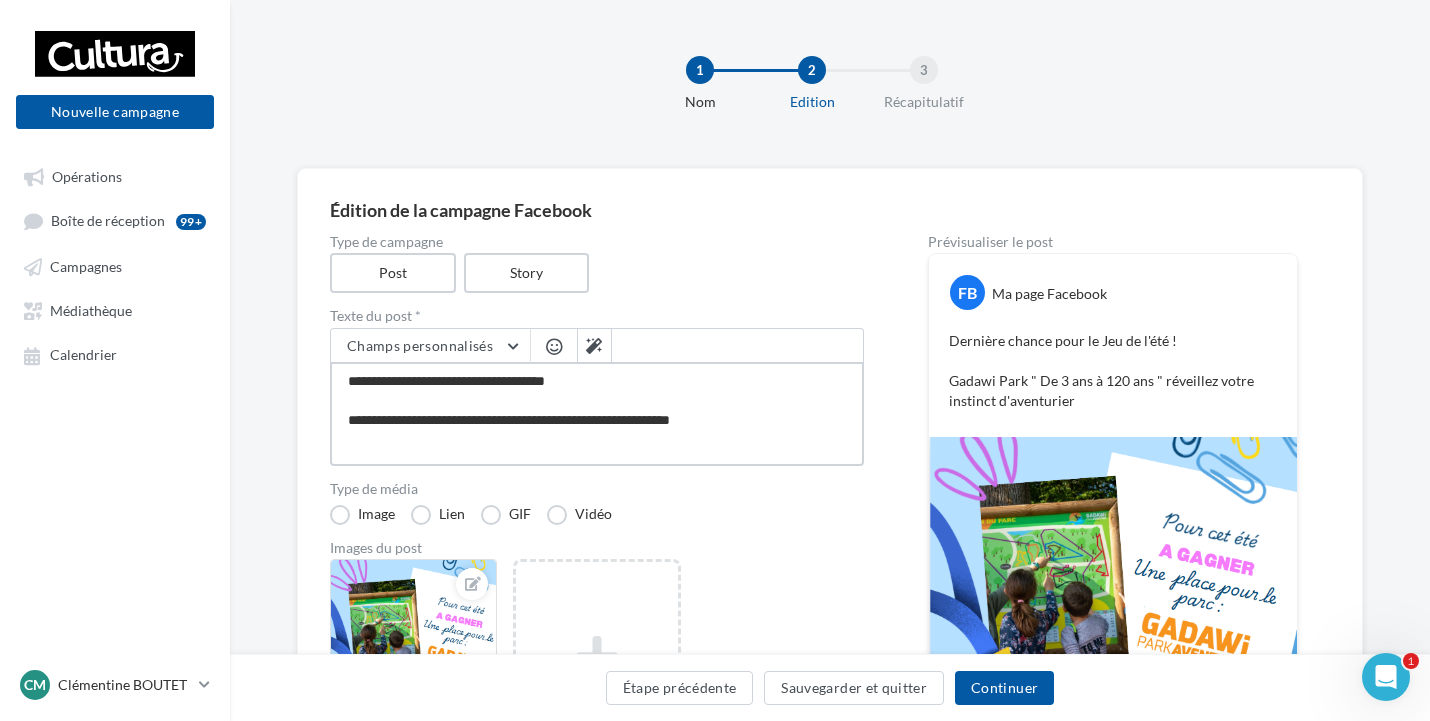 type on "**********" 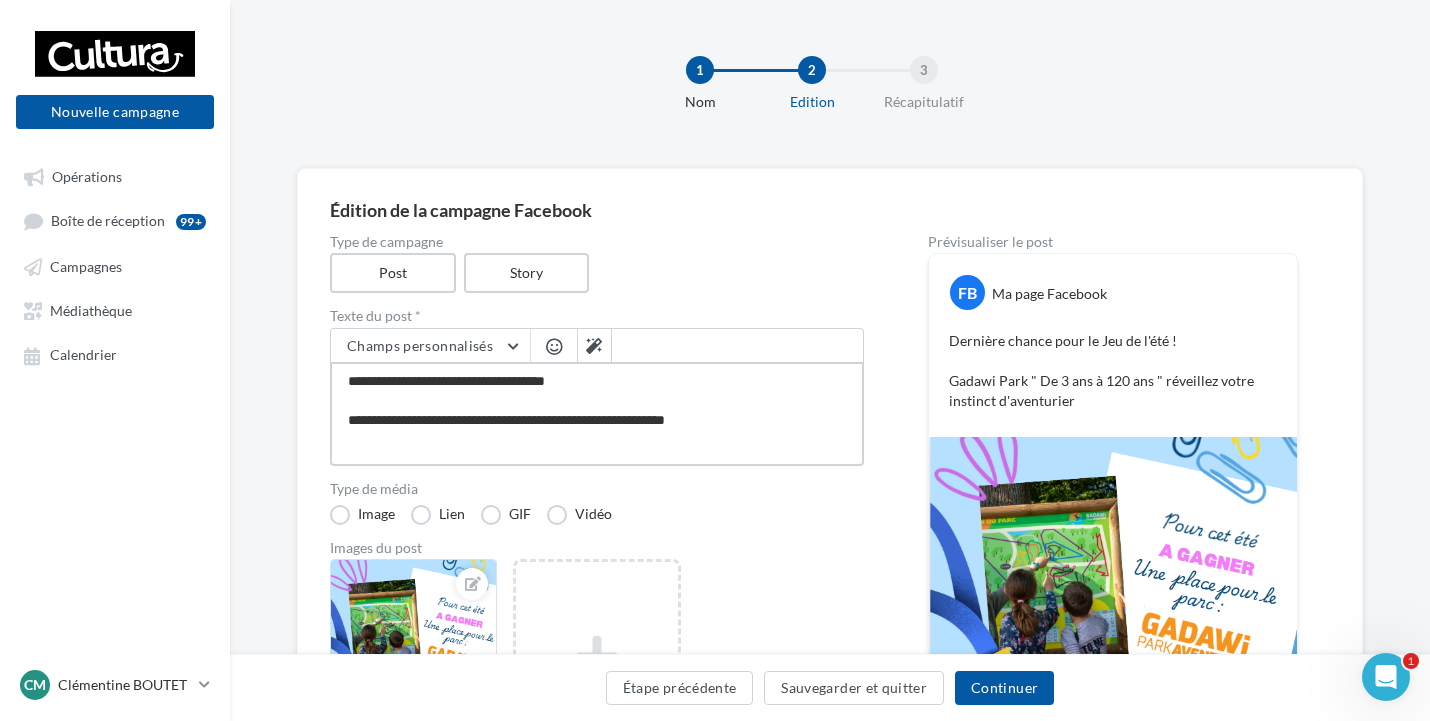 type on "**********" 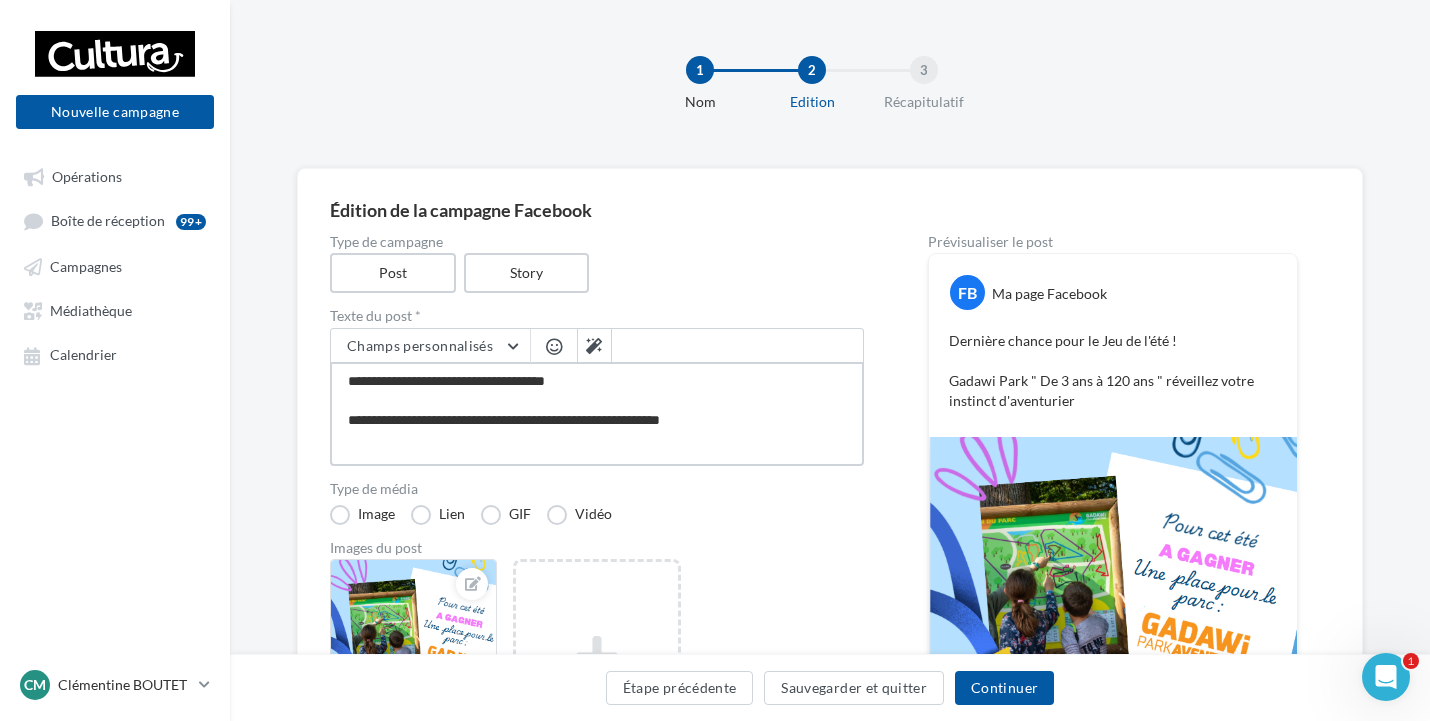 type on "**********" 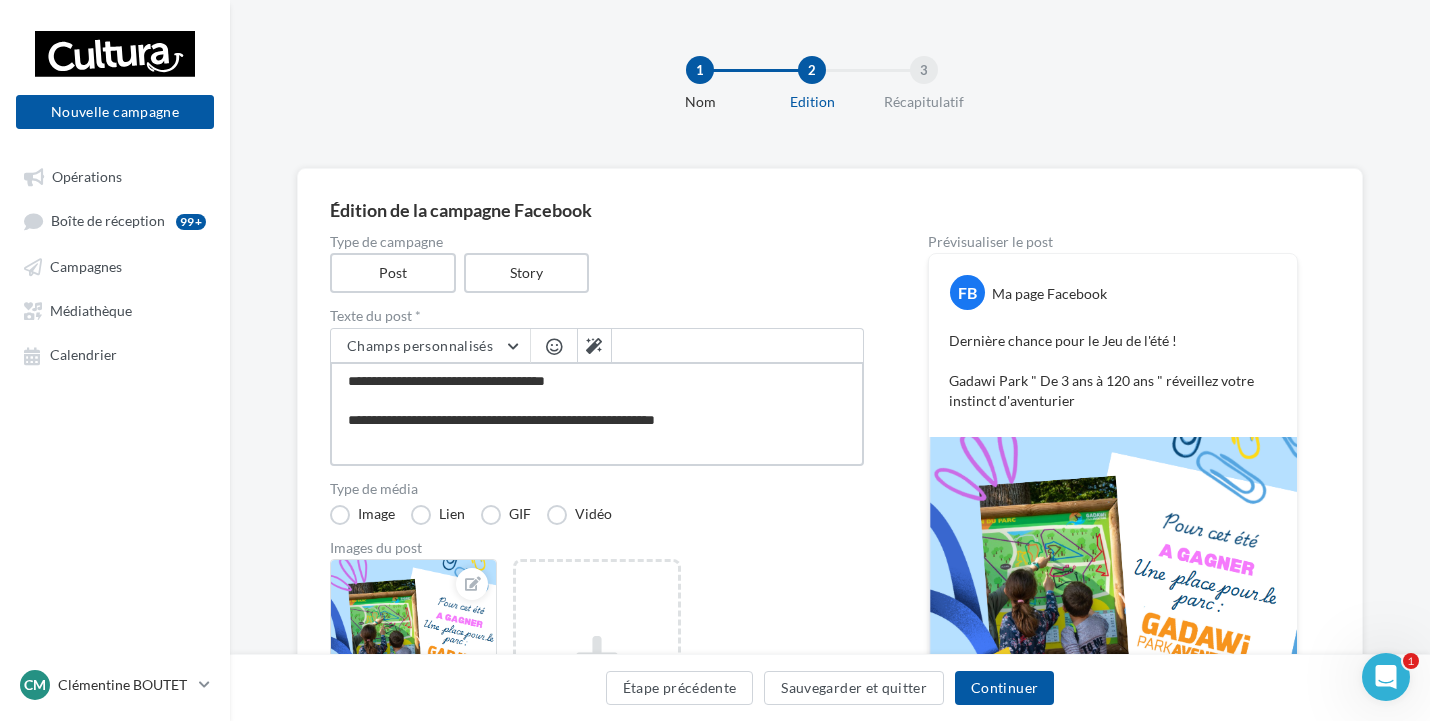 type on "**********" 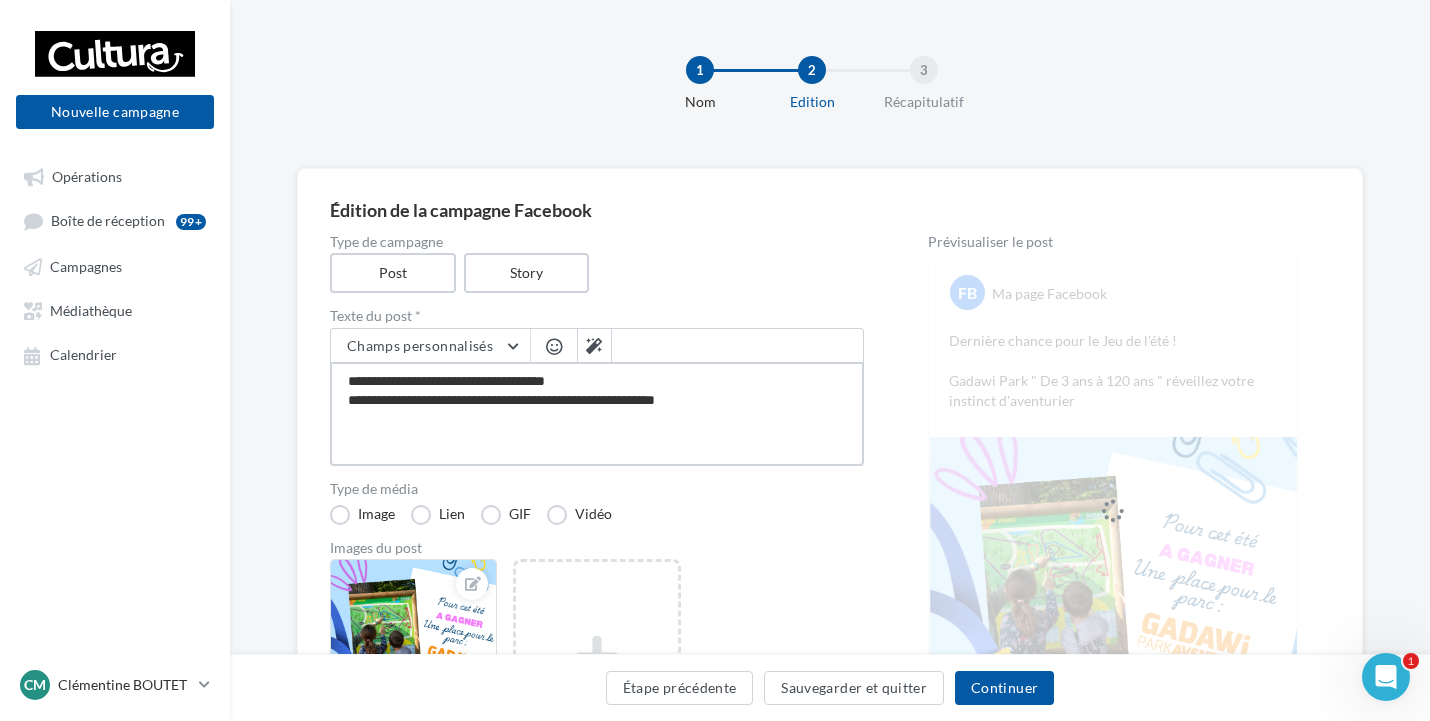 click on "**********" at bounding box center (597, 414) 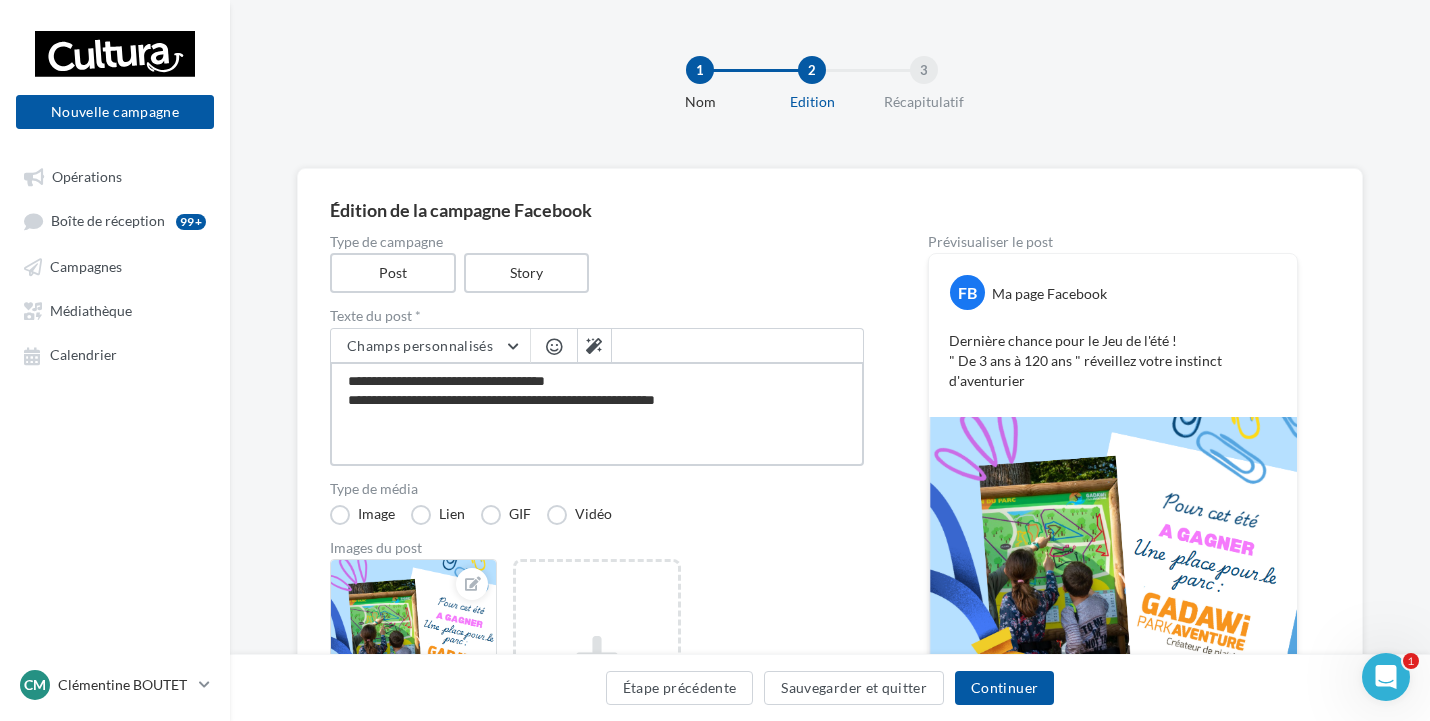 click on "**********" at bounding box center [597, 414] 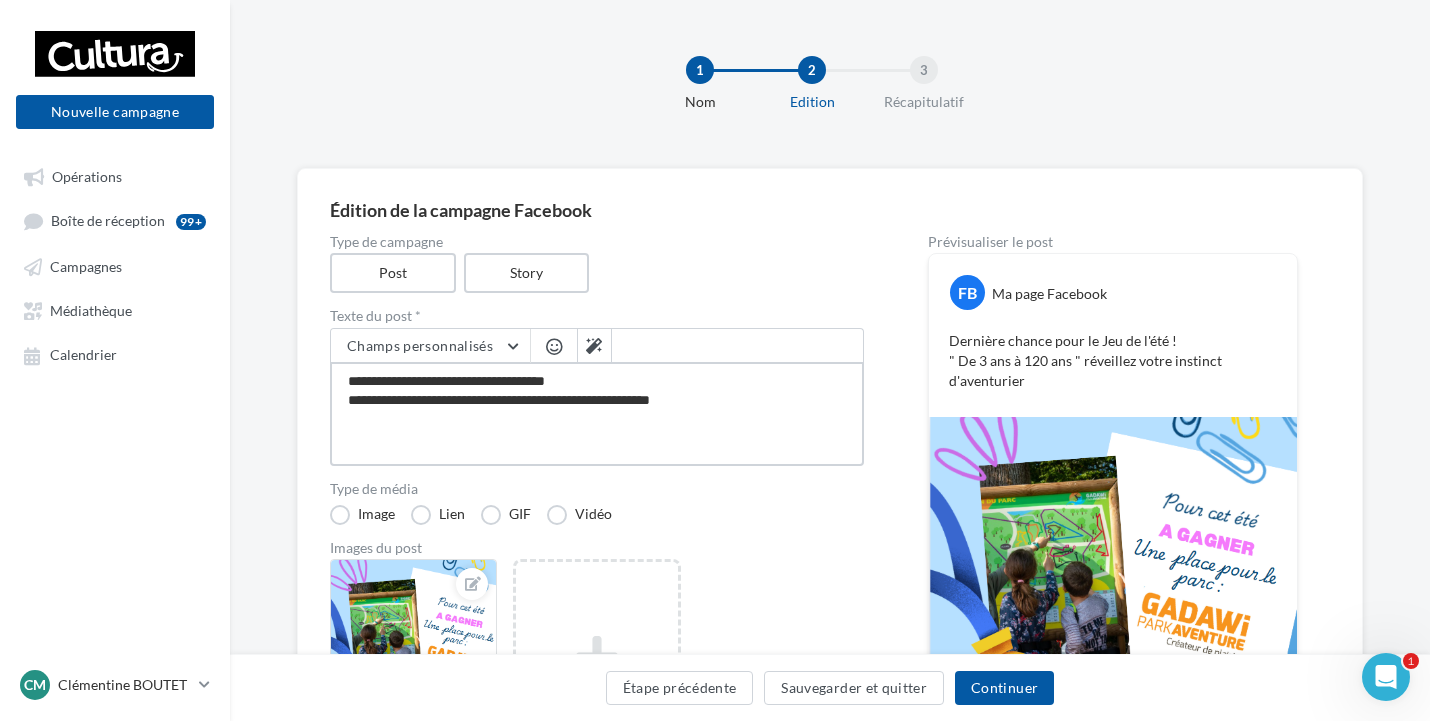 click on "**********" at bounding box center (597, 414) 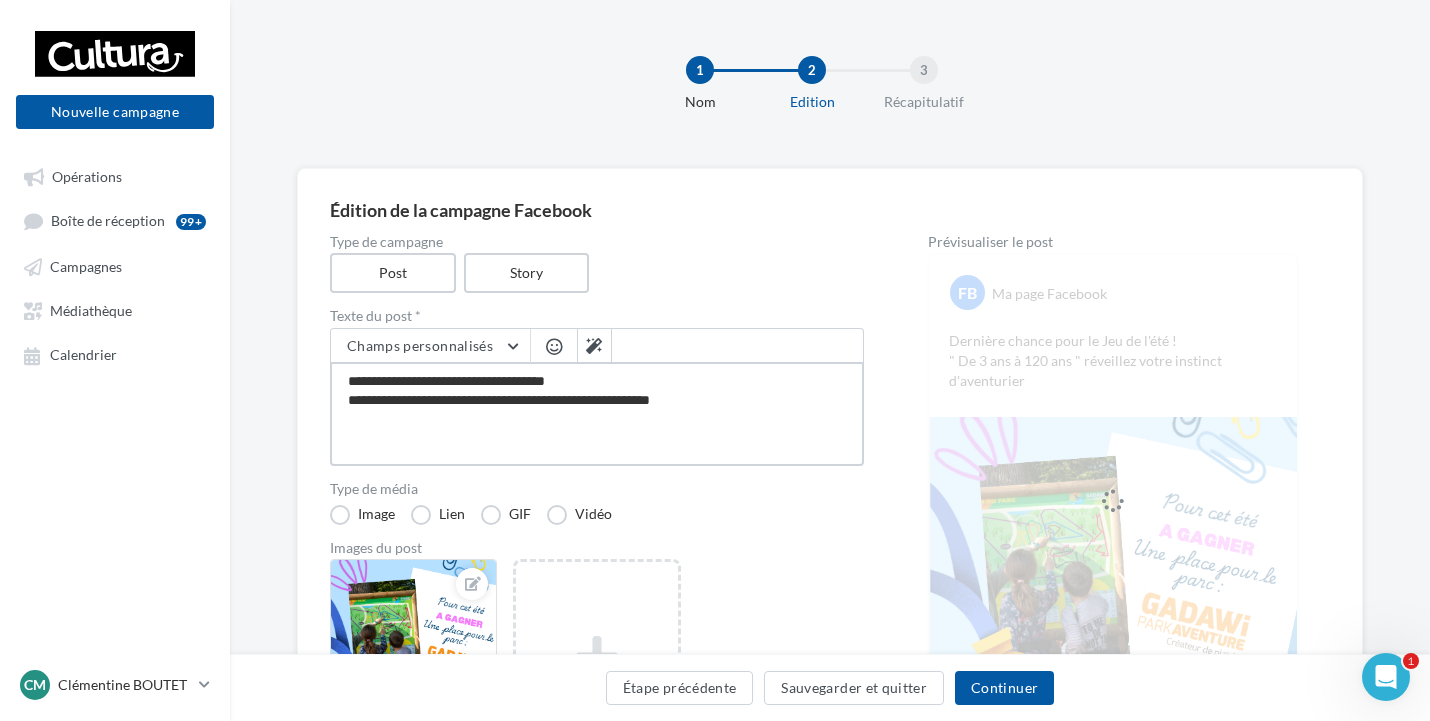 click on "**********" at bounding box center [597, 414] 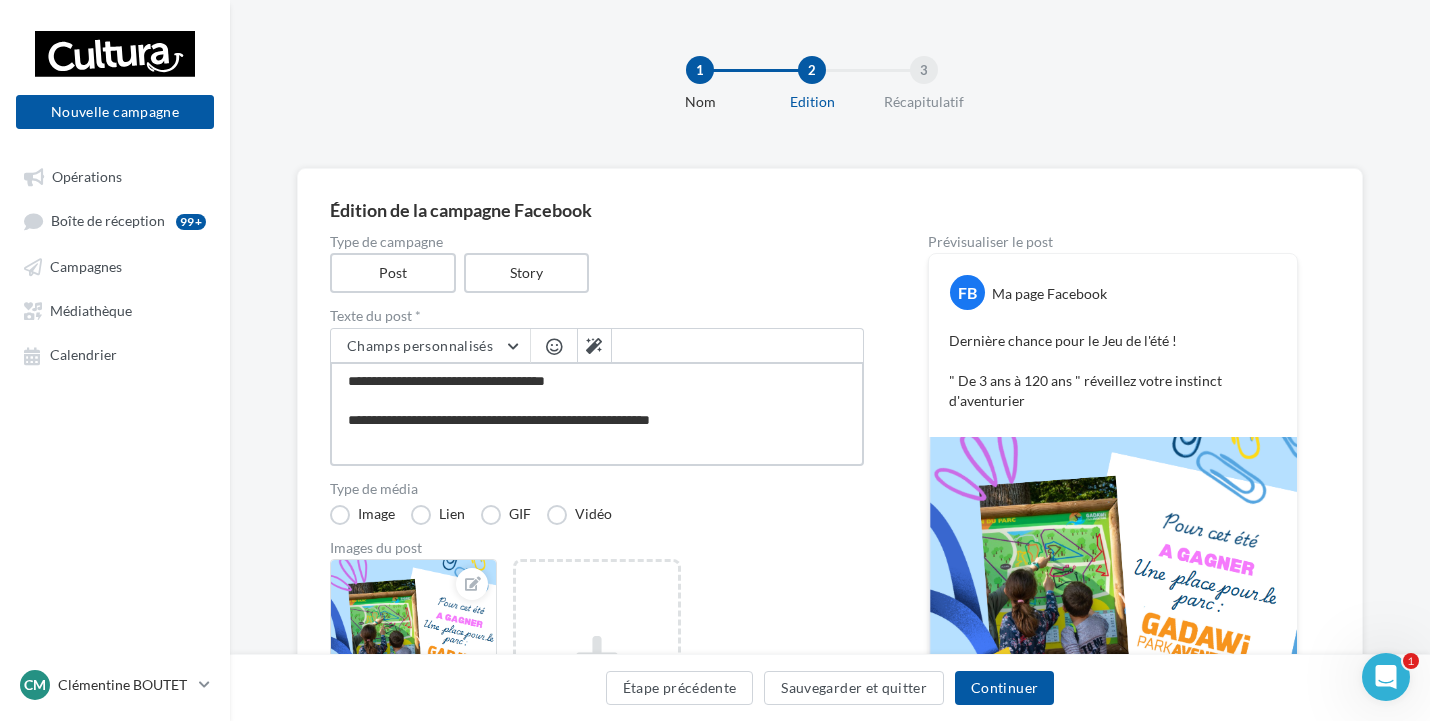 click on "**********" at bounding box center (597, 414) 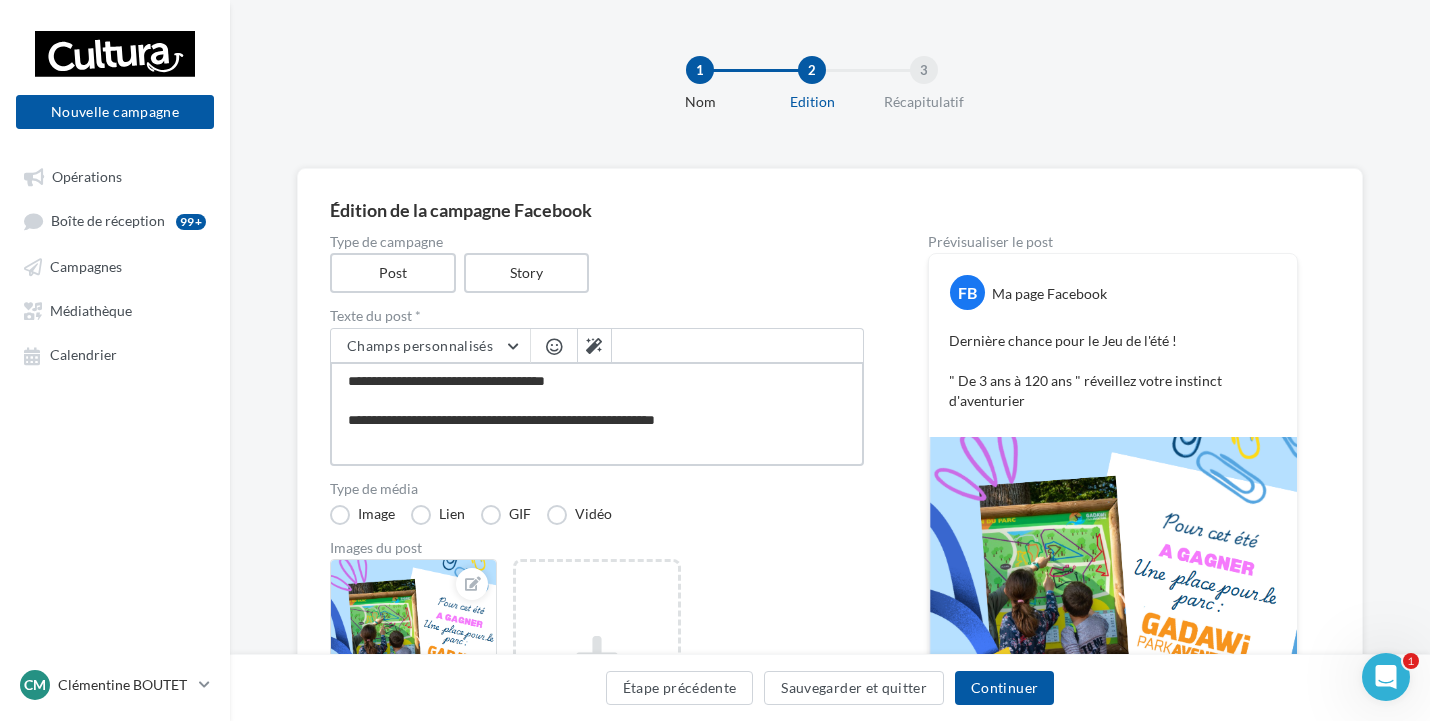 type on "**********" 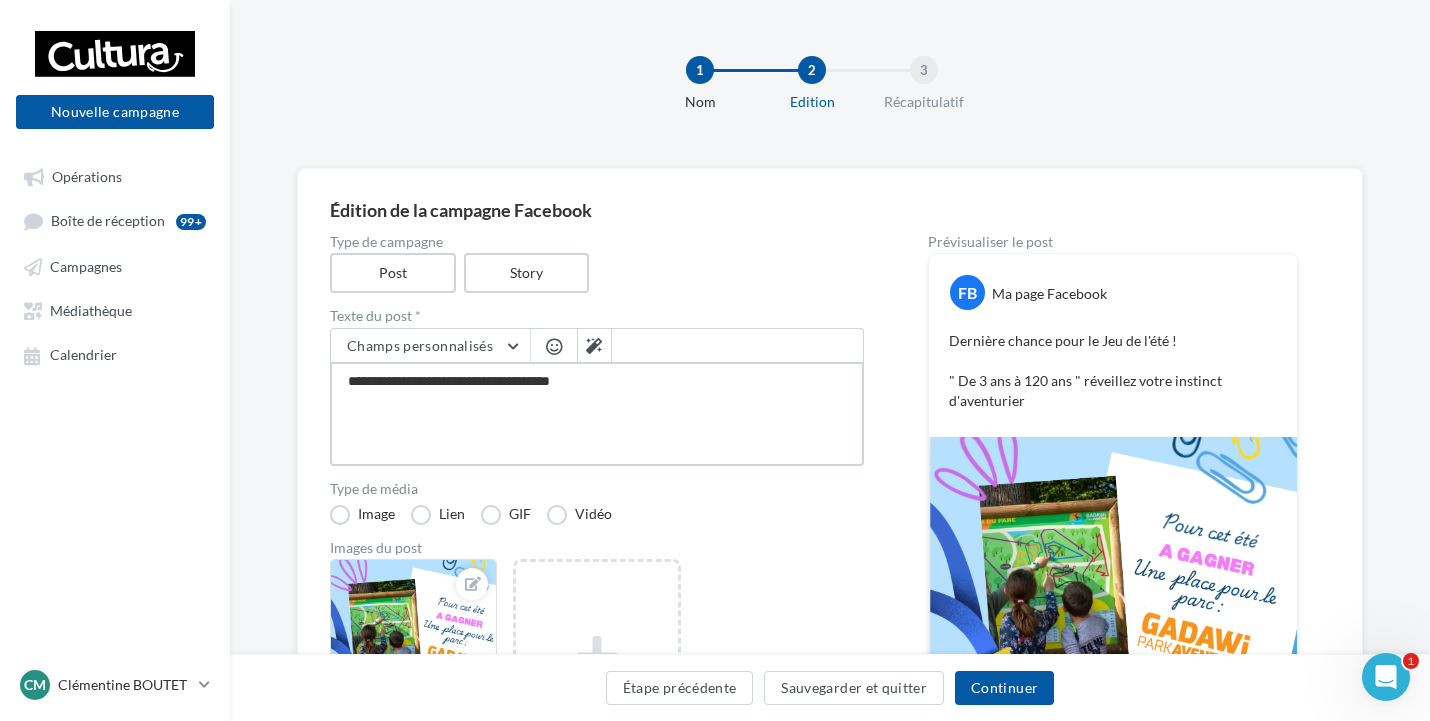 type on "**********" 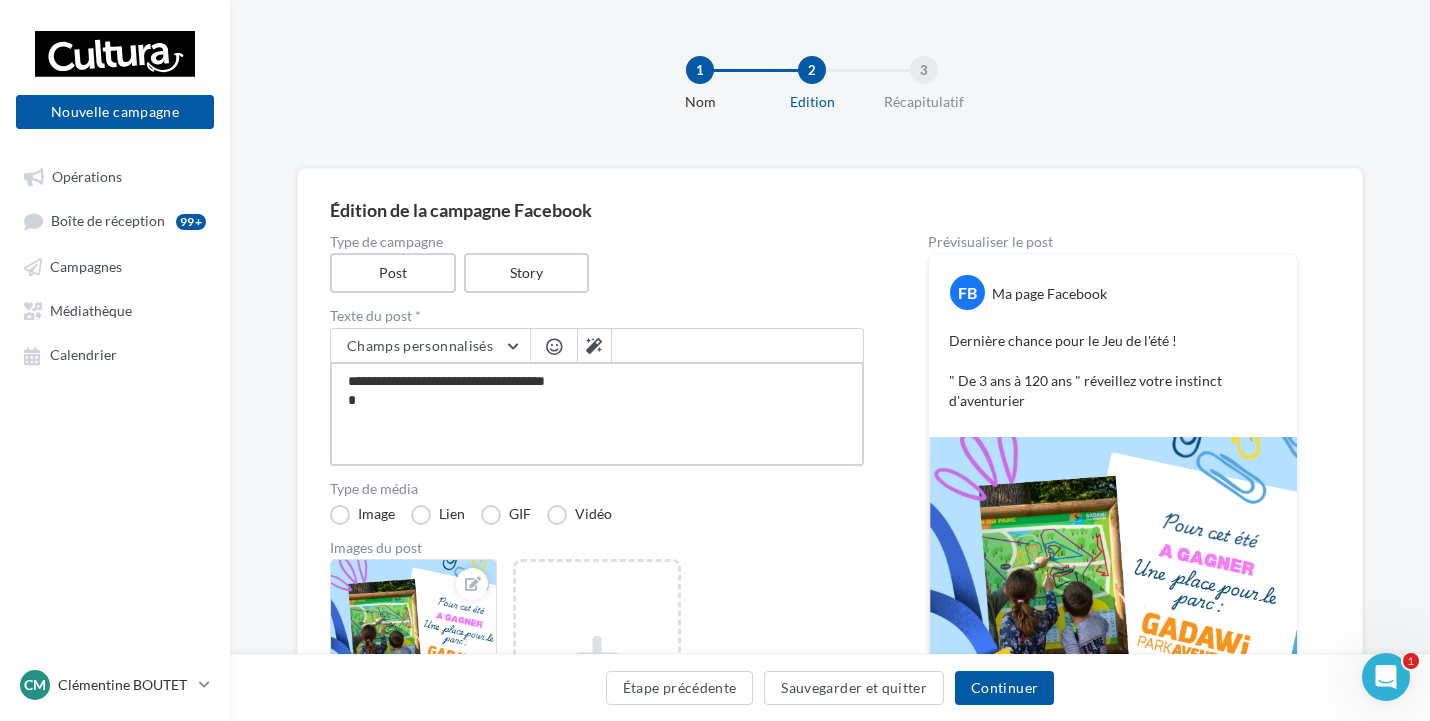 type on "**********" 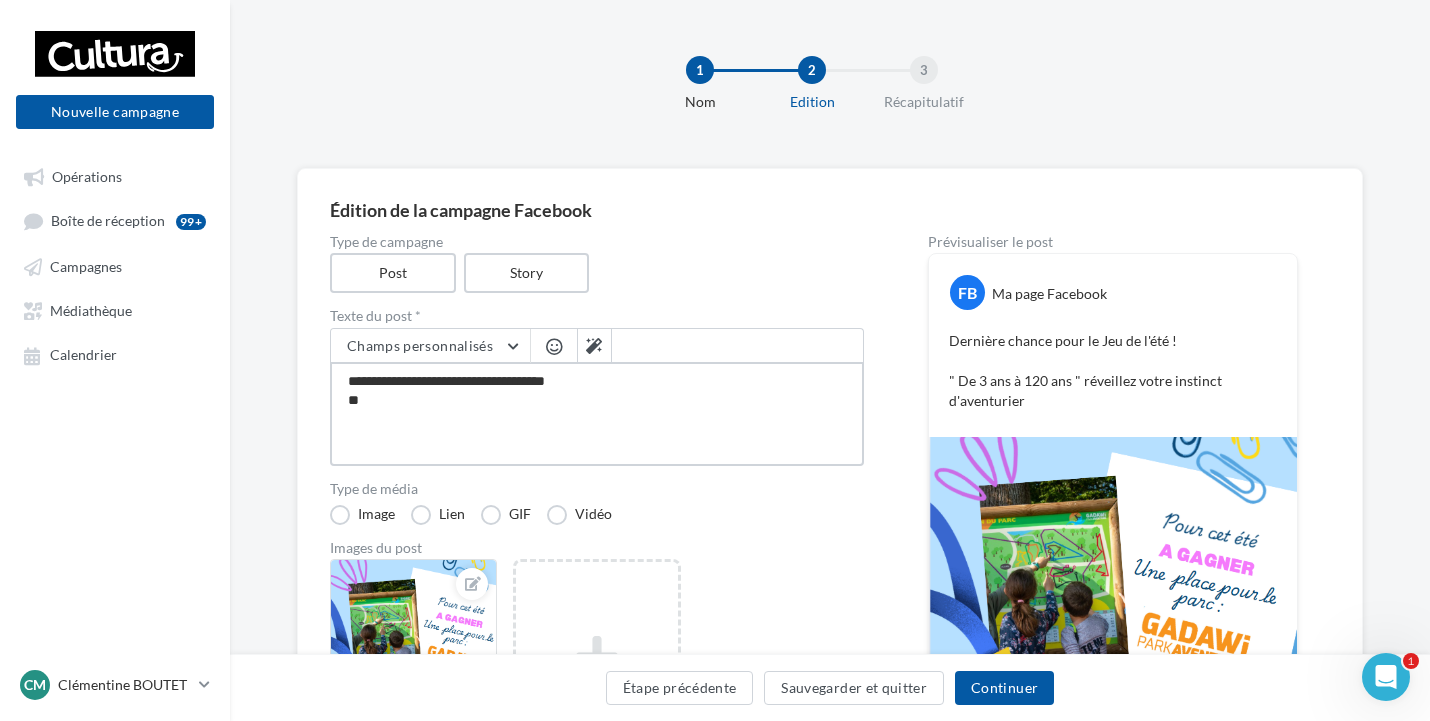 type on "**********" 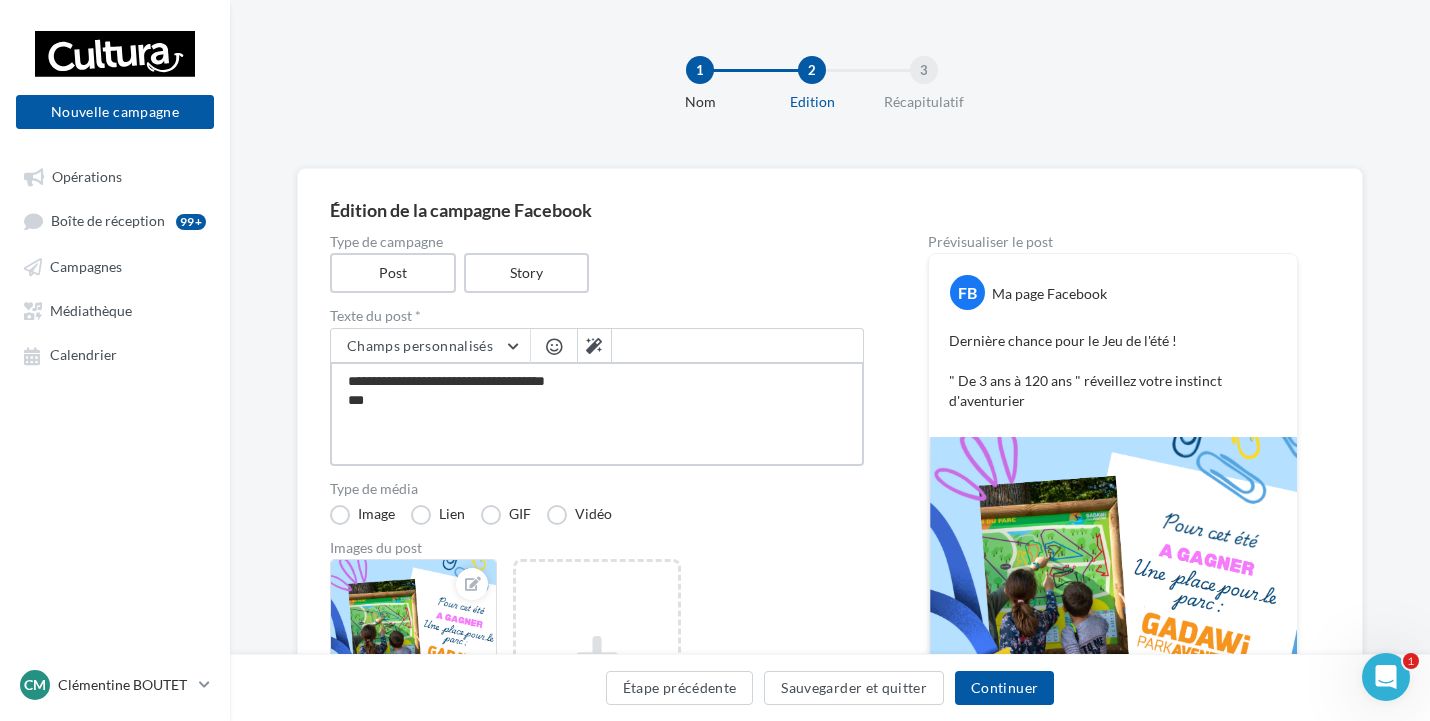 type on "**********" 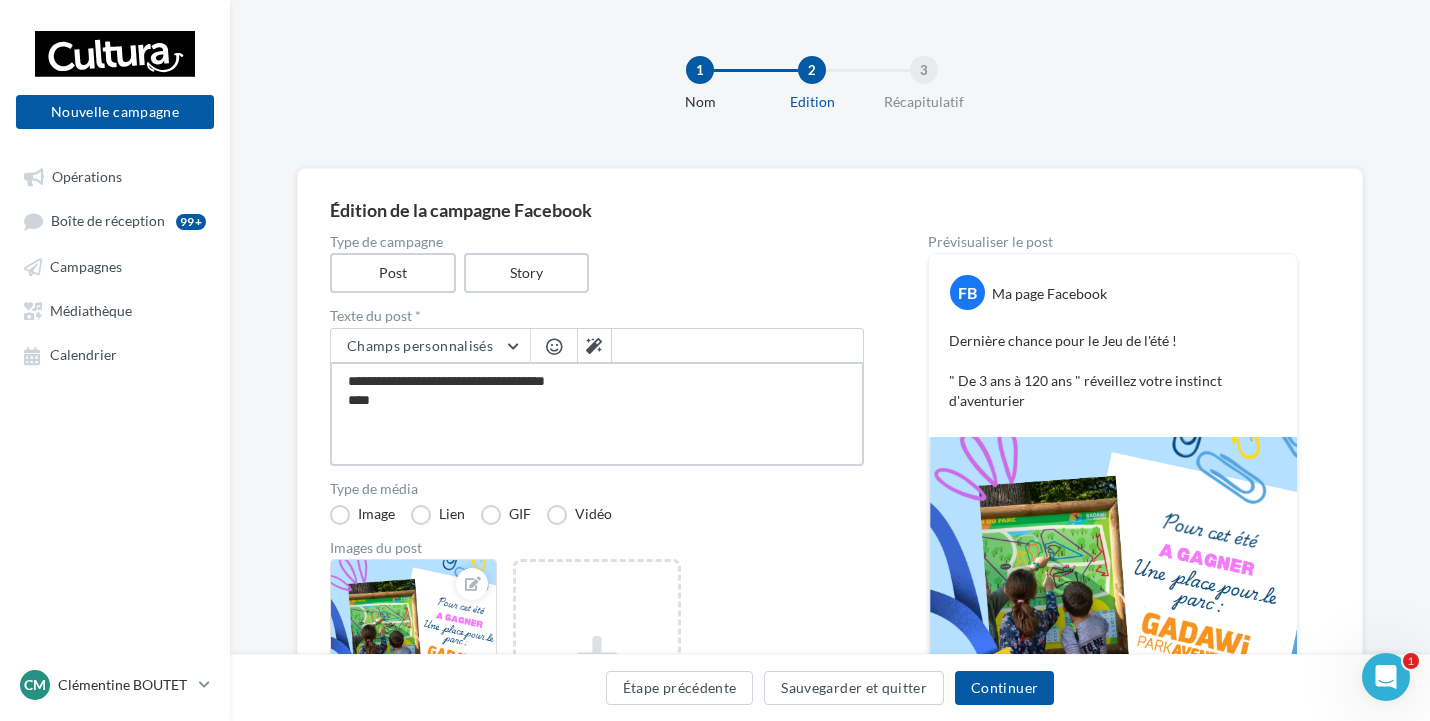 type on "**********" 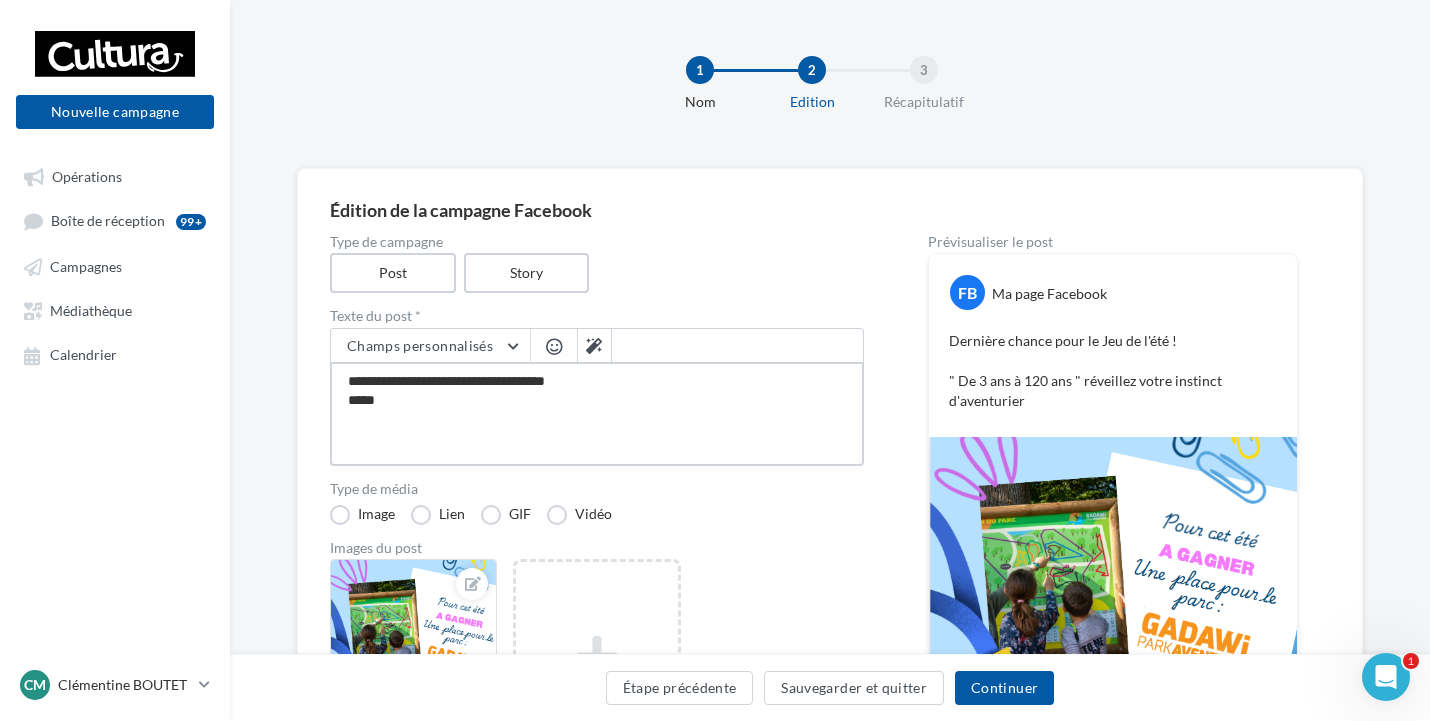 type on "**********" 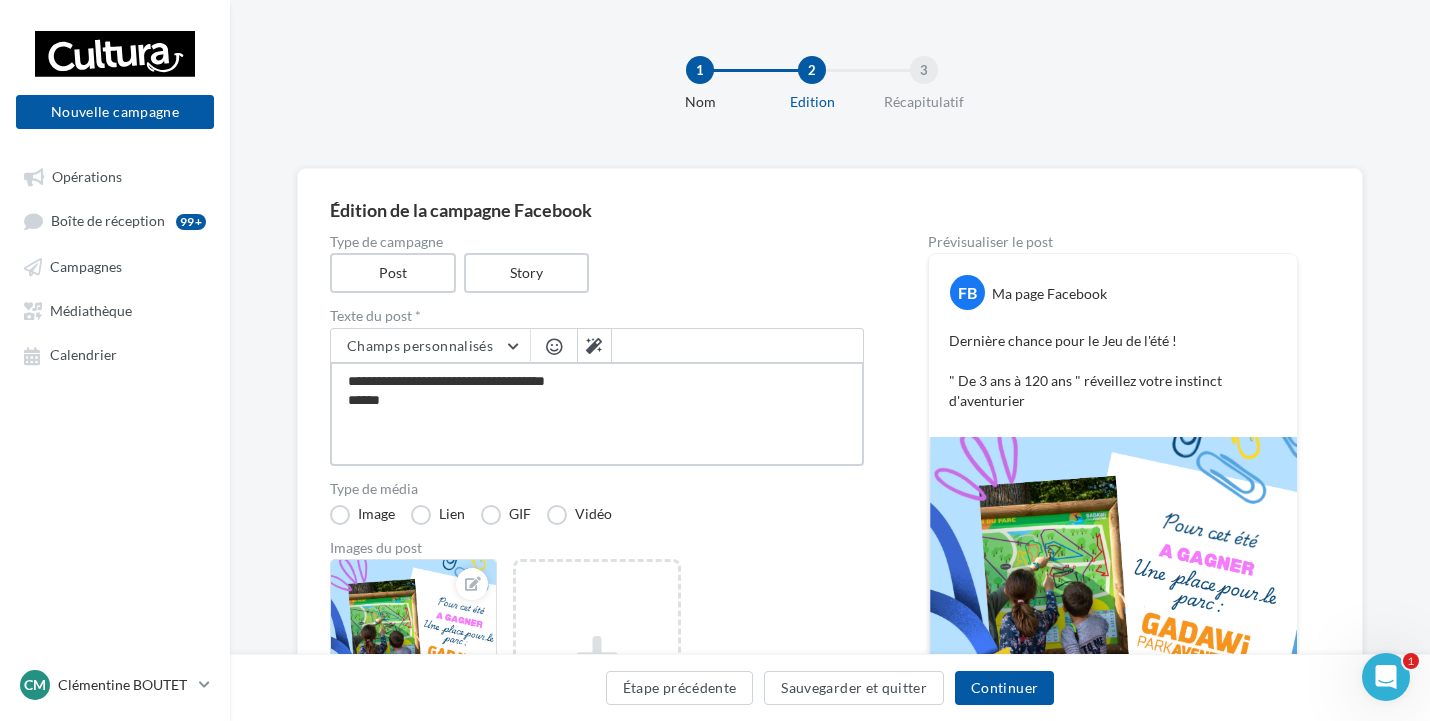type on "**********" 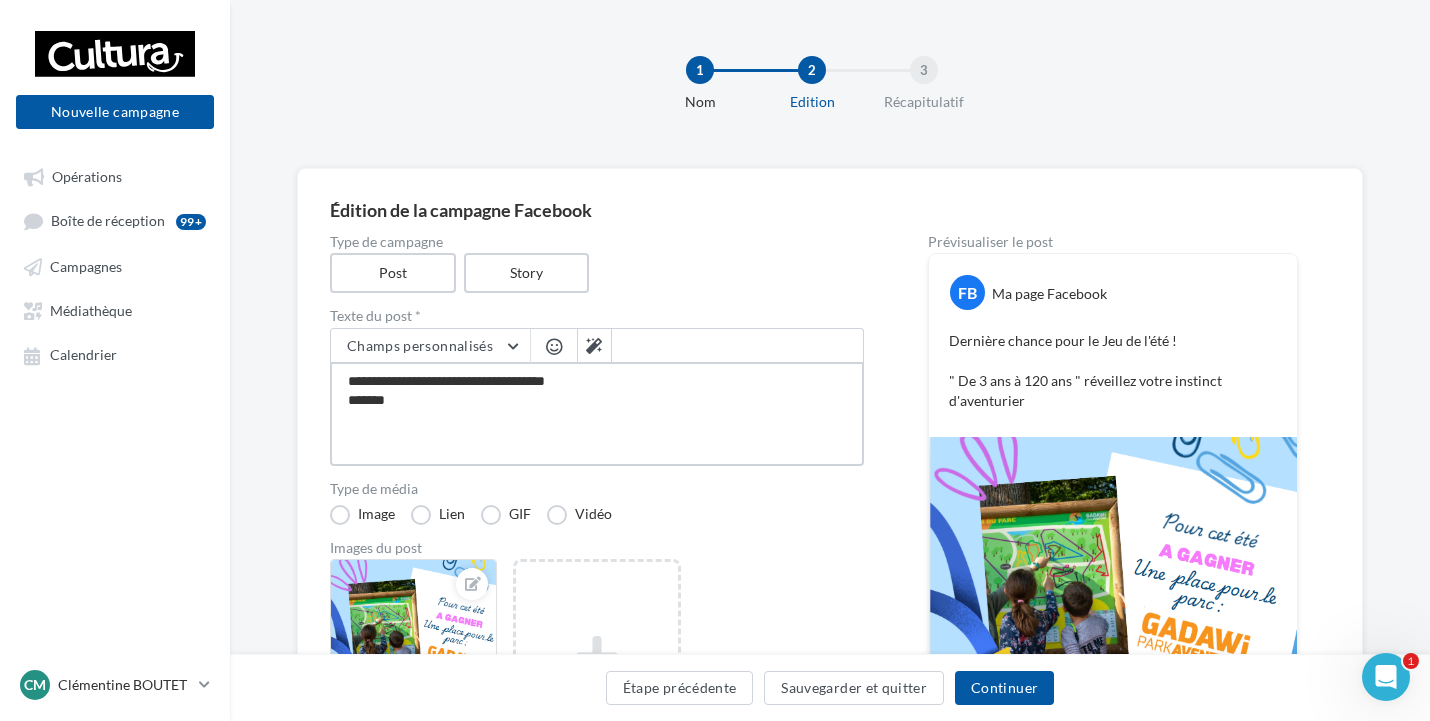 type on "**********" 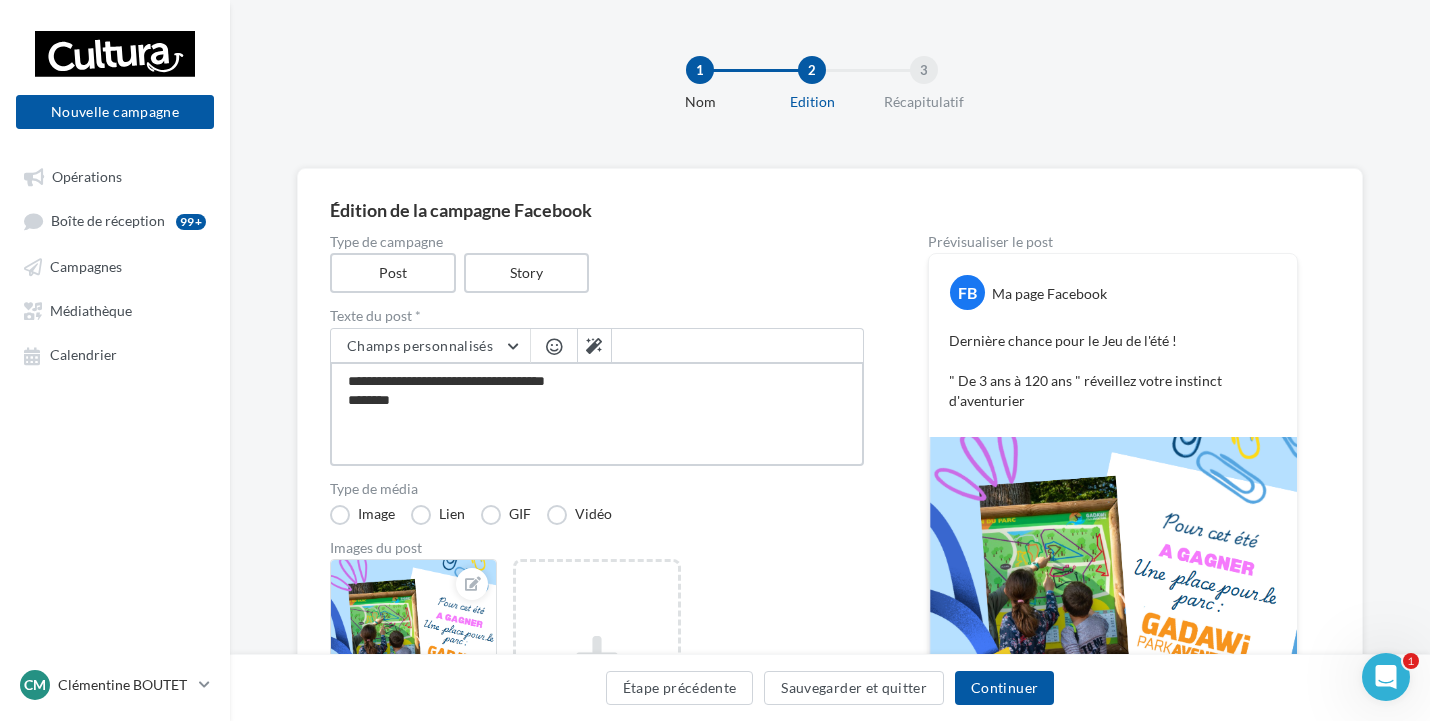 type on "**********" 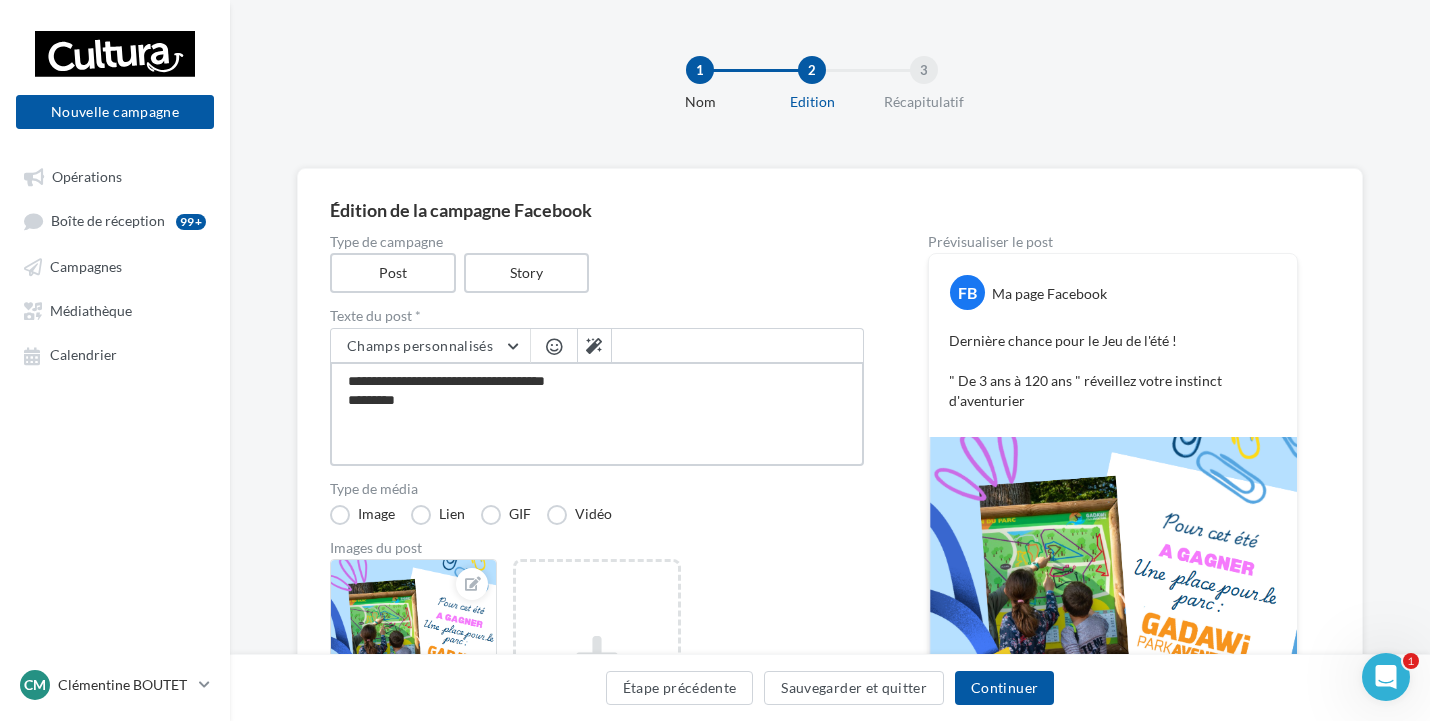 type on "**********" 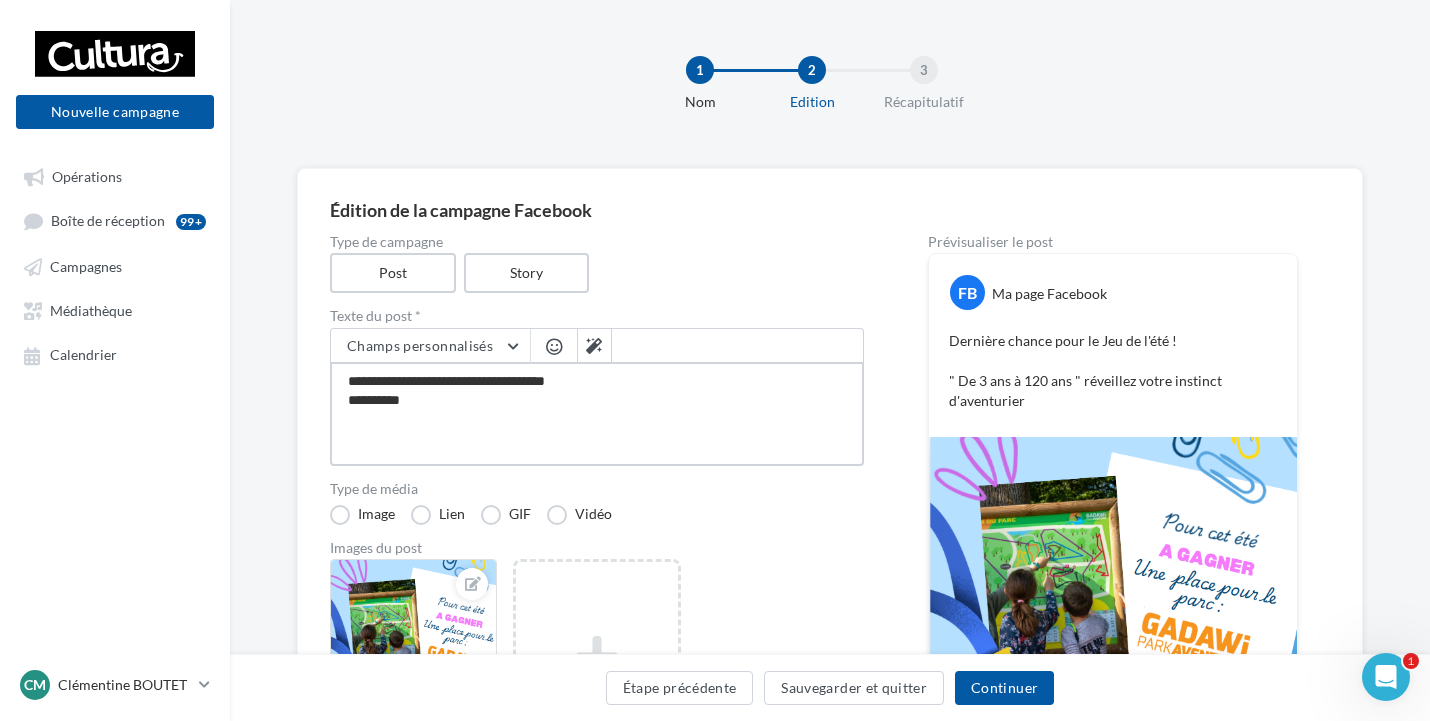 type on "**********" 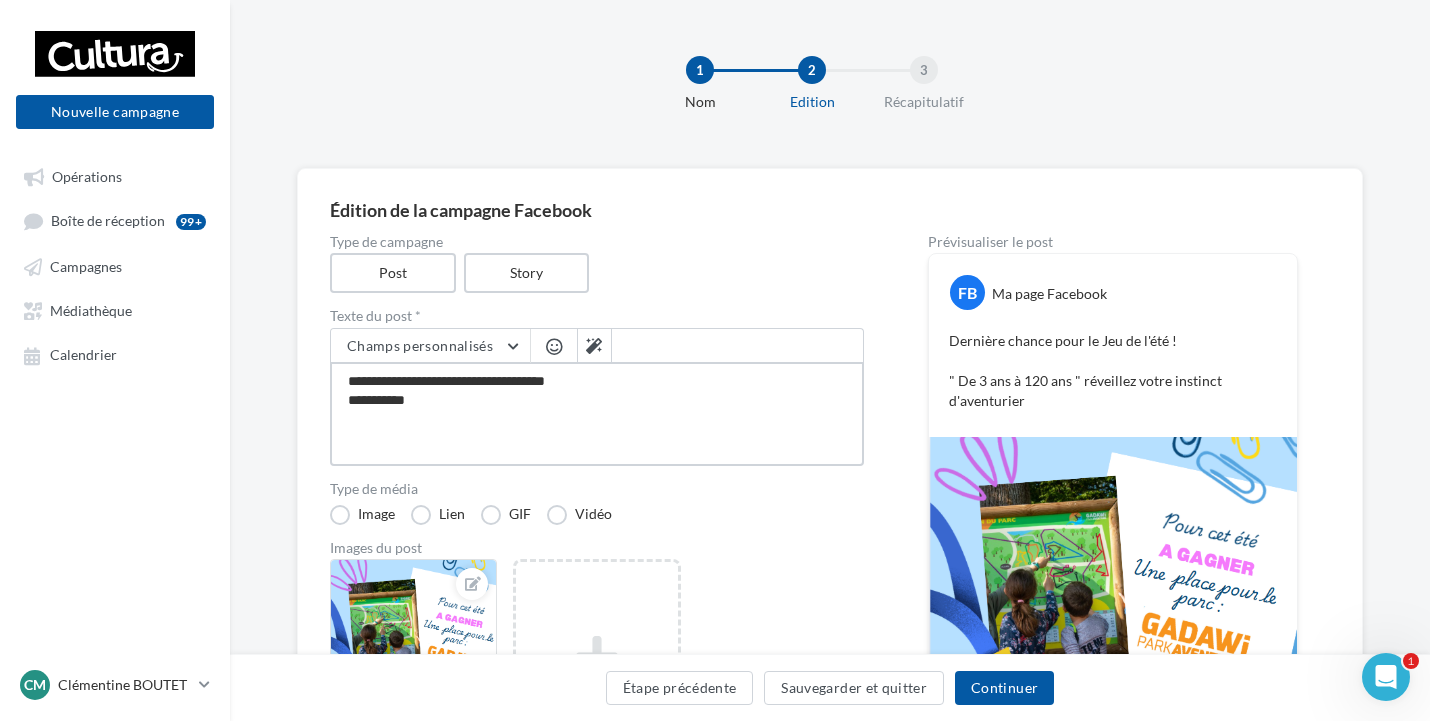 type on "**********" 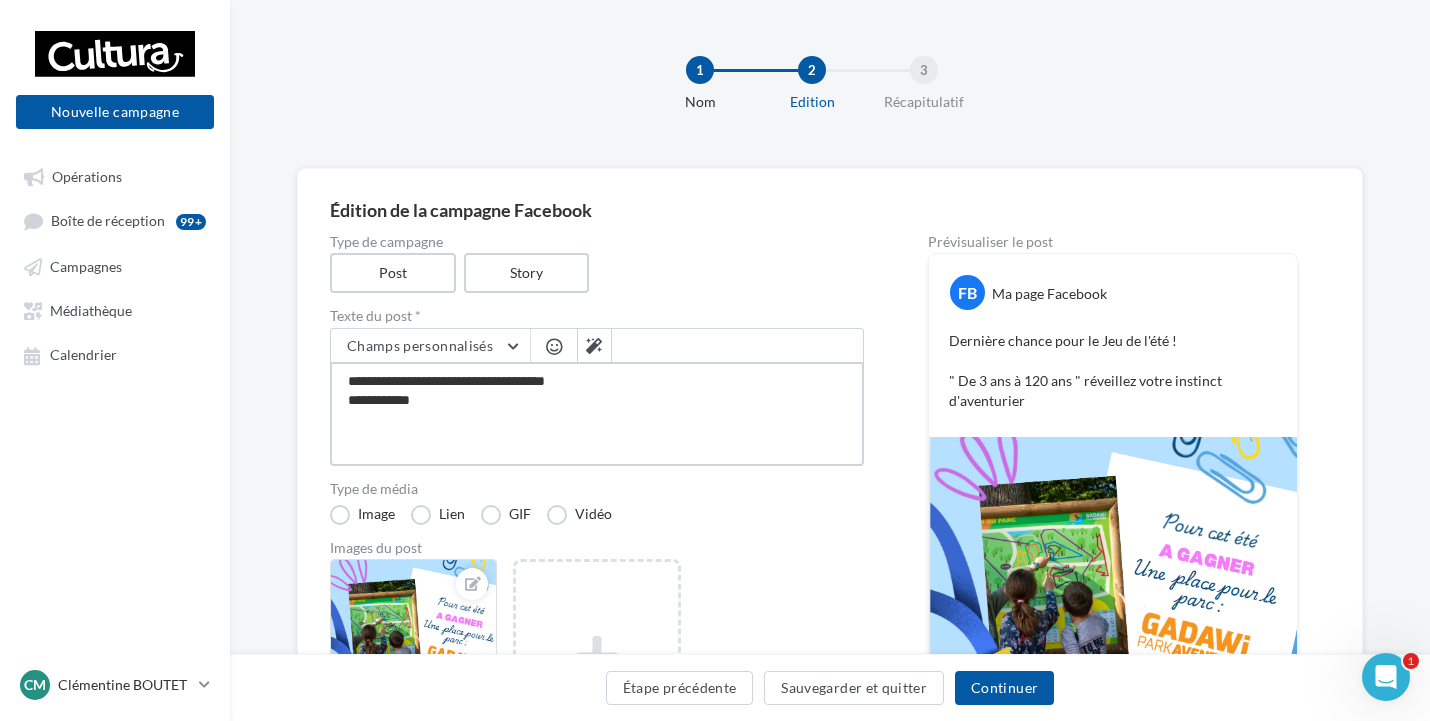type on "**********" 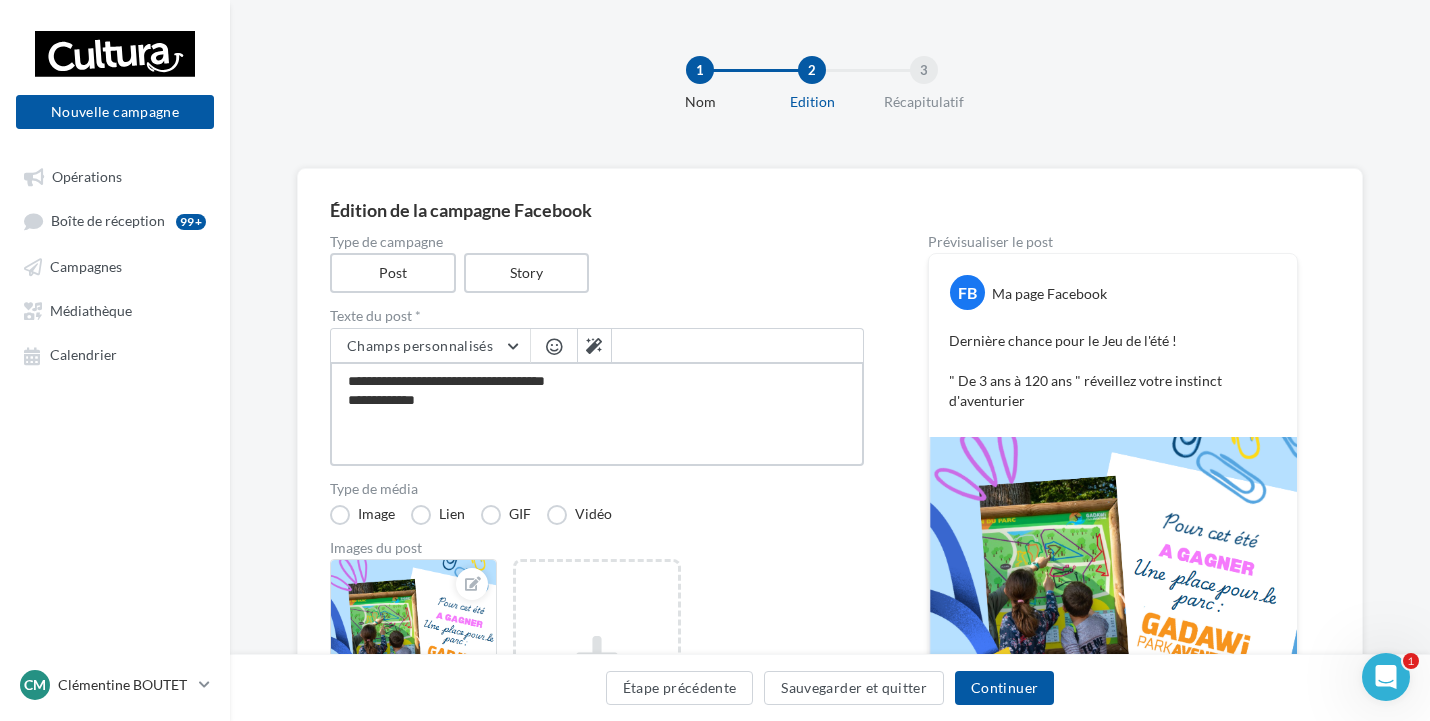 type on "**********" 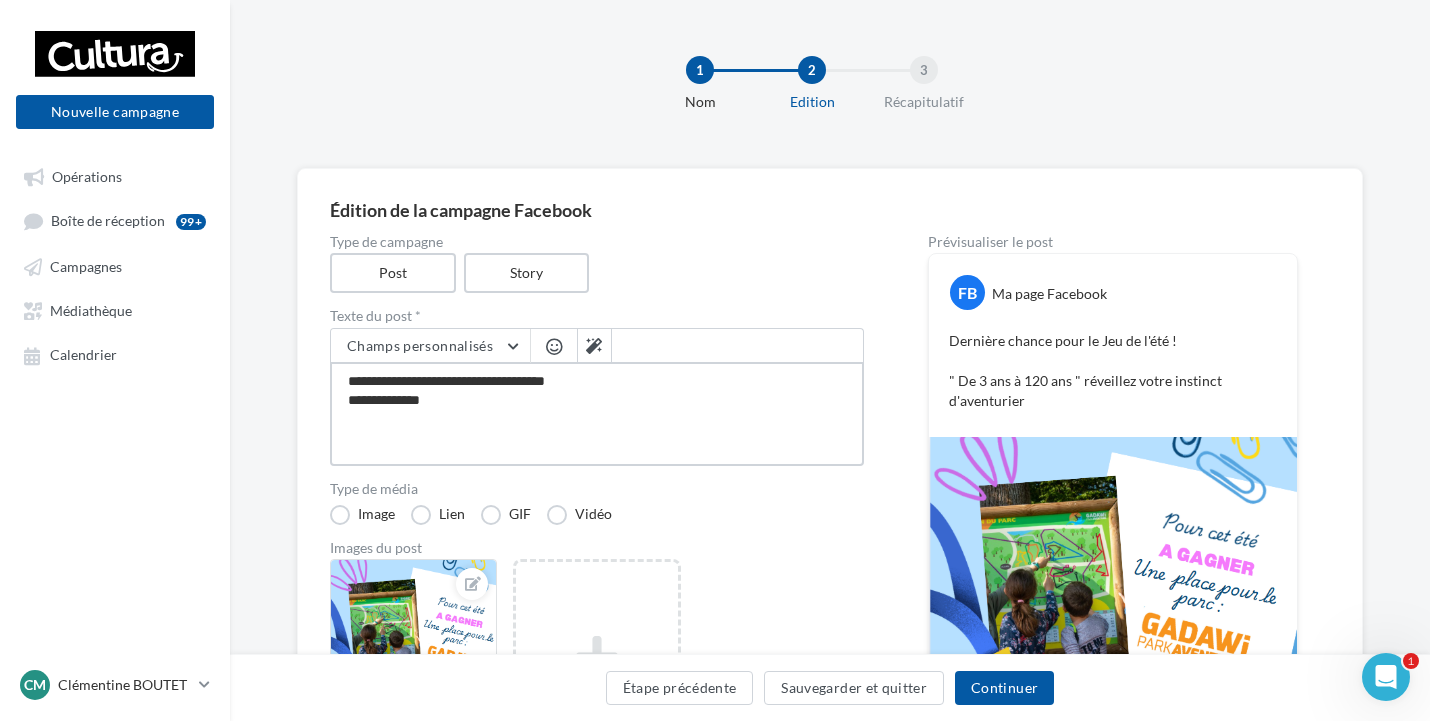 type on "**********" 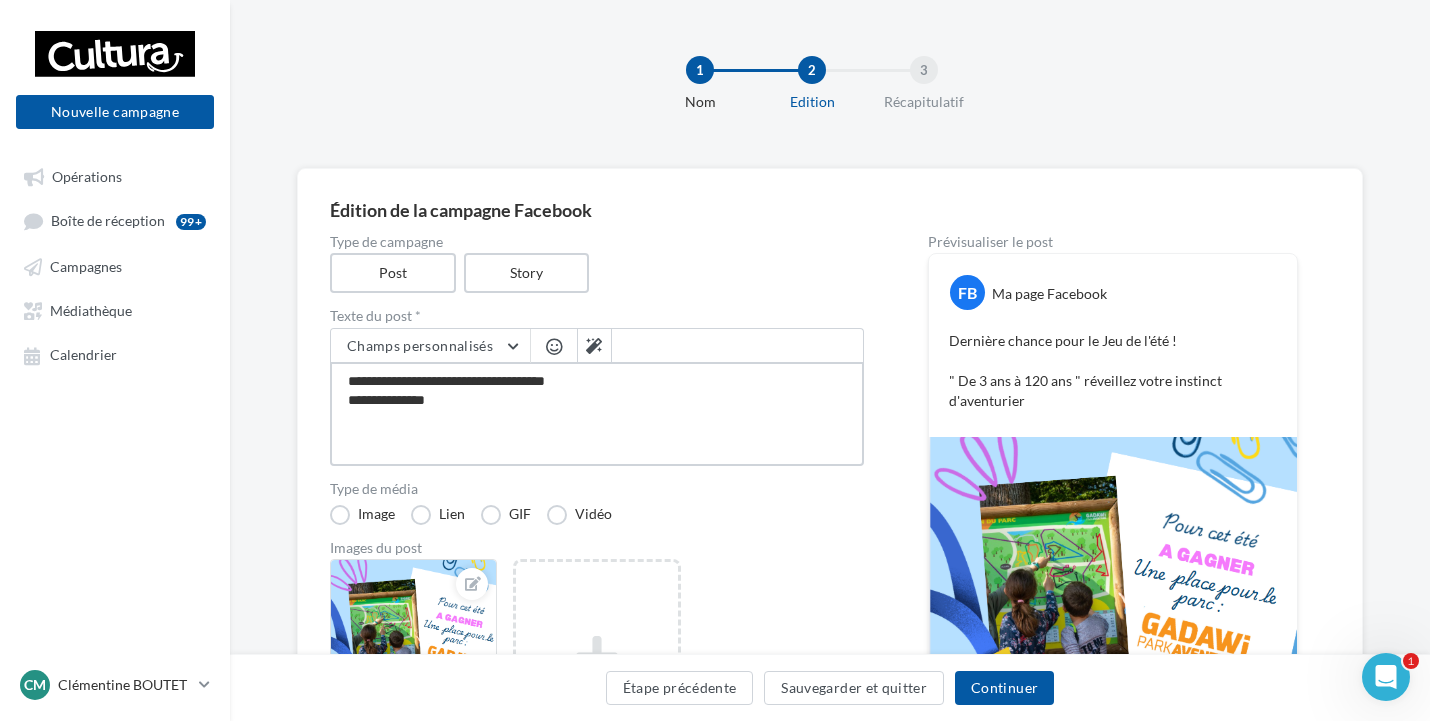 type on "**********" 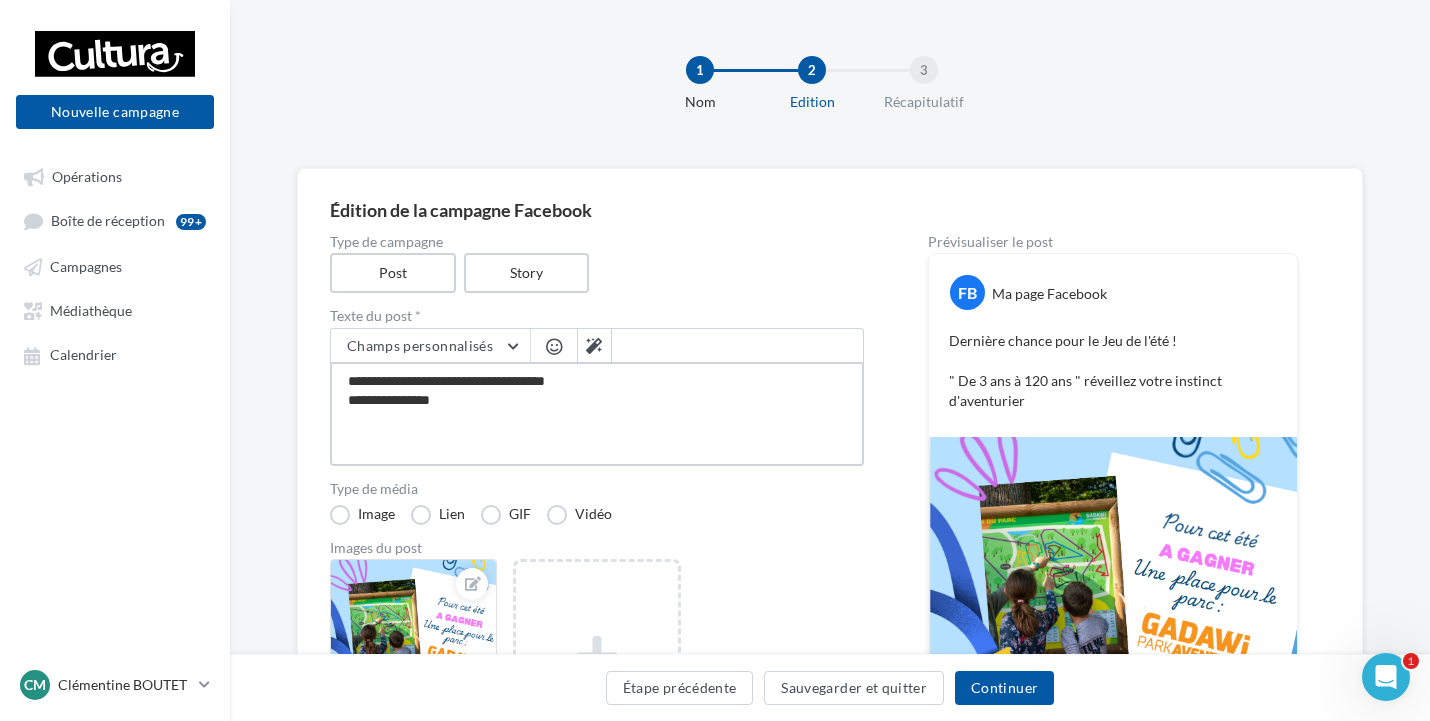 type on "**********" 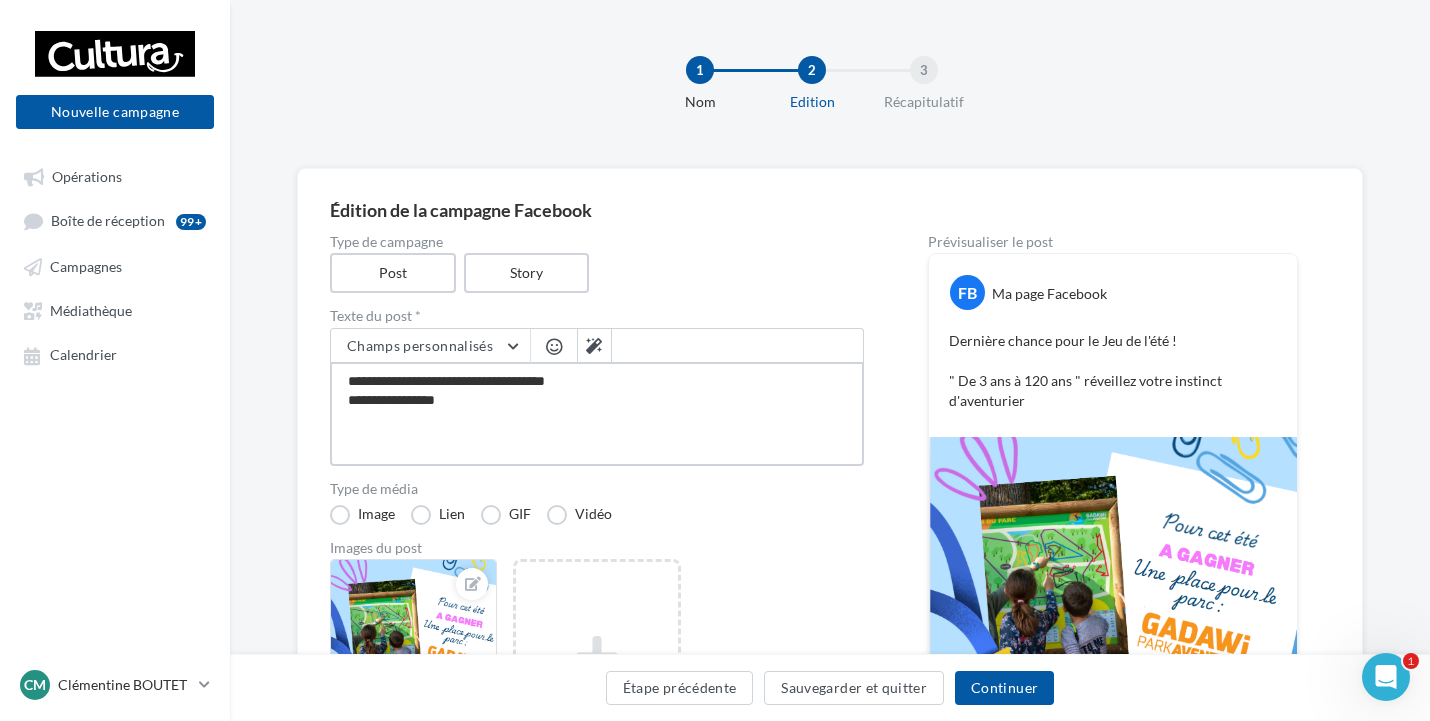 type on "**********" 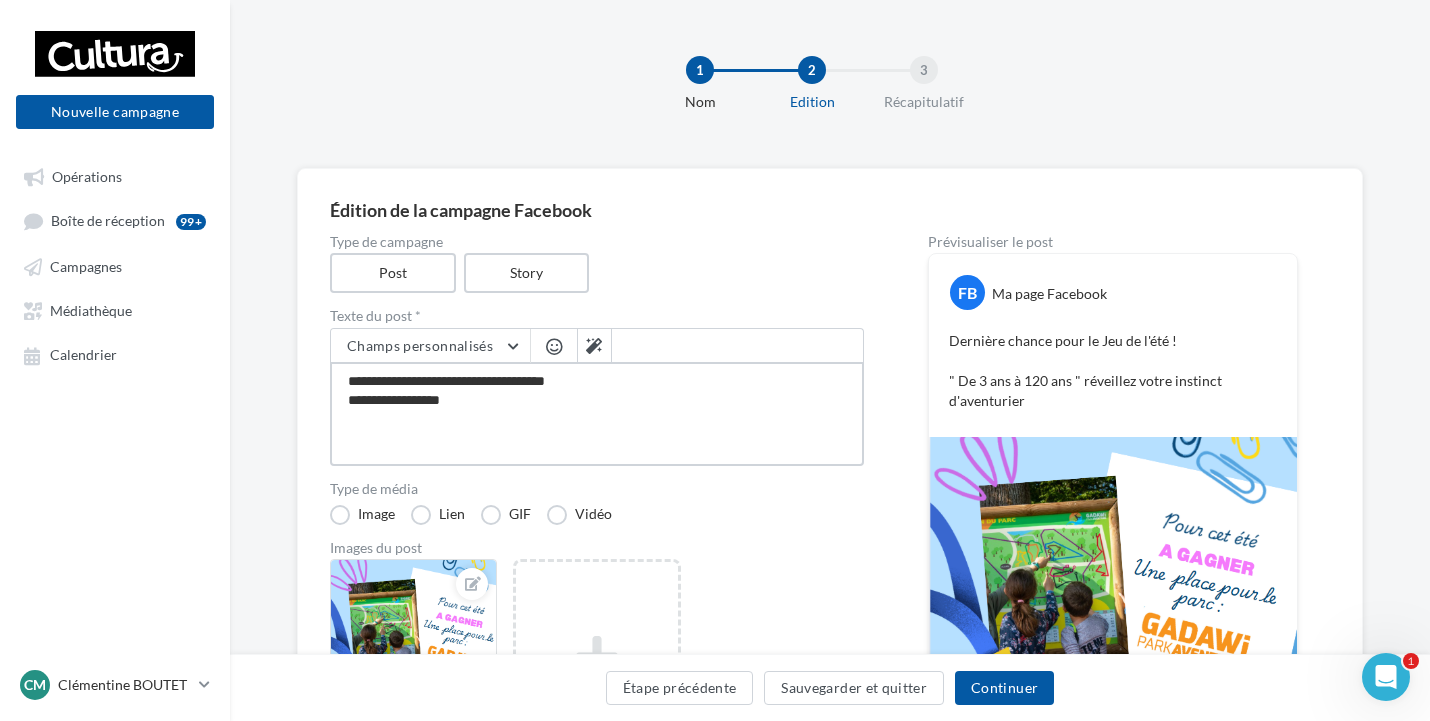 type on "**********" 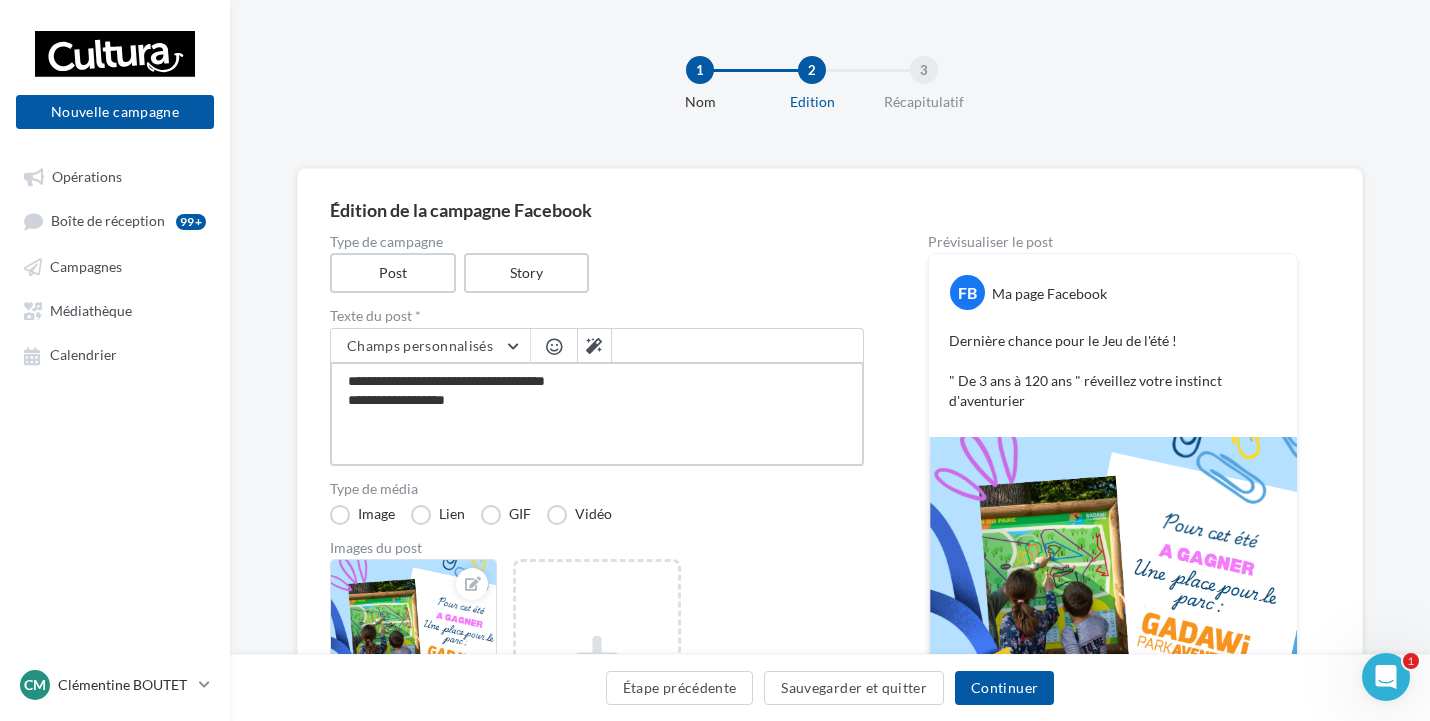 type on "**********" 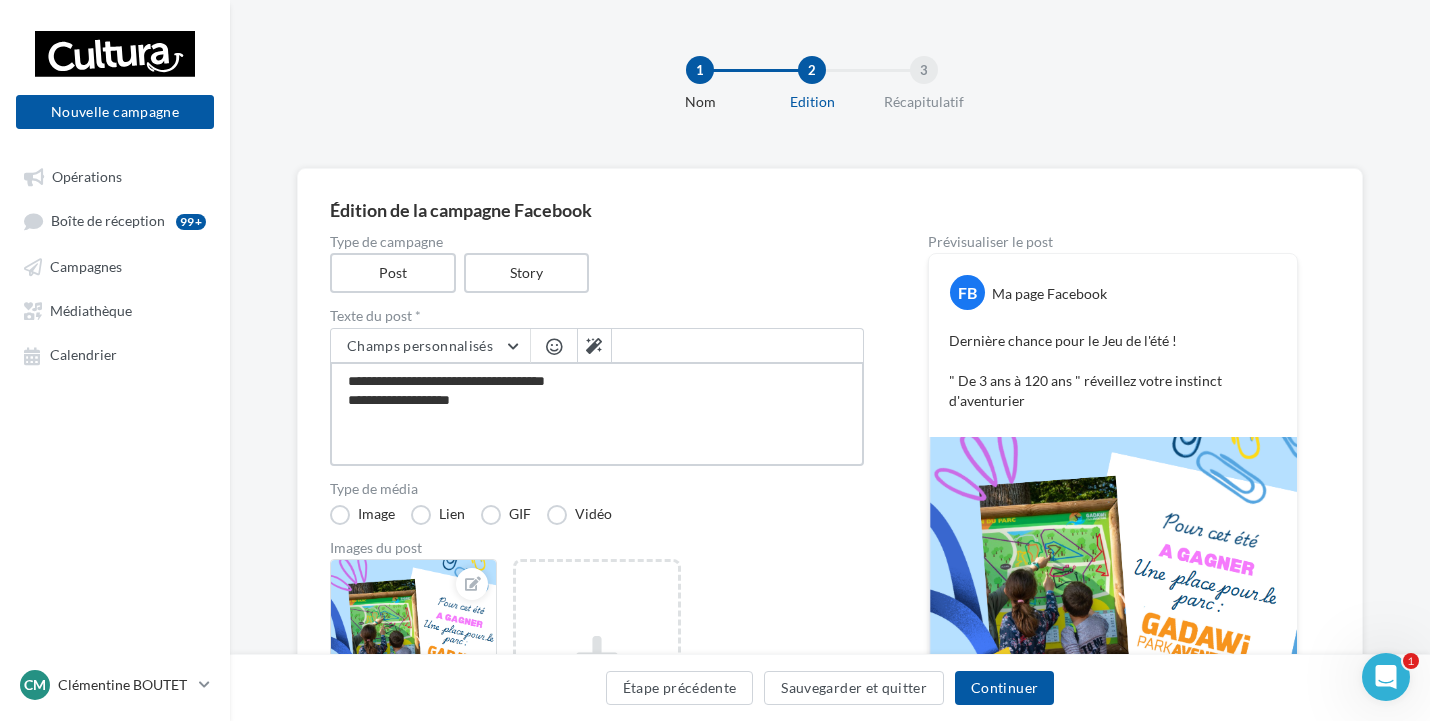 type on "**********" 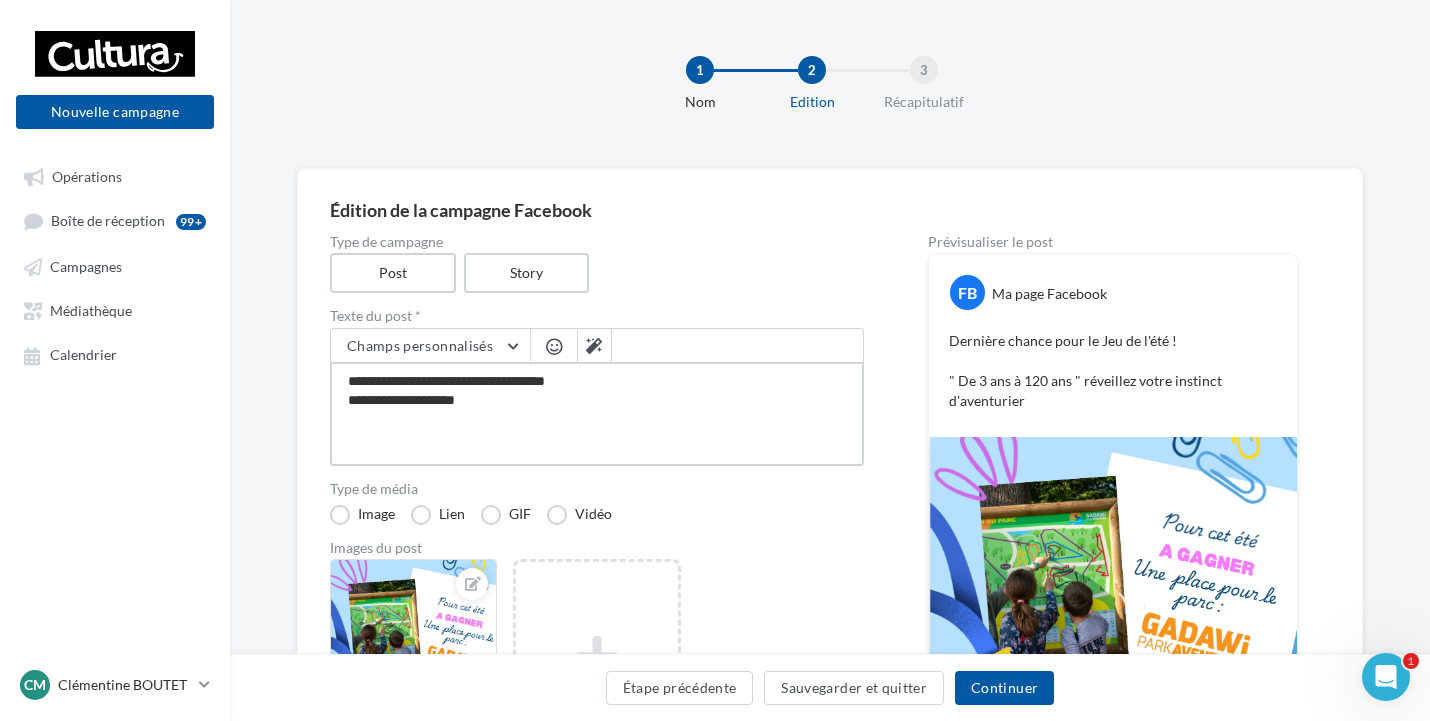 type on "**********" 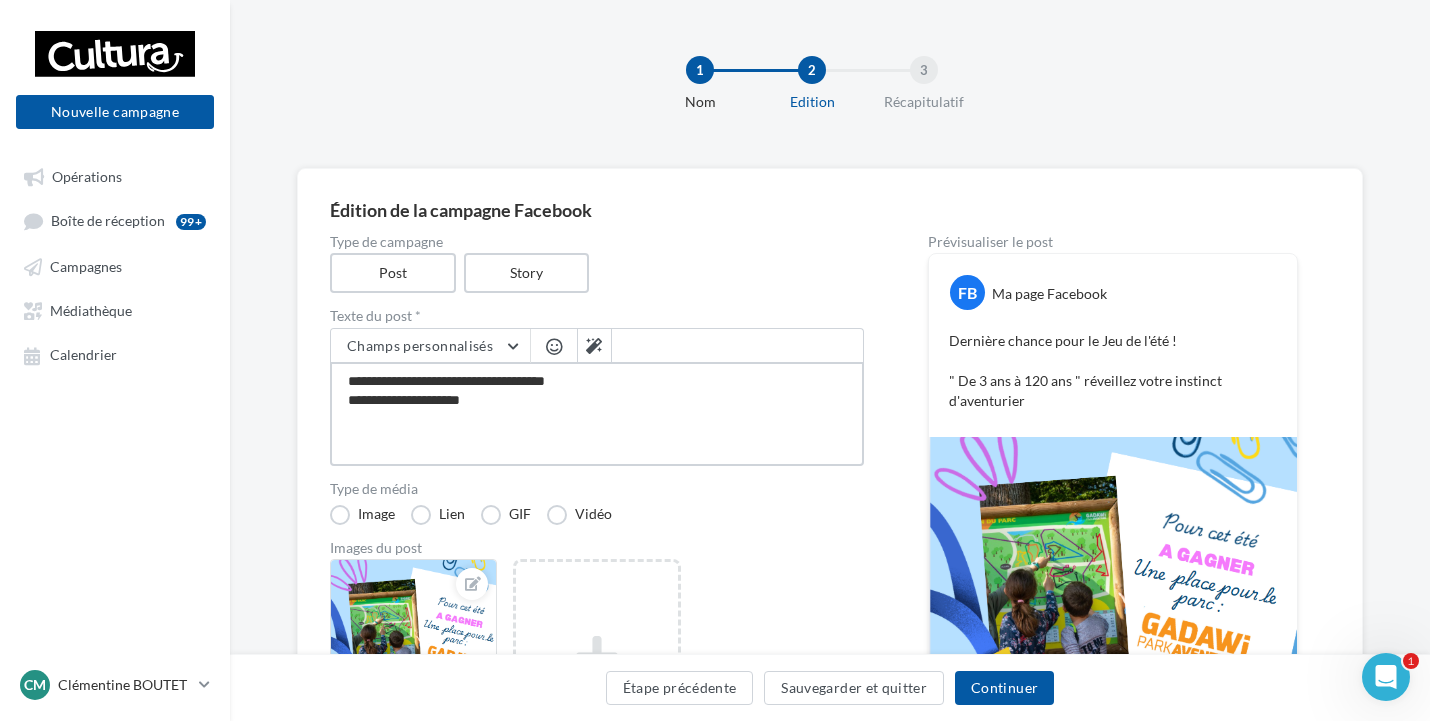 type on "**********" 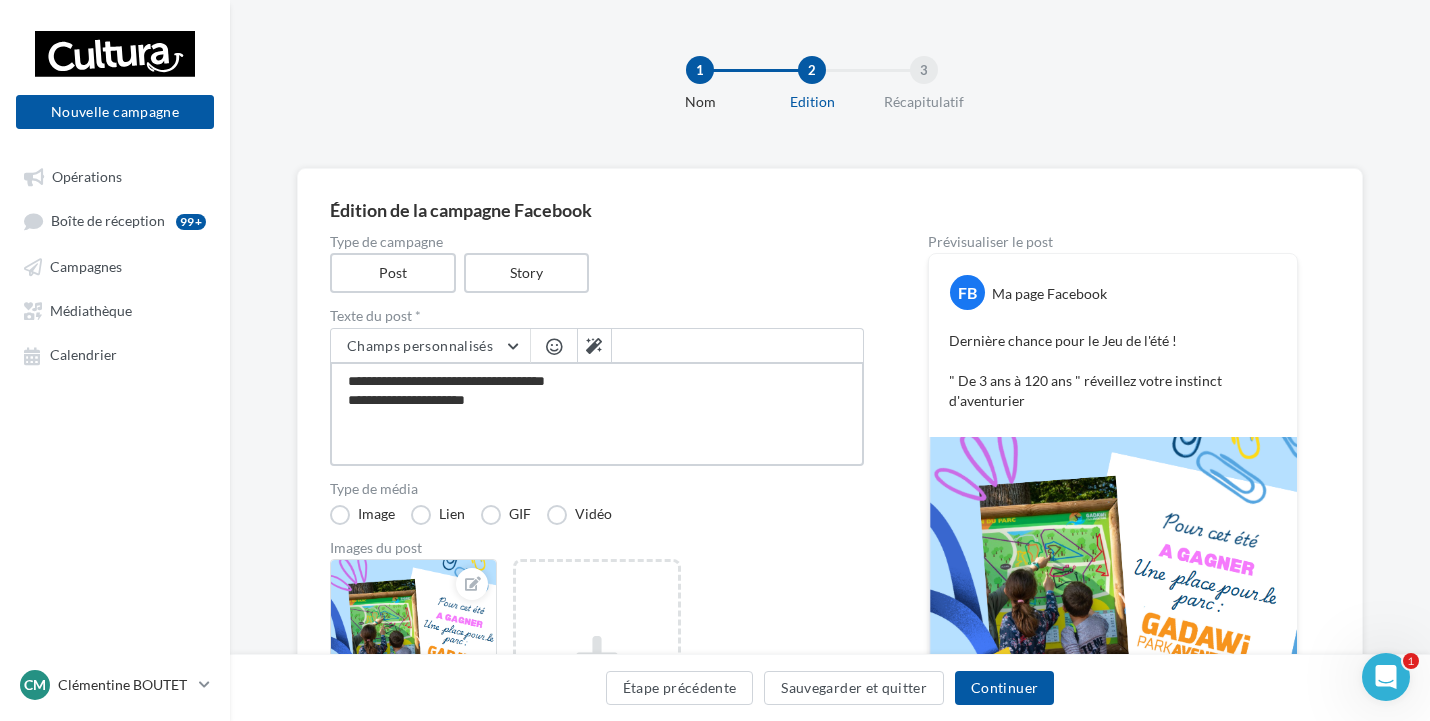type on "**********" 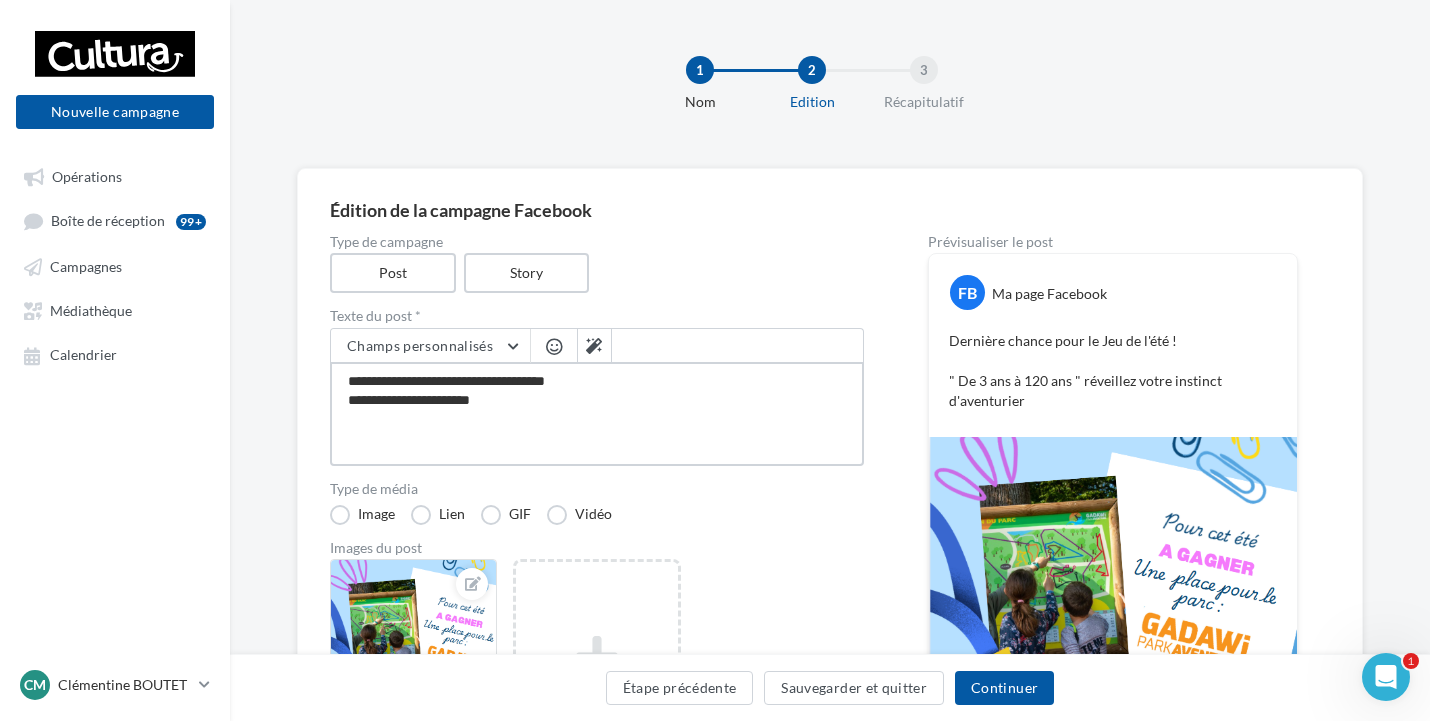 type on "**********" 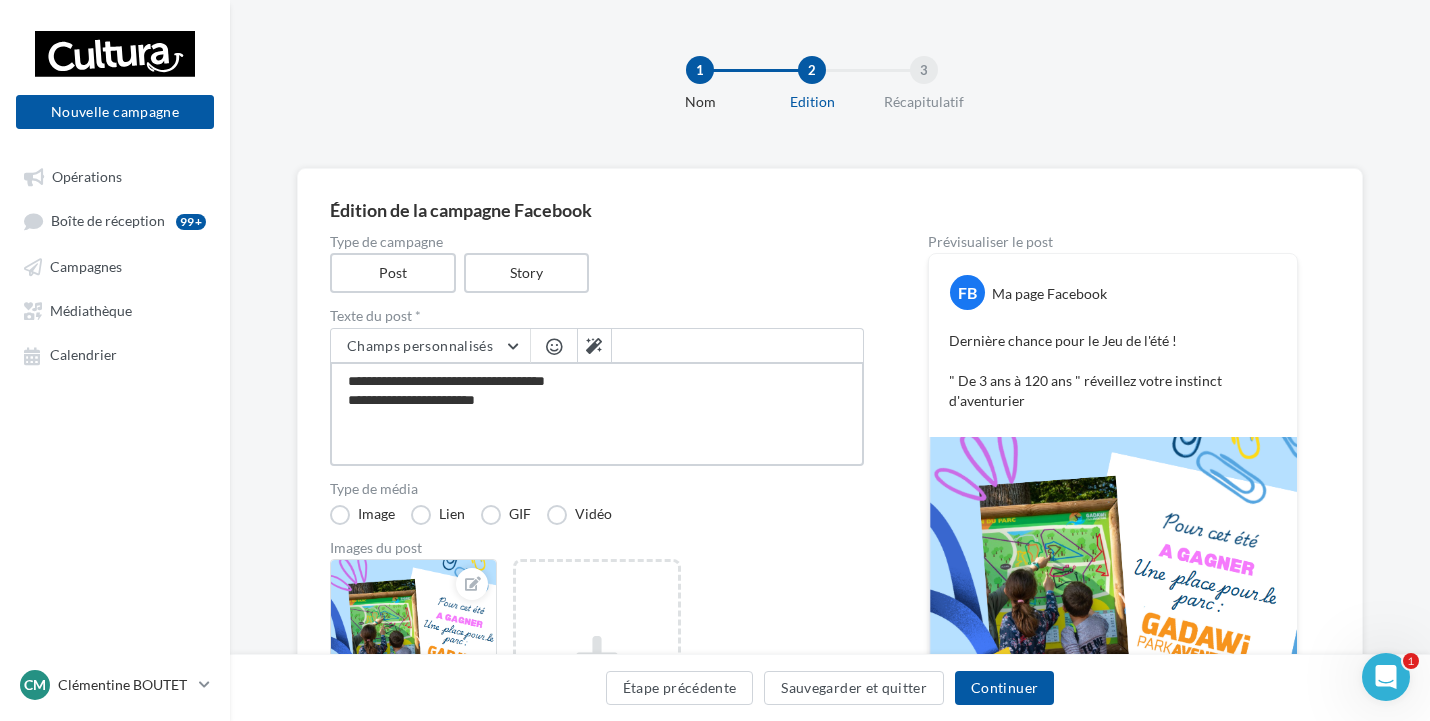 type on "**********" 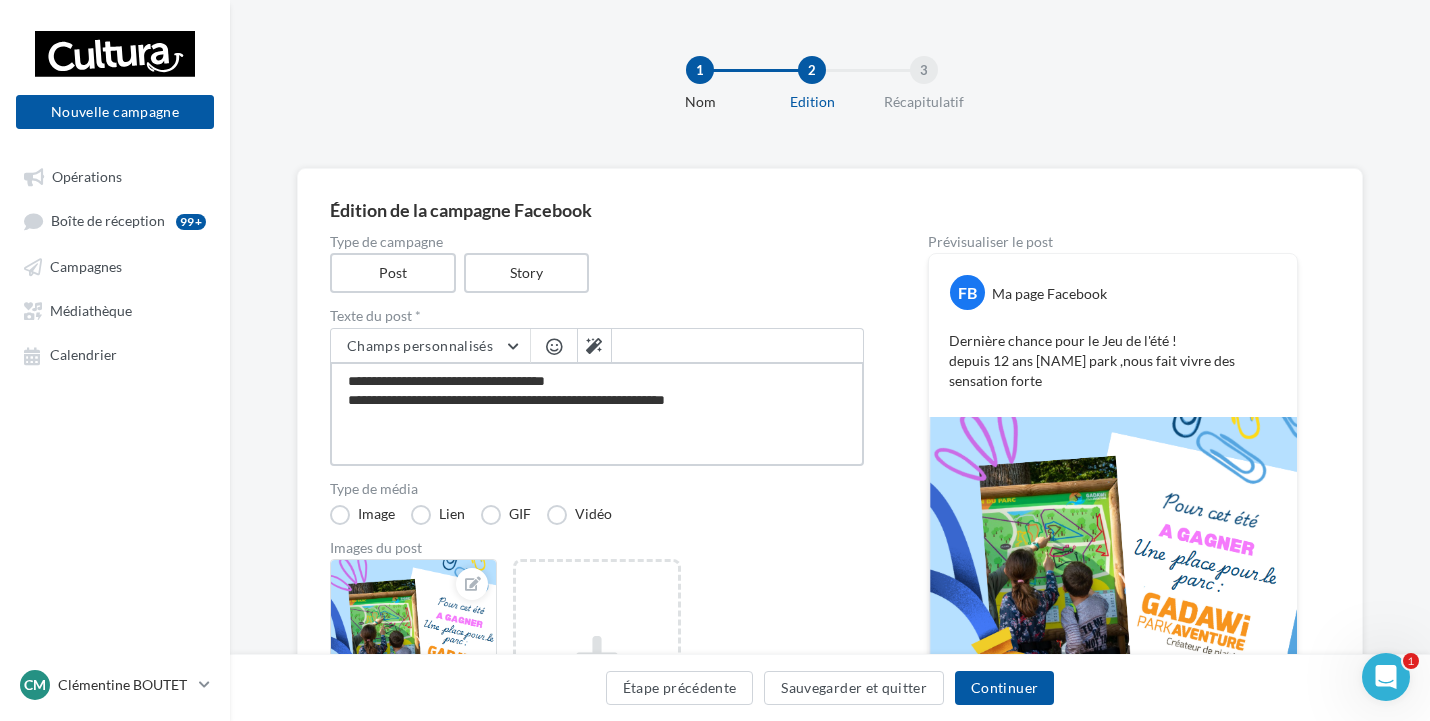 click on "**********" at bounding box center (597, 414) 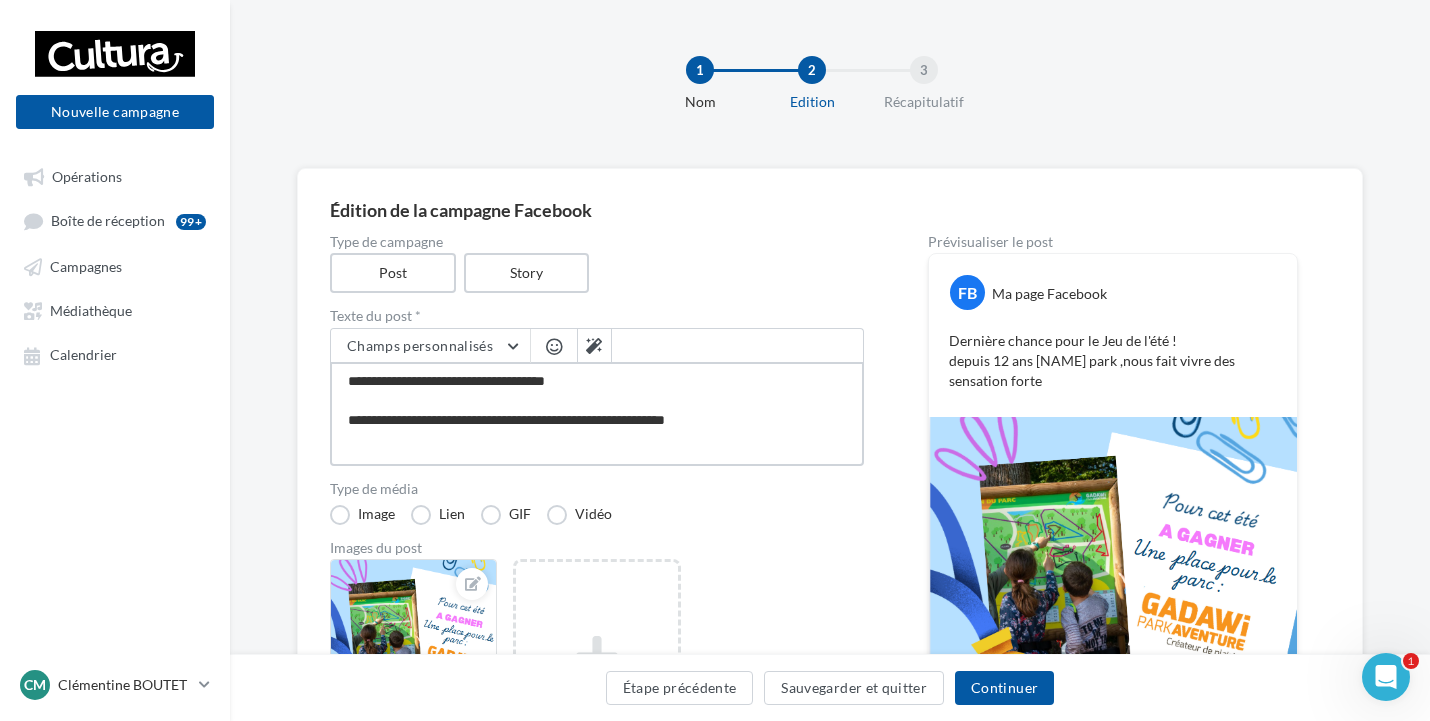 click on "**********" at bounding box center [597, 414] 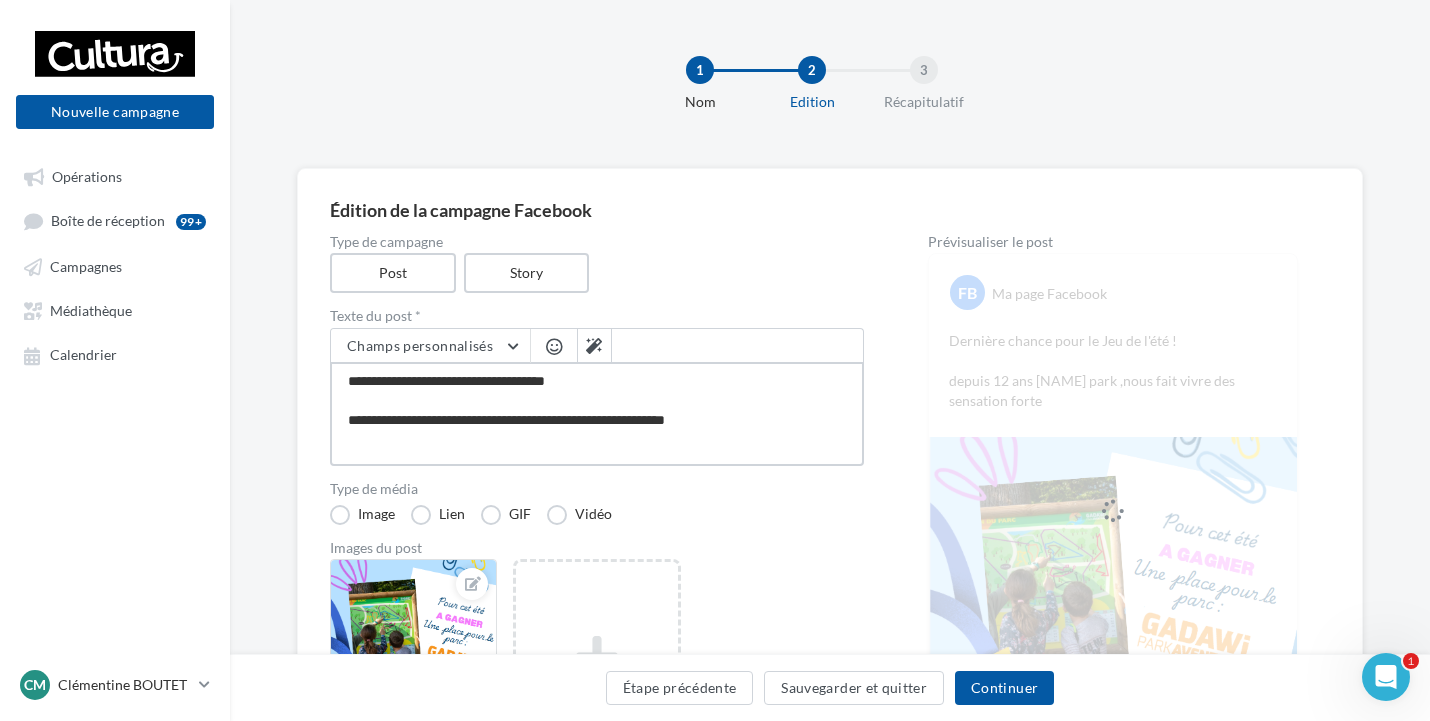 click on "**********" at bounding box center [597, 414] 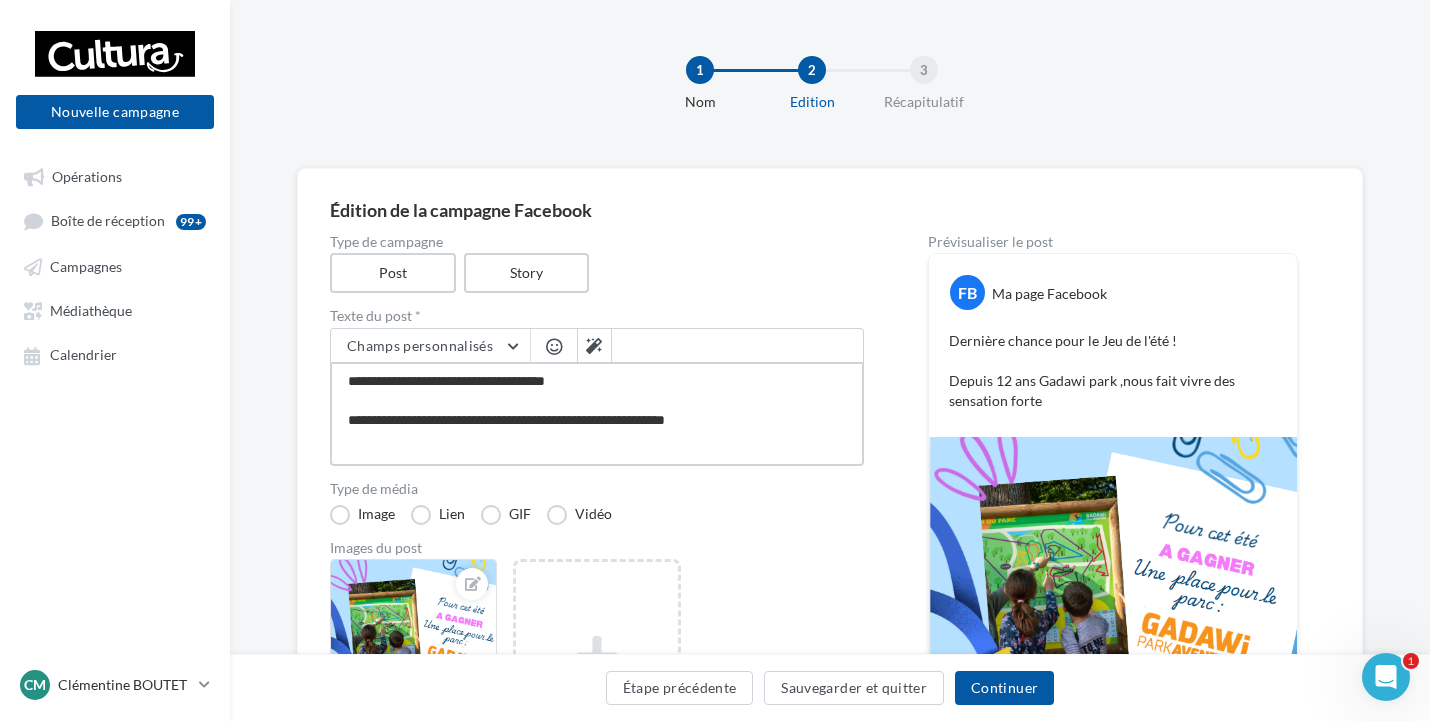 click on "**********" at bounding box center [597, 414] 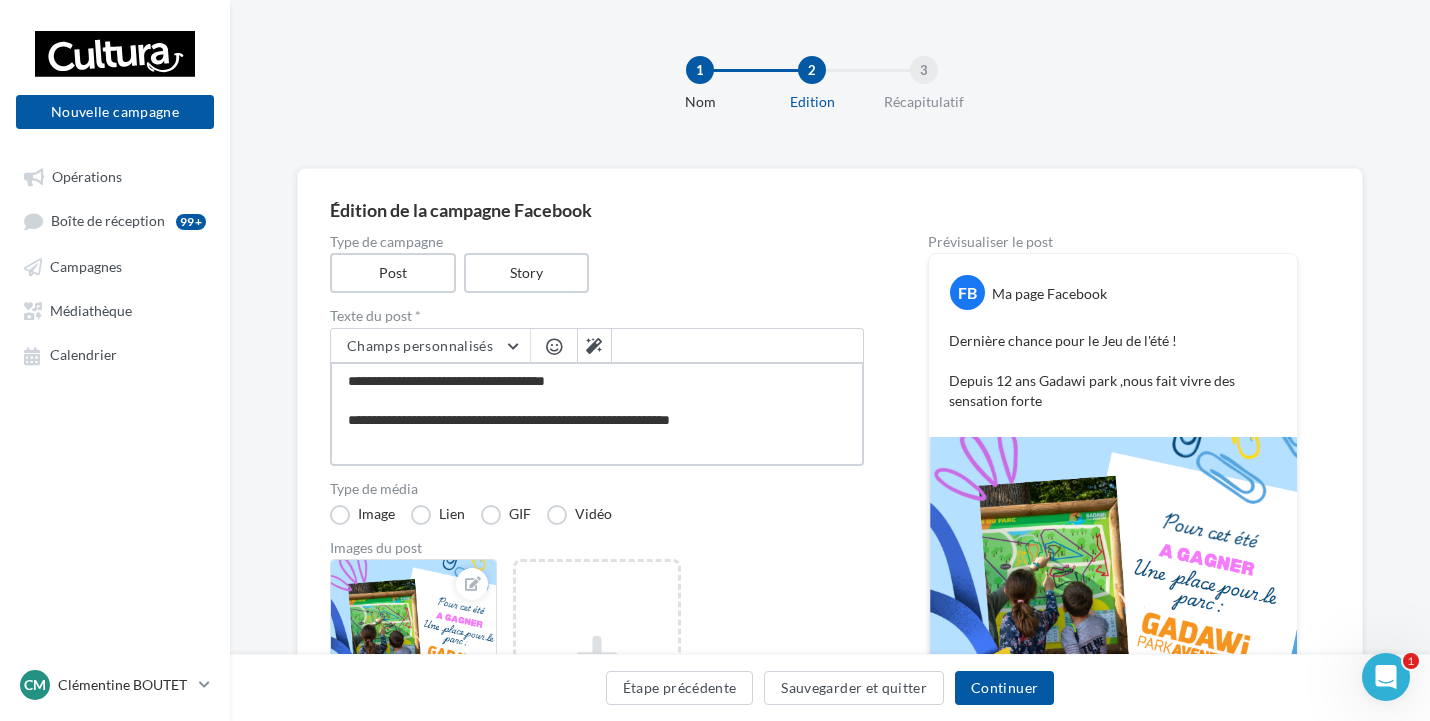 click on "**********" at bounding box center [597, 414] 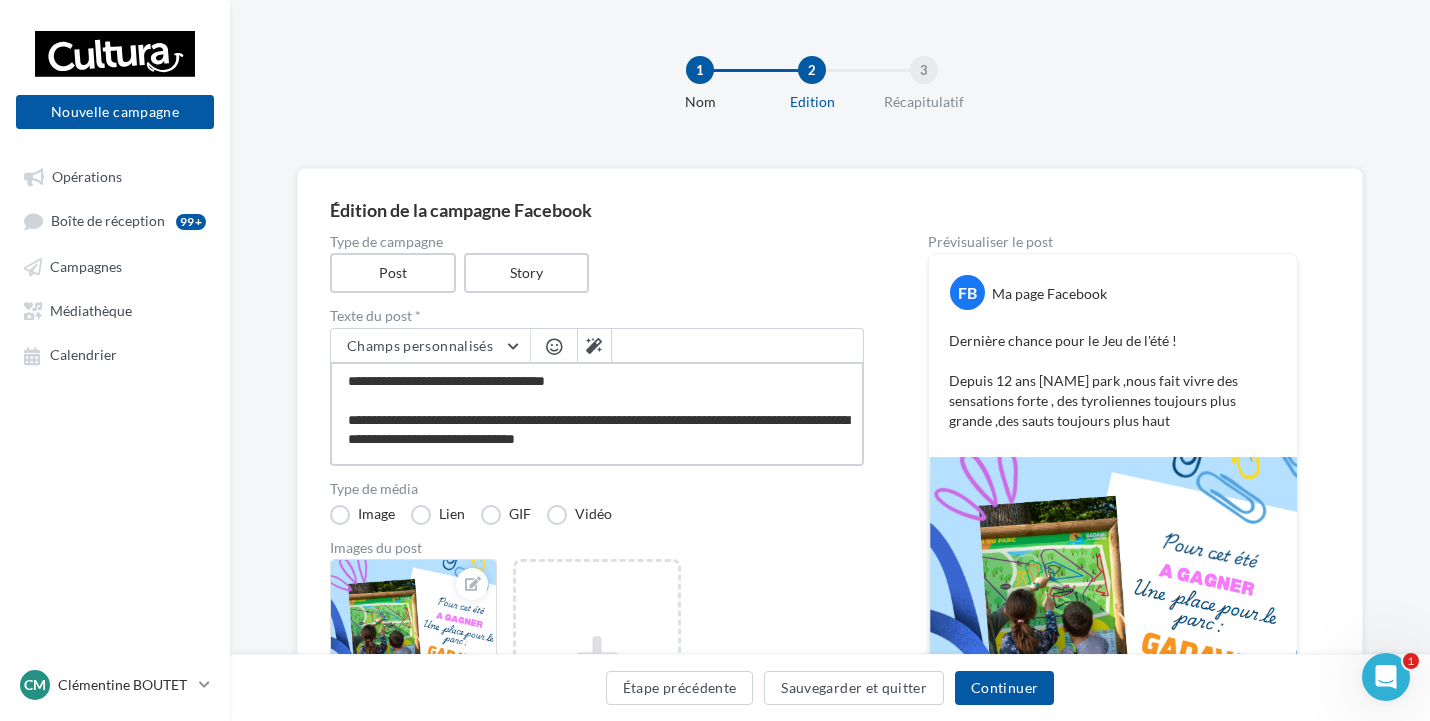 click on "**********" at bounding box center [597, 414] 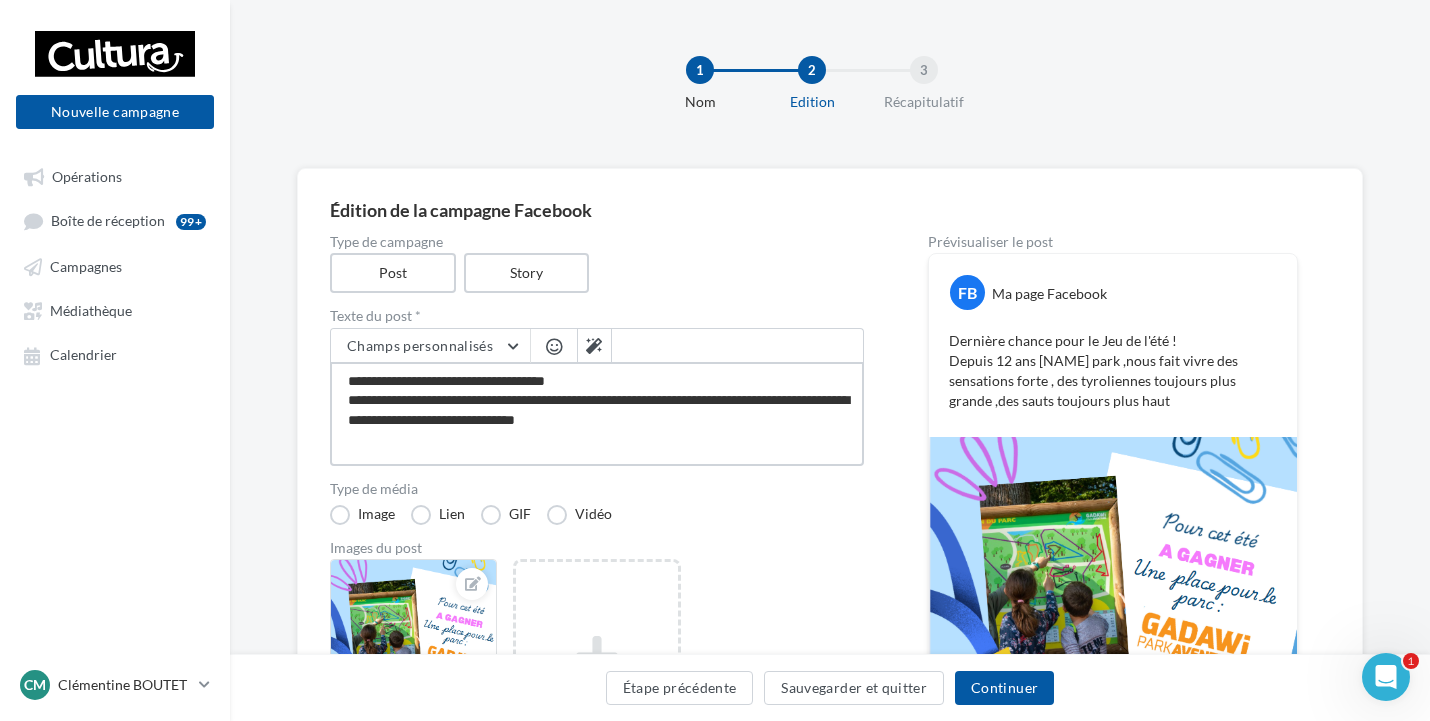 click on "**********" at bounding box center [597, 414] 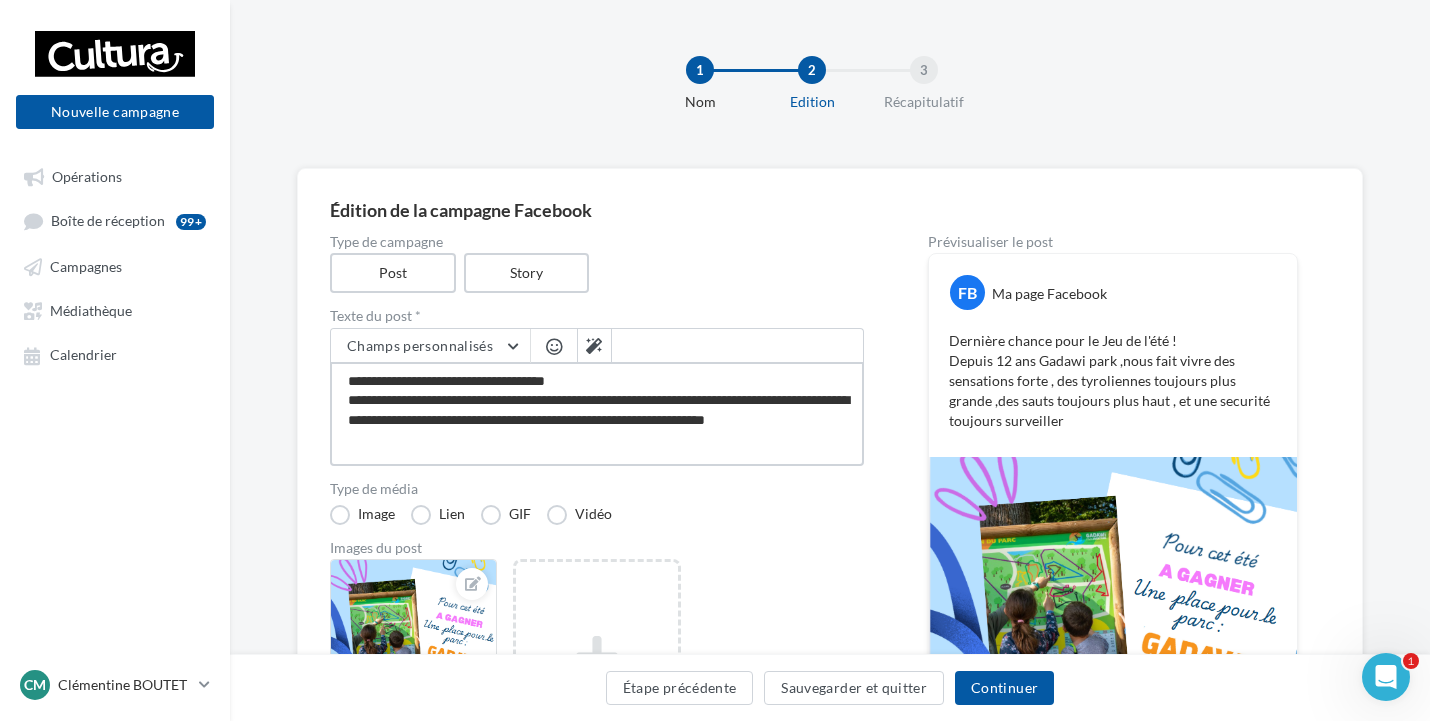 click on "**********" at bounding box center [597, 414] 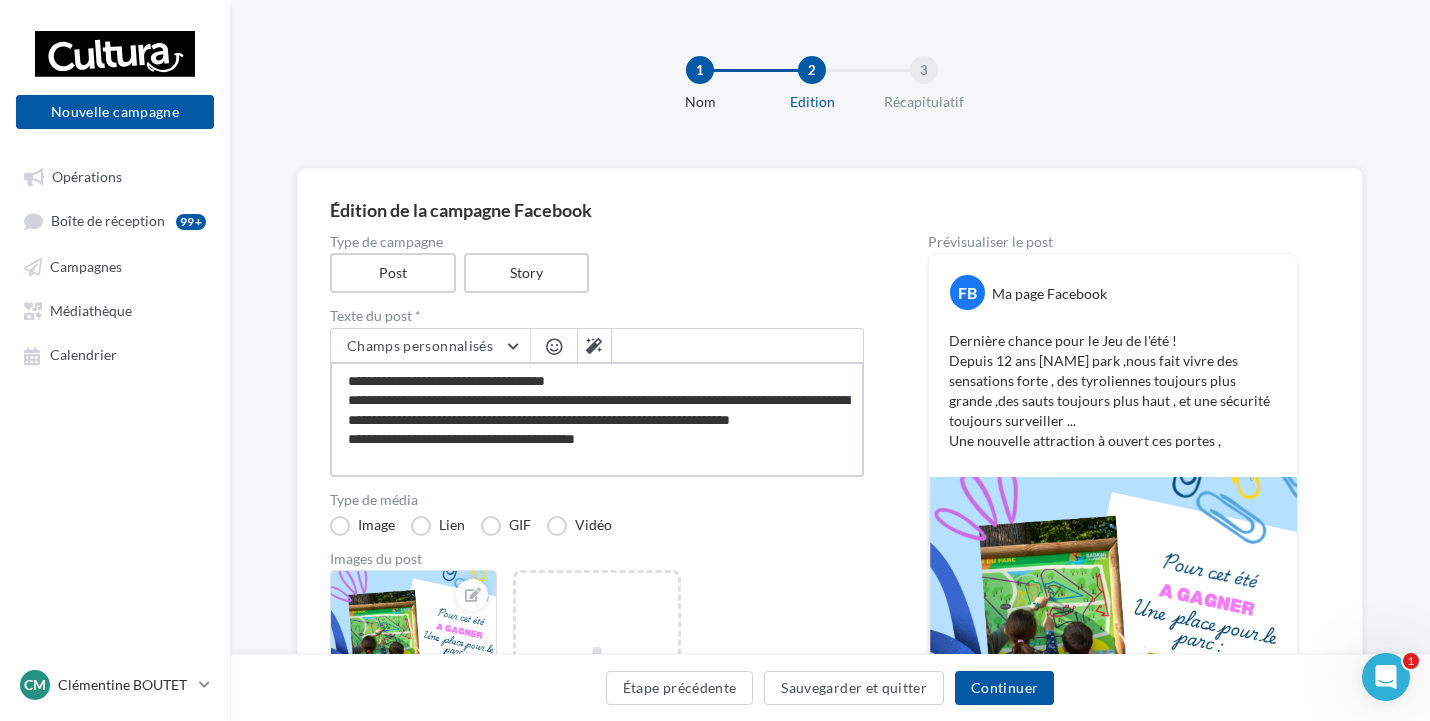 scroll, scrollTop: 1, scrollLeft: 0, axis: vertical 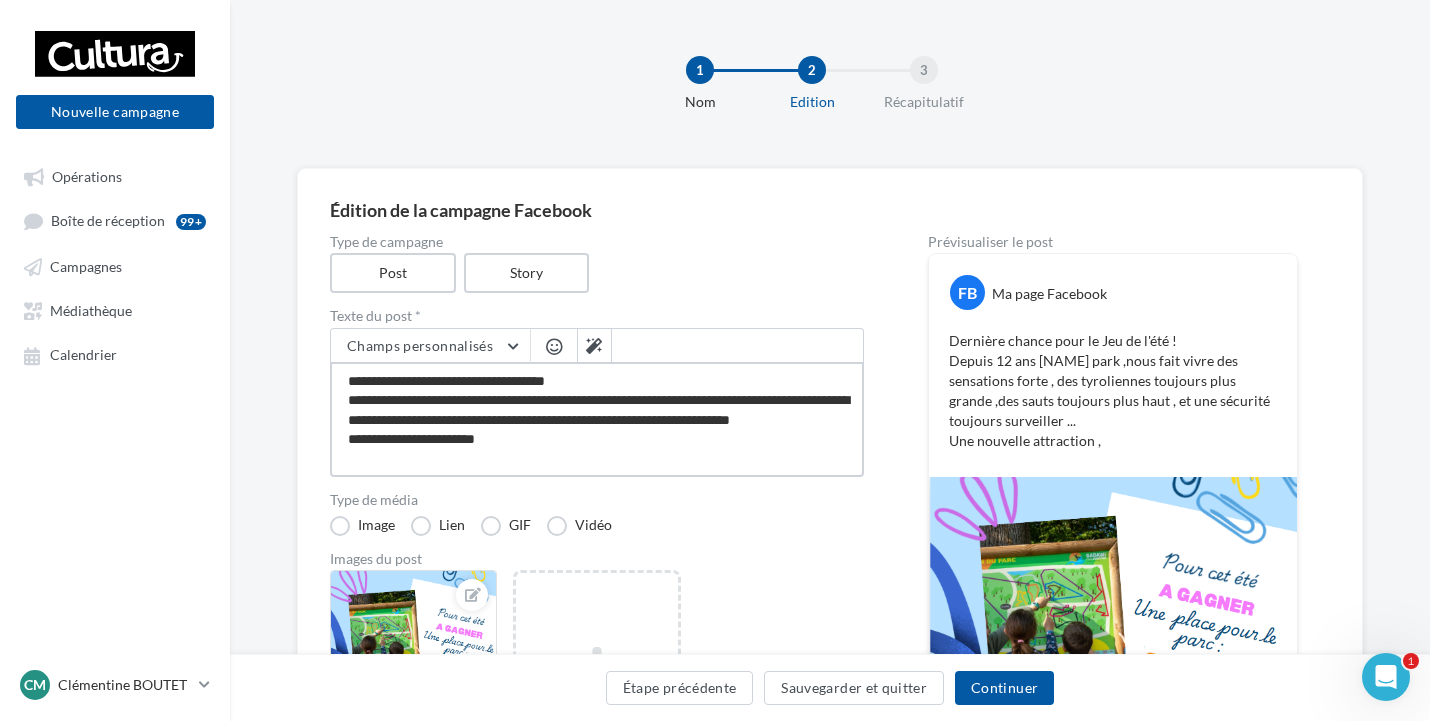click on "**********" at bounding box center [597, 419] 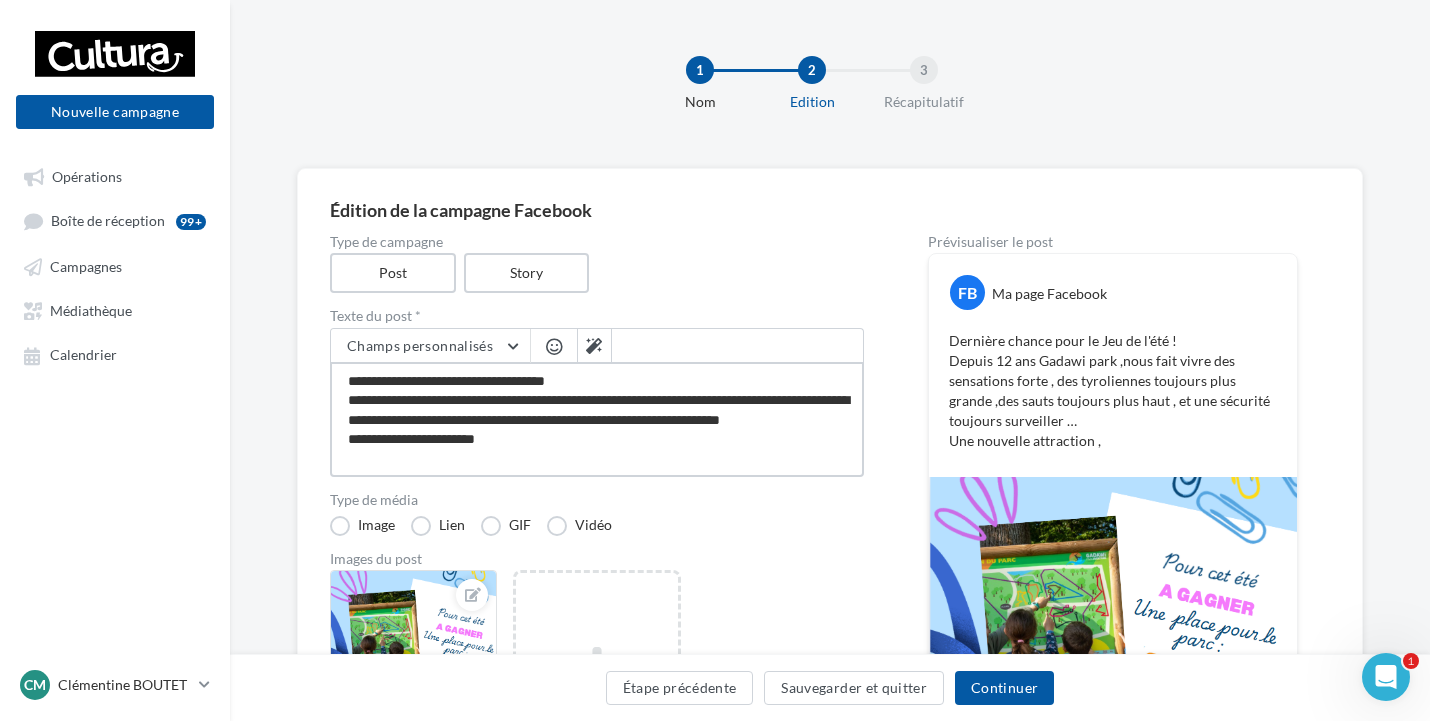 drag, startPoint x: 406, startPoint y: 434, endPoint x: 350, endPoint y: 433, distance: 56.008926 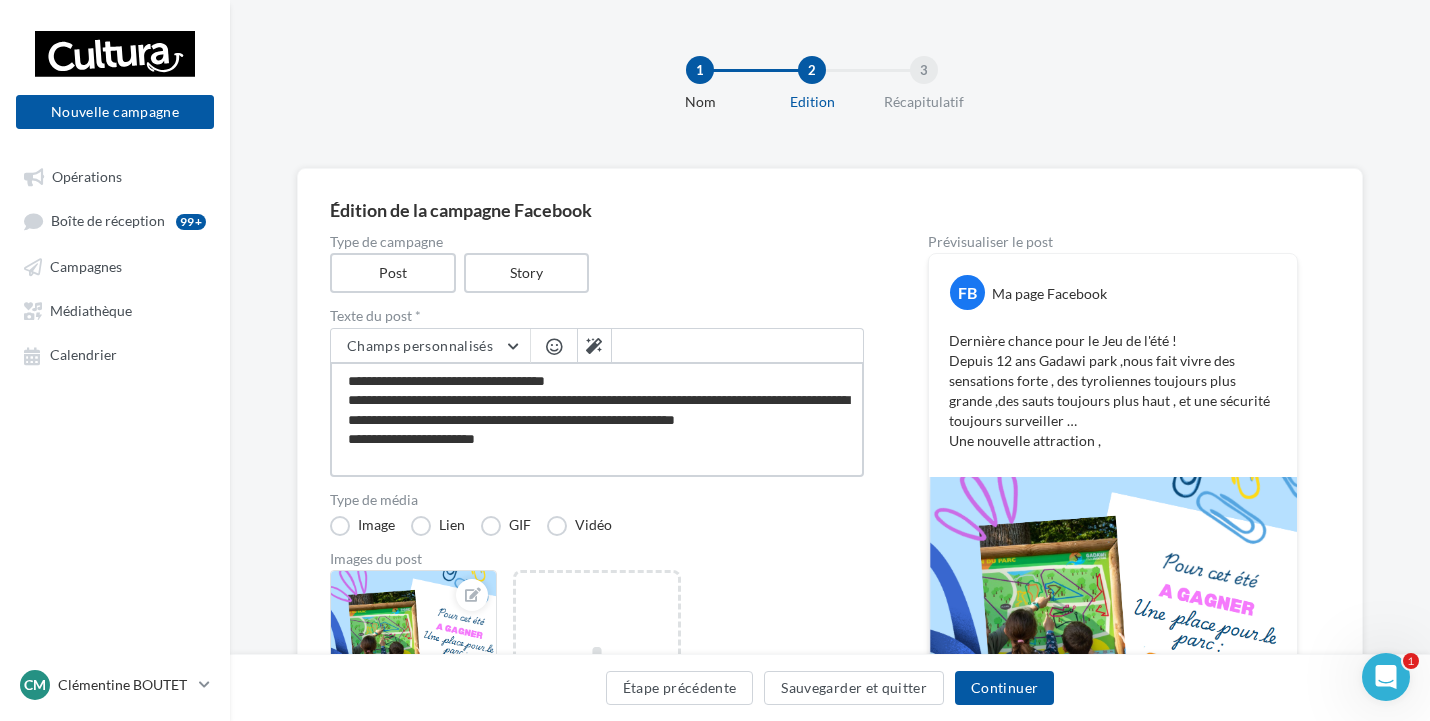 scroll, scrollTop: 0, scrollLeft: 0, axis: both 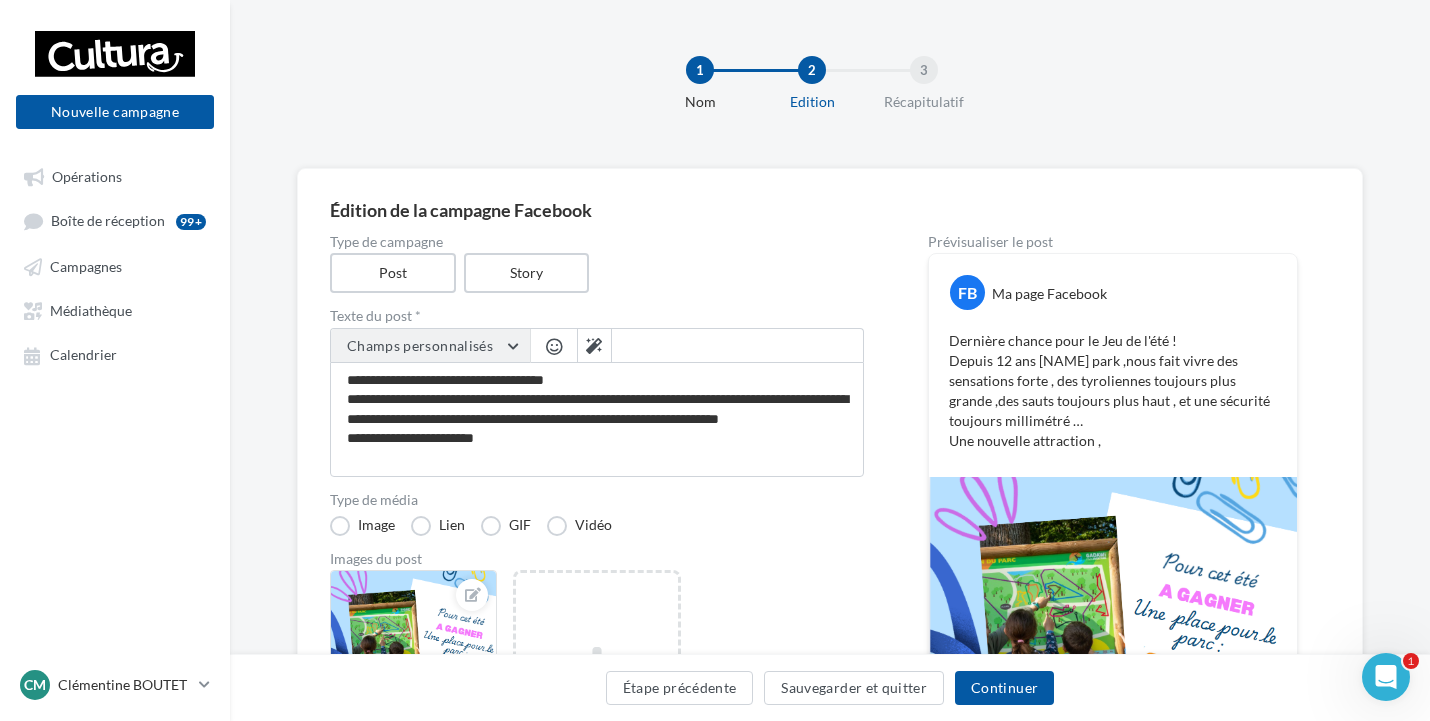 click on "Champs personnalisés" at bounding box center (430, 346) 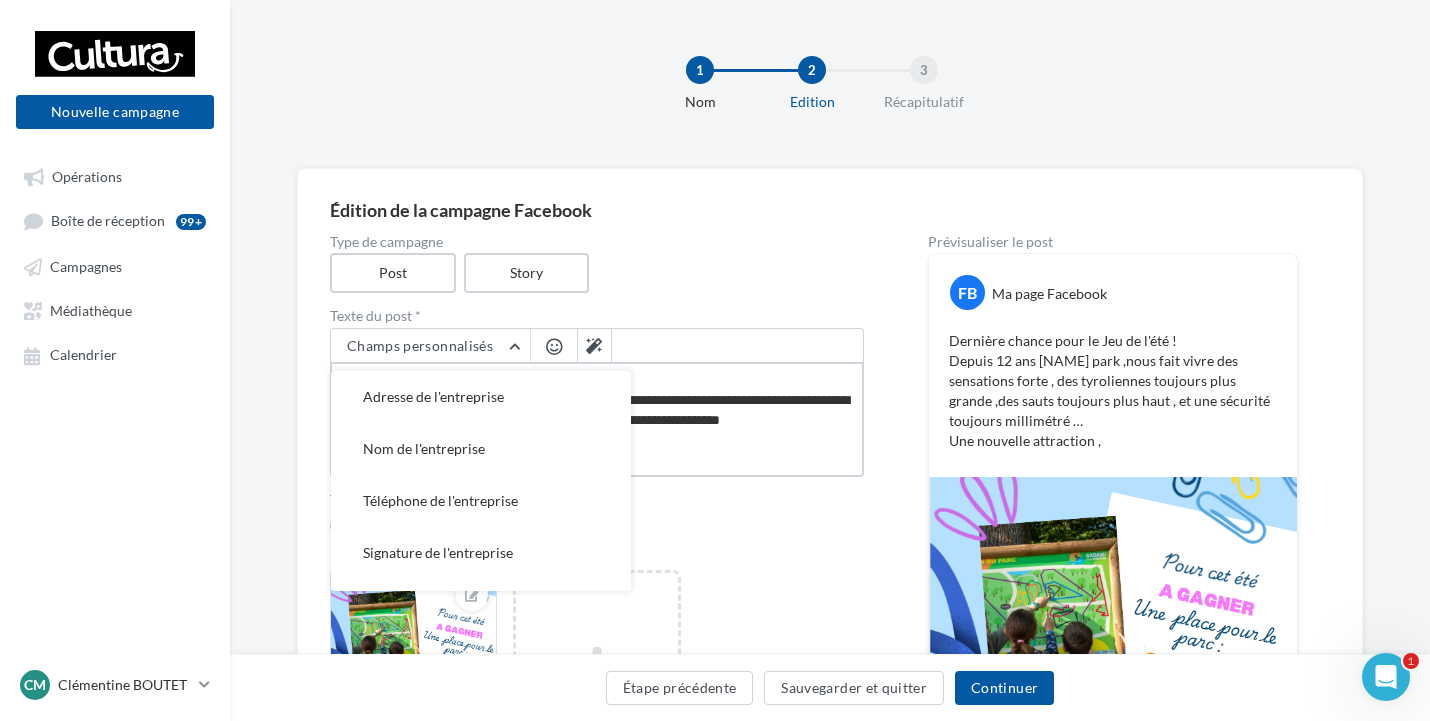click on "**********" at bounding box center (597, 419) 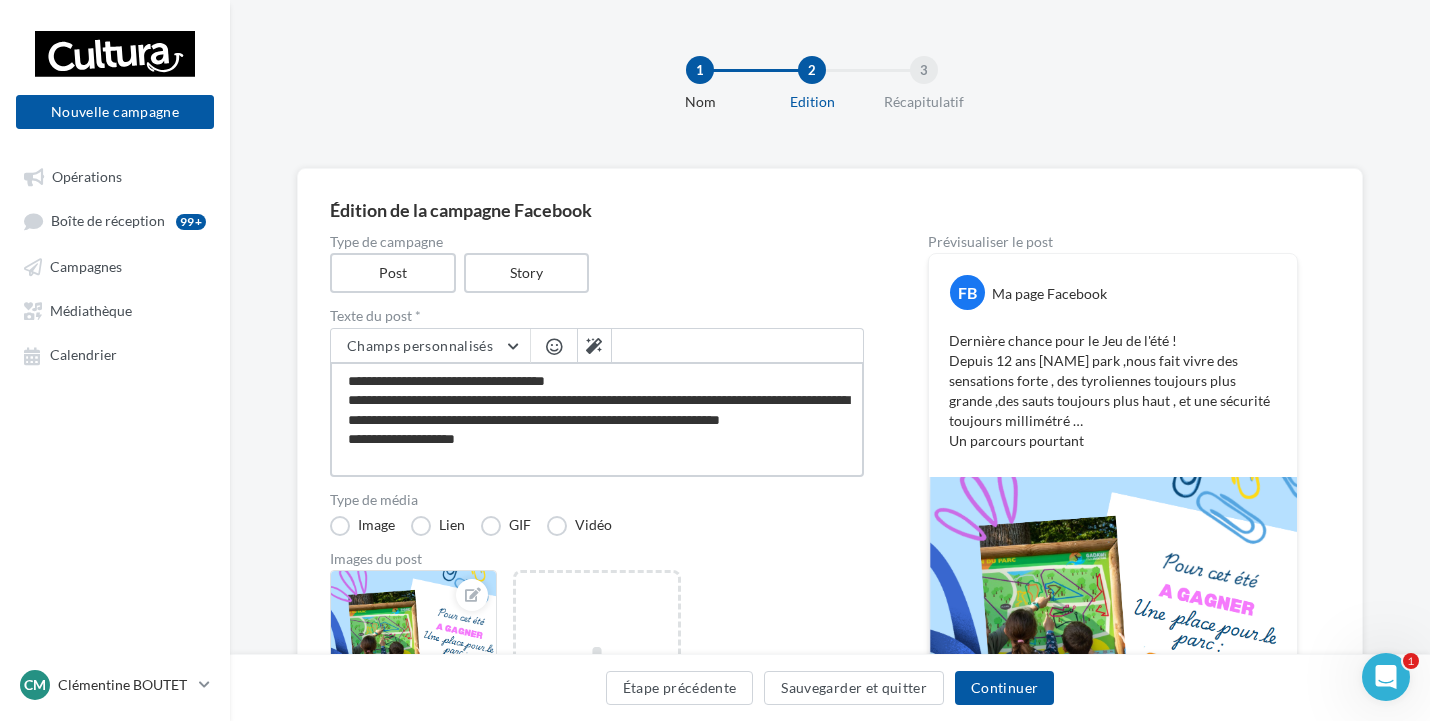 click on "**********" at bounding box center [597, 419] 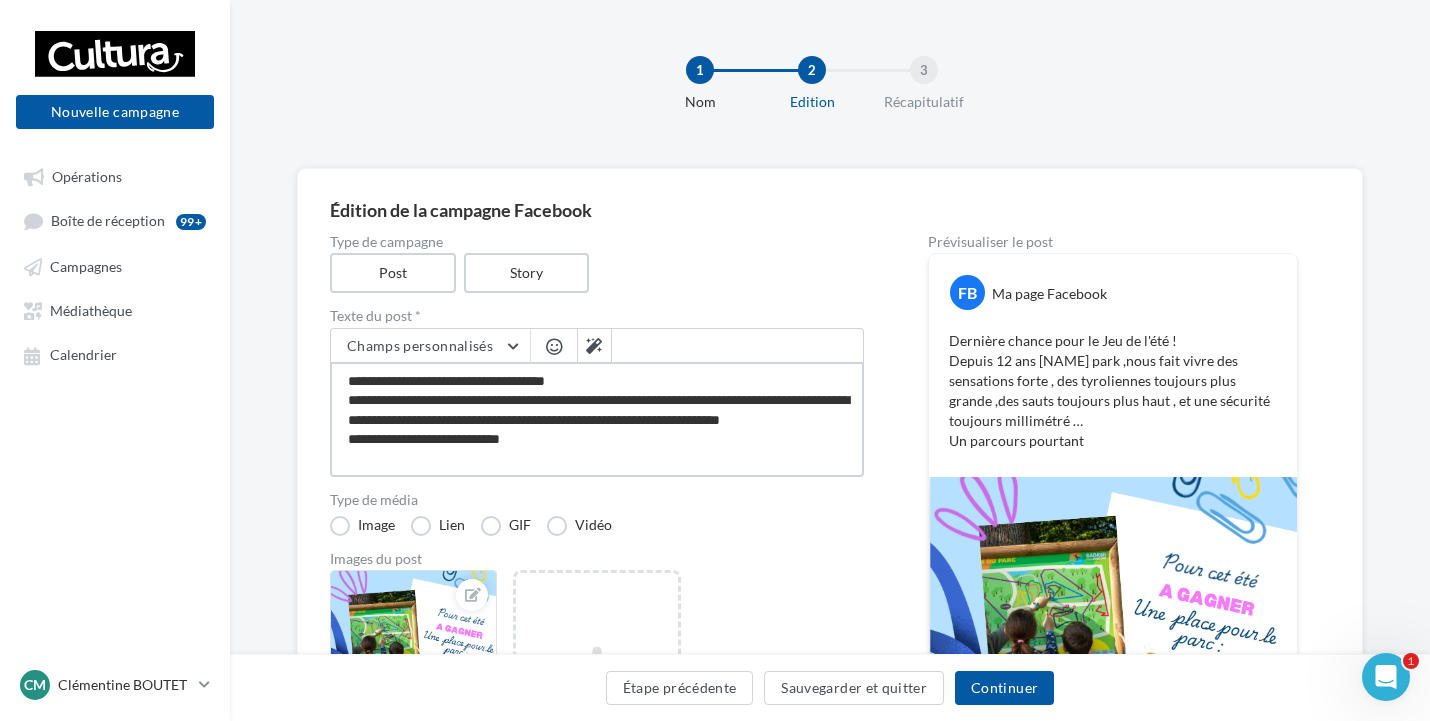 click on "**********" at bounding box center (597, 419) 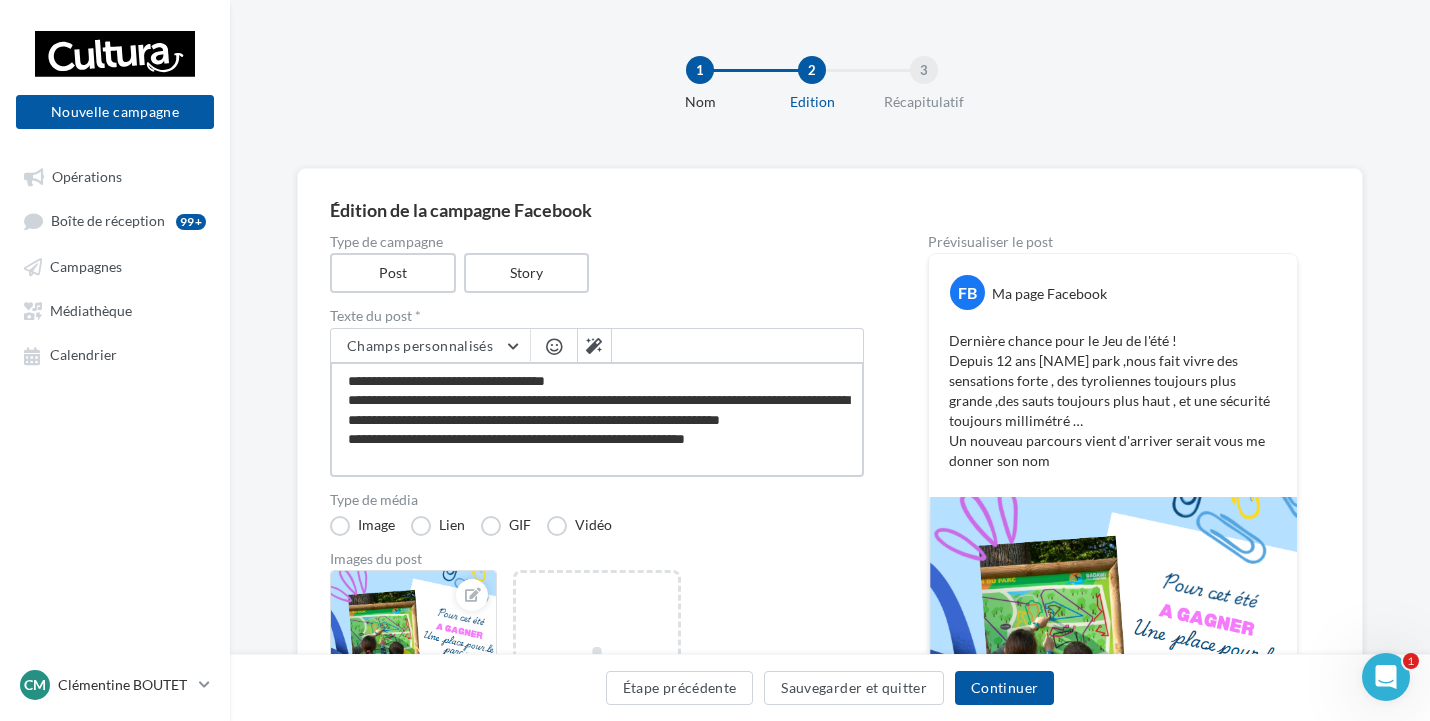 click on "**********" at bounding box center (597, 419) 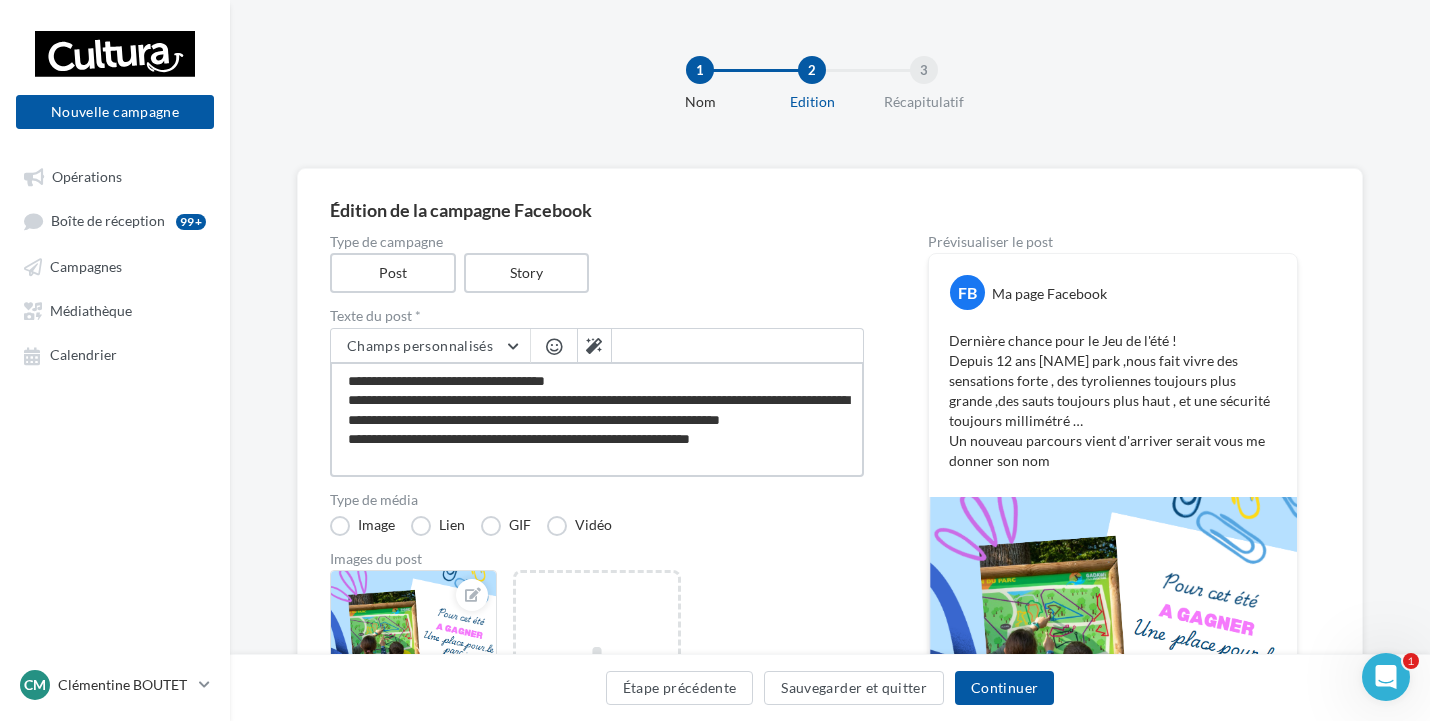 click on "**********" at bounding box center (597, 419) 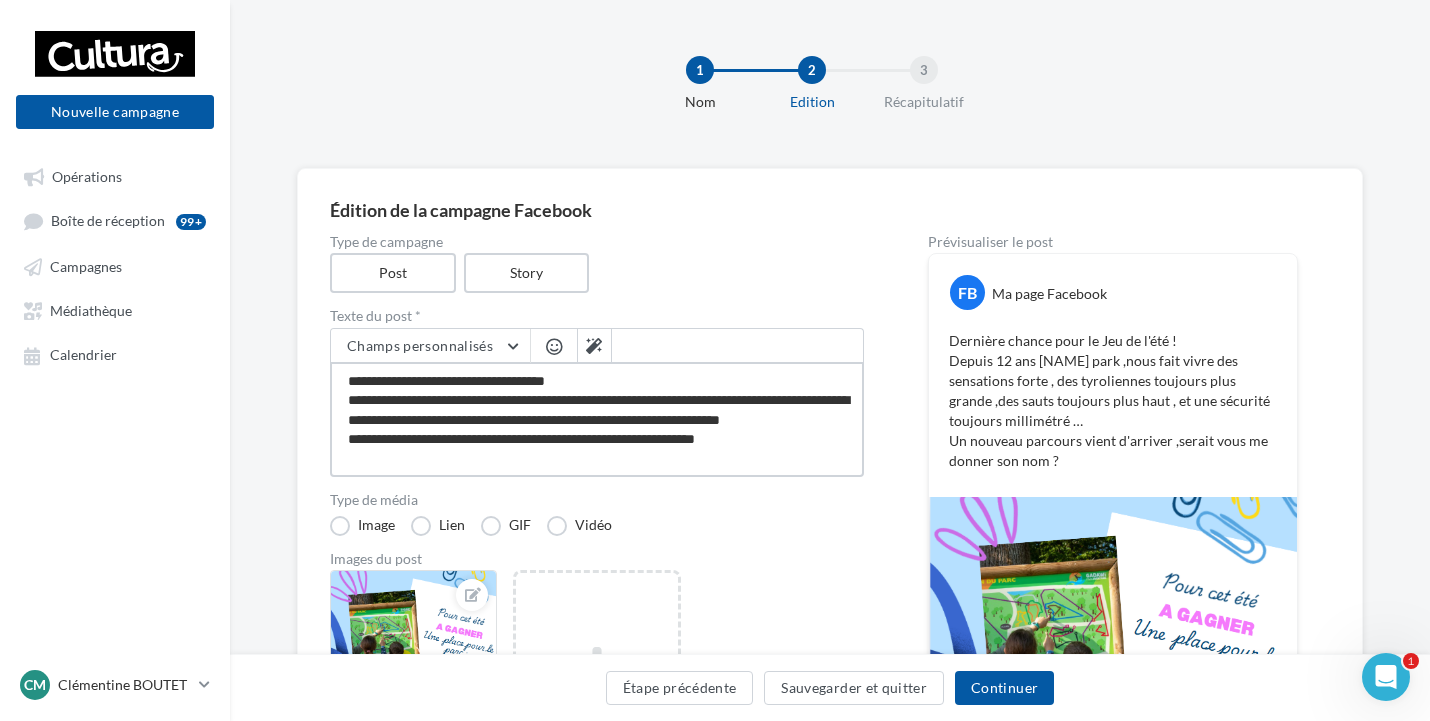 click on "**********" at bounding box center (597, 419) 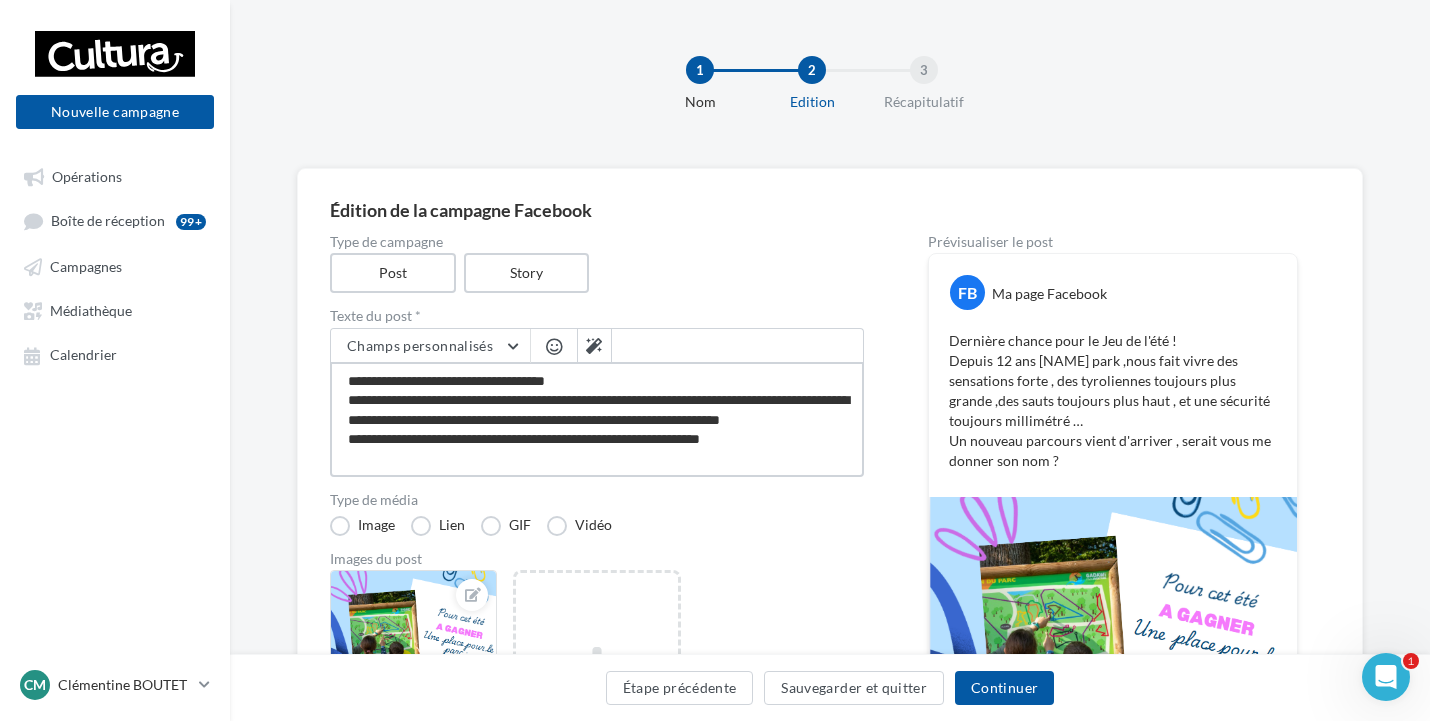 click on "**********" at bounding box center [597, 419] 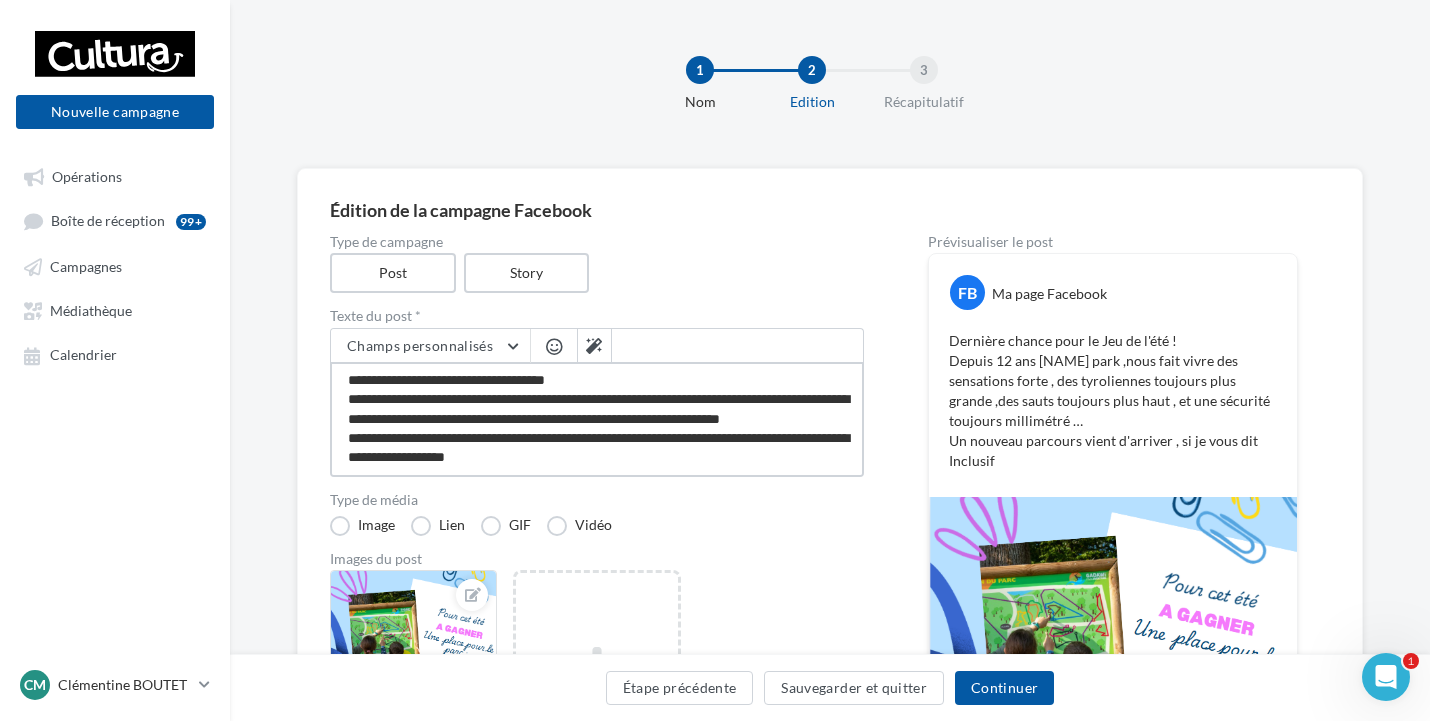 scroll, scrollTop: 21, scrollLeft: 0, axis: vertical 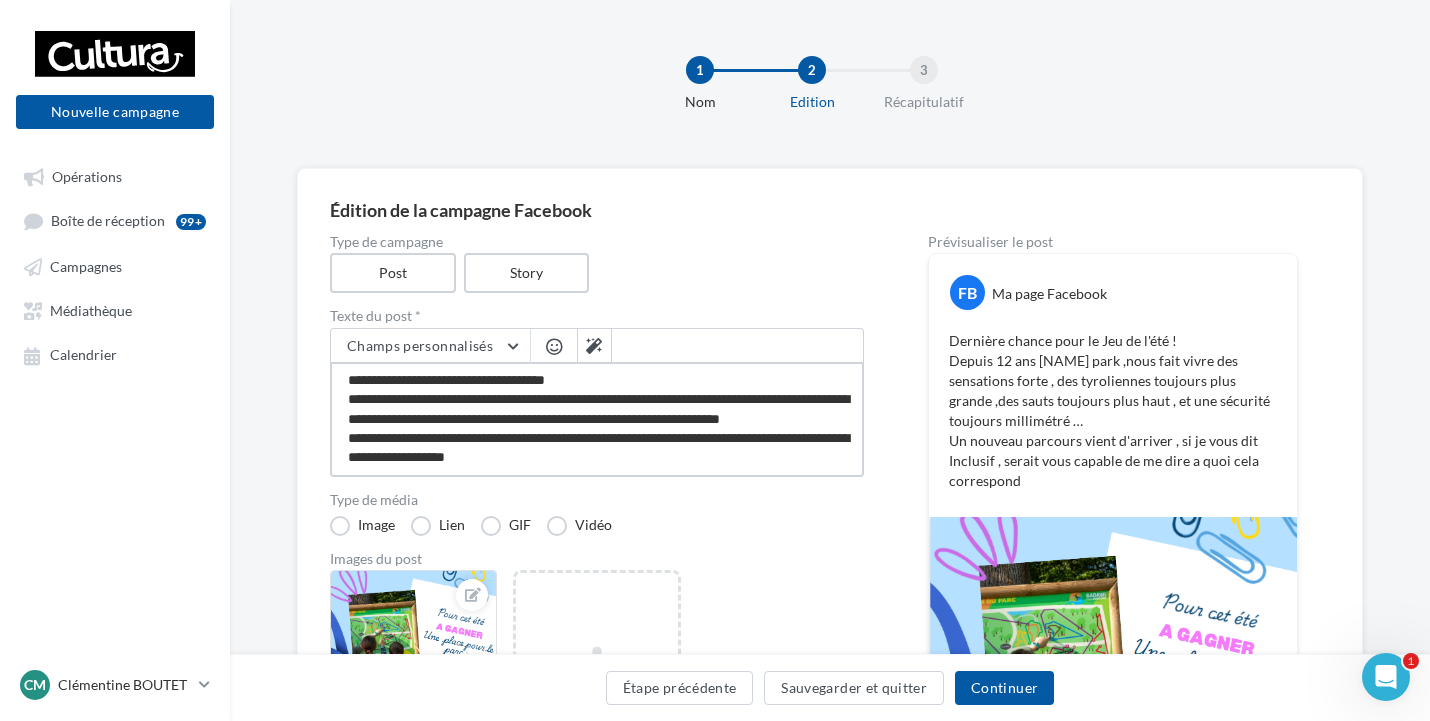 drag, startPoint x: 346, startPoint y: 434, endPoint x: 553, endPoint y: 455, distance: 208.06248 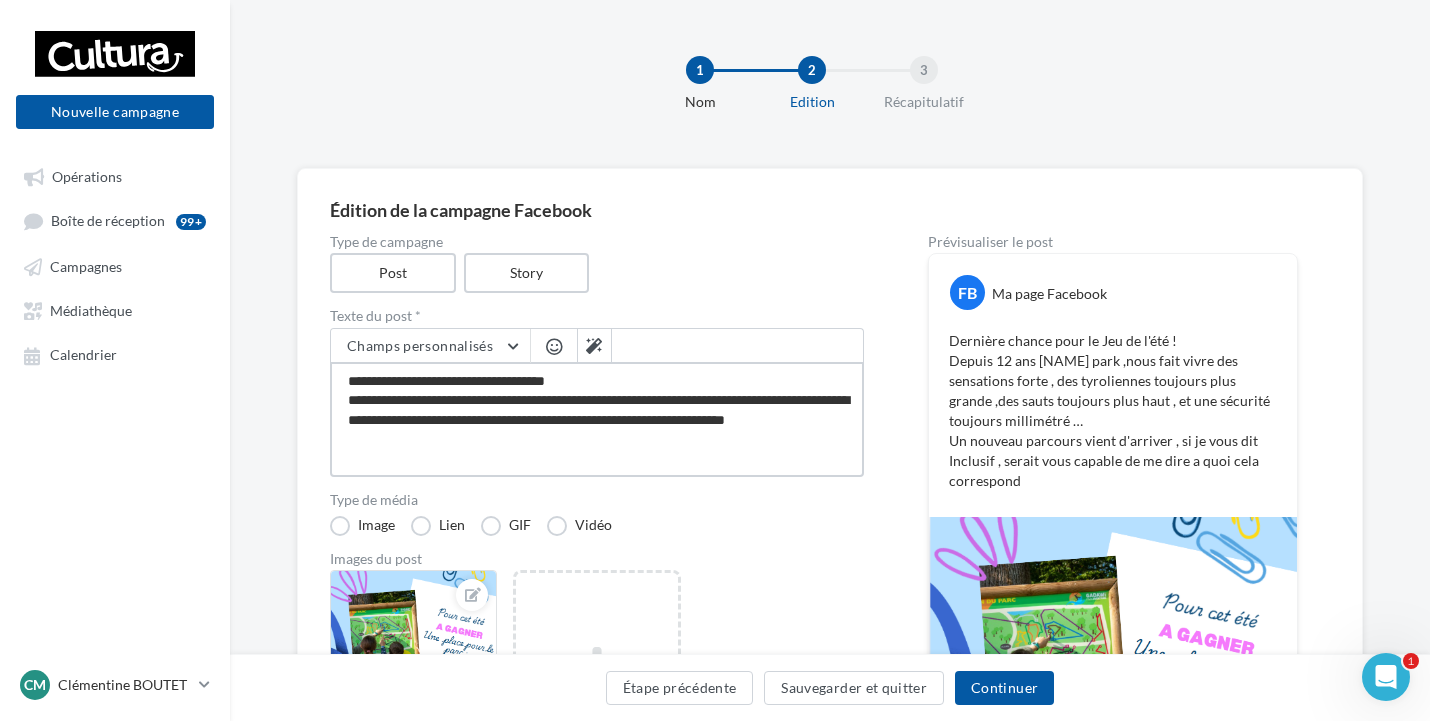 scroll, scrollTop: 0, scrollLeft: 0, axis: both 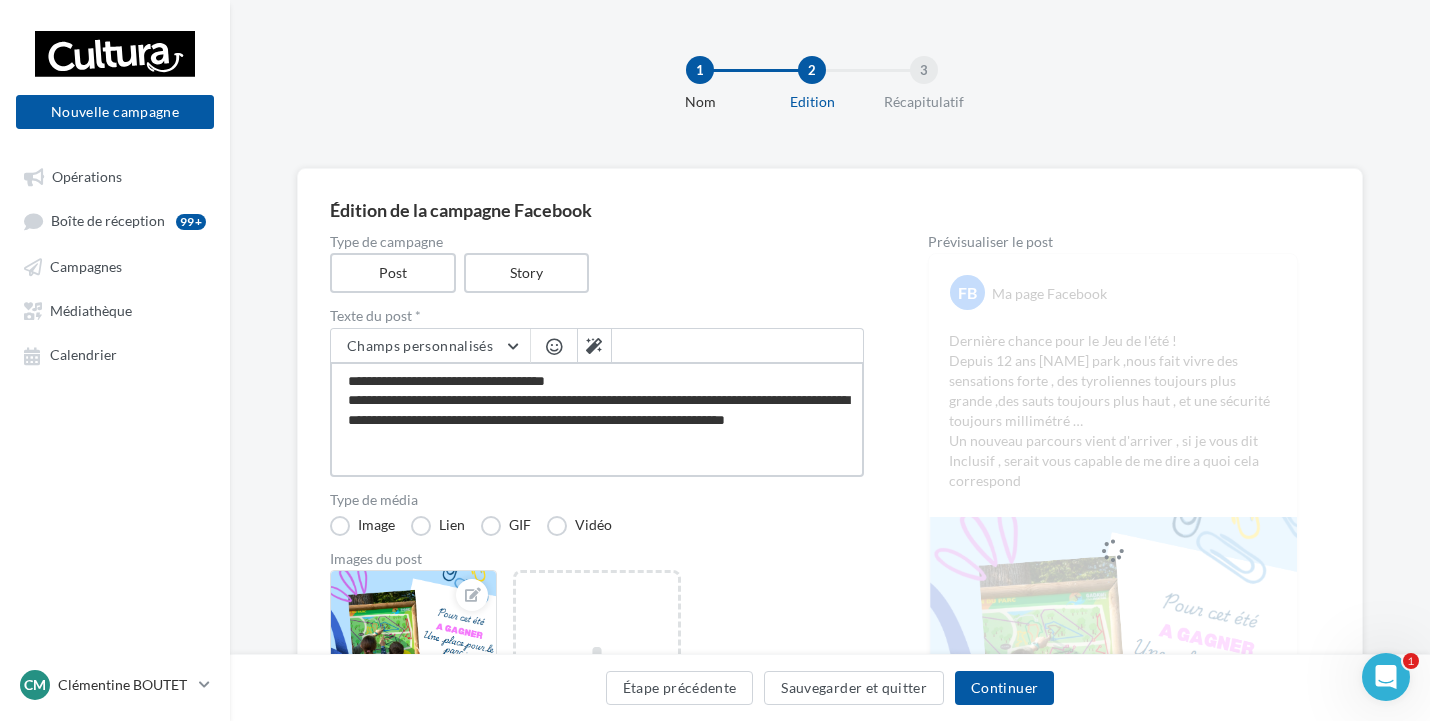 paste on "**********" 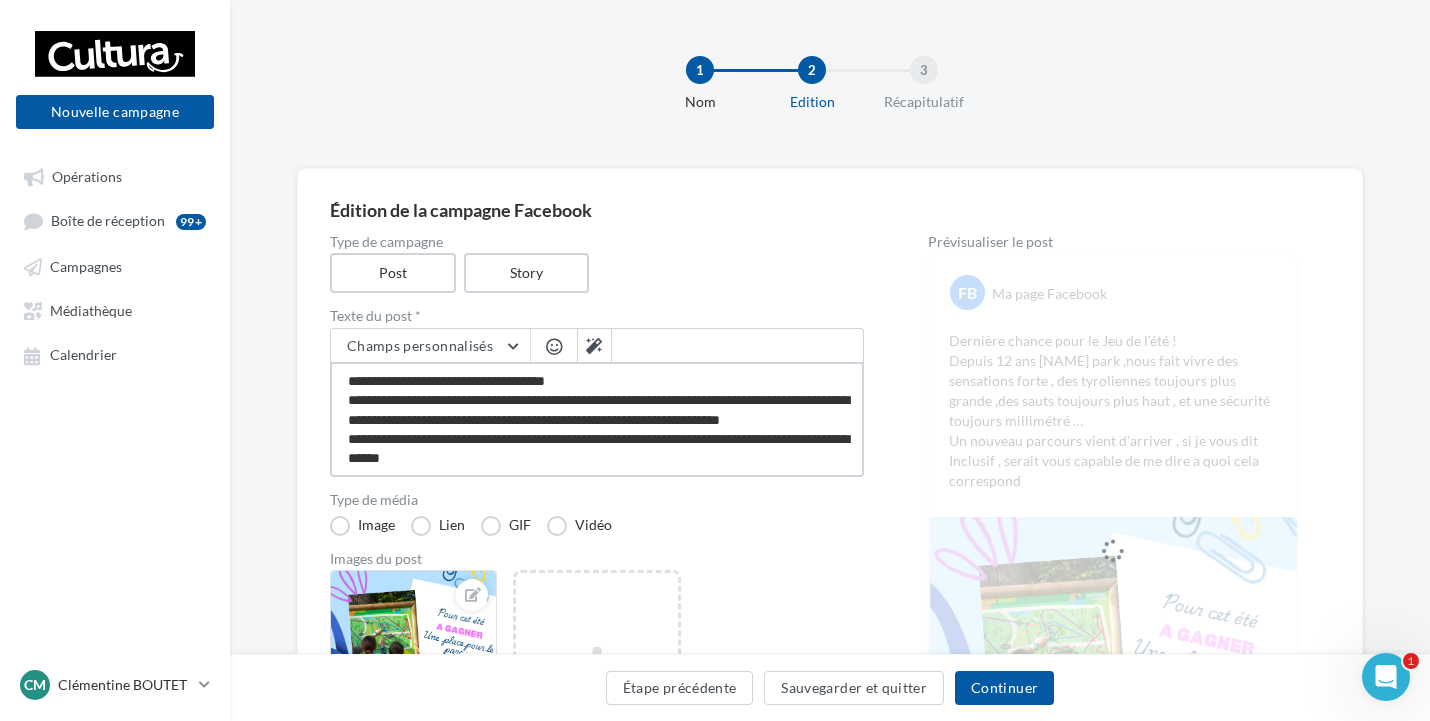scroll, scrollTop: 12, scrollLeft: 0, axis: vertical 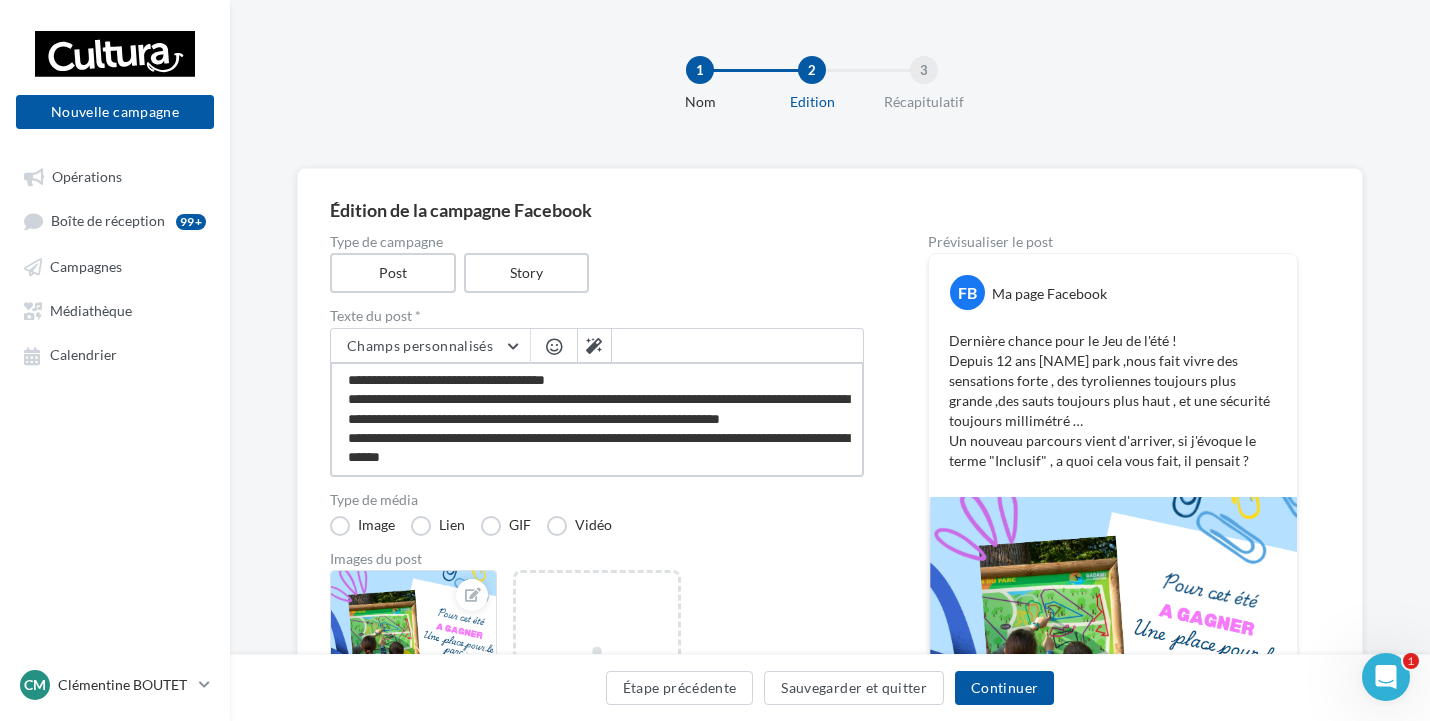 click on "**********" at bounding box center (597, 419) 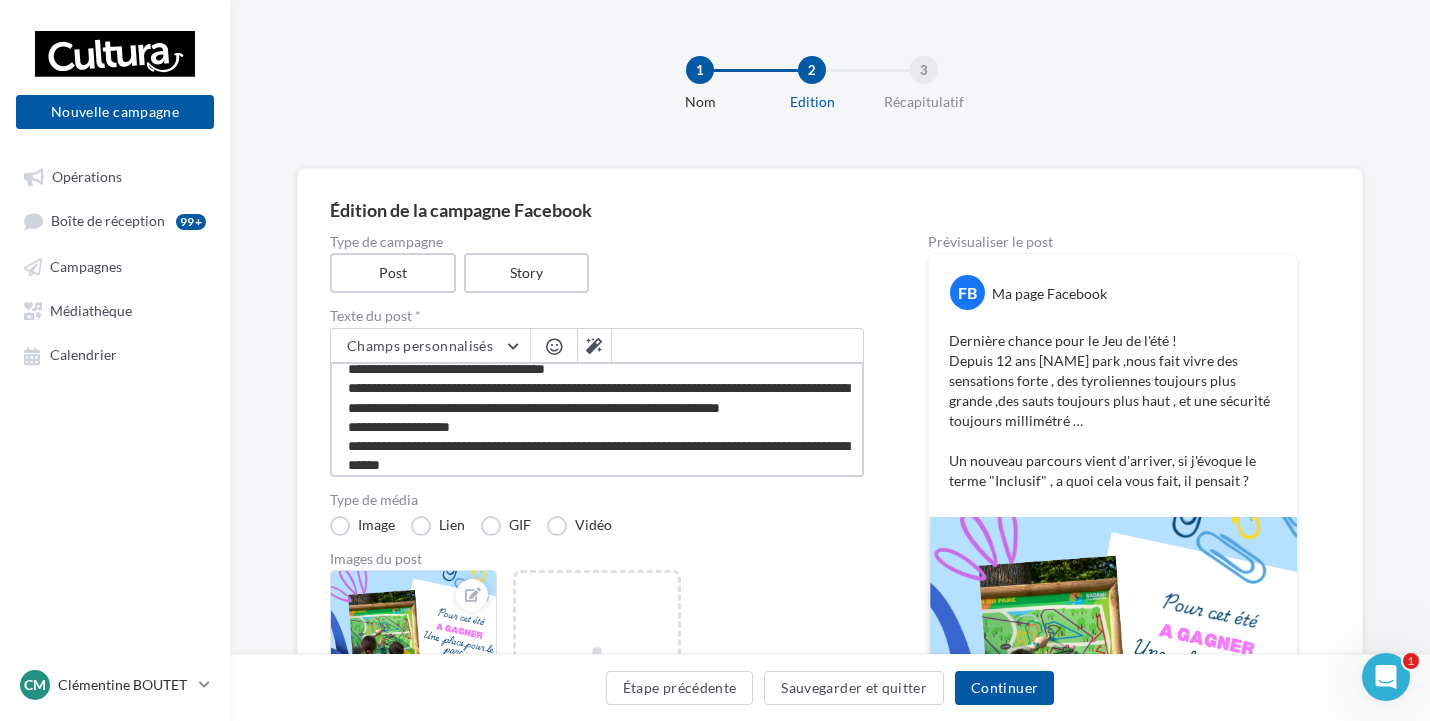 scroll, scrollTop: 40, scrollLeft: 0, axis: vertical 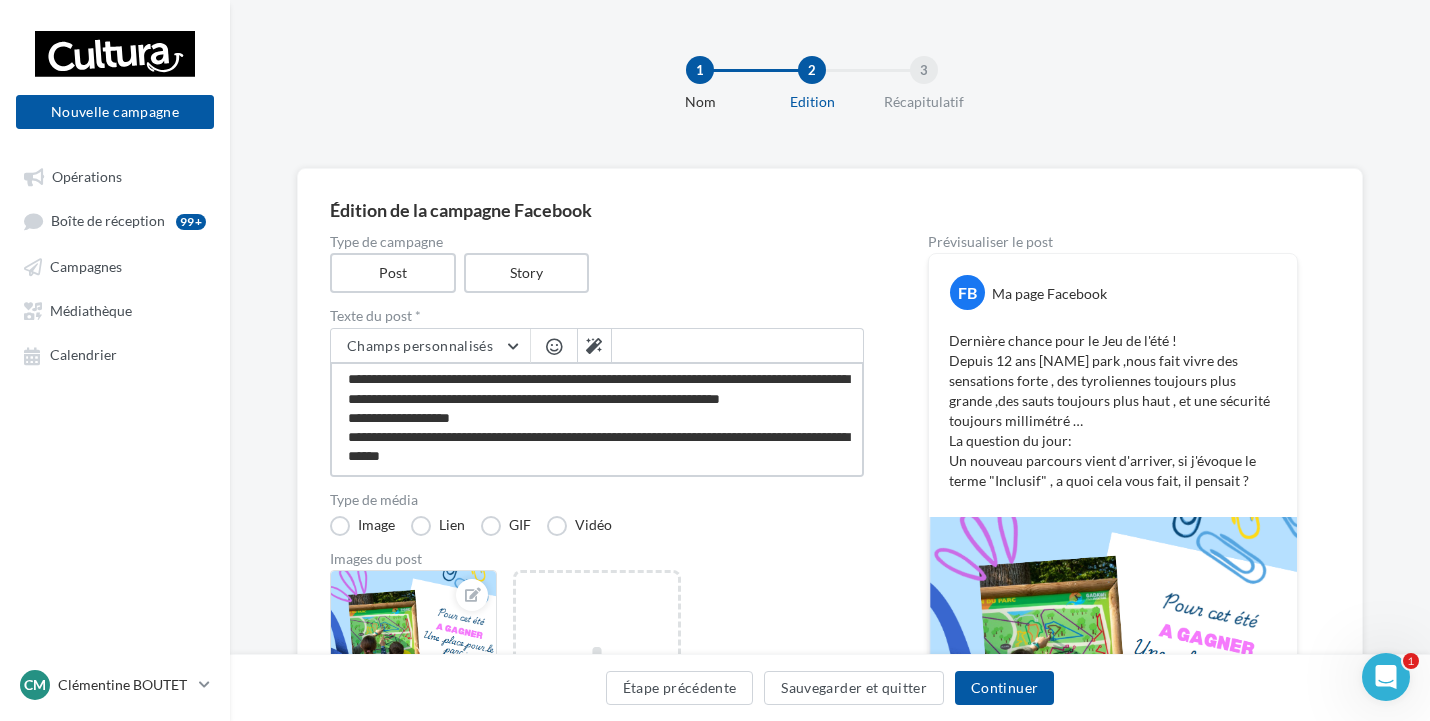 click on "**********" at bounding box center [597, 419] 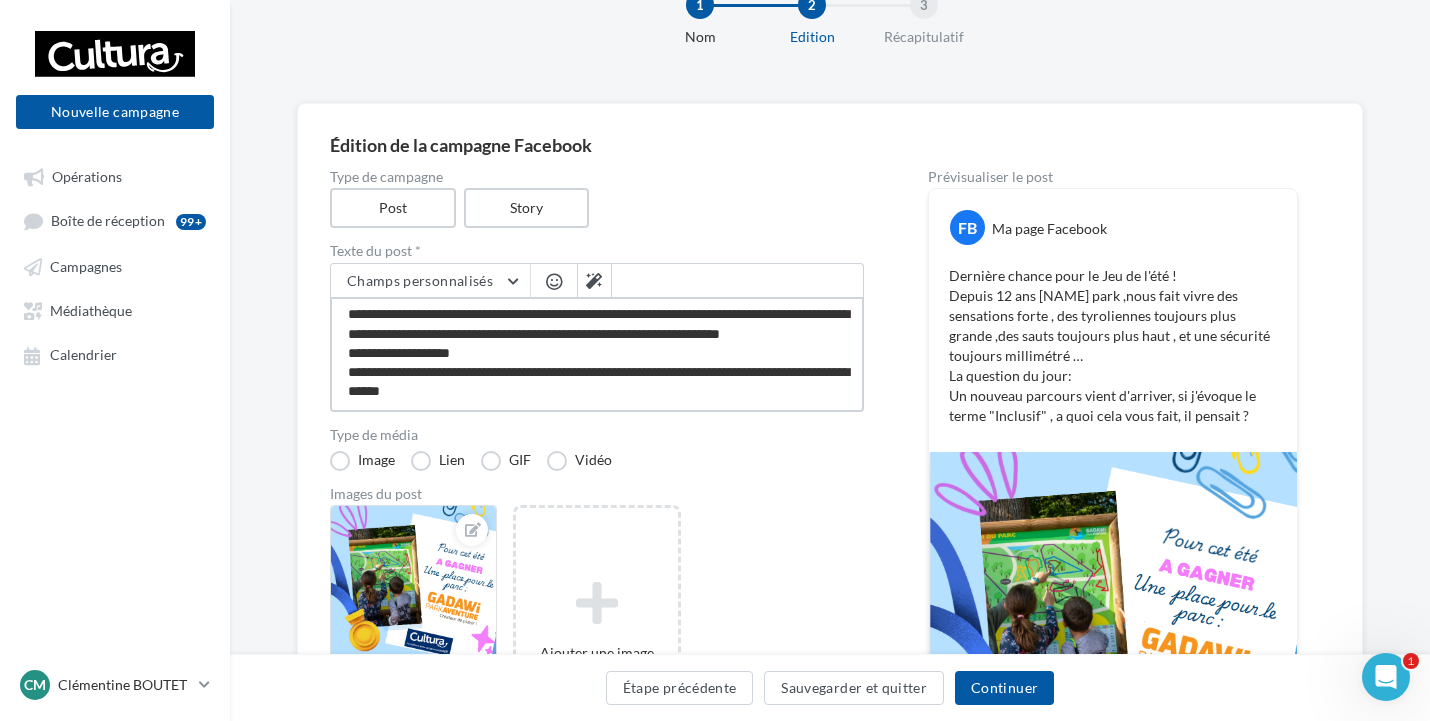 scroll, scrollTop: 100, scrollLeft: 0, axis: vertical 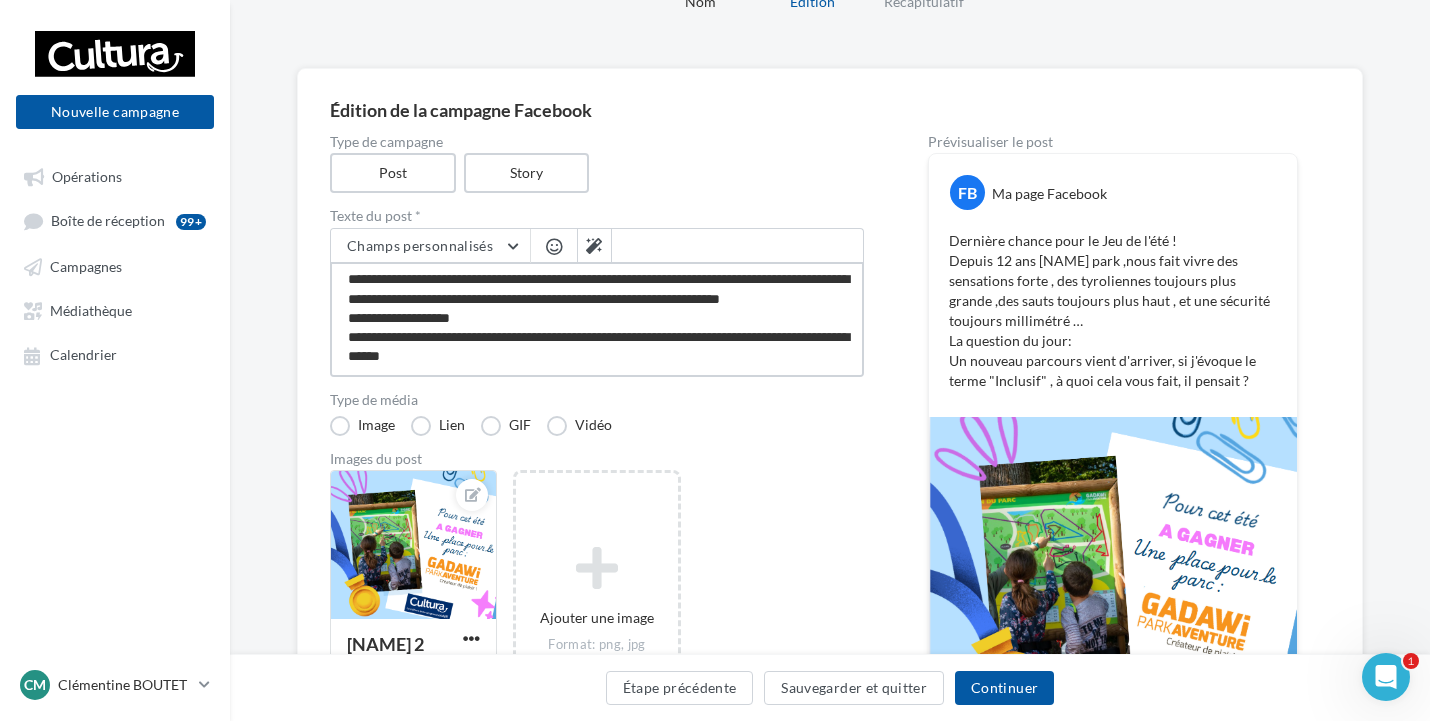 click on "**********" at bounding box center (597, 319) 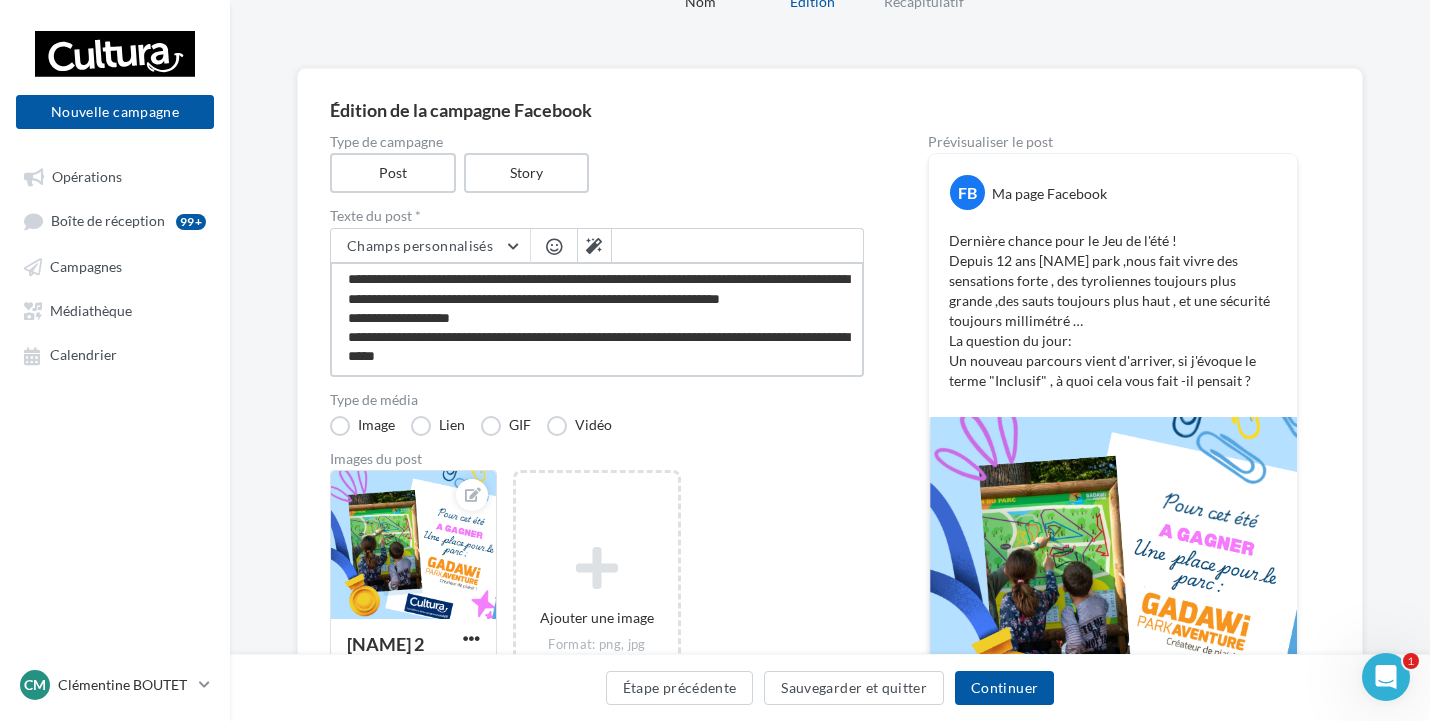 click on "**********" at bounding box center [597, 319] 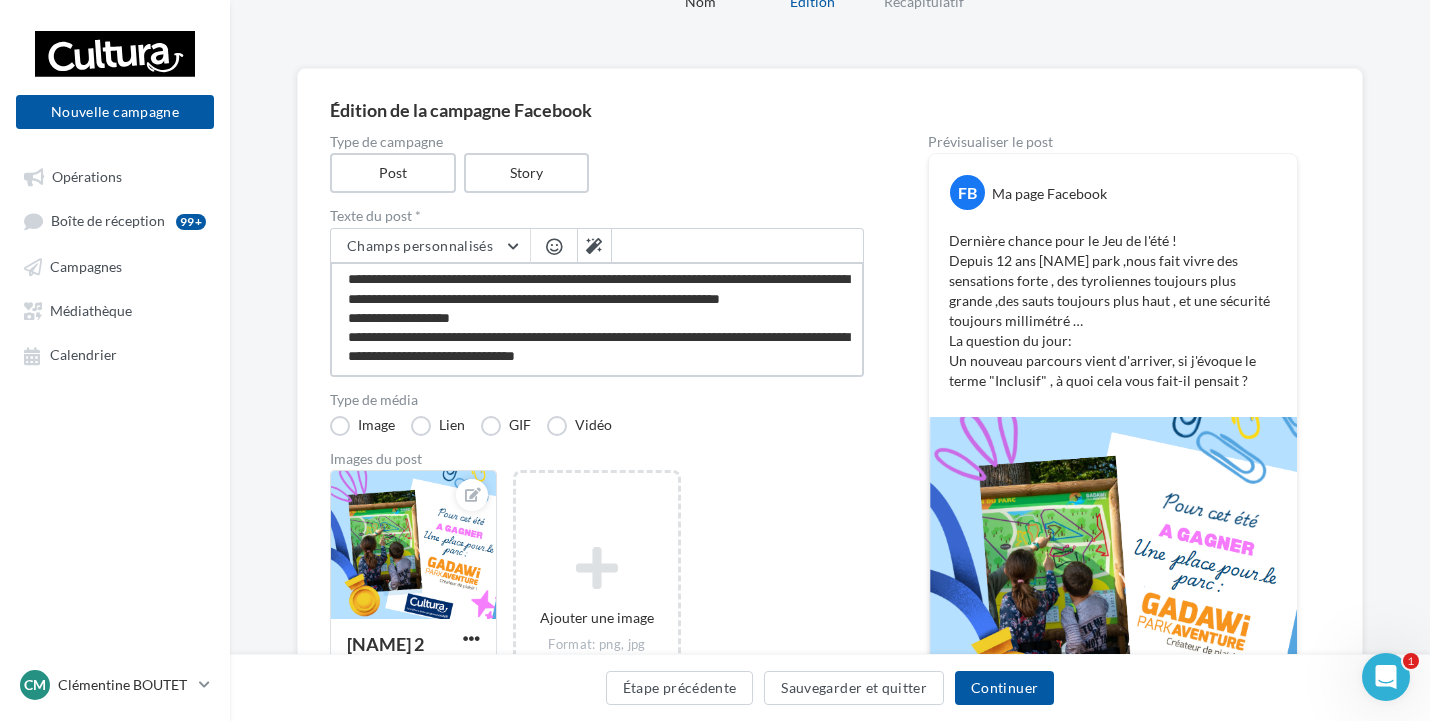 click on "**********" at bounding box center (597, 319) 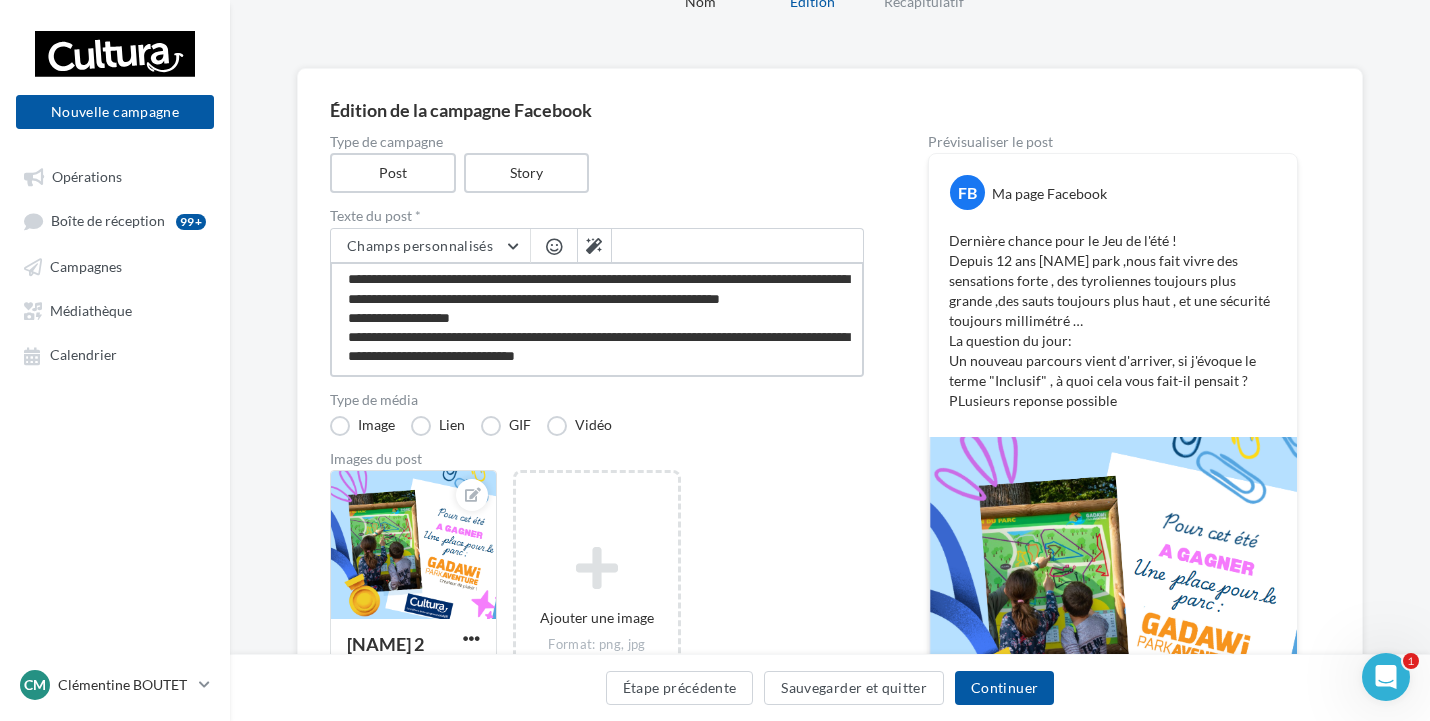 click on "**********" at bounding box center [597, 319] 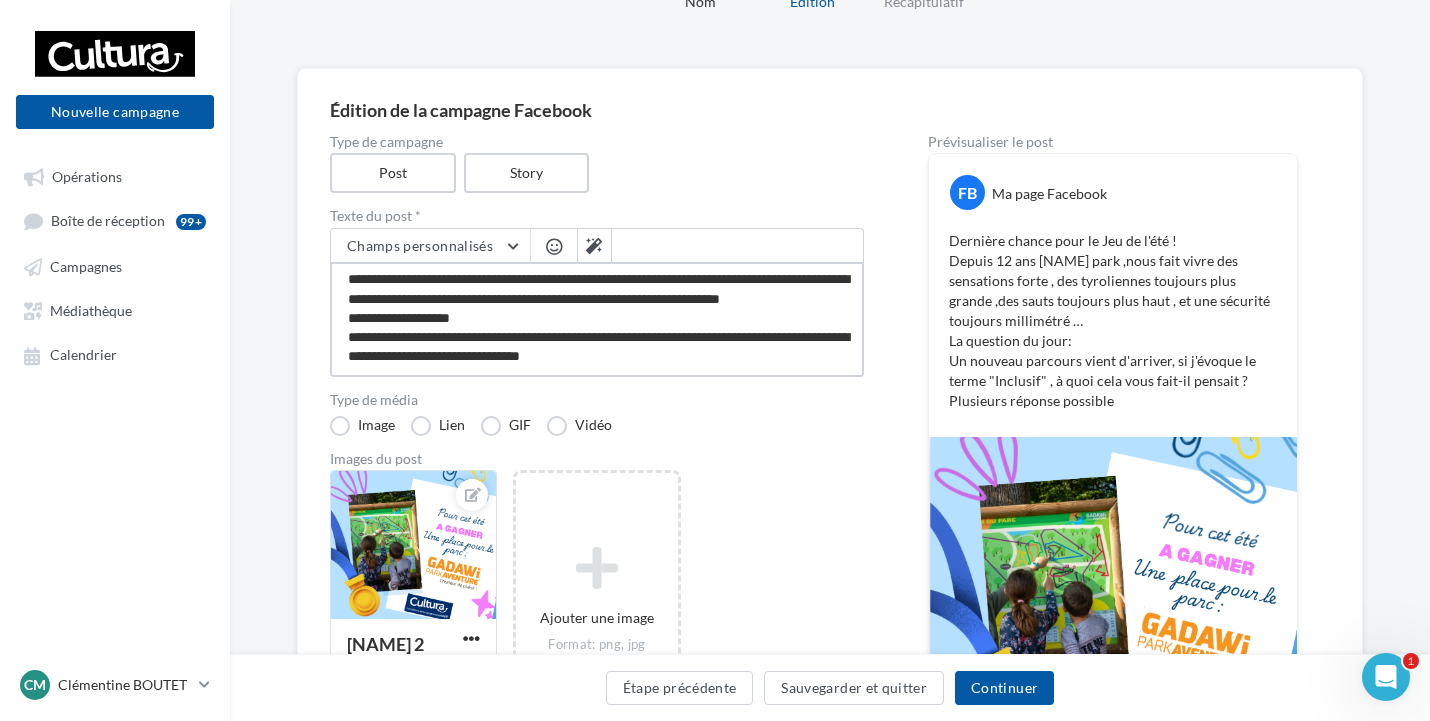 click on "**********" at bounding box center (597, 319) 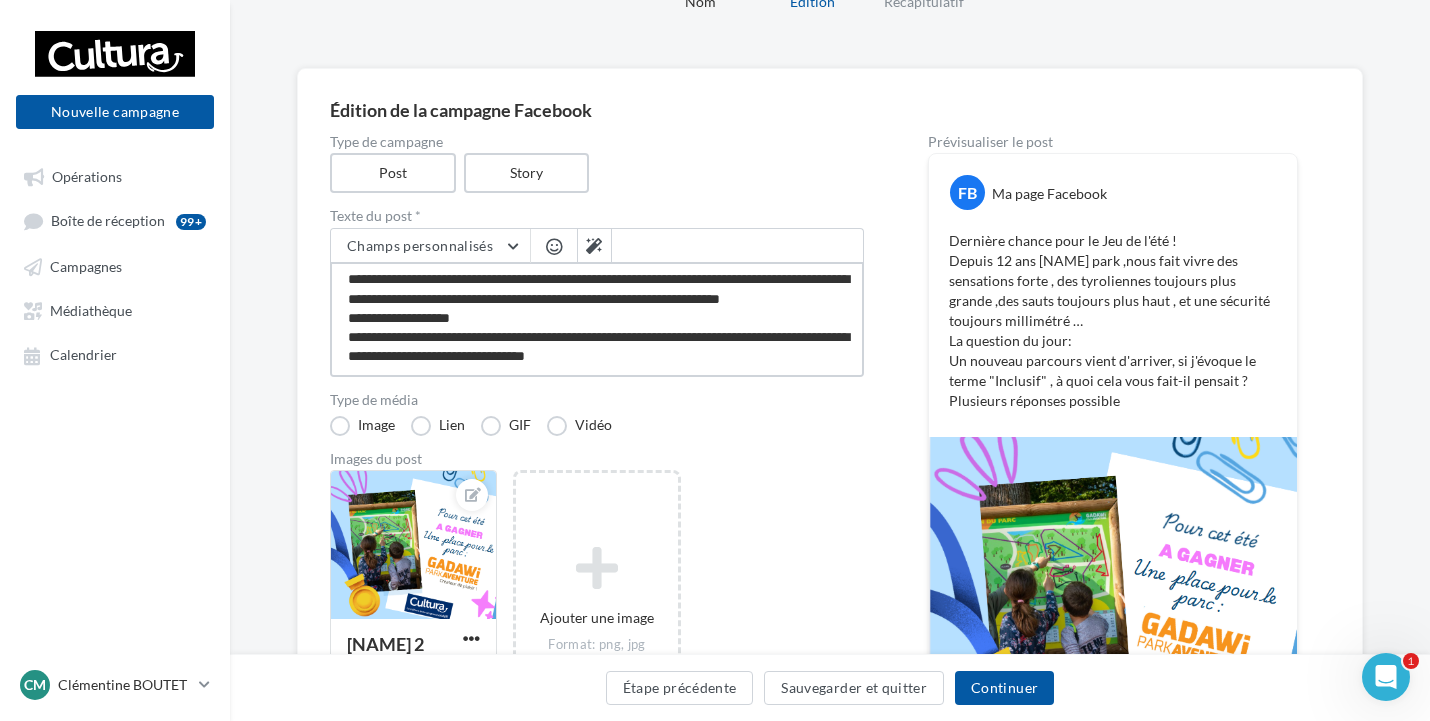 click on "**********" at bounding box center (597, 319) 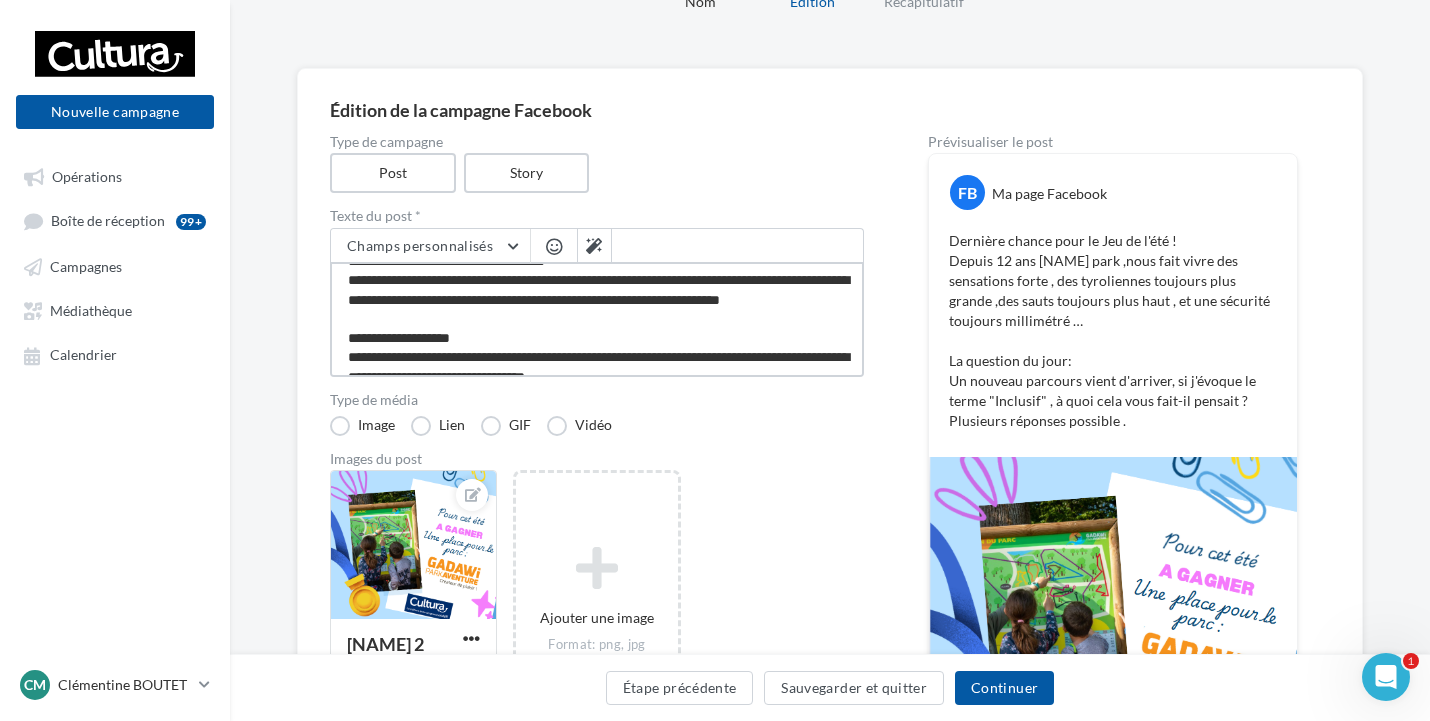 scroll, scrollTop: 0, scrollLeft: 0, axis: both 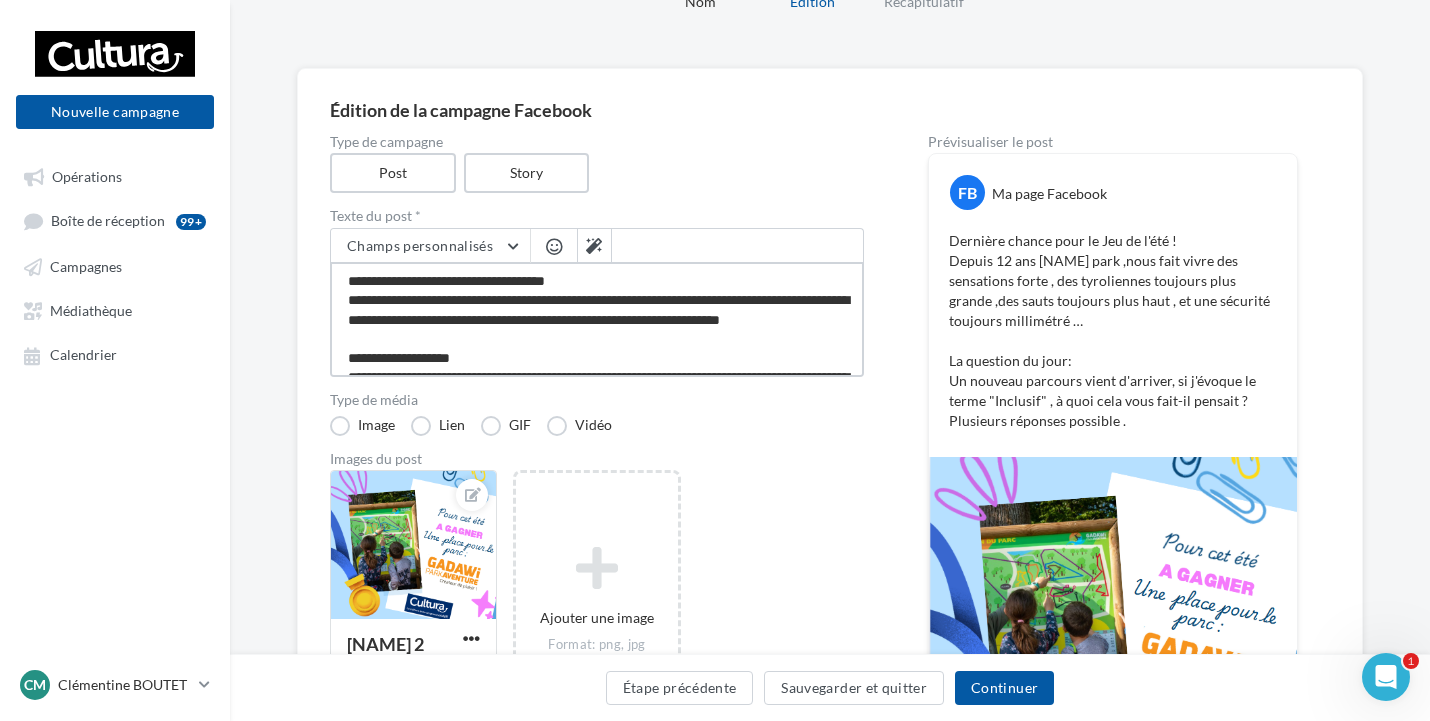 drag, startPoint x: 342, startPoint y: 298, endPoint x: 458, endPoint y: 339, distance: 123.03252 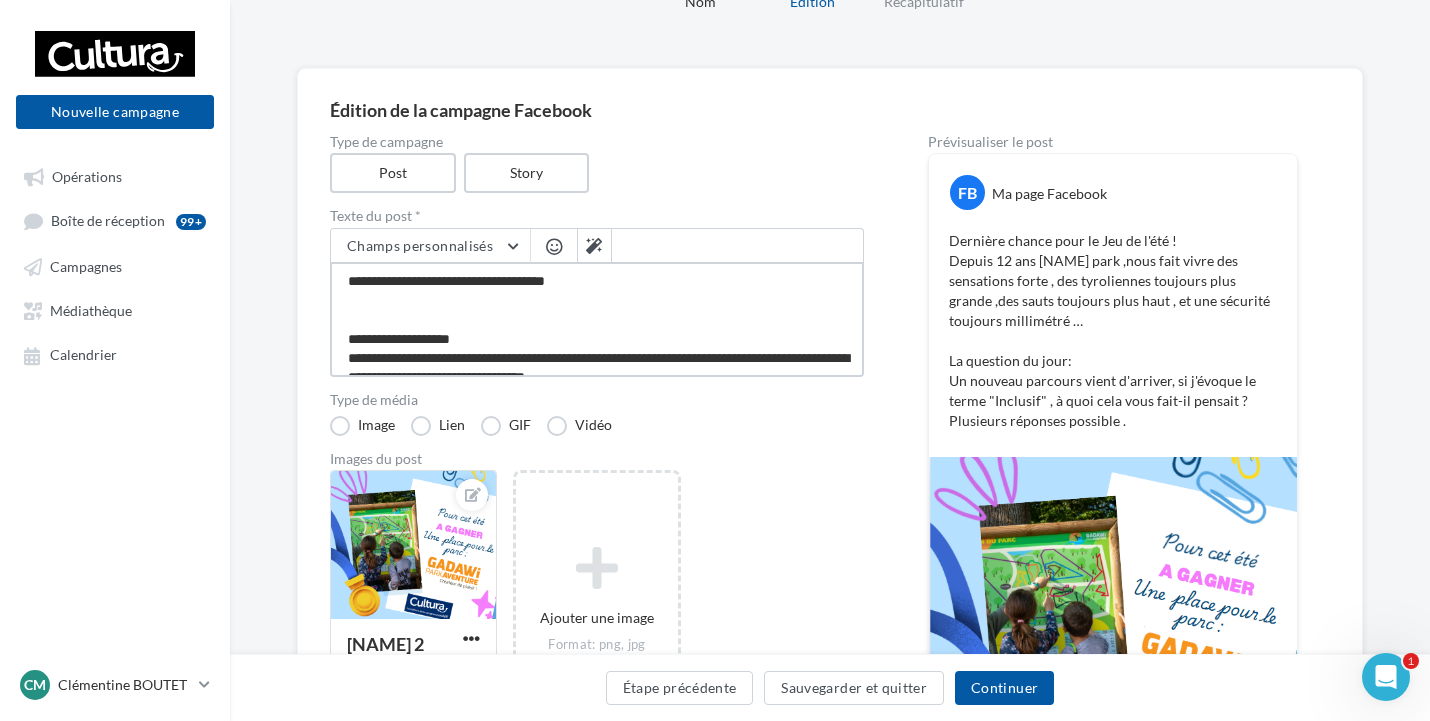 click on "**********" at bounding box center (597, 319) 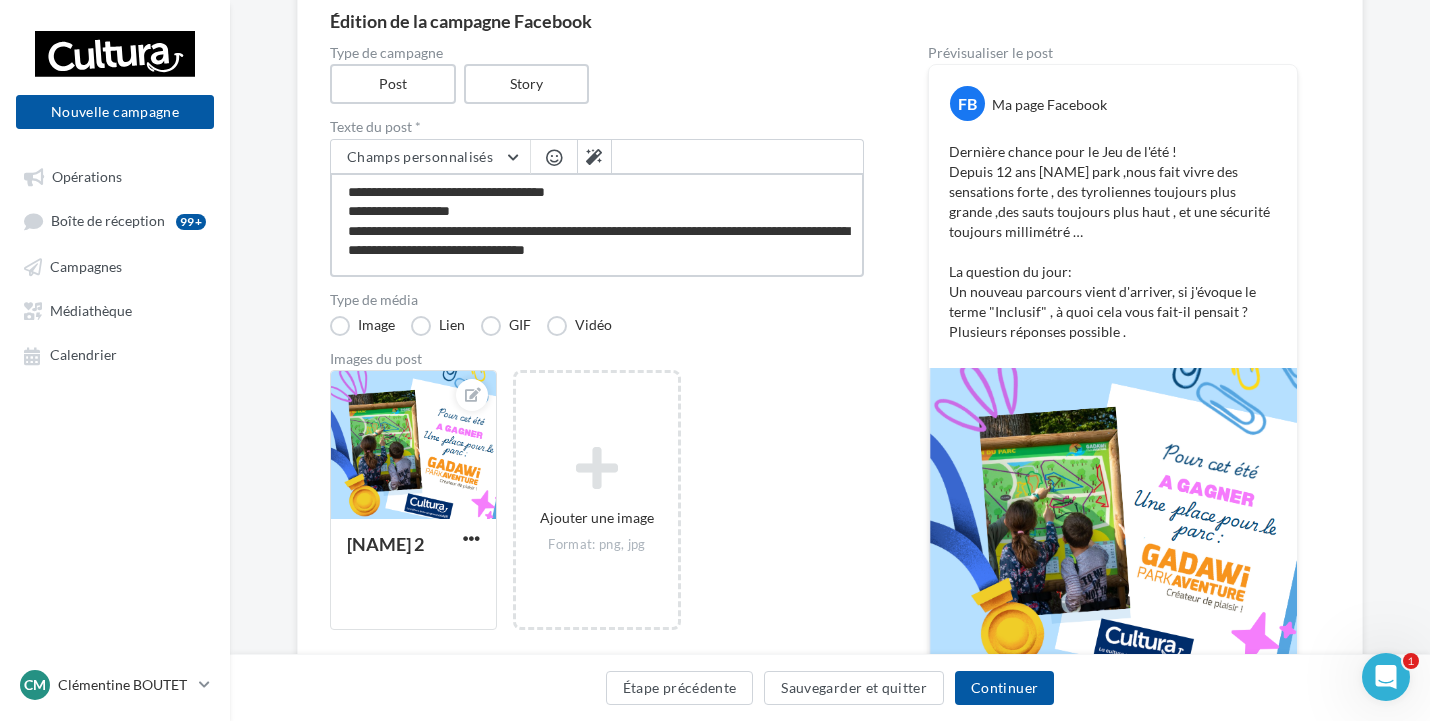scroll, scrollTop: 200, scrollLeft: 0, axis: vertical 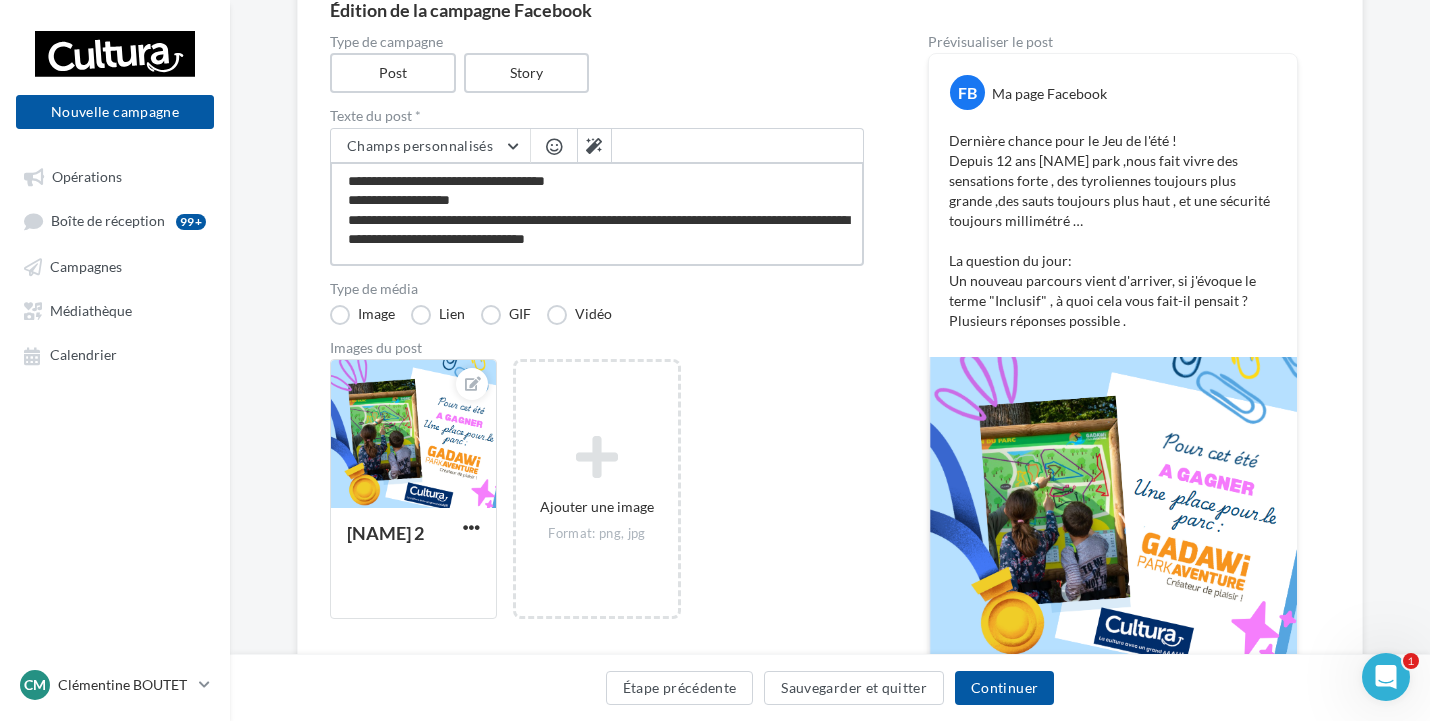 click on "**********" at bounding box center (597, 214) 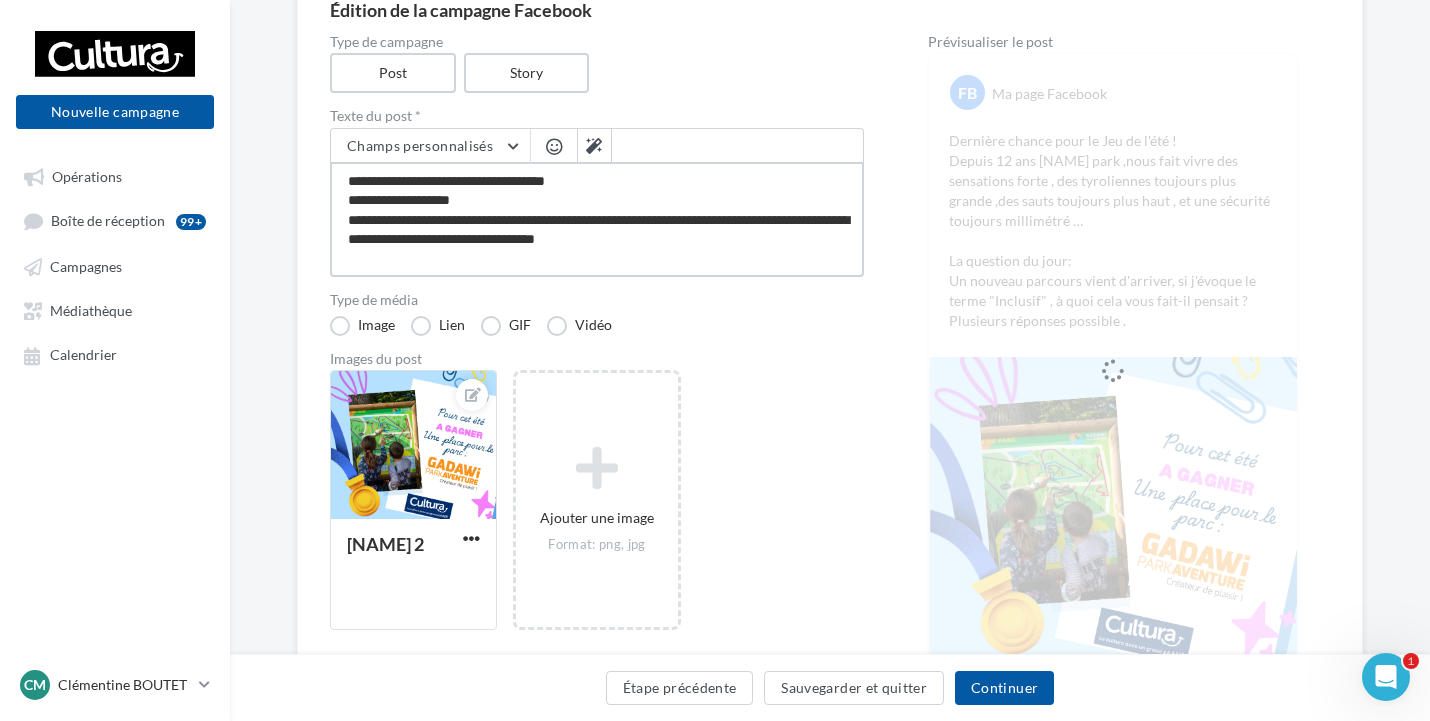 scroll, scrollTop: 12, scrollLeft: 0, axis: vertical 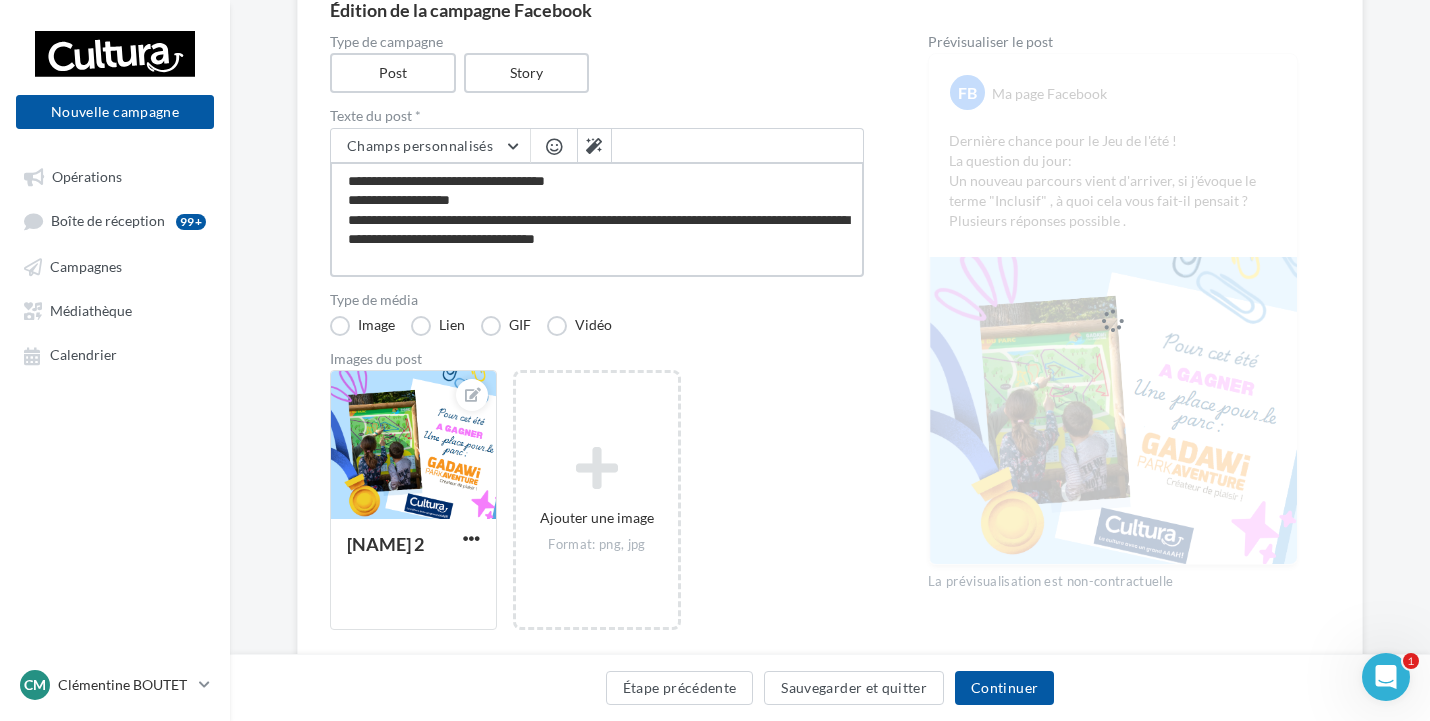 paste on "**********" 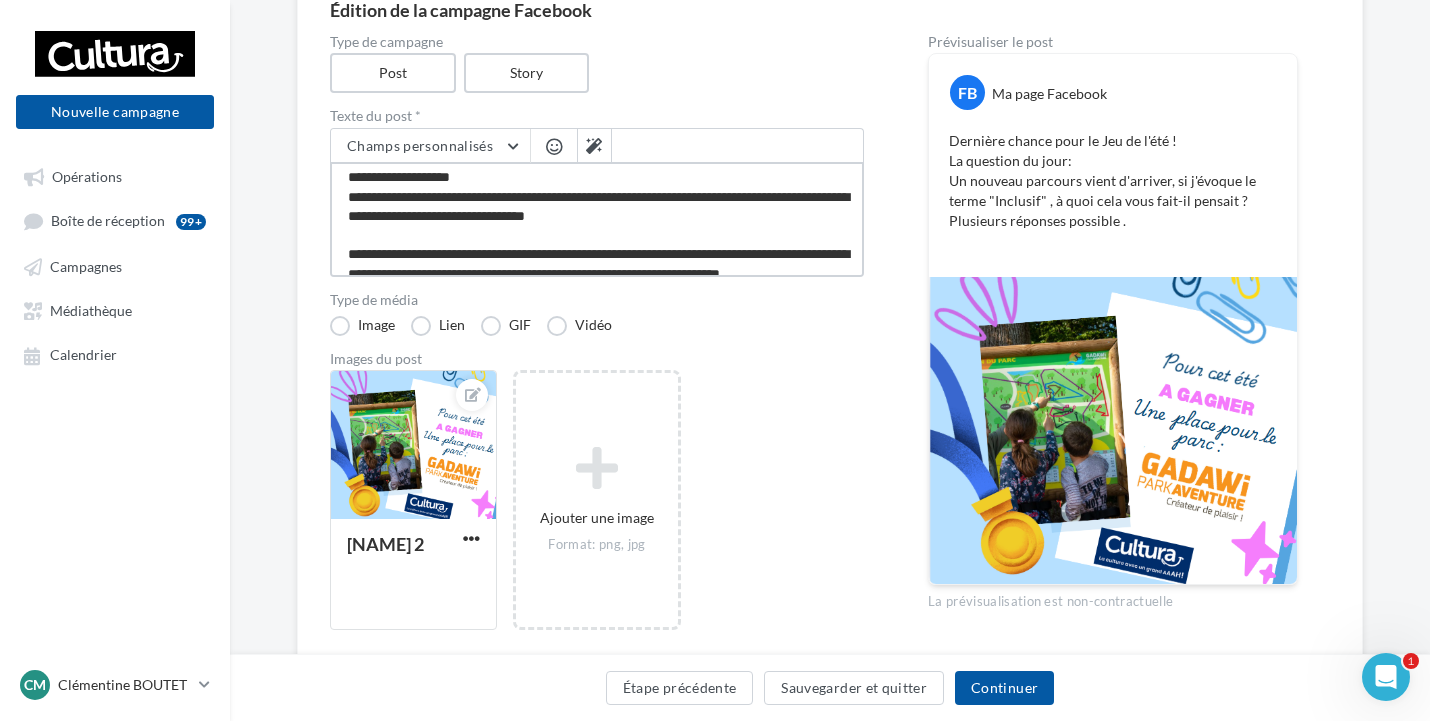 scroll, scrollTop: 0, scrollLeft: 0, axis: both 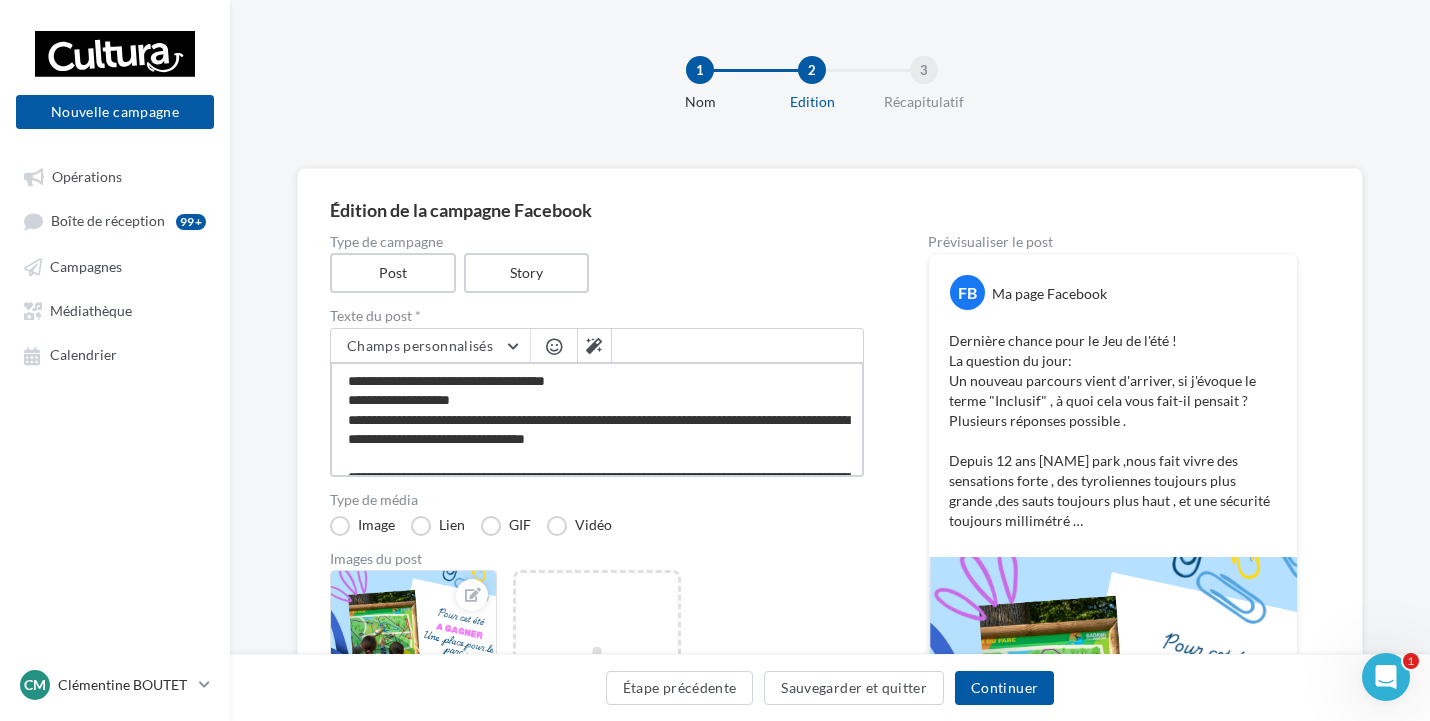 click on "**********" at bounding box center (597, 419) 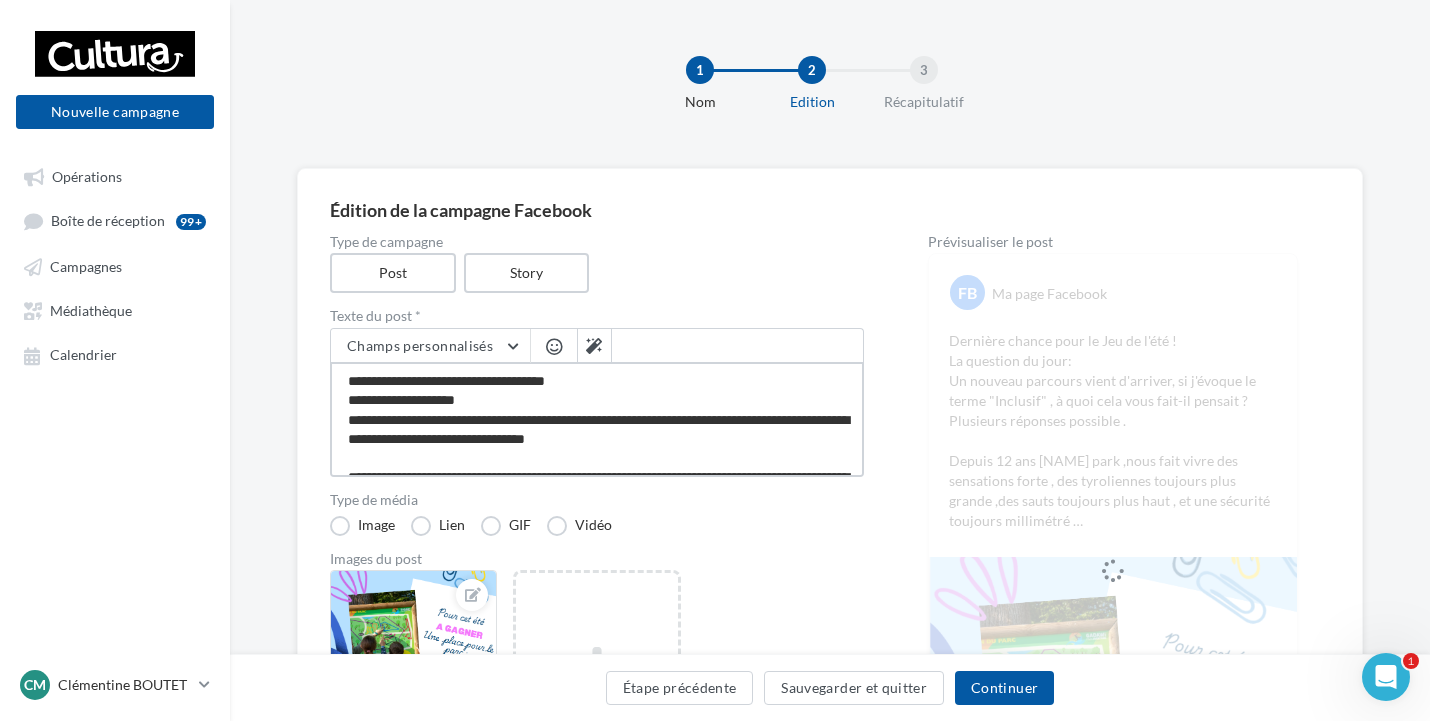 click on "**********" at bounding box center (597, 419) 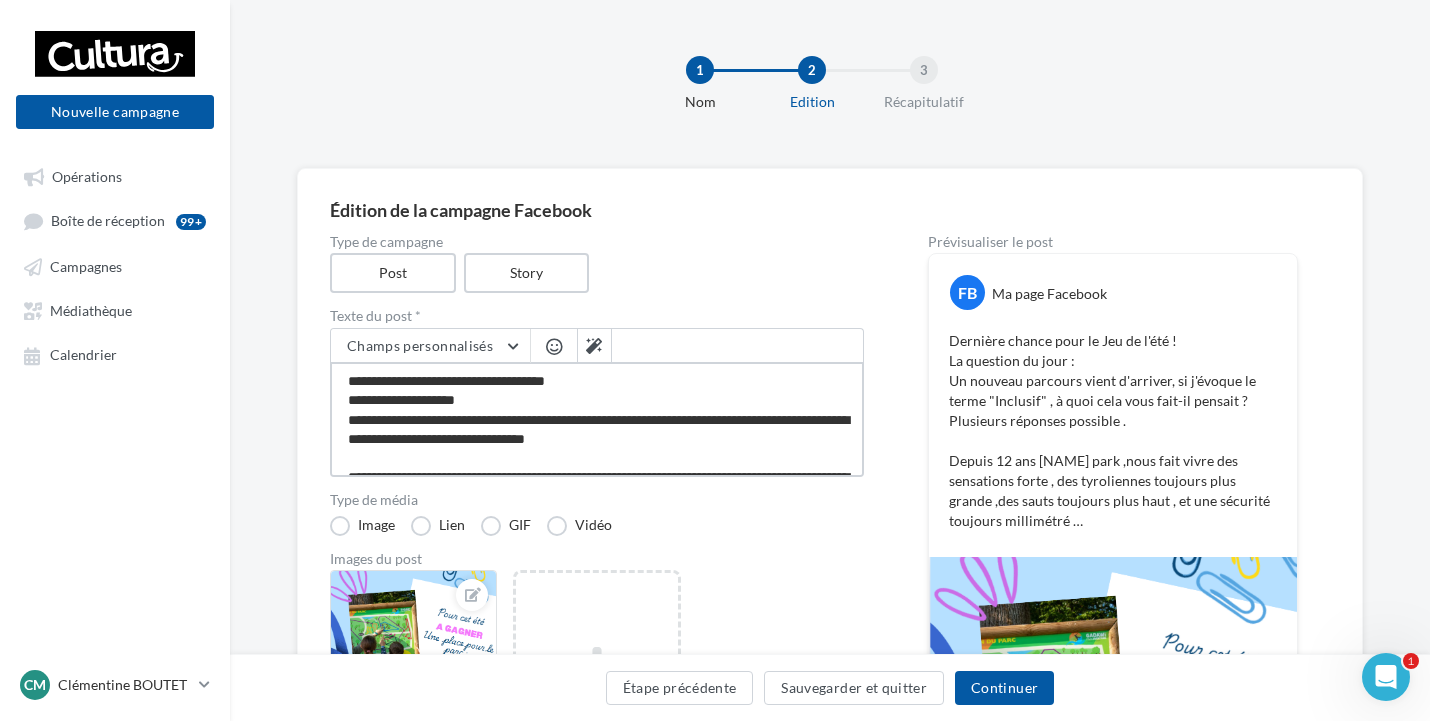 click on "**********" at bounding box center (597, 419) 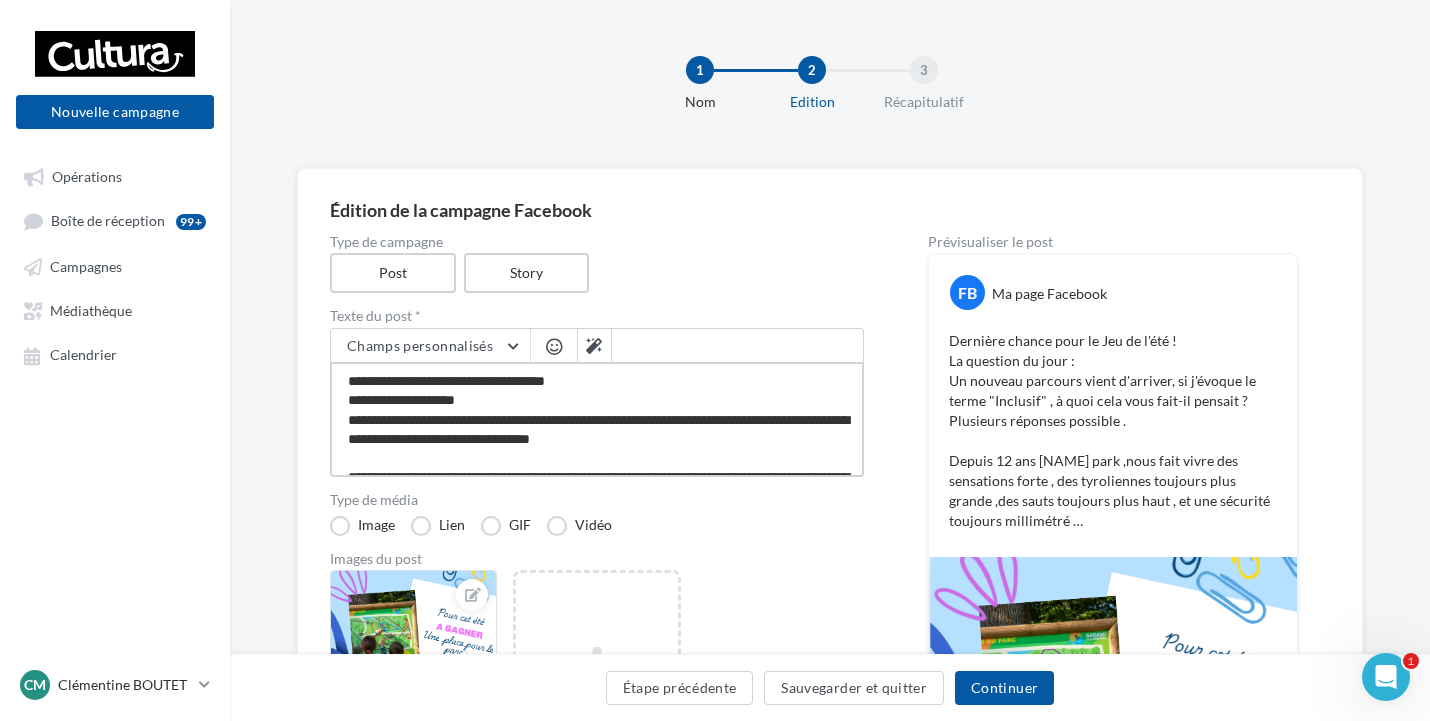 click on "**********" at bounding box center [597, 419] 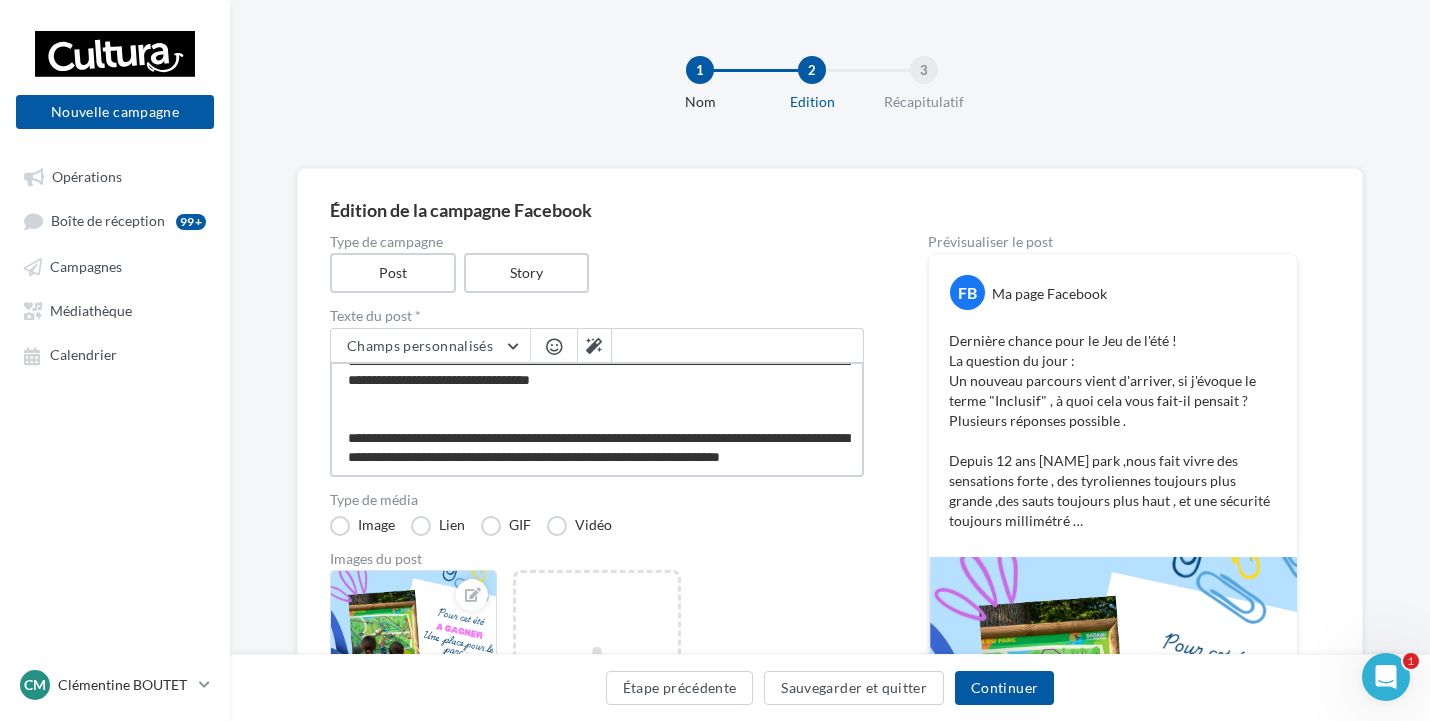 click on "**********" at bounding box center [597, 419] 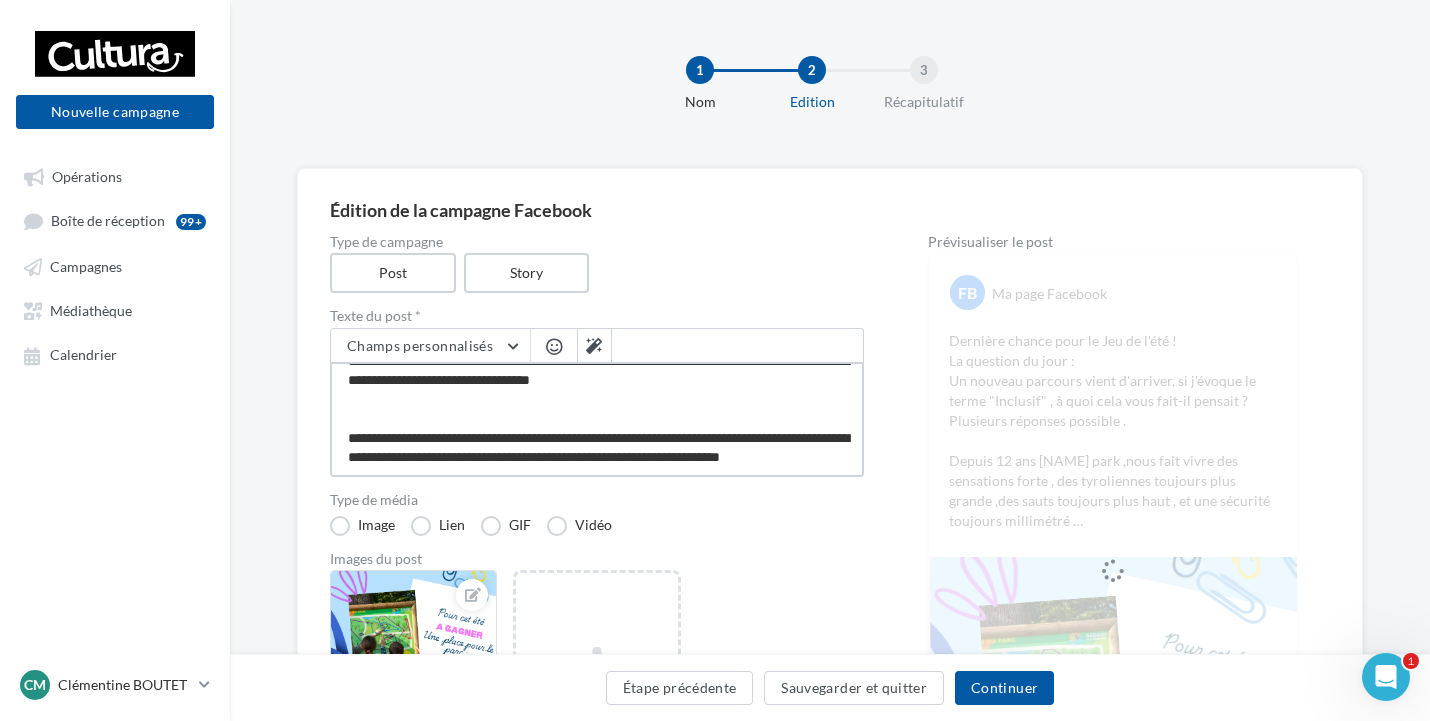 click on "**********" at bounding box center [597, 419] 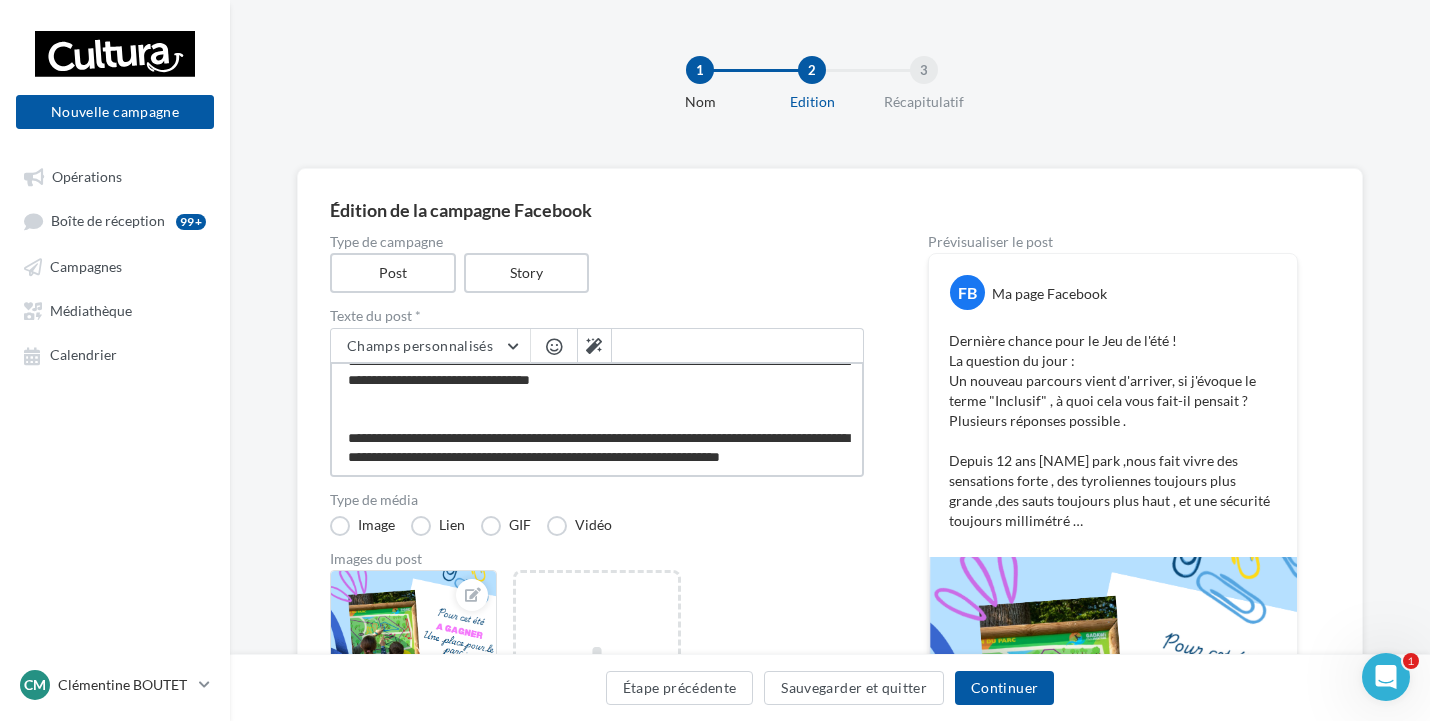 click on "**********" at bounding box center (597, 419) 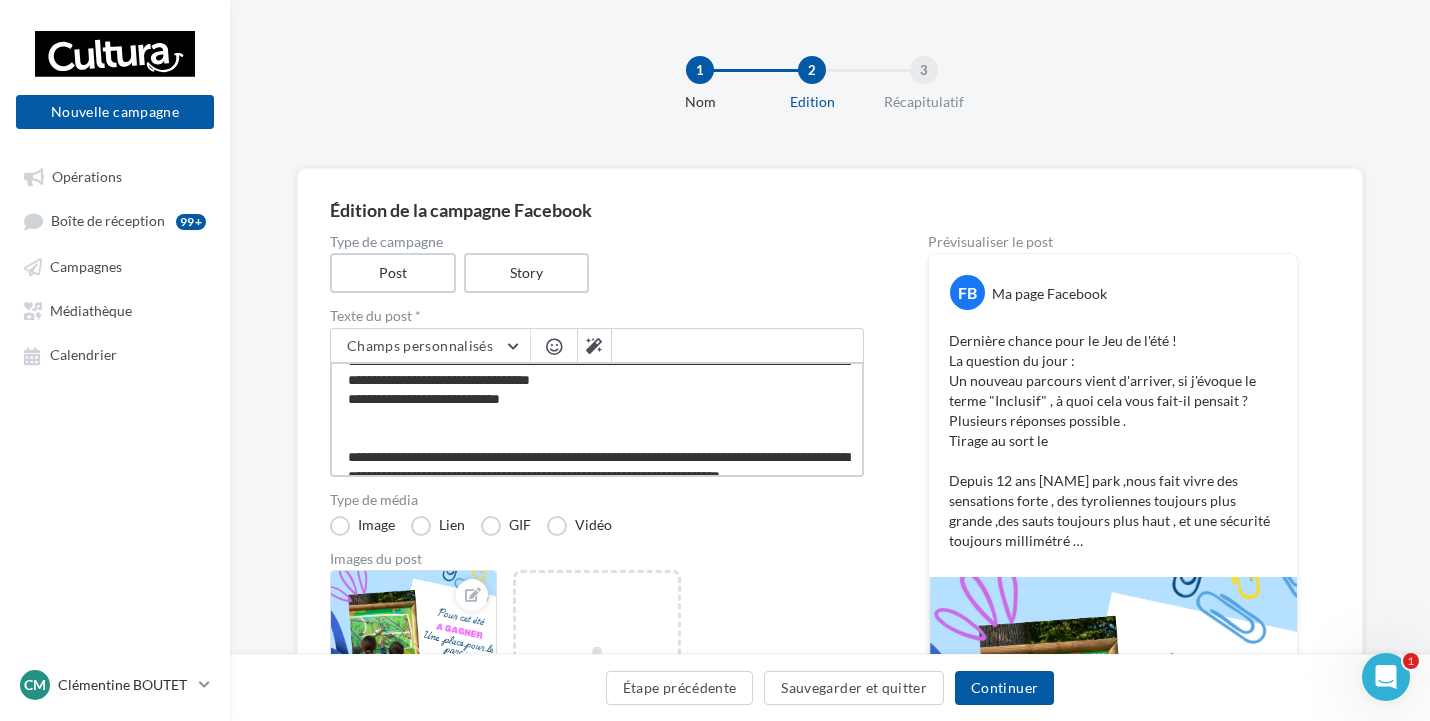 click on "**********" at bounding box center (597, 419) 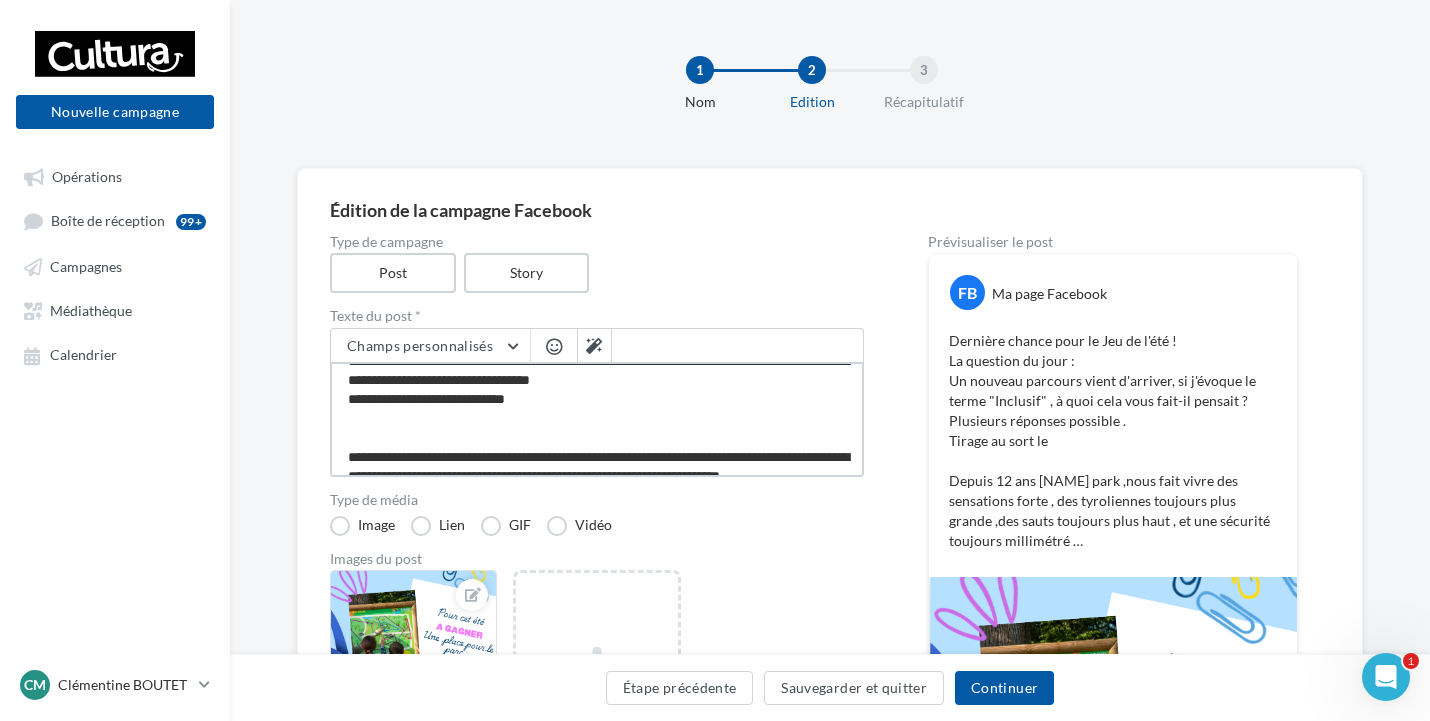 click on "**********" at bounding box center [597, 419] 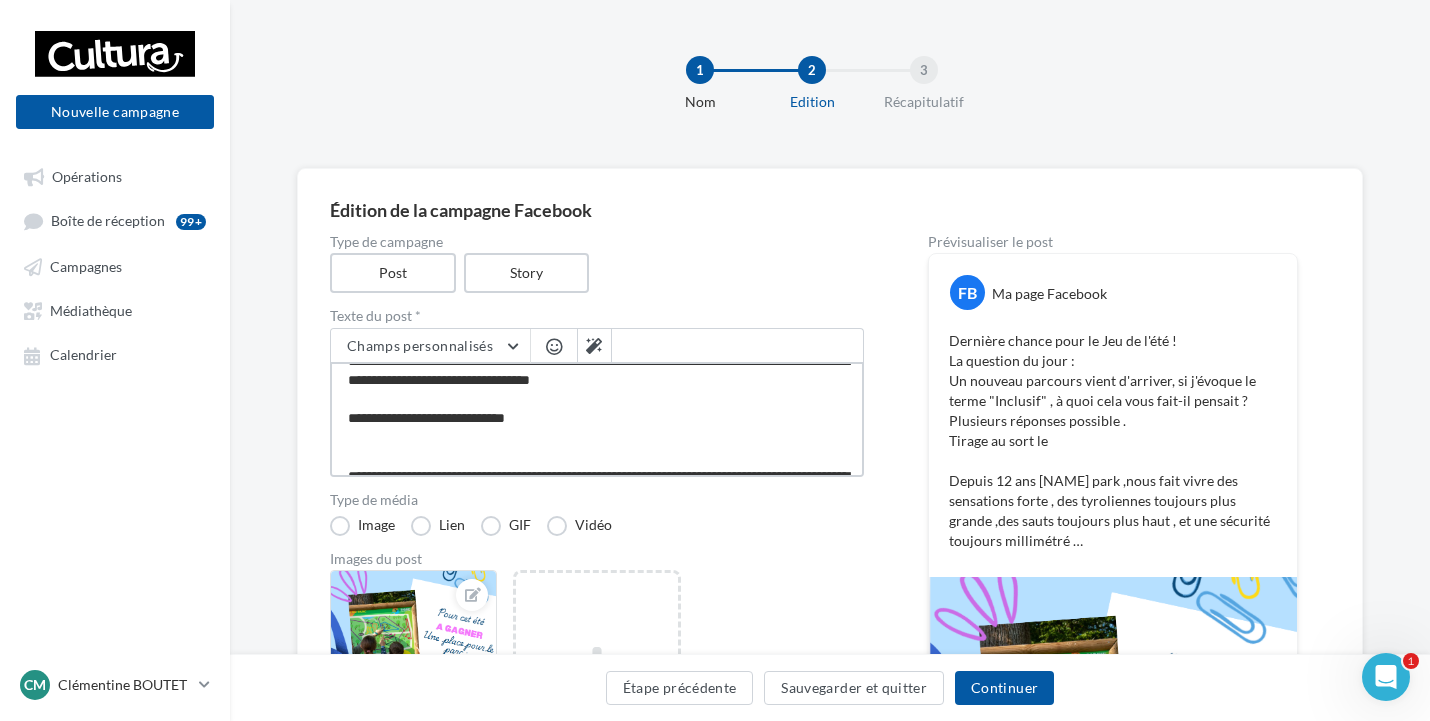 scroll, scrollTop: 78, scrollLeft: 0, axis: vertical 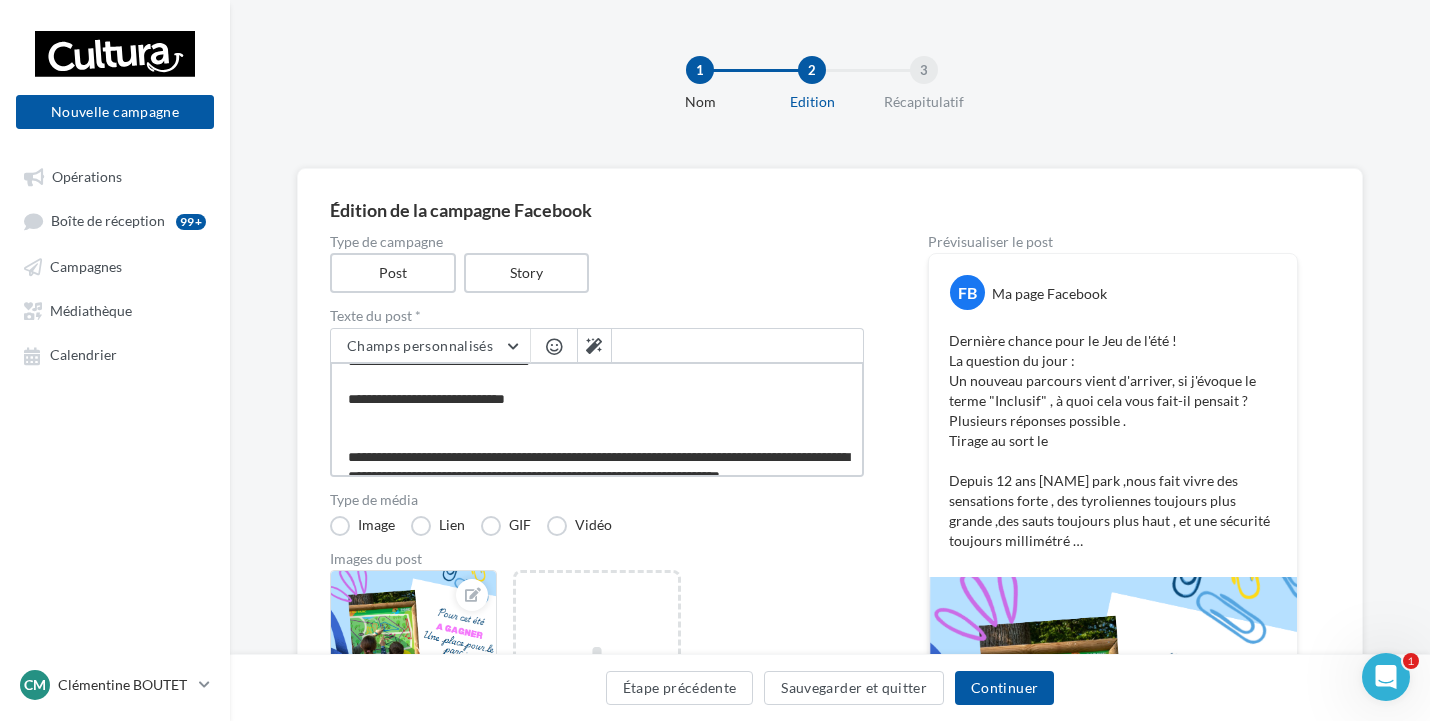 click on "**********" at bounding box center (597, 419) 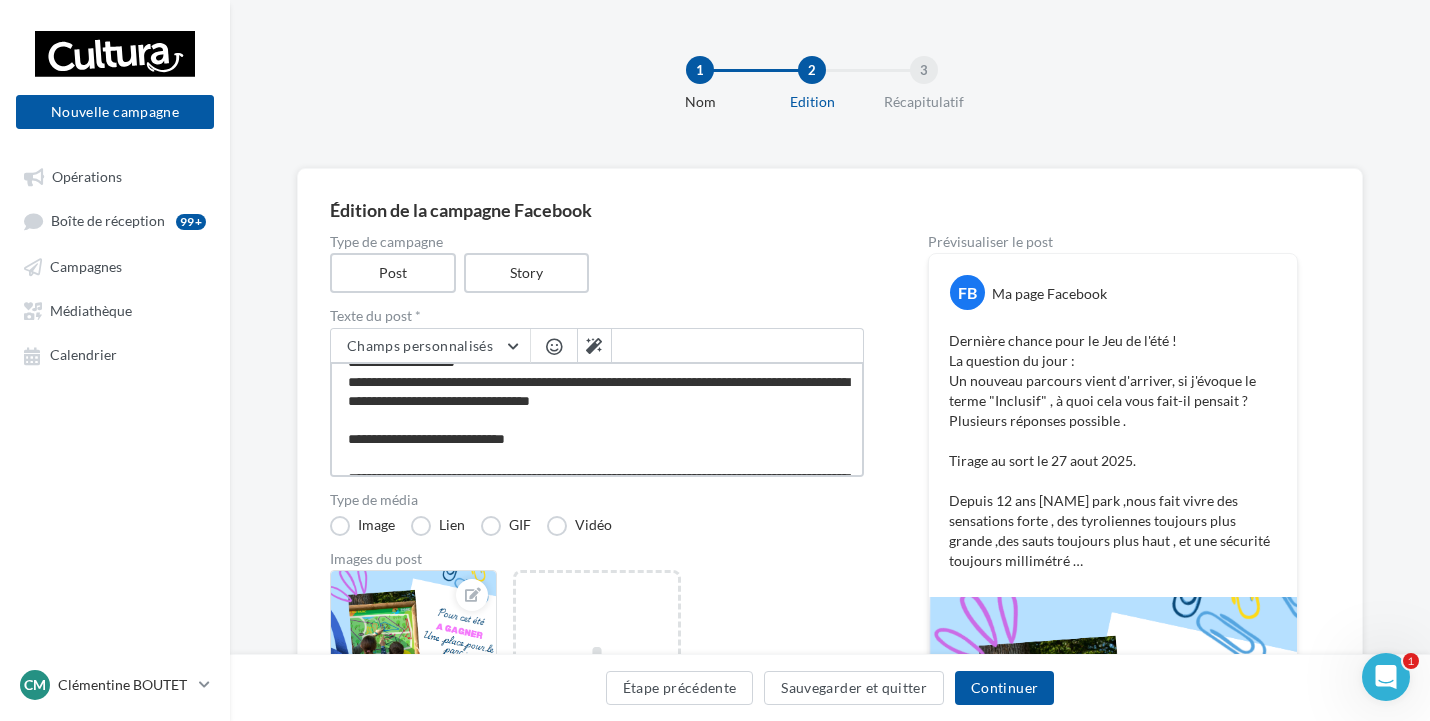 scroll, scrollTop: 0, scrollLeft: 0, axis: both 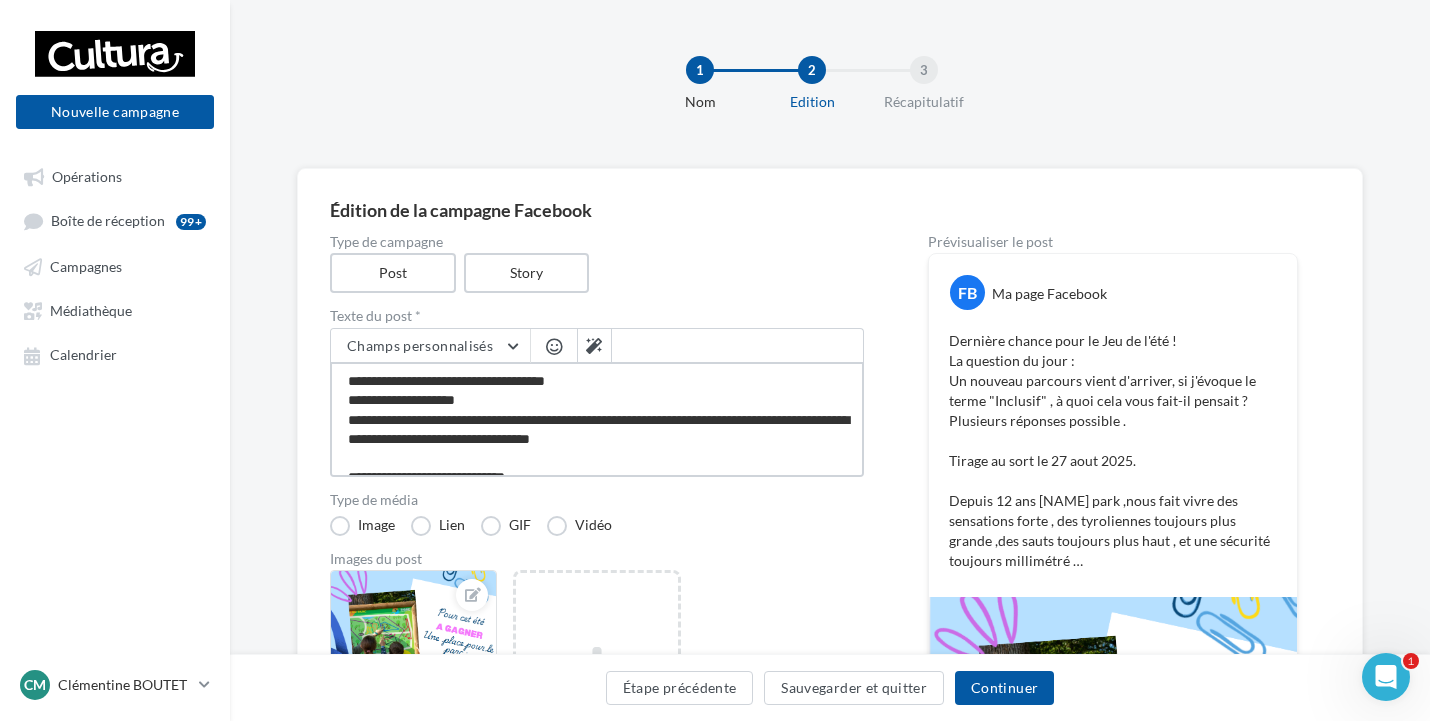 click on "**********" at bounding box center (597, 419) 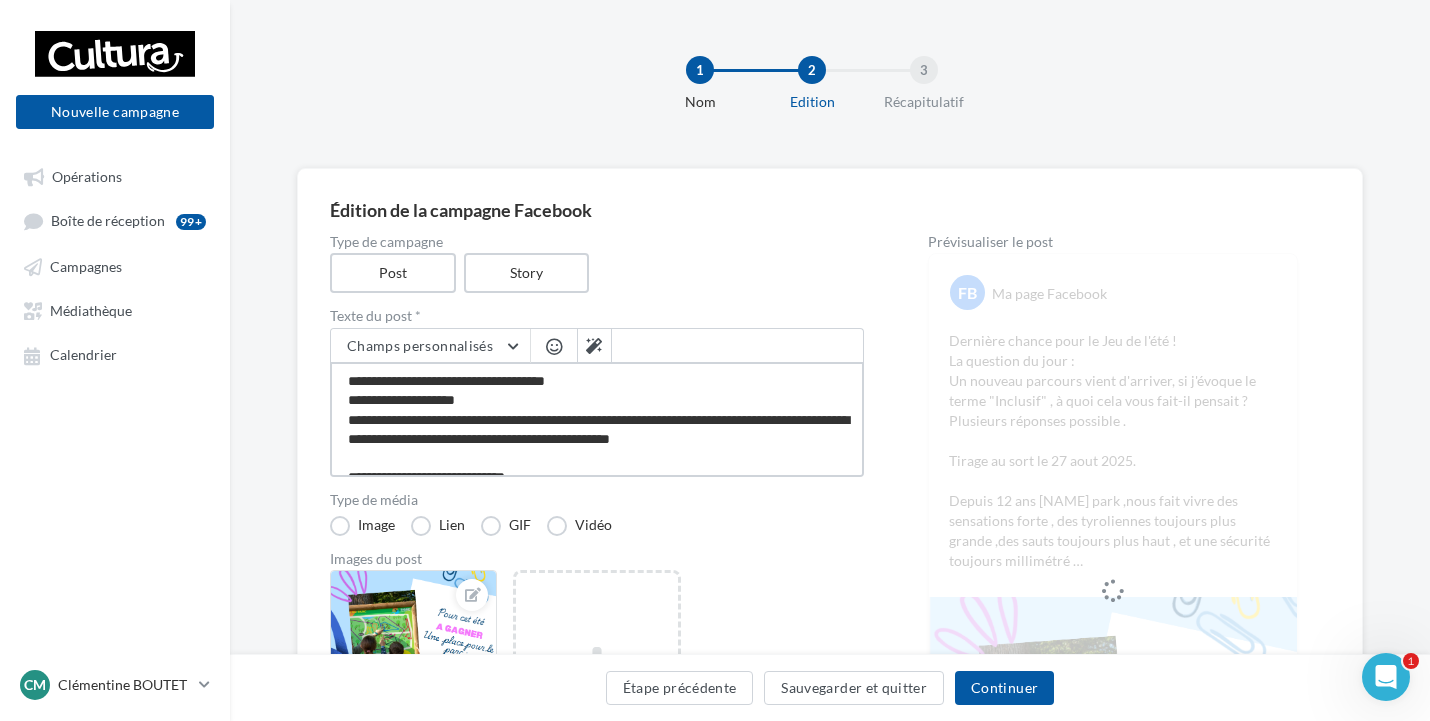click on "**********" at bounding box center [597, 419] 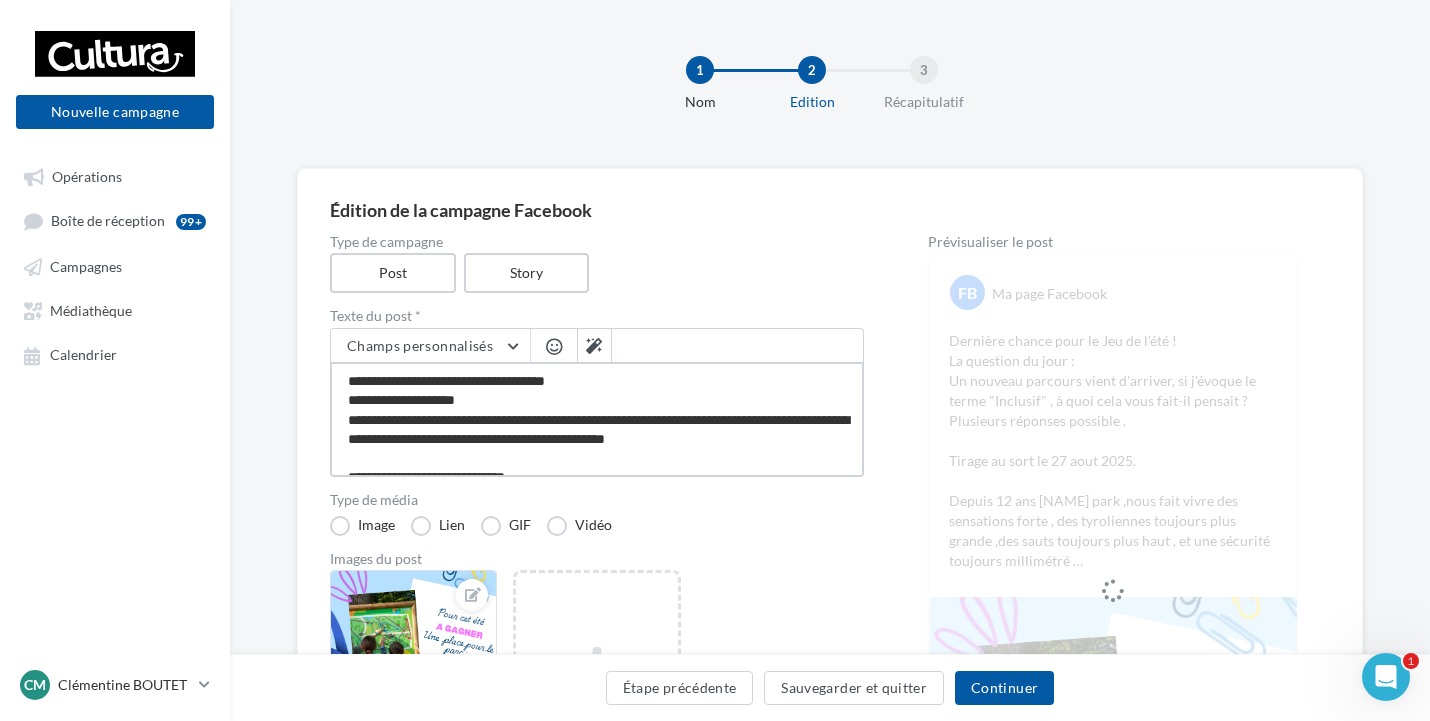 click on "**********" at bounding box center (597, 419) 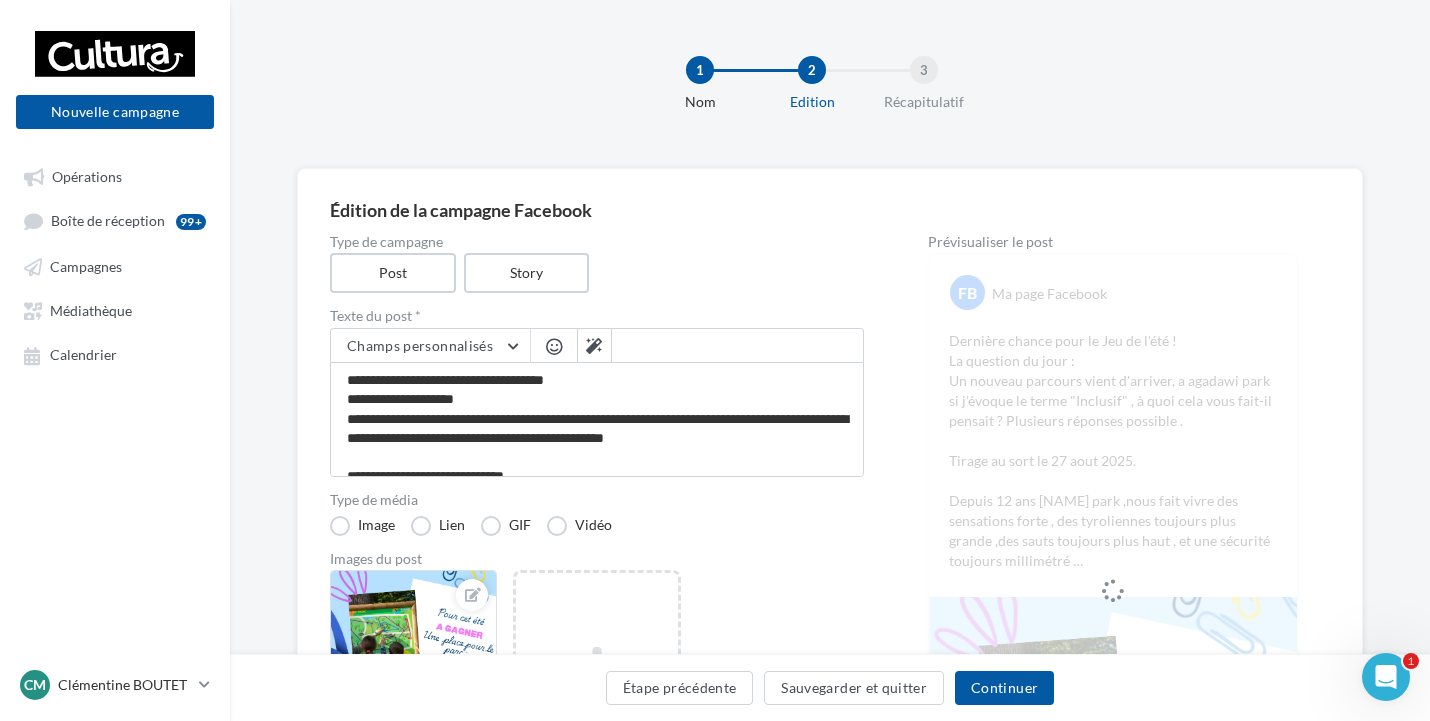 drag, startPoint x: 602, startPoint y: 419, endPoint x: 759, endPoint y: 475, distance: 166.68834 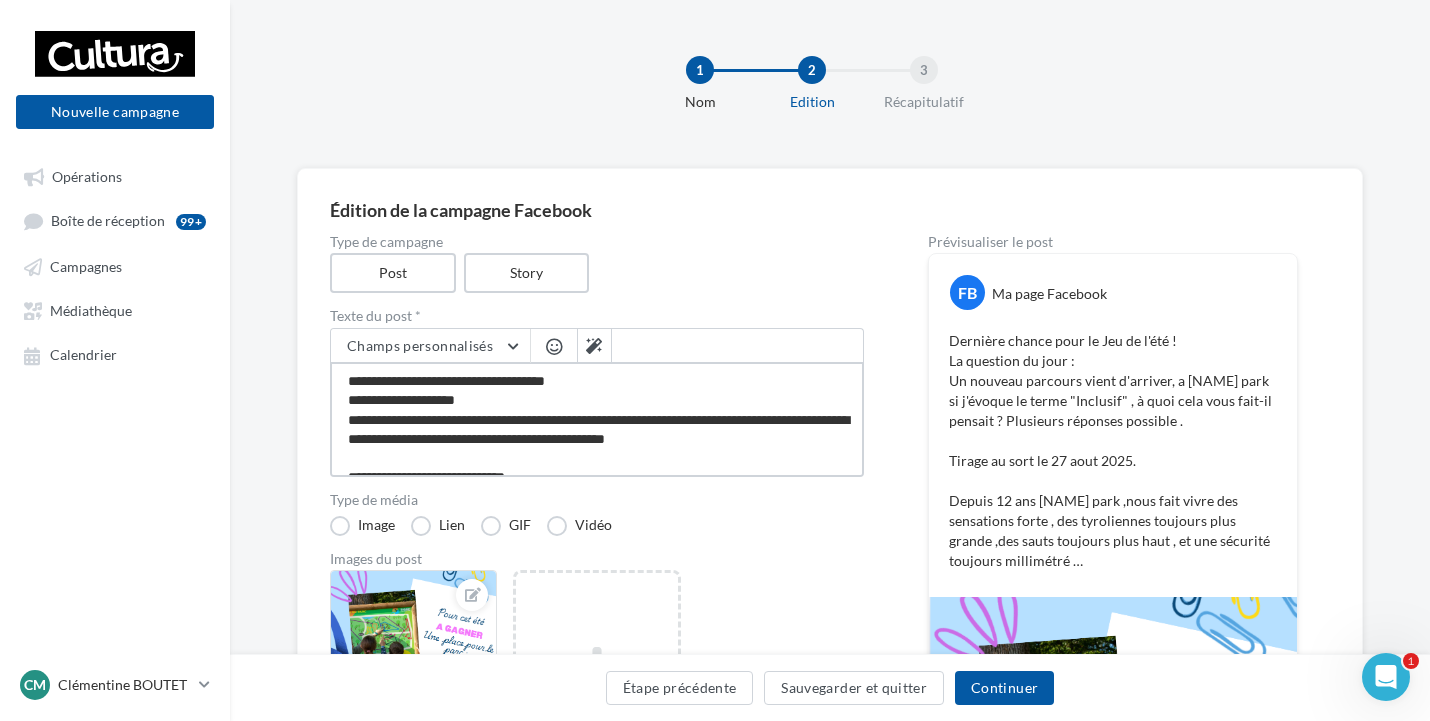 click on "**********" at bounding box center [597, 419] 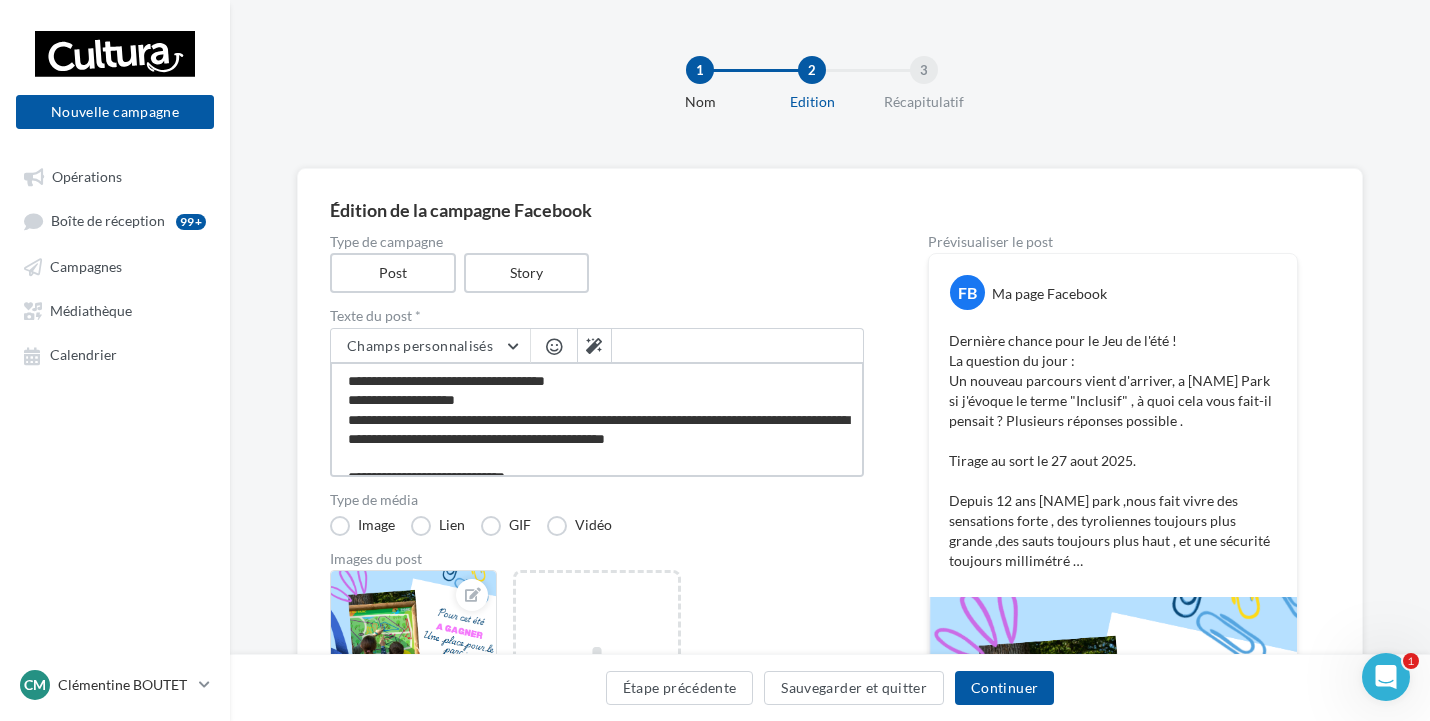 click on "**********" at bounding box center (597, 419) 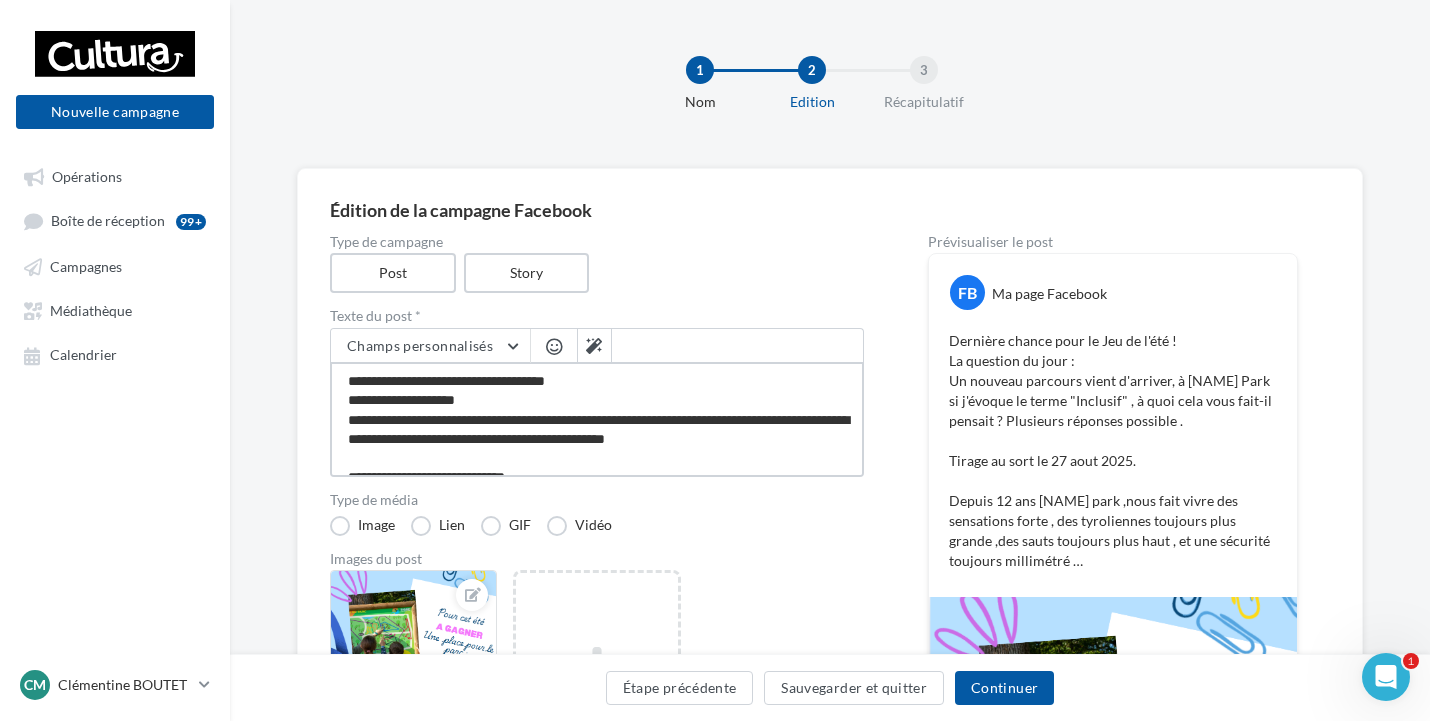 click on "**********" at bounding box center [597, 419] 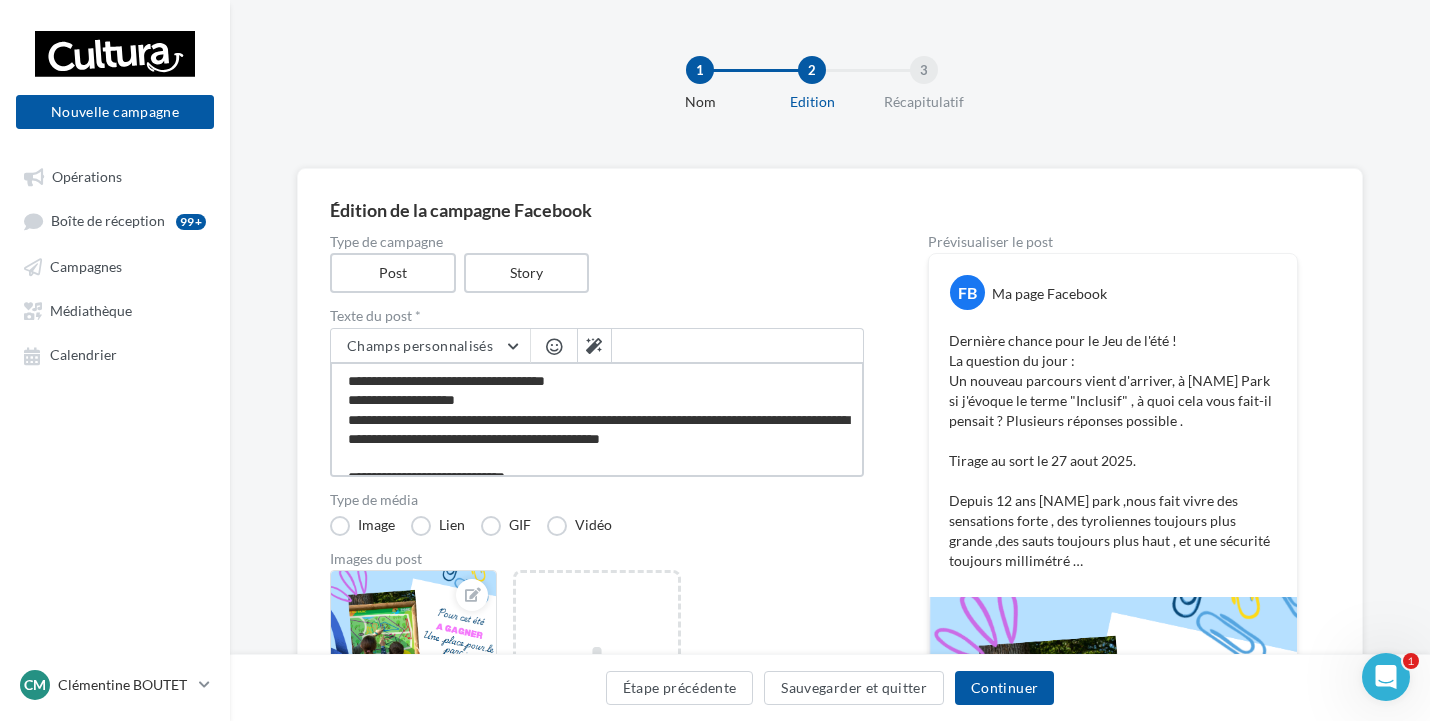 click on "**********" at bounding box center [597, 419] 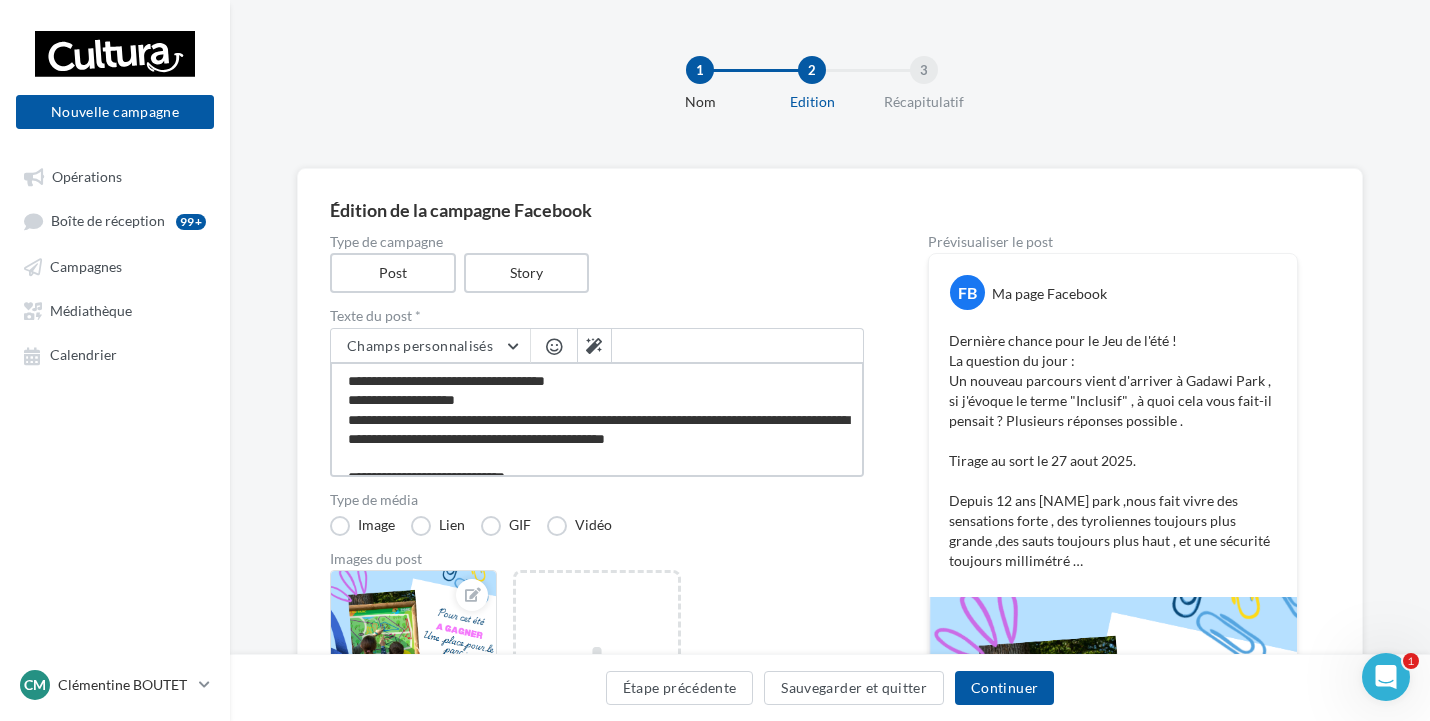 scroll, scrollTop: 98, scrollLeft: 0, axis: vertical 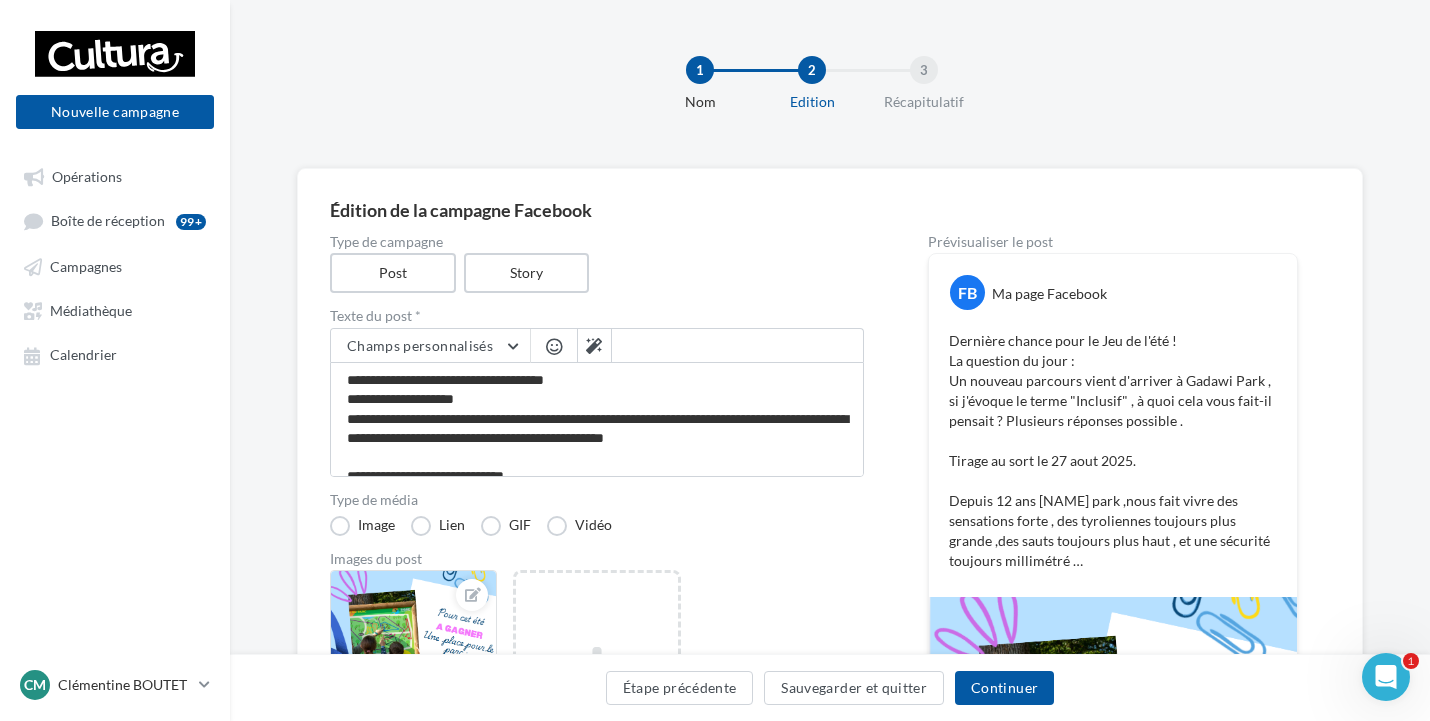 click at bounding box center (554, 346) 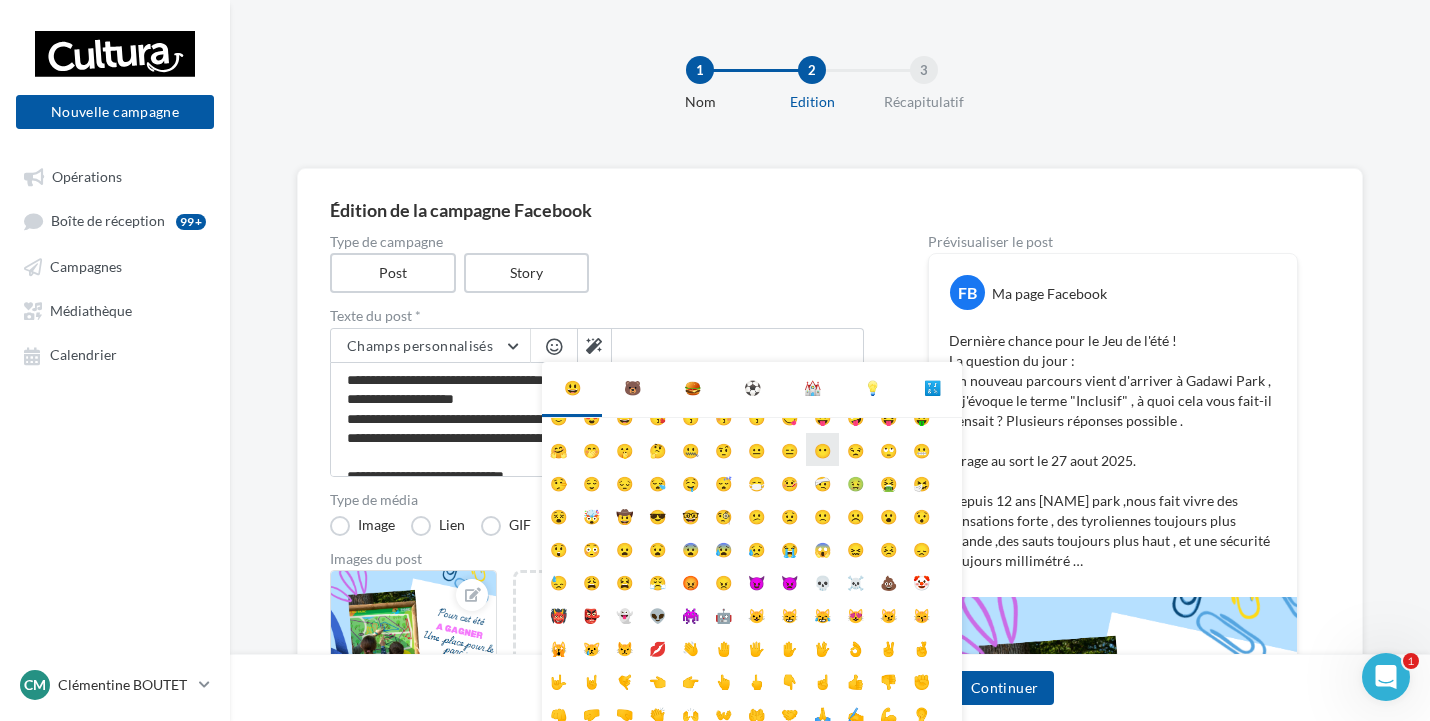 scroll, scrollTop: 79, scrollLeft: 0, axis: vertical 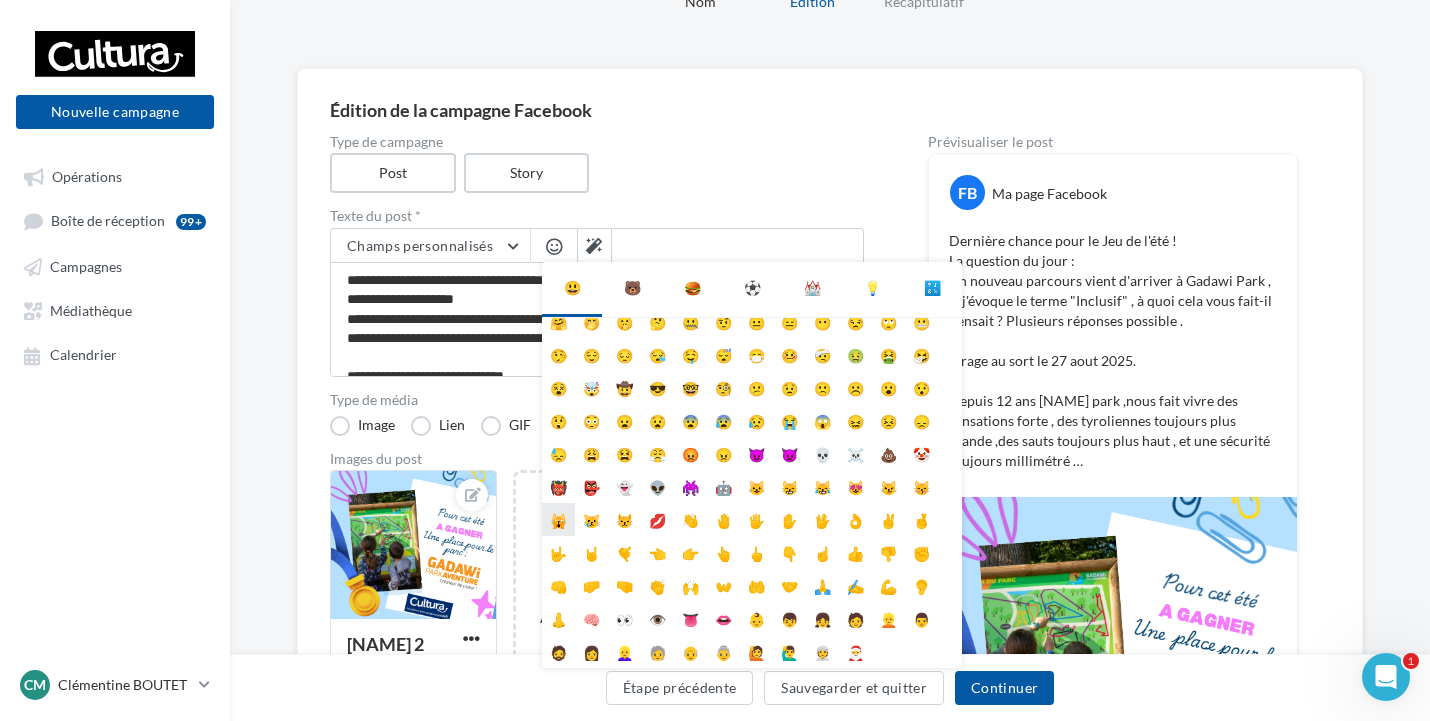 click on "🙀" at bounding box center [558, 519] 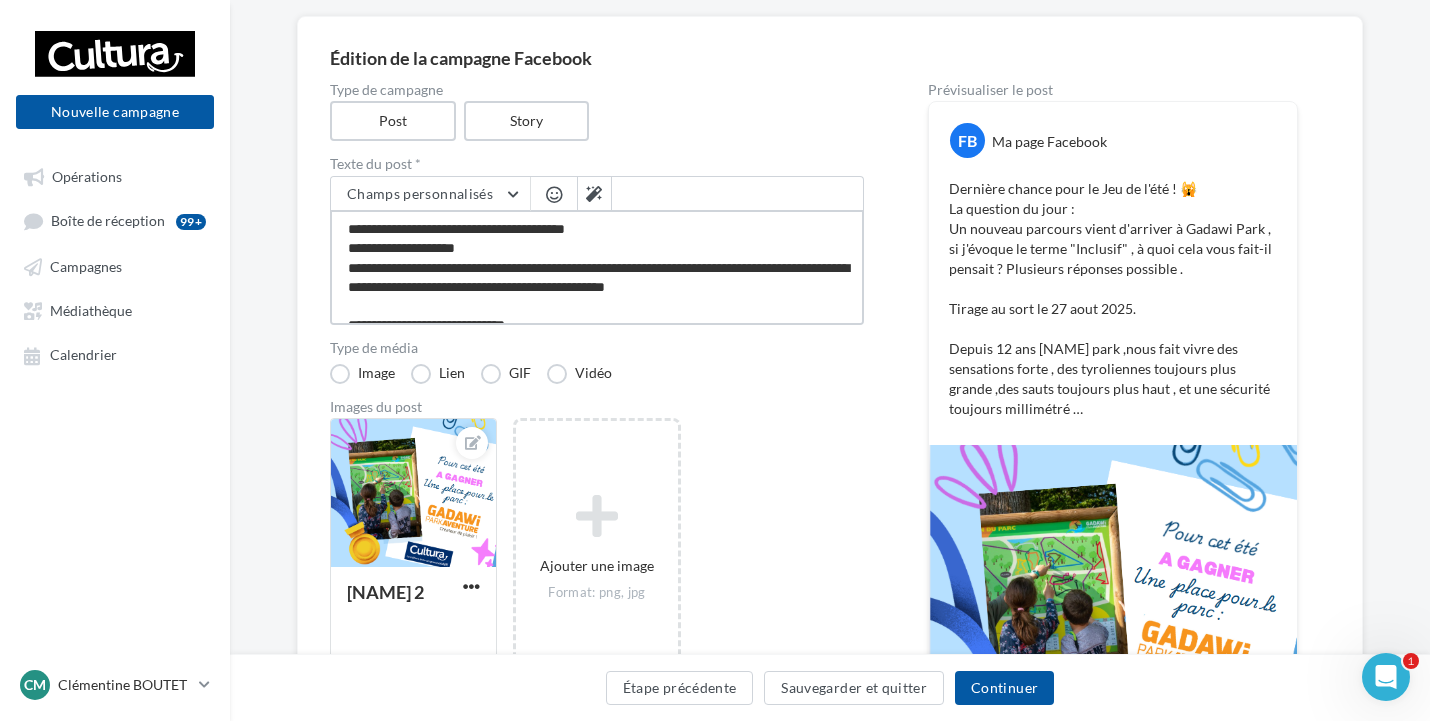 scroll, scrollTop: 200, scrollLeft: 0, axis: vertical 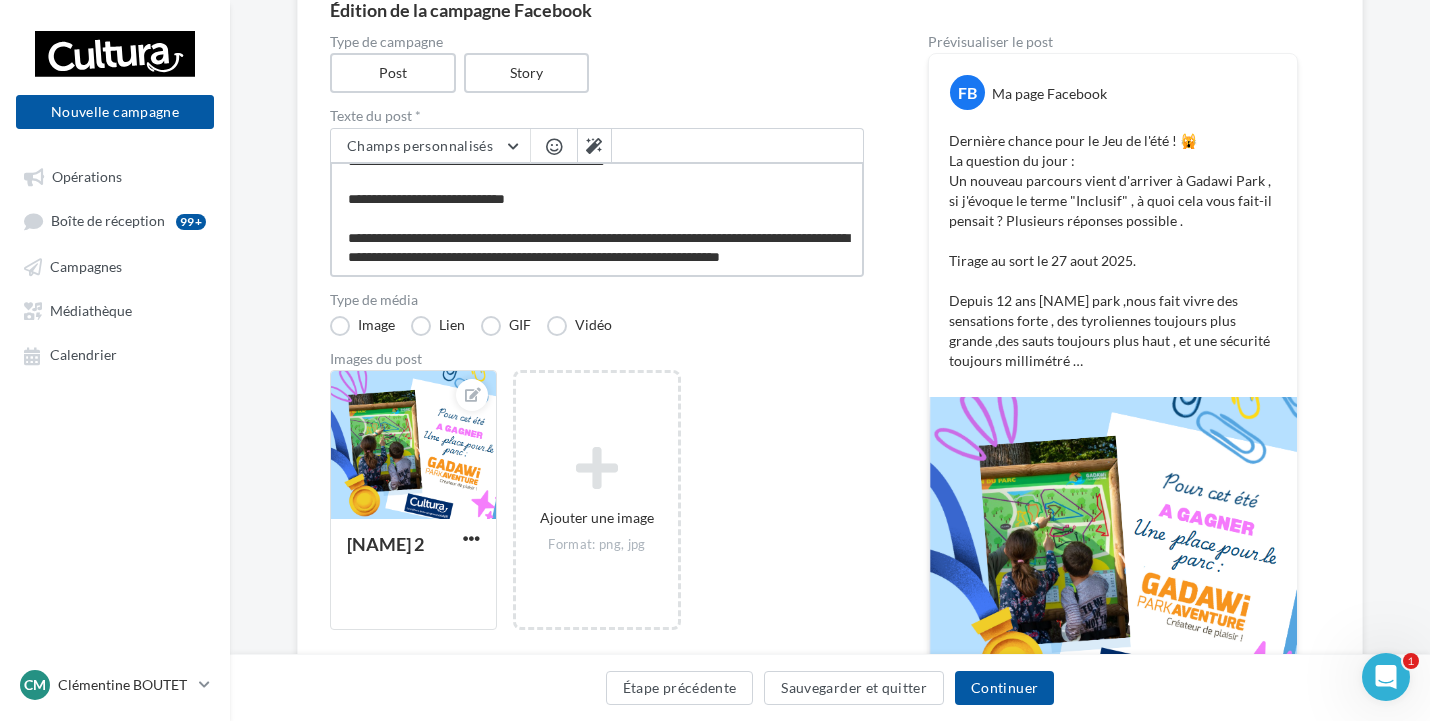 click on "**********" at bounding box center [597, 219] 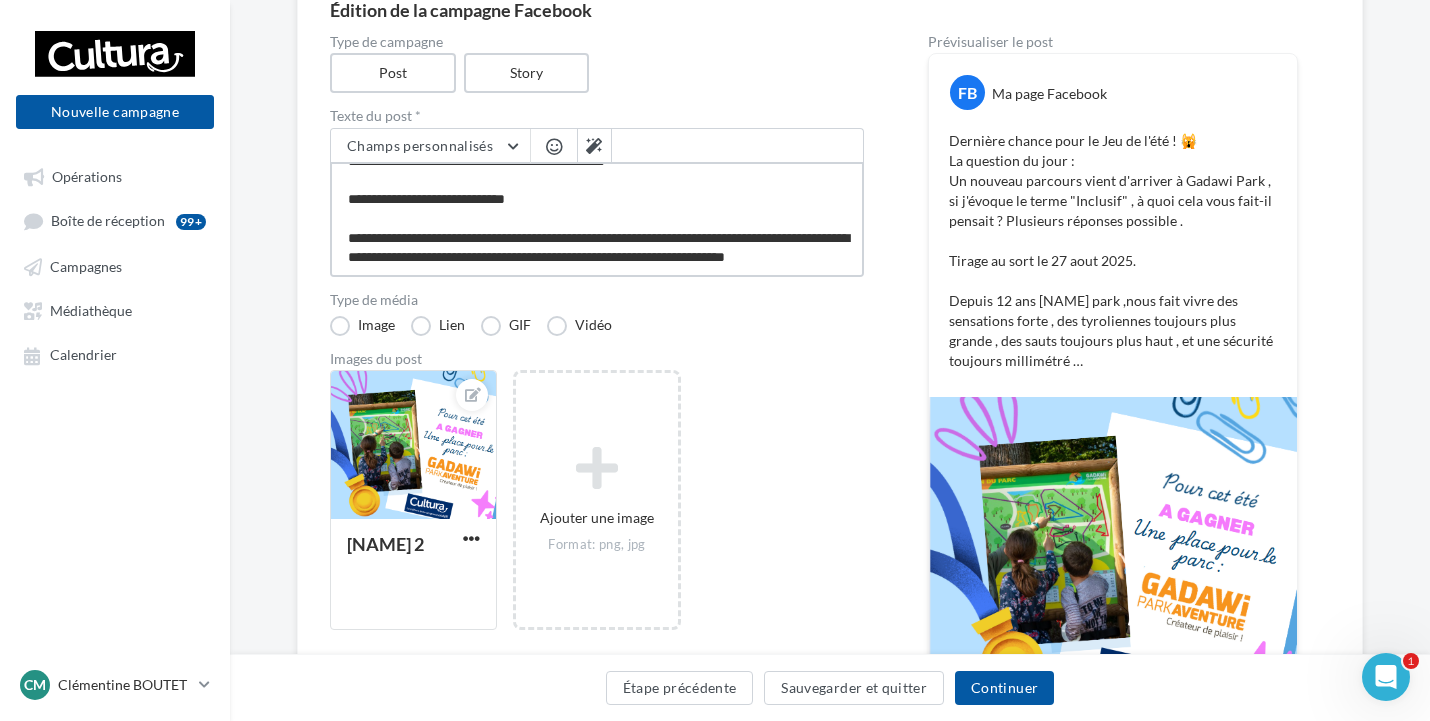 click on "**********" at bounding box center [597, 219] 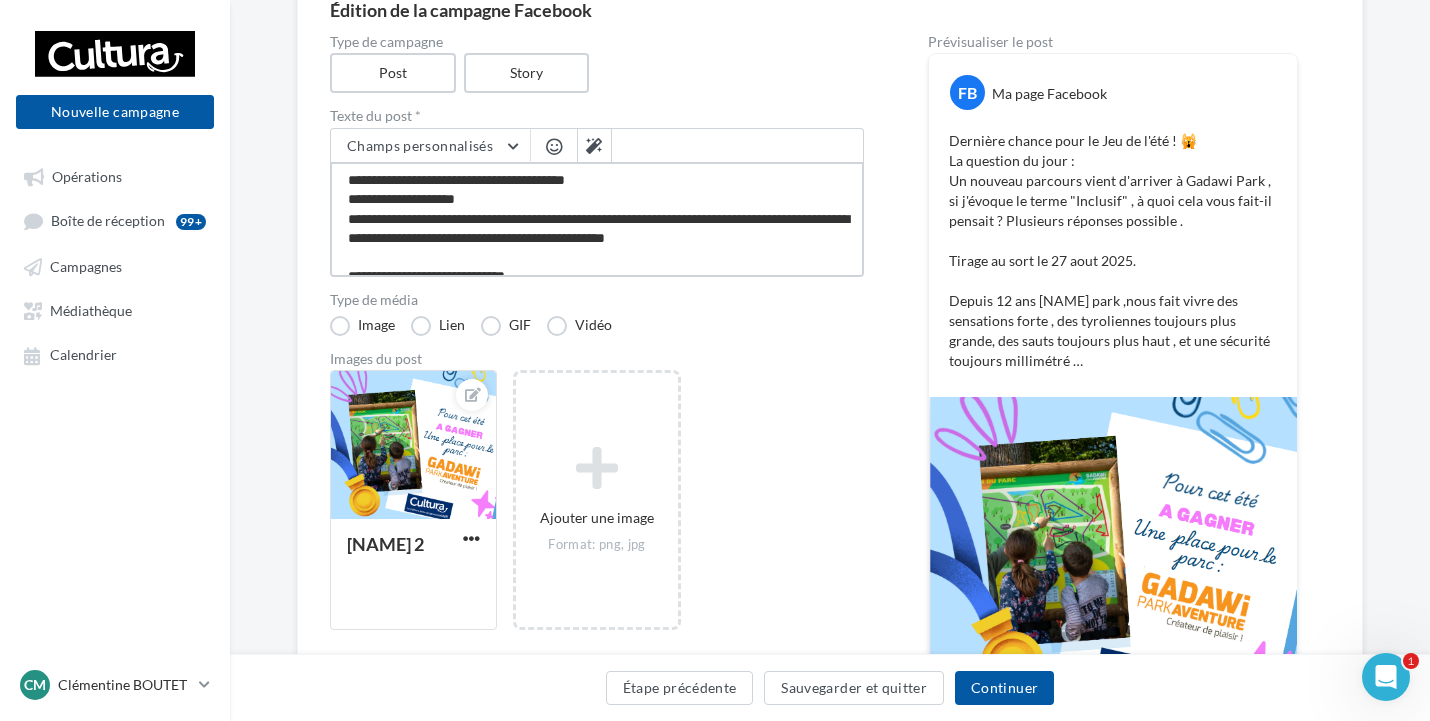 scroll, scrollTop: 0, scrollLeft: 0, axis: both 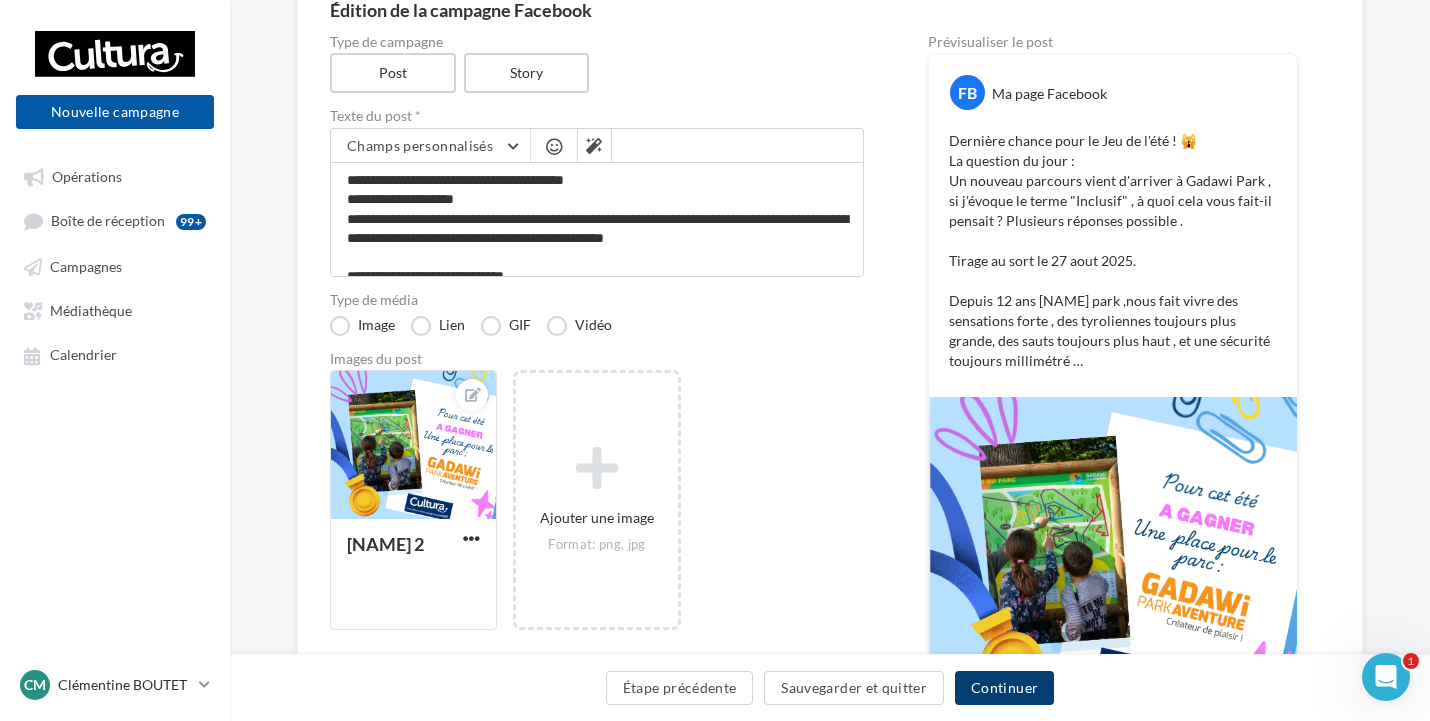 click on "Continuer" at bounding box center [1004, 688] 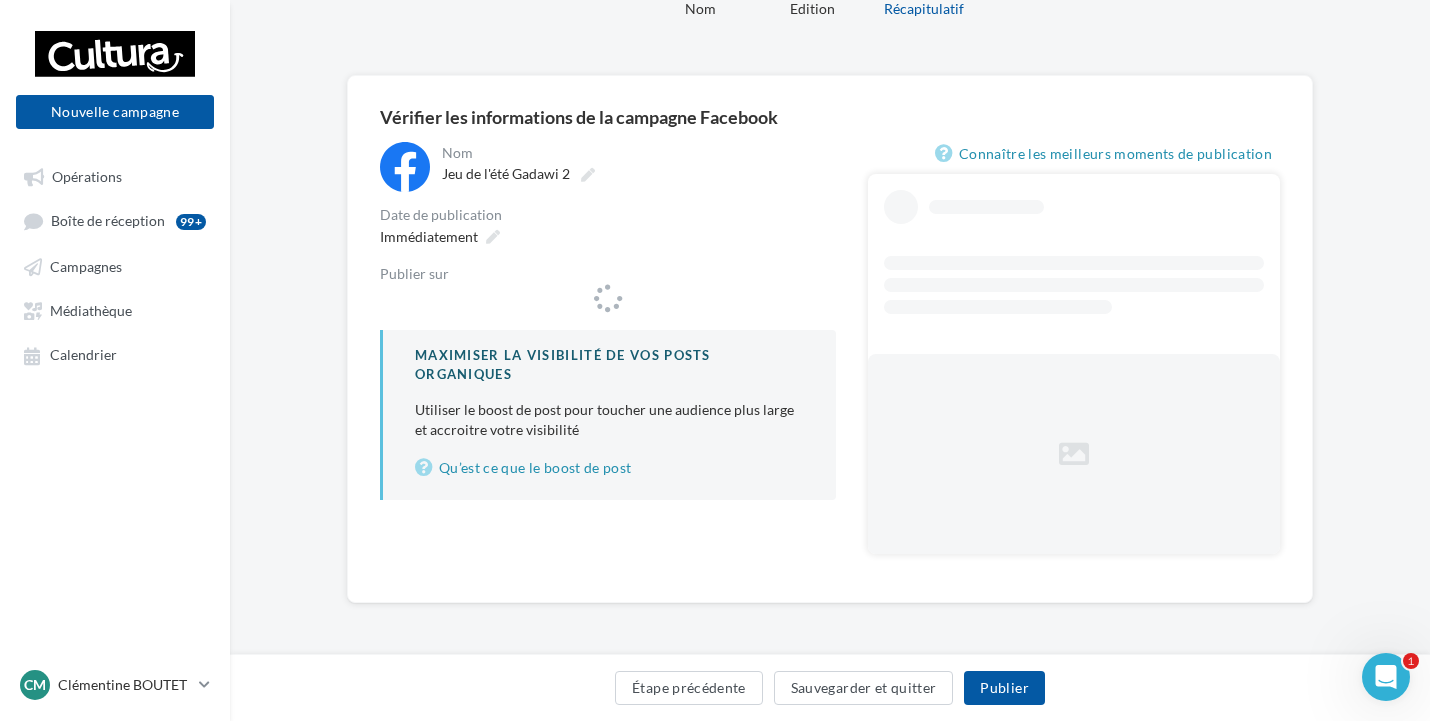 scroll, scrollTop: 0, scrollLeft: 0, axis: both 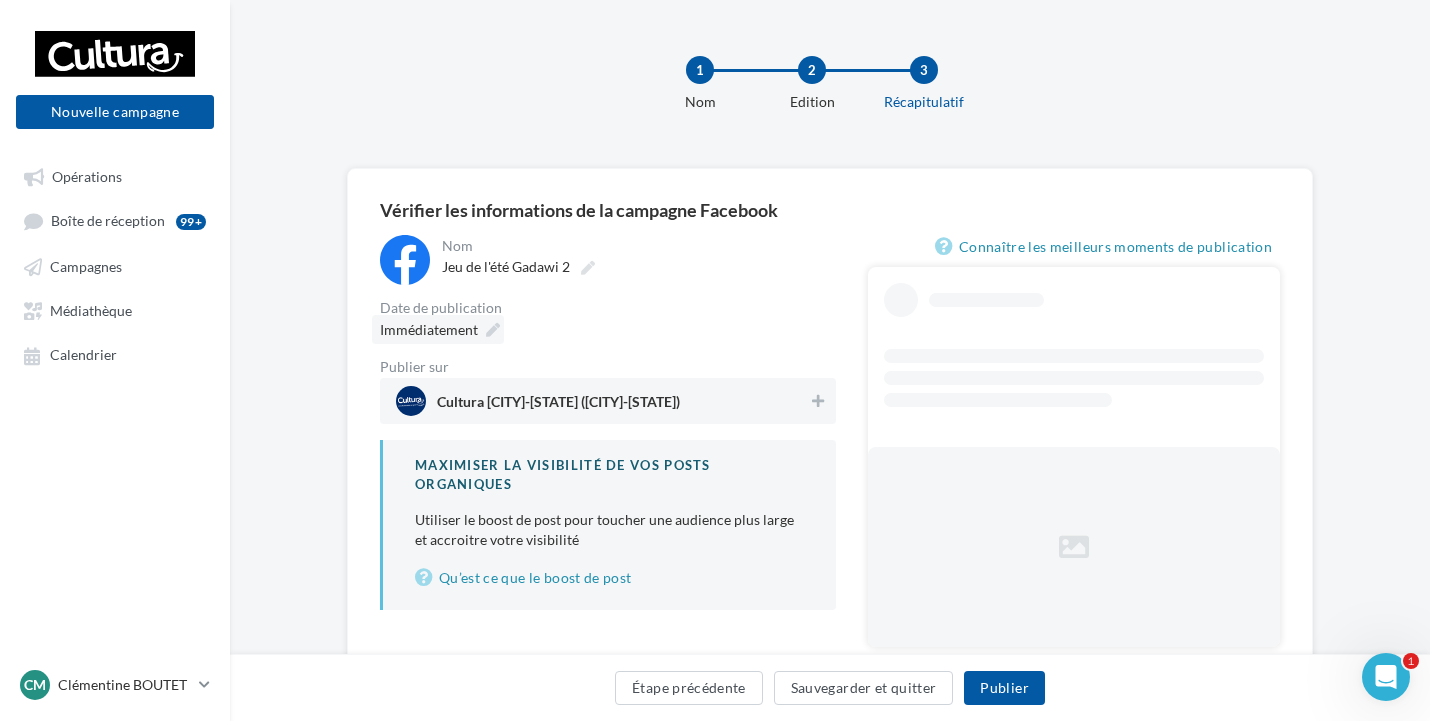 click at bounding box center (493, 330) 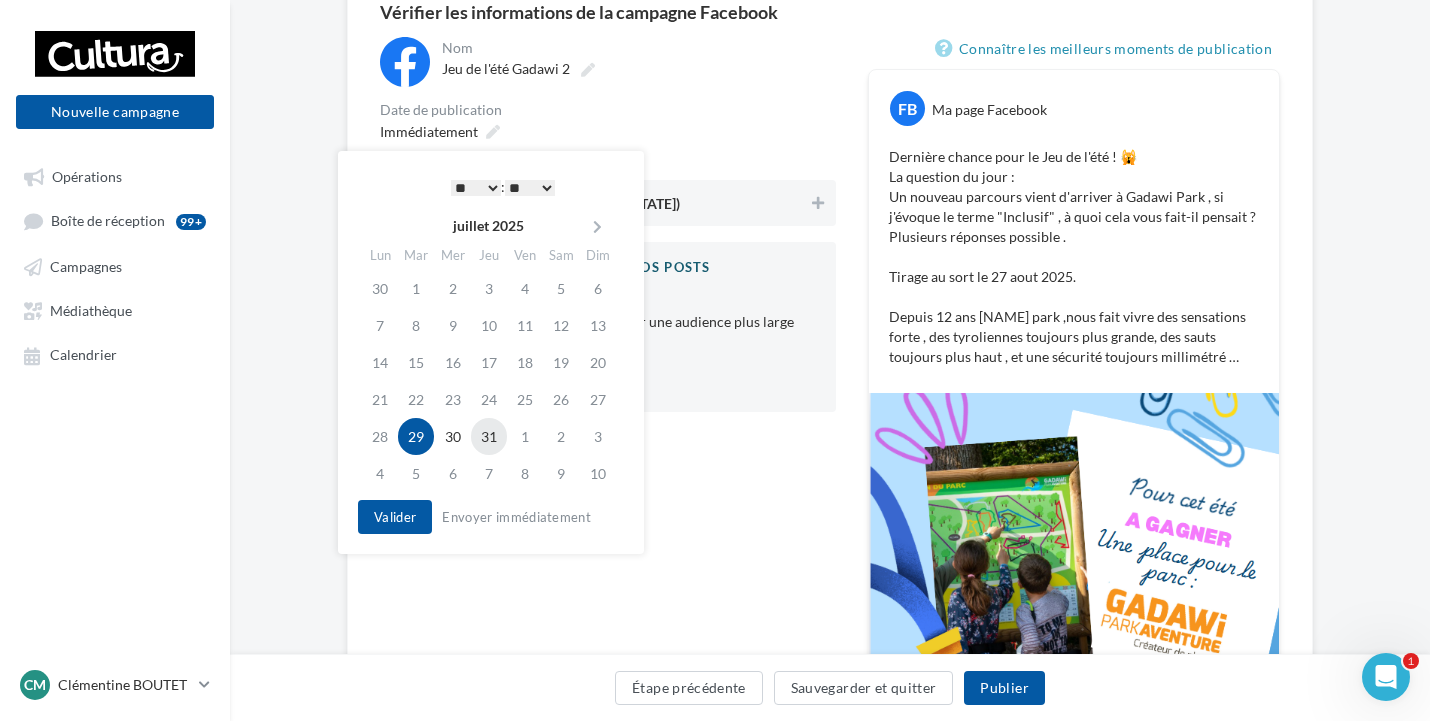 scroll, scrollTop: 200, scrollLeft: 0, axis: vertical 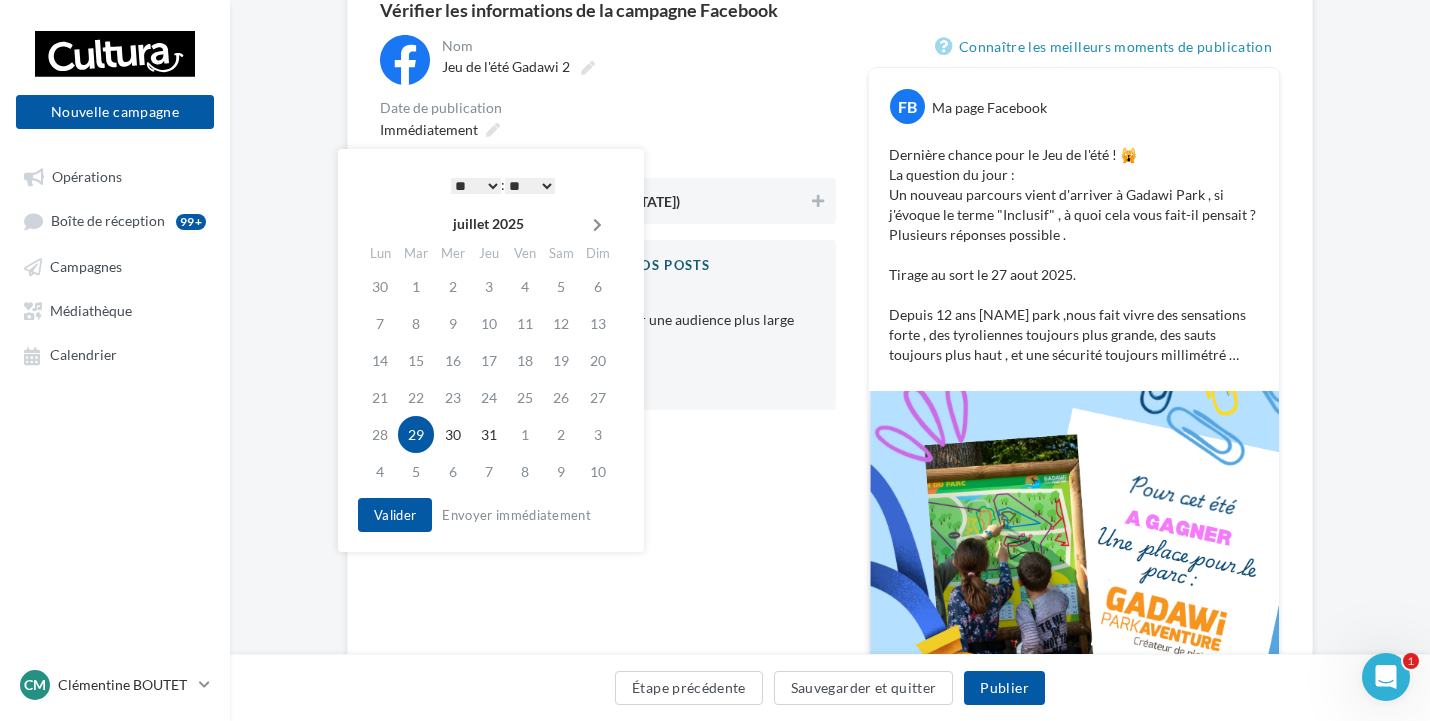 click at bounding box center (597, 225) 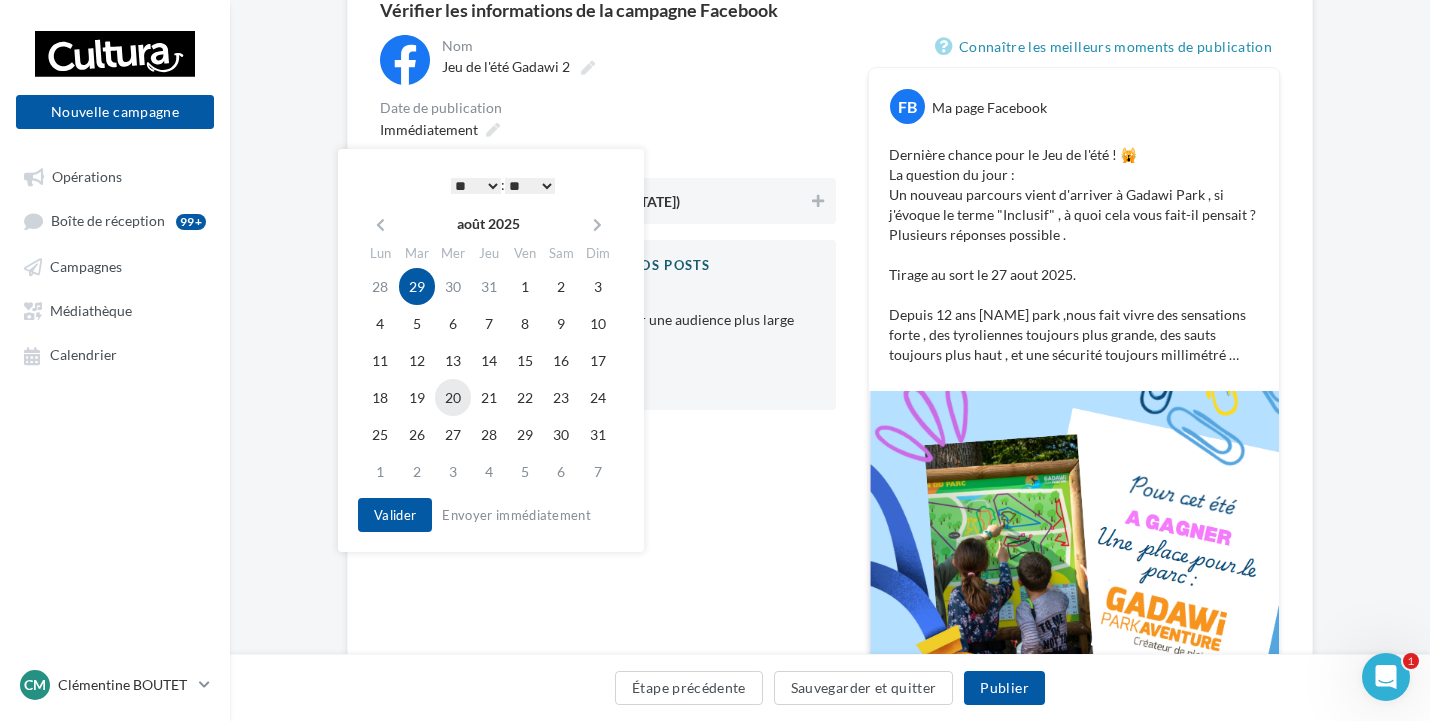 click on "20" at bounding box center (453, 397) 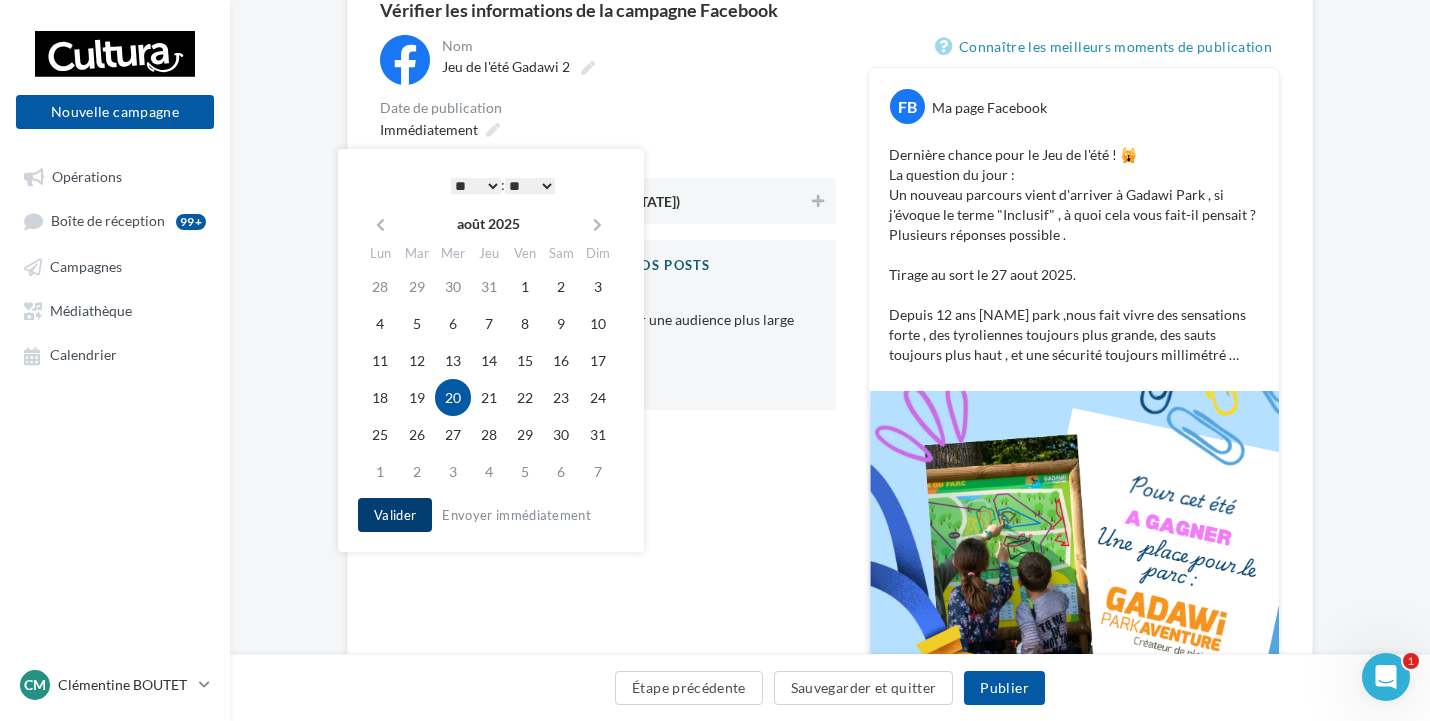 click on "Valider" at bounding box center (395, 515) 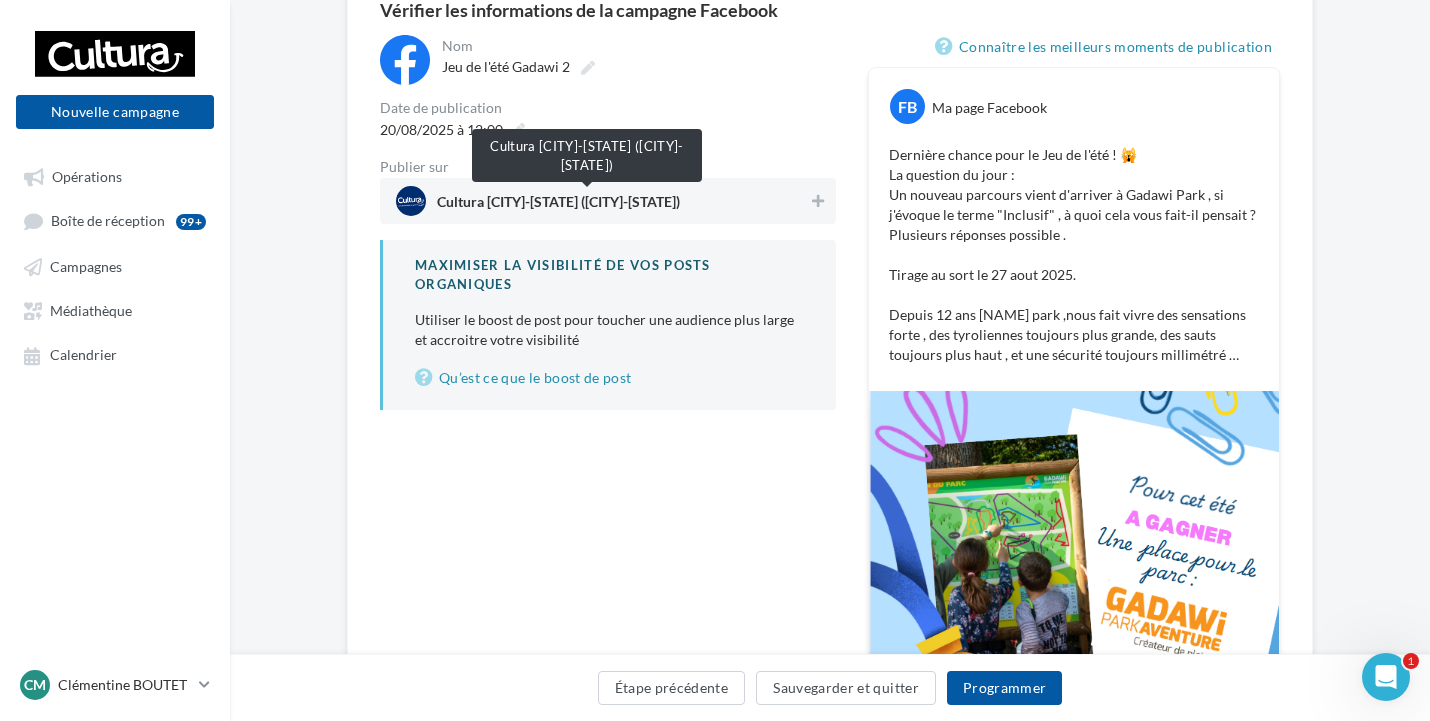 click on "Cultura Chambray-Lès-Tours (Chambray-lès-Tours)" at bounding box center [558, 206] 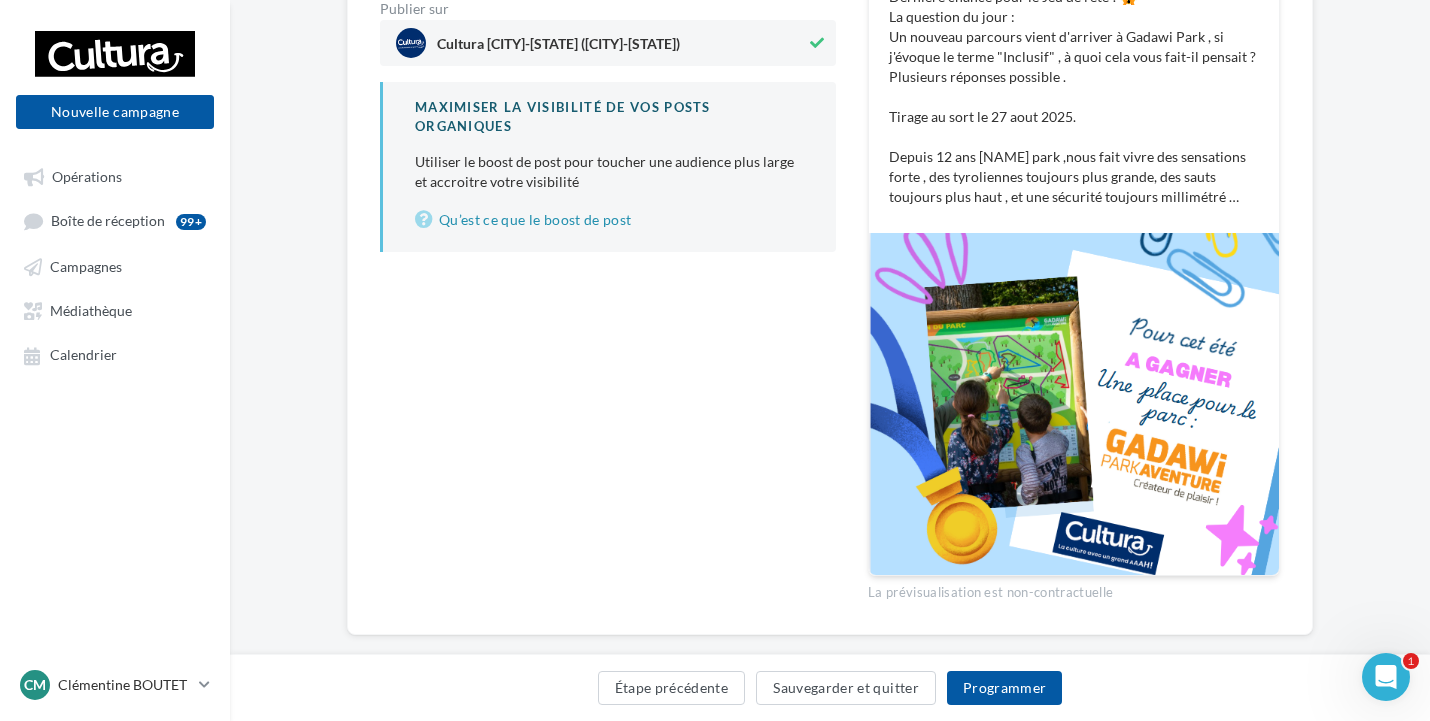 scroll, scrollTop: 390, scrollLeft: 0, axis: vertical 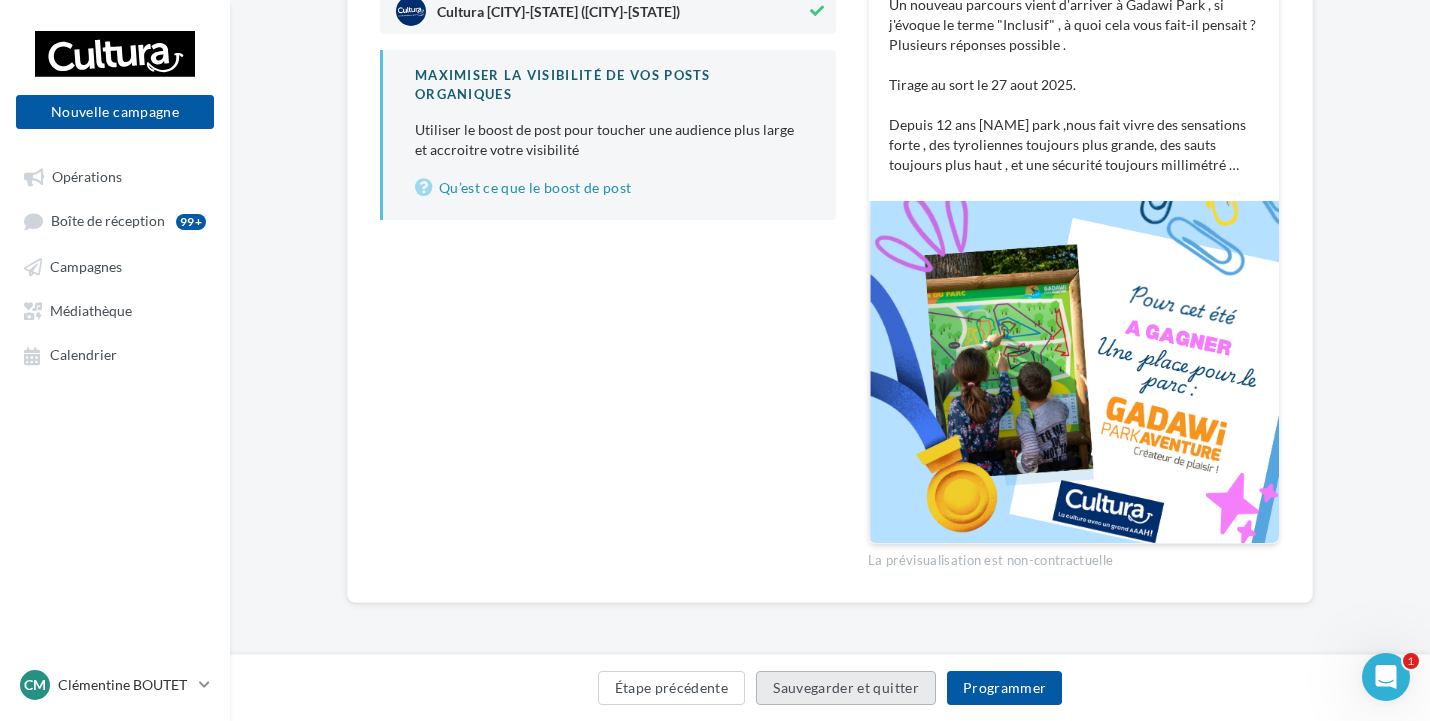click on "Sauvegarder et quitter" at bounding box center (846, 688) 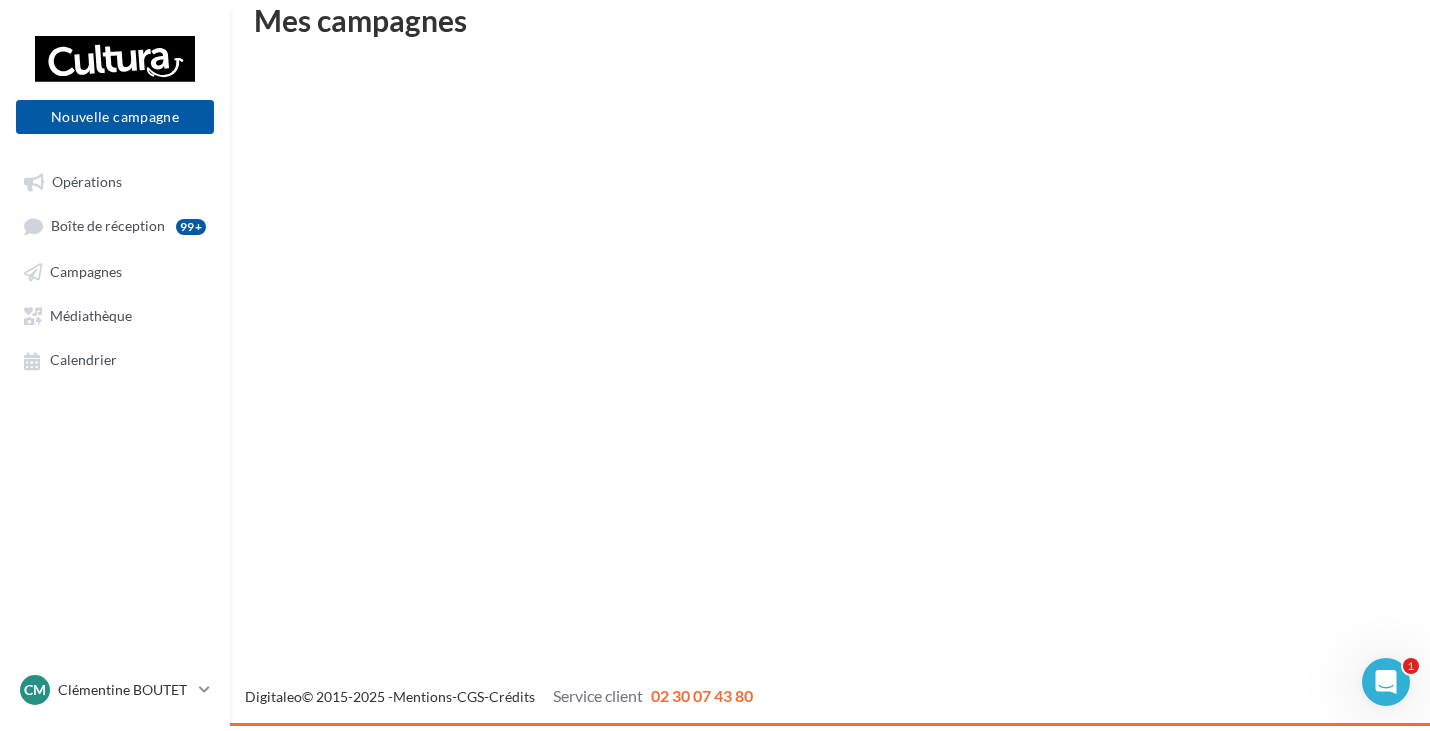 scroll, scrollTop: 32, scrollLeft: 0, axis: vertical 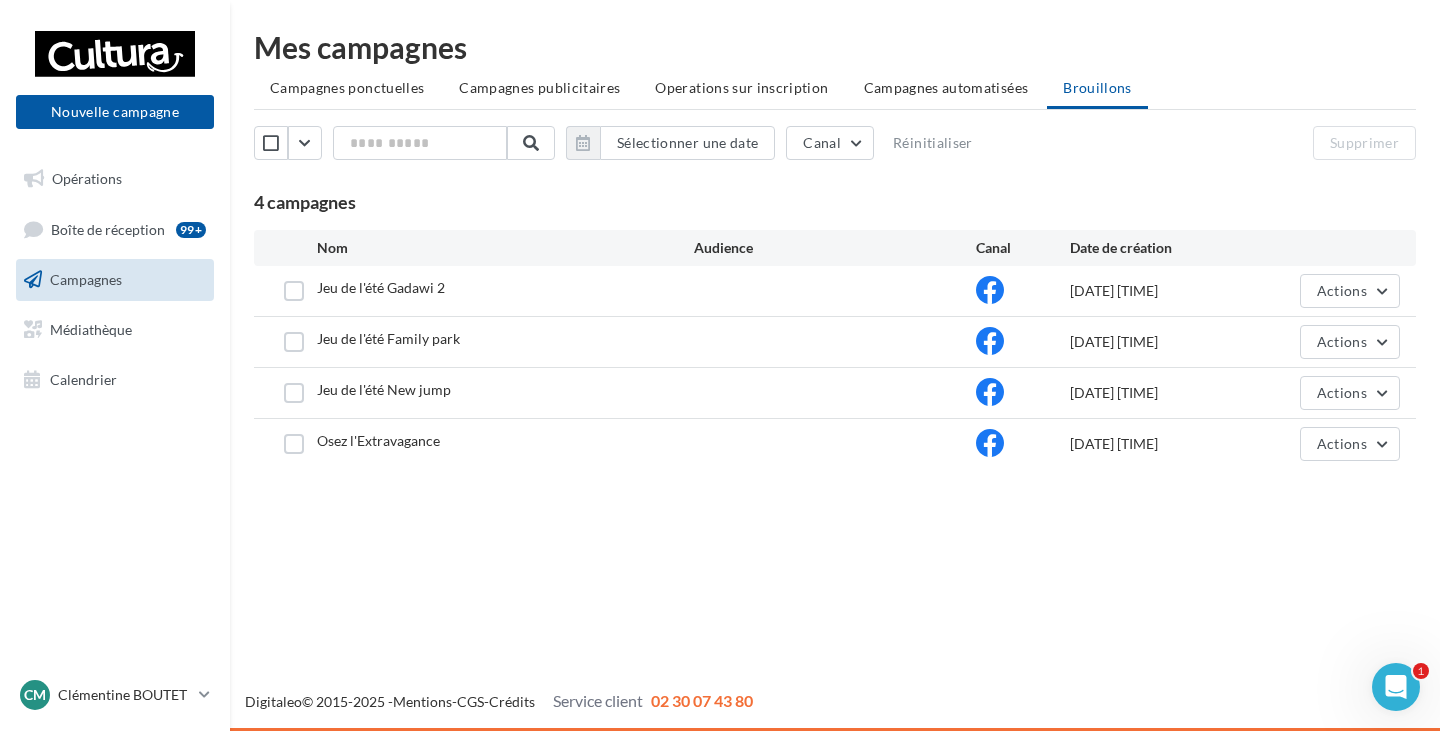 click on "Jeu de l'été Family park" at bounding box center (388, 338) 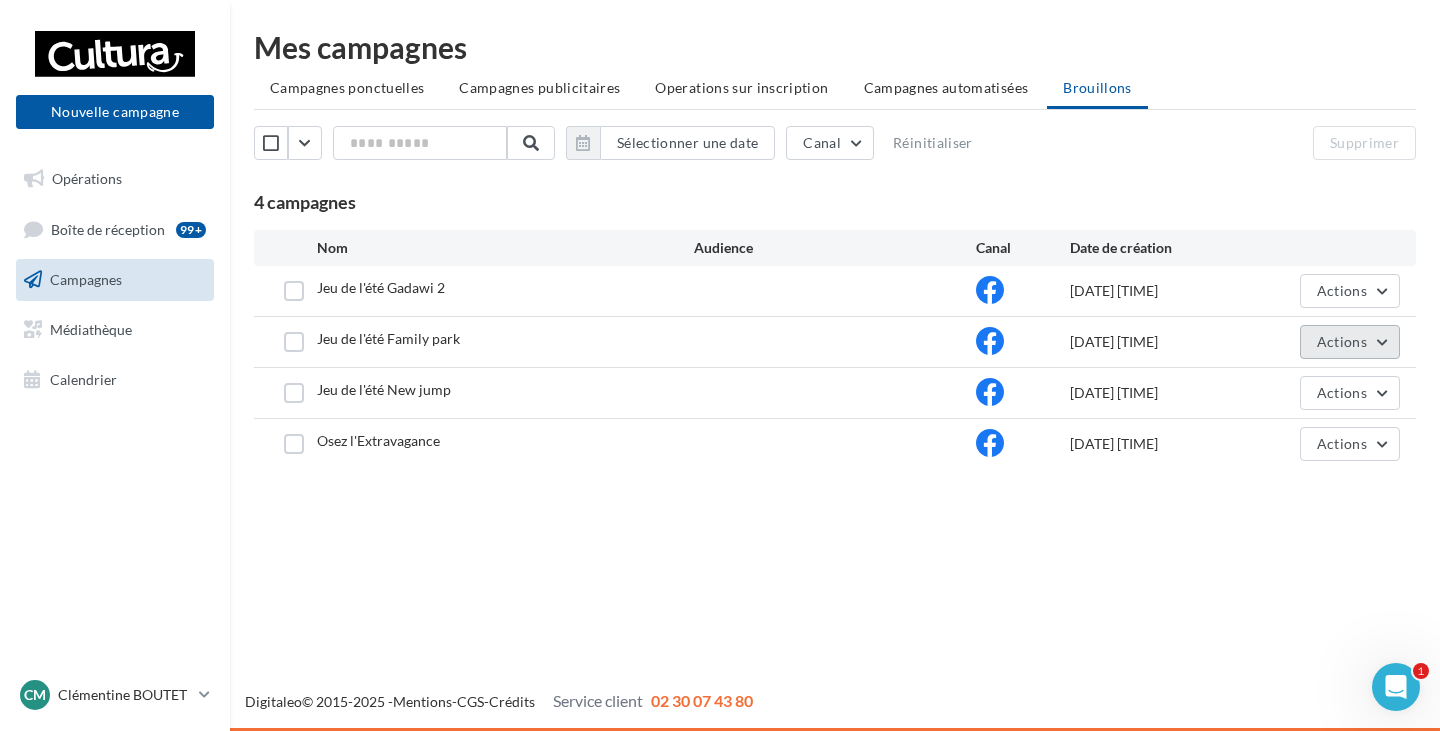 click on "Actions" at bounding box center (1350, 342) 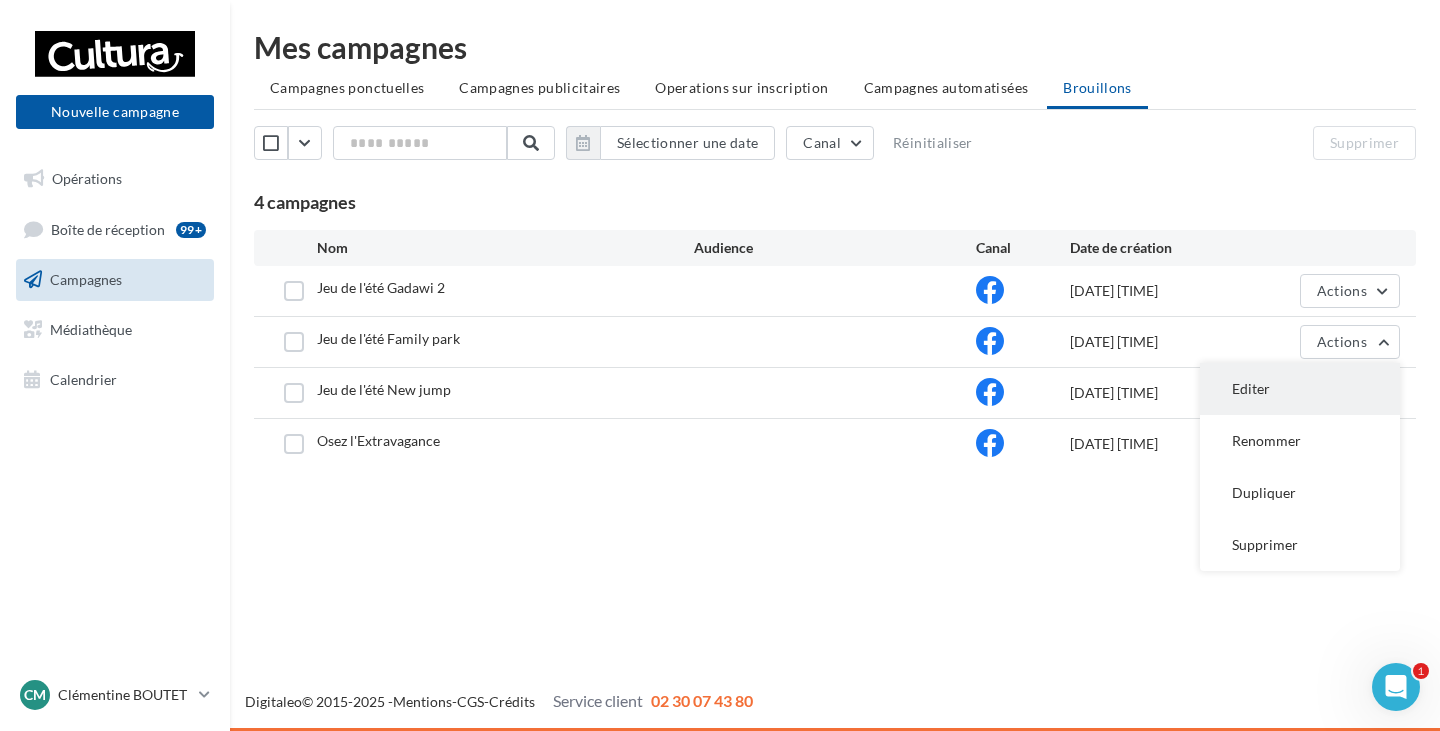 click on "Editer" at bounding box center (1300, 389) 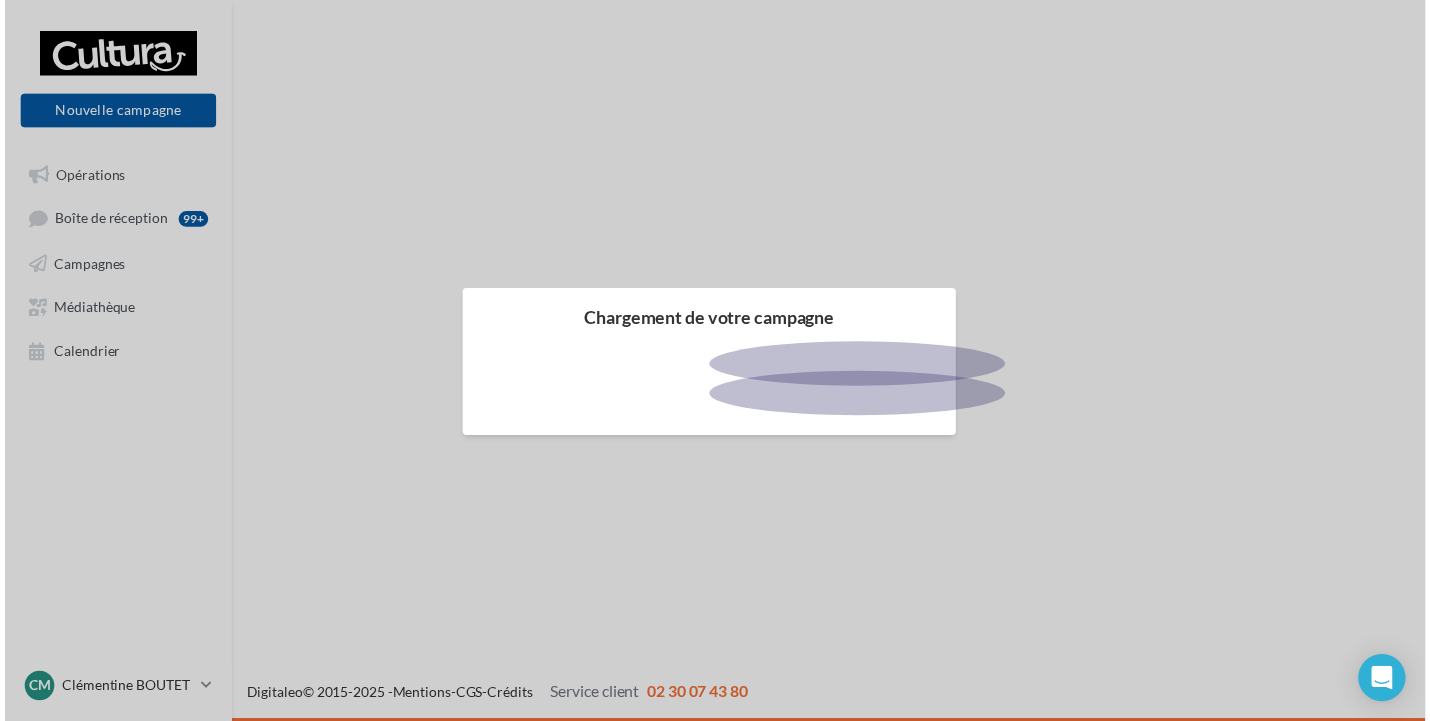 scroll, scrollTop: 0, scrollLeft: 0, axis: both 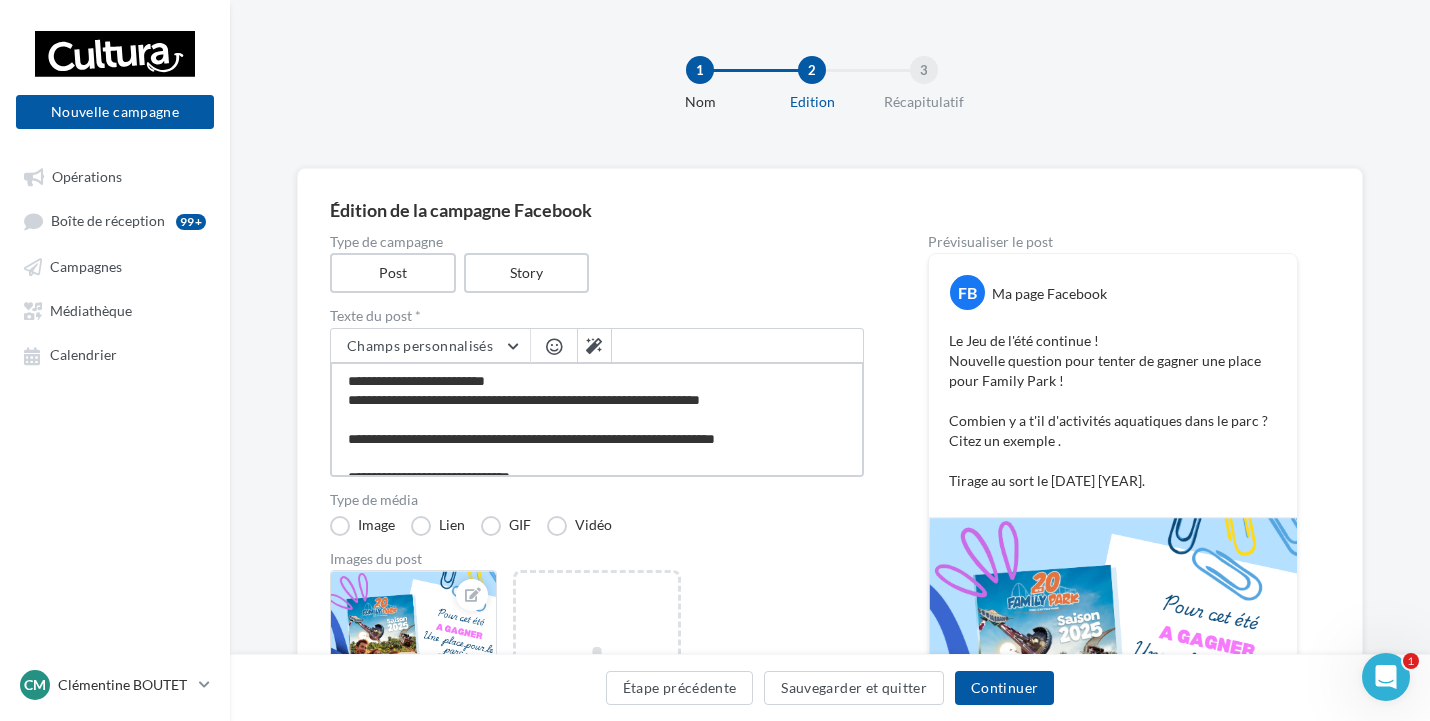 click on "**********" at bounding box center (597, 419) 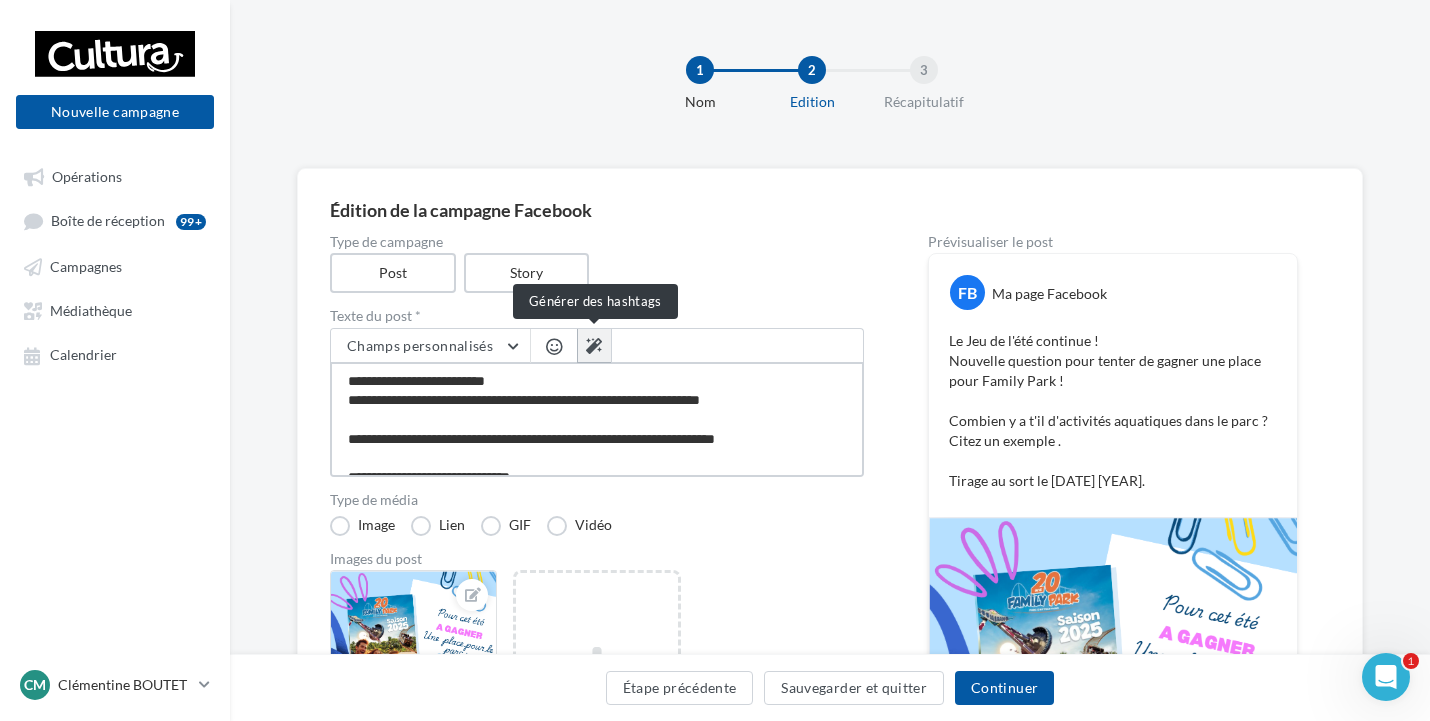 type on "**********" 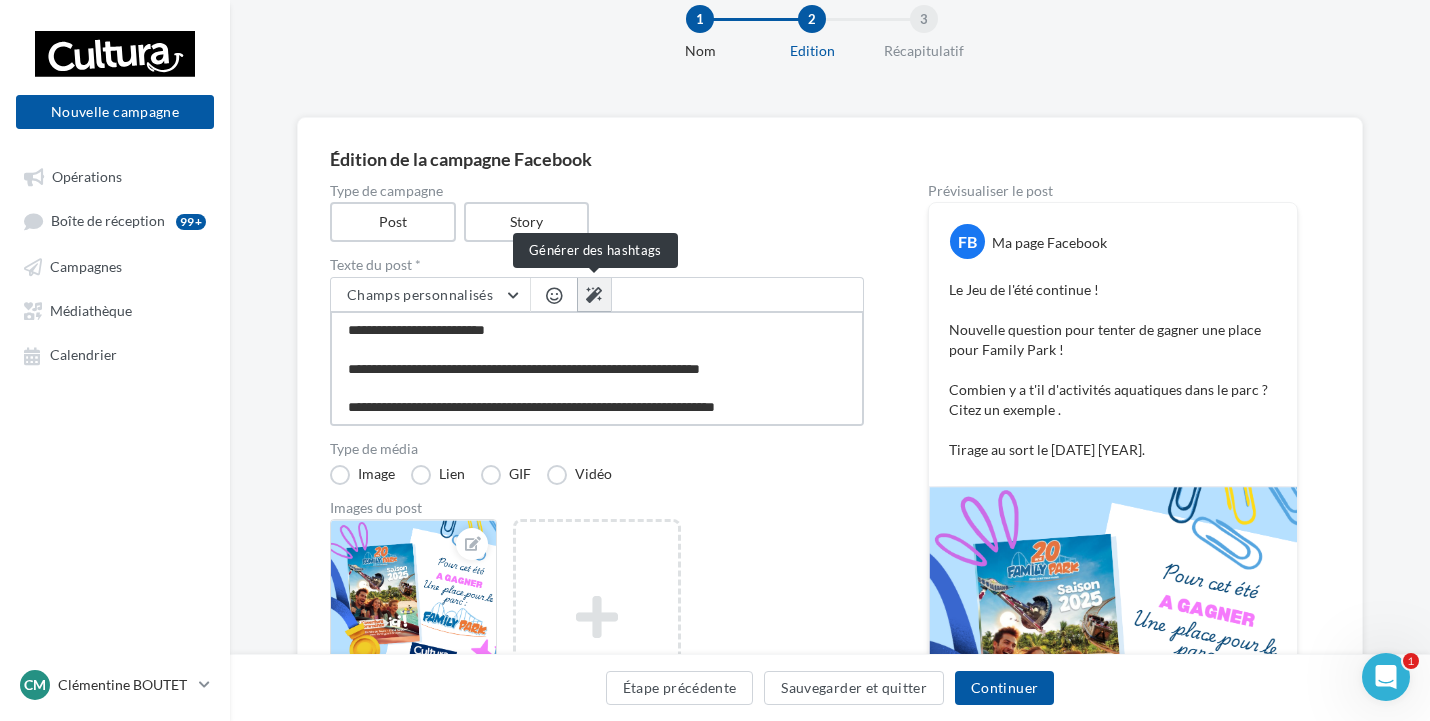 scroll, scrollTop: 100, scrollLeft: 0, axis: vertical 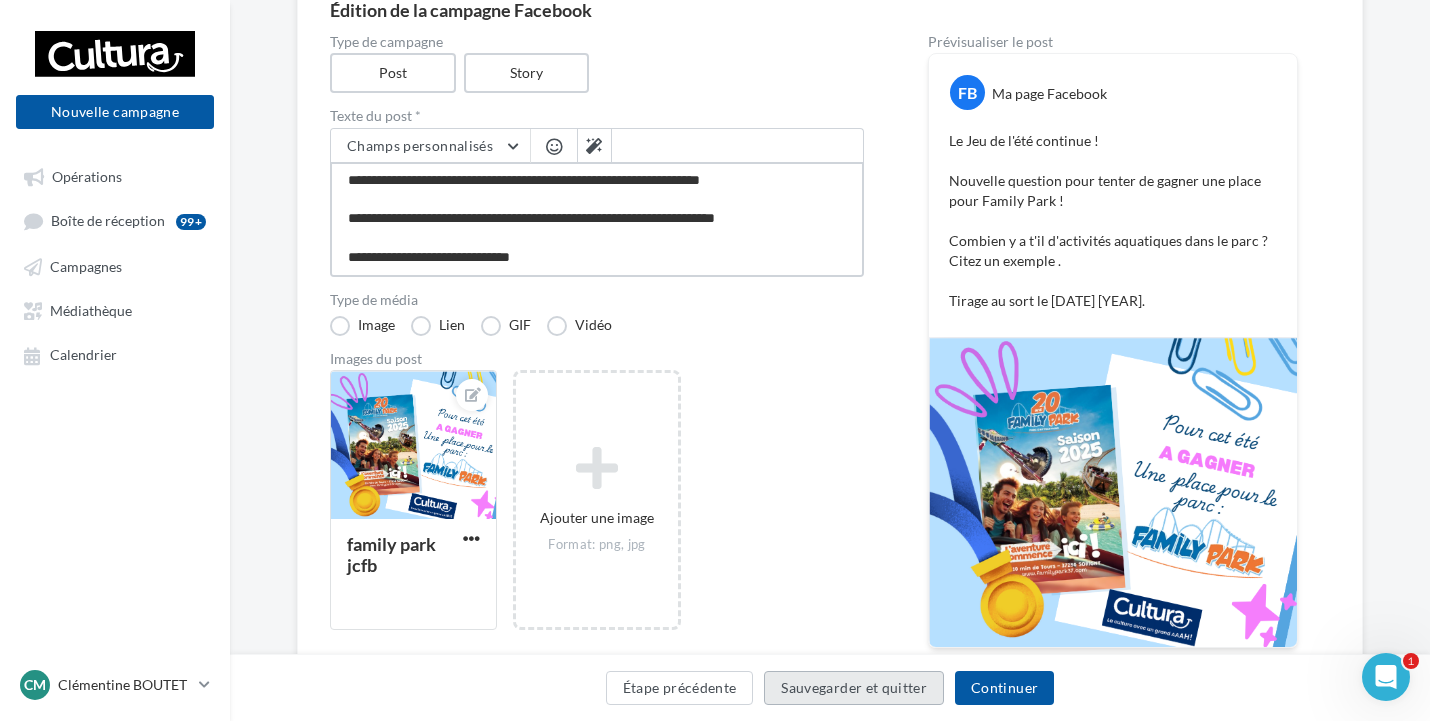 type on "**********" 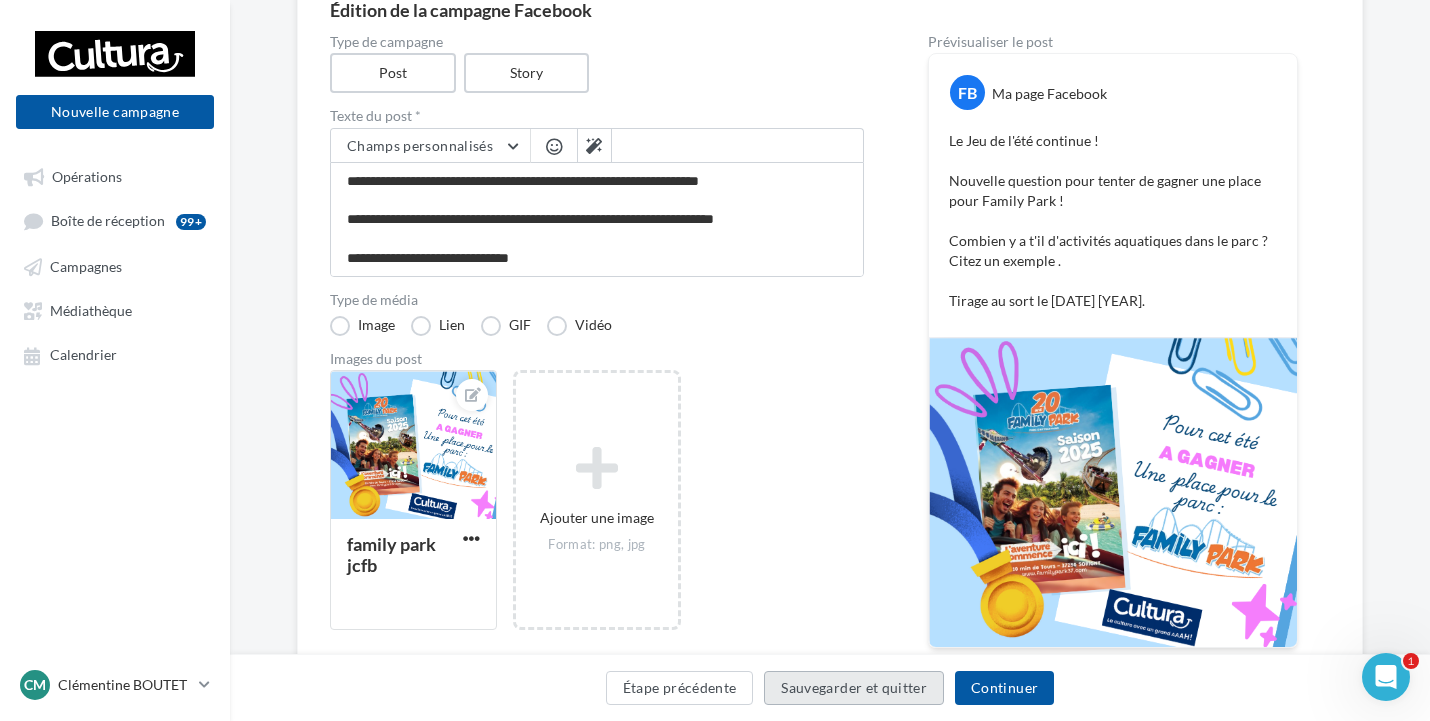 scroll, scrollTop: 38, scrollLeft: 0, axis: vertical 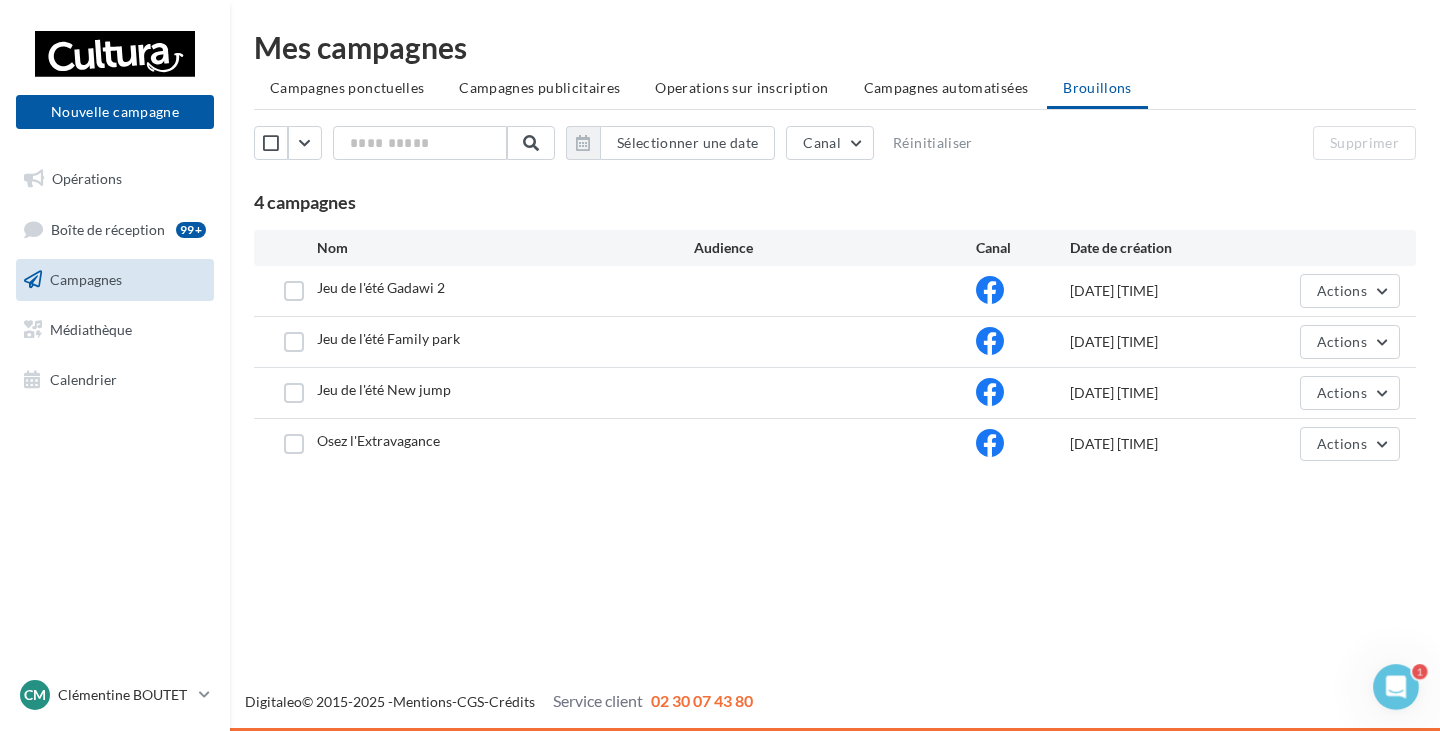click on "Jeu de l'été New jump" at bounding box center (384, 389) 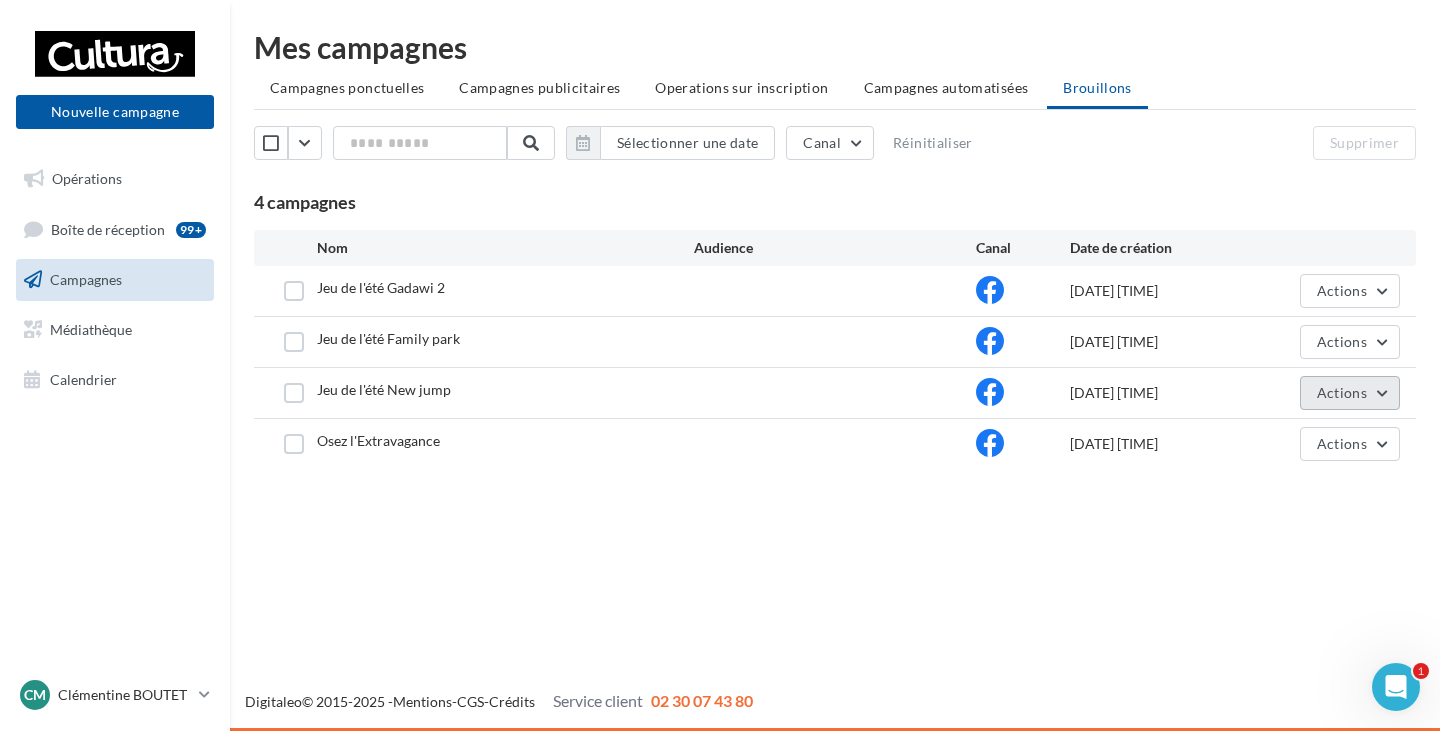 click on "Actions" at bounding box center [1350, 393] 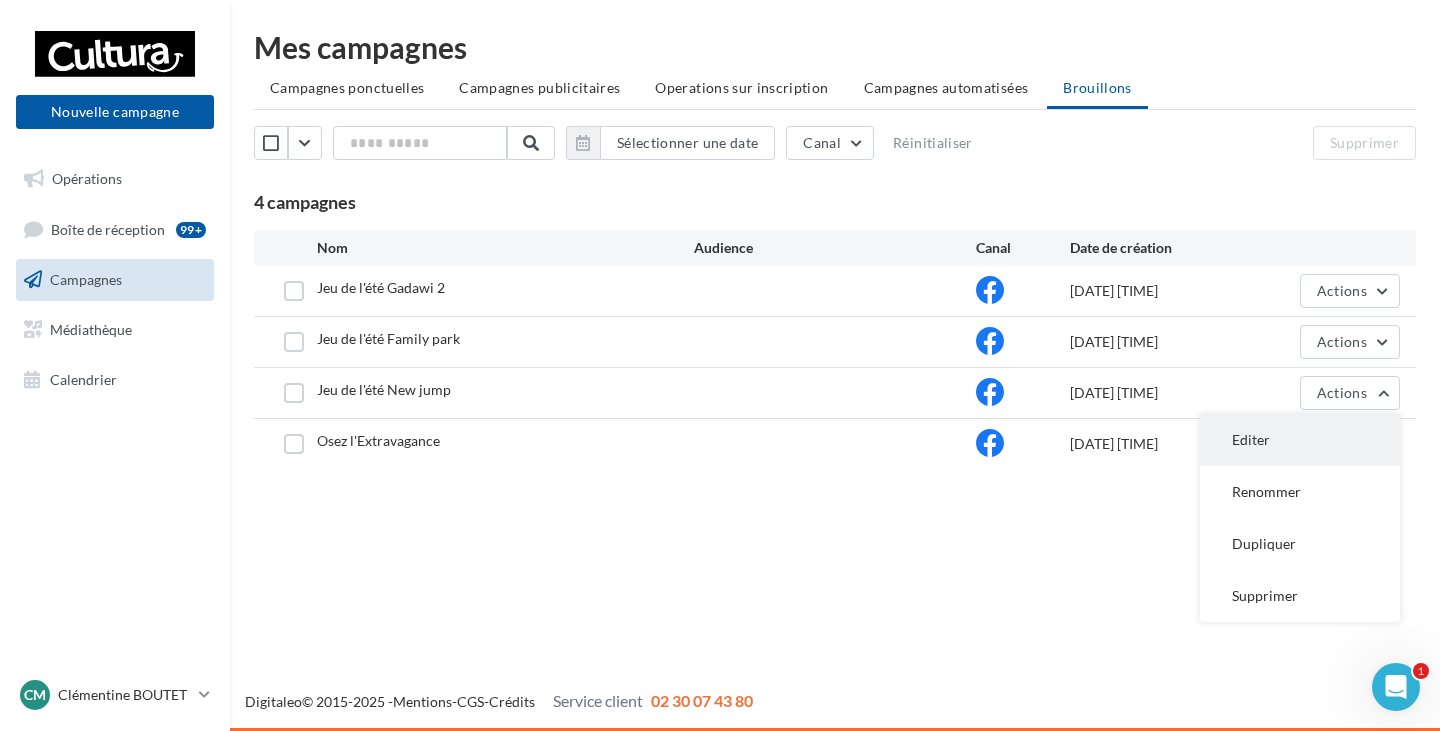 click on "Editer" at bounding box center (1300, 440) 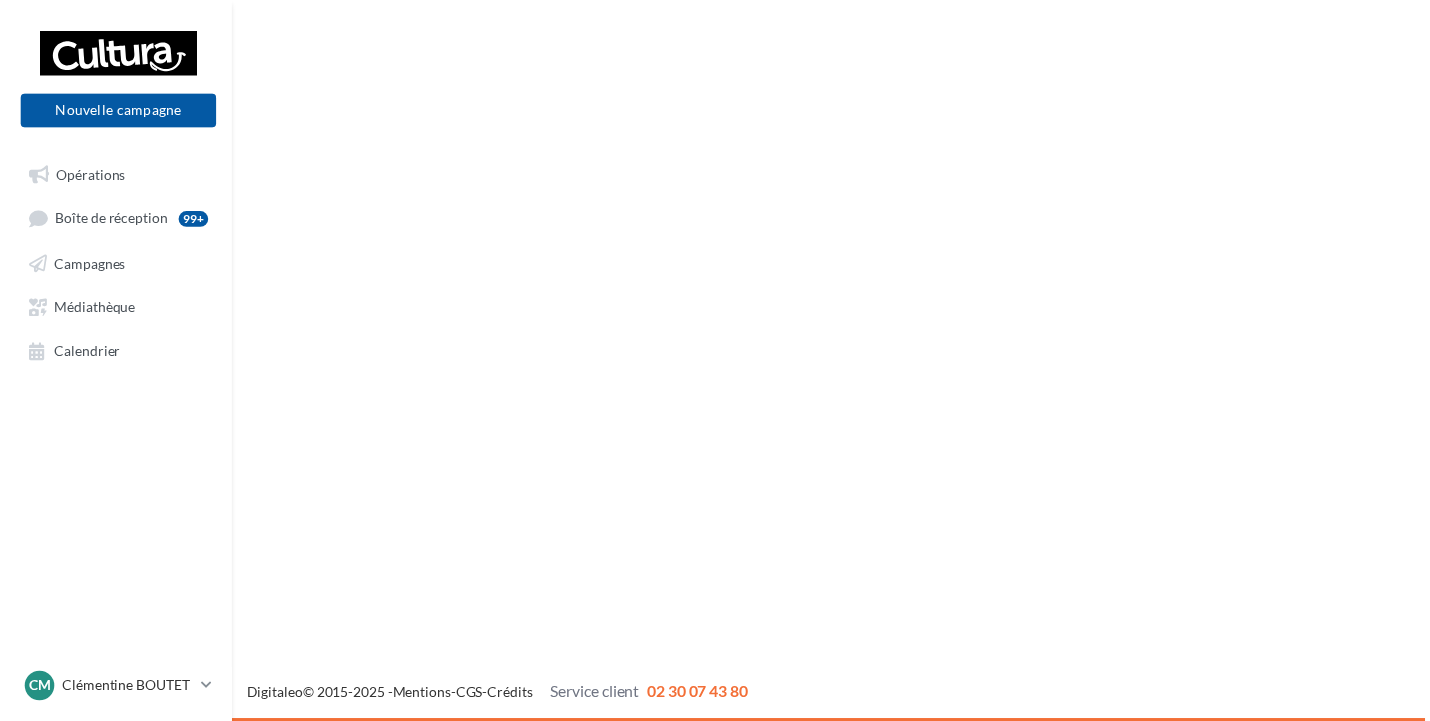scroll, scrollTop: 0, scrollLeft: 0, axis: both 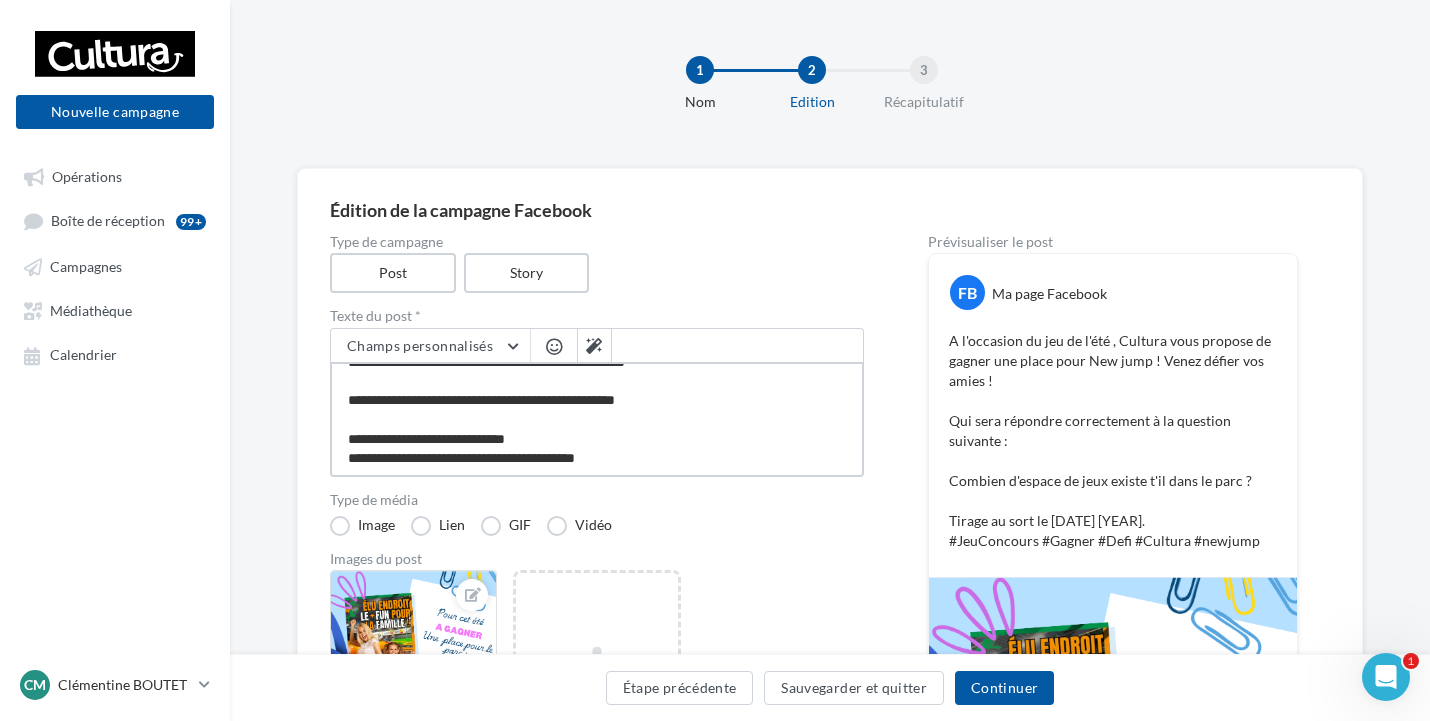 click on "**********" at bounding box center [597, 419] 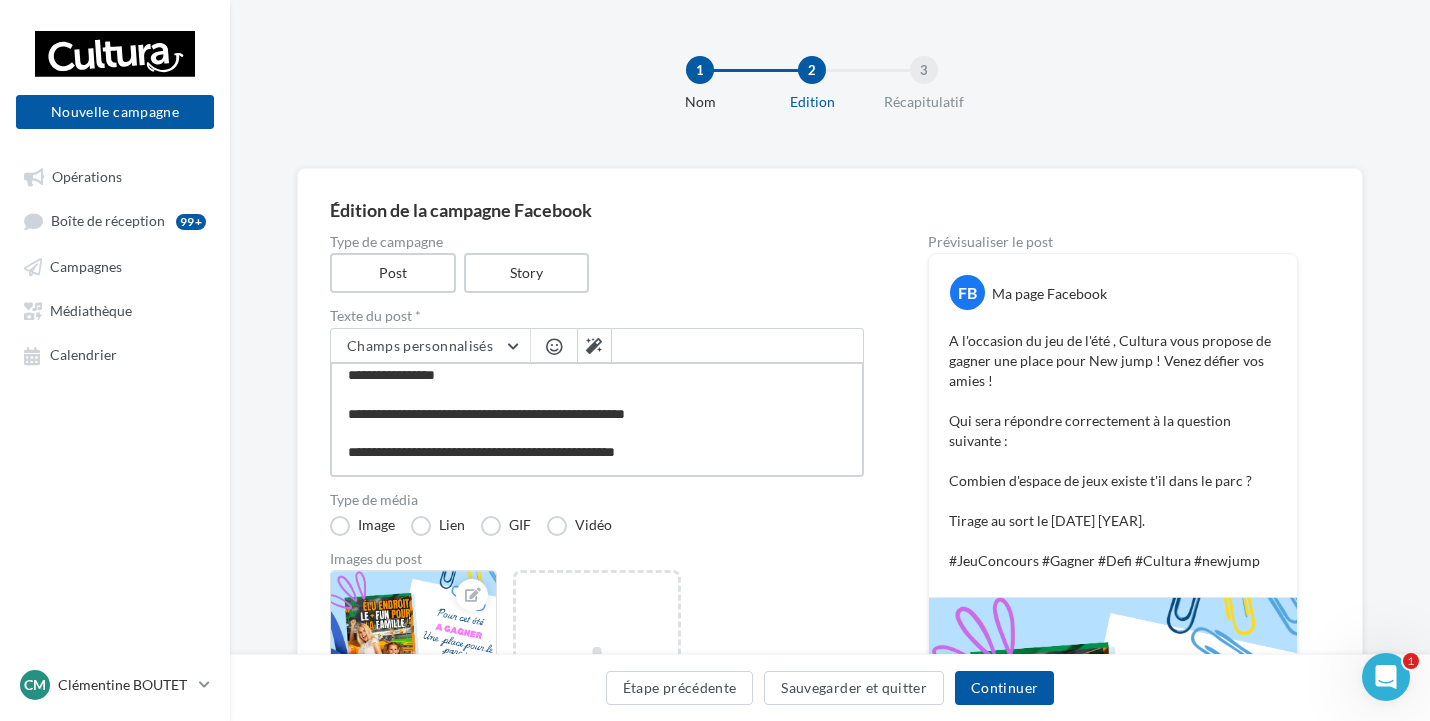 scroll, scrollTop: 98, scrollLeft: 0, axis: vertical 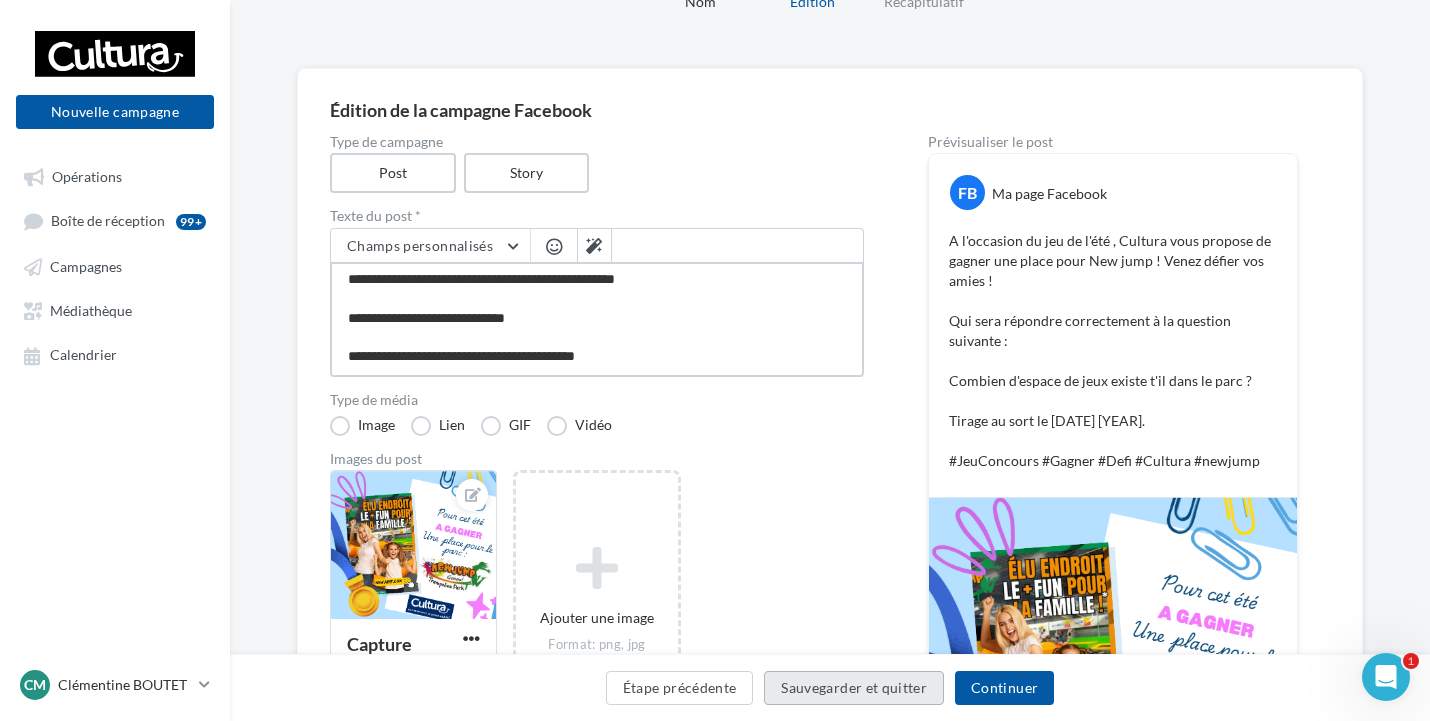 type on "**********" 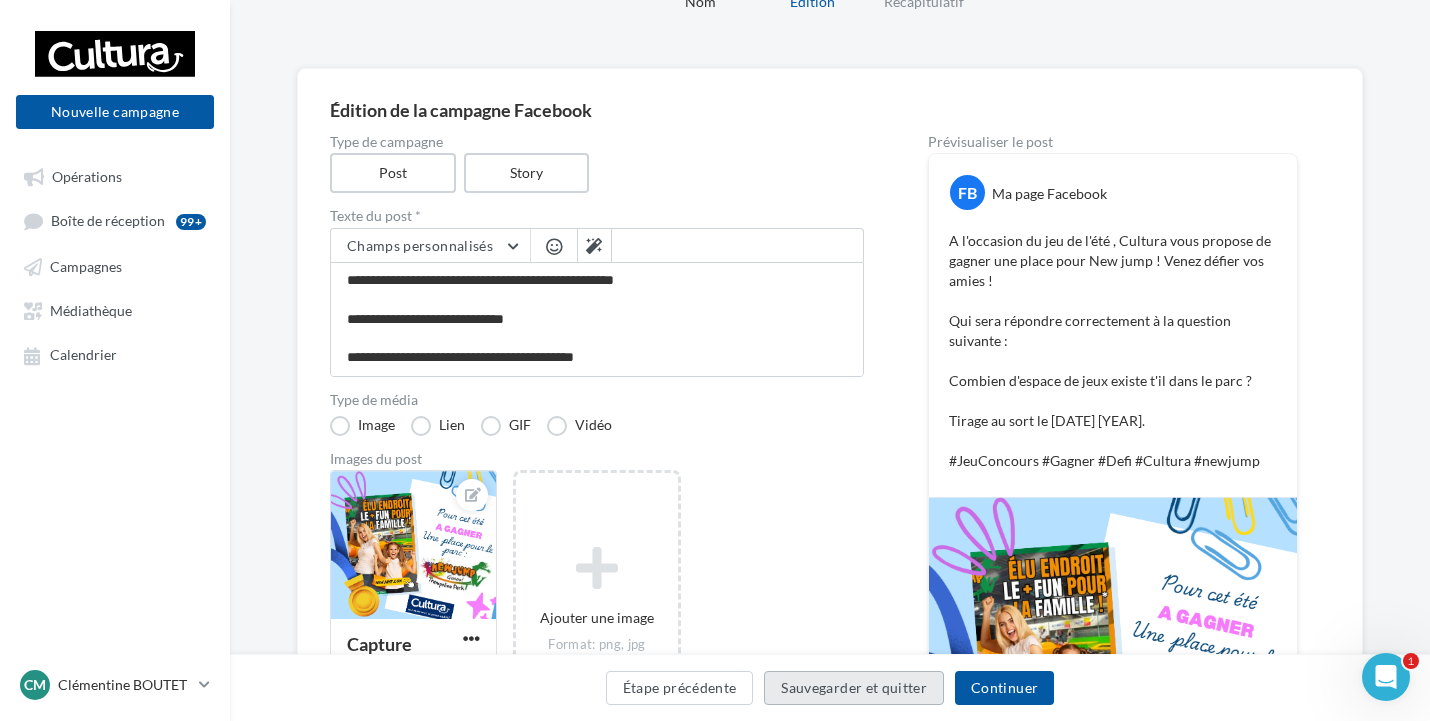 scroll, scrollTop: 96, scrollLeft: 0, axis: vertical 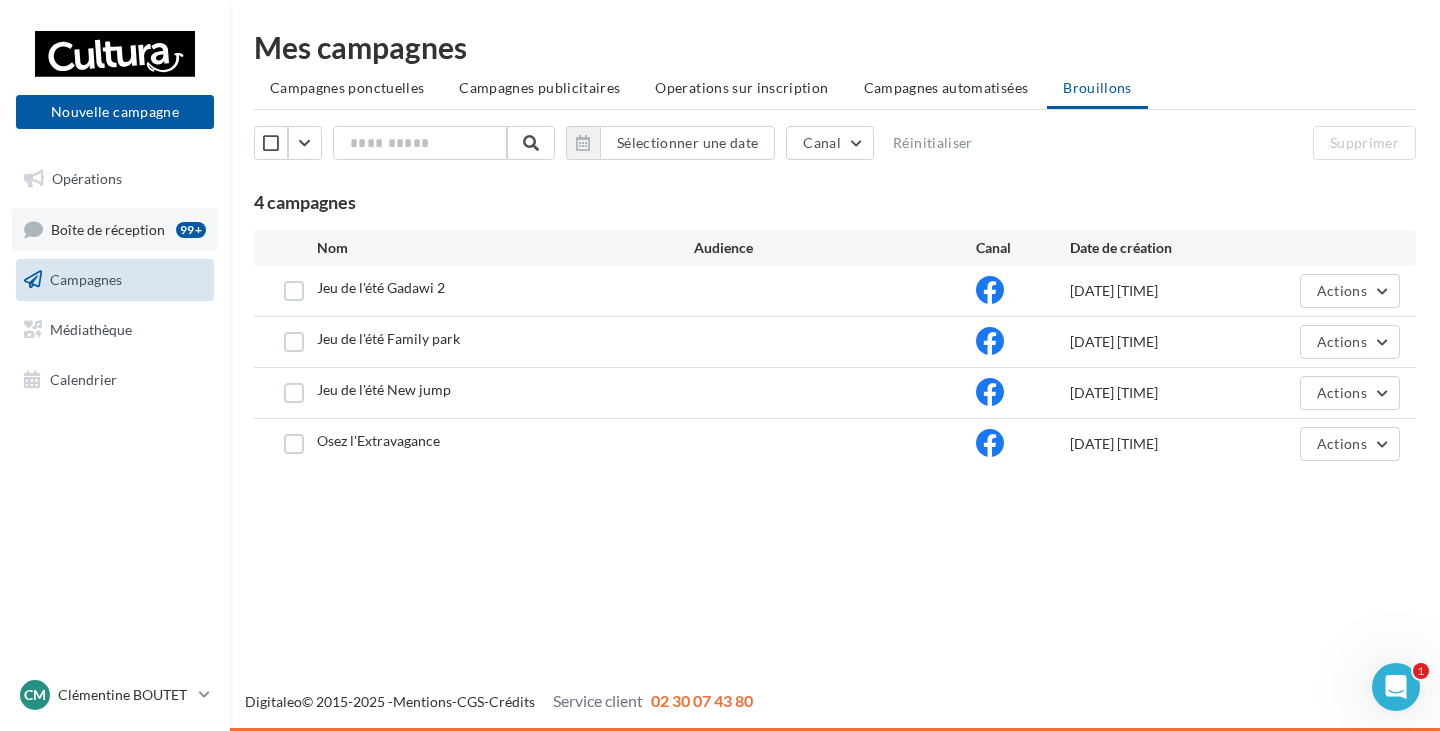 click on "Boîte de réception" at bounding box center [108, 228] 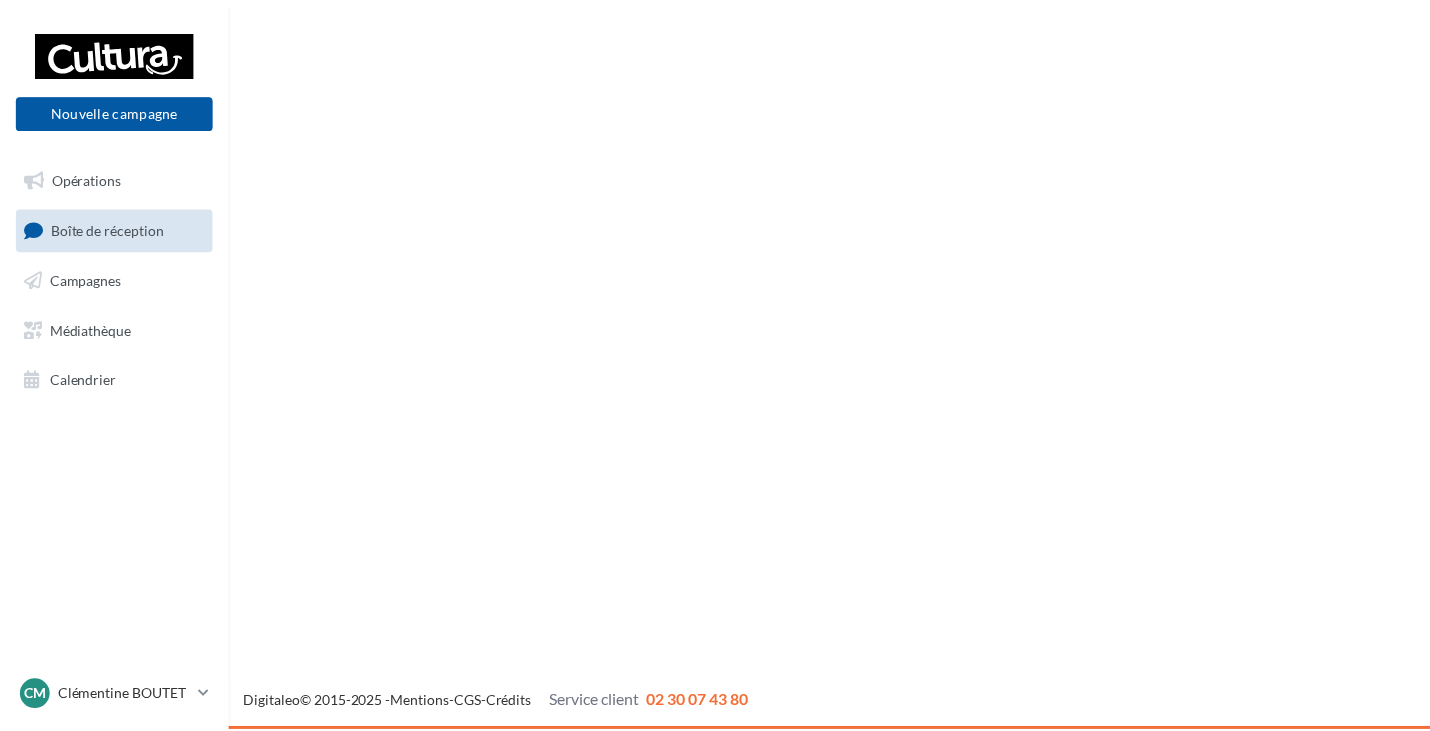 scroll, scrollTop: 0, scrollLeft: 0, axis: both 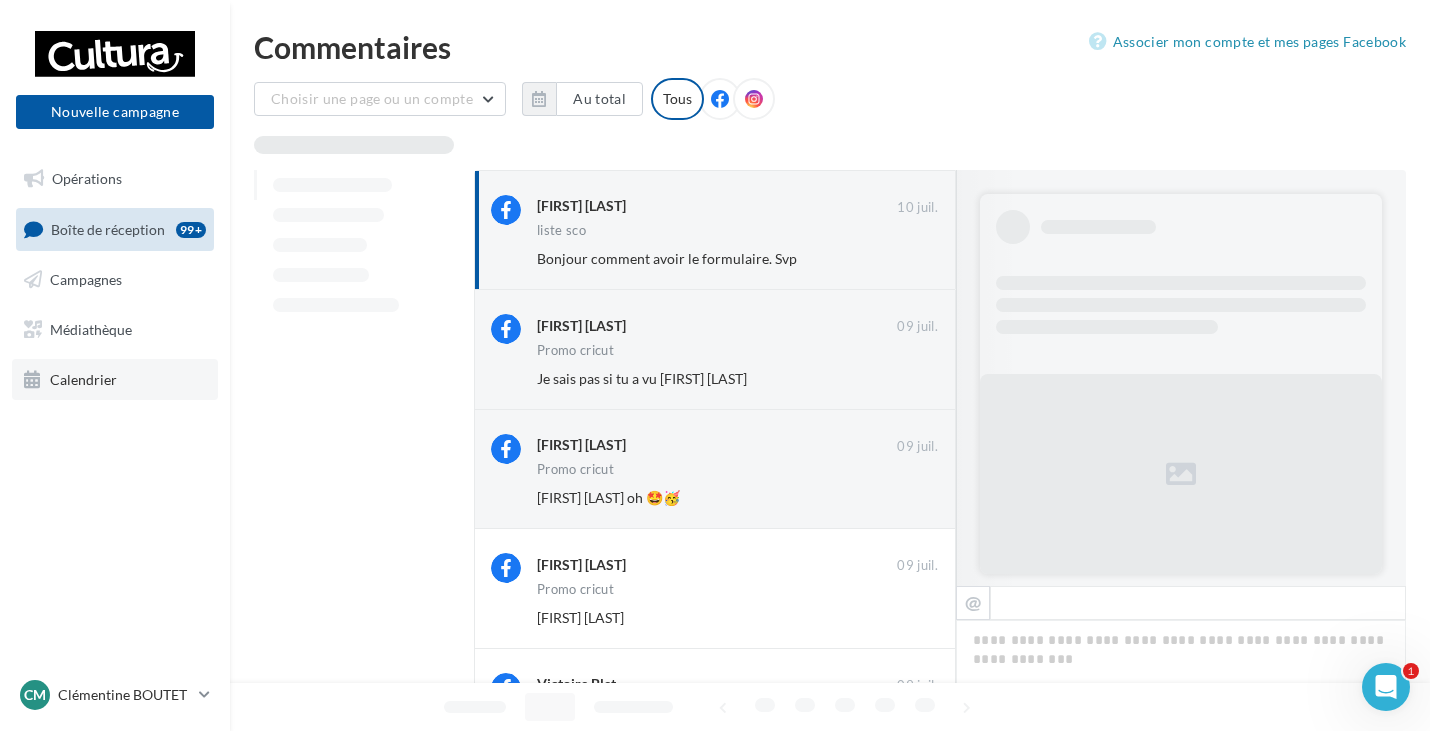 click on "Calendrier" at bounding box center (115, 380) 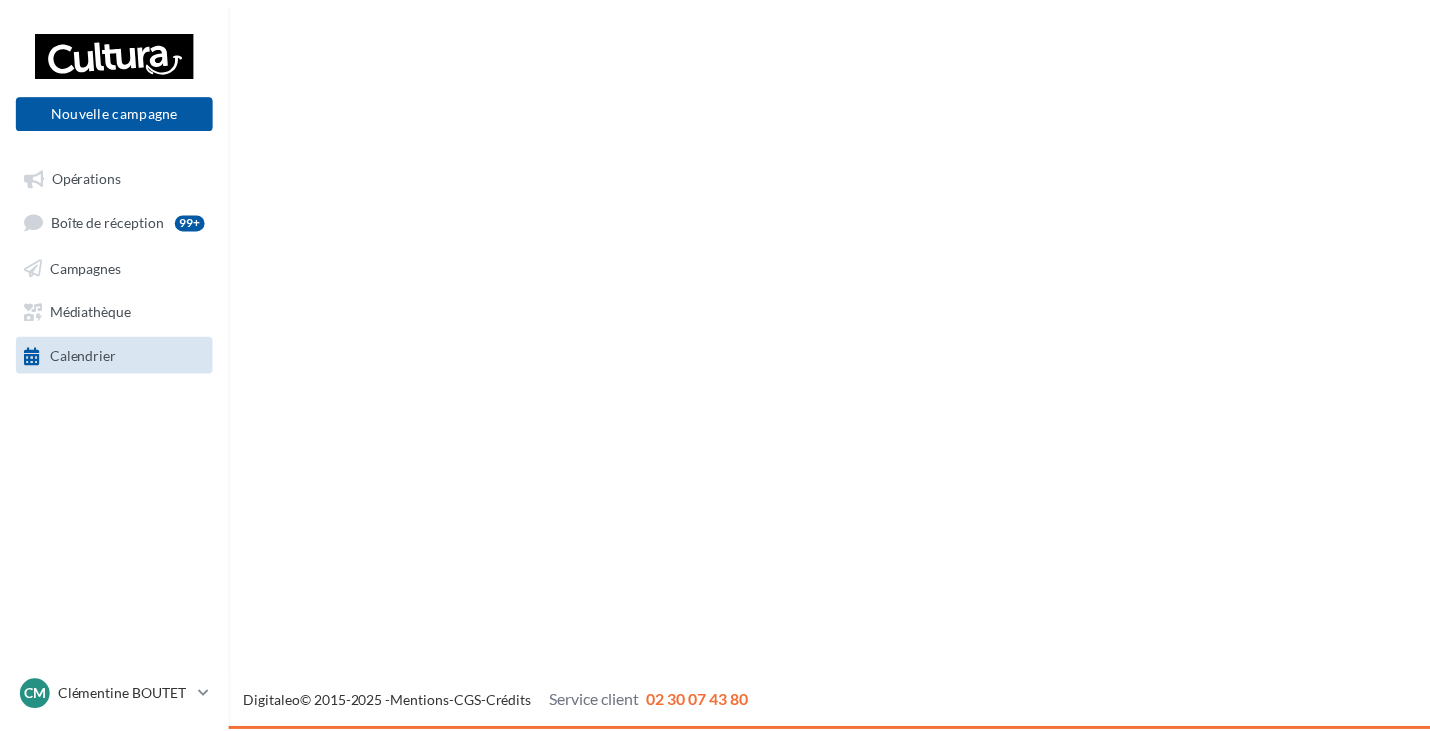scroll, scrollTop: 0, scrollLeft: 0, axis: both 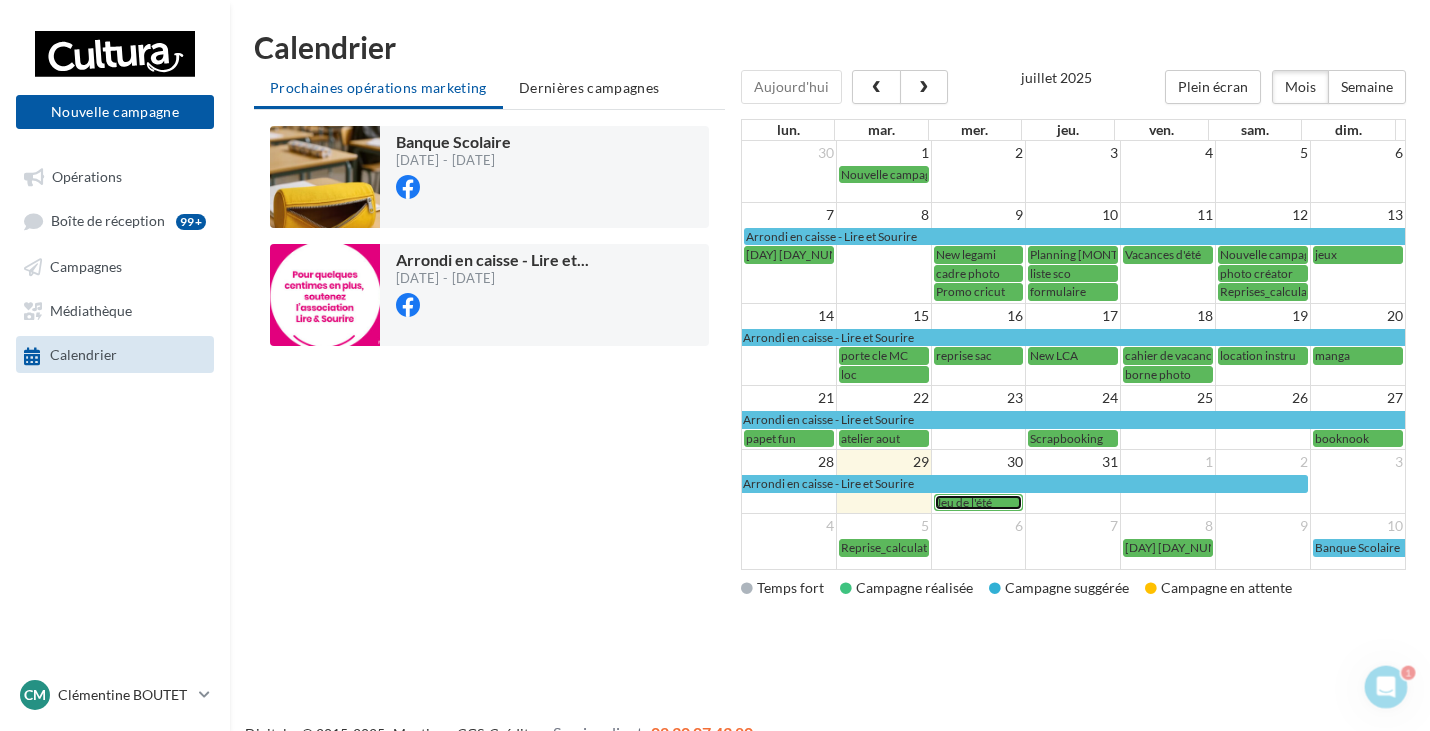 click on "Jeu de l'été" at bounding box center [979, 502] 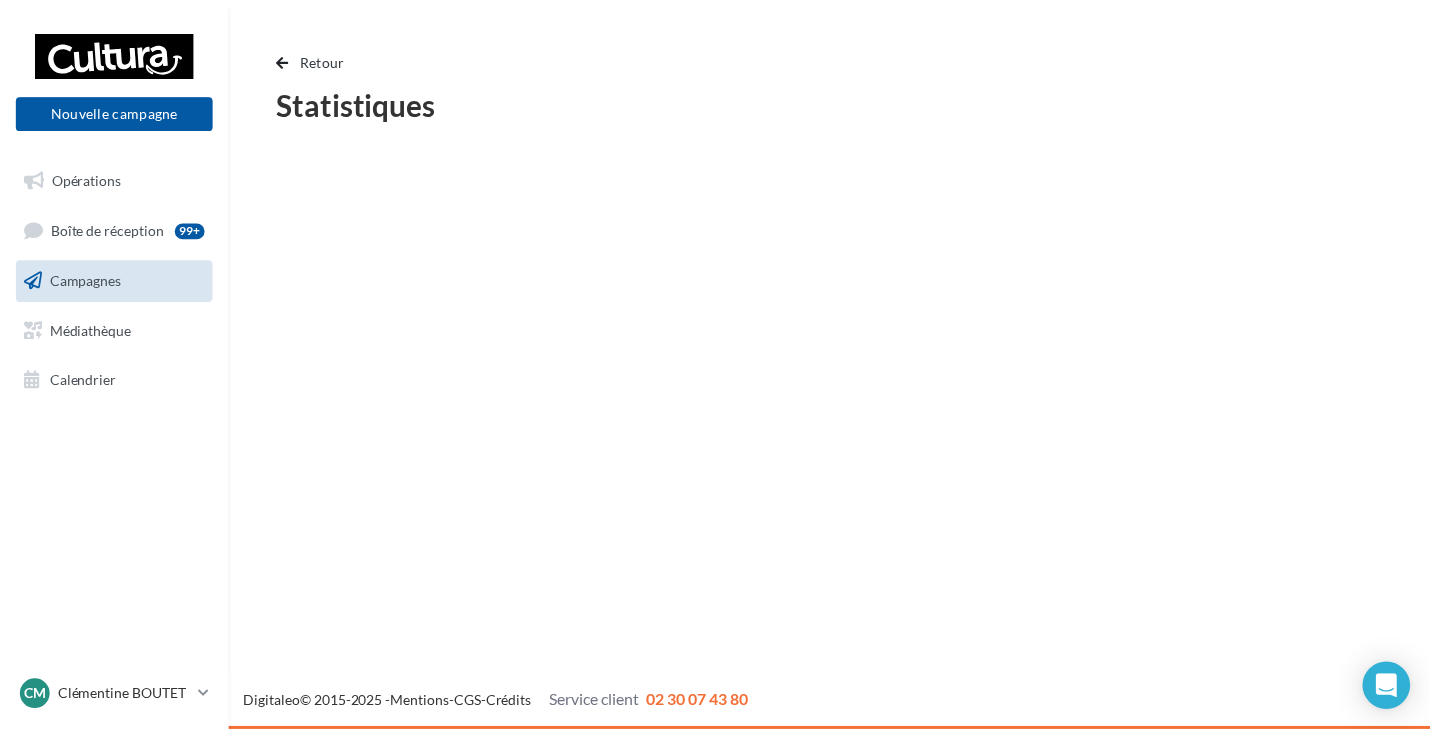 scroll, scrollTop: 0, scrollLeft: 0, axis: both 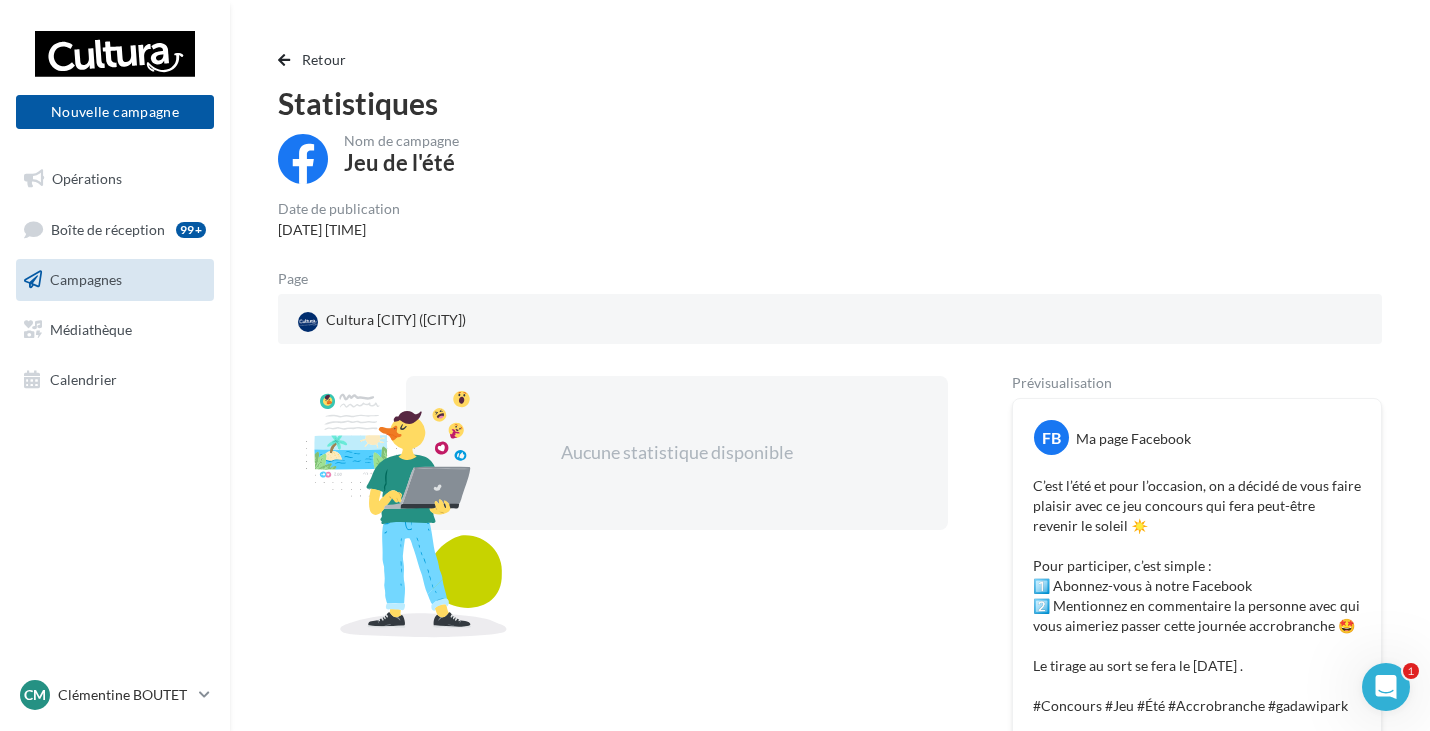 click on "C’est  l’été et pour l’occasion, on a décidé de vous faire plaisir avec ce jeu concours qui fera peut-être revenir le soleil ☀️ Pour participer, c’est simple : 1️⃣ Abonnez-vous à notre Facebook 2️⃣ Mentionnez en commentaire la personne avec qui vous aimeriez passer cette journée accrobranche 🤩 Le tirage au sort se fera le 6 juin .  #Concours #Jeu #Été #Accrobranche #gadawipark" at bounding box center (1197, 596) 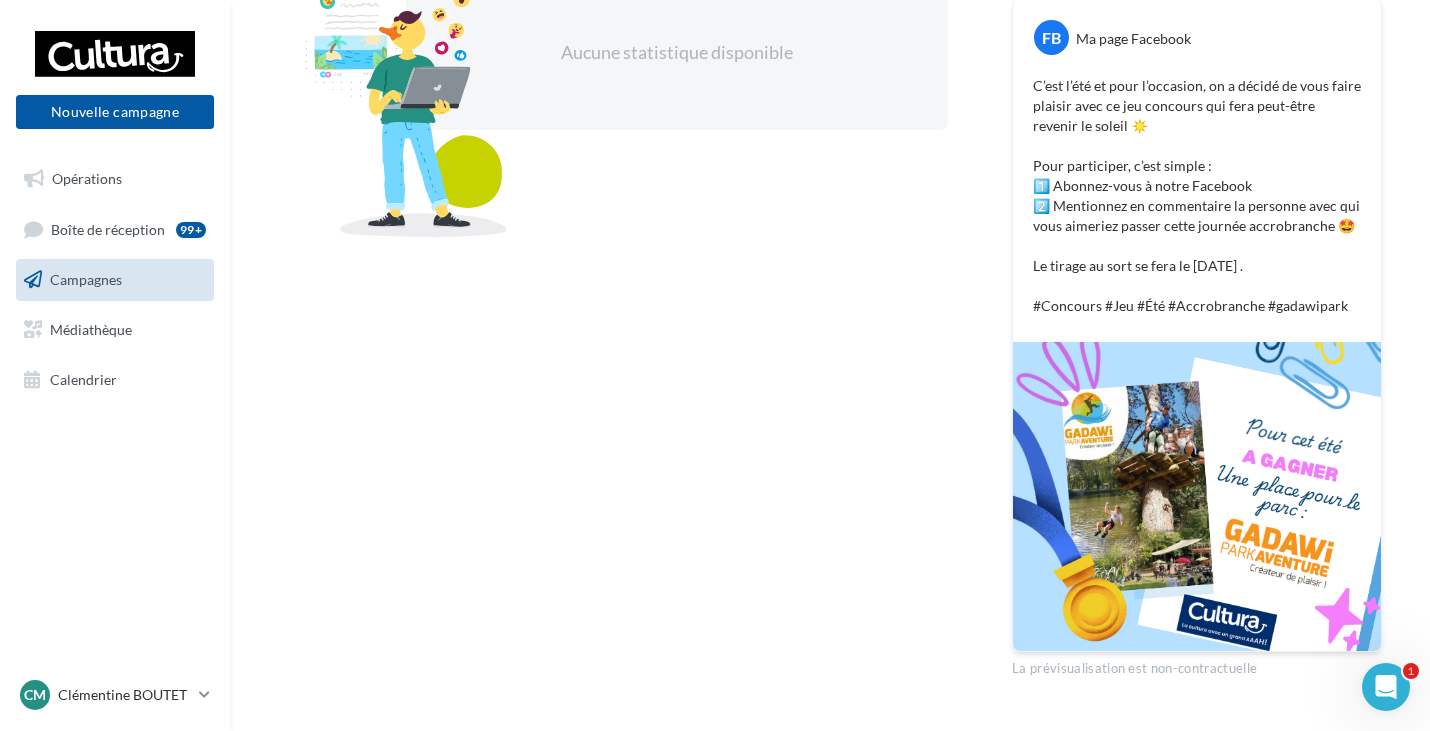 scroll, scrollTop: 449, scrollLeft: 0, axis: vertical 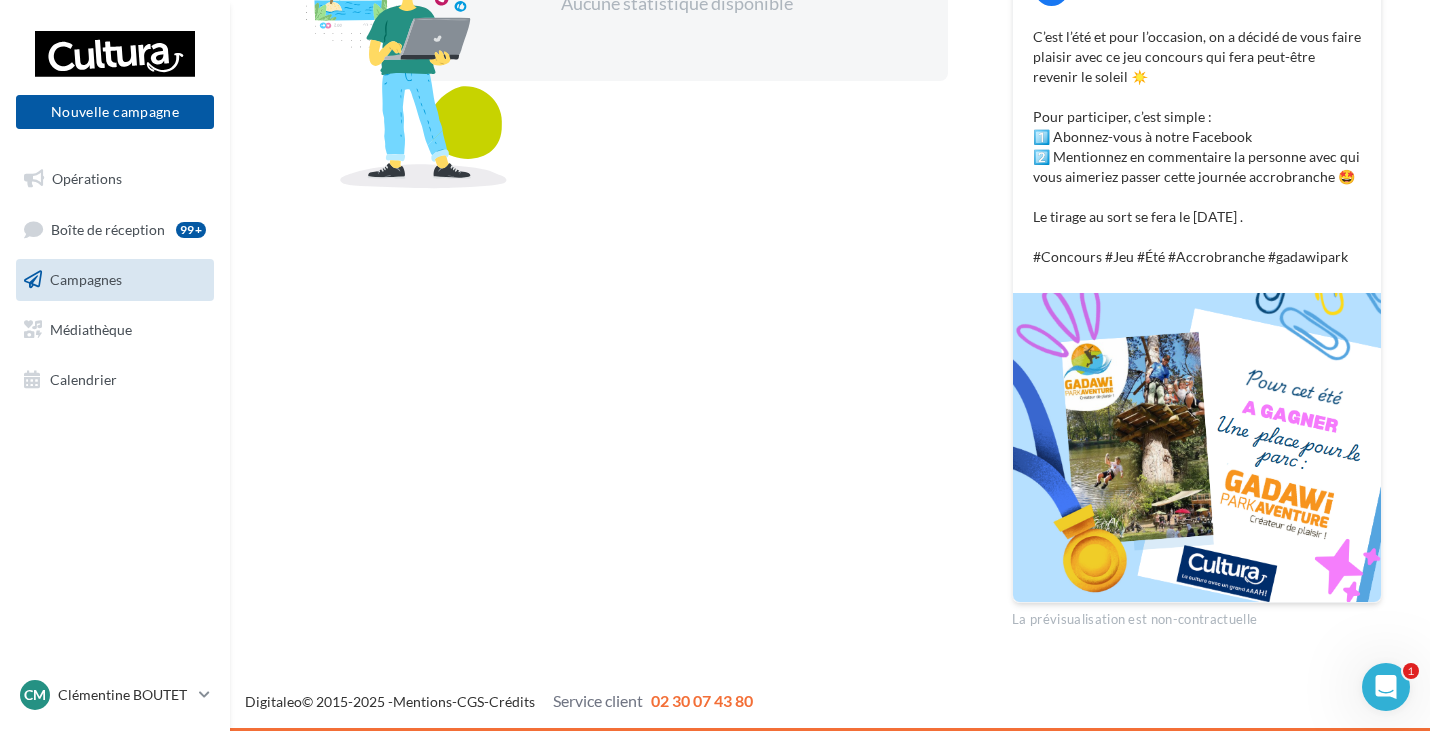 click on "La prévisualisation est non-contractuelle" at bounding box center [1197, 616] 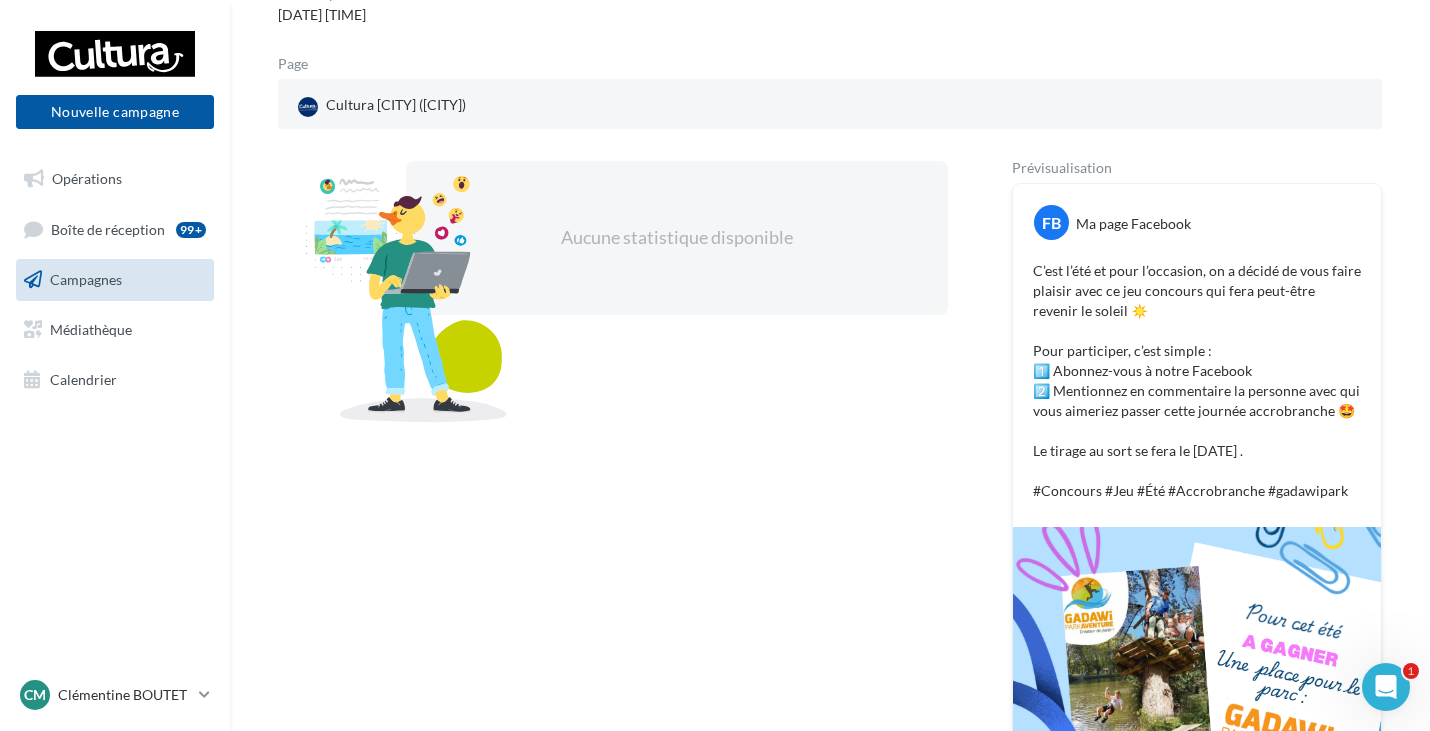 scroll, scrollTop: 149, scrollLeft: 0, axis: vertical 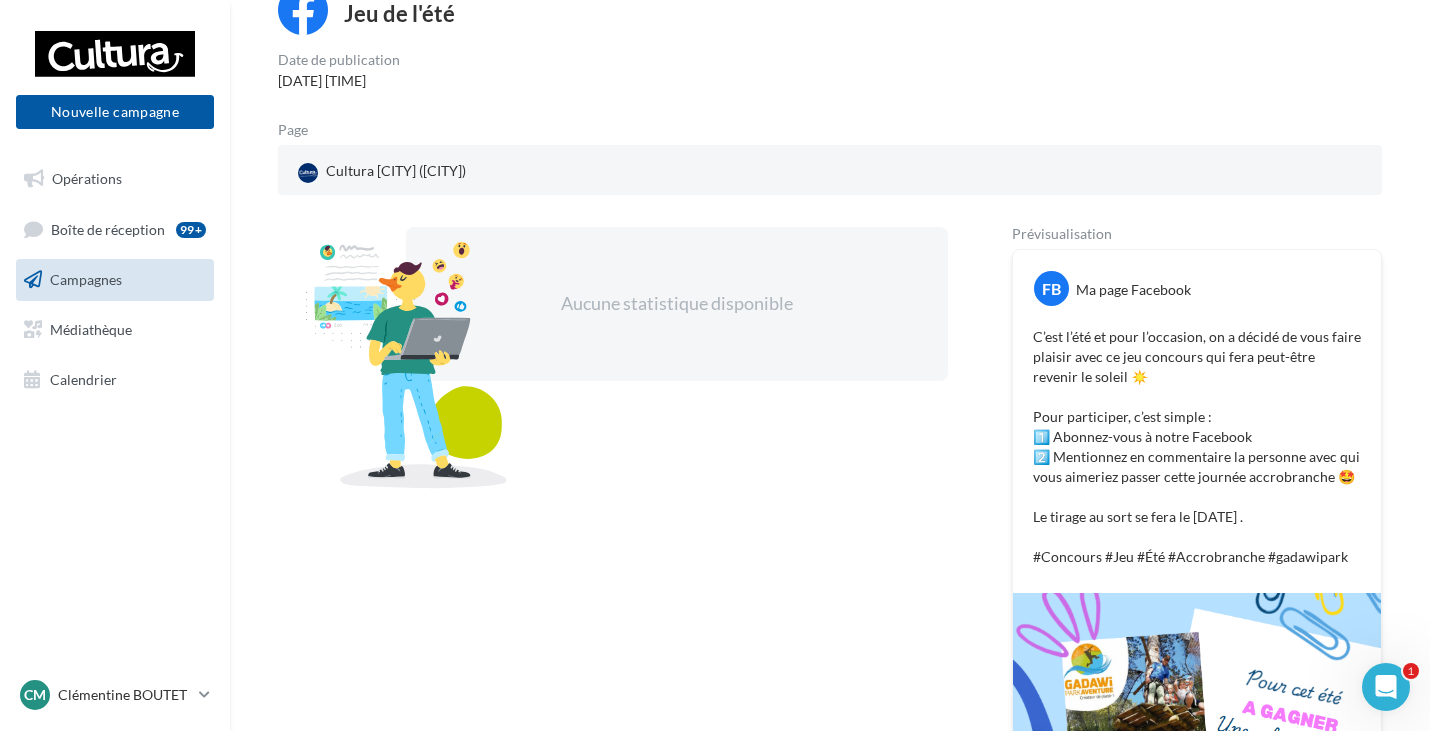 click on "Aucune statistique disponible" at bounding box center (677, 304) 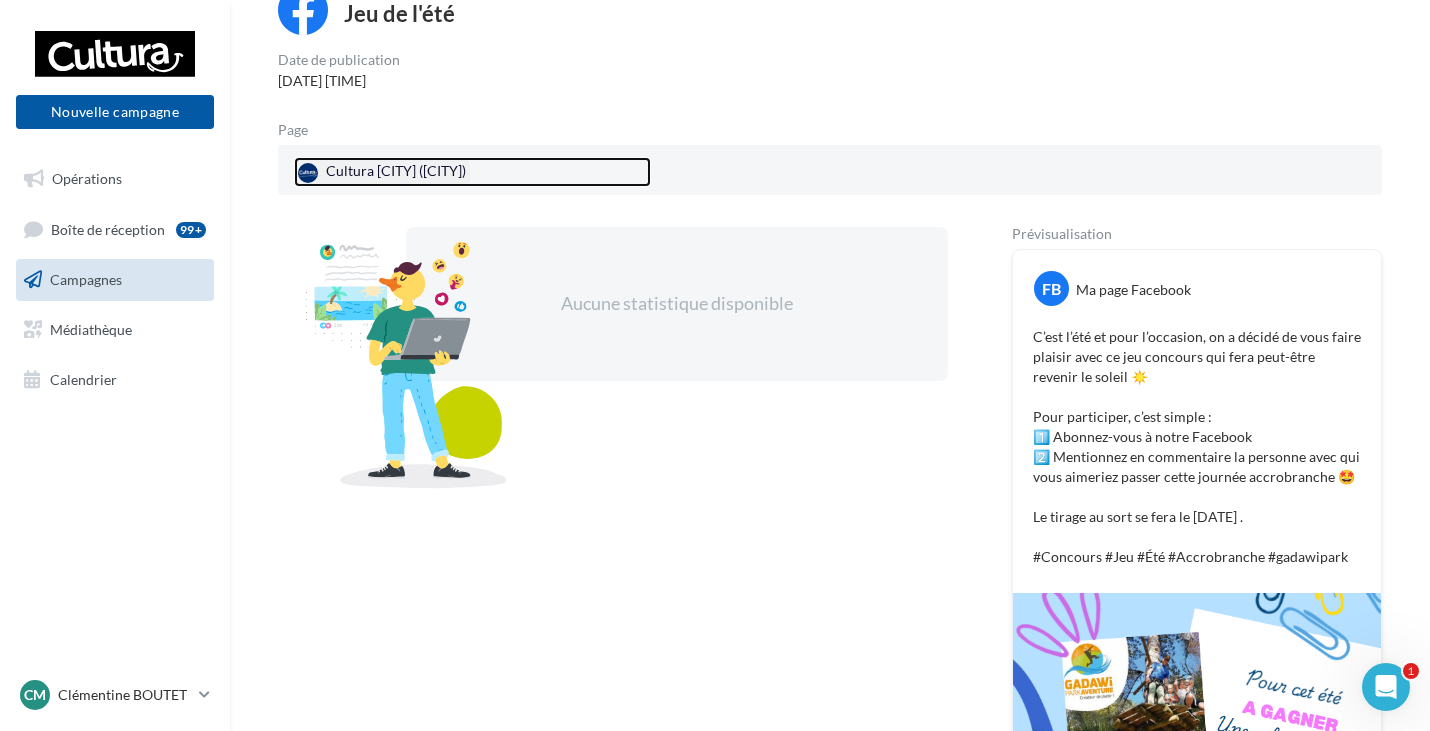 click on "Cultura Chambray-Lès-Tours (Chambray-lès-Tours)" at bounding box center (382, 172) 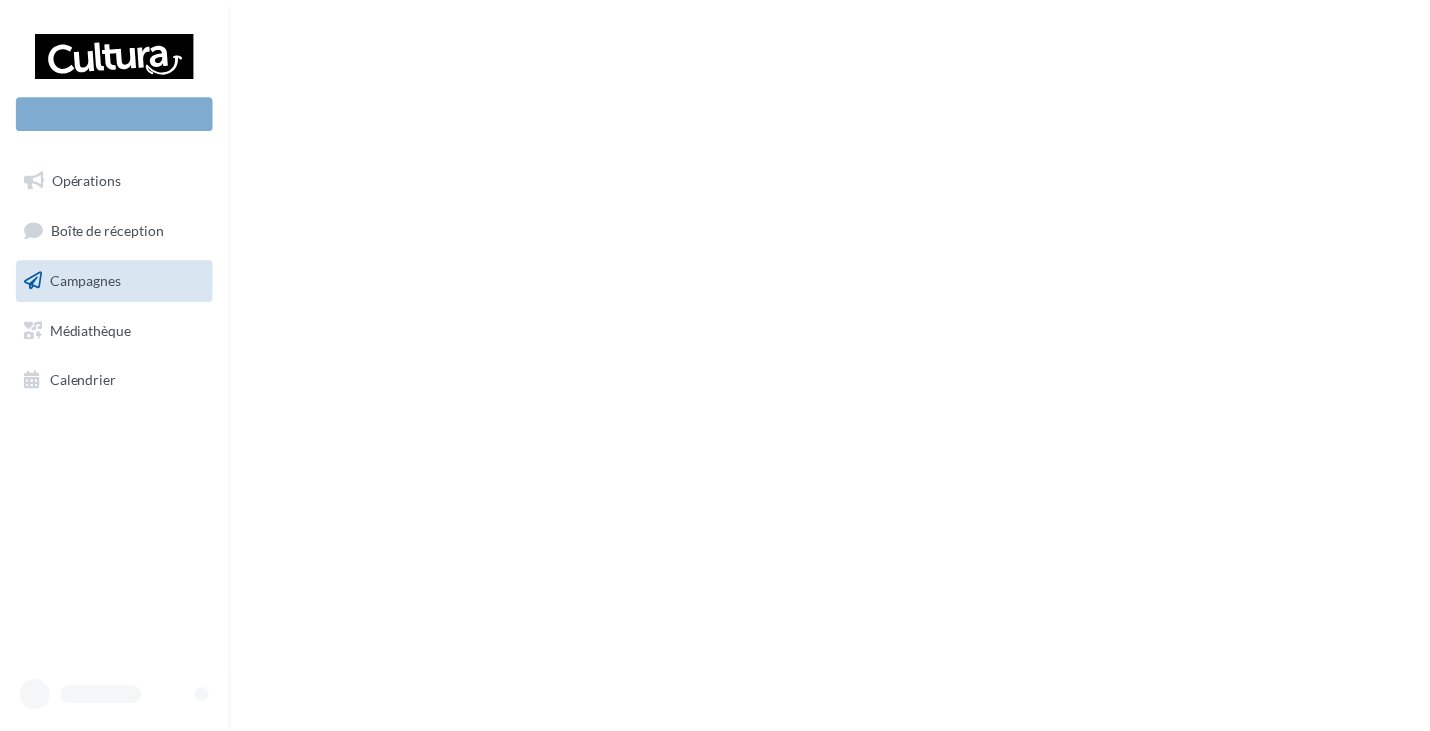 scroll, scrollTop: 0, scrollLeft: 0, axis: both 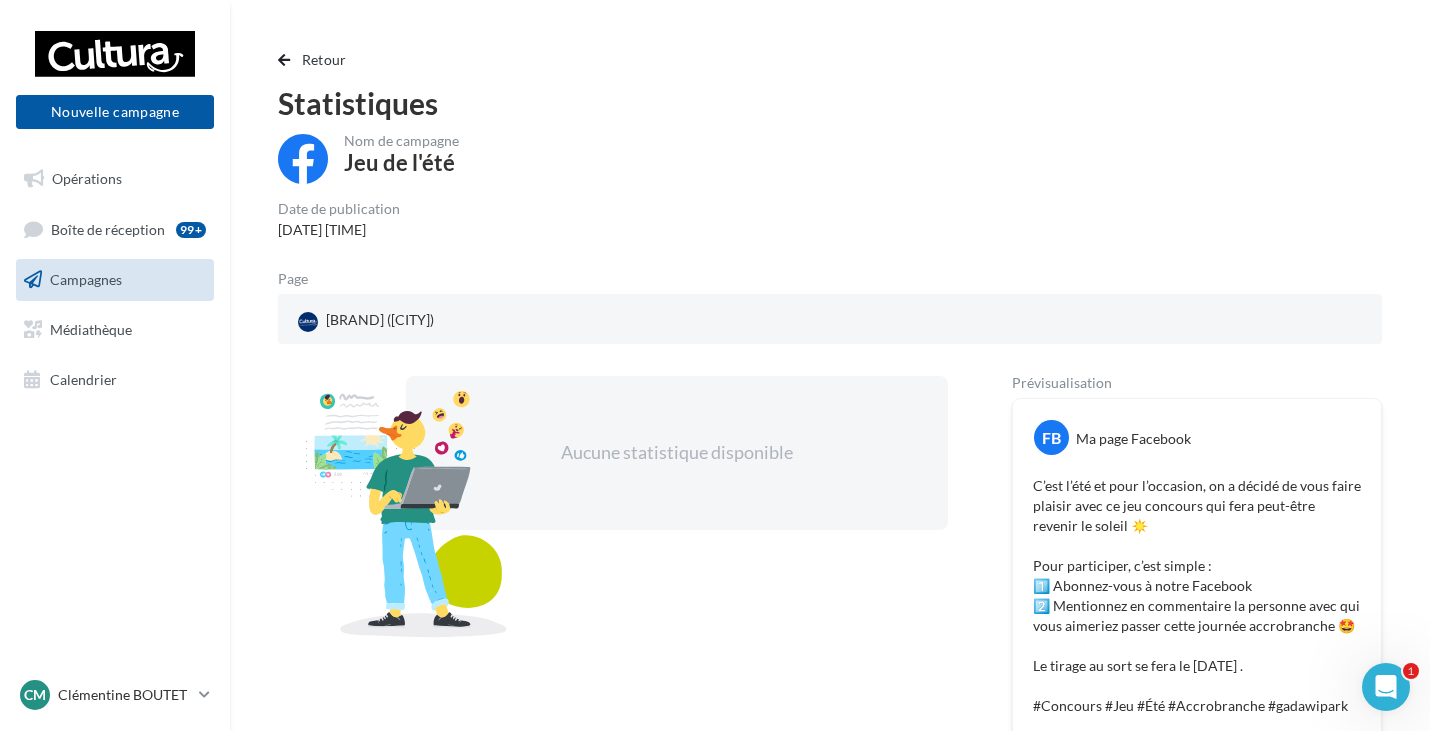 click on "Campagnes" at bounding box center [86, 279] 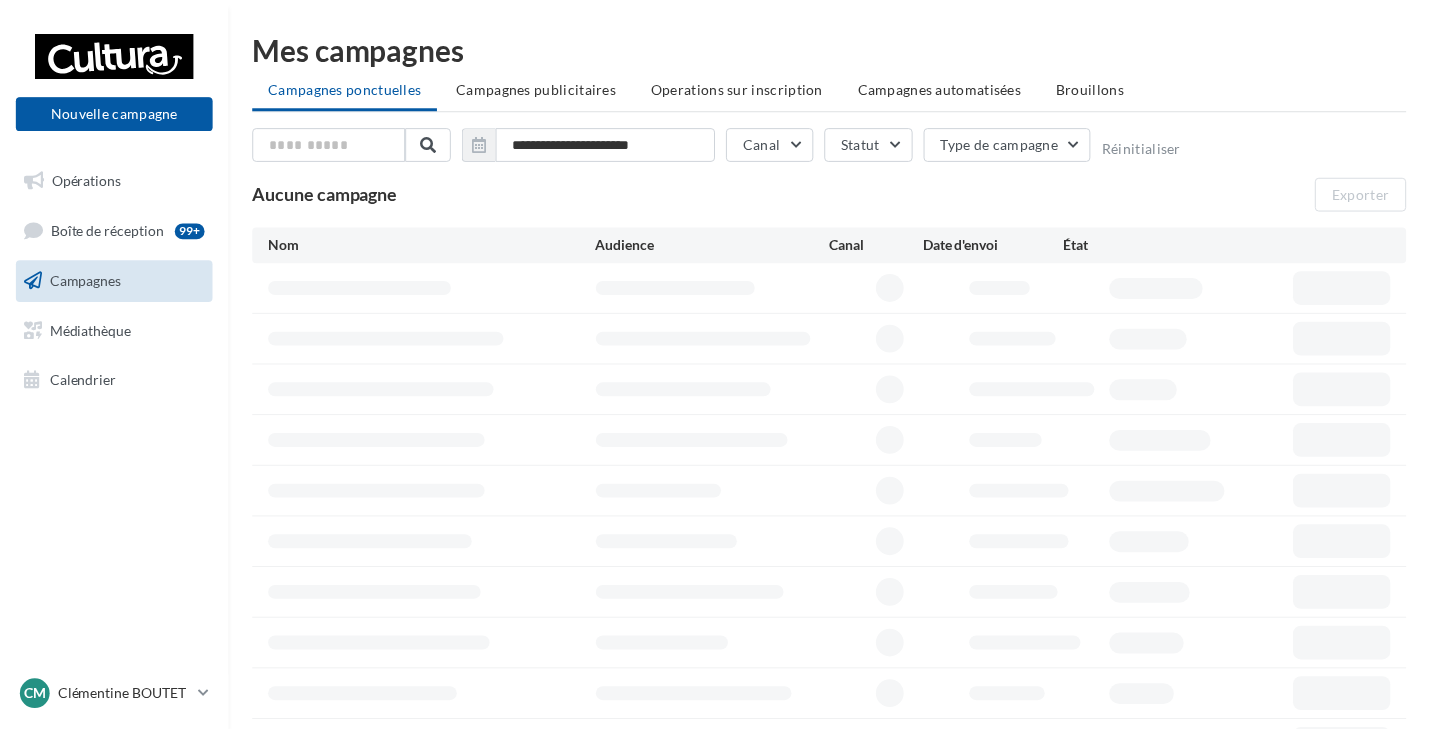 scroll, scrollTop: 0, scrollLeft: 0, axis: both 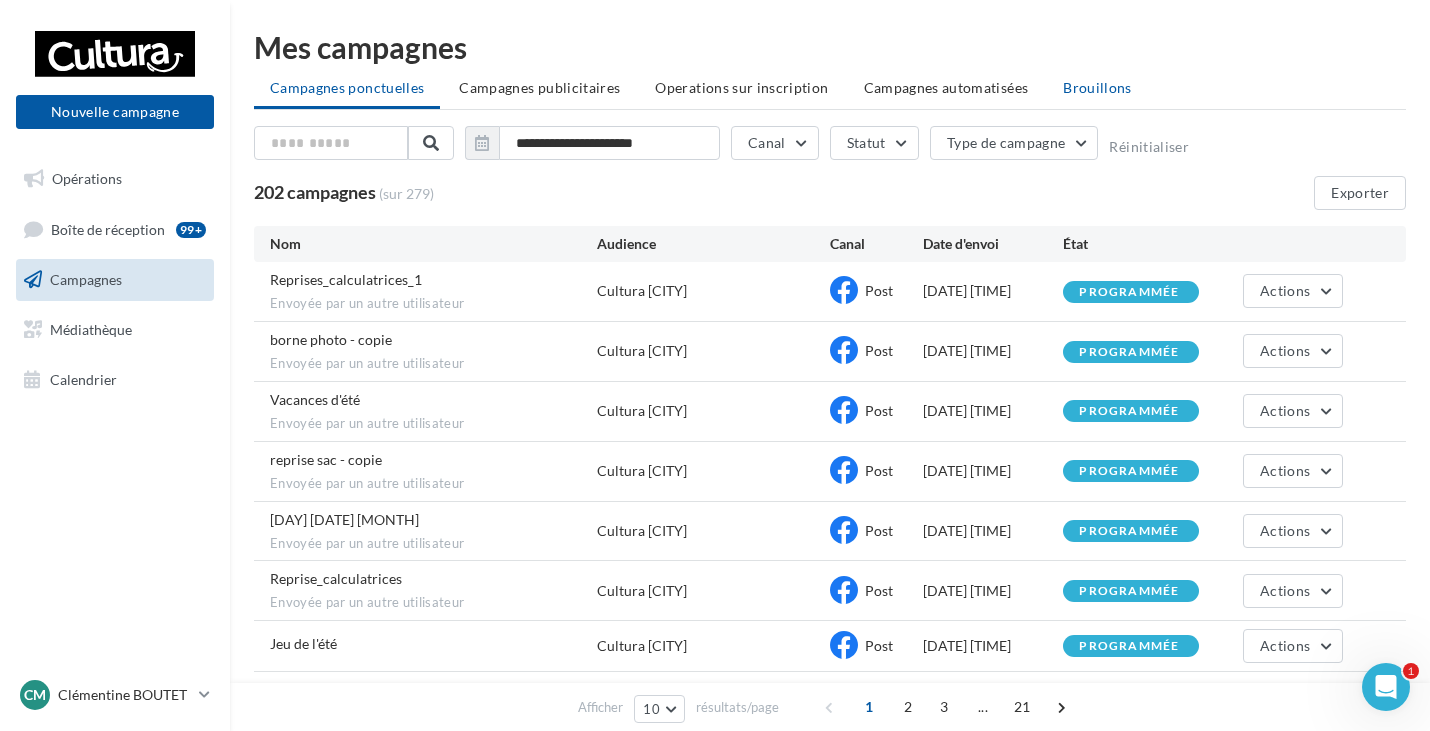 click on "Brouillons" at bounding box center [1097, 87] 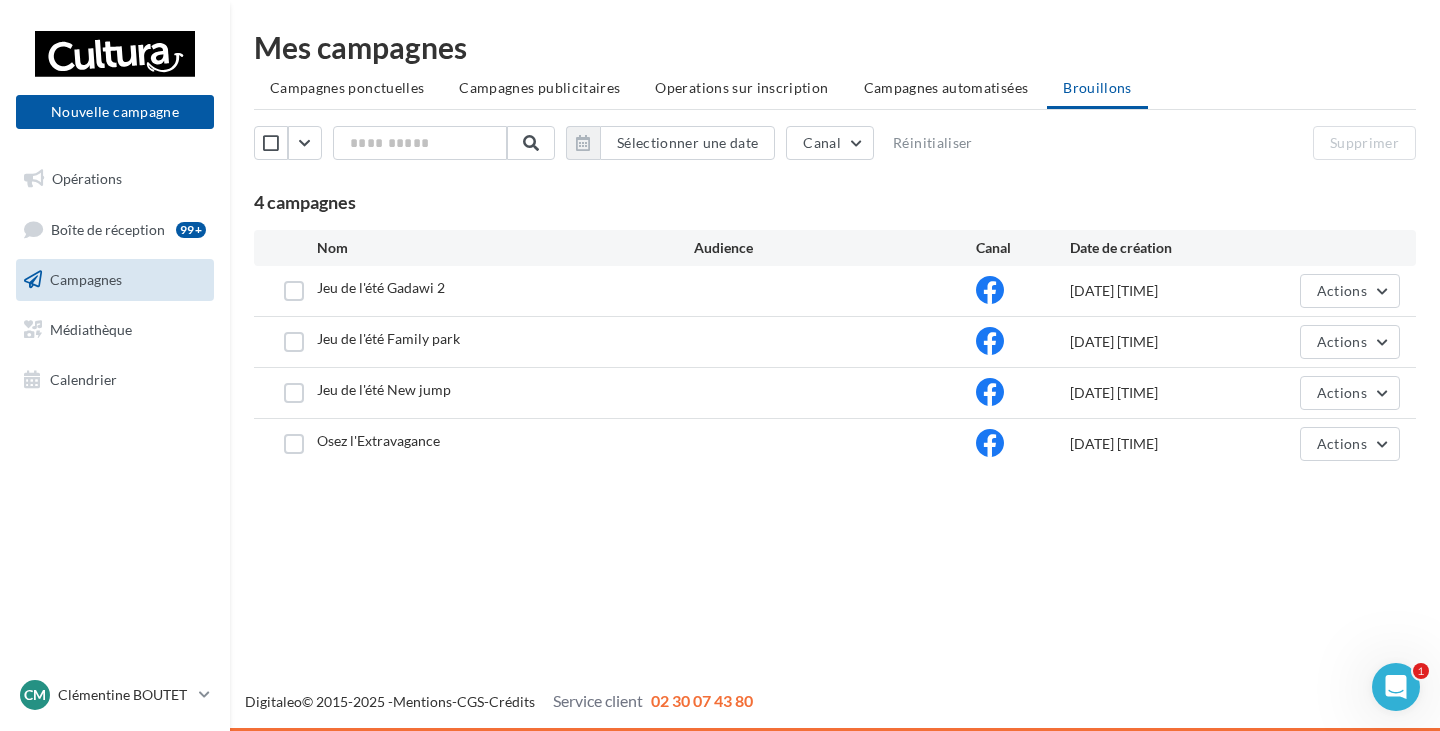 click at bounding box center (835, 444) 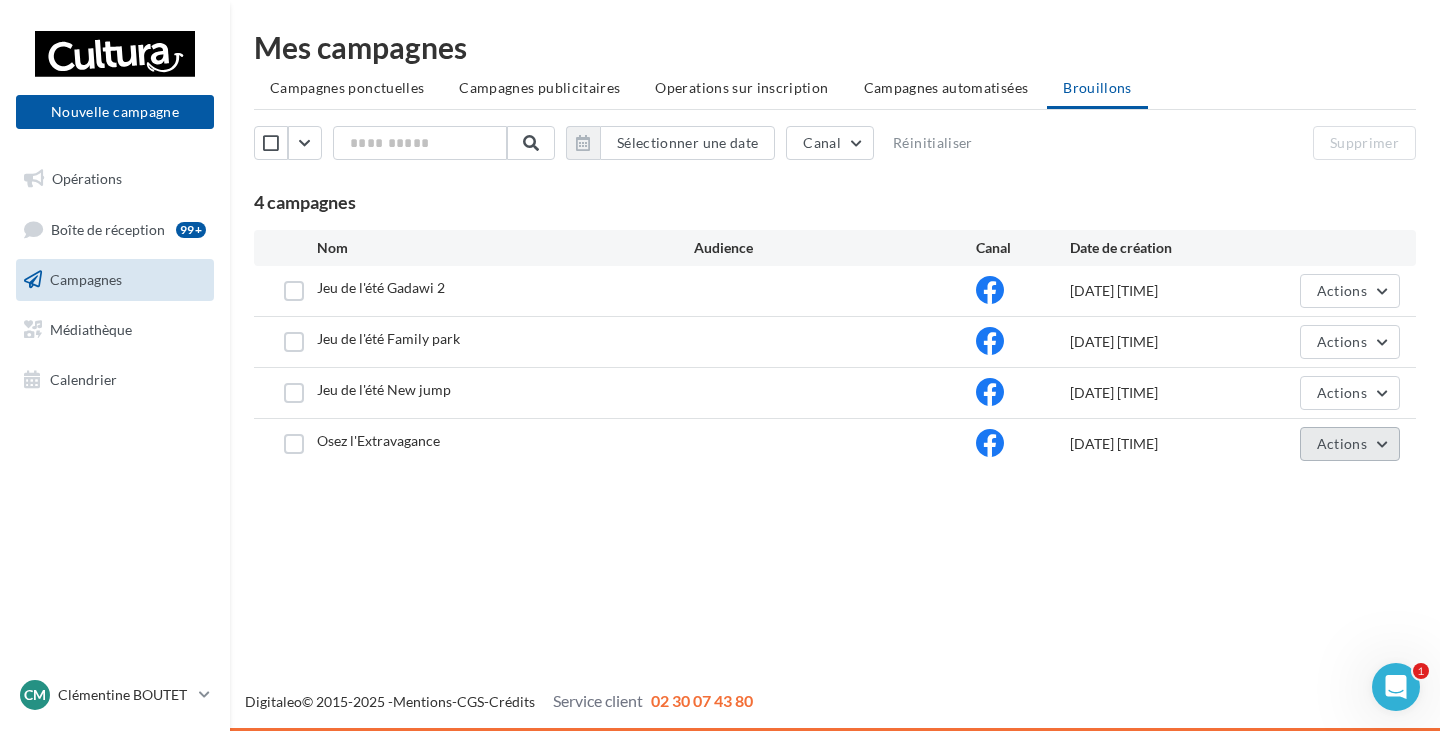 click on "Actions" at bounding box center (1342, 443) 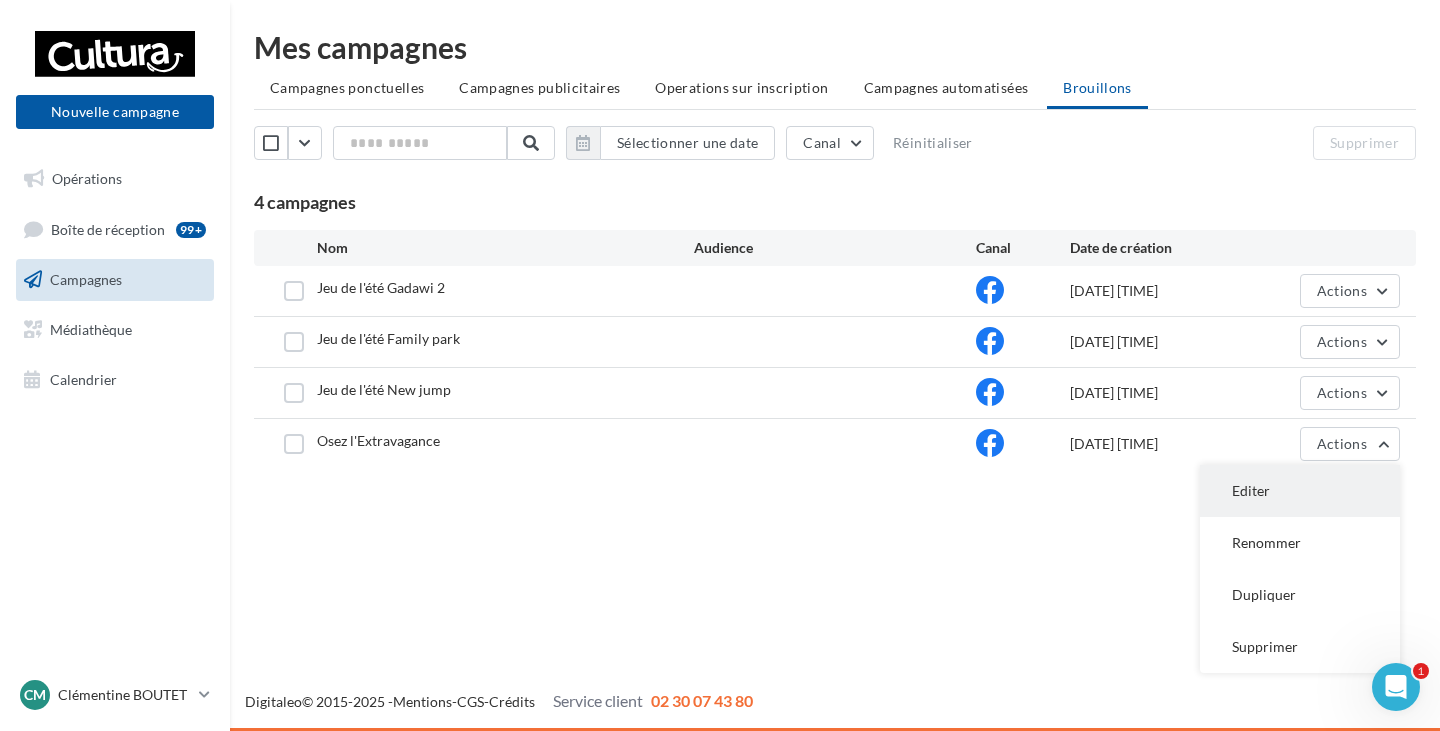 click on "Editer" at bounding box center (1300, 491) 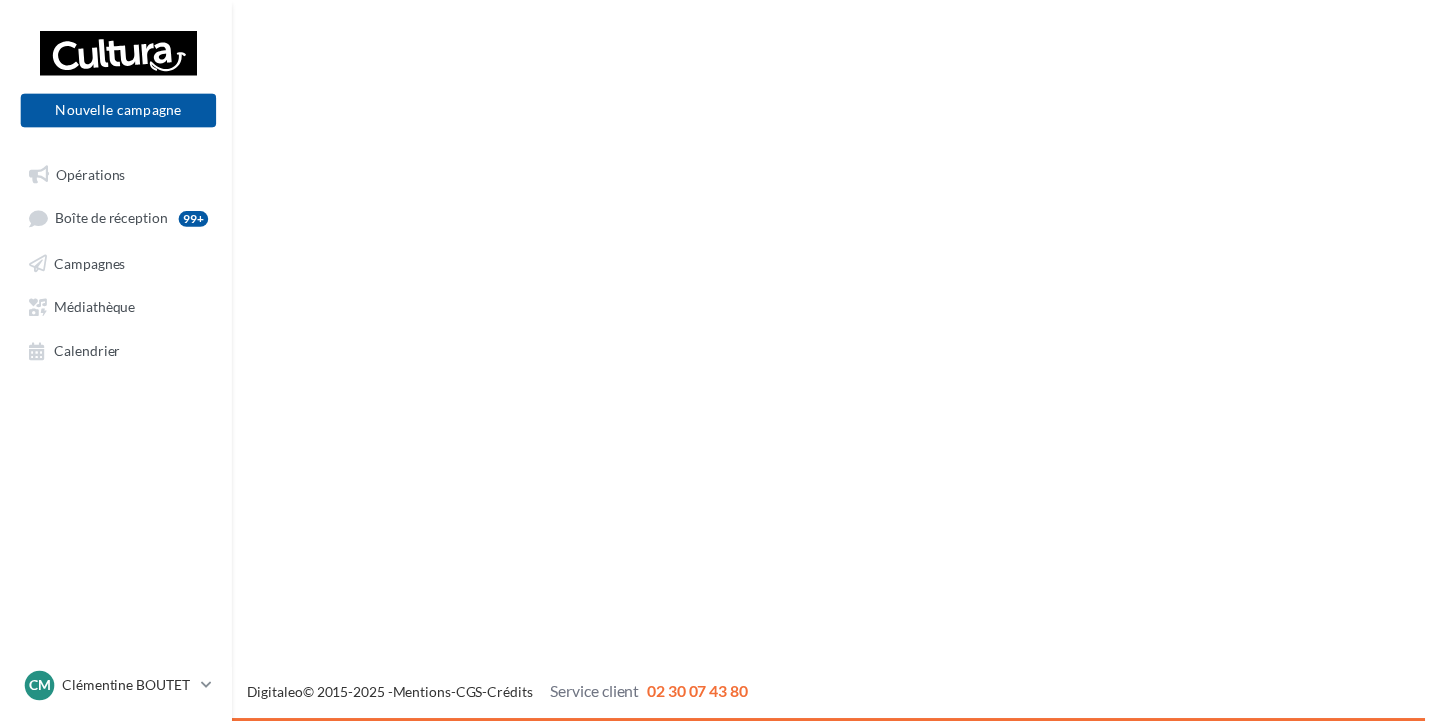 scroll, scrollTop: 0, scrollLeft: 0, axis: both 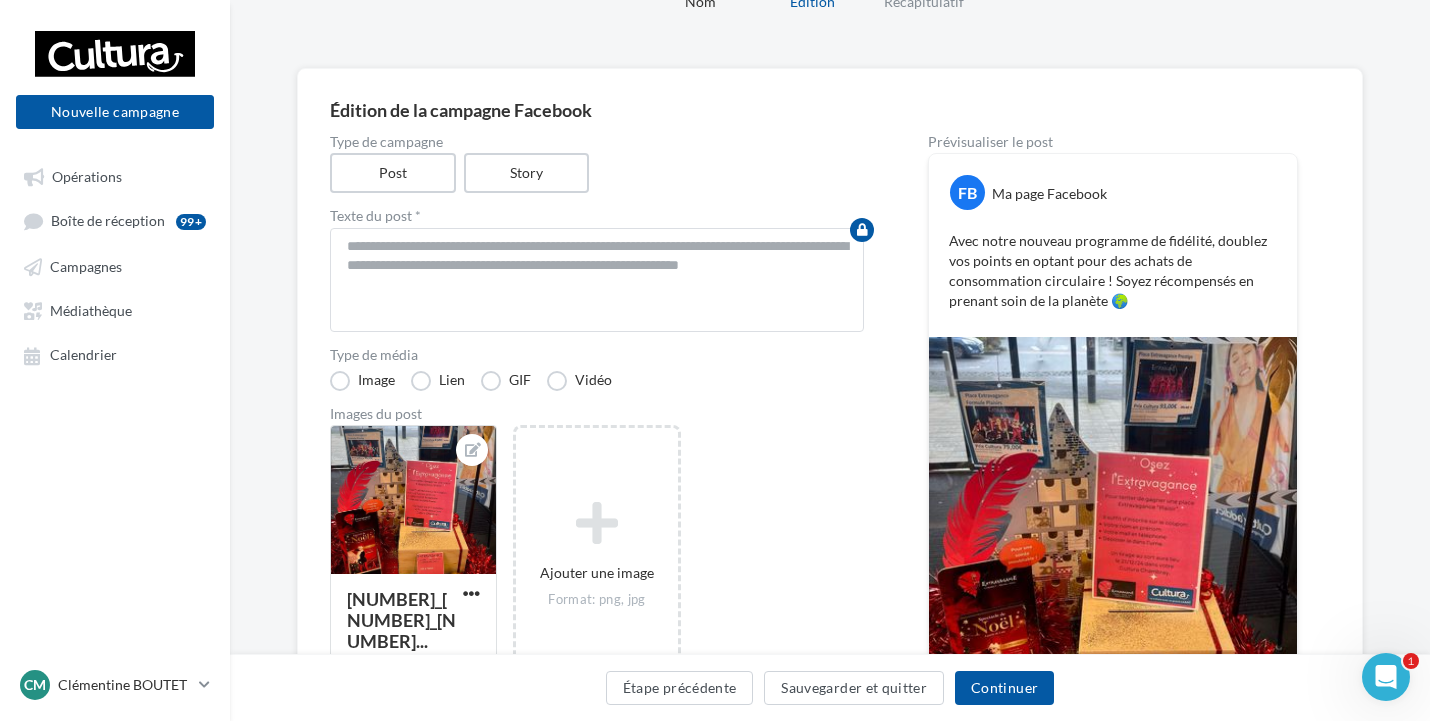 click on "Avec notre nouveau programme de fidélité, doublez vos points en optant pour des achats de consommation circulaire ! Soyez récompensés en prenant soin de la planète 🌍" at bounding box center [1113, 271] 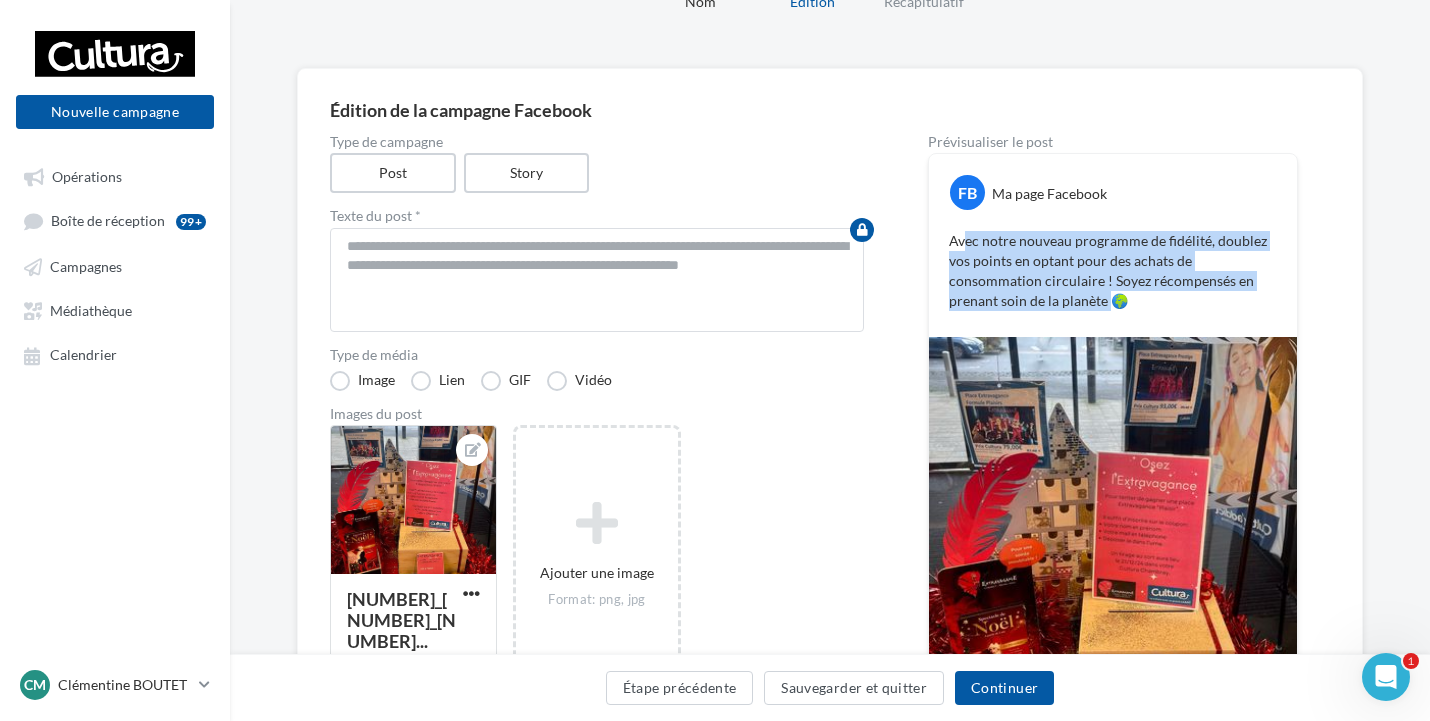 drag, startPoint x: 1115, startPoint y: 299, endPoint x: 967, endPoint y: 230, distance: 163.29422 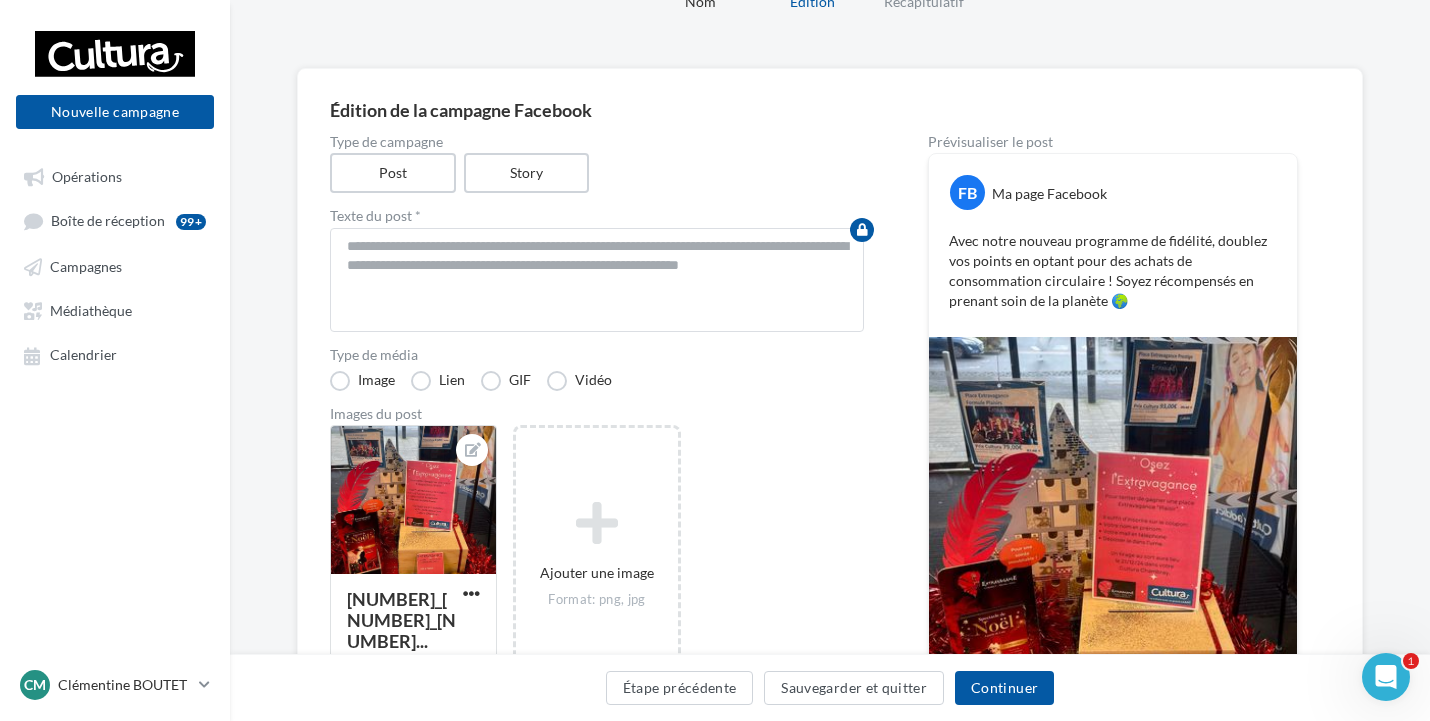 click on "[NUMBER]_[NUMBER]_[NUMBER]...                              Ajouter une image     Format: png, jpg" at bounding box center (605, 565) 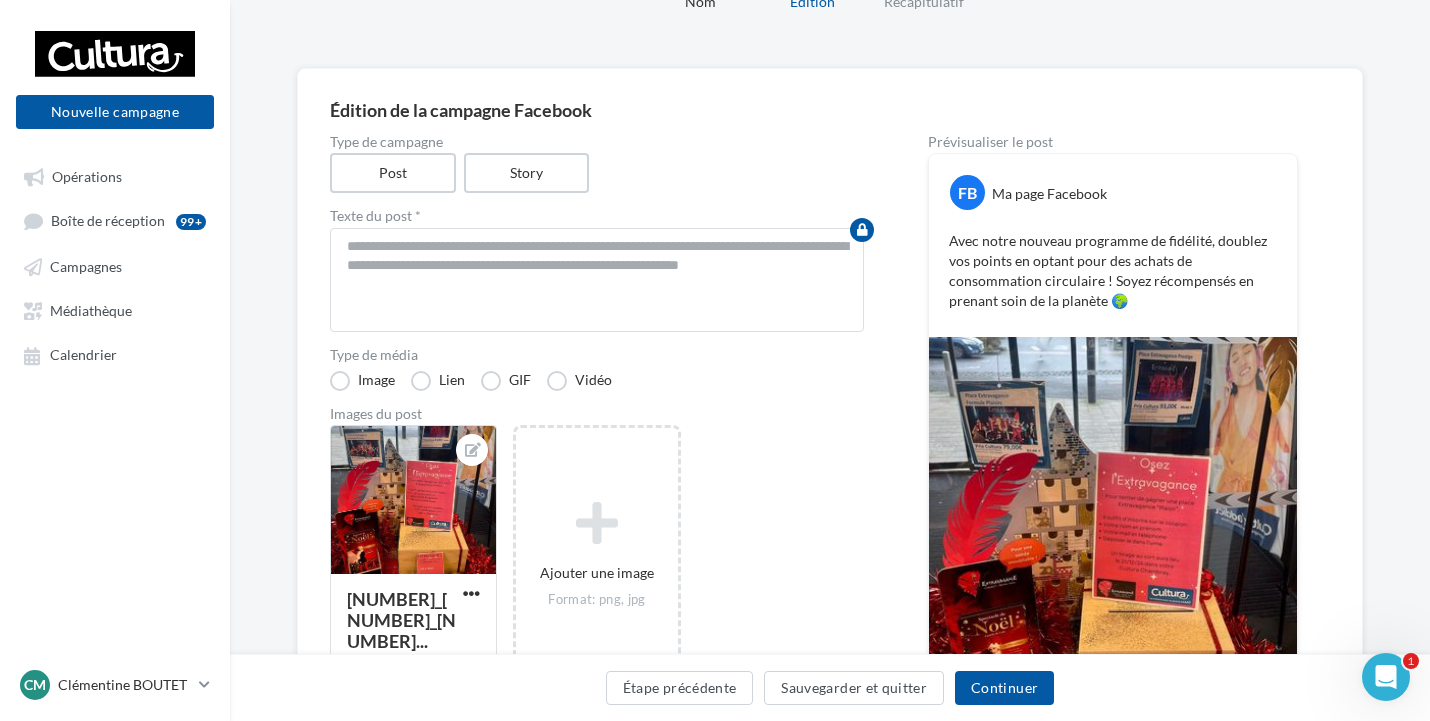 scroll, scrollTop: 0, scrollLeft: 0, axis: both 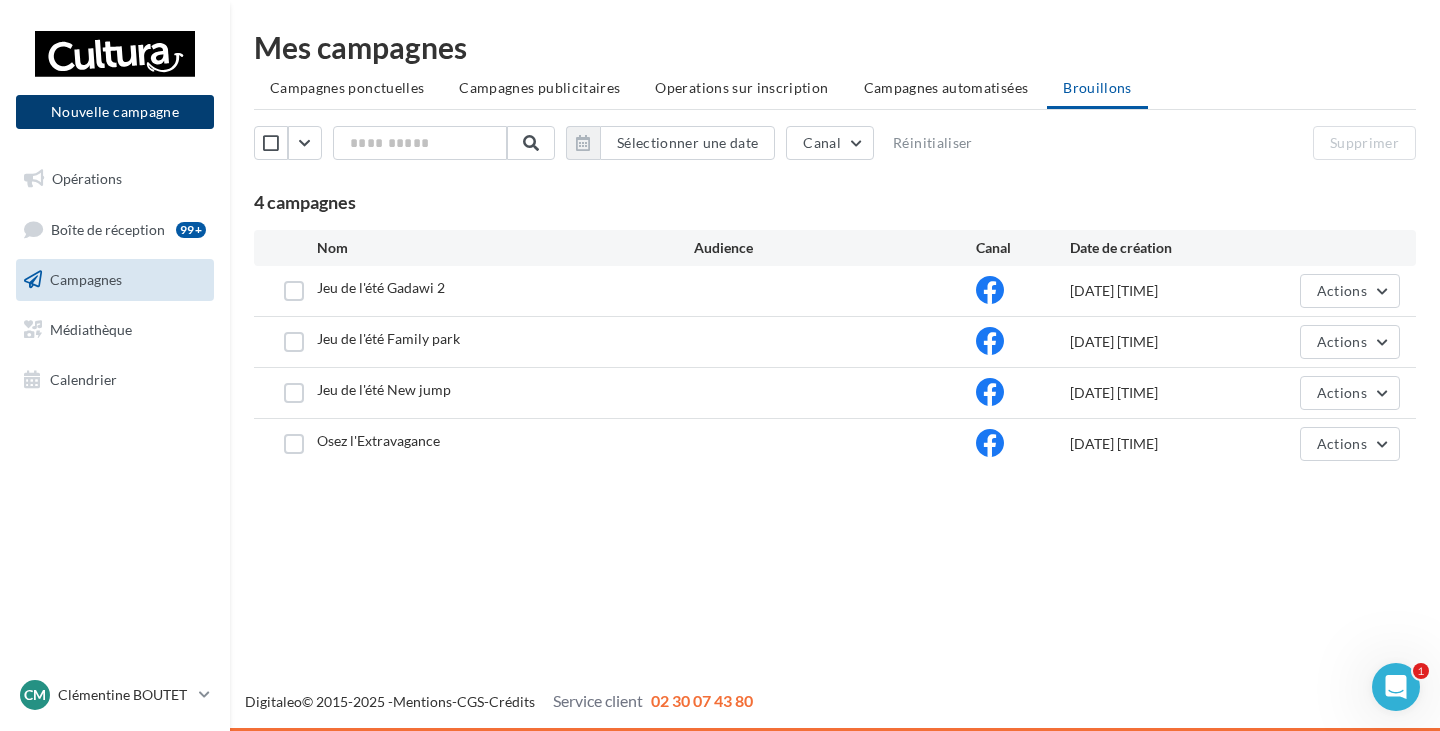 click on "Nouvelle campagne" at bounding box center [115, 112] 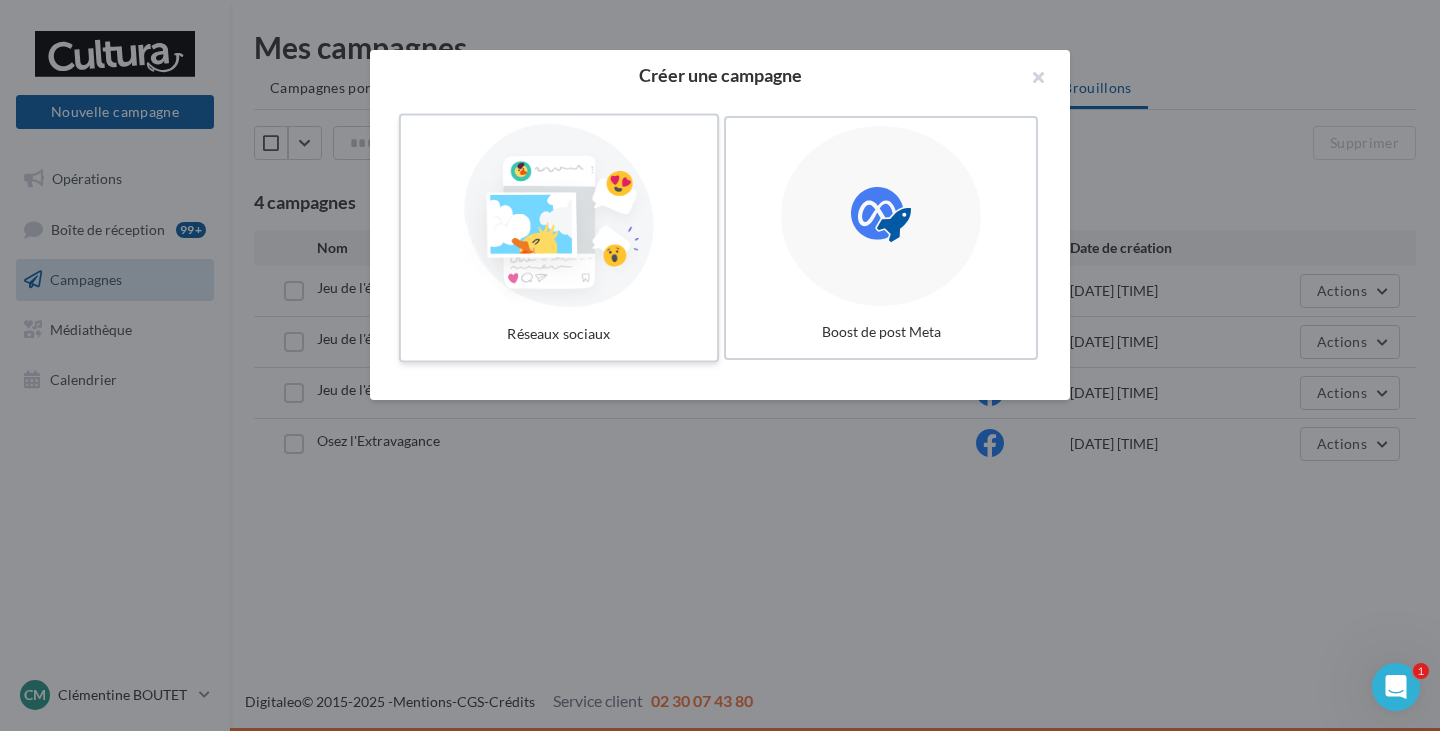 click at bounding box center [559, 216] 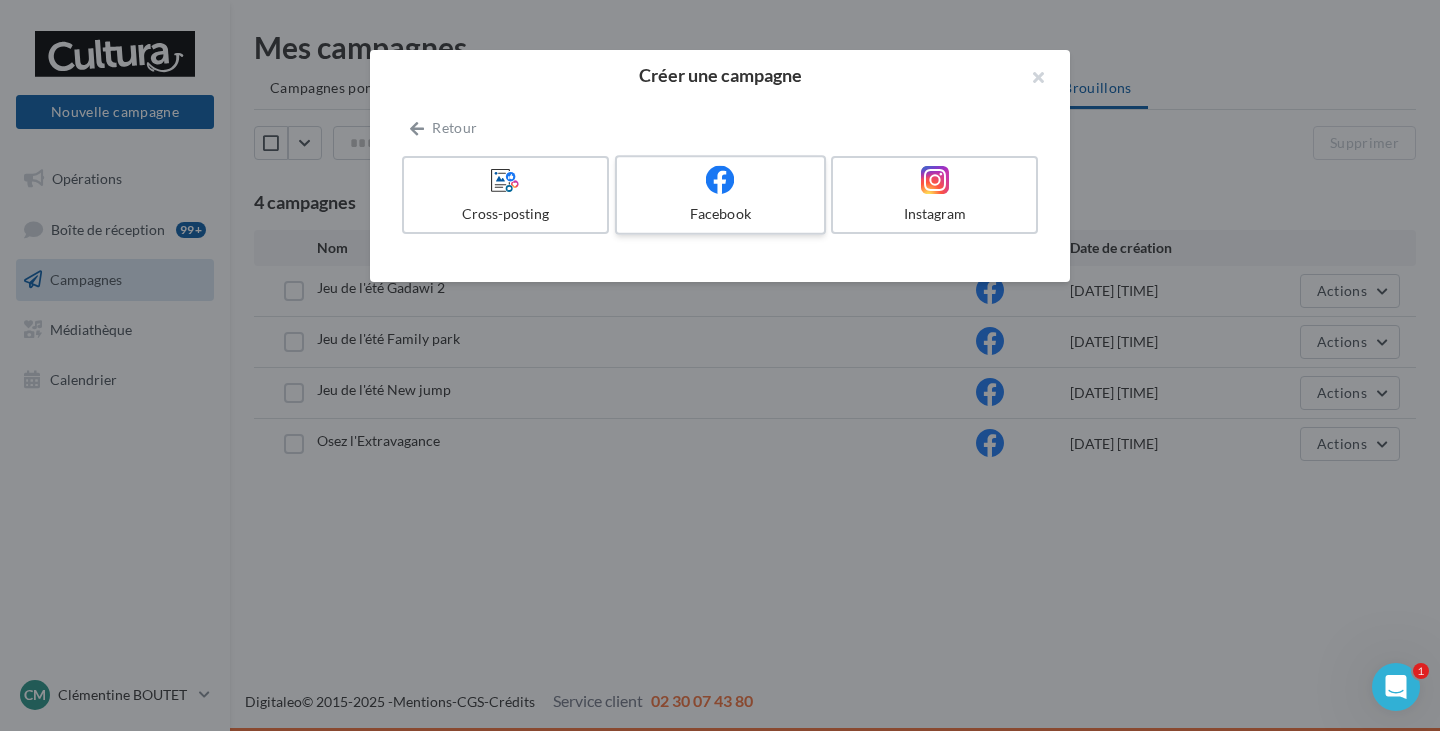 click at bounding box center (720, 180) 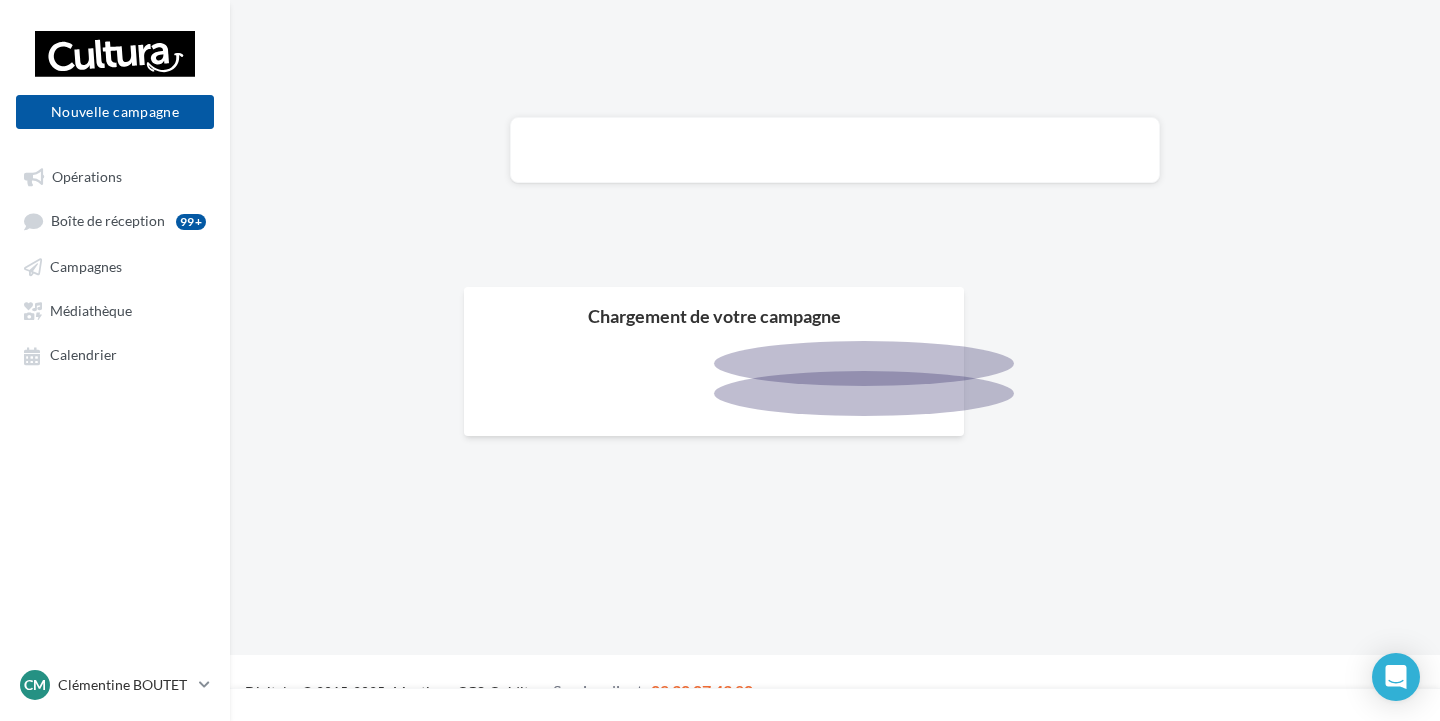 scroll, scrollTop: 0, scrollLeft: 0, axis: both 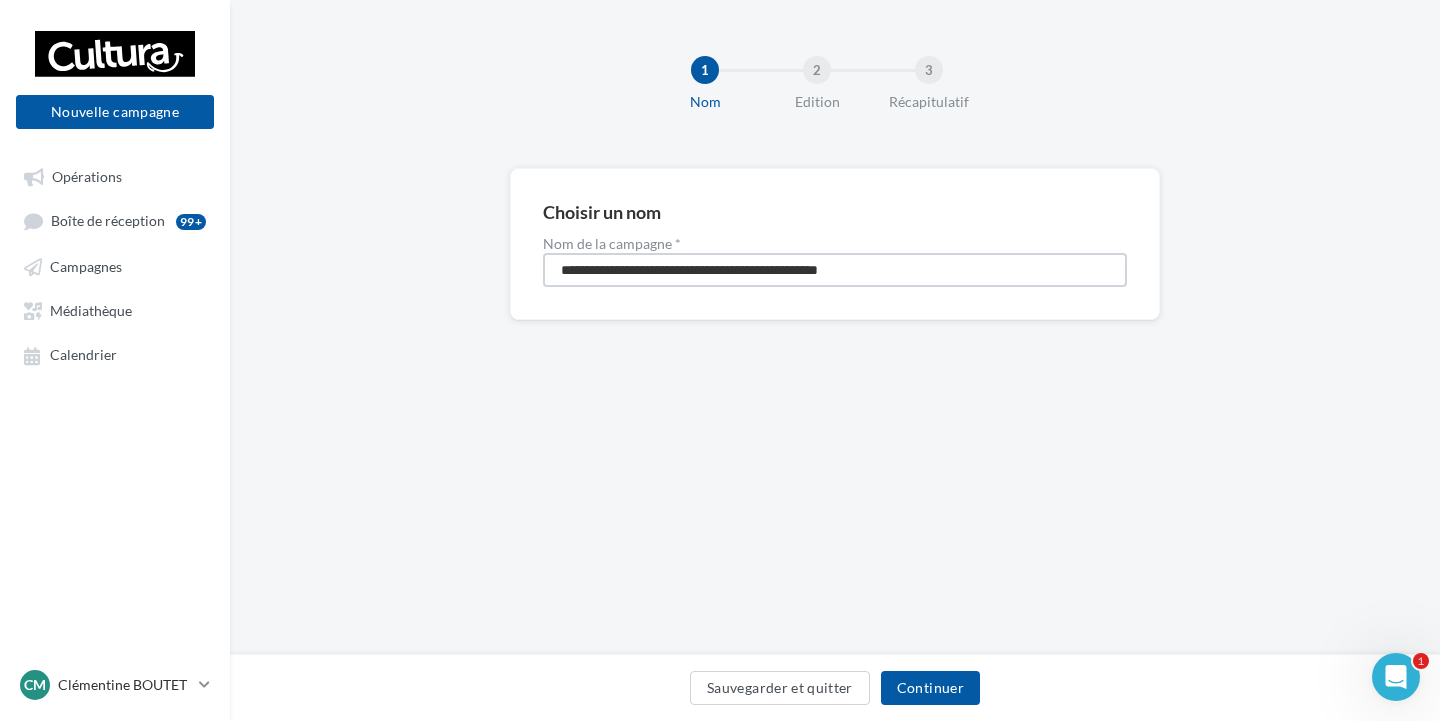 drag, startPoint x: 908, startPoint y: 264, endPoint x: 540, endPoint y: 257, distance: 368.06656 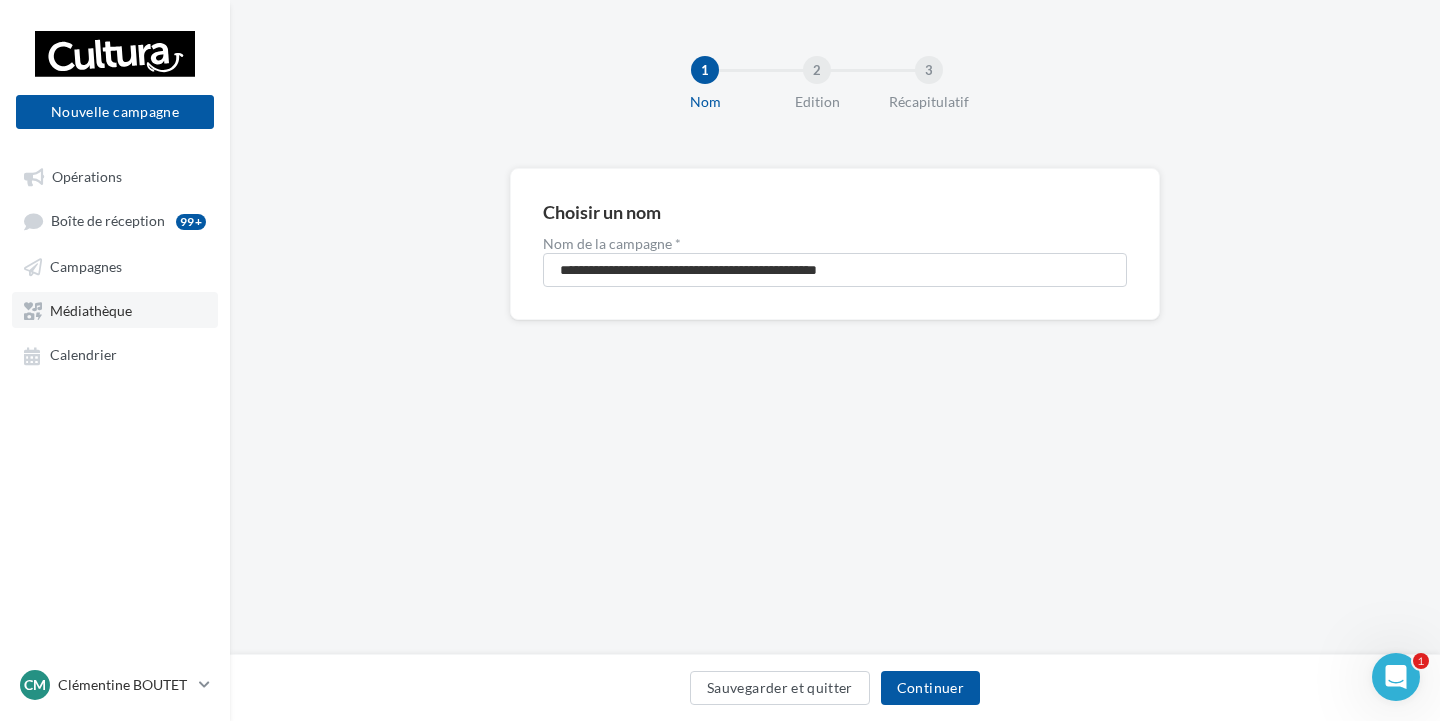 click on "Médiathèque" at bounding box center [91, 310] 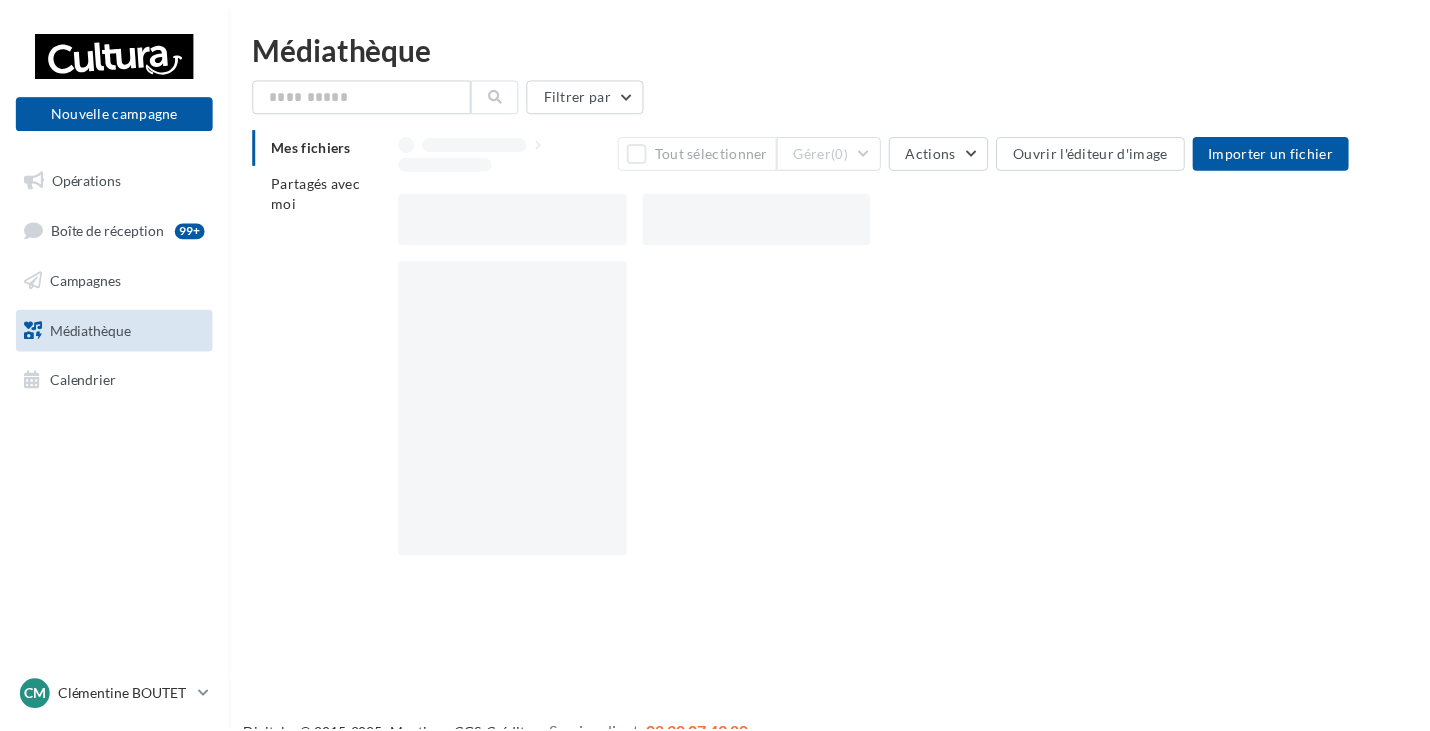scroll, scrollTop: 0, scrollLeft: 0, axis: both 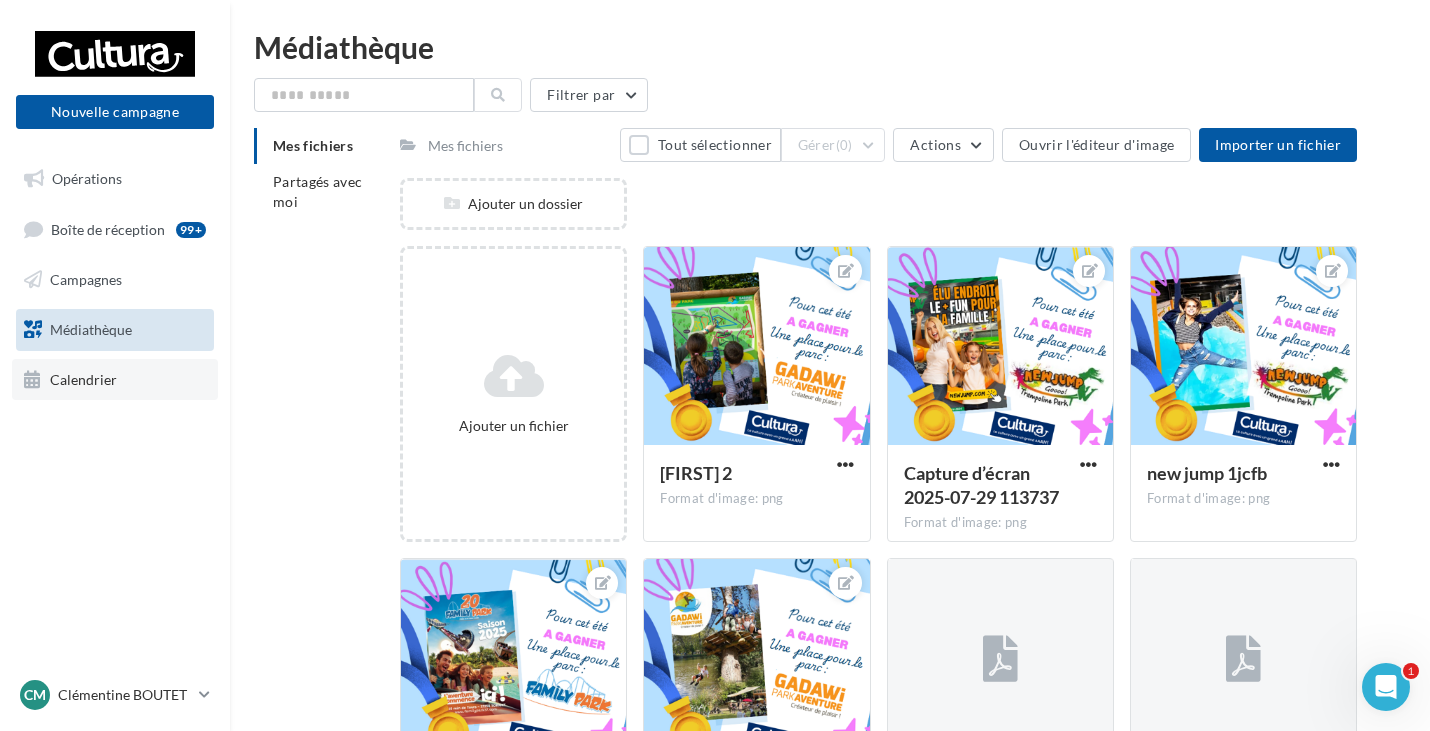 click on "Calendrier" at bounding box center (83, 378) 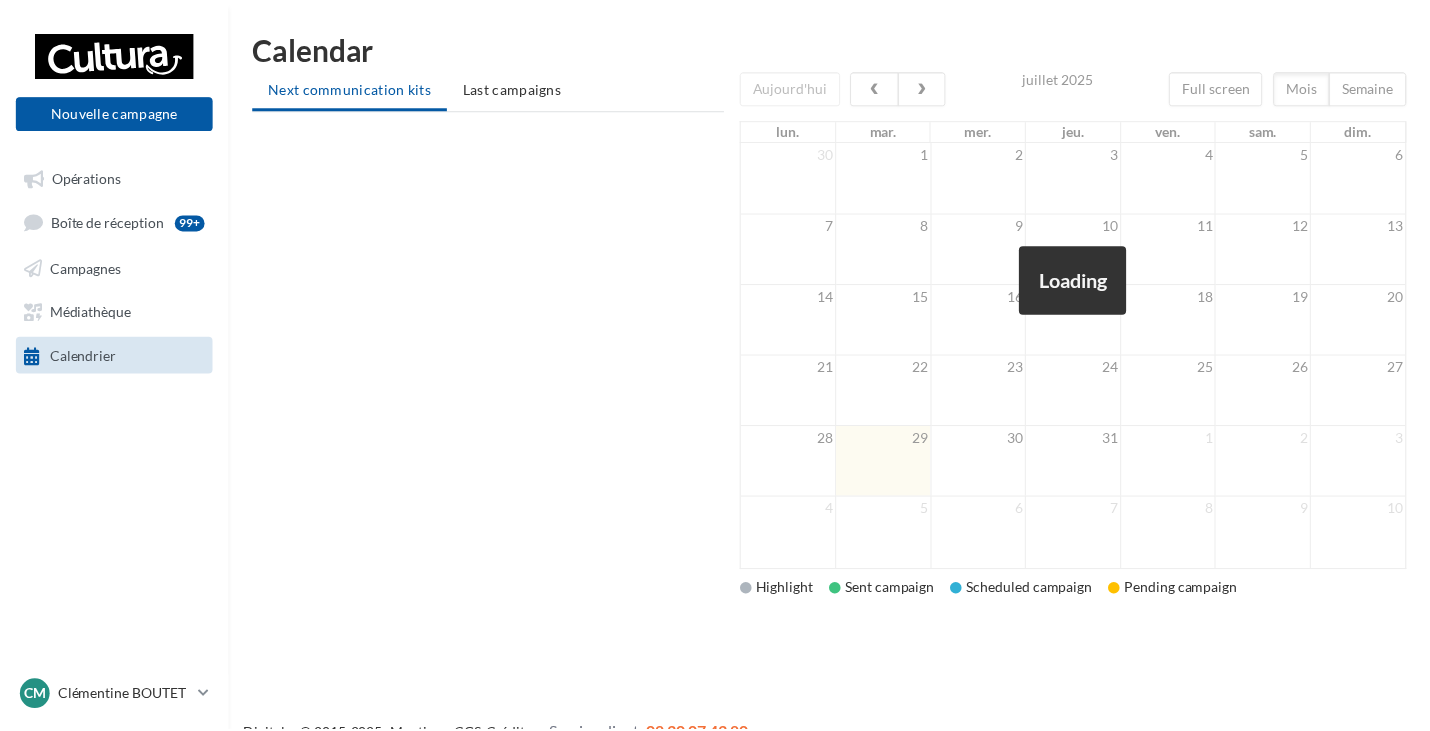 scroll, scrollTop: 0, scrollLeft: 0, axis: both 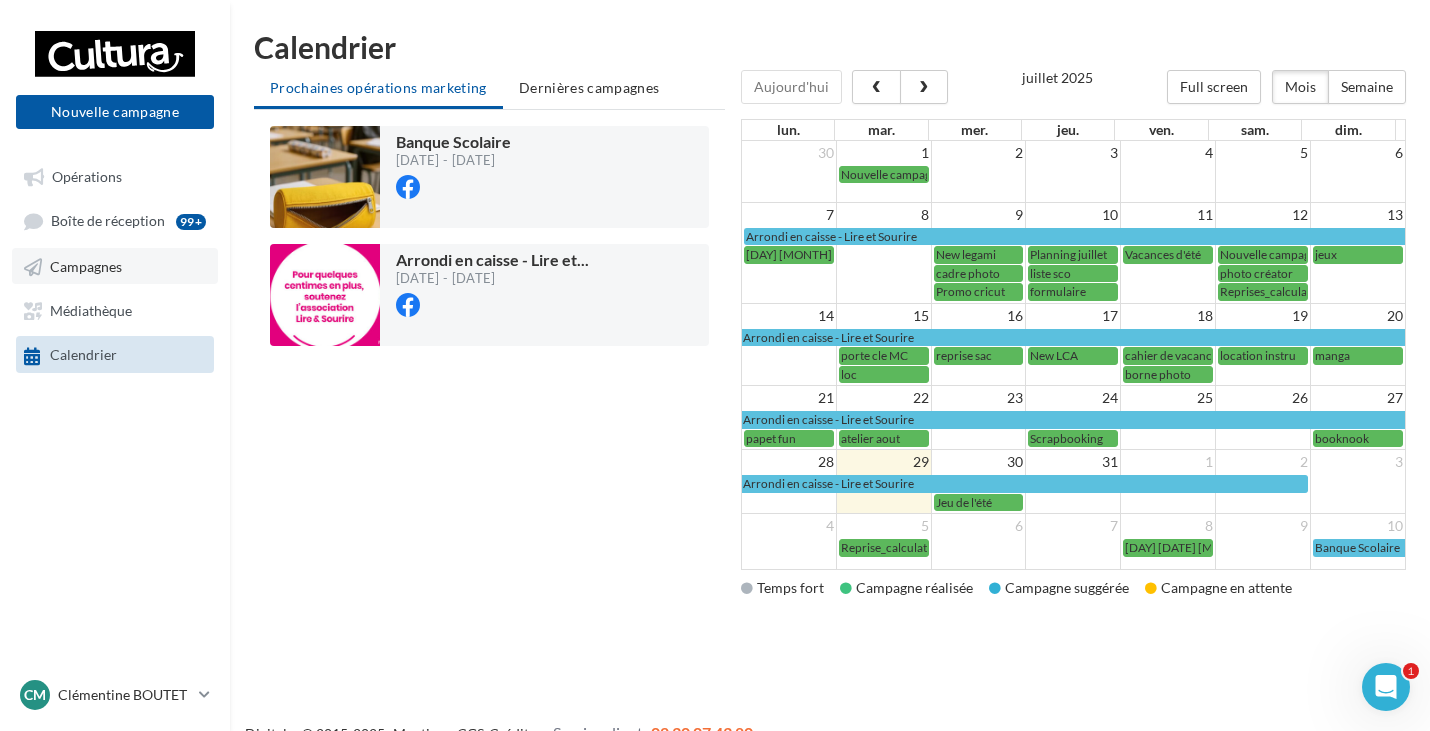 click on "Campagnes" at bounding box center [86, 266] 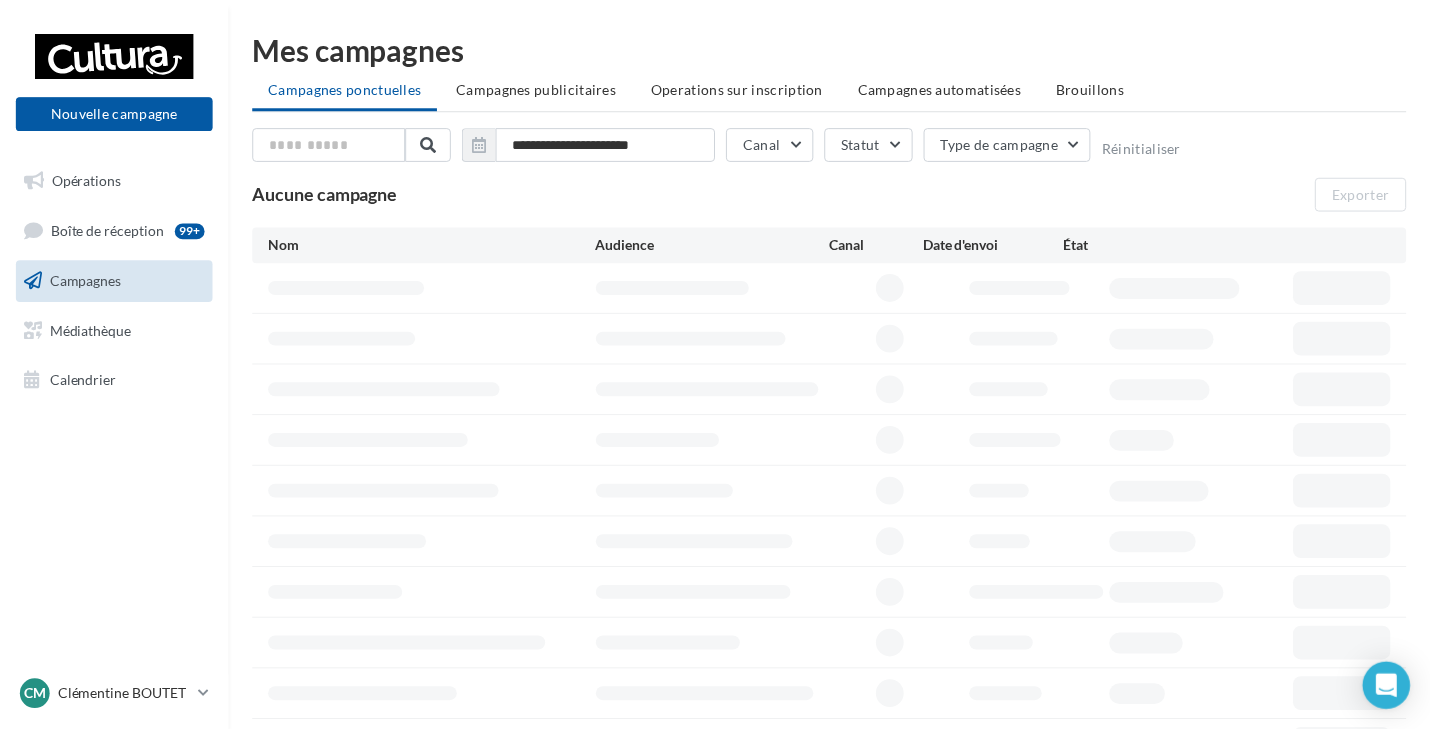 scroll, scrollTop: 0, scrollLeft: 0, axis: both 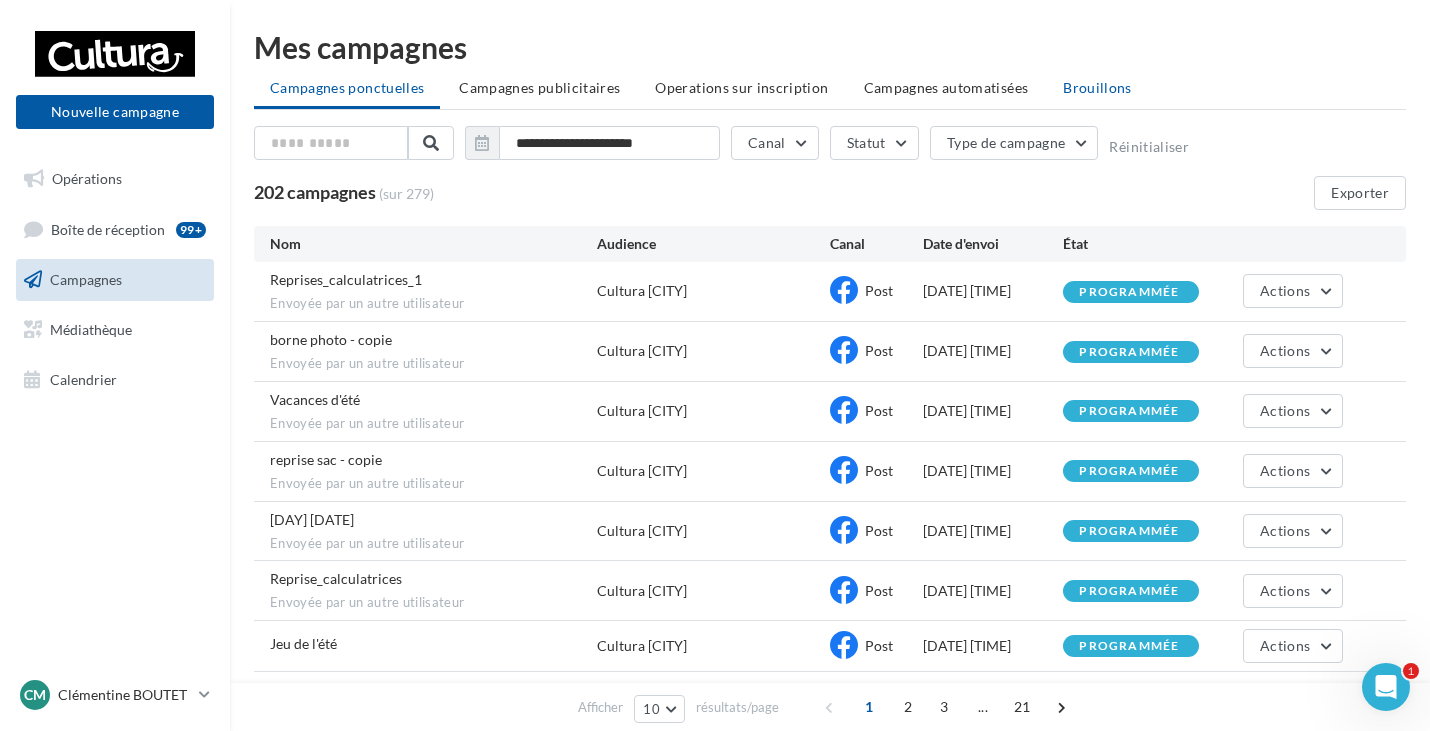 click on "Brouillons" at bounding box center [1097, 87] 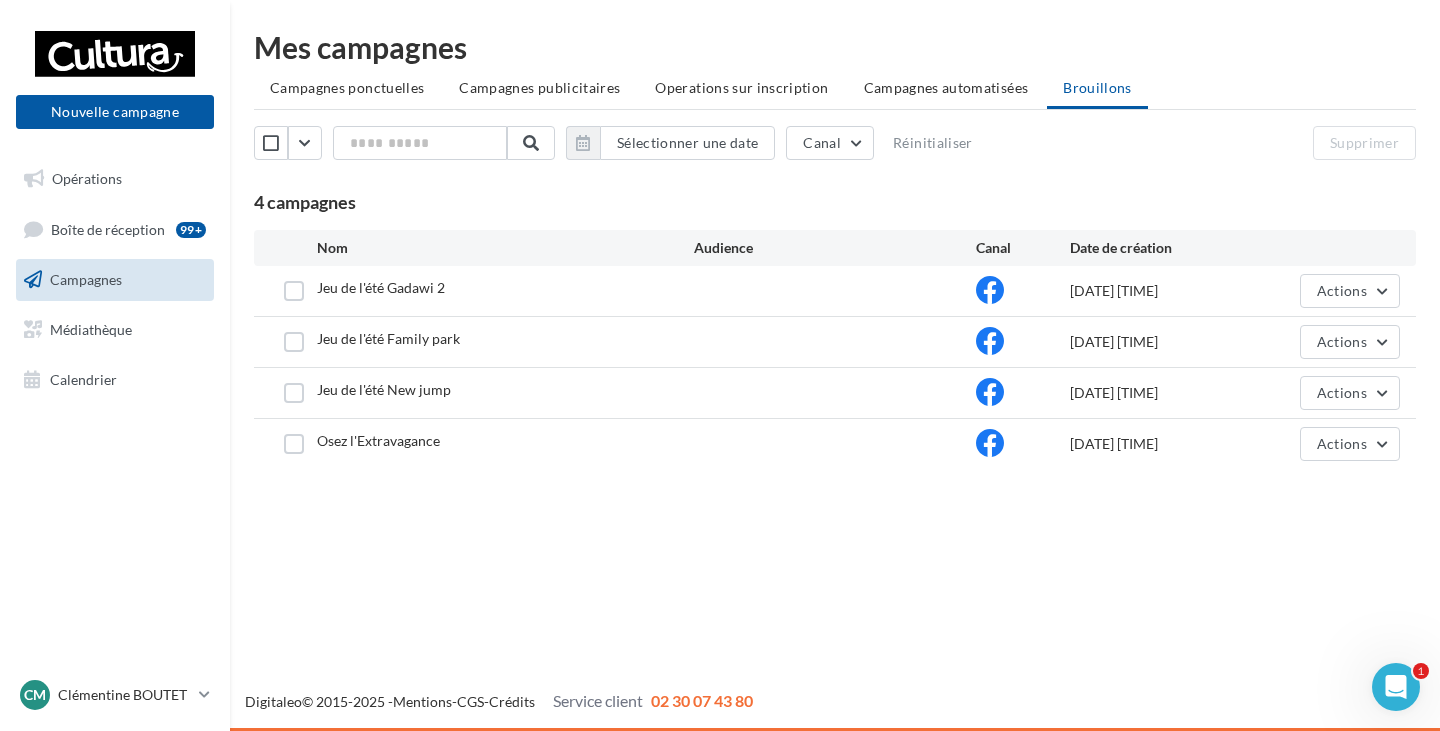 click at bounding box center [835, 342] 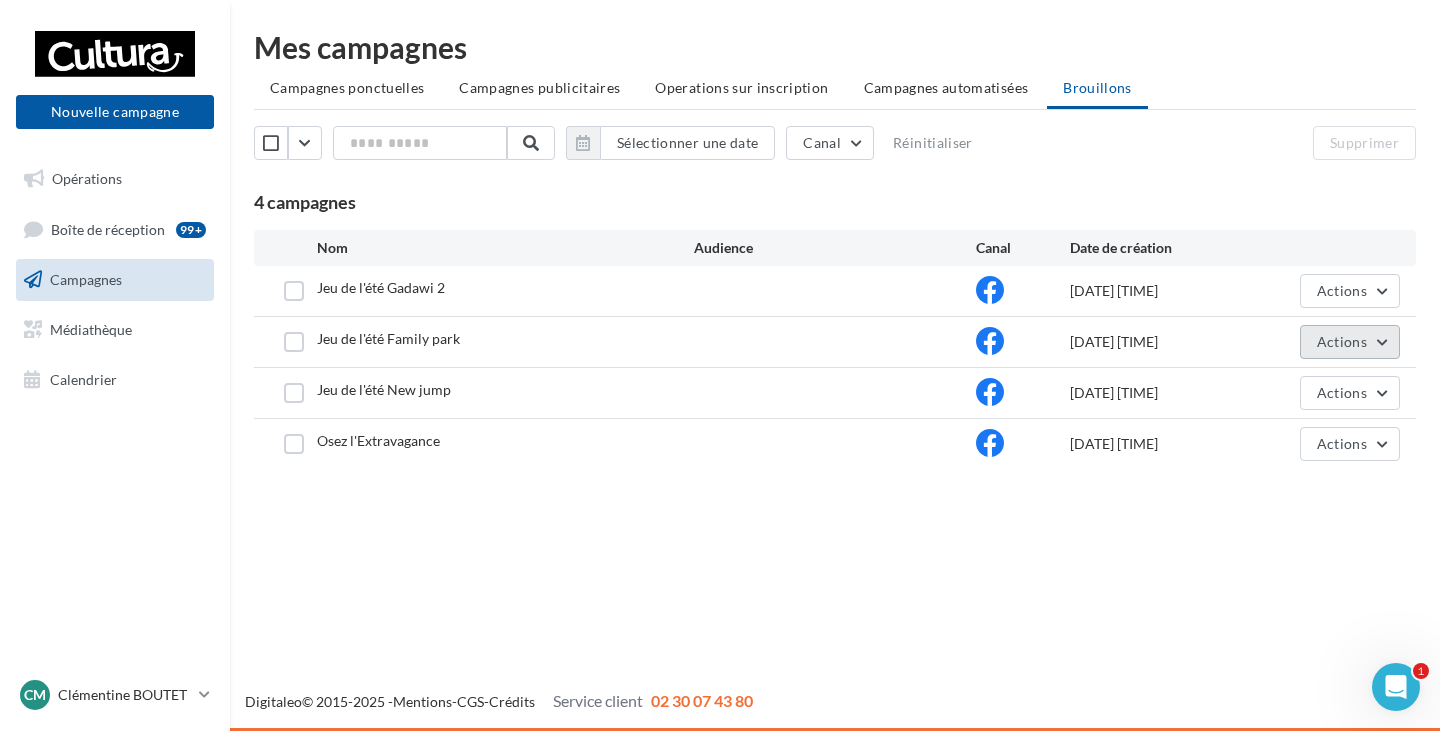 click on "Actions" at bounding box center [1350, 342] 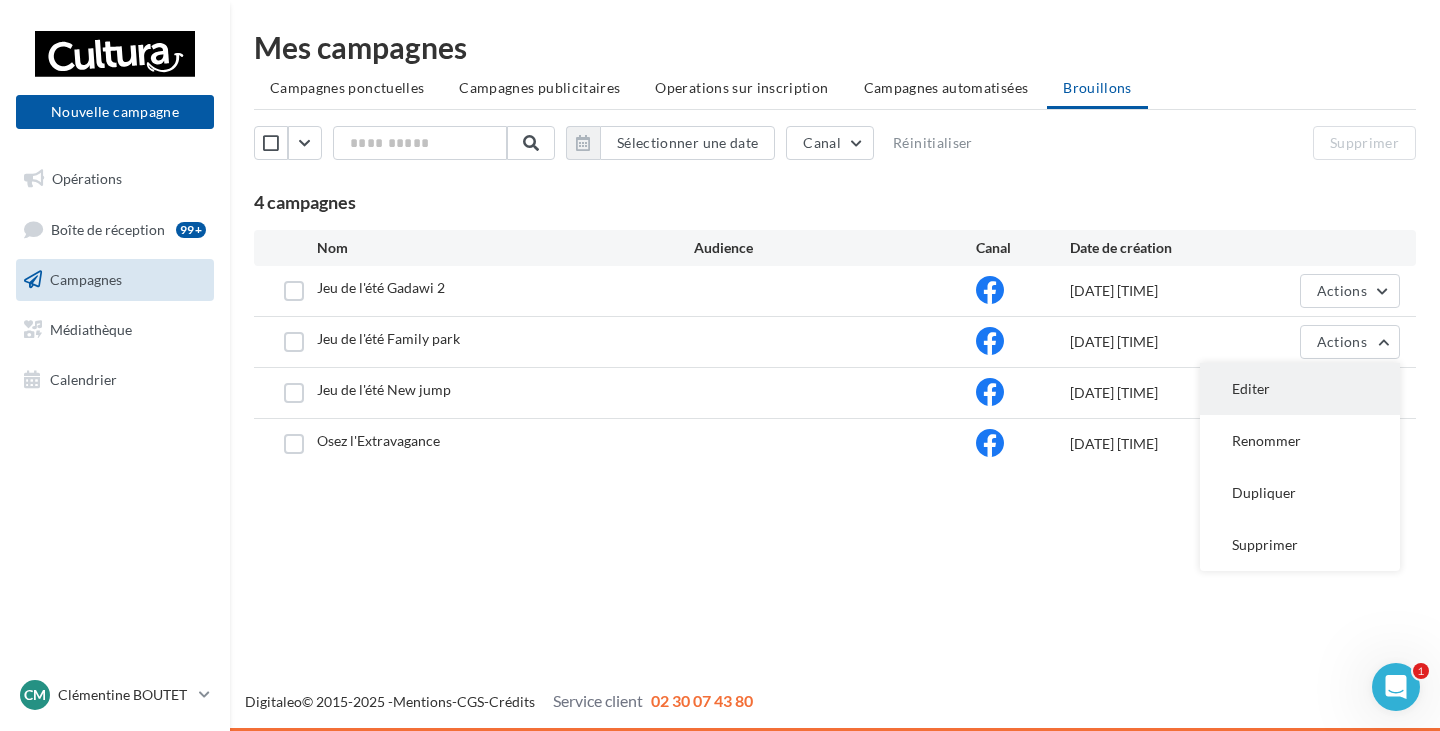 click on "Editer" at bounding box center [1300, 389] 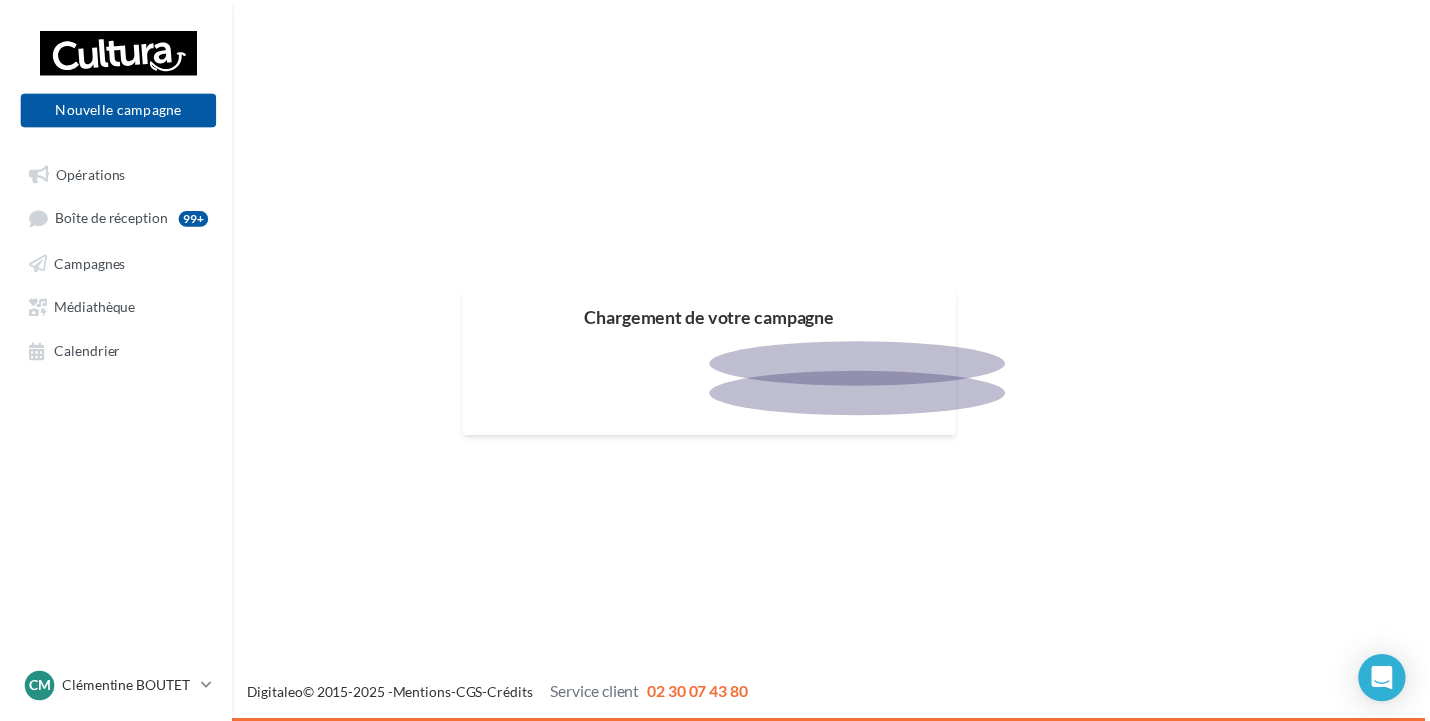 scroll, scrollTop: 0, scrollLeft: 0, axis: both 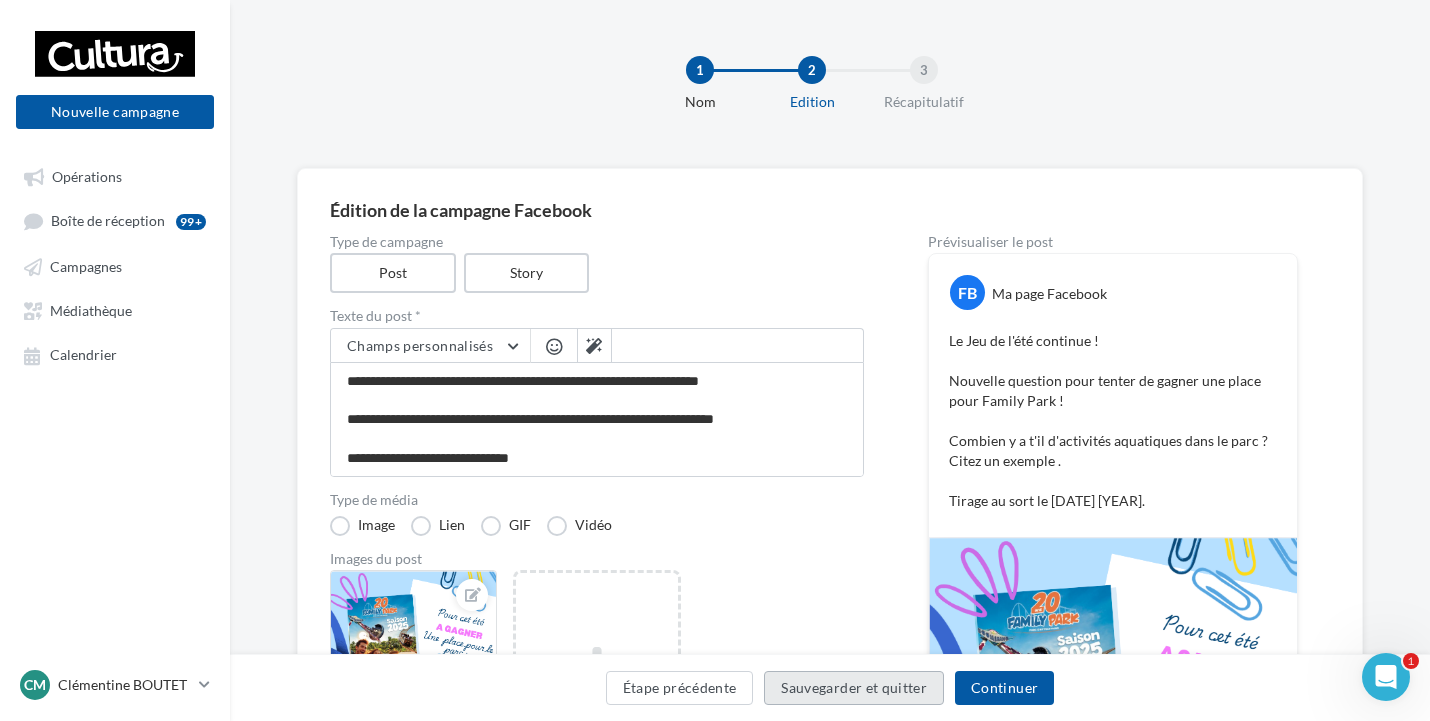 click on "Sauvegarder et quitter" at bounding box center [854, 688] 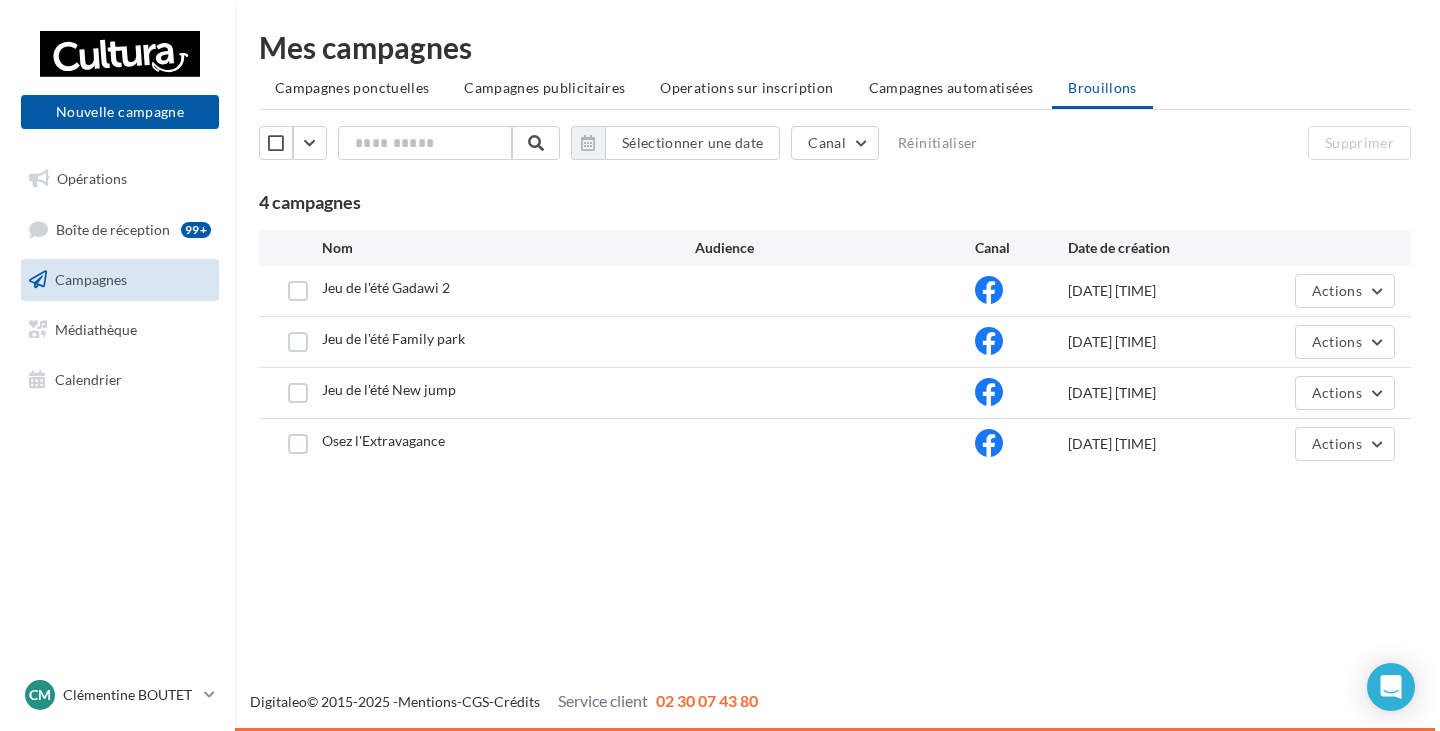 scroll, scrollTop: 0, scrollLeft: 0, axis: both 